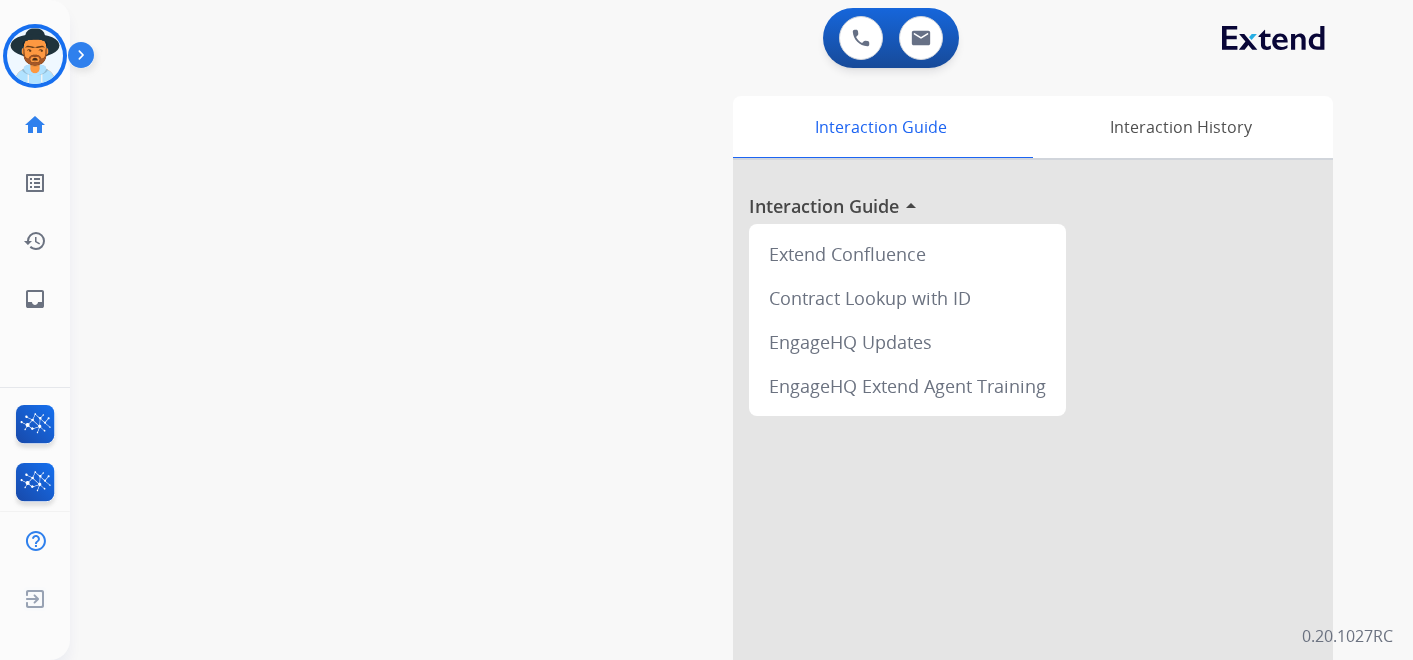 scroll, scrollTop: 0, scrollLeft: 0, axis: both 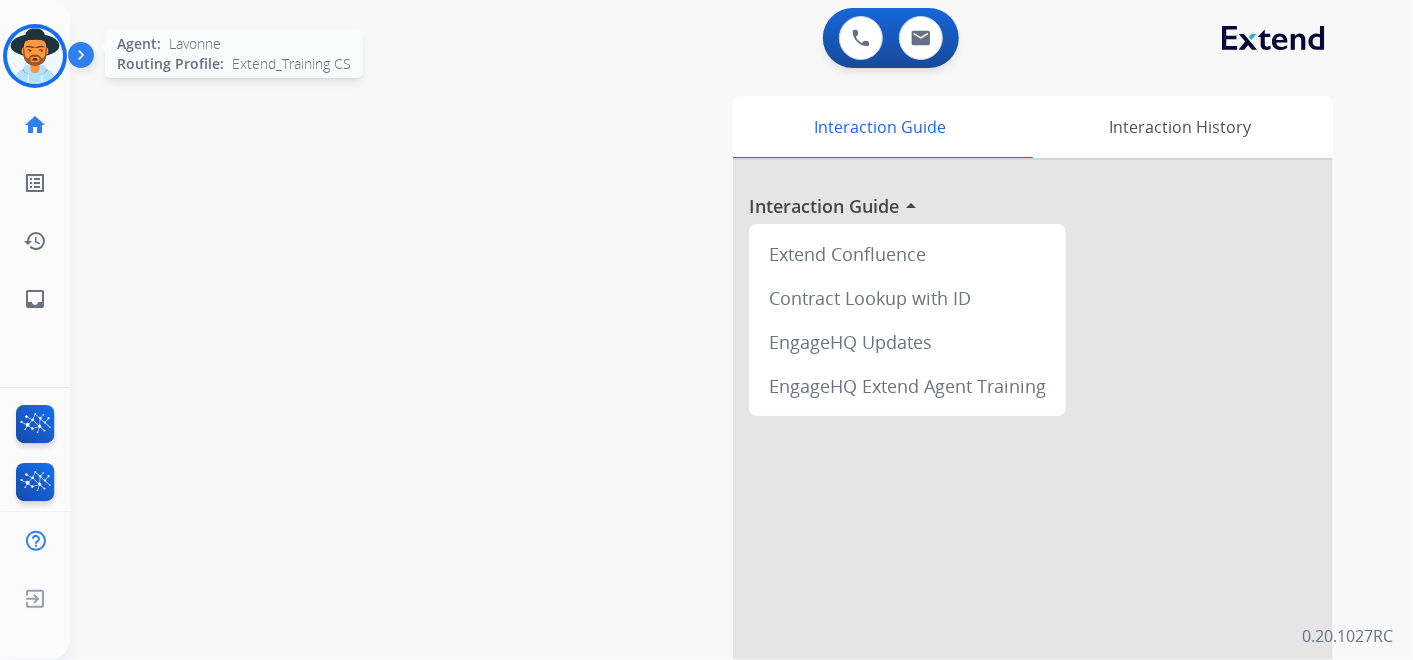 click at bounding box center (35, 56) 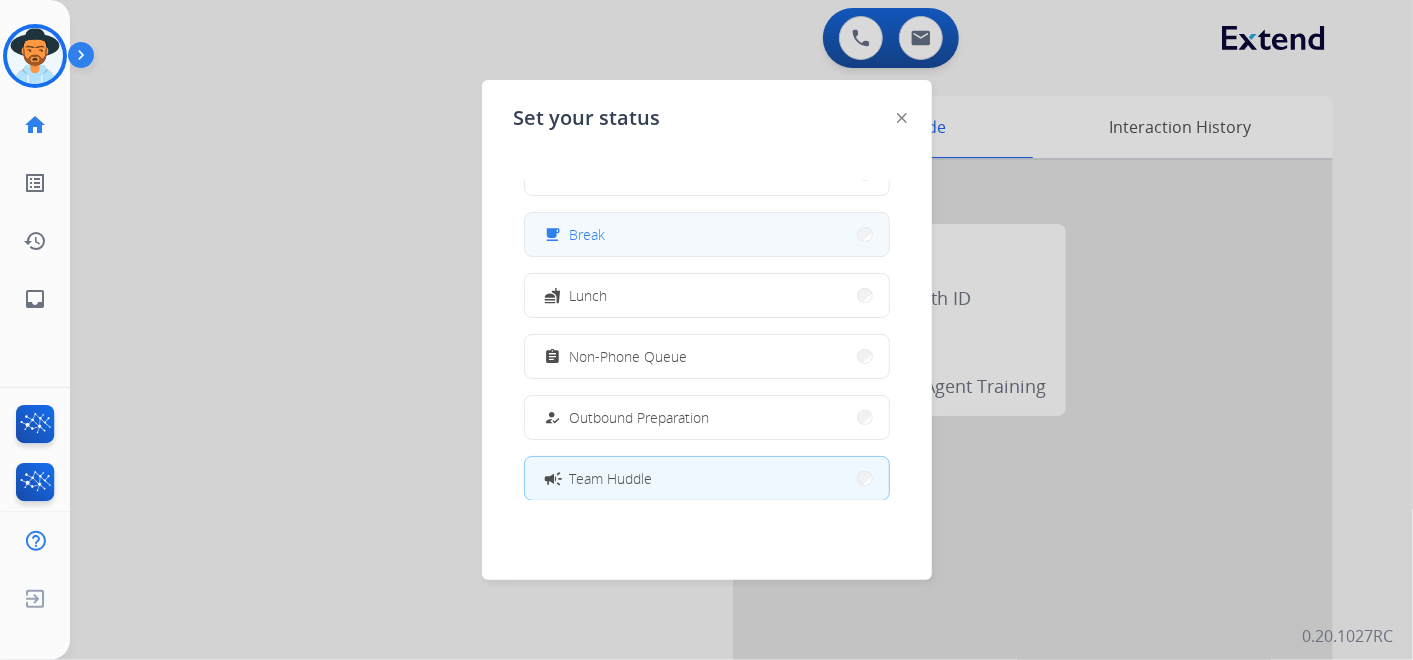 scroll, scrollTop: 0, scrollLeft: 0, axis: both 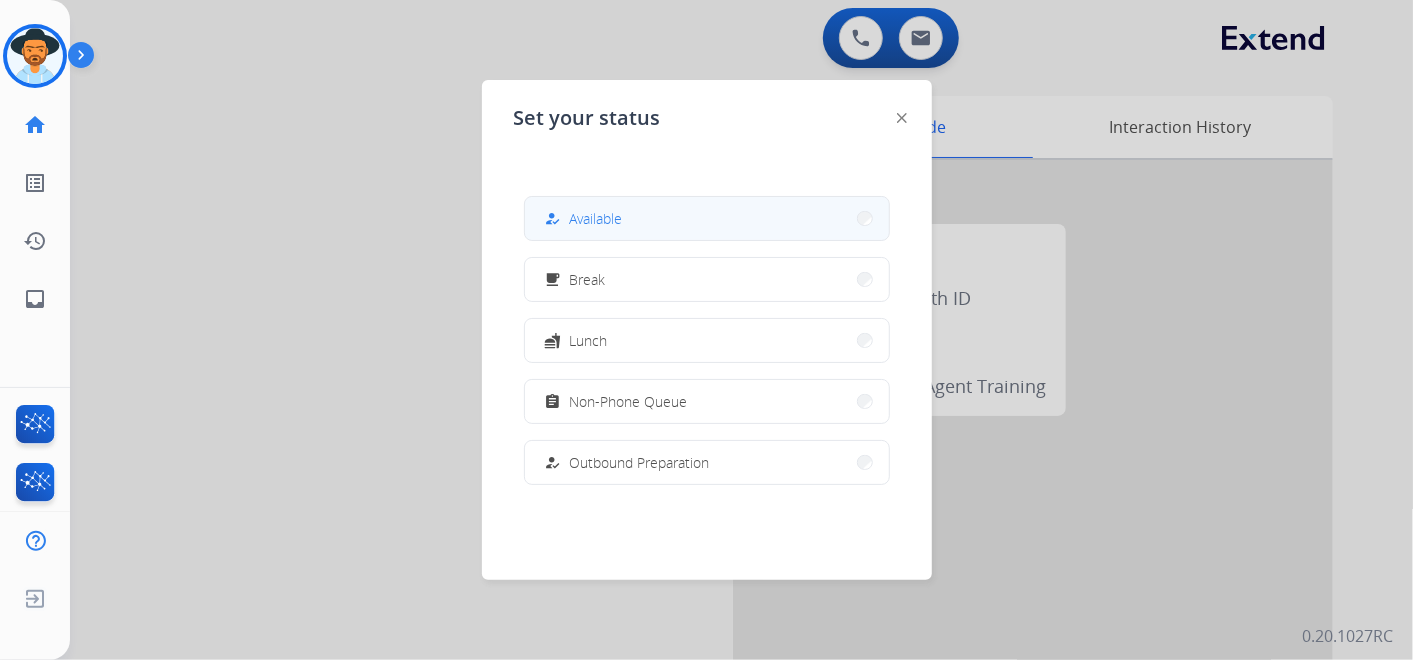 click on "how_to_reg Available" at bounding box center [707, 218] 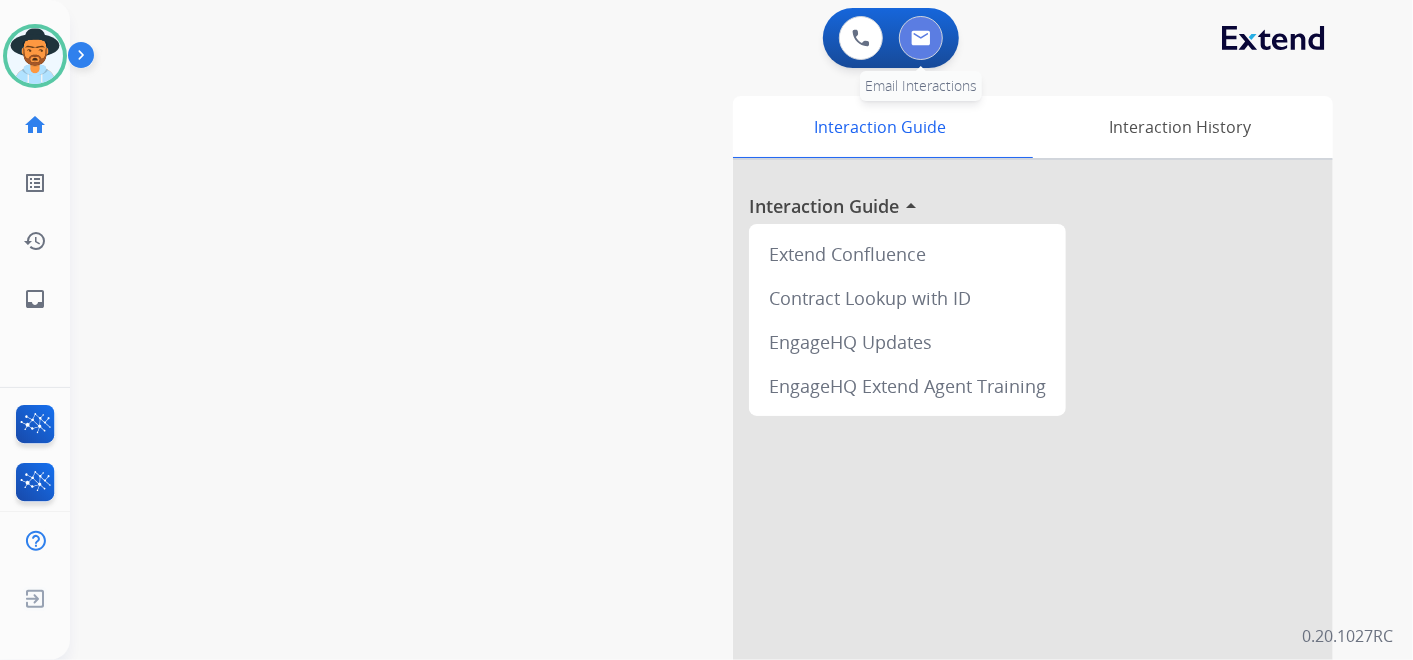 click at bounding box center [921, 38] 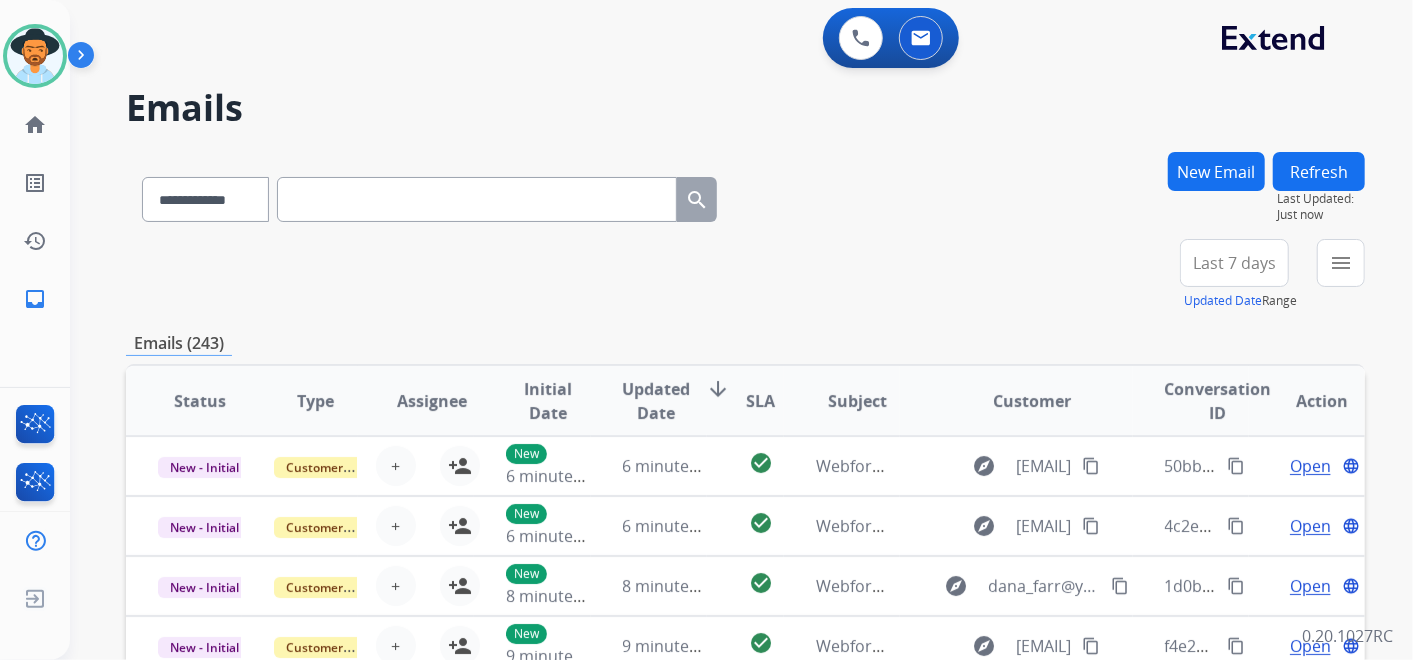 click on "Last 7 days" at bounding box center [1234, 263] 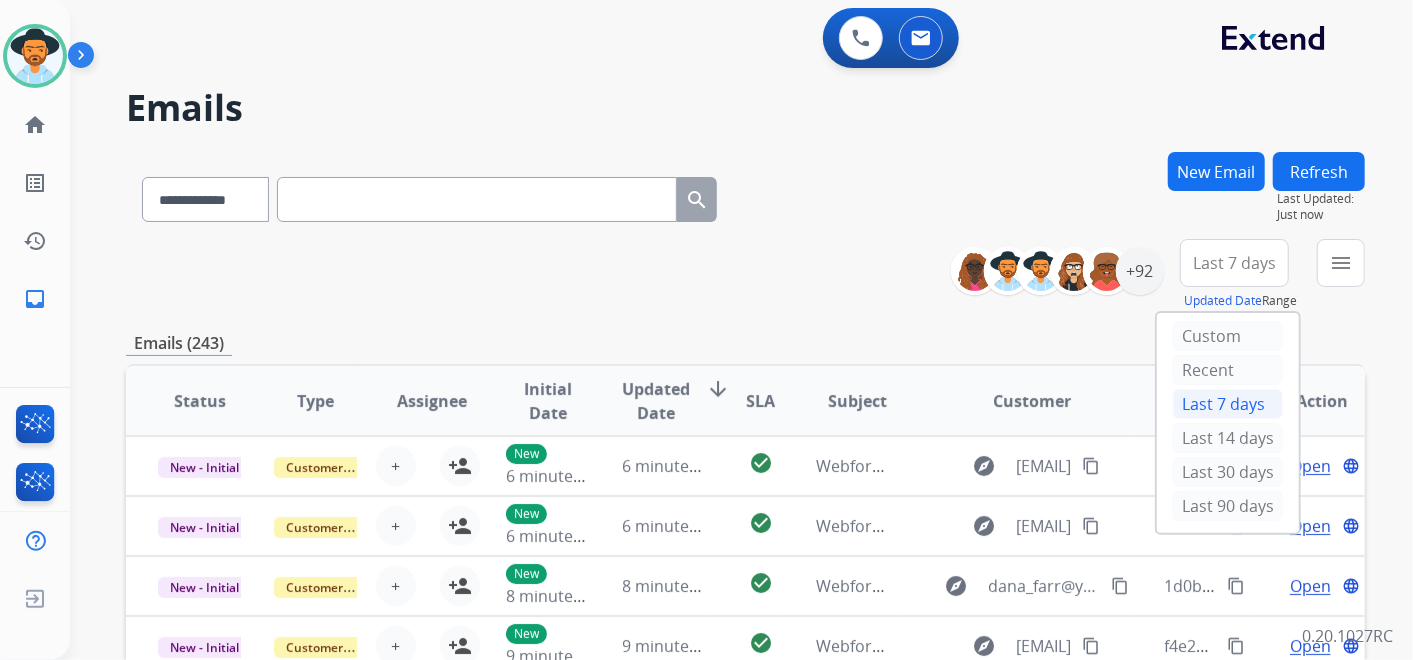 click on "Last 90 days" at bounding box center (1228, 506) 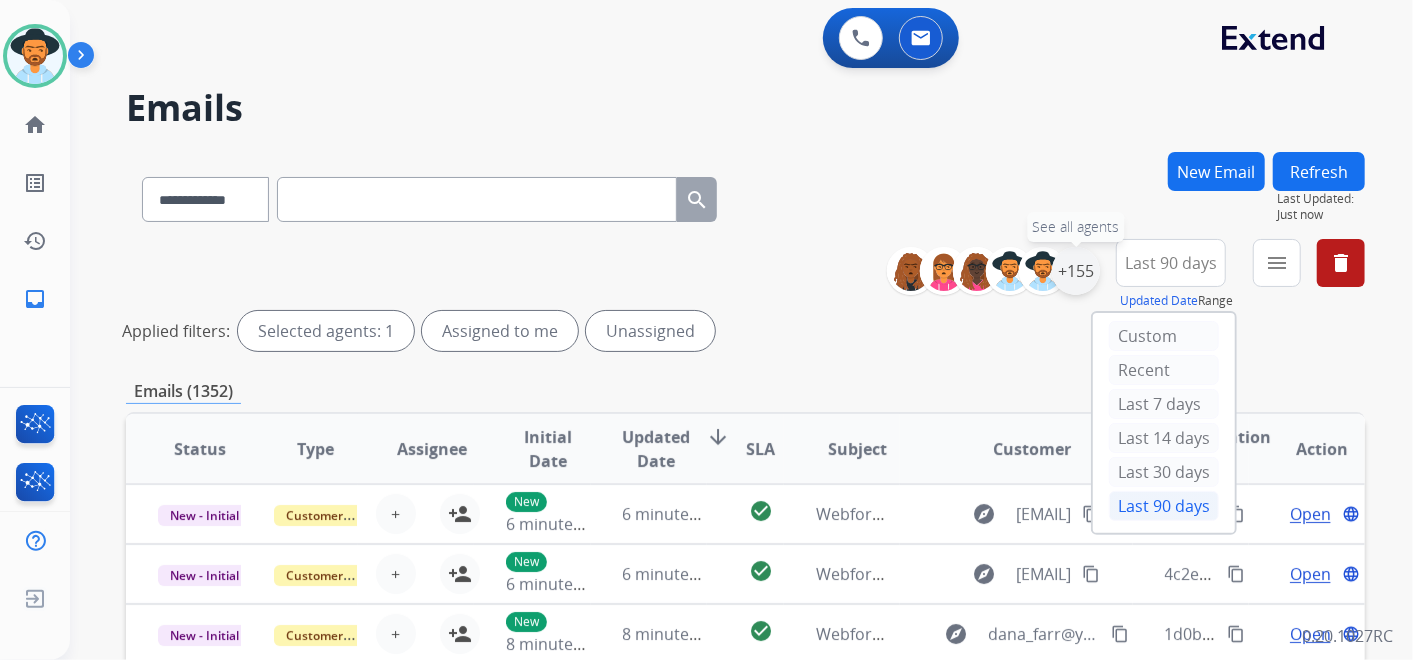 click on "+155" at bounding box center [1076, 271] 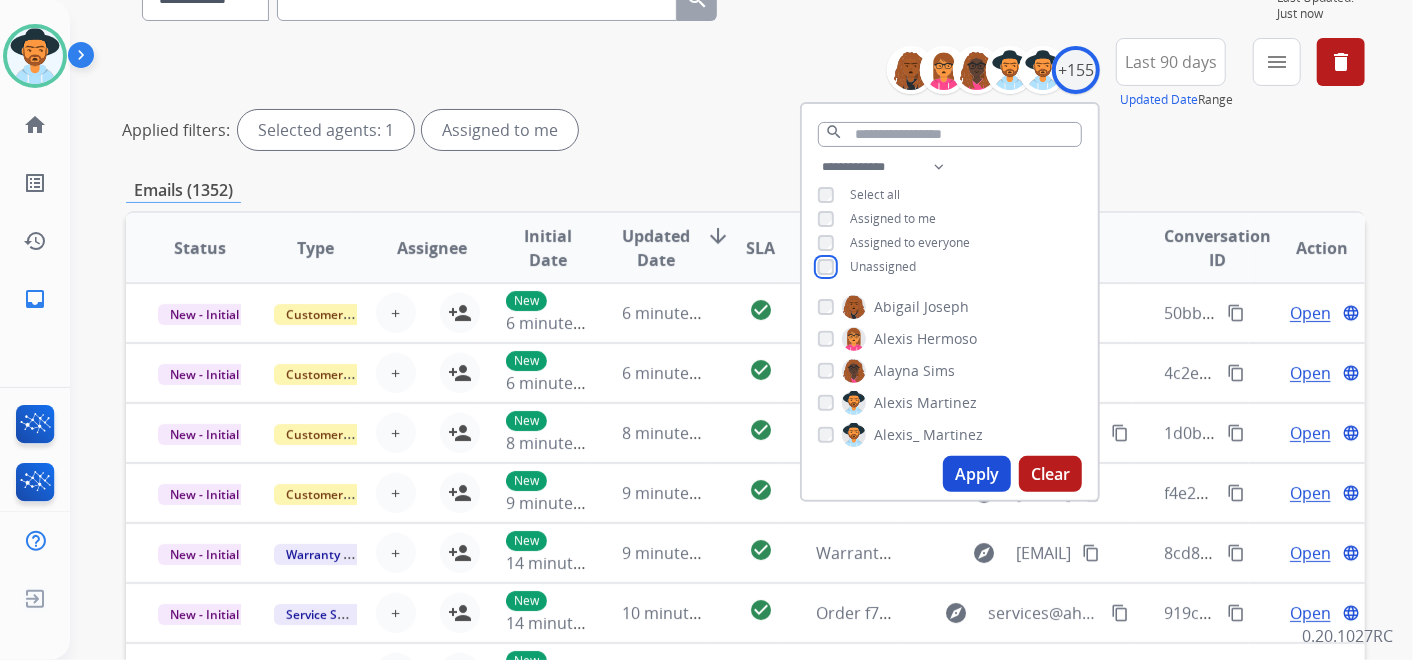 scroll, scrollTop: 222, scrollLeft: 0, axis: vertical 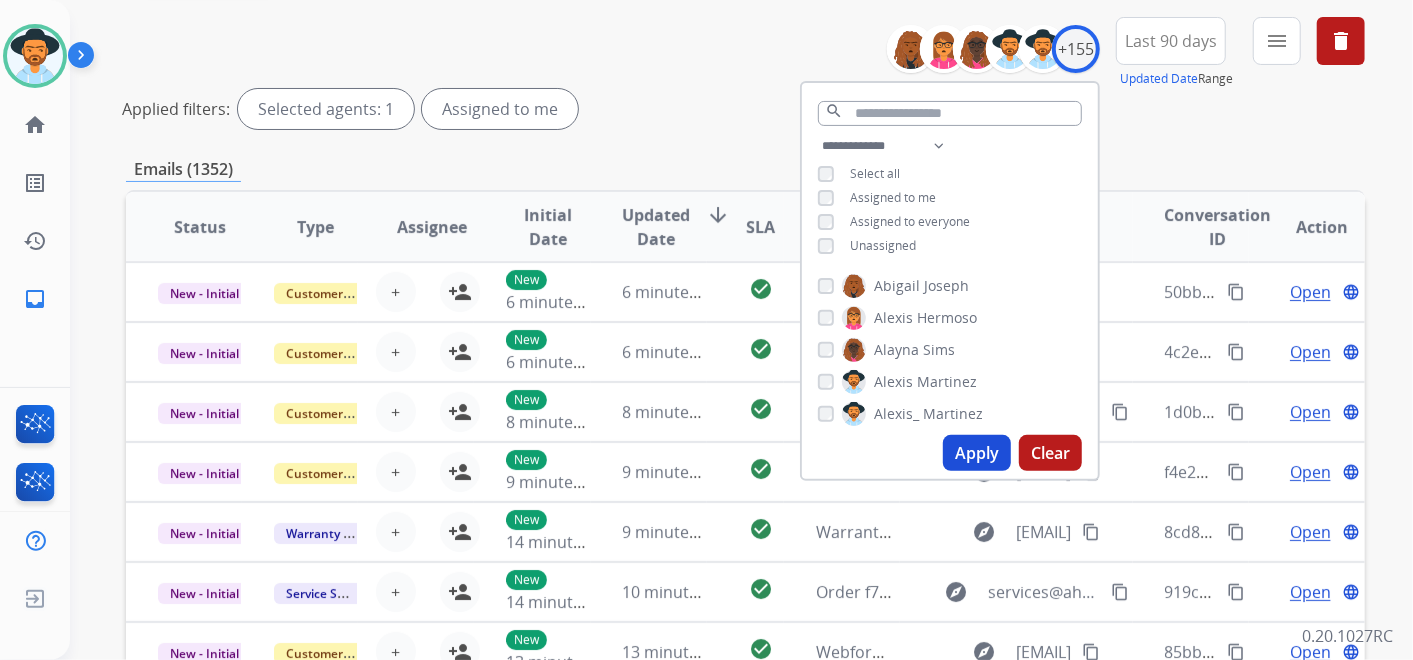 click on "Apply" at bounding box center [977, 453] 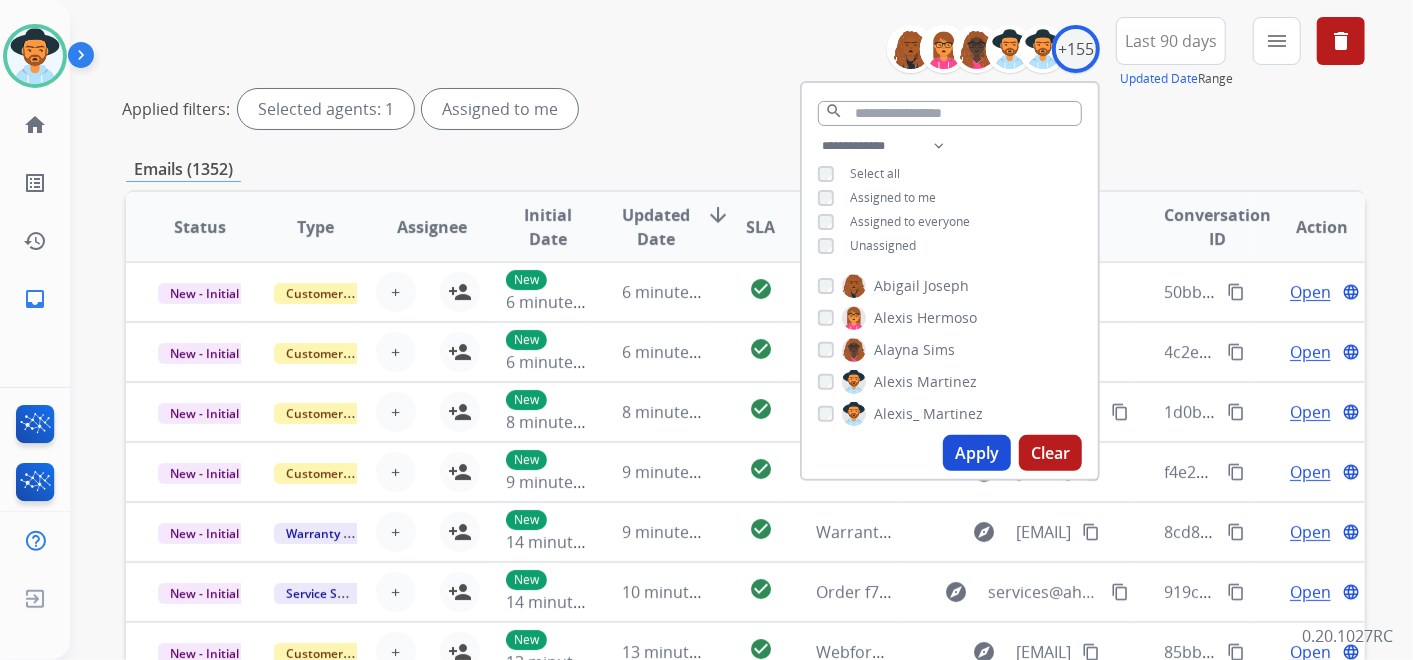 scroll, scrollTop: 0, scrollLeft: 0, axis: both 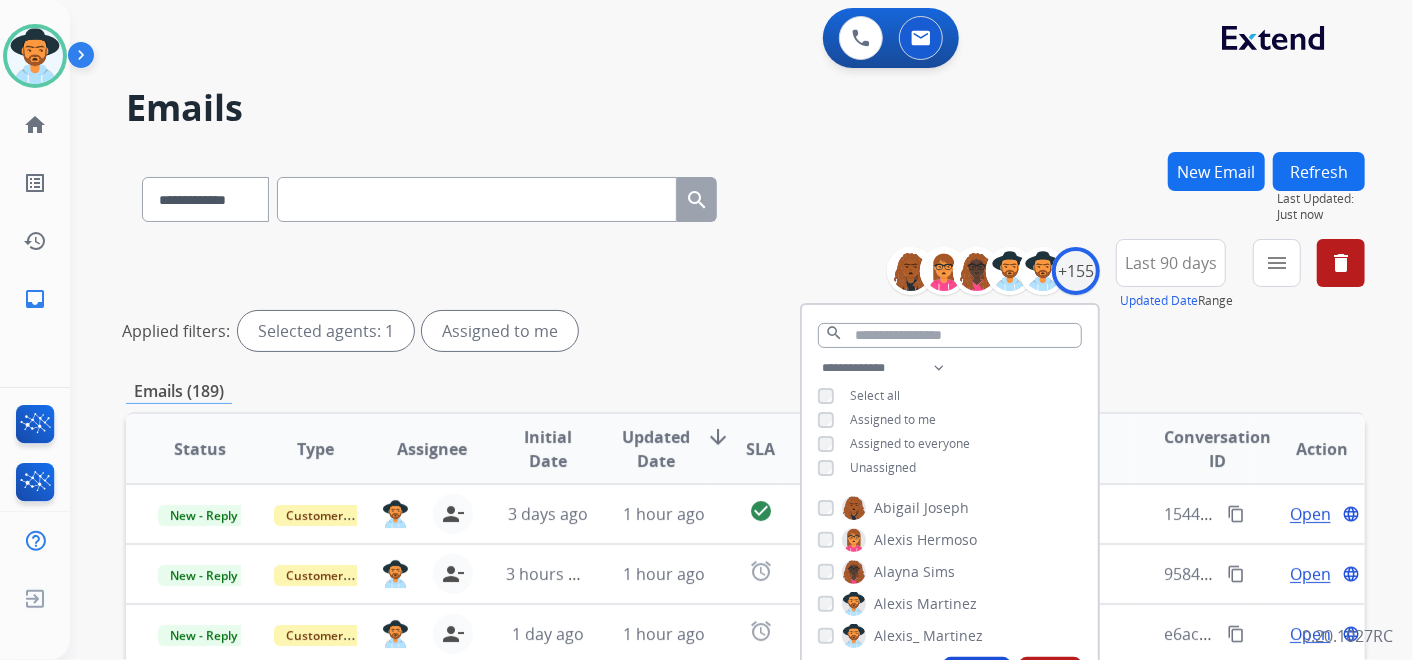 click on "**********" at bounding box center (745, 669) 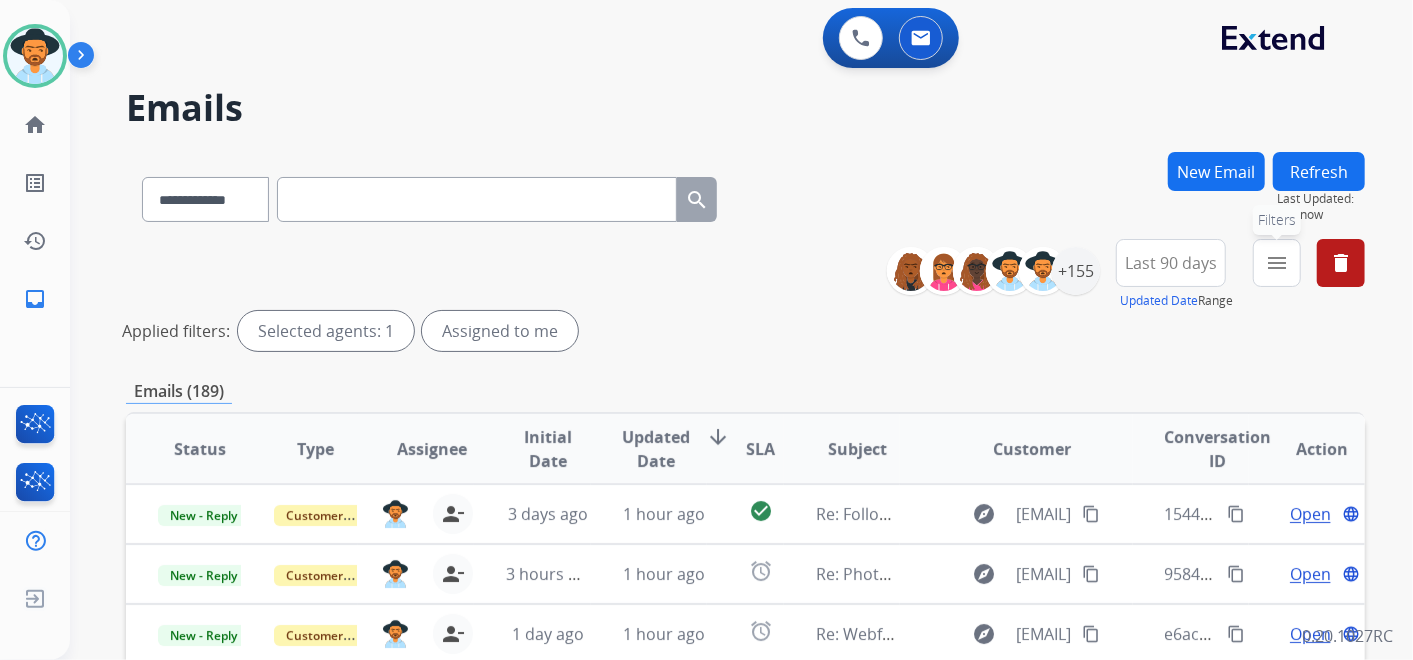 click on "menu" at bounding box center (1277, 263) 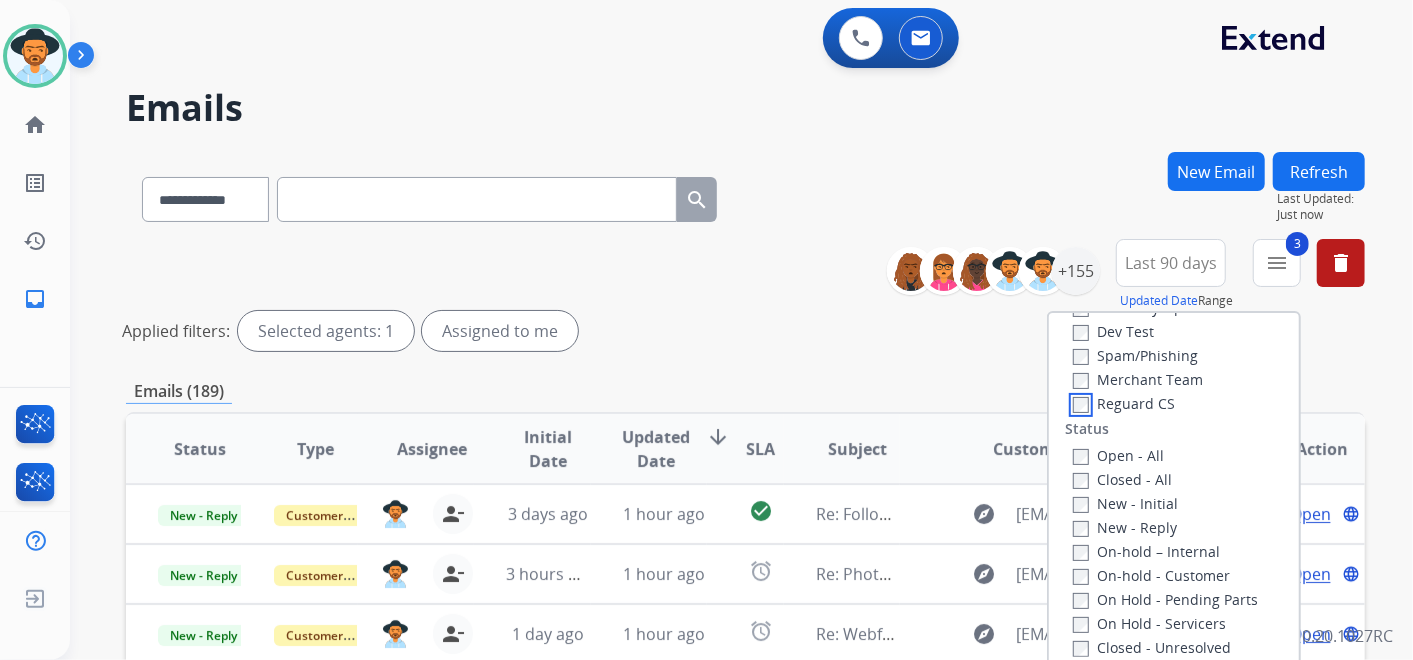 scroll, scrollTop: 222, scrollLeft: 0, axis: vertical 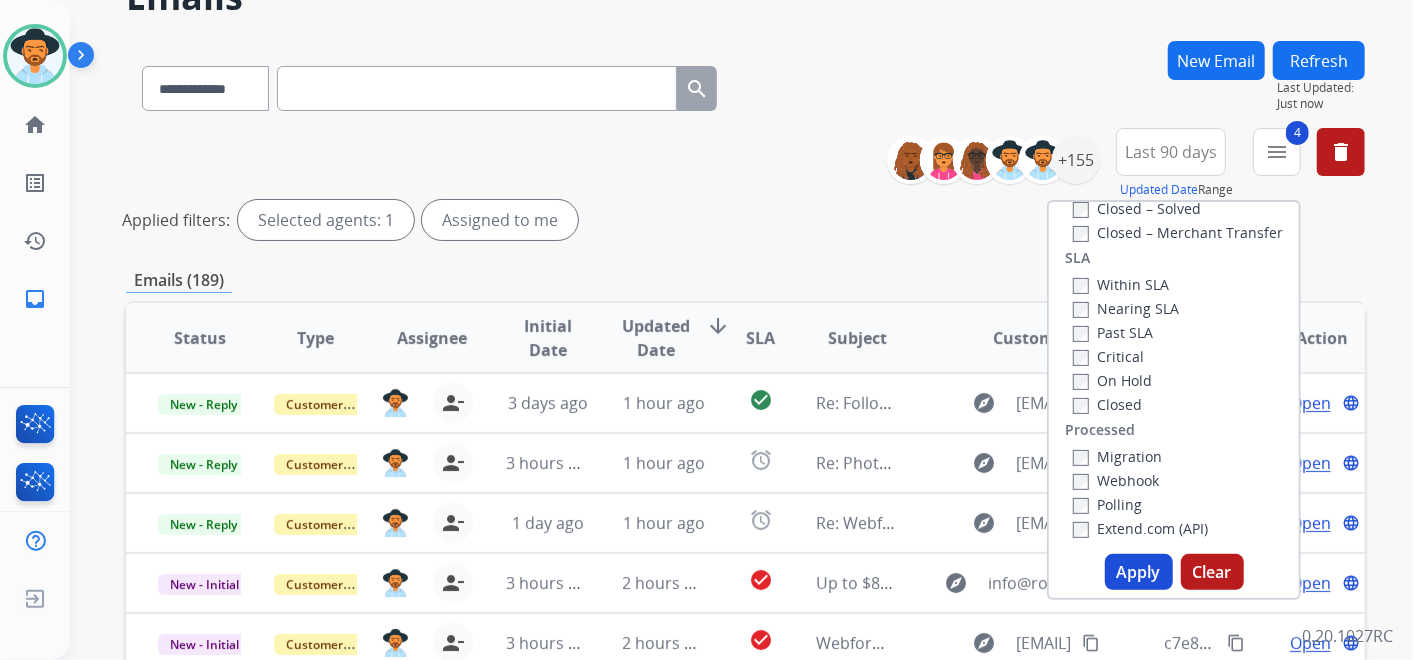 click on "Apply" at bounding box center [1139, 572] 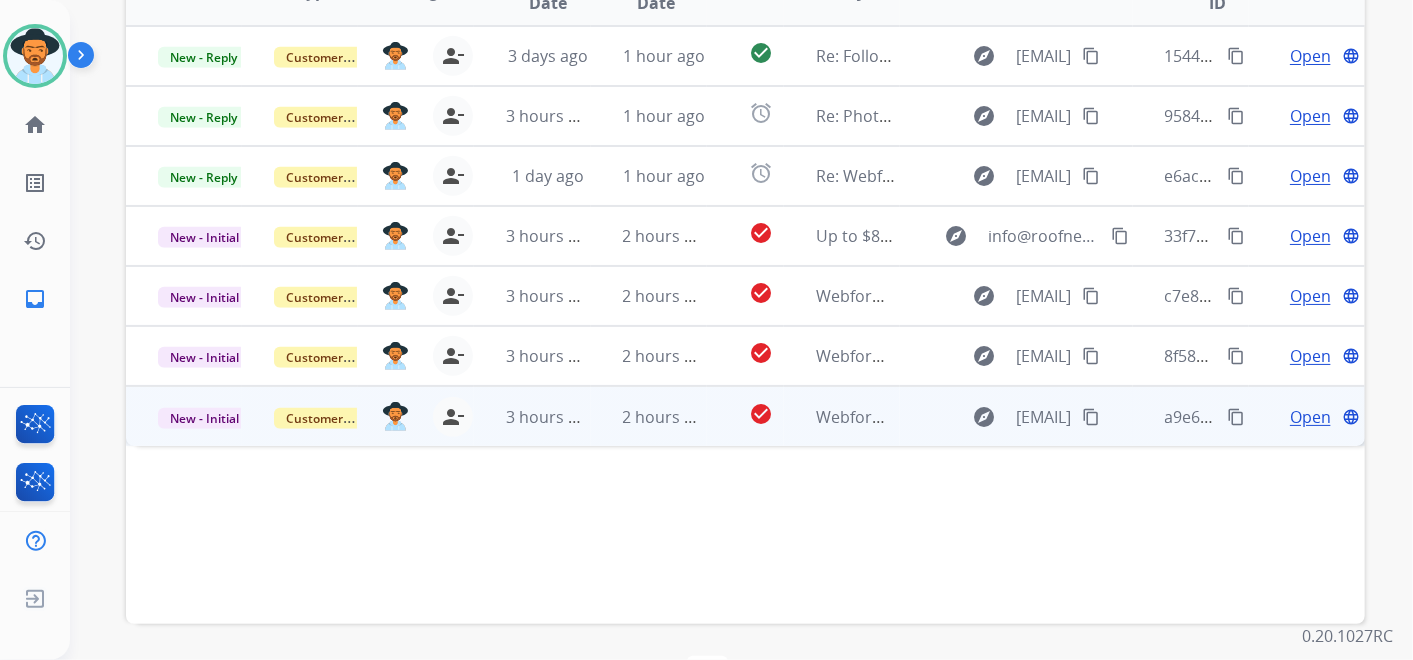scroll, scrollTop: 555, scrollLeft: 0, axis: vertical 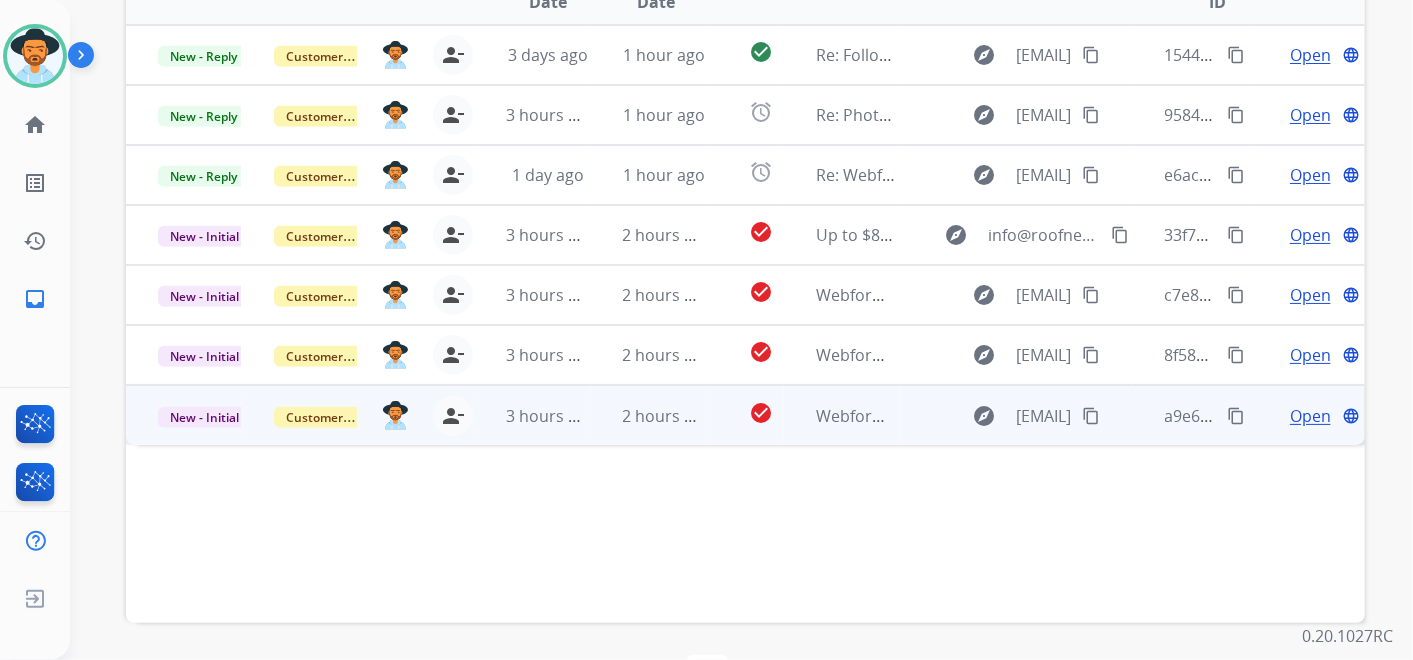 click on "Open" at bounding box center (1310, 416) 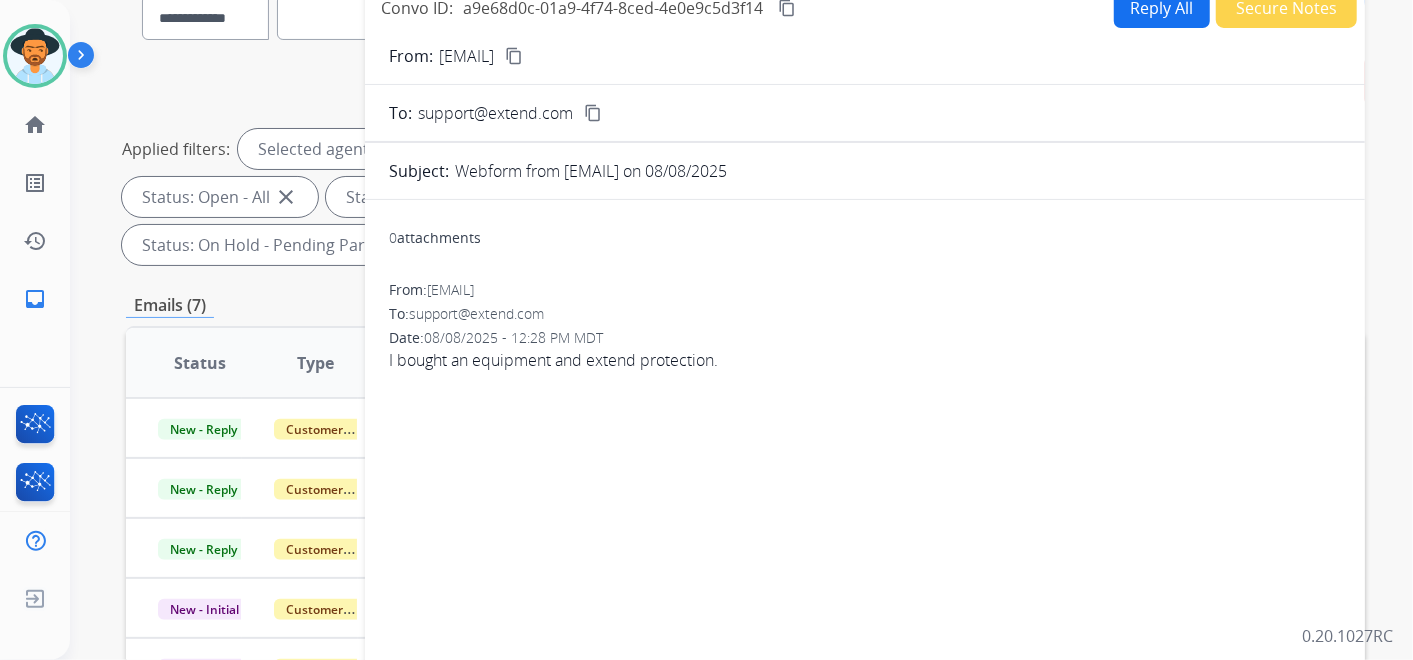 scroll, scrollTop: 111, scrollLeft: 0, axis: vertical 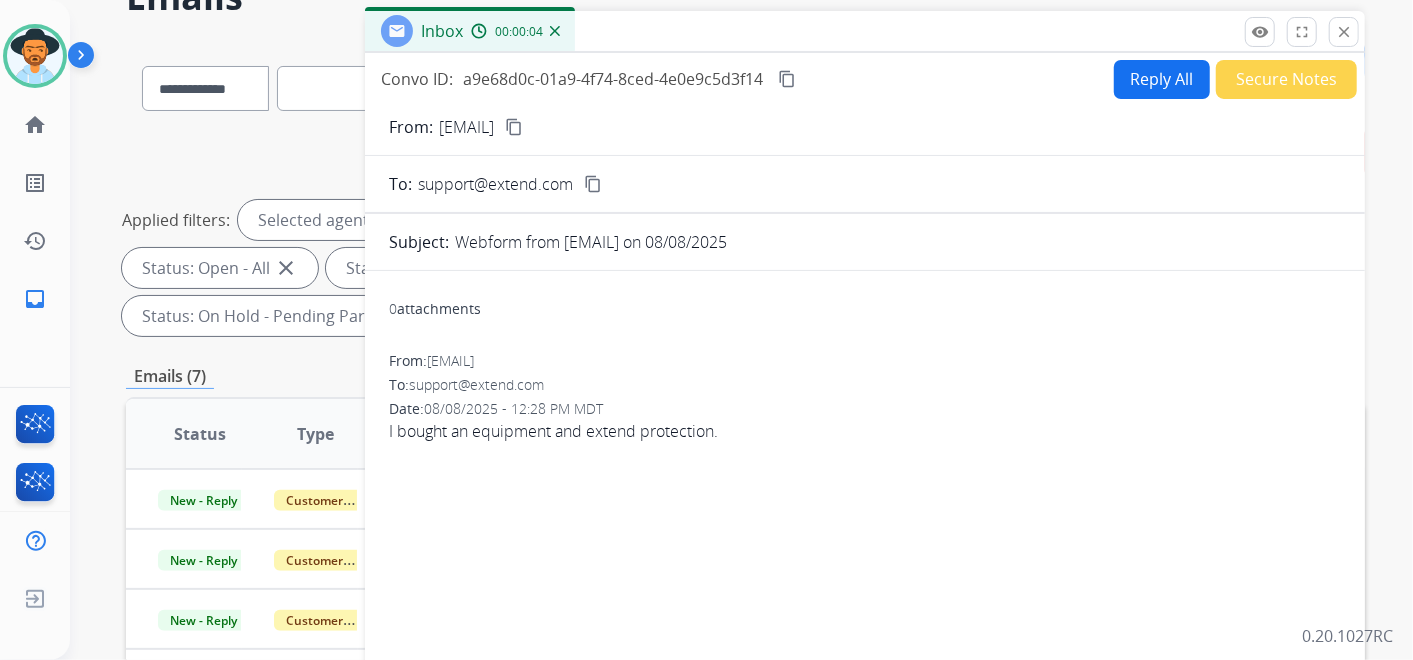 click on "content_copy" at bounding box center (514, 127) 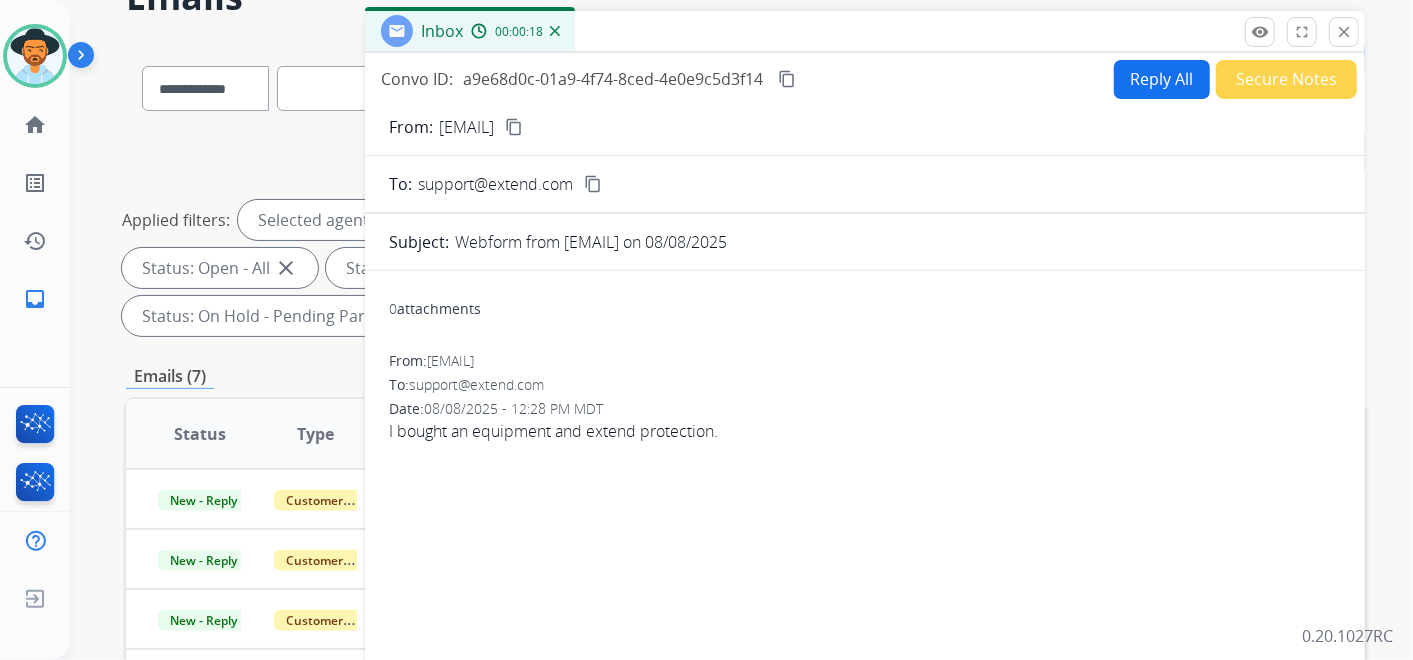 click on "content_copy" at bounding box center [514, 127] 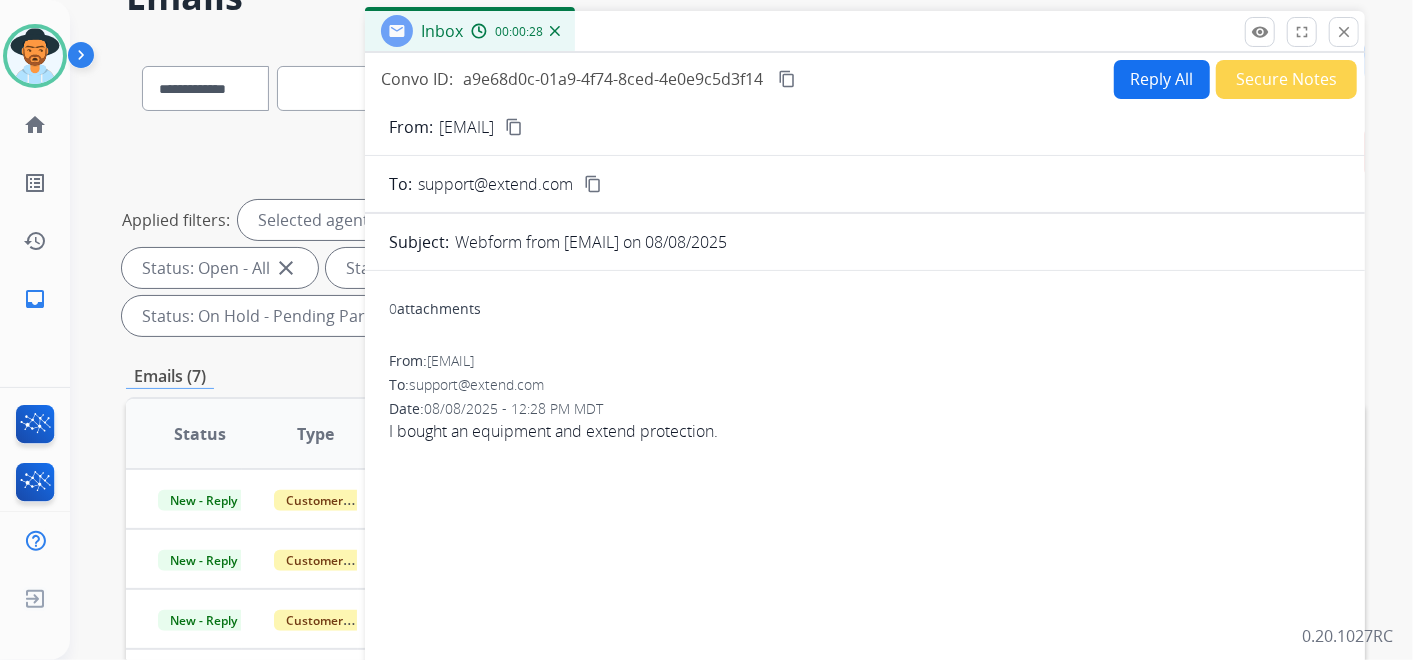 click on "content_copy" at bounding box center [514, 127] 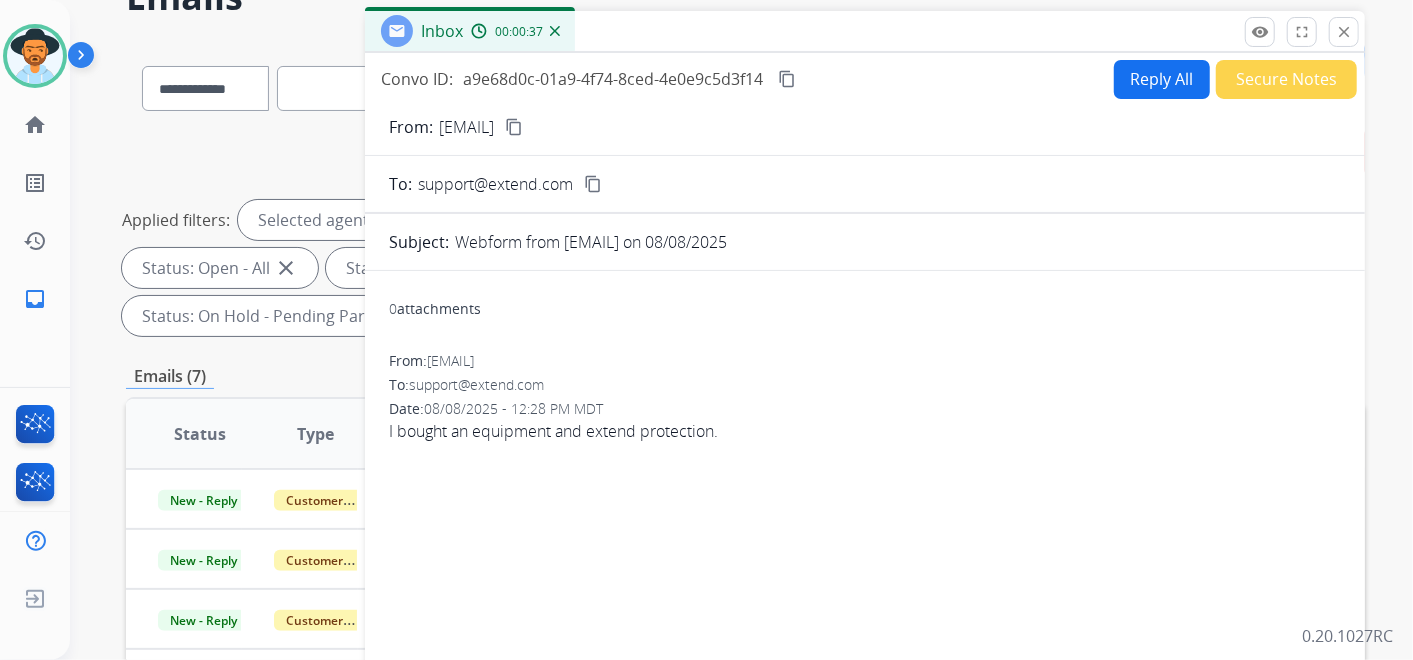 click on "Secure Notes" at bounding box center [1286, 79] 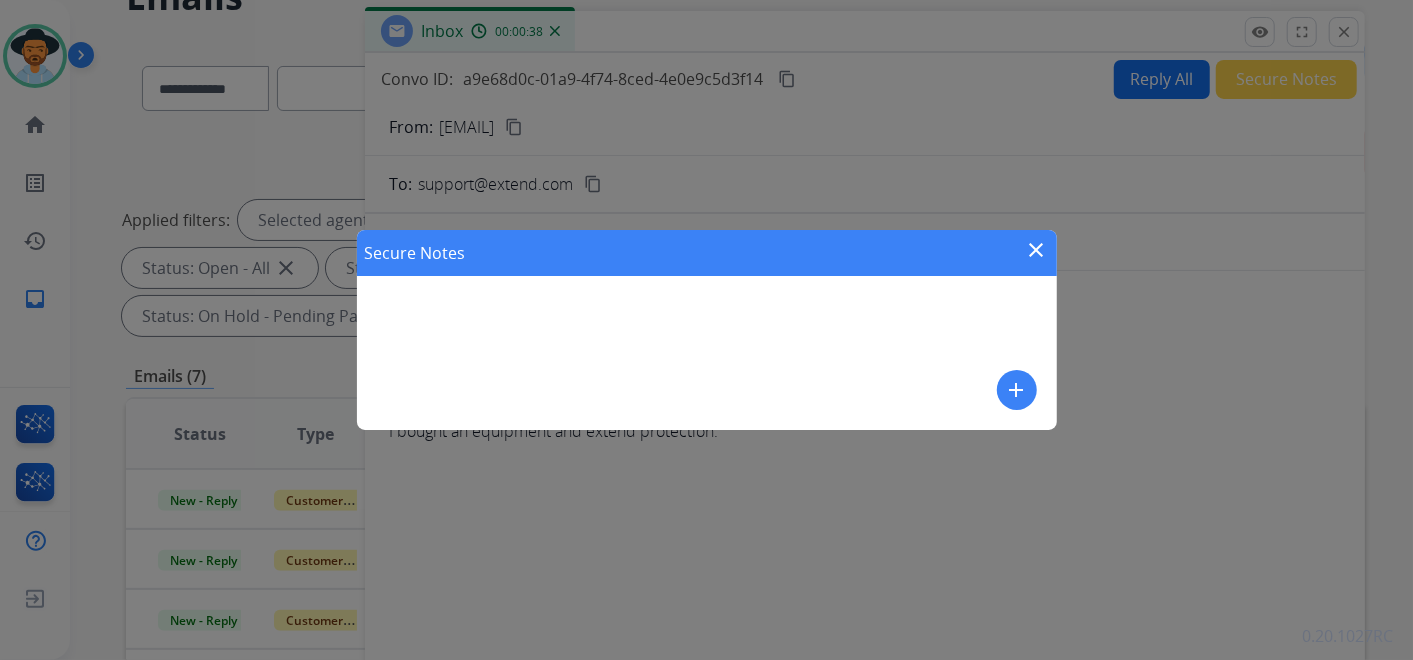 click on "add" at bounding box center (1017, 390) 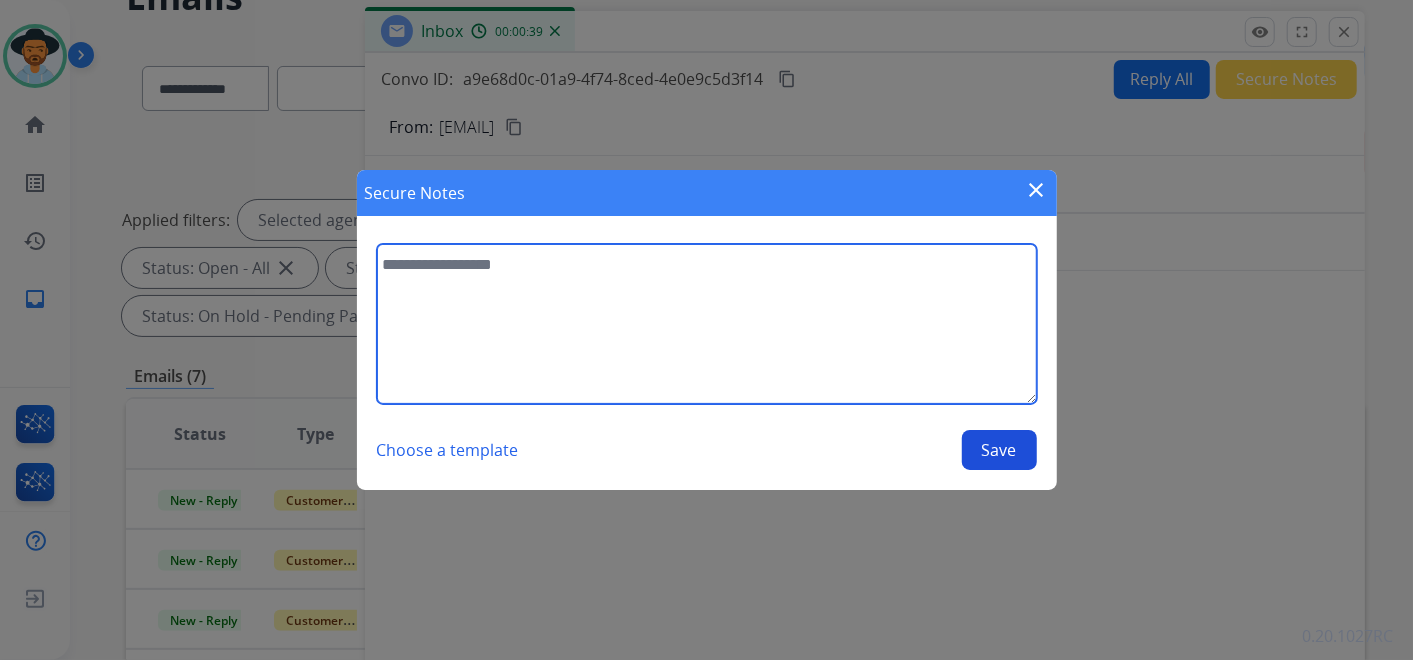 click at bounding box center (707, 324) 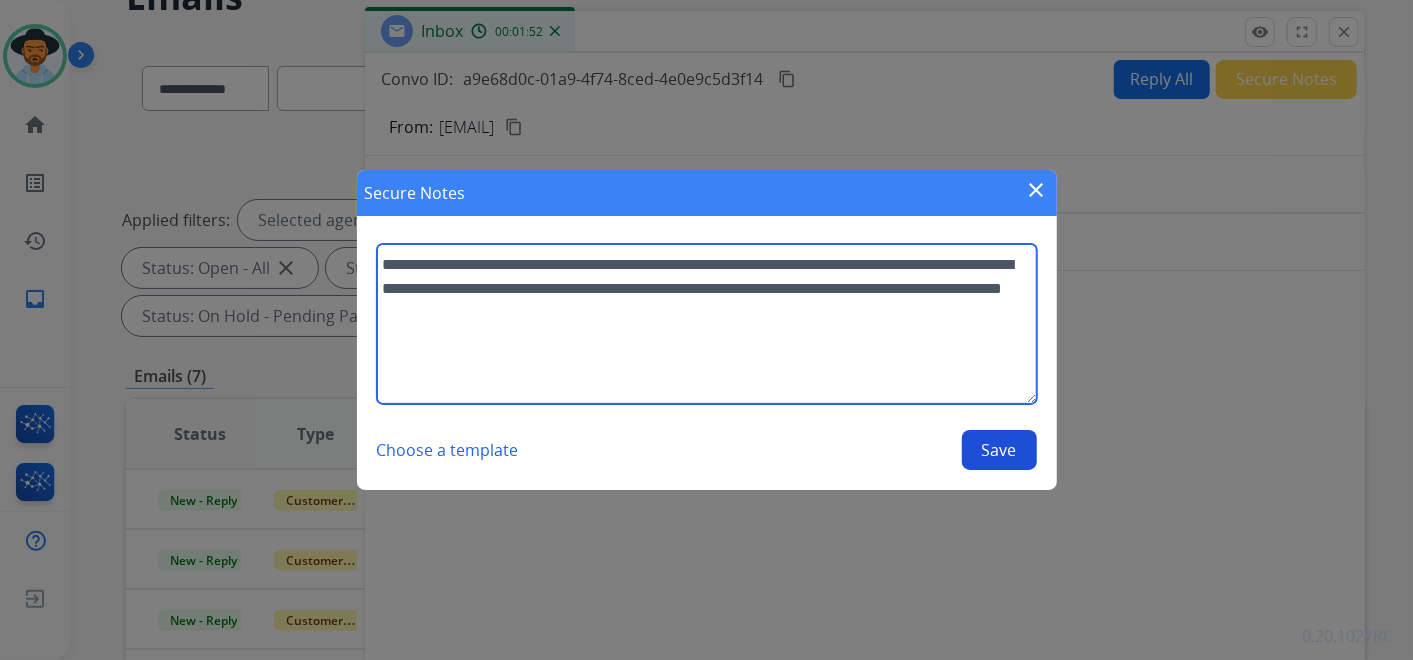click on "**********" at bounding box center (707, 324) 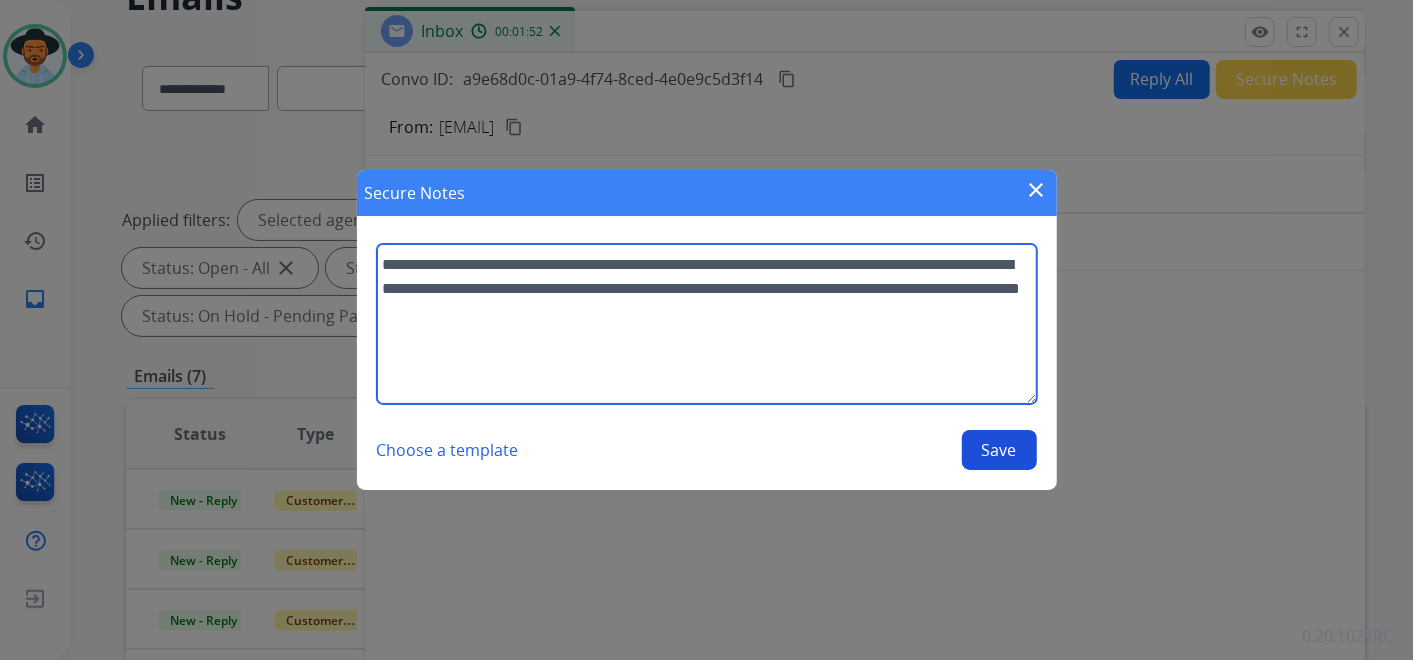 type on "**********" 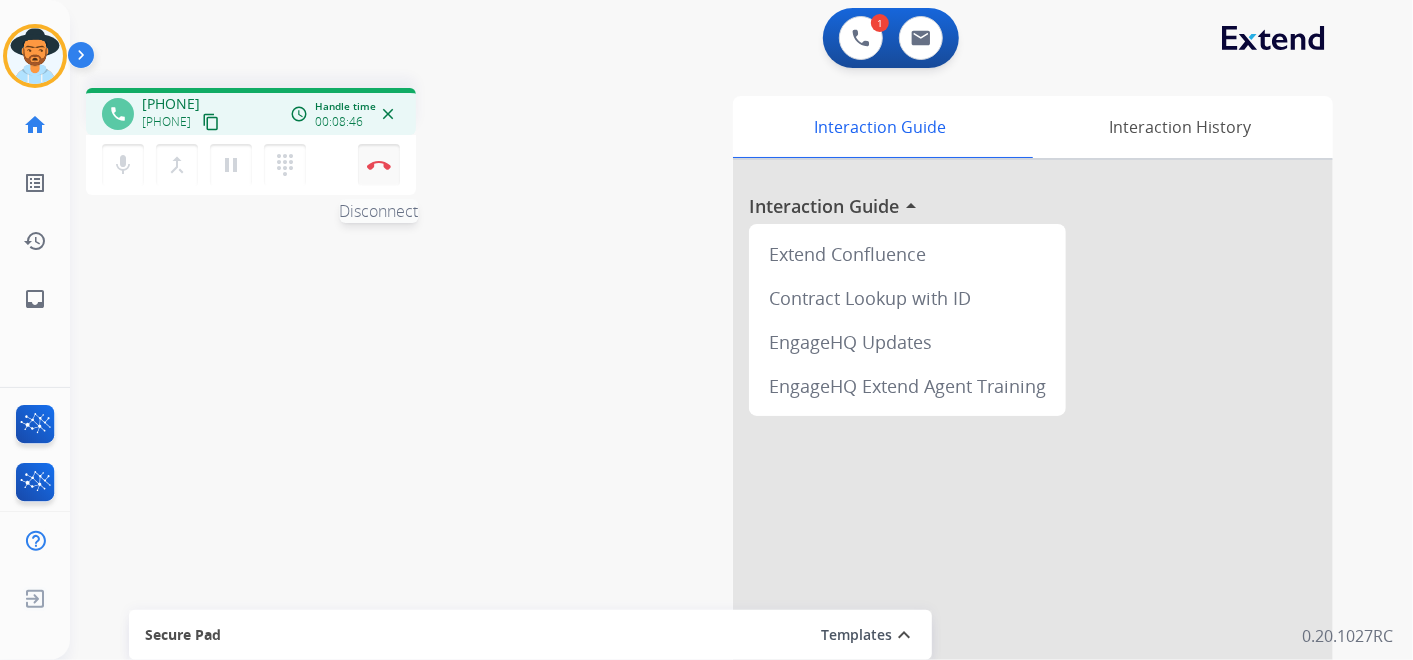 click at bounding box center [379, 165] 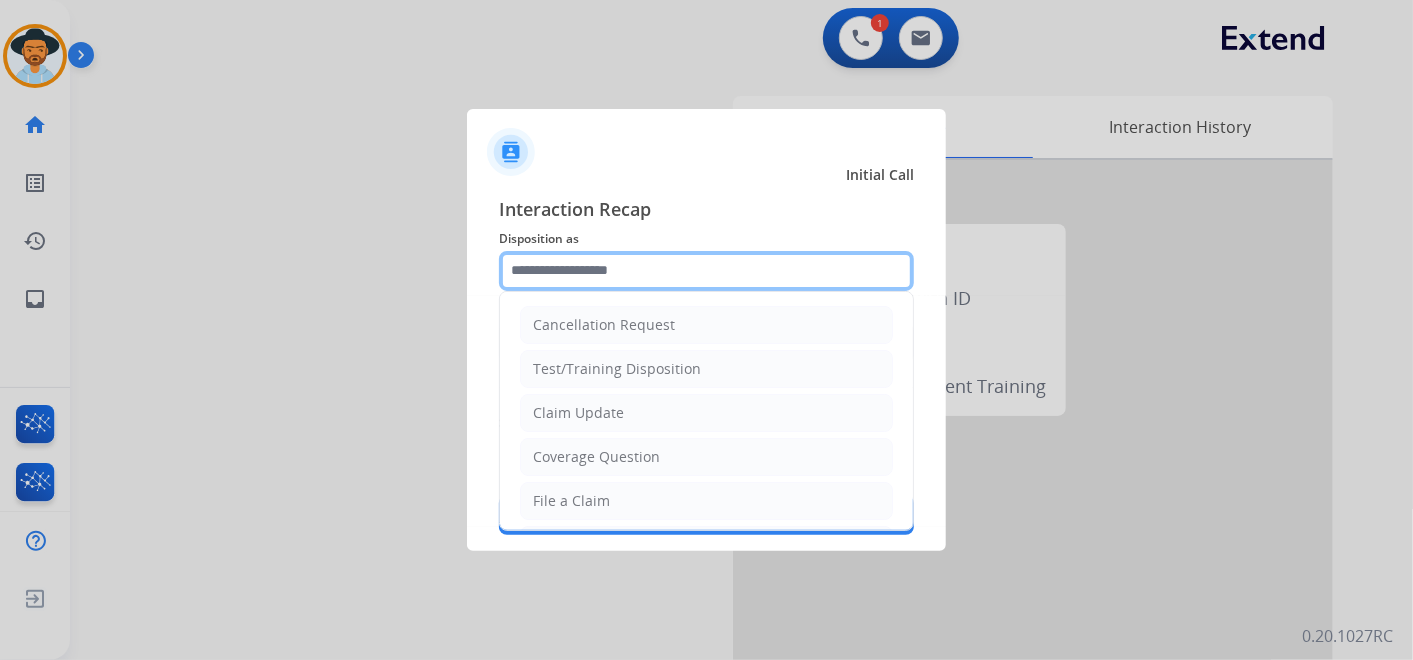 click 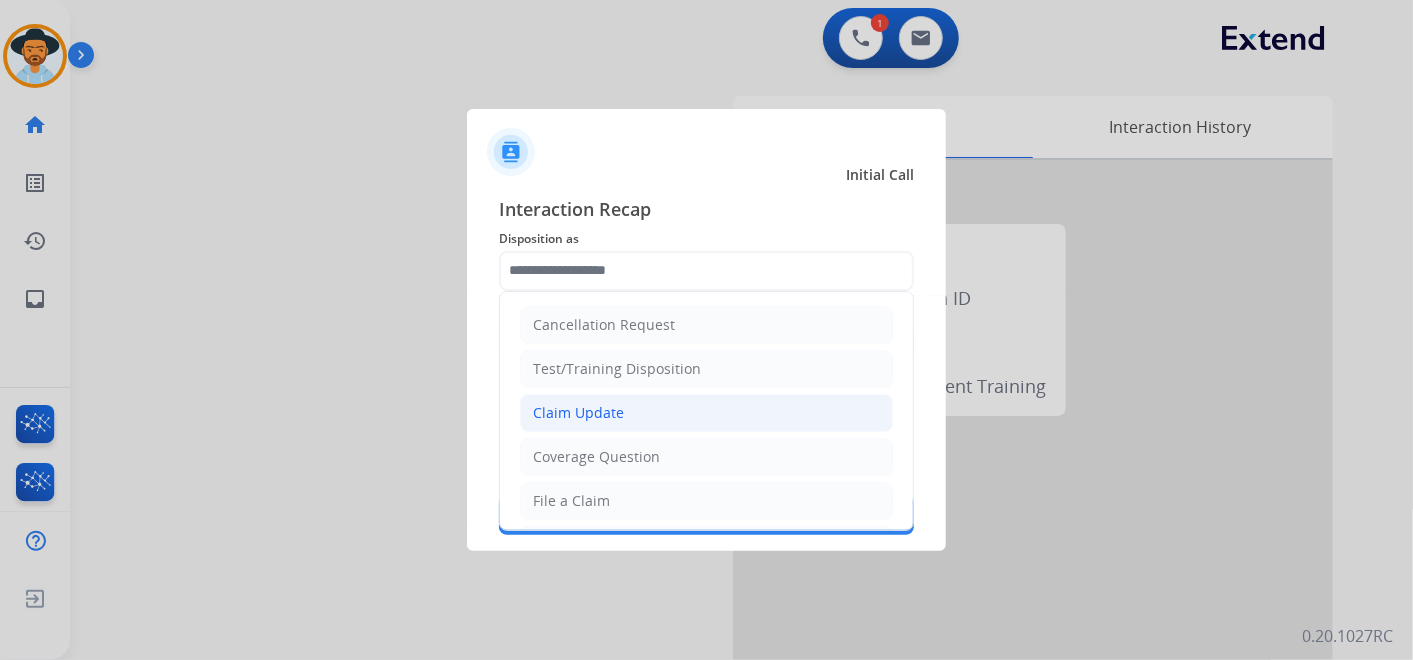 click on "Claim Update" 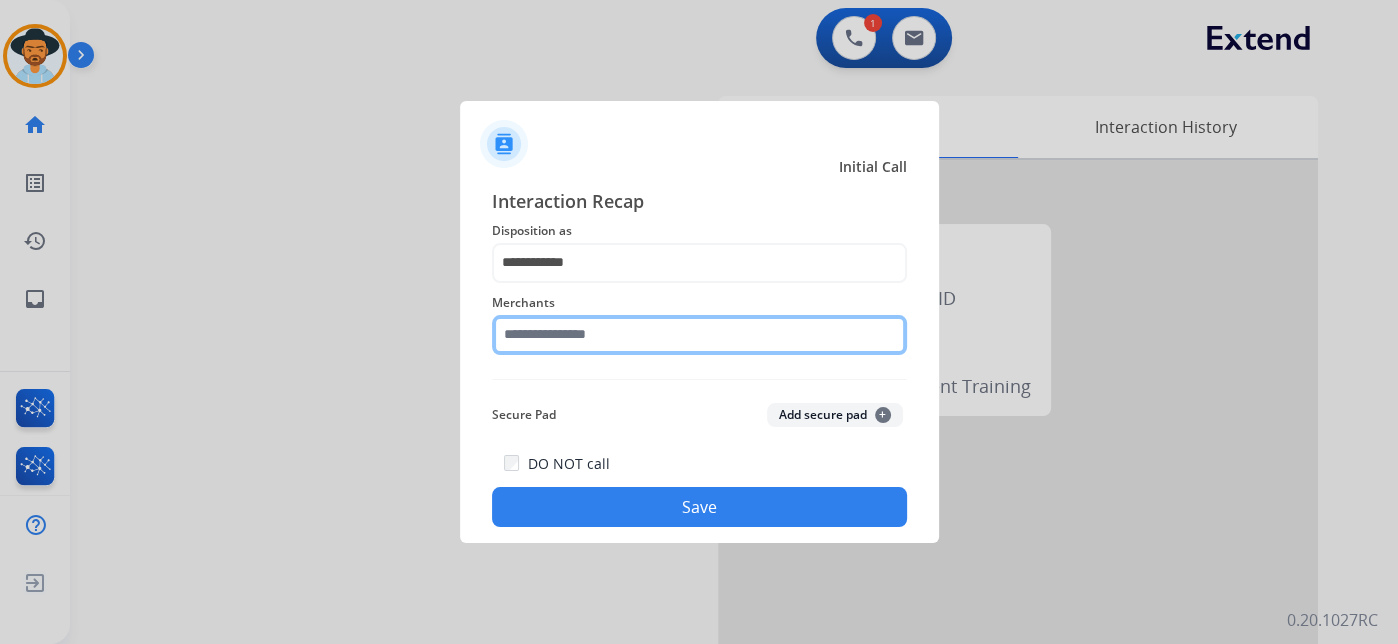 click 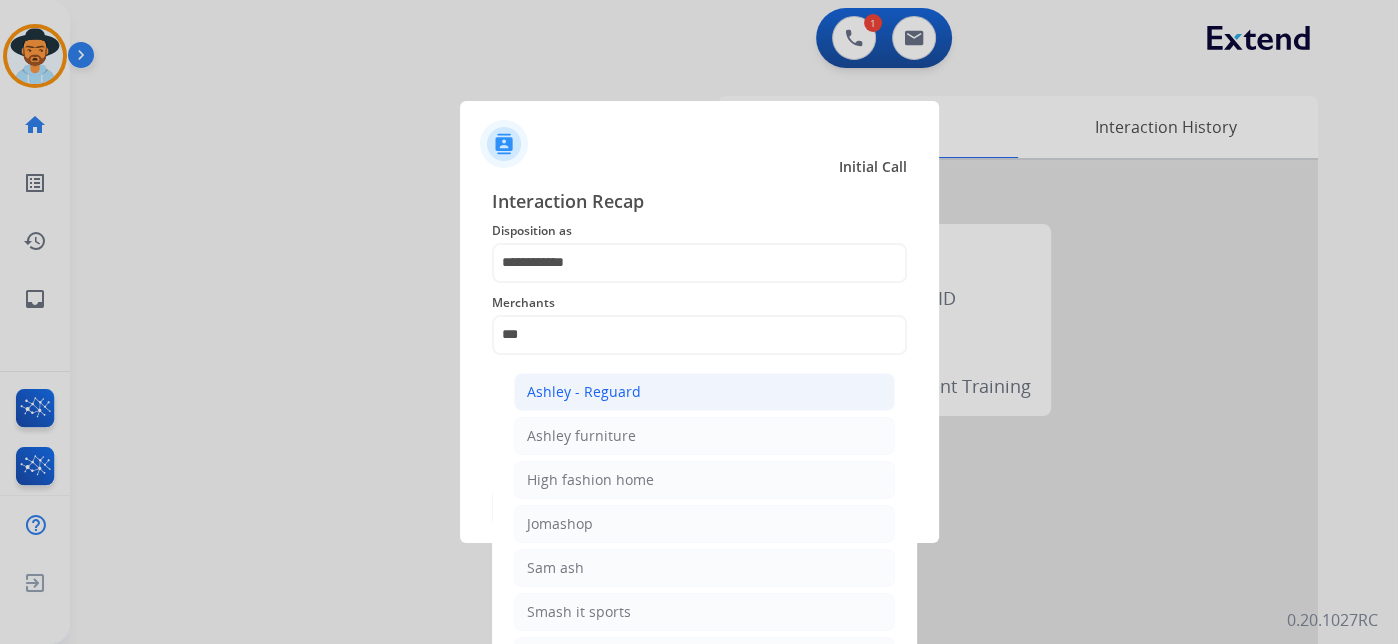 click on "Ashley - Reguard" 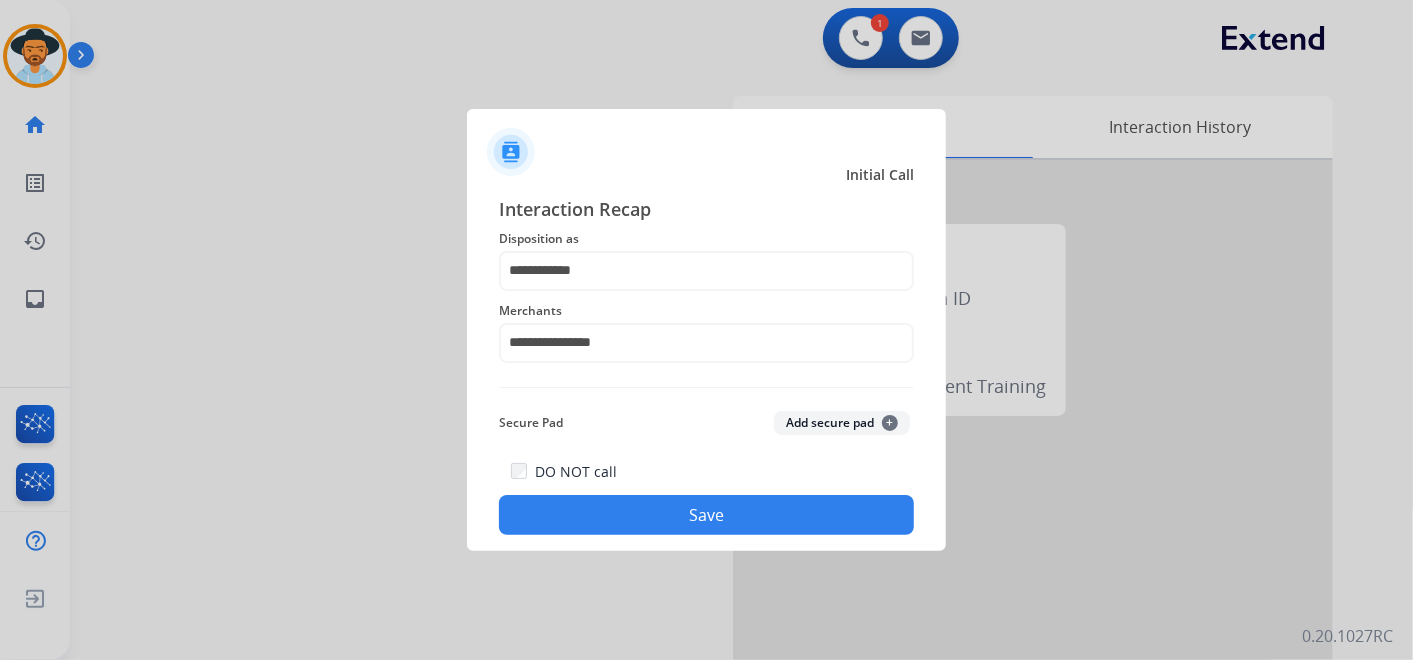 click on "Save" 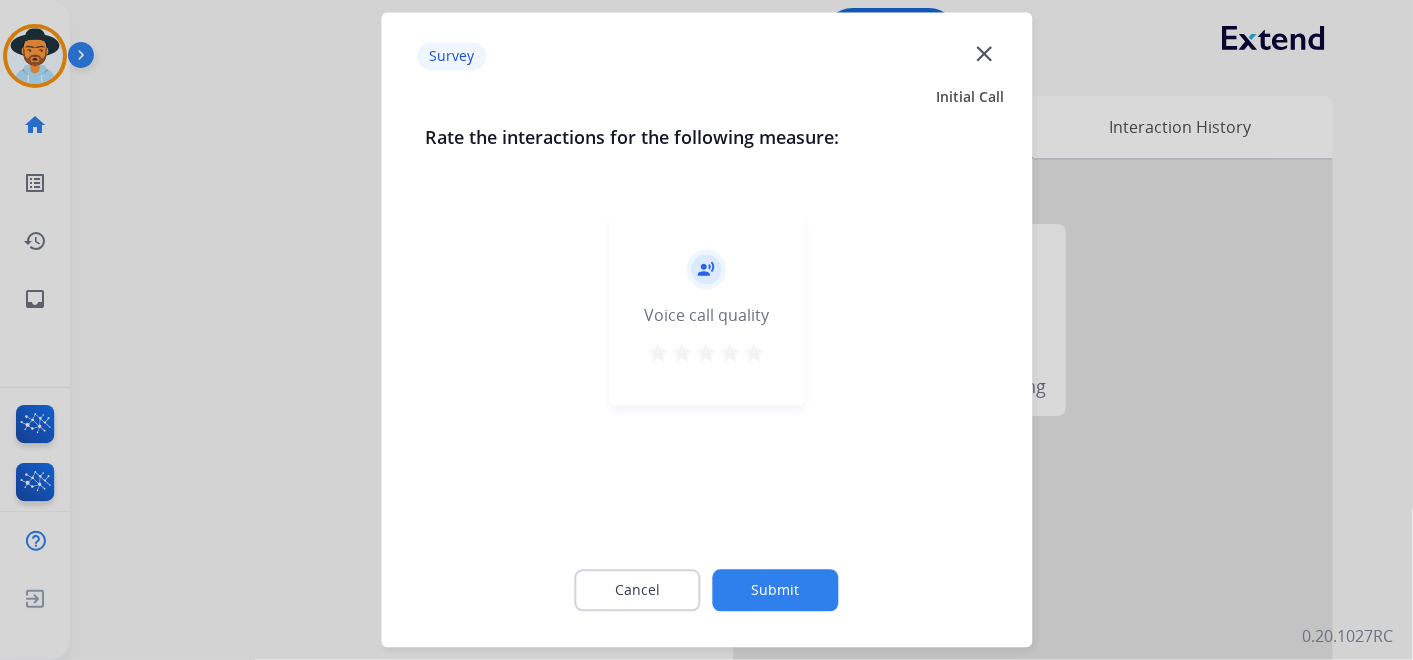 click on "star" at bounding box center [755, 354] 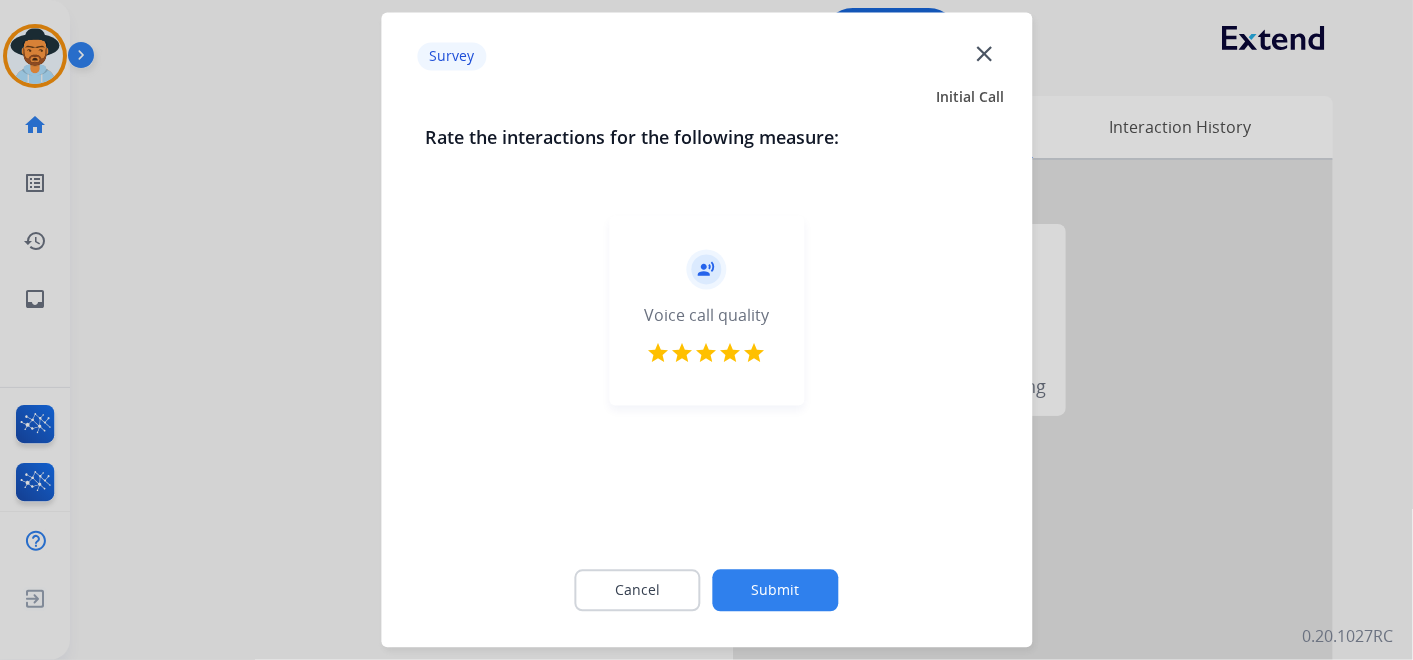 click on "Submit" 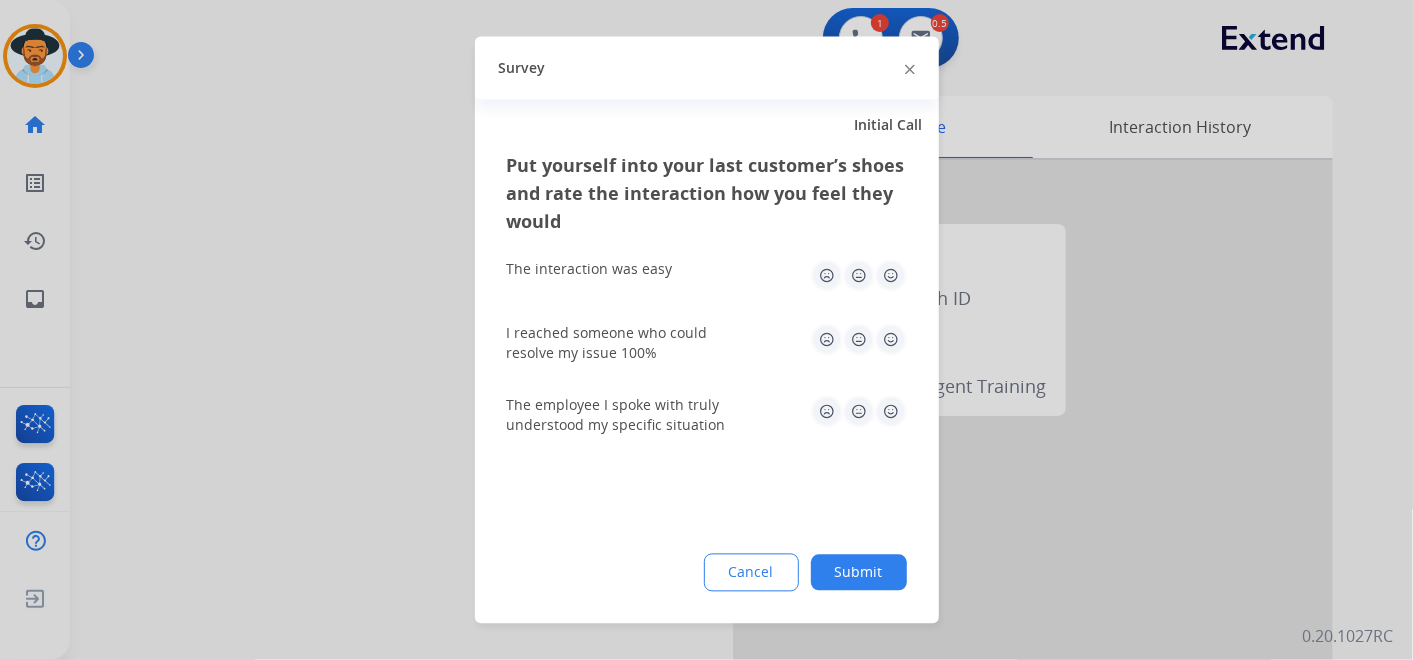 click 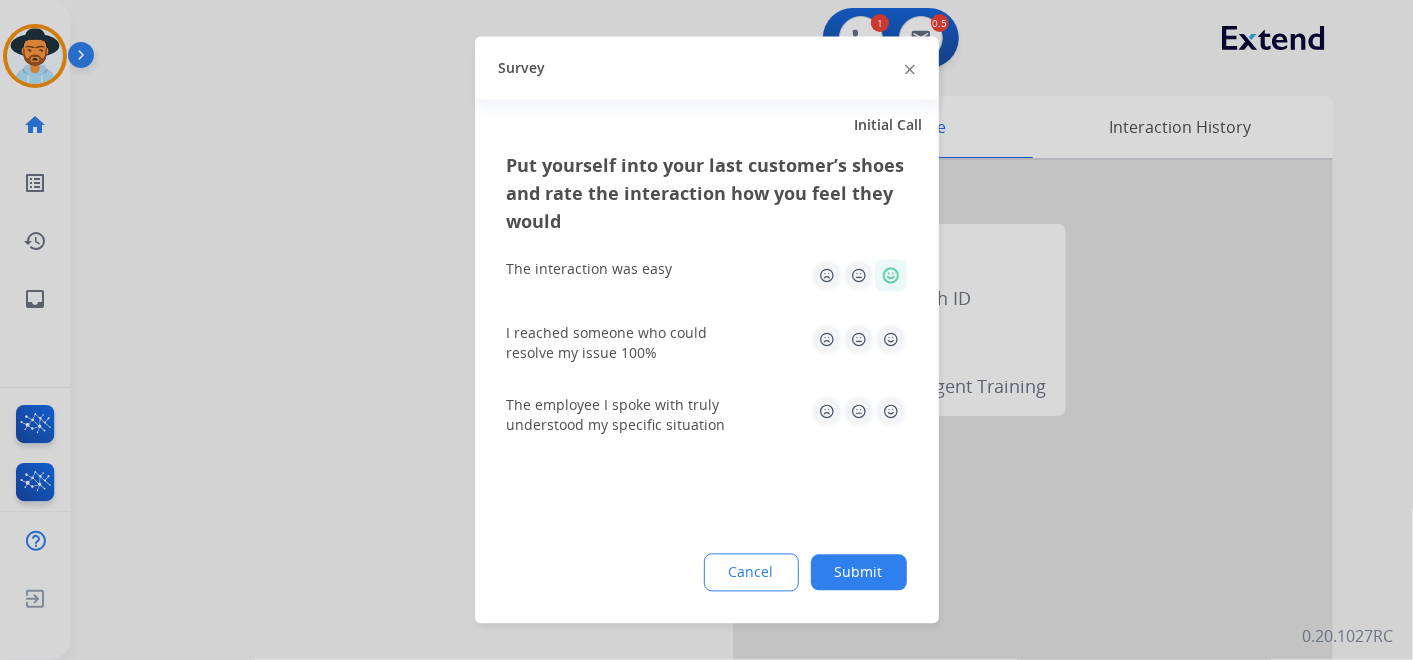 click 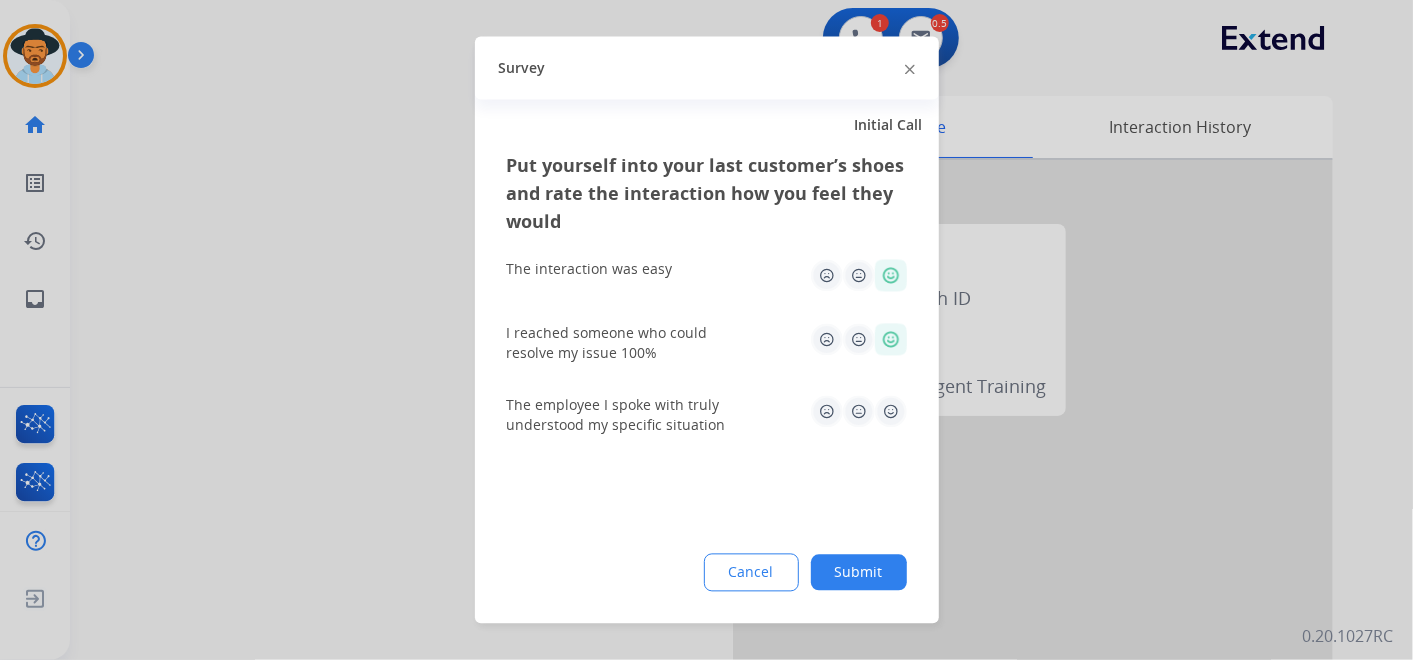 click 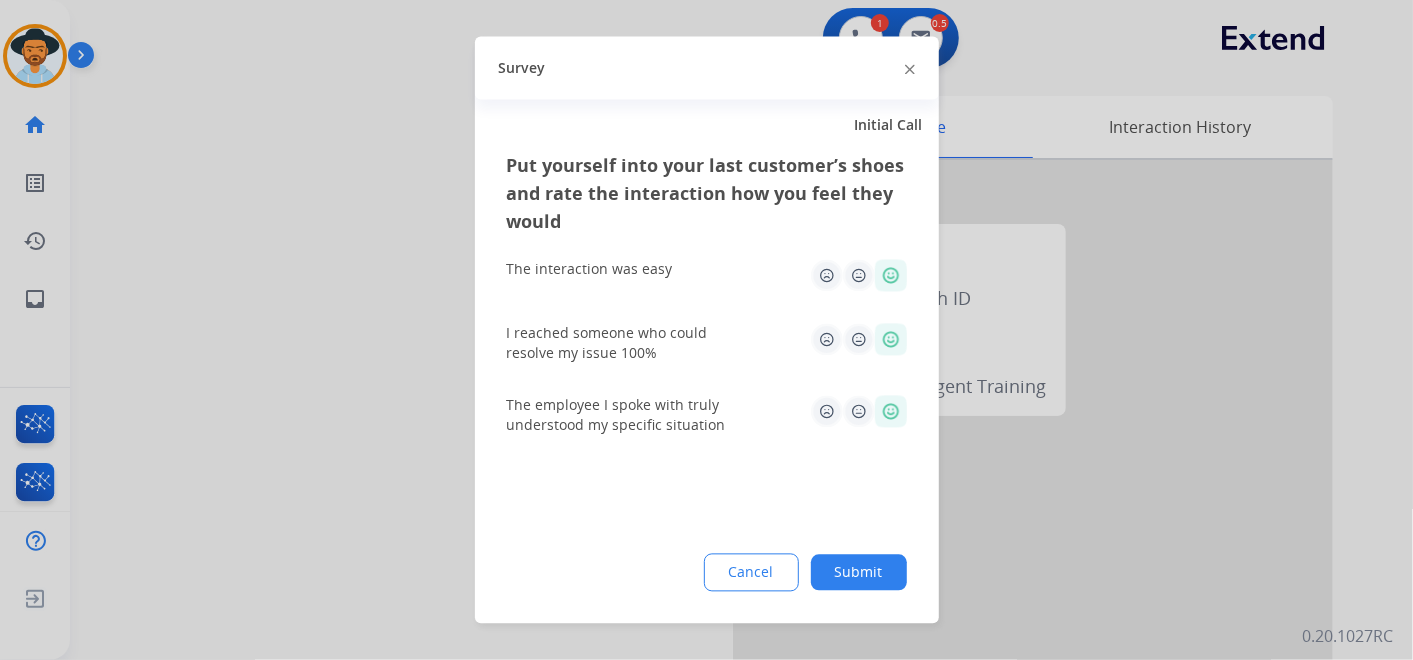 click on "Submit" 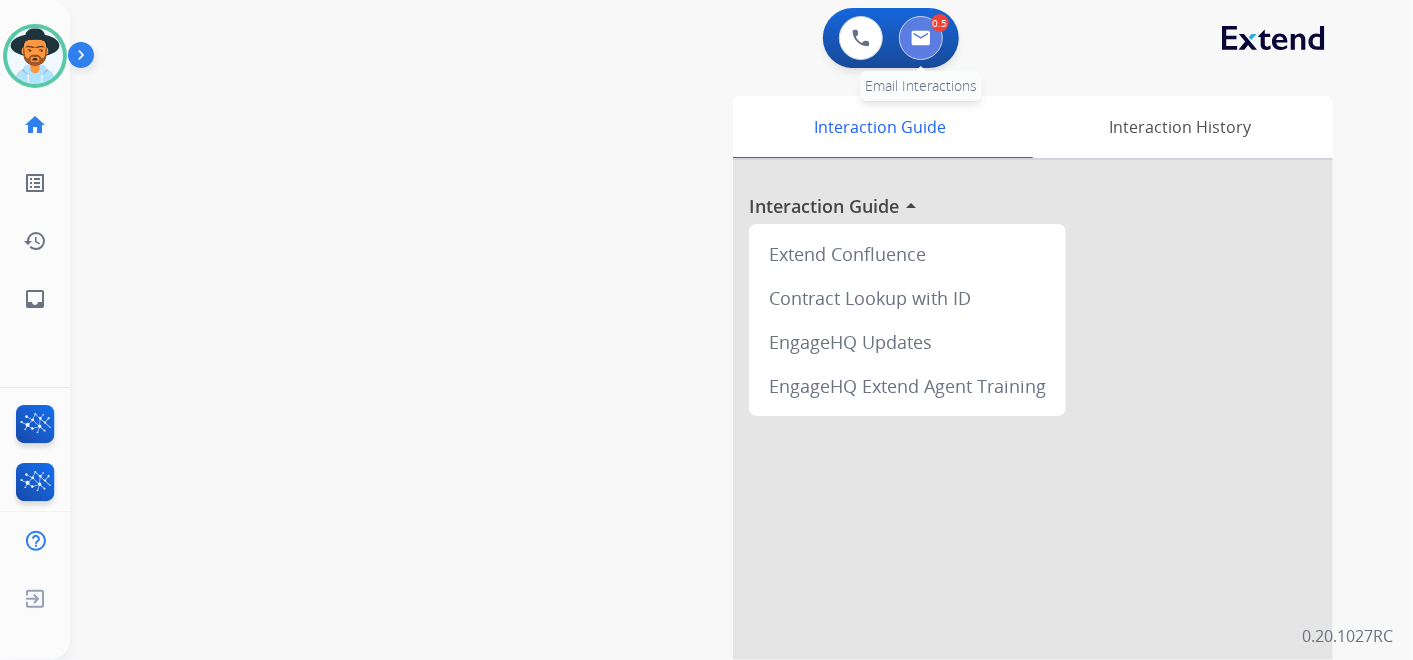 click at bounding box center [921, 38] 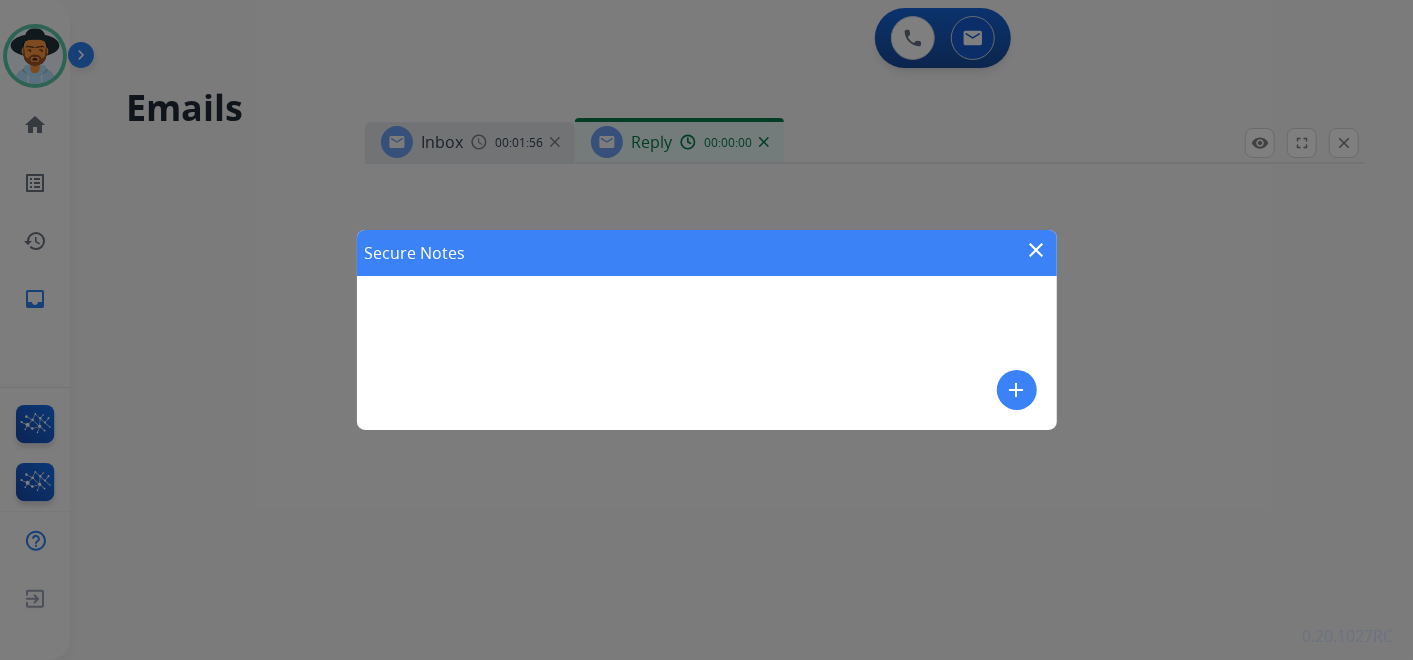 select on "**********" 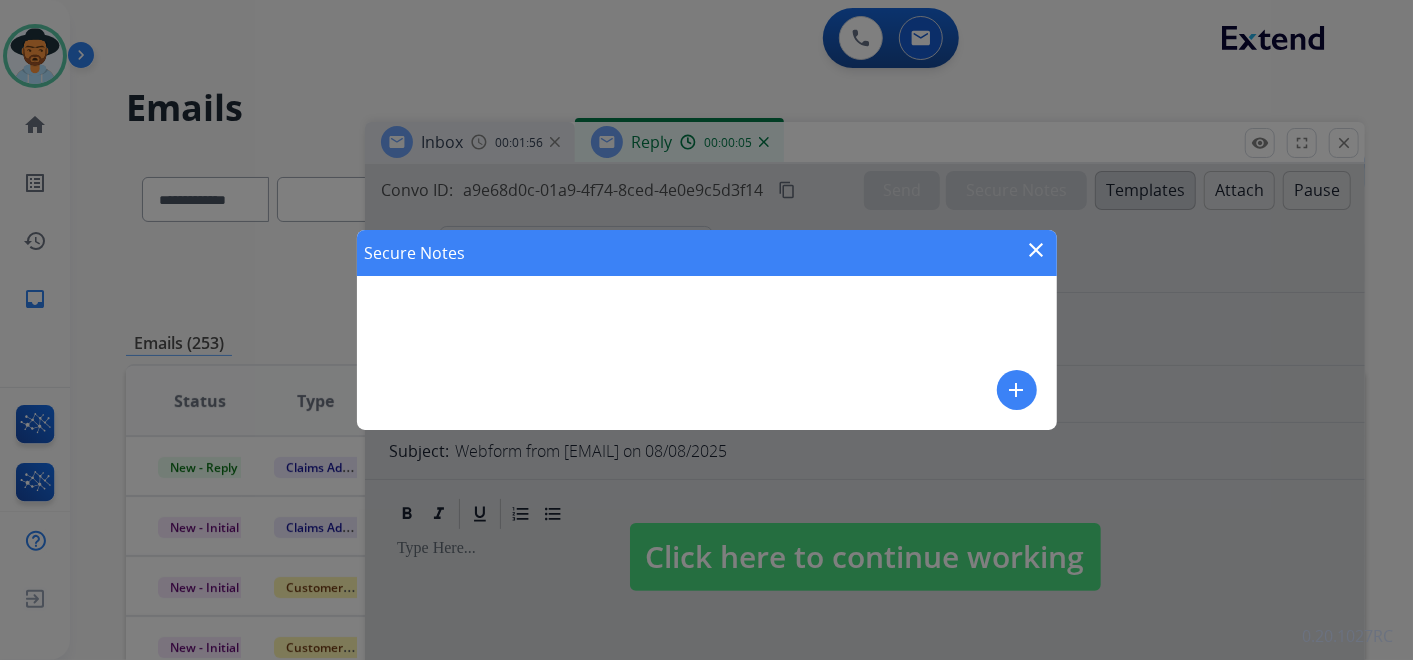click on "Secure Notes close" at bounding box center (707, 253) 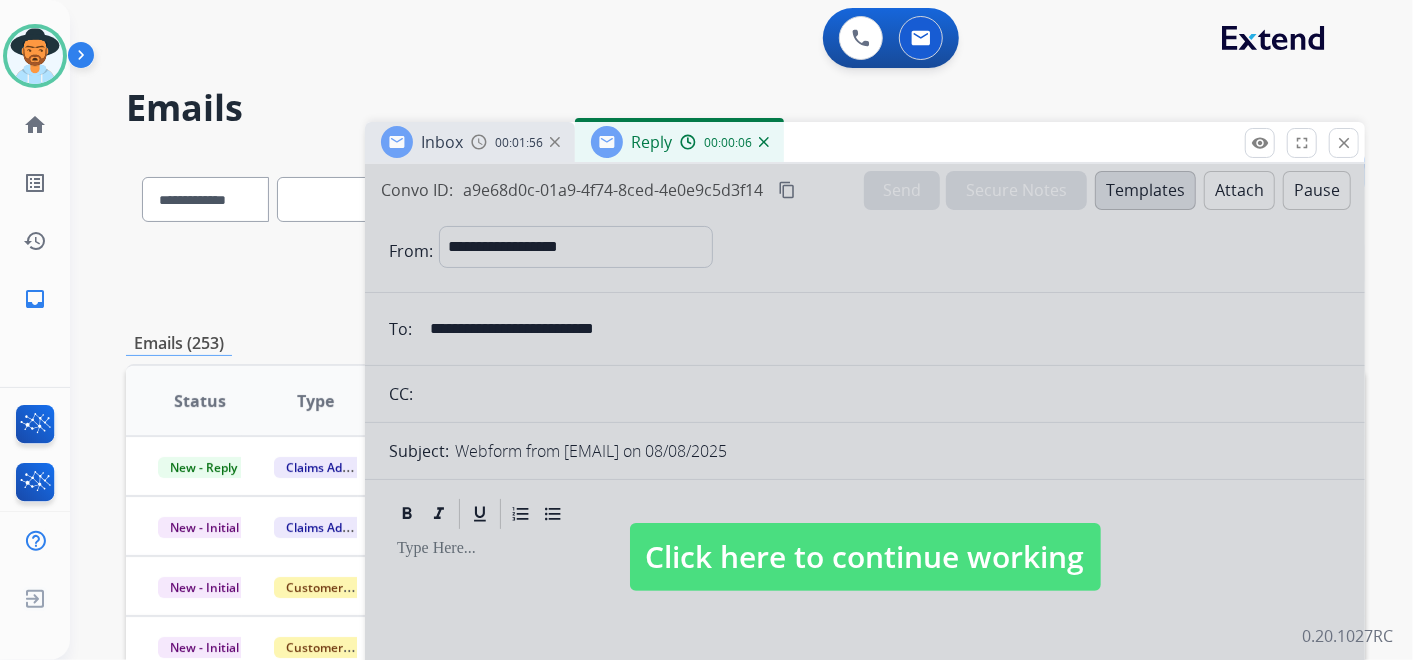 click on "Click here to continue working" at bounding box center [865, 557] 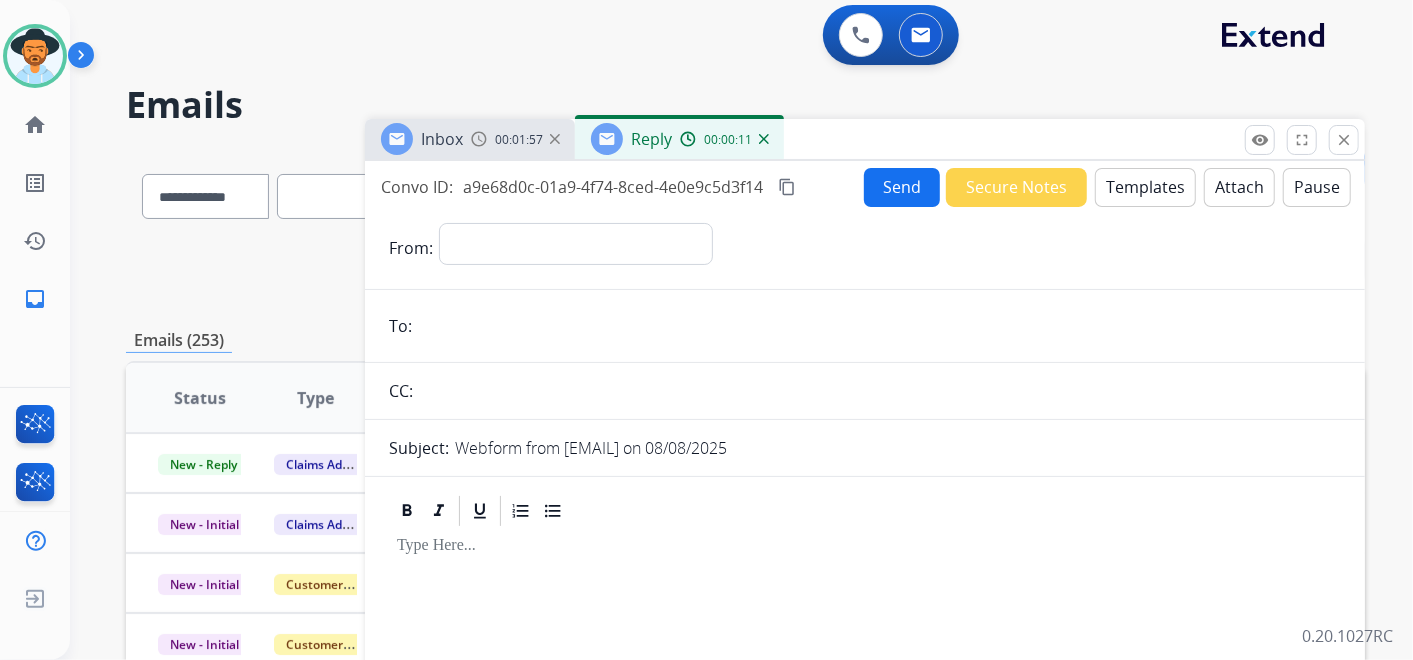 scroll, scrollTop: 0, scrollLeft: 0, axis: both 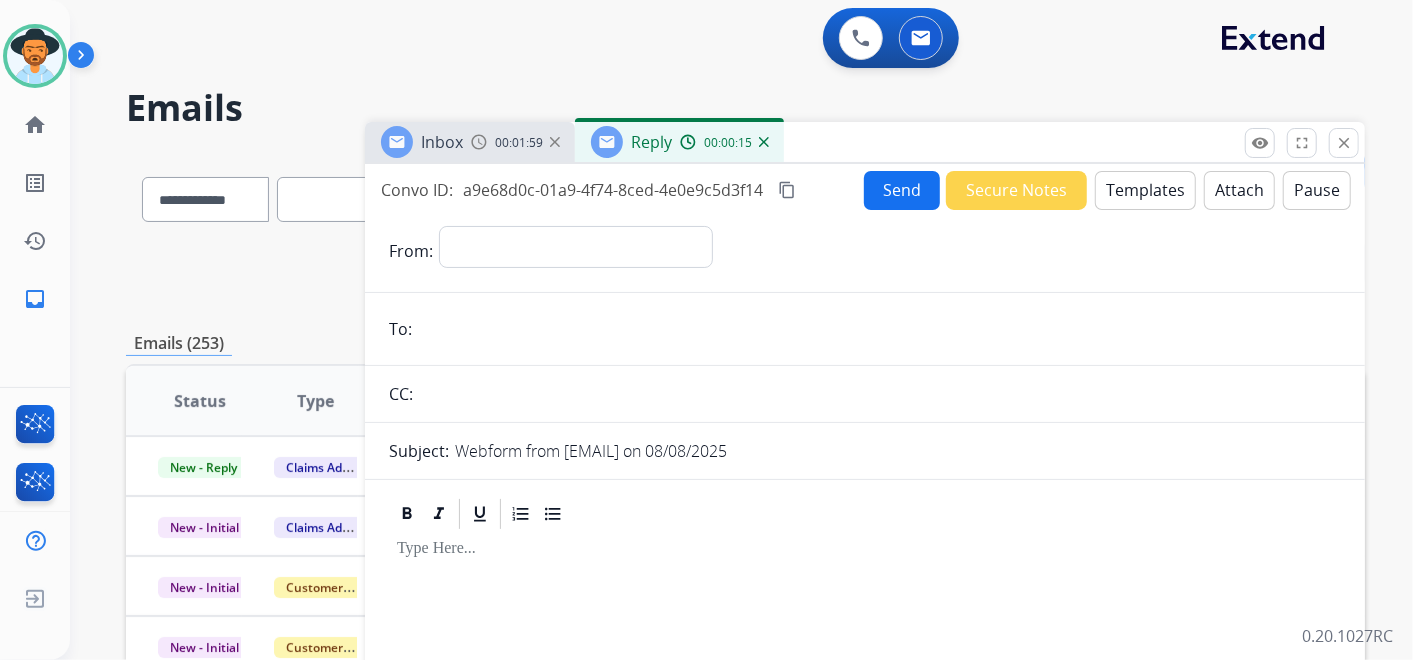 click at bounding box center (555, 142) 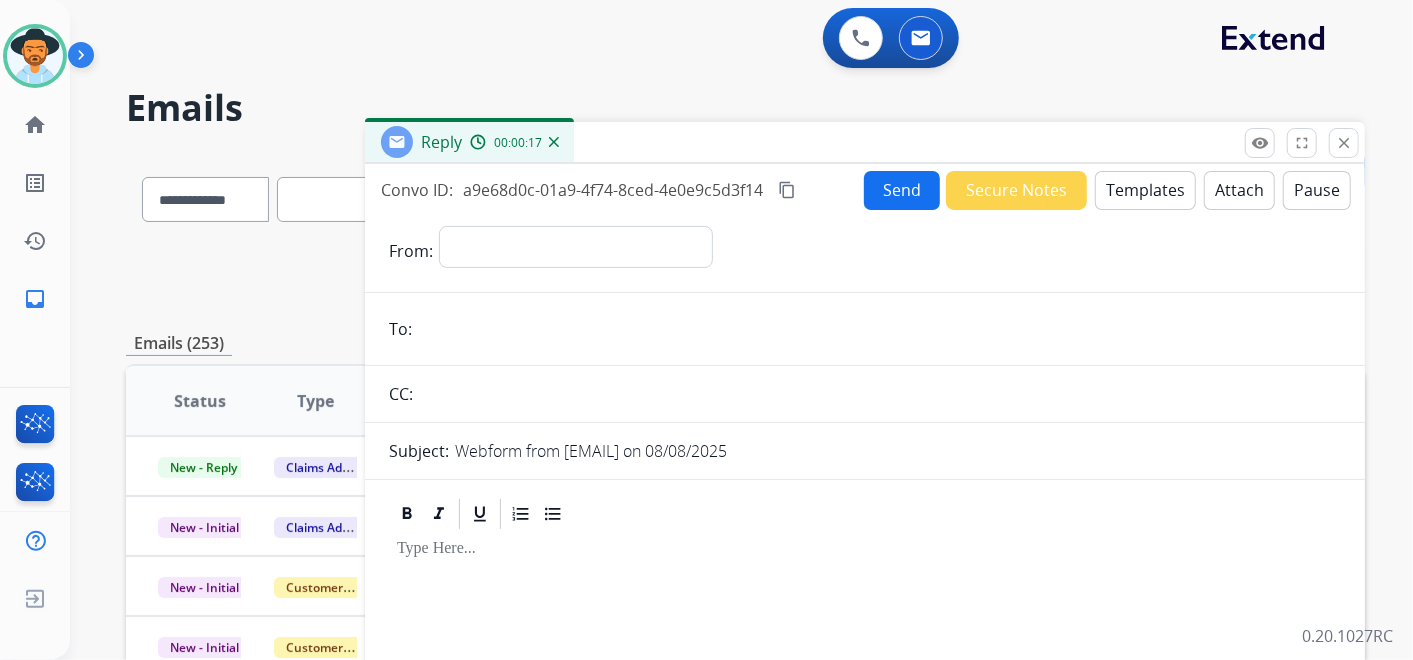 click at bounding box center [554, 142] 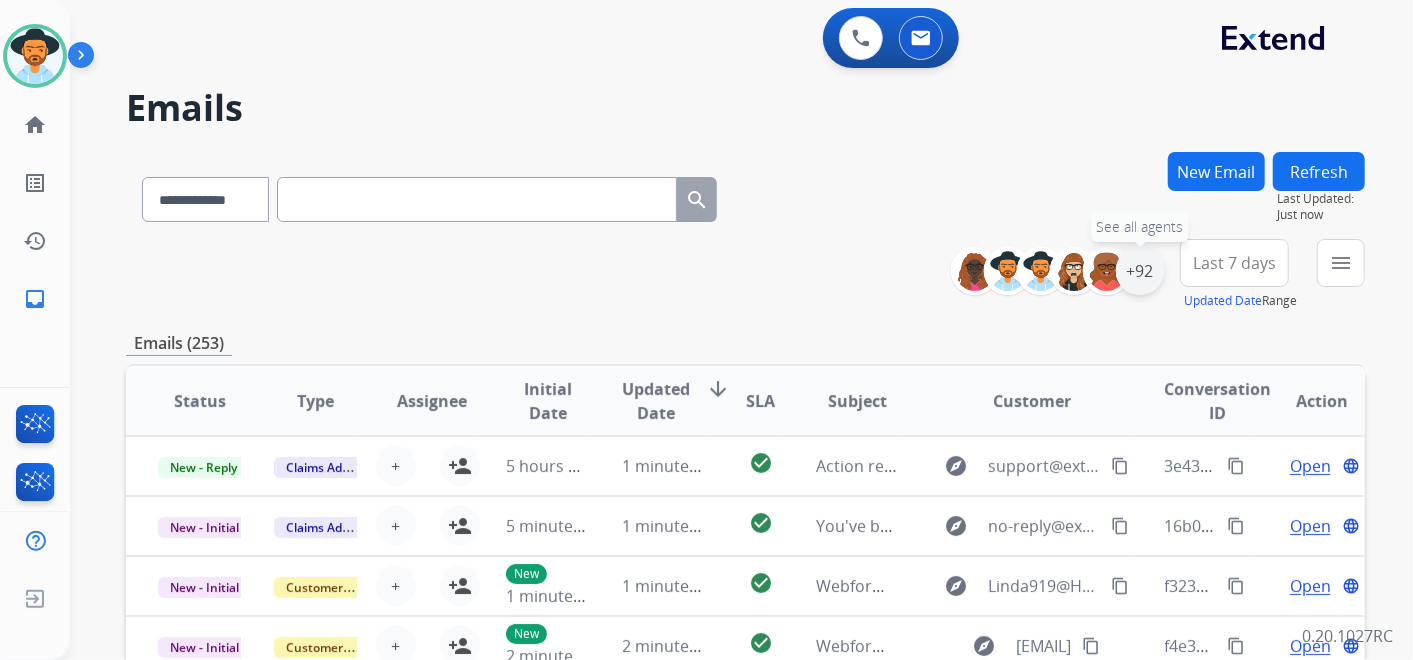 click on "+92" at bounding box center [1140, 271] 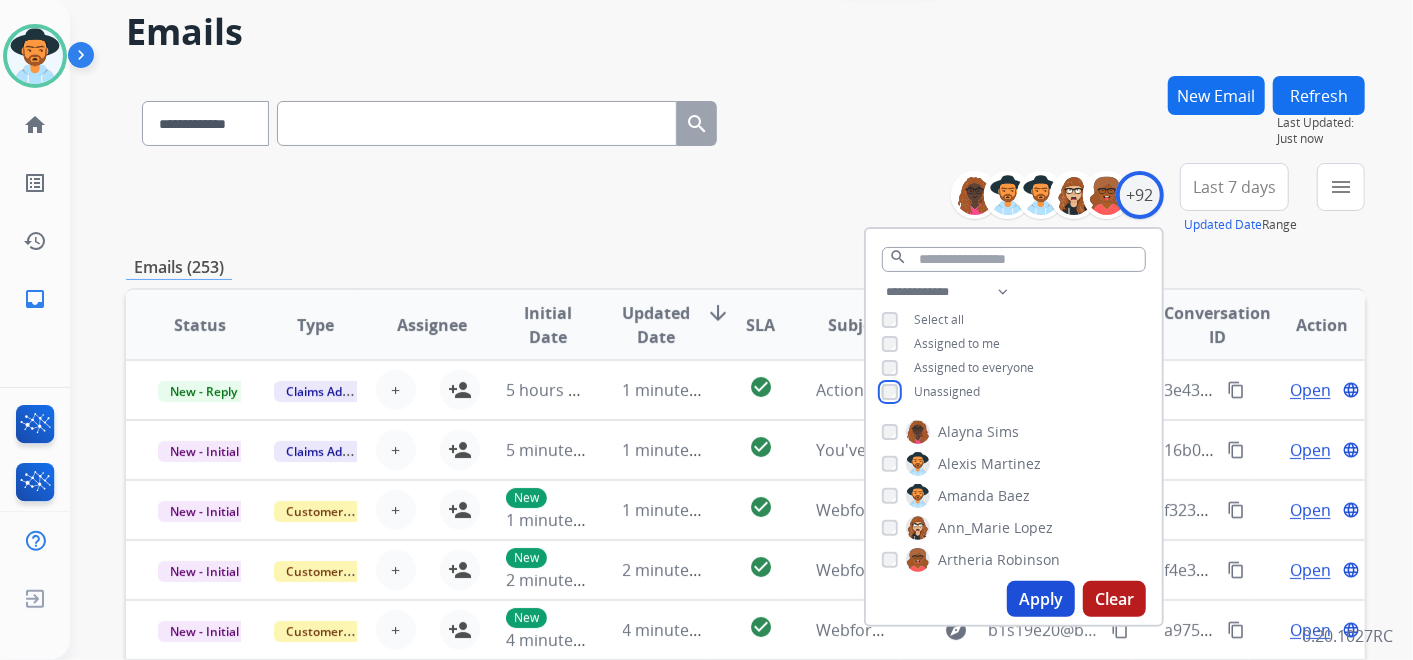 scroll, scrollTop: 222, scrollLeft: 0, axis: vertical 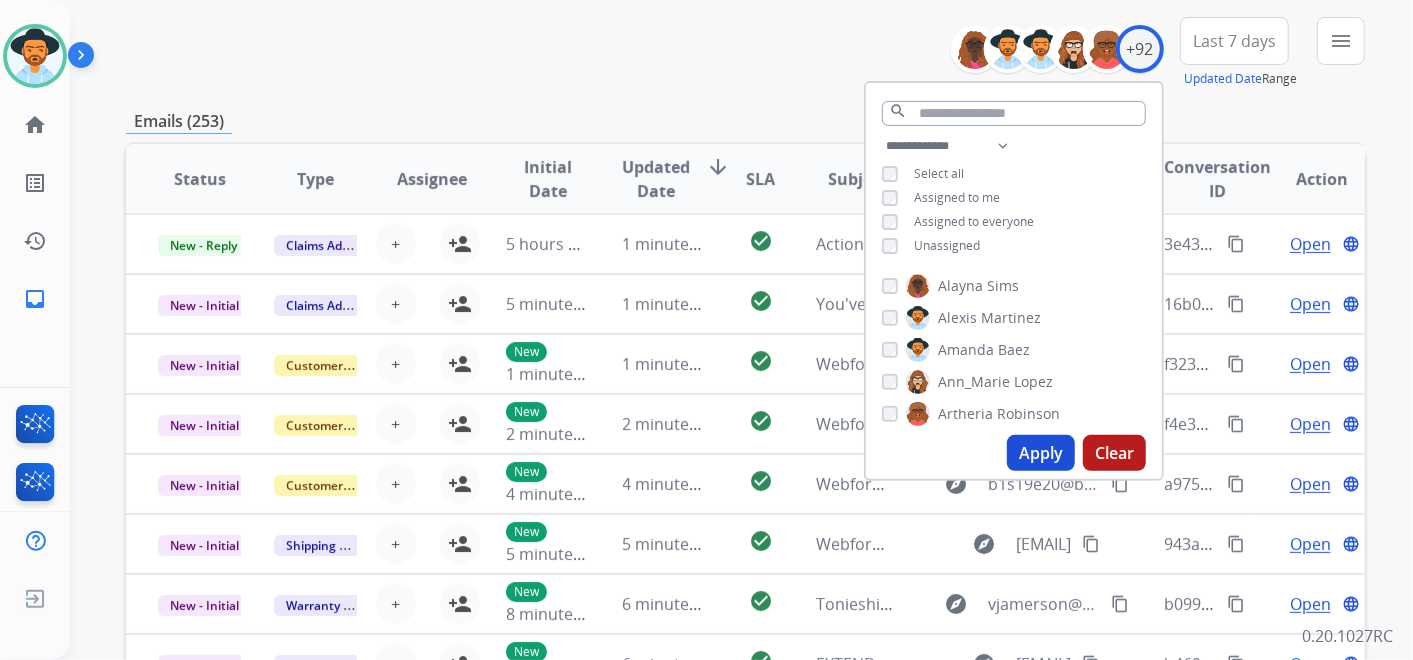 click on "Apply" at bounding box center (1041, 453) 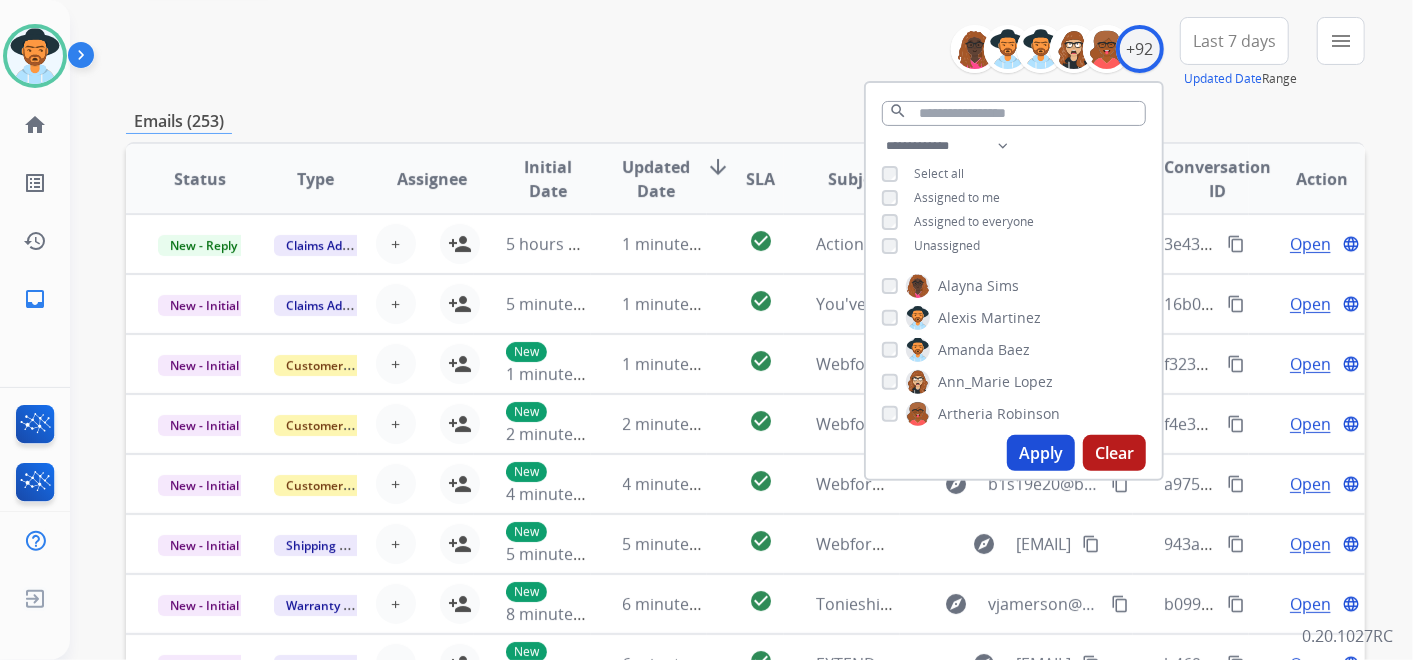 scroll, scrollTop: 0, scrollLeft: 0, axis: both 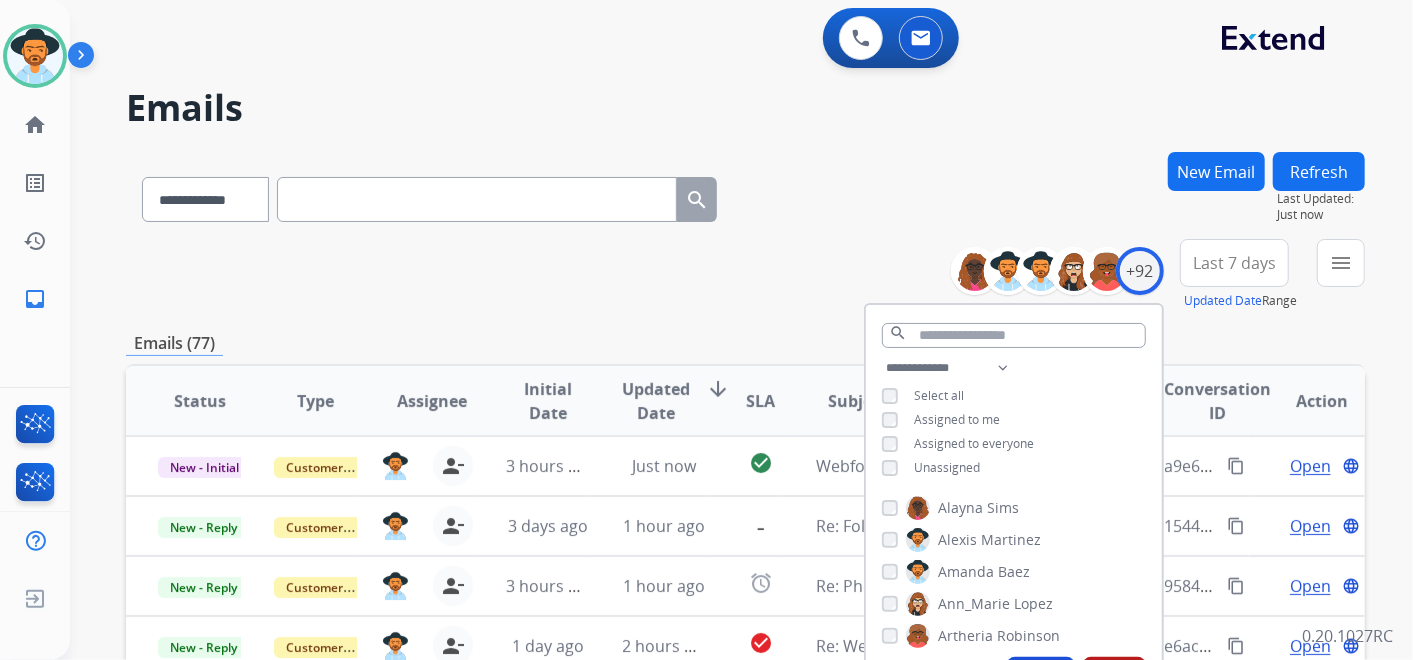 click on "Emails (77)" at bounding box center [745, 343] 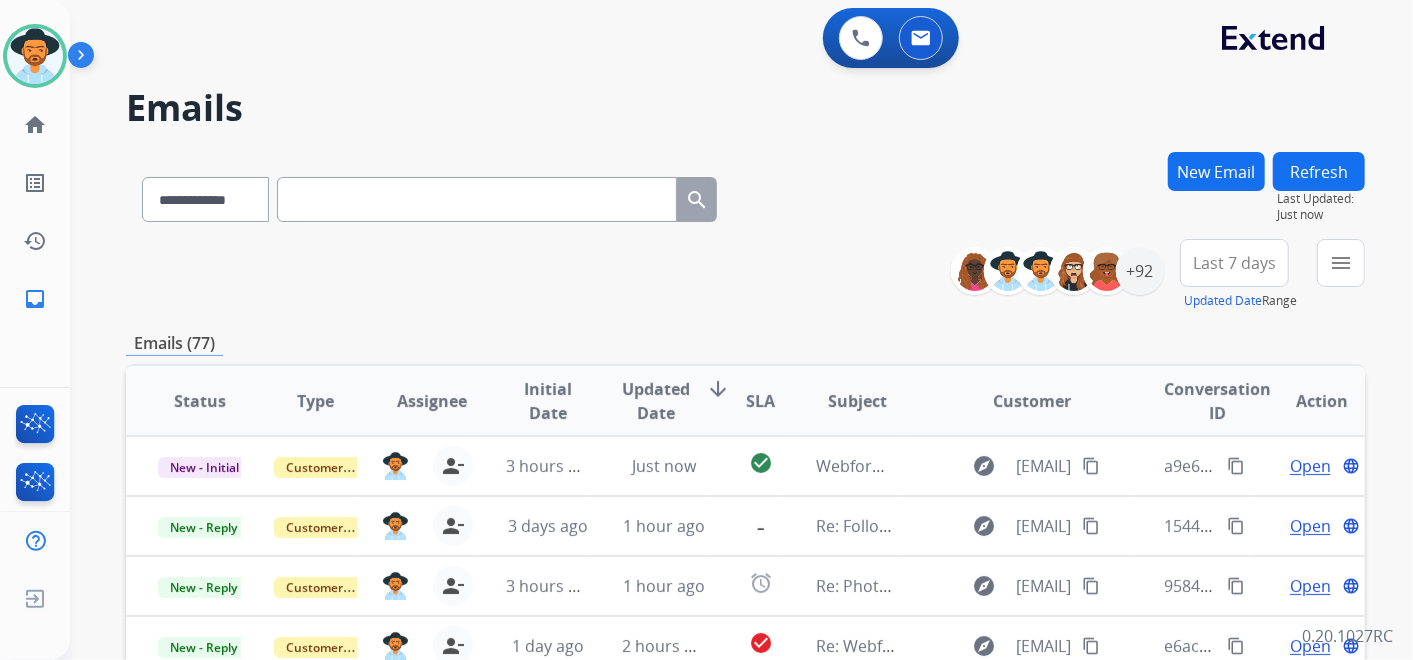 click on "Last 7 days" at bounding box center (1234, 263) 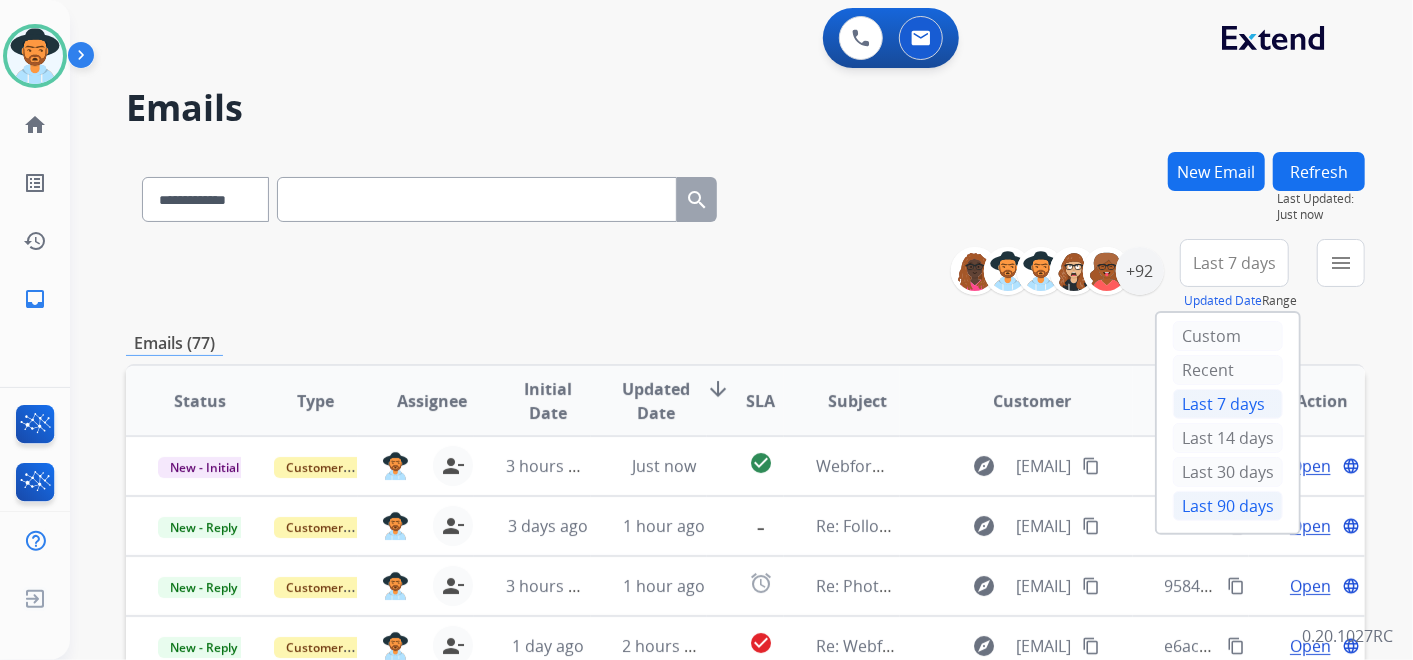 click on "Last 90 days" at bounding box center [1228, 506] 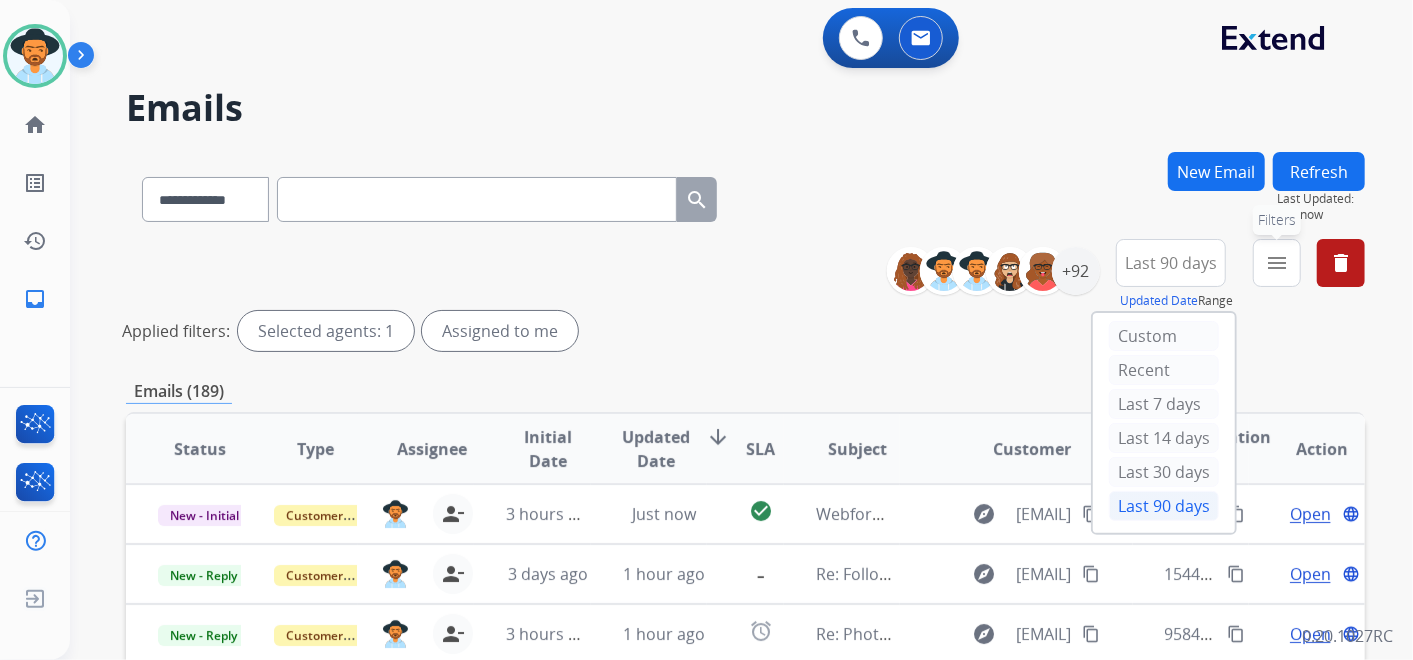click on "menu" at bounding box center (1277, 263) 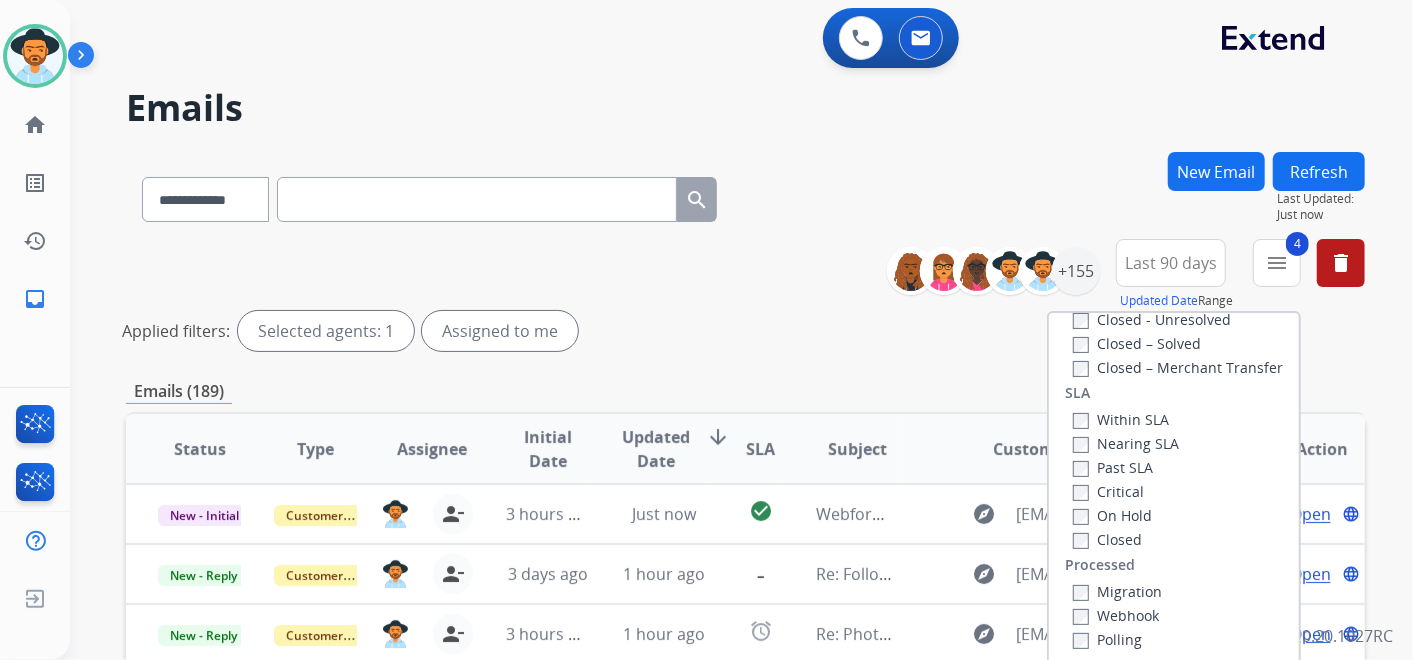 scroll, scrollTop: 526, scrollLeft: 0, axis: vertical 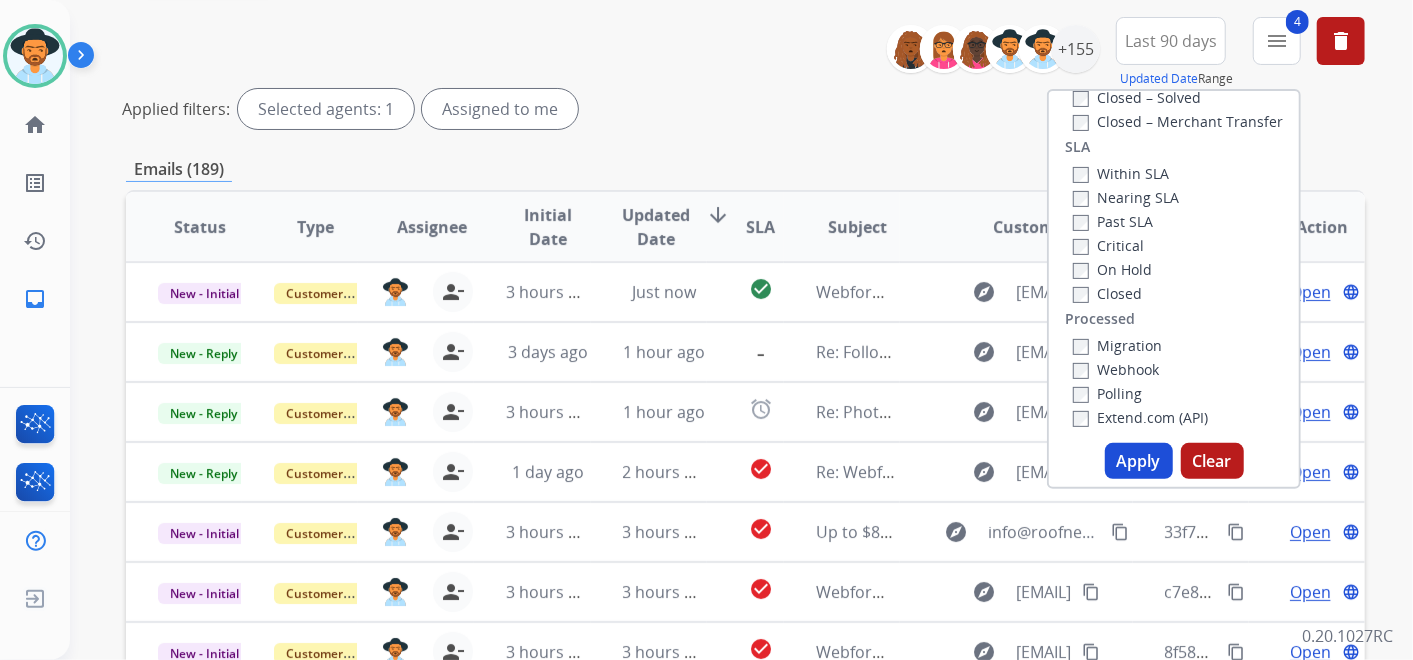 click on "Apply" at bounding box center [1139, 461] 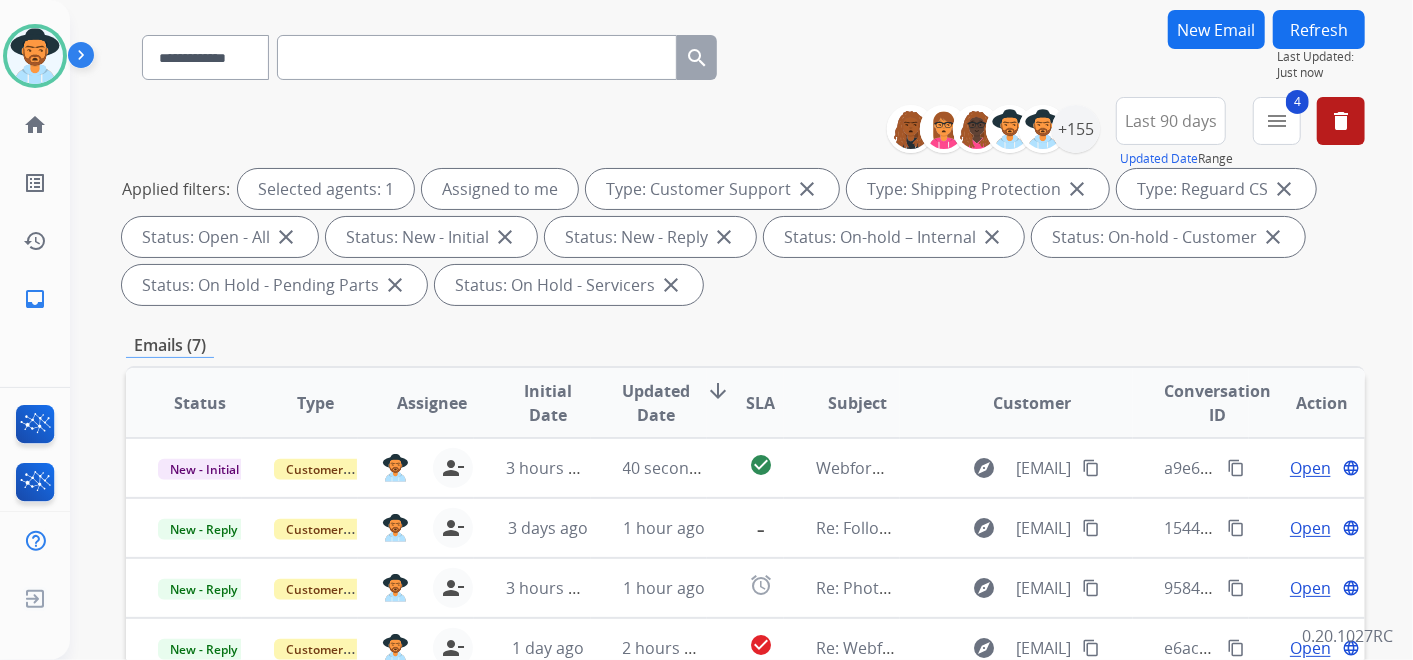 scroll, scrollTop: 177, scrollLeft: 0, axis: vertical 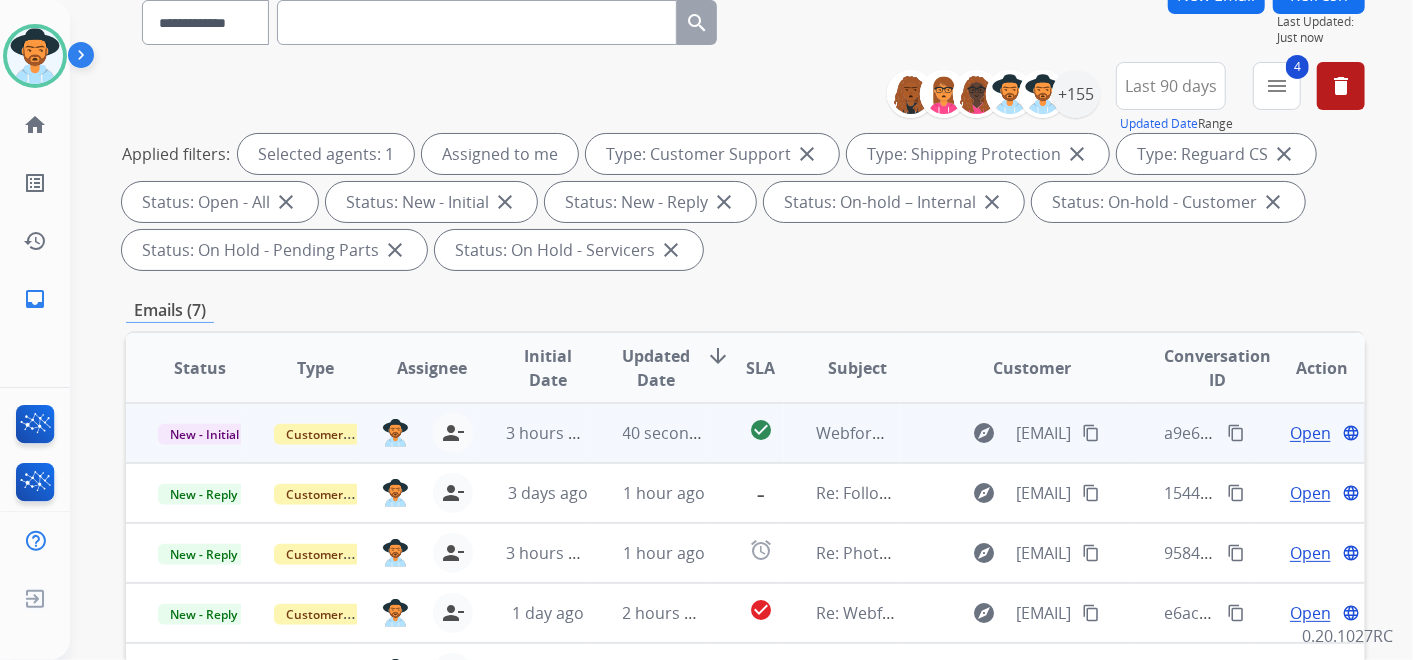 click on "Open" at bounding box center (1310, 433) 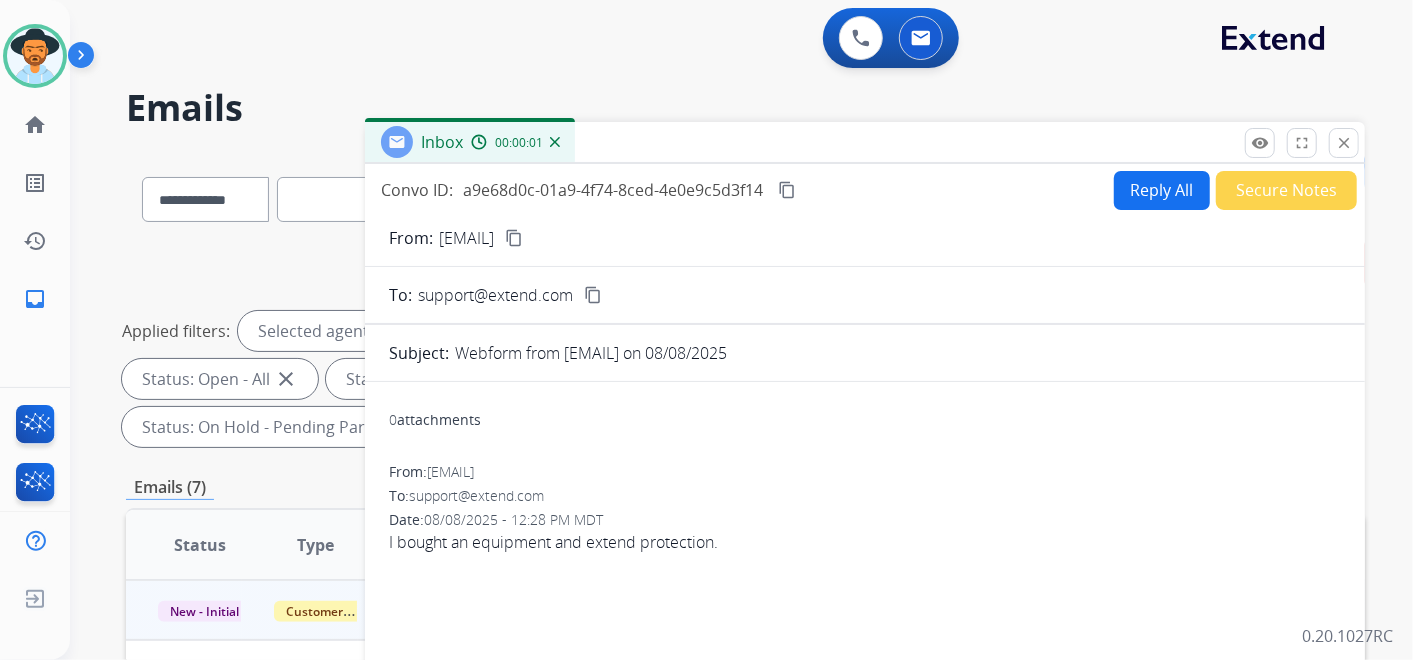 scroll, scrollTop: 0, scrollLeft: 0, axis: both 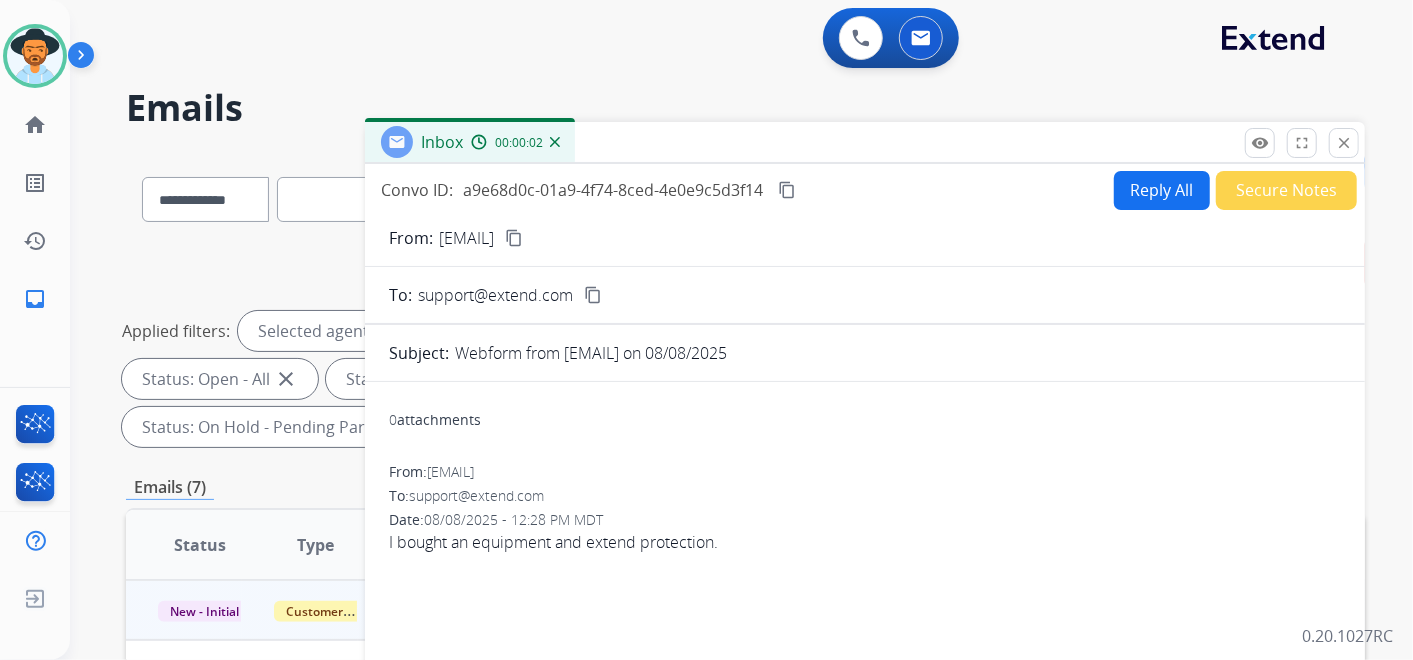 click on "content_copy" at bounding box center (514, 238) 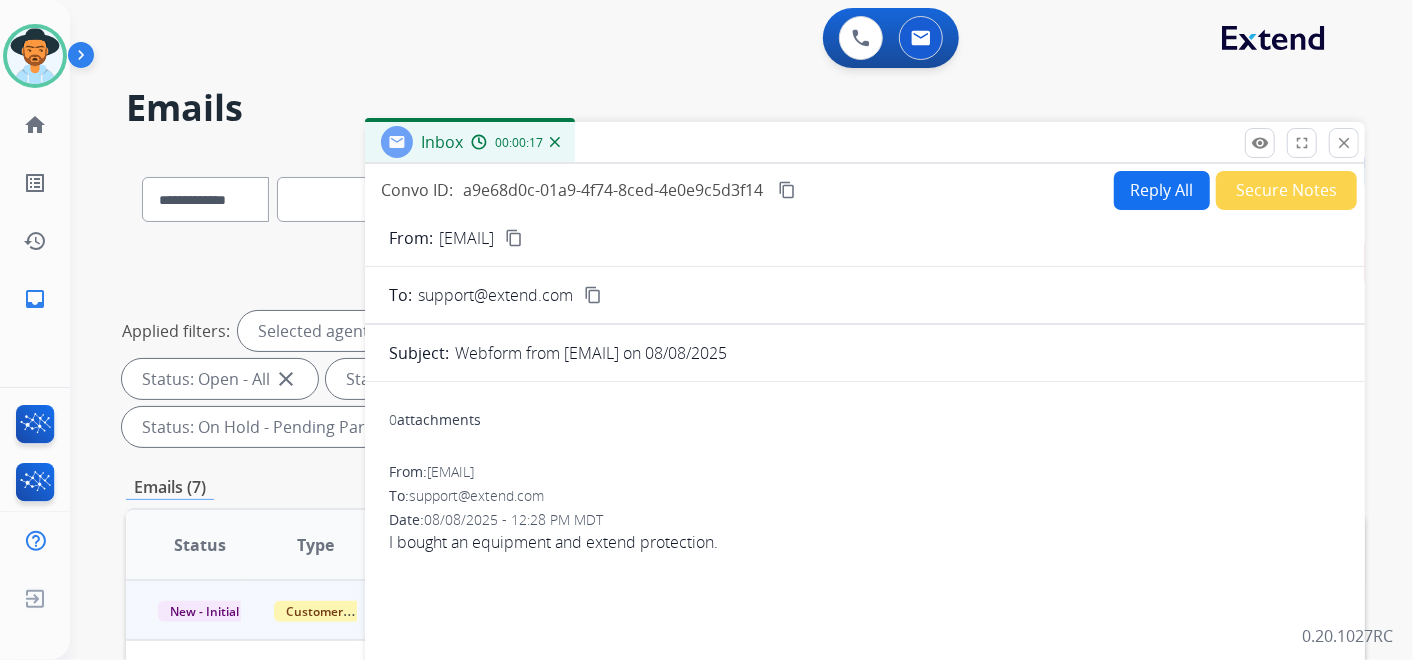 click on "Secure Notes" at bounding box center (1286, 190) 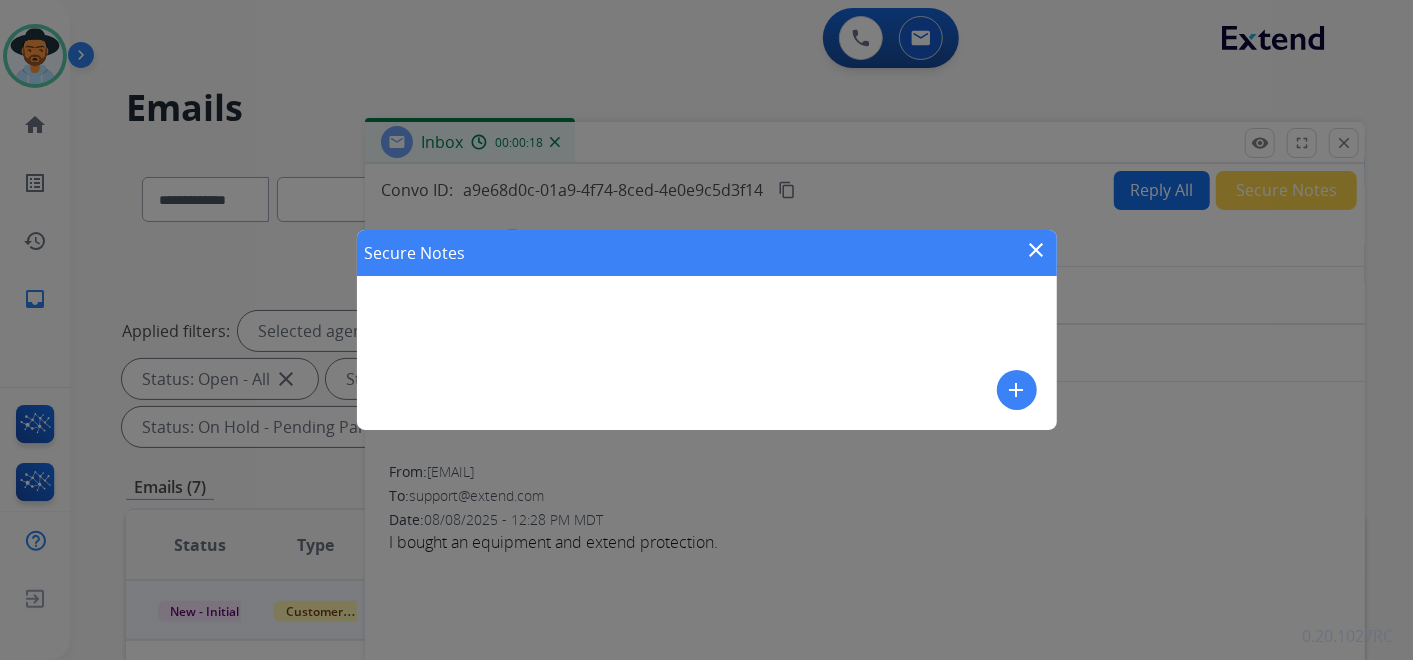 click on "close" at bounding box center [1037, 250] 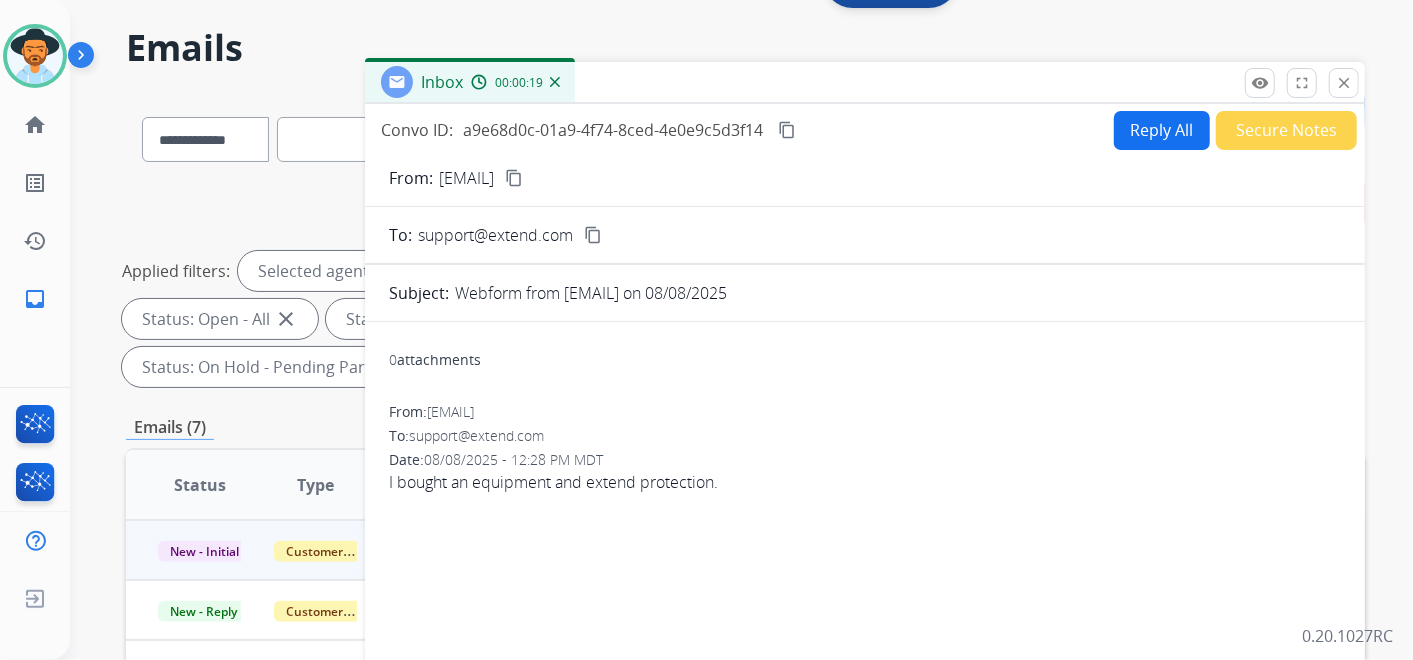 scroll, scrollTop: 111, scrollLeft: 0, axis: vertical 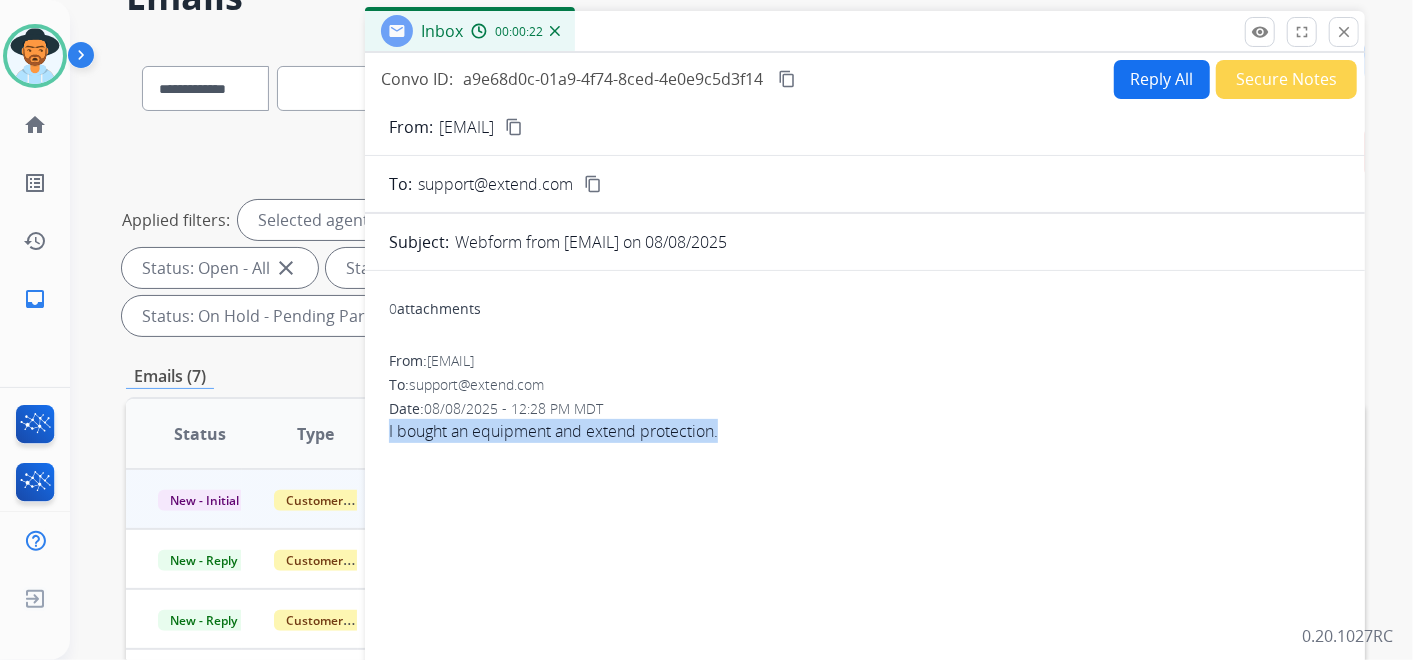 drag, startPoint x: 388, startPoint y: 427, endPoint x: 728, endPoint y: 434, distance: 340.07205 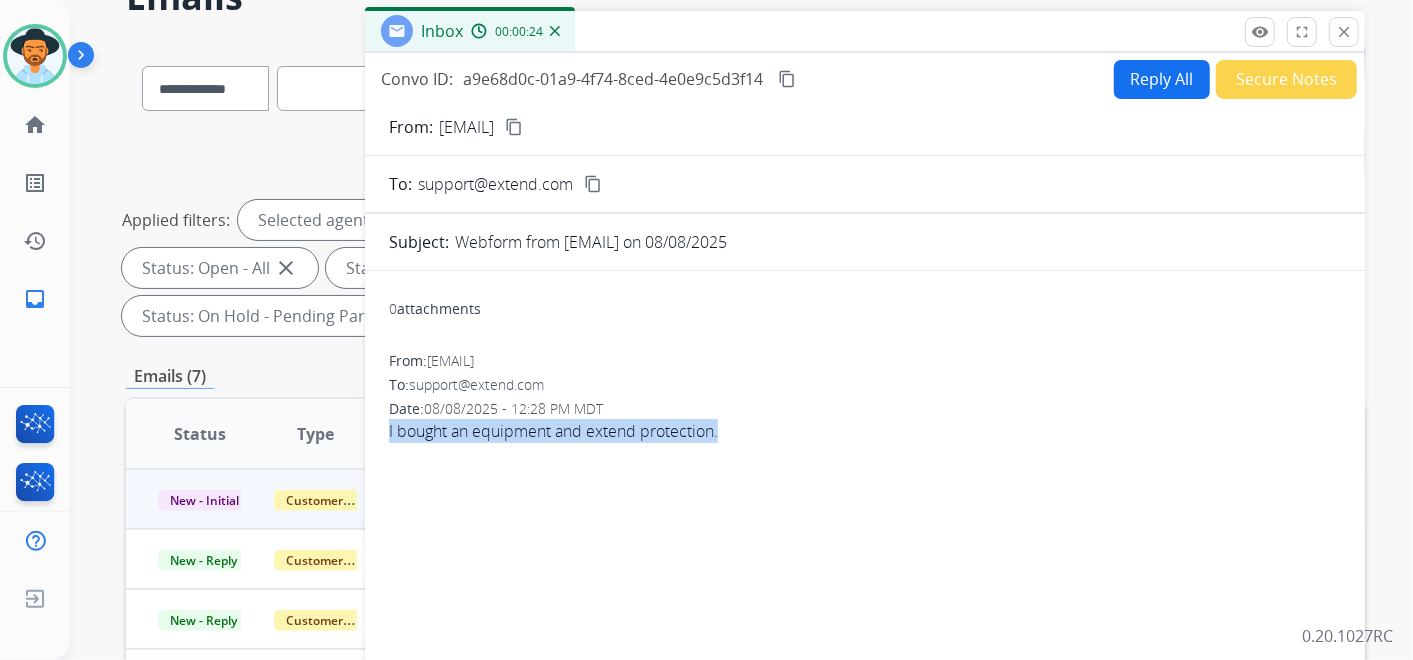 click on "Secure Notes" at bounding box center [1286, 79] 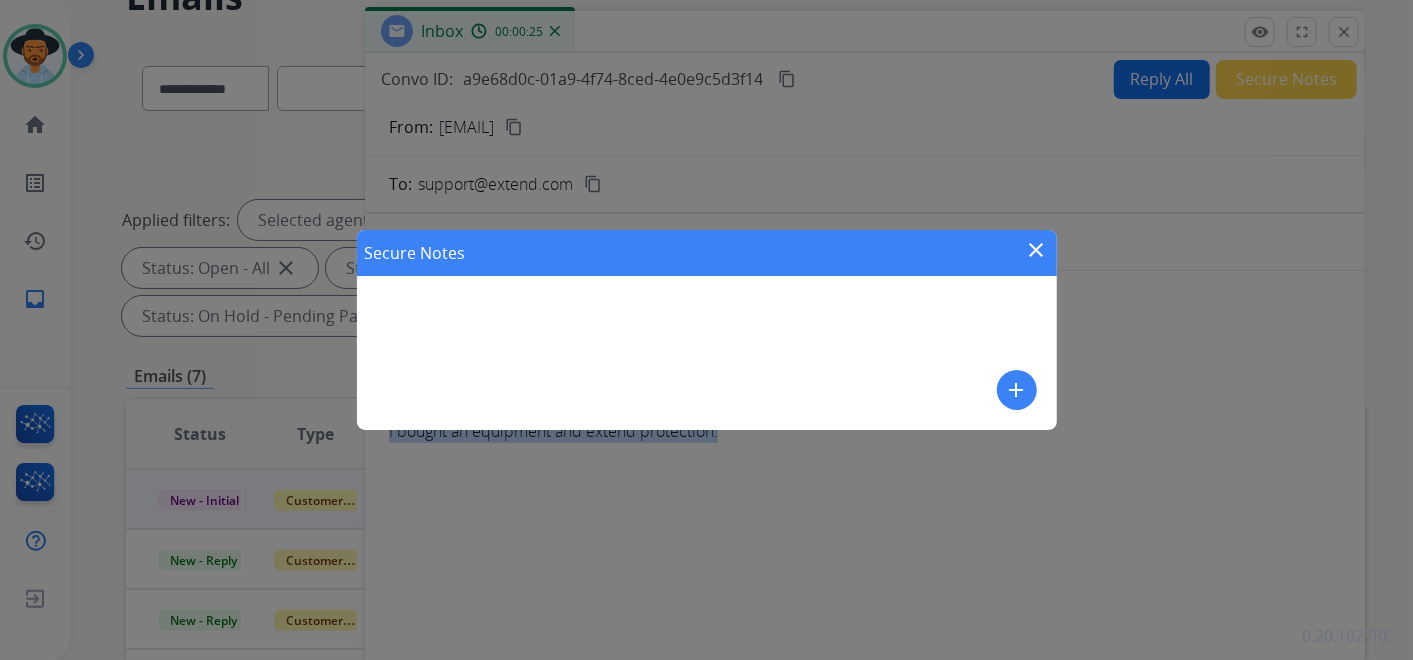 click on "add" at bounding box center [1017, 390] 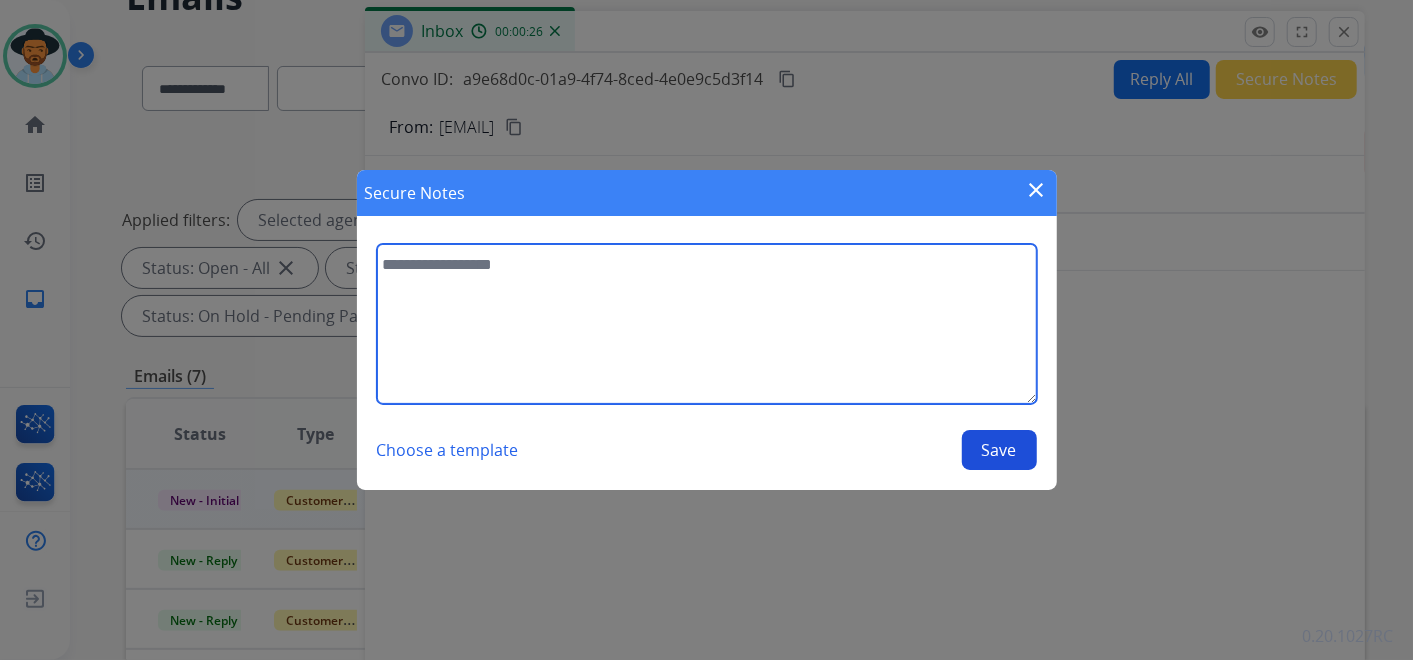 click at bounding box center (707, 324) 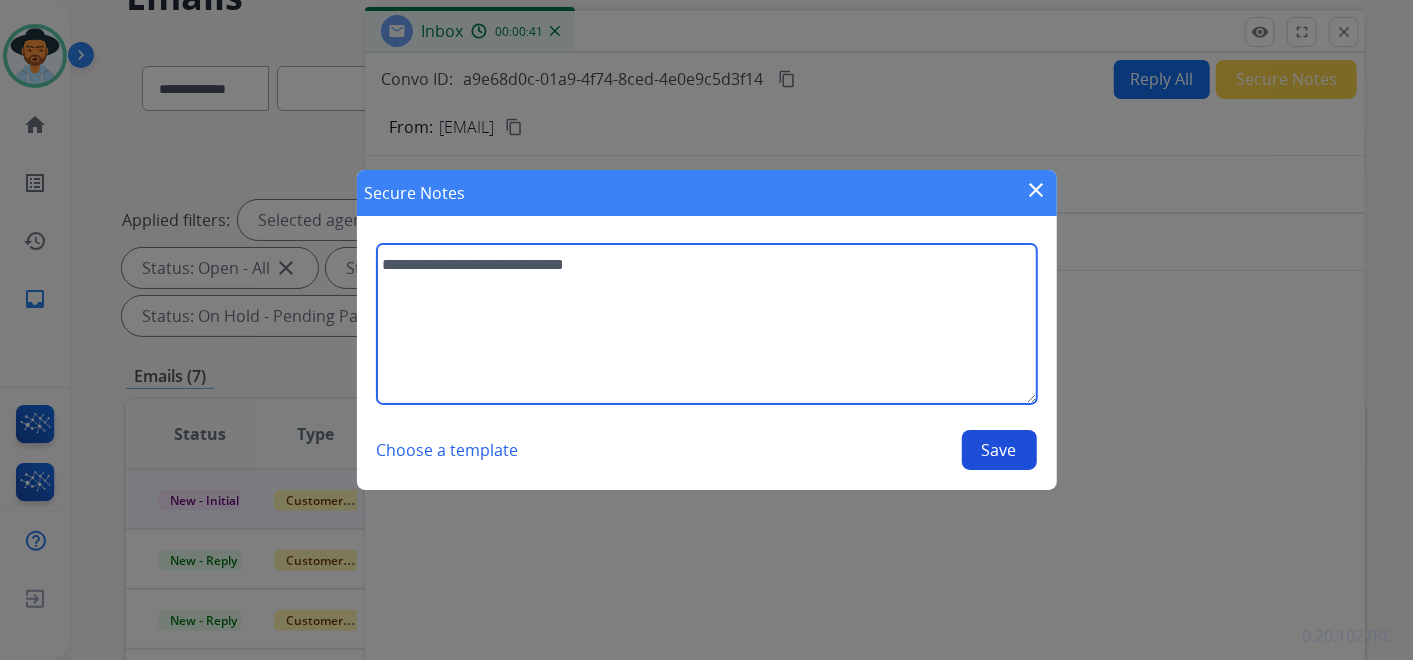 paste on "**********" 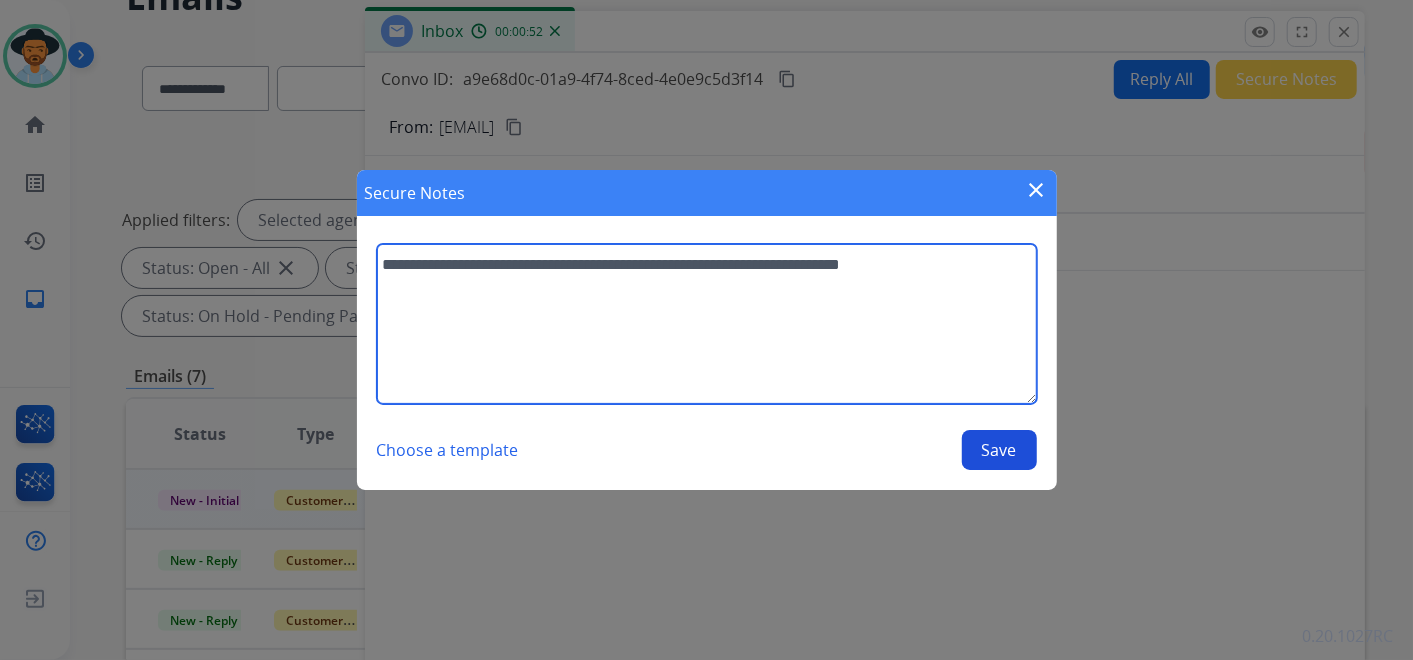click on "**********" at bounding box center (707, 324) 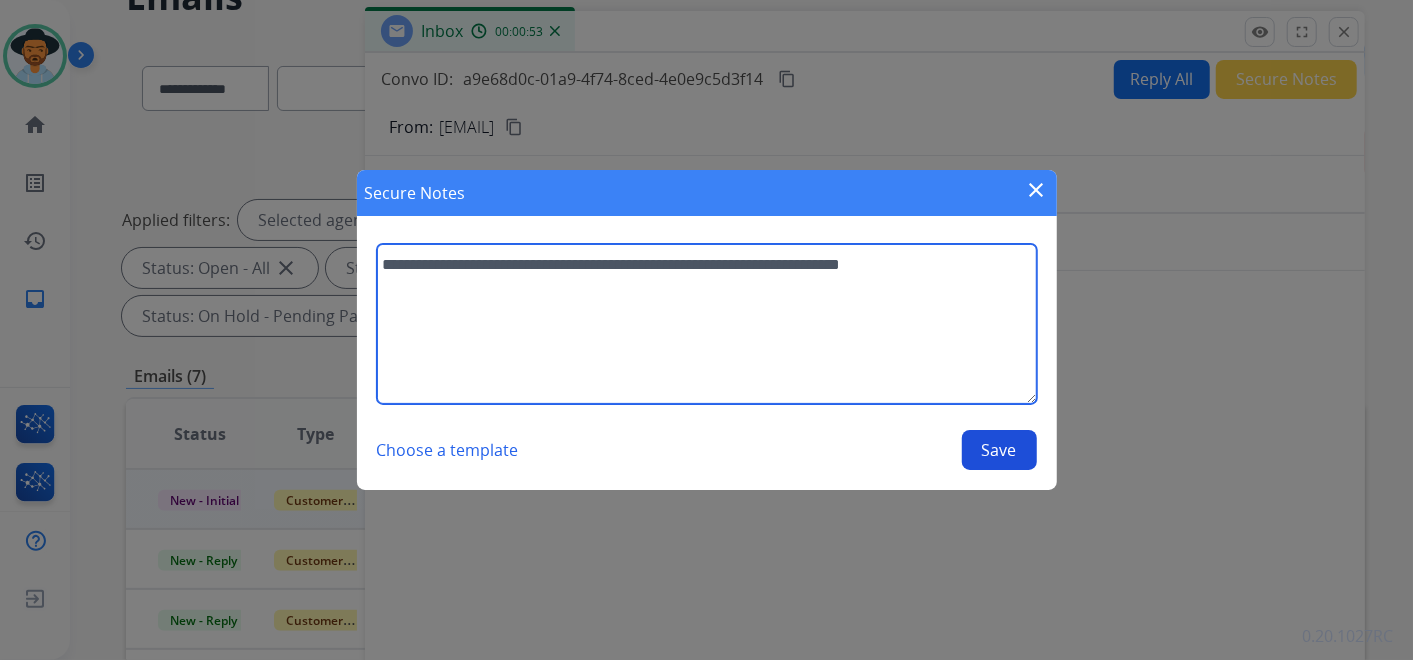 click on "**********" at bounding box center (707, 324) 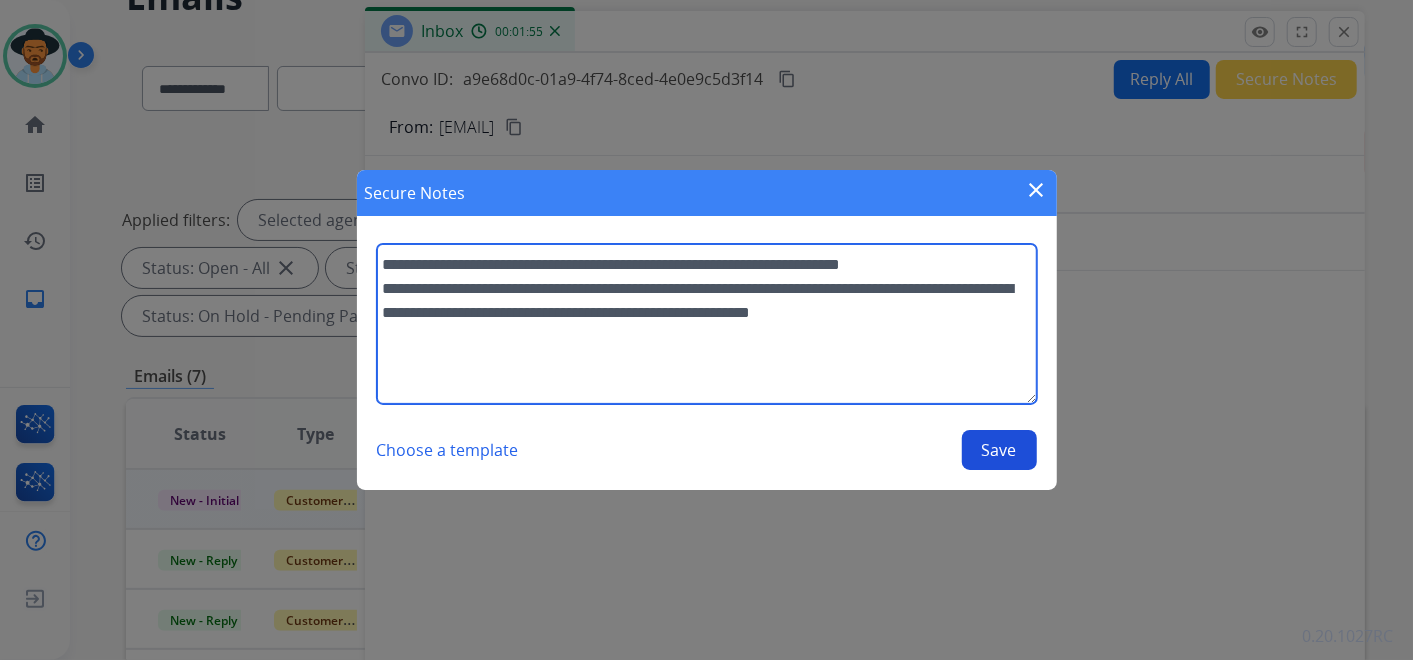 type on "**********" 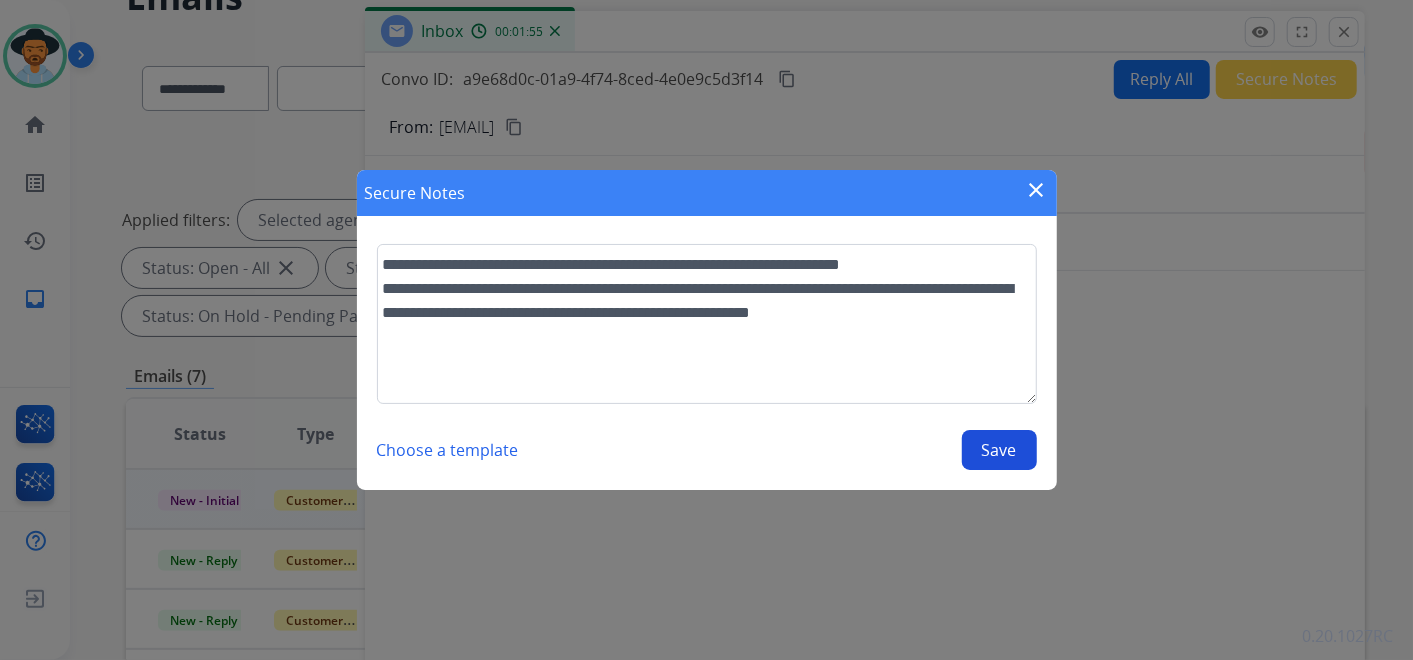 click on "Save" at bounding box center [999, 450] 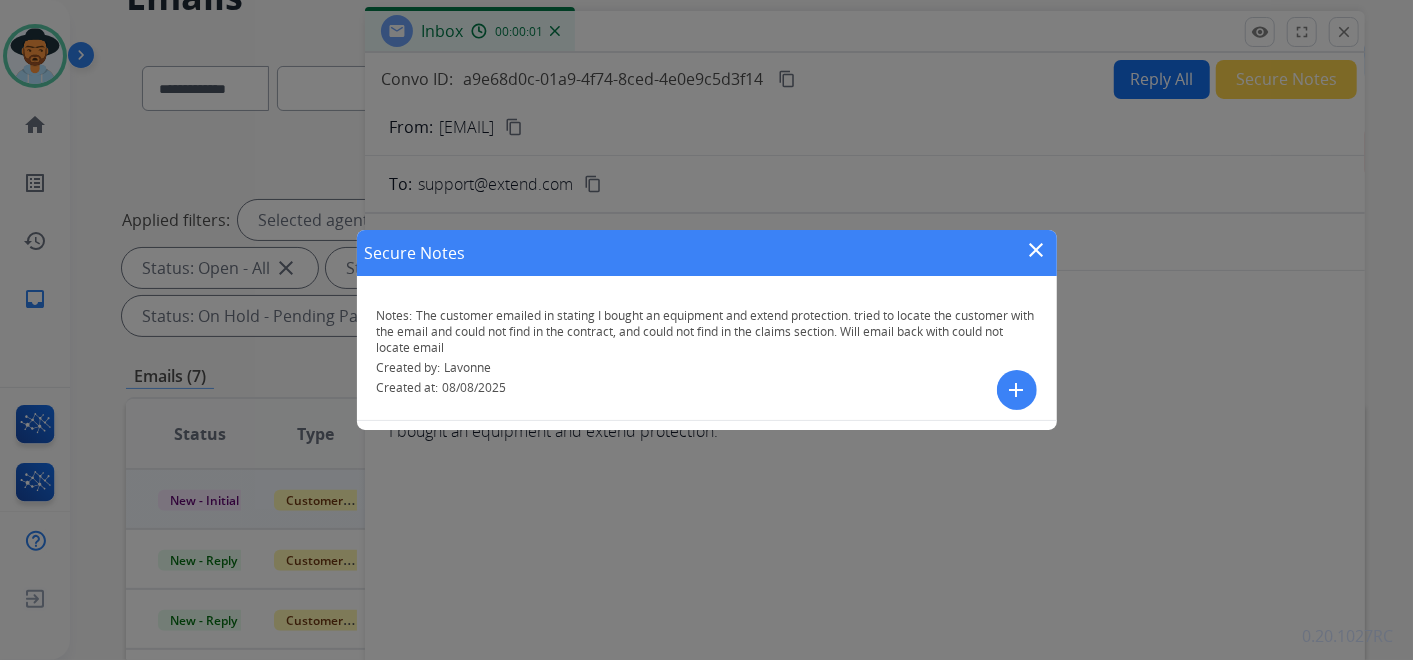 click on "close" at bounding box center (1037, 250) 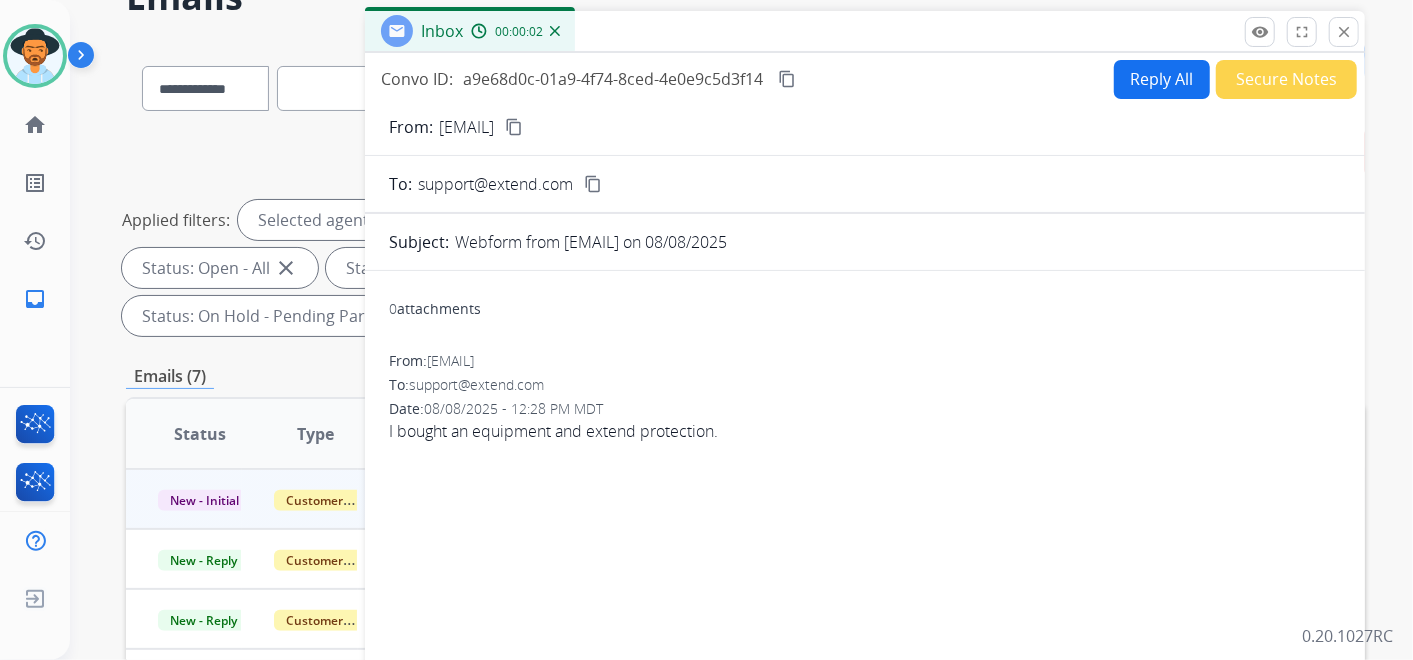 click on "Reply All" at bounding box center (1162, 79) 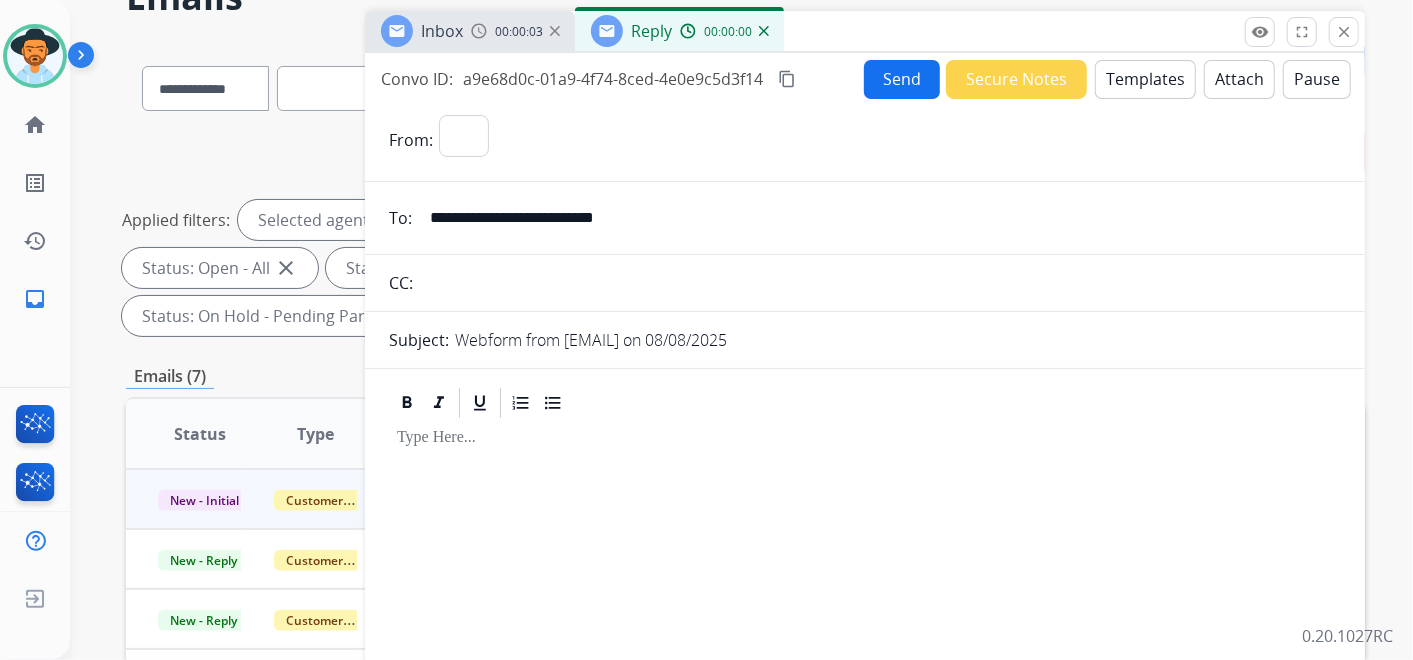 select on "**********" 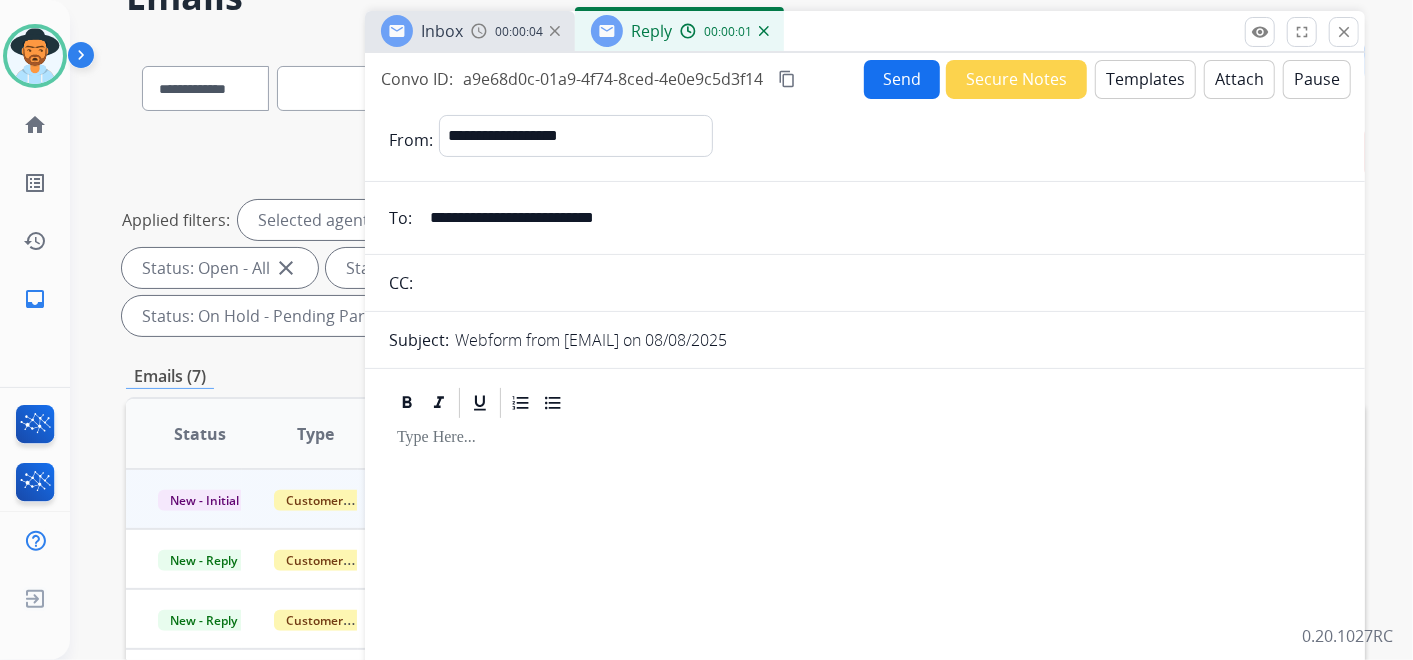 click on "Templates" at bounding box center (1145, 79) 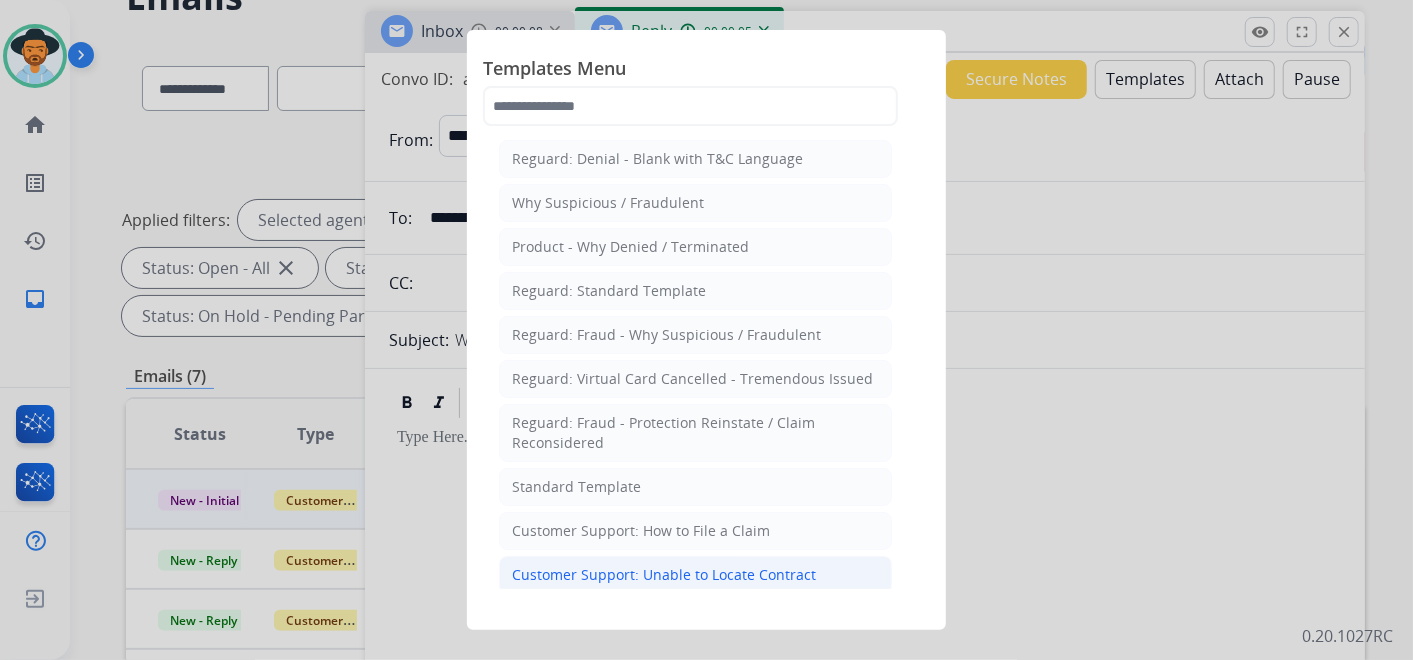 click on "Customer Support: Unable to Locate Contract" 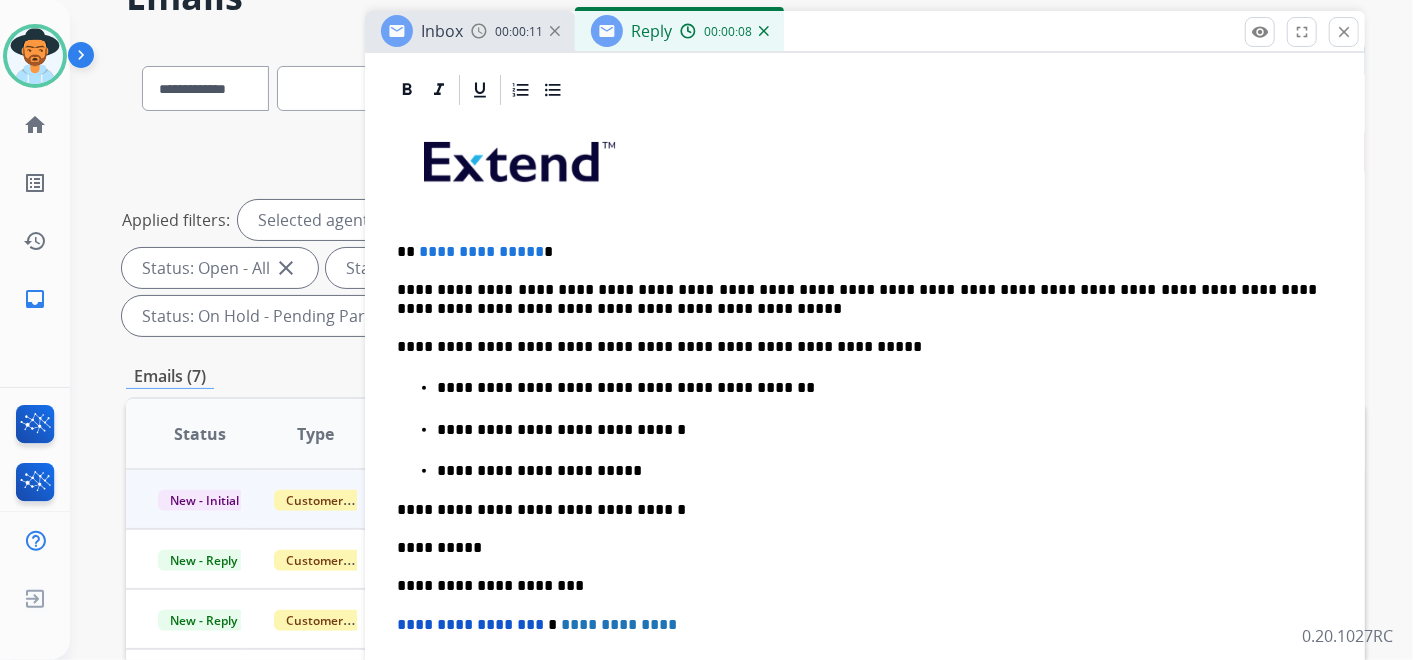 scroll, scrollTop: 522, scrollLeft: 0, axis: vertical 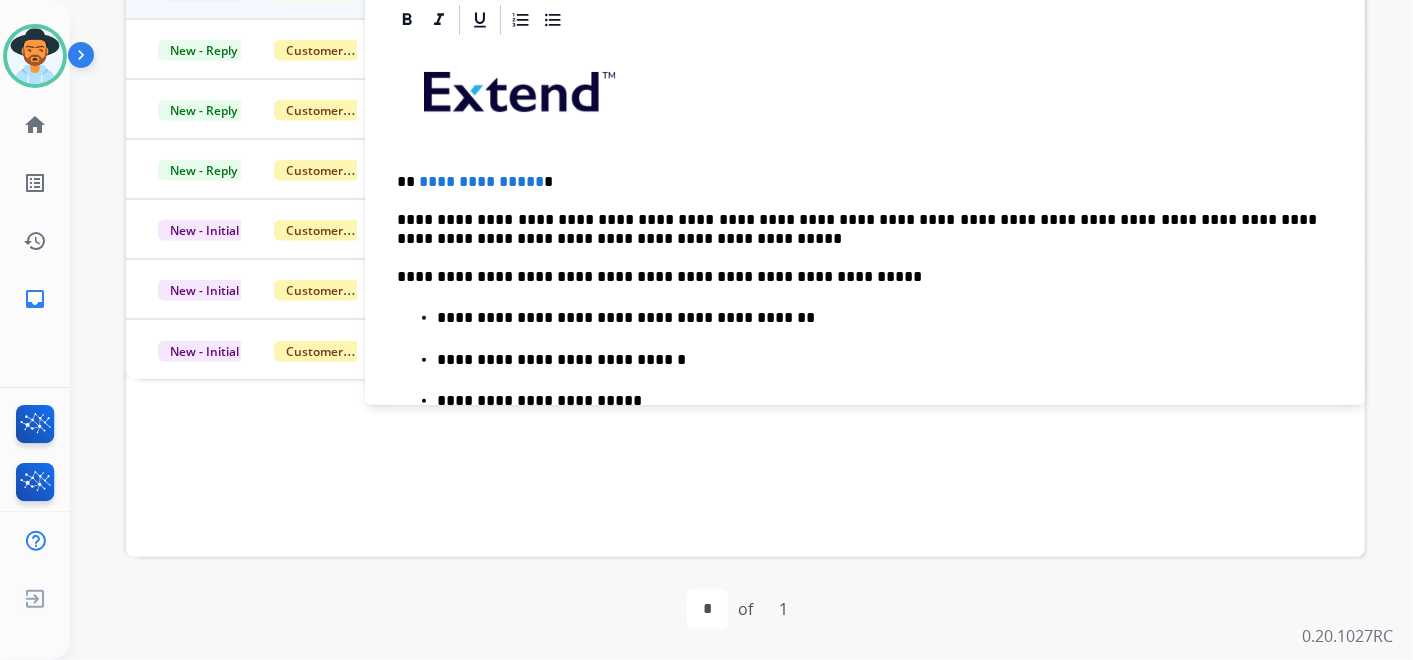 click on "**********" at bounding box center (857, 182) 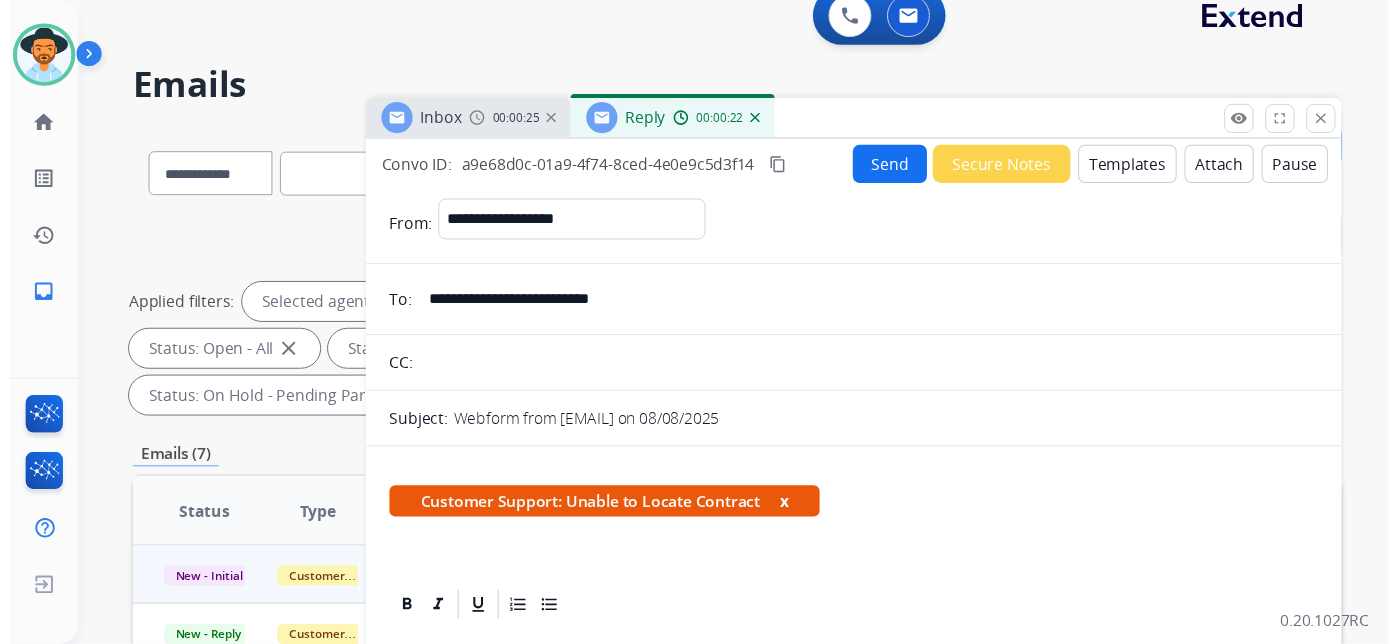 scroll, scrollTop: 0, scrollLeft: 0, axis: both 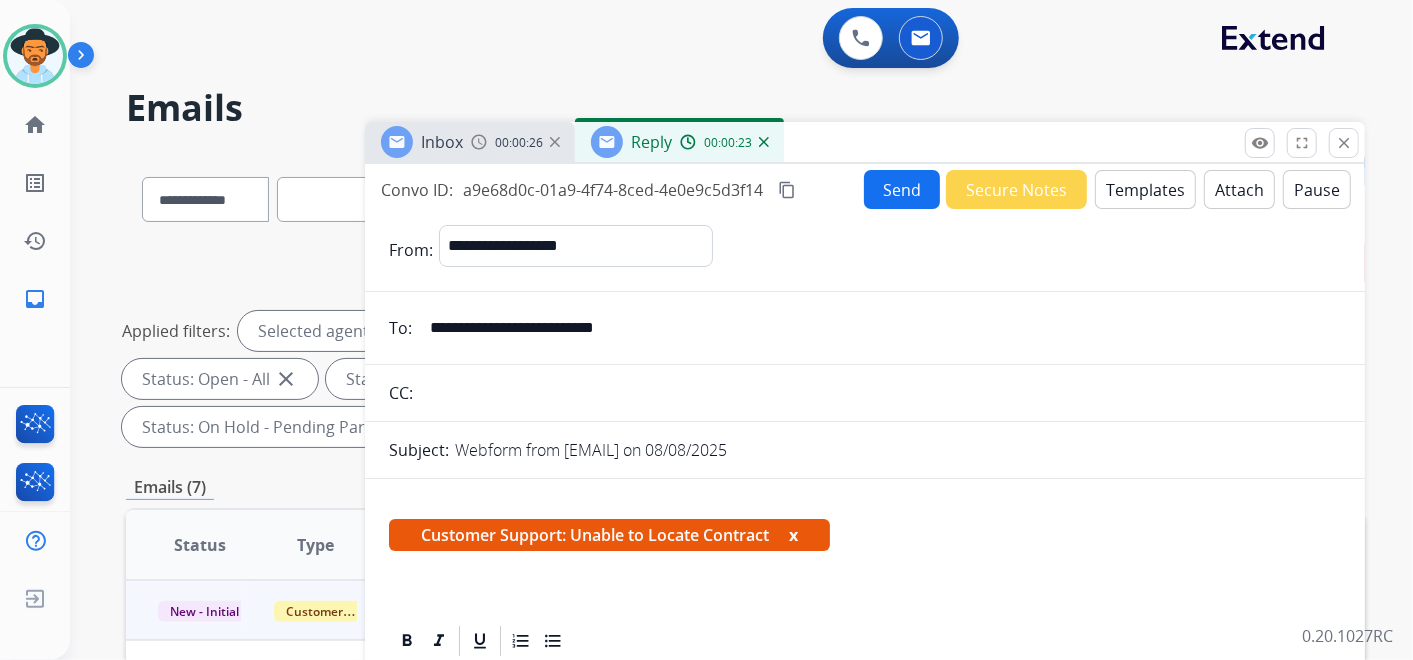 click on "Send" at bounding box center (902, 189) 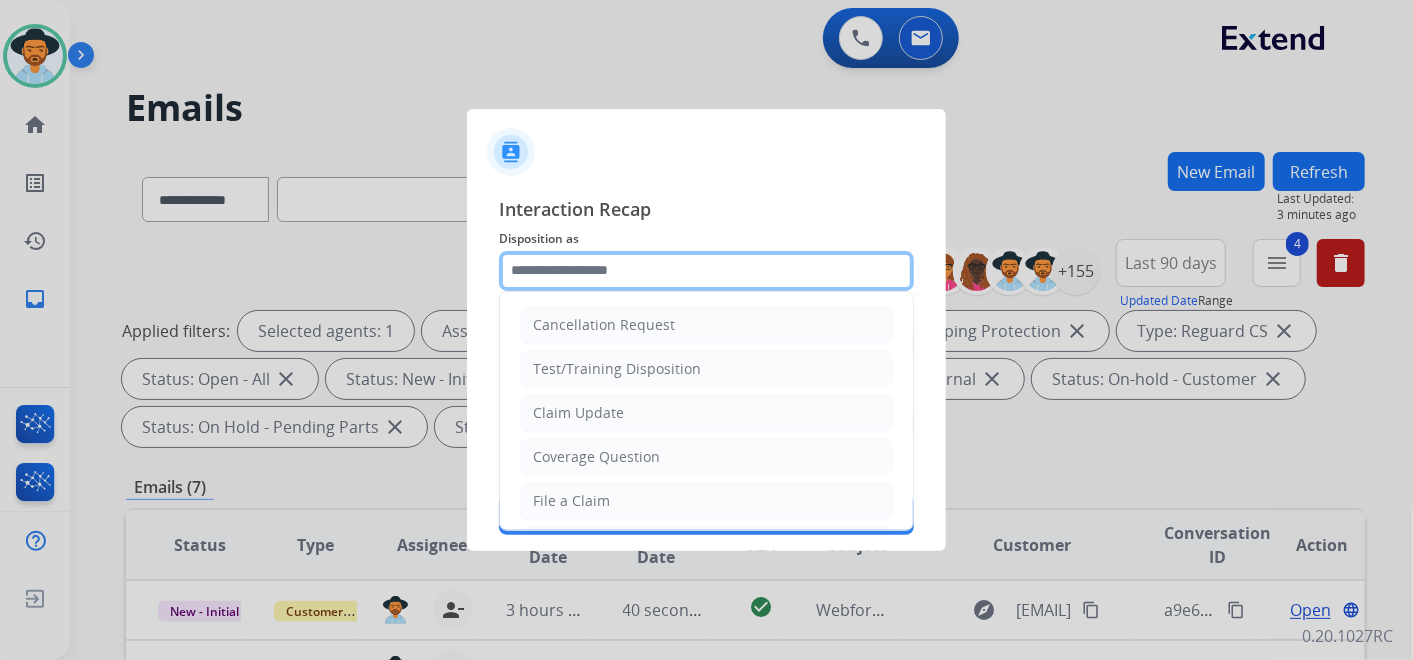 click 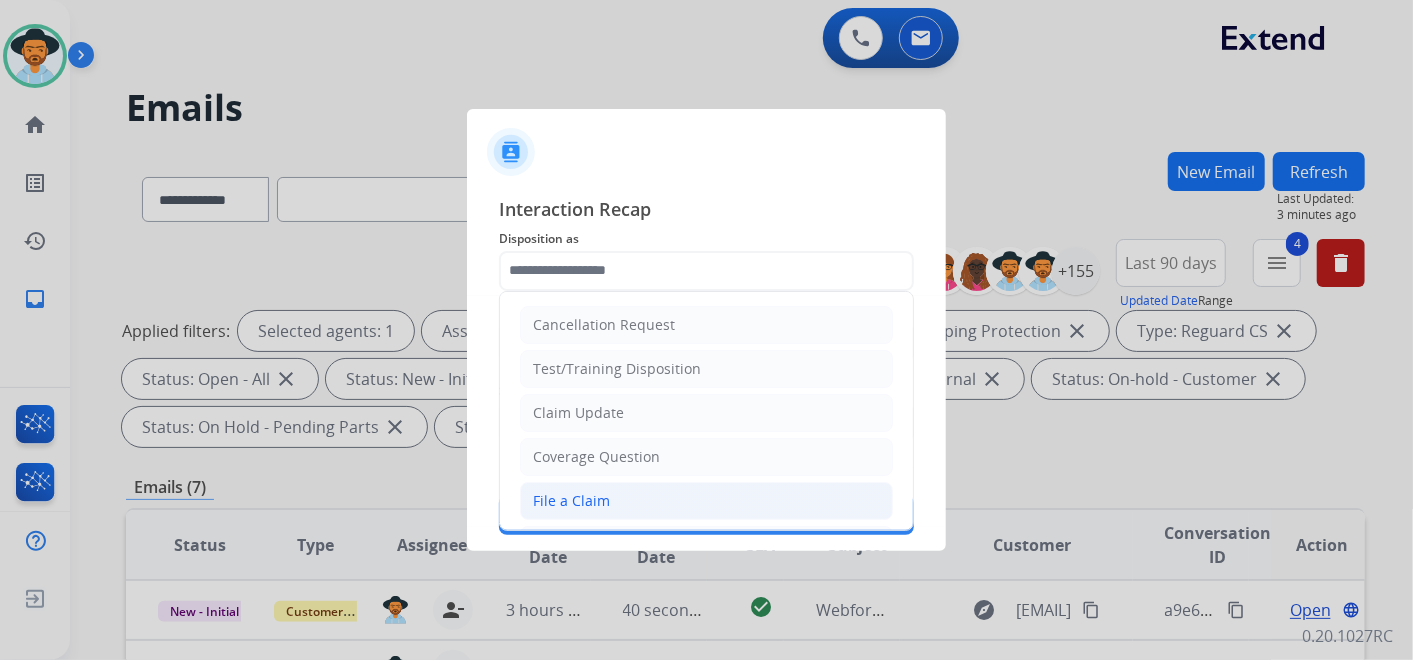 click on "File a Claim" 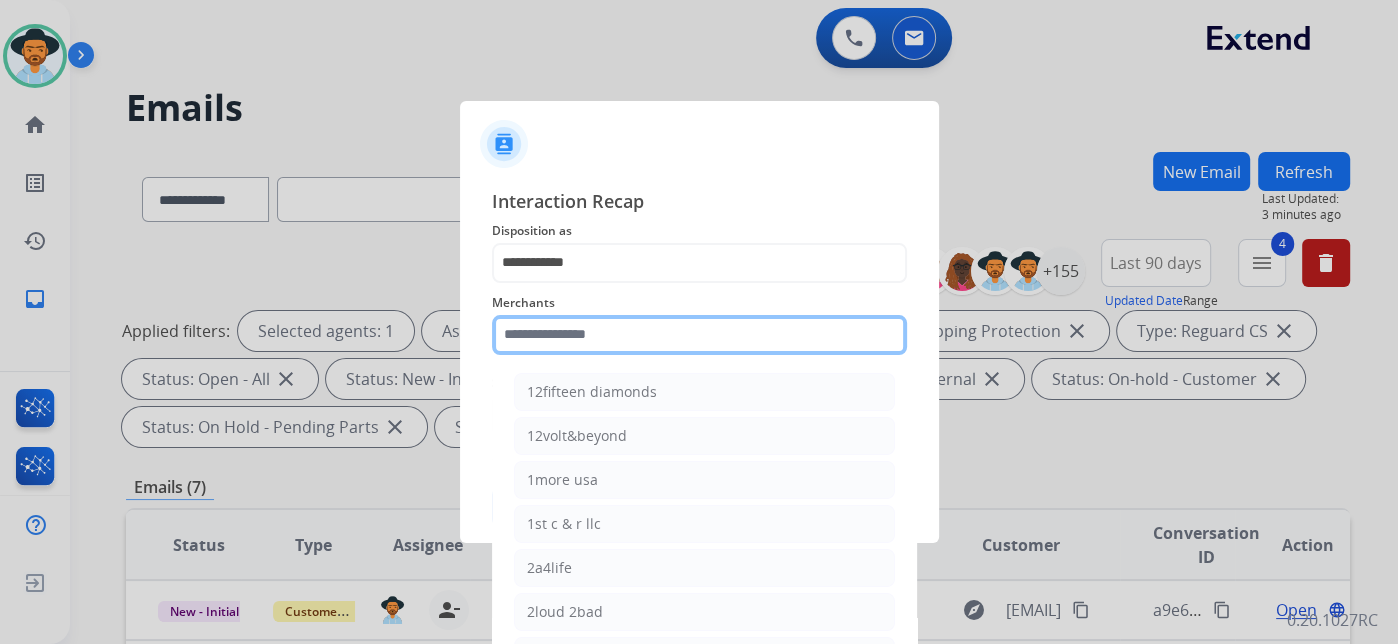 click 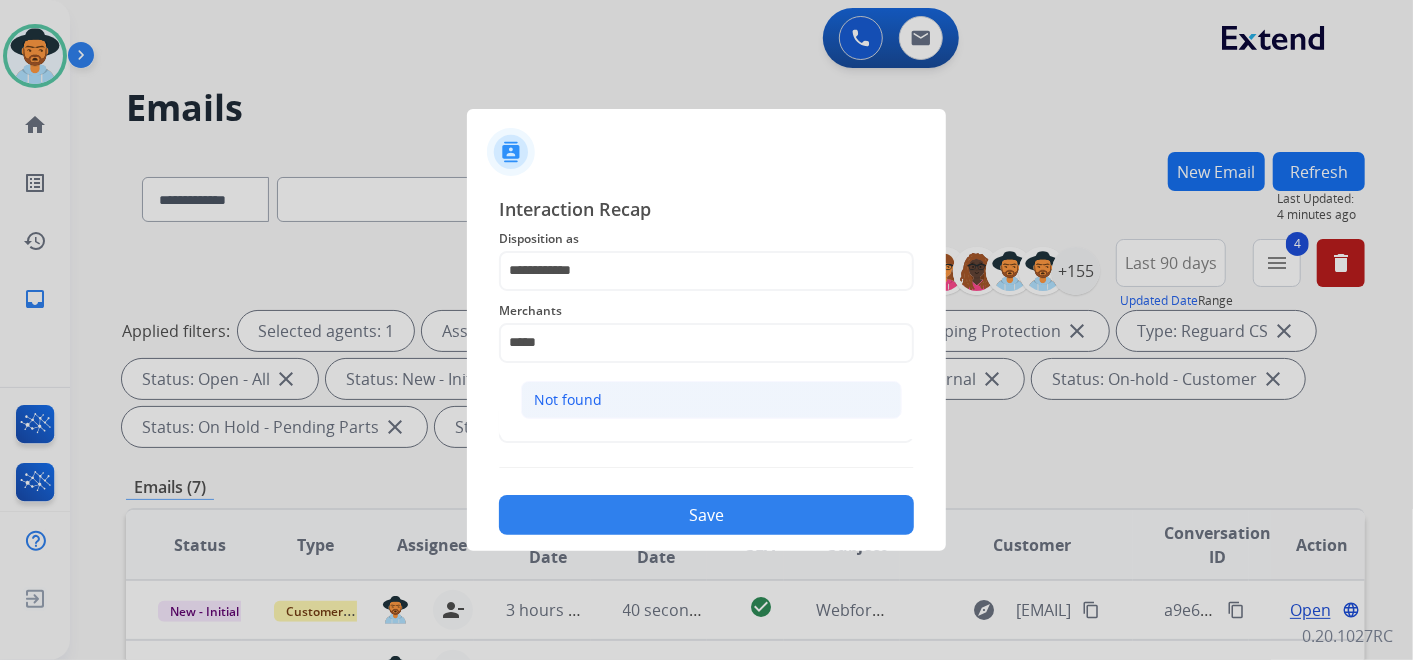 click on "Not found" 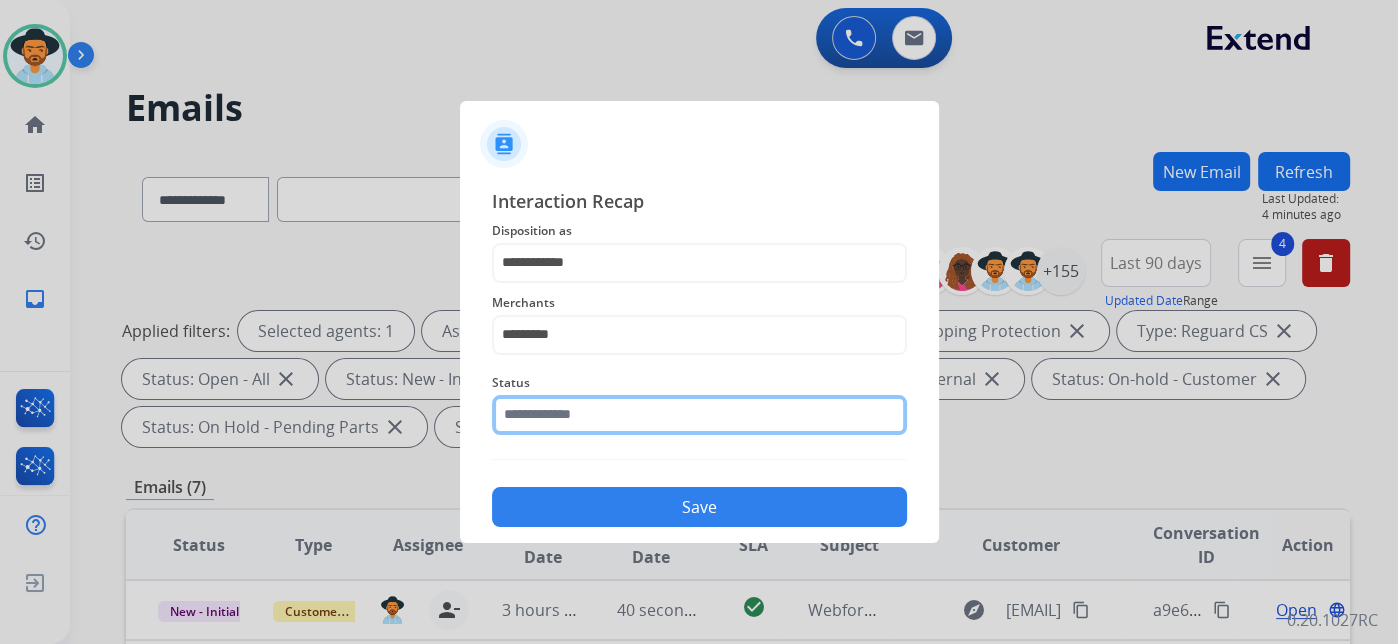 click 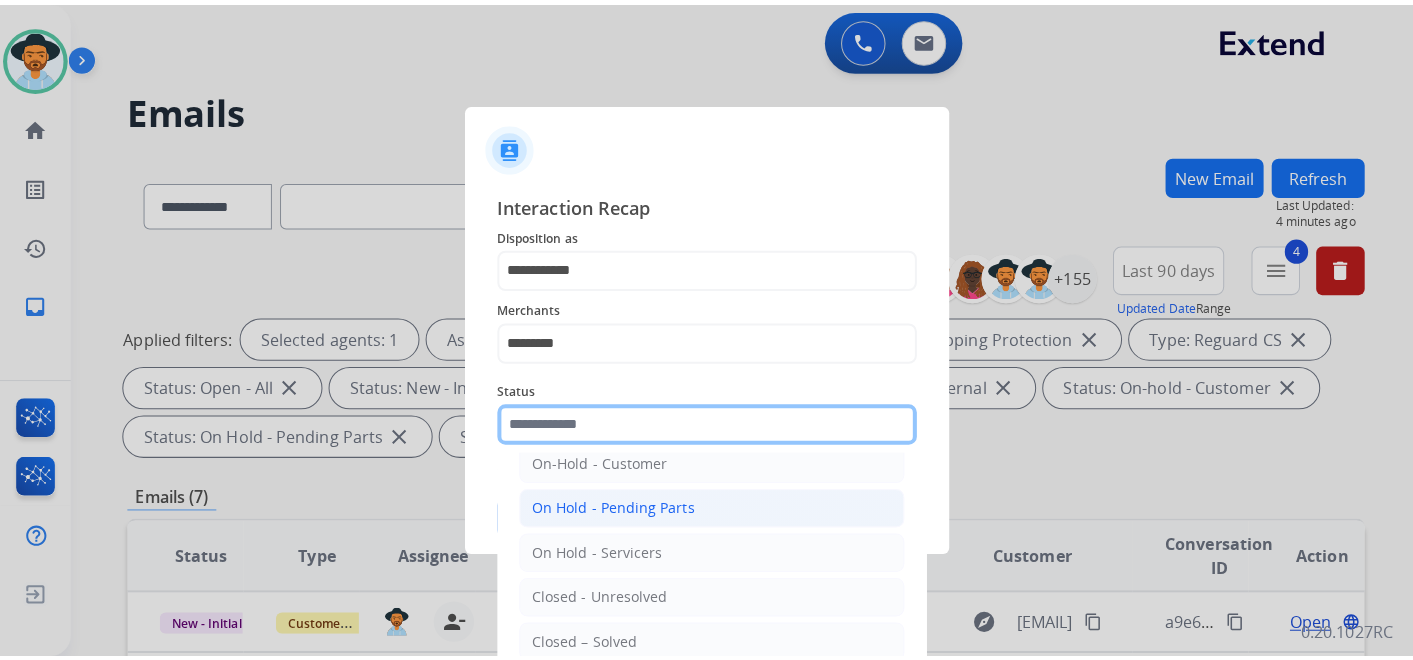 scroll, scrollTop: 111, scrollLeft: 0, axis: vertical 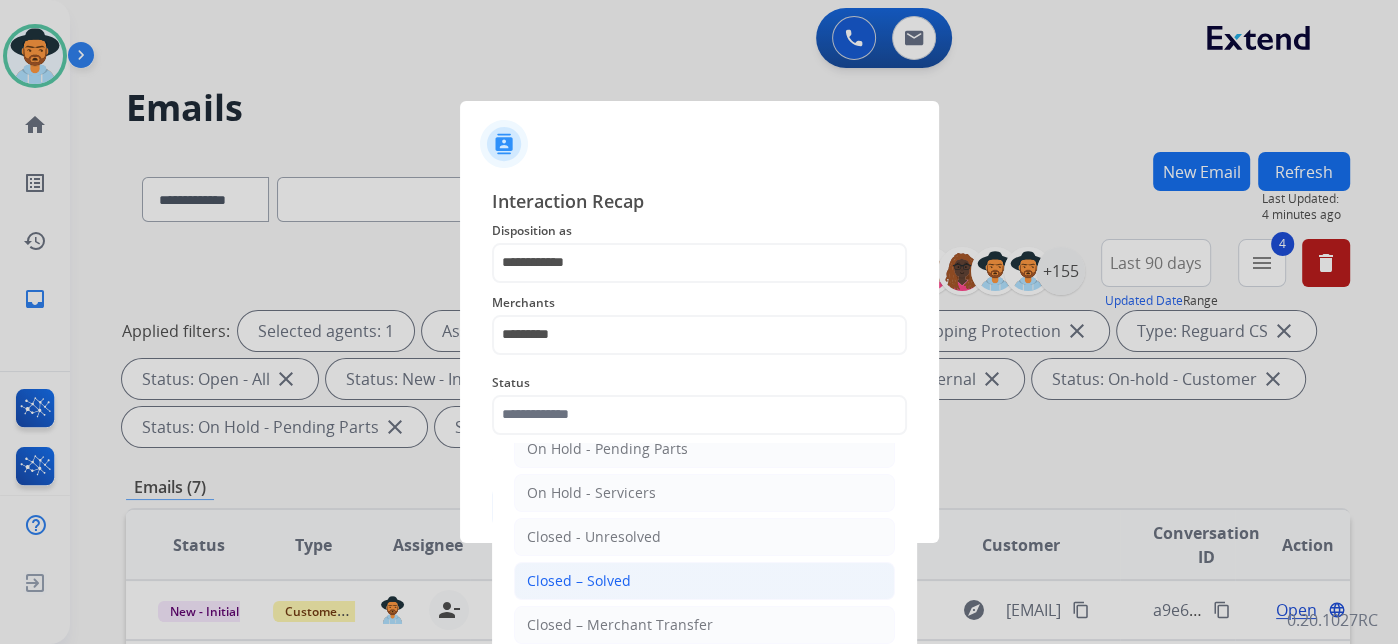 click on "Closed – Solved" 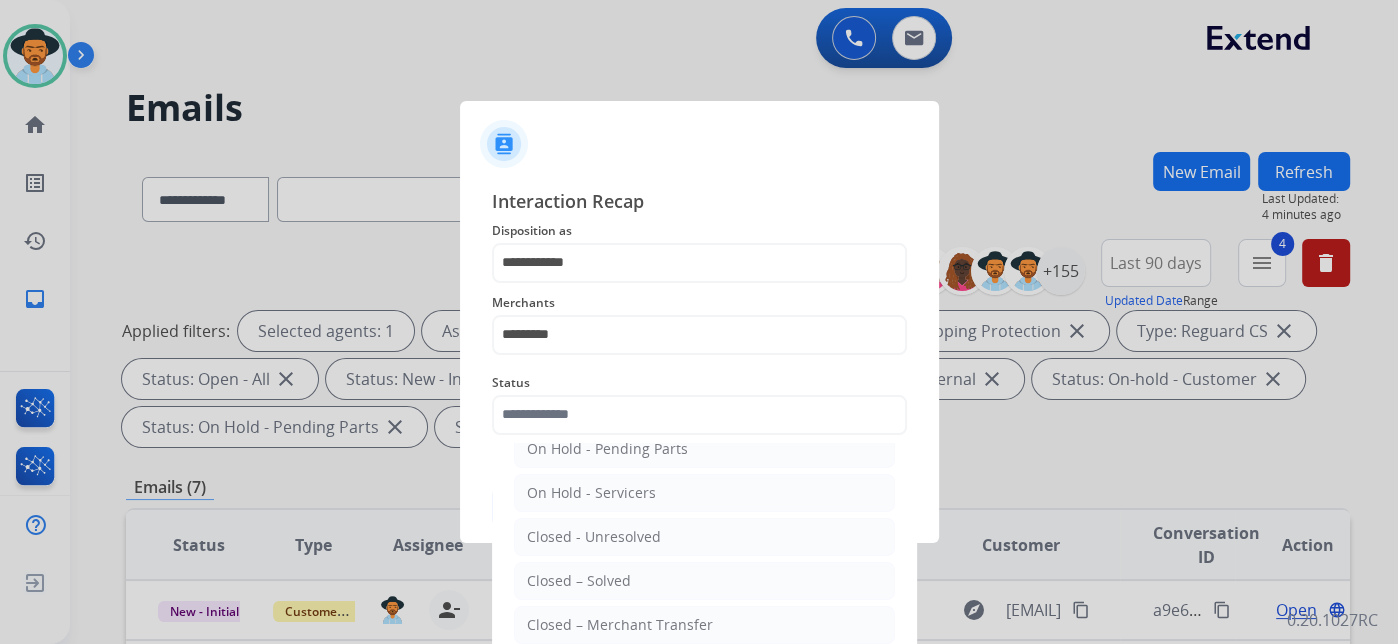 type on "**********" 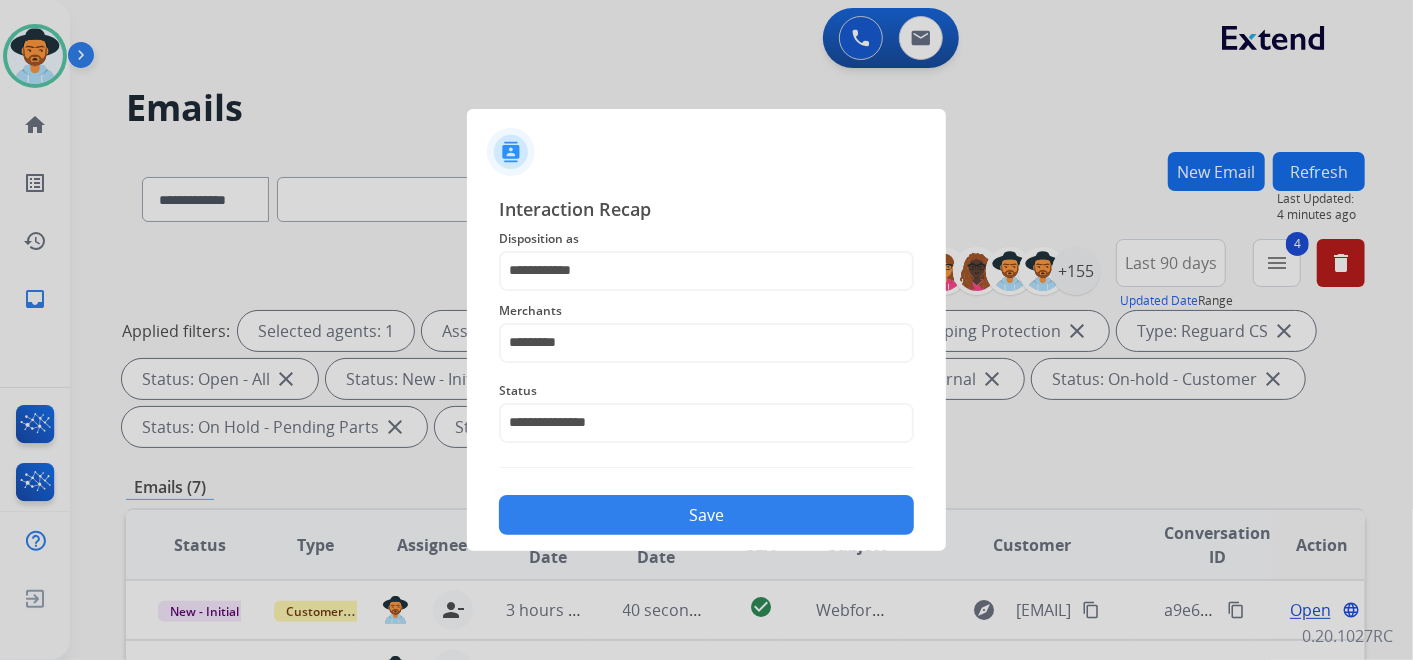 click on "Save" 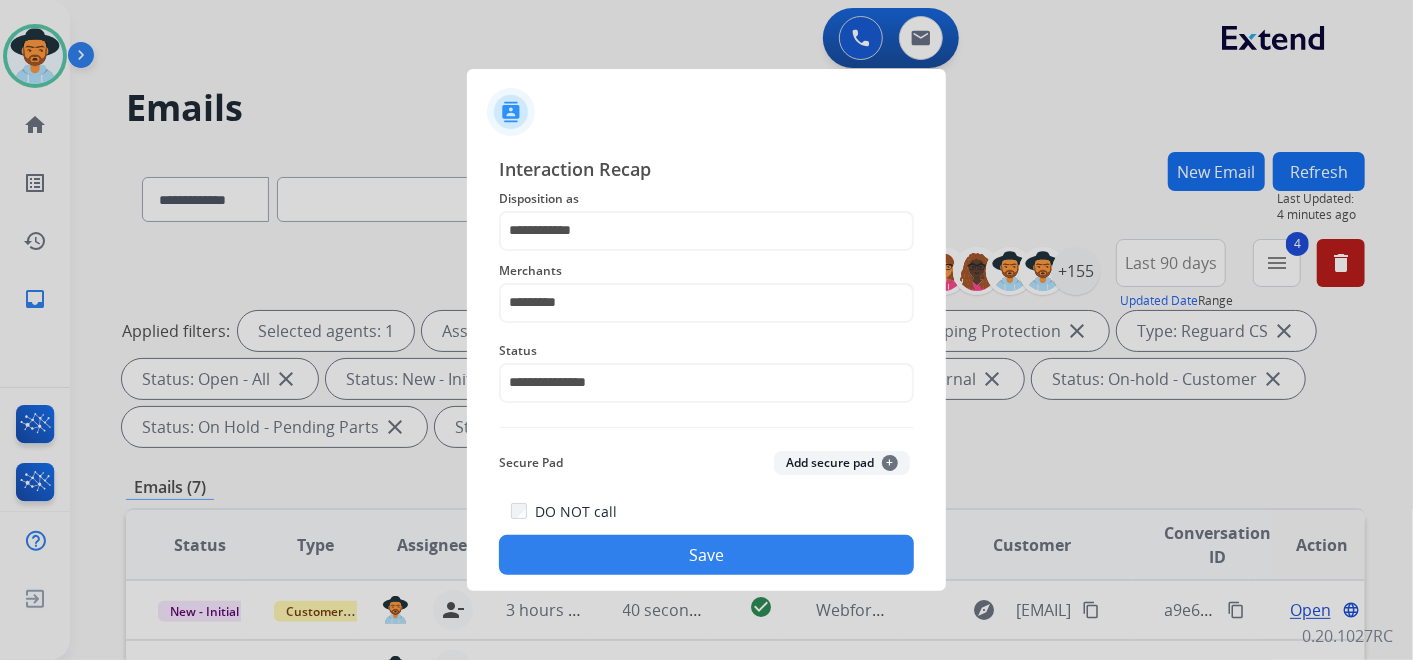 click on "Save" 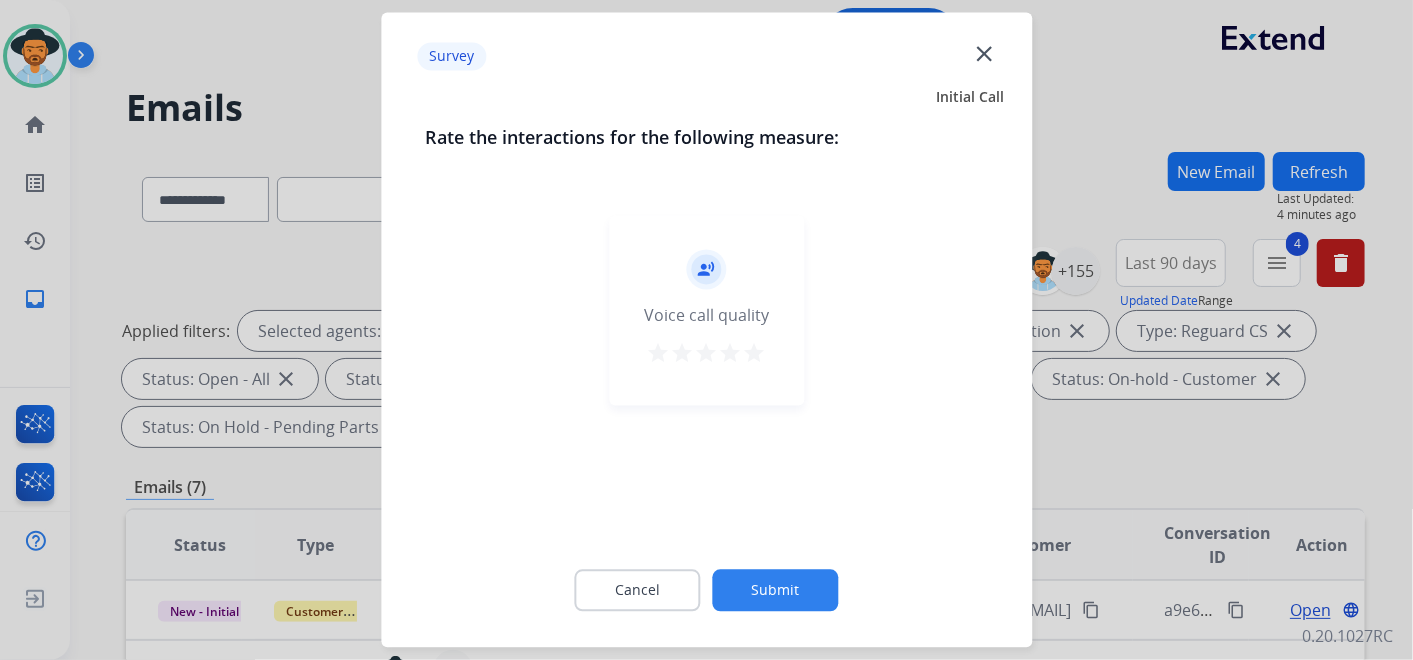 click on "star" at bounding box center (755, 354) 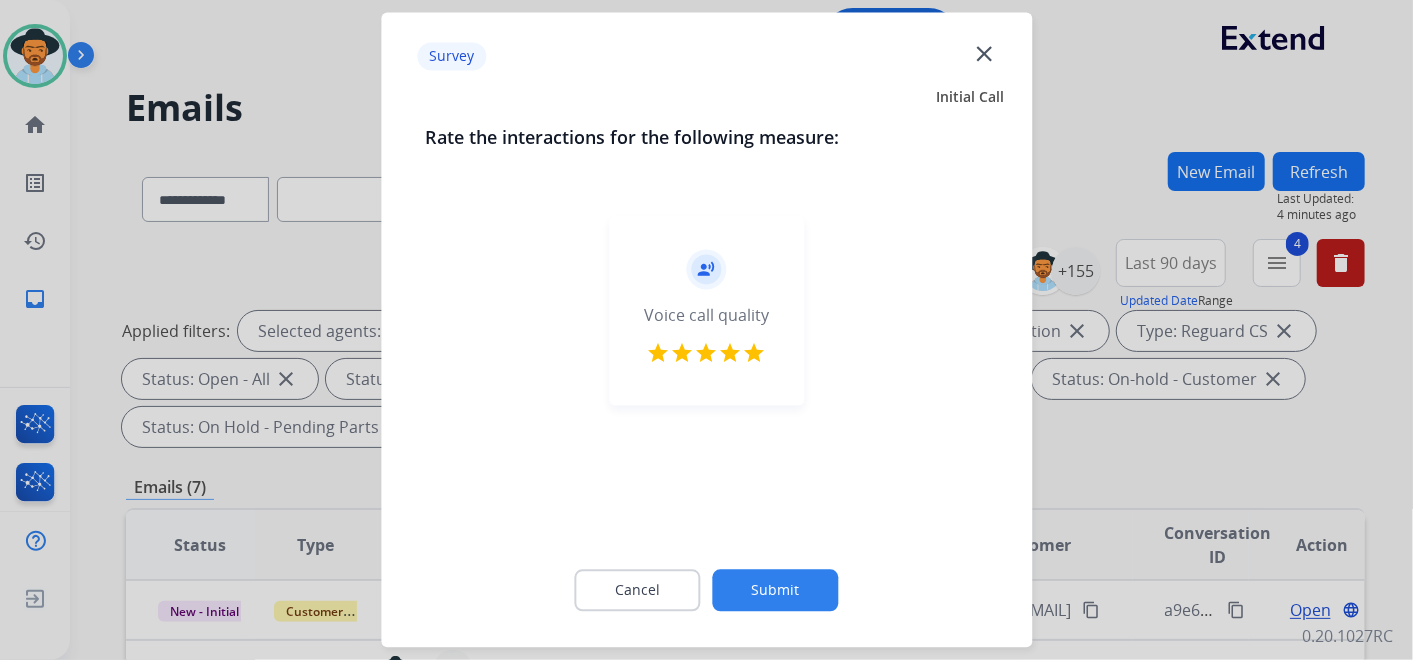 click on "Submit" 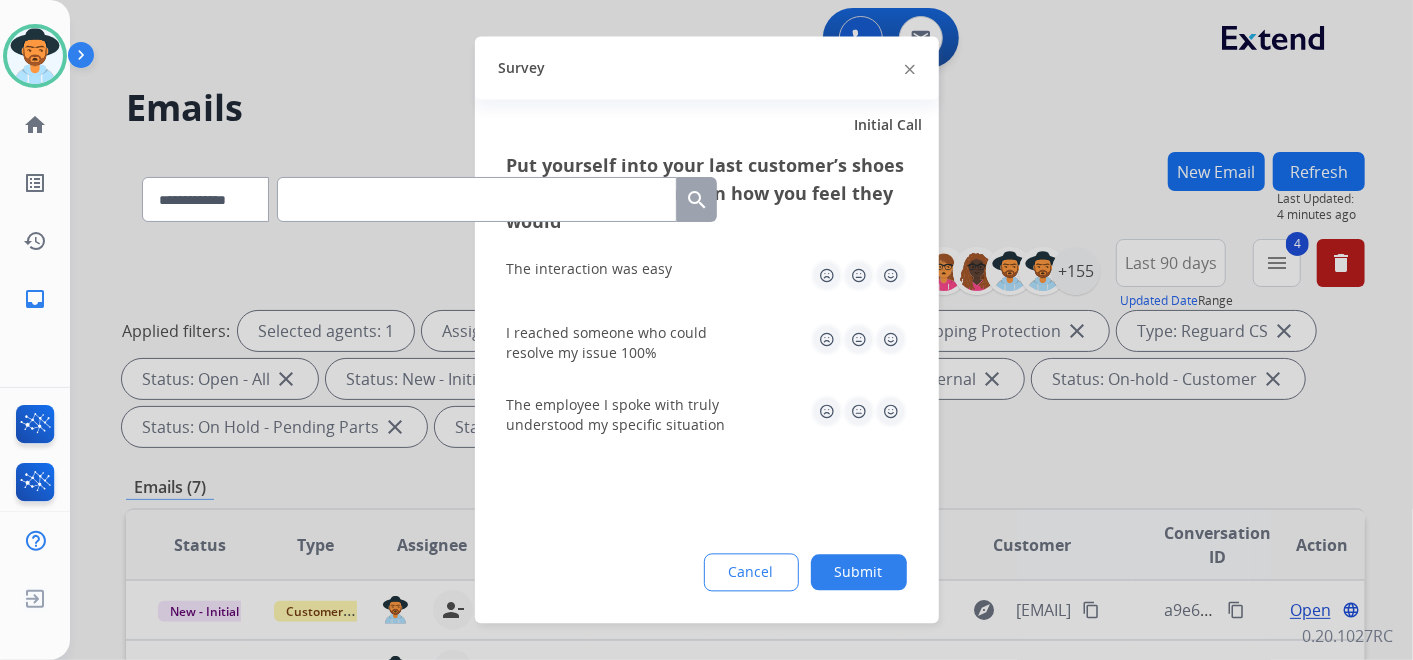 click 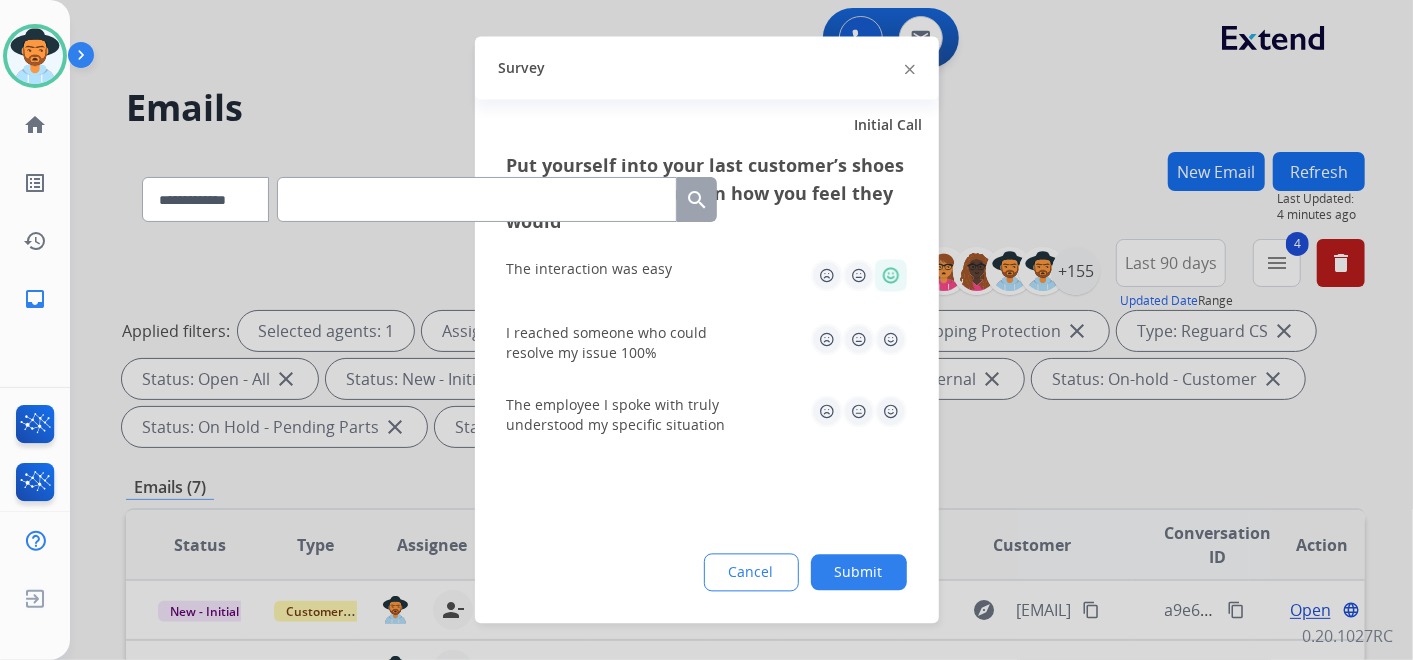 click 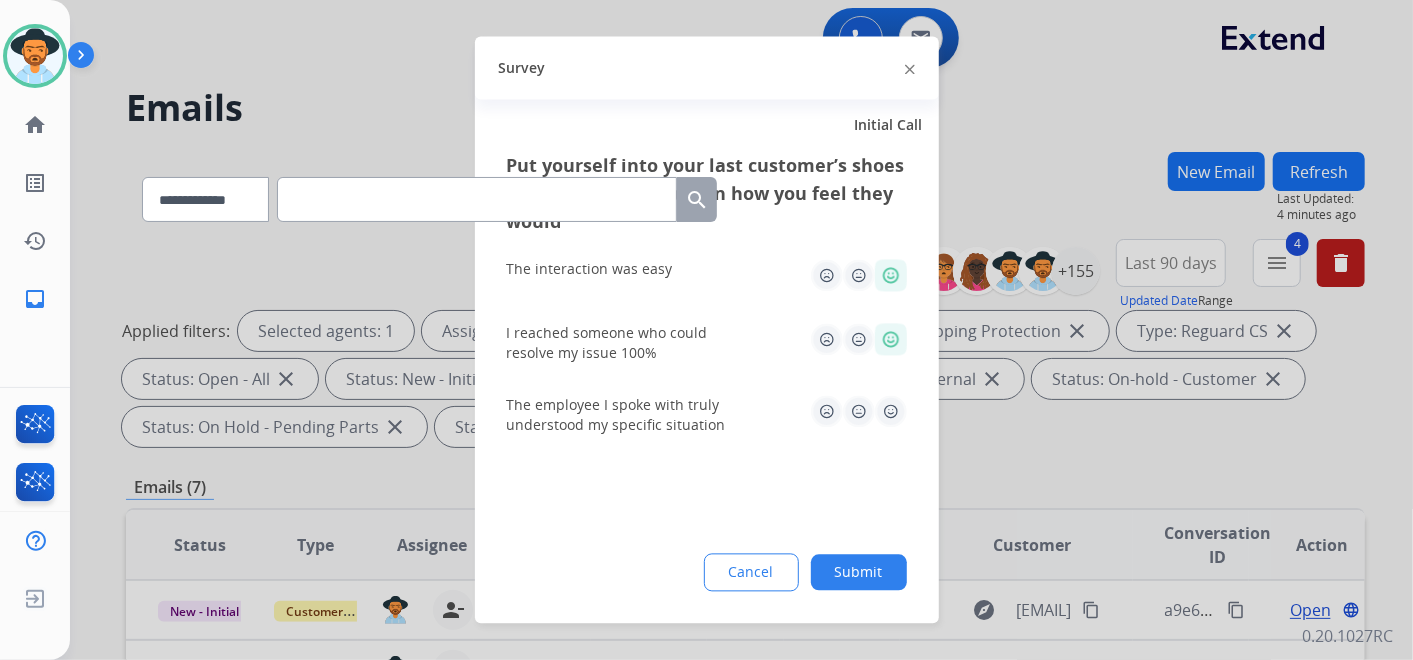 click 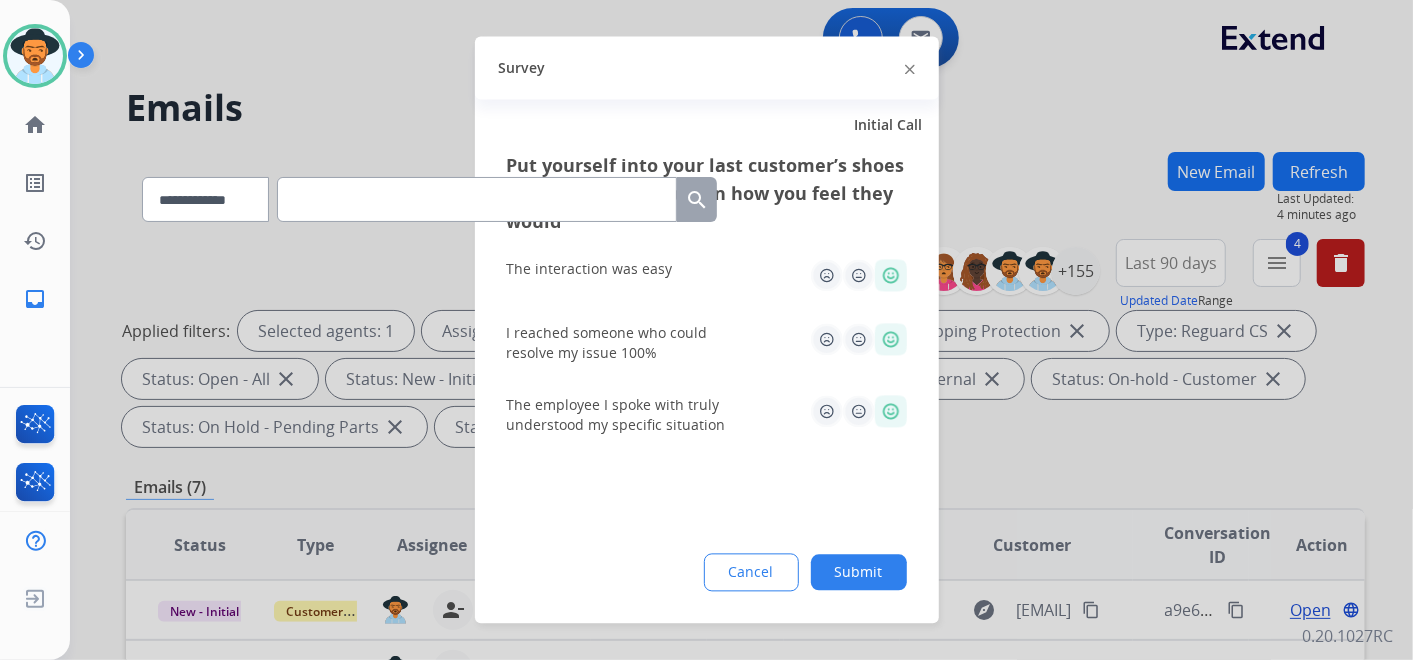 click on "Submit" 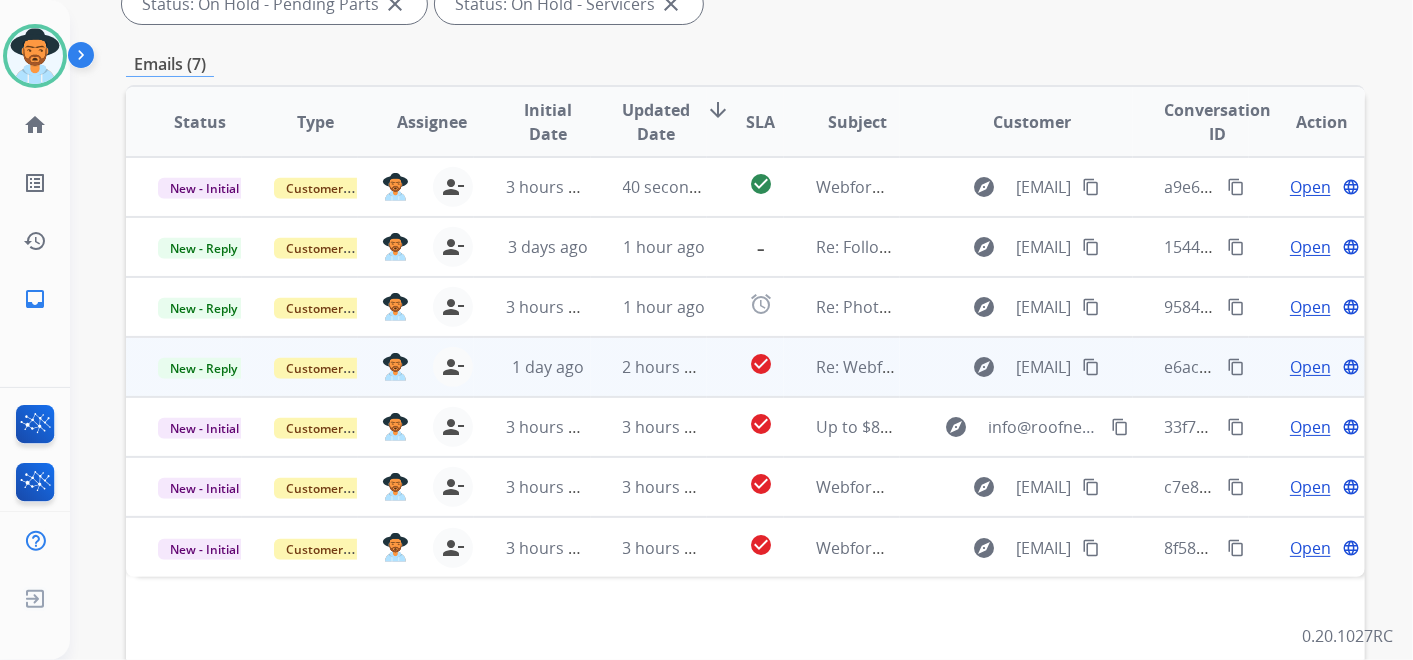 scroll, scrollTop: 444, scrollLeft: 0, axis: vertical 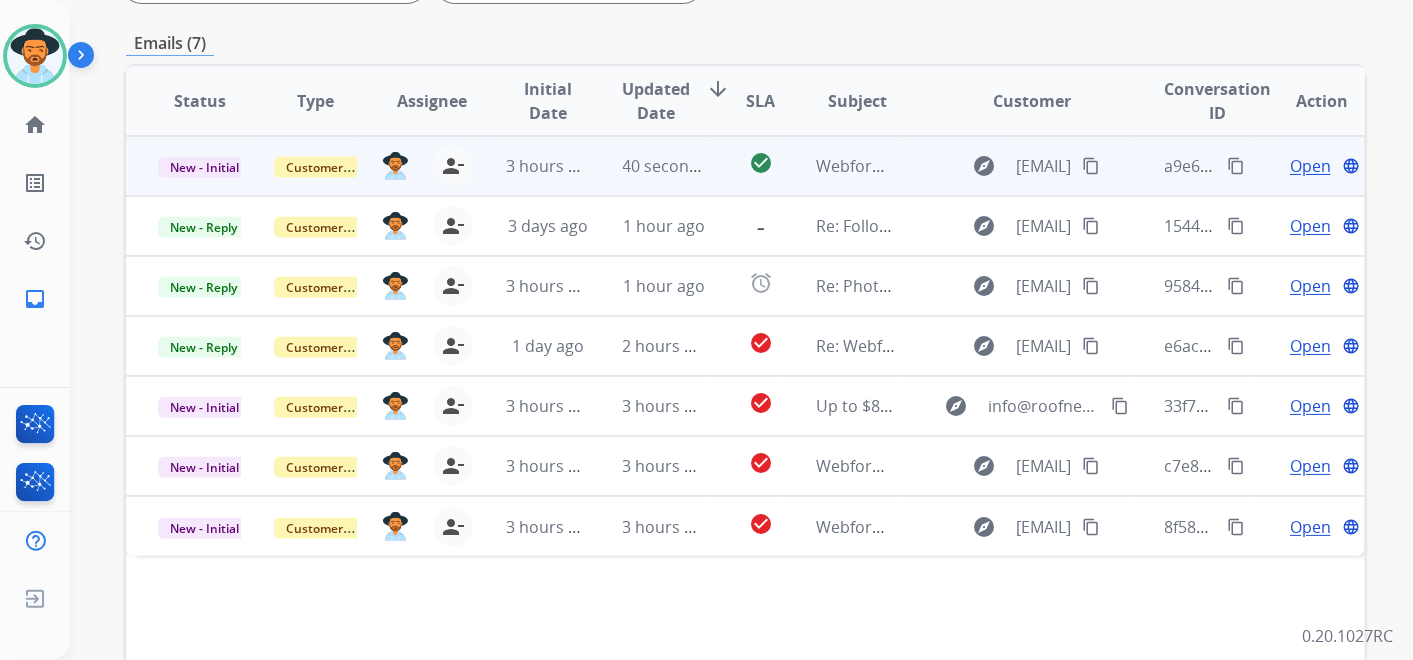 click on "Open" at bounding box center [1310, 166] 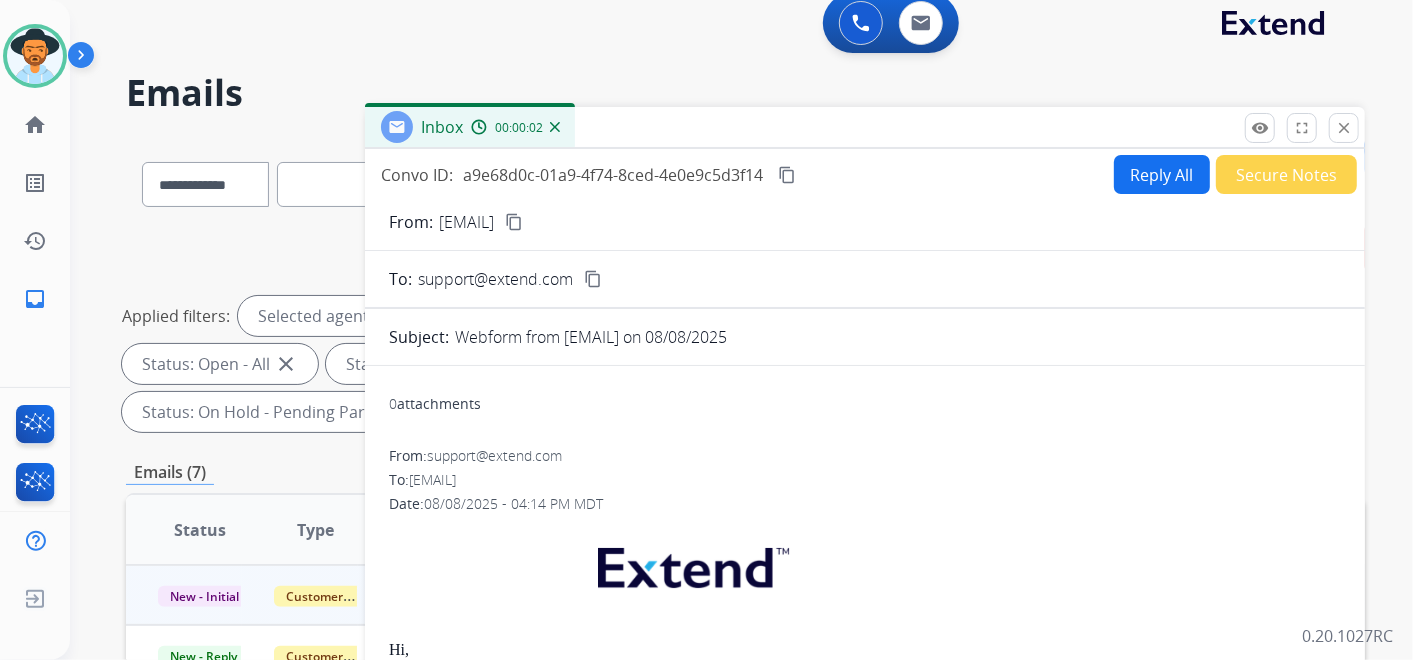 scroll, scrollTop: 0, scrollLeft: 0, axis: both 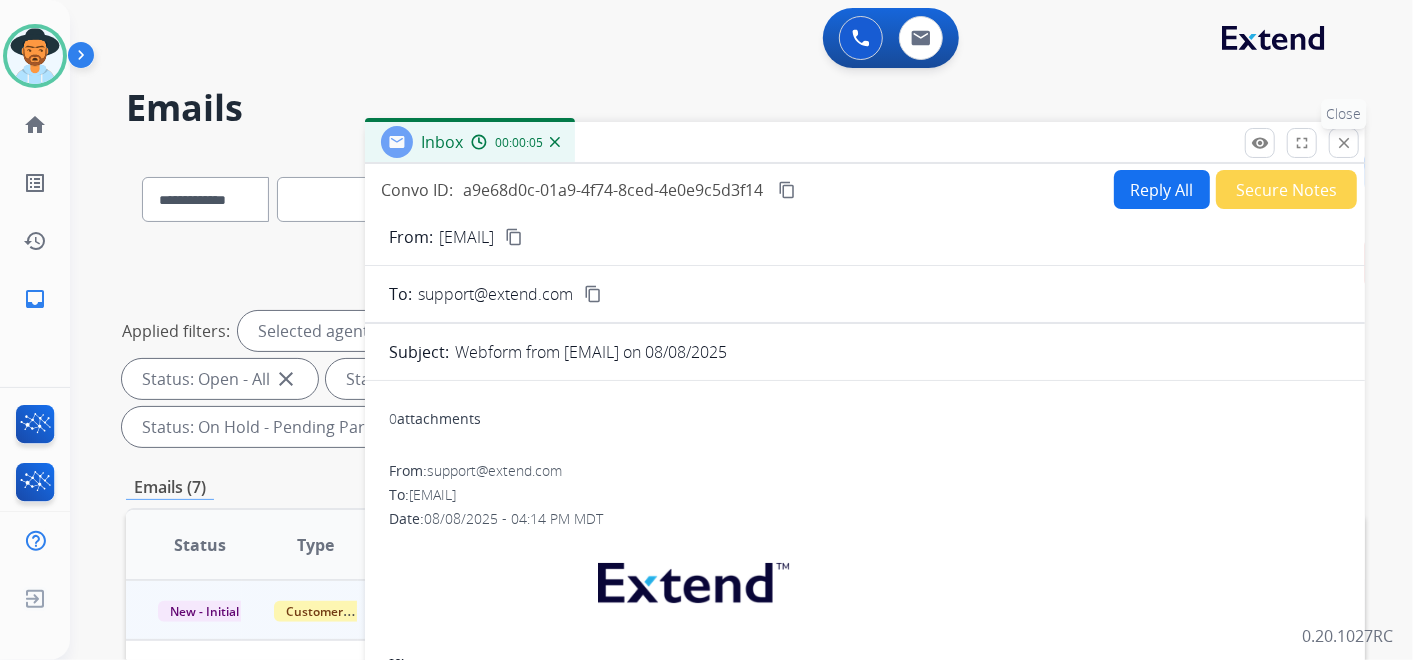 click on "close" at bounding box center [1344, 143] 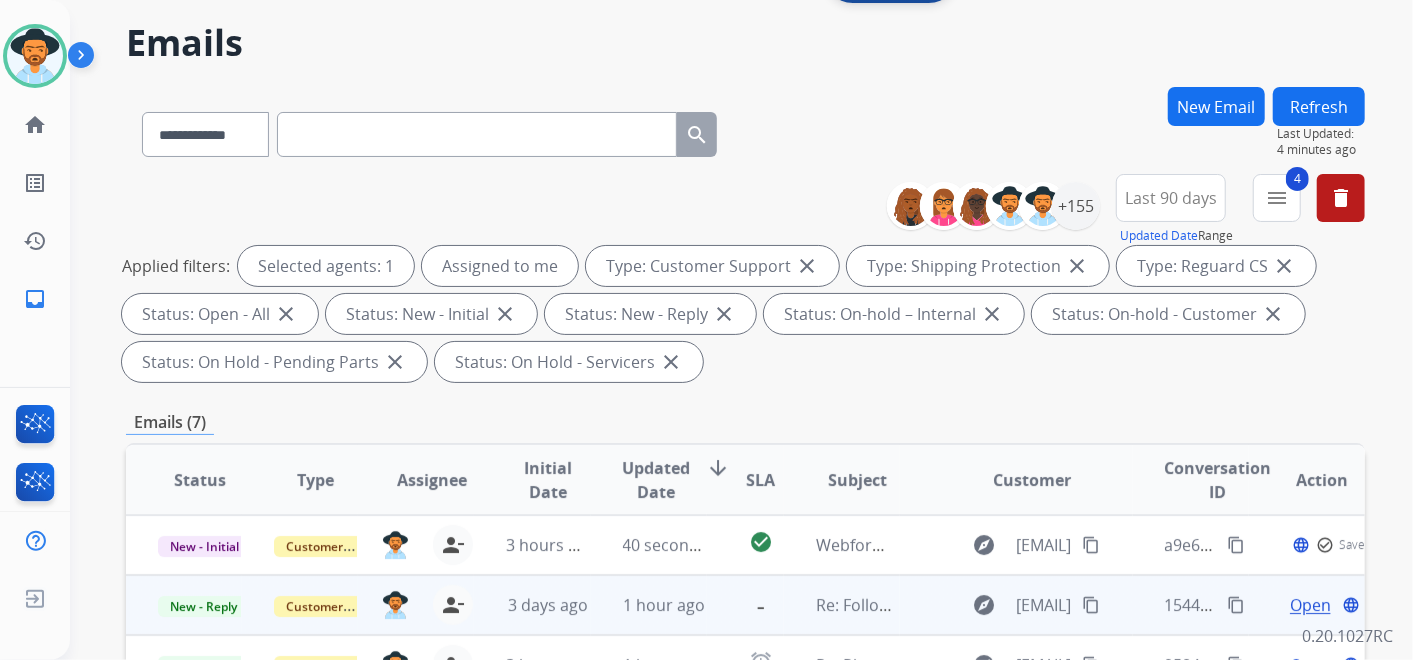 scroll, scrollTop: 111, scrollLeft: 0, axis: vertical 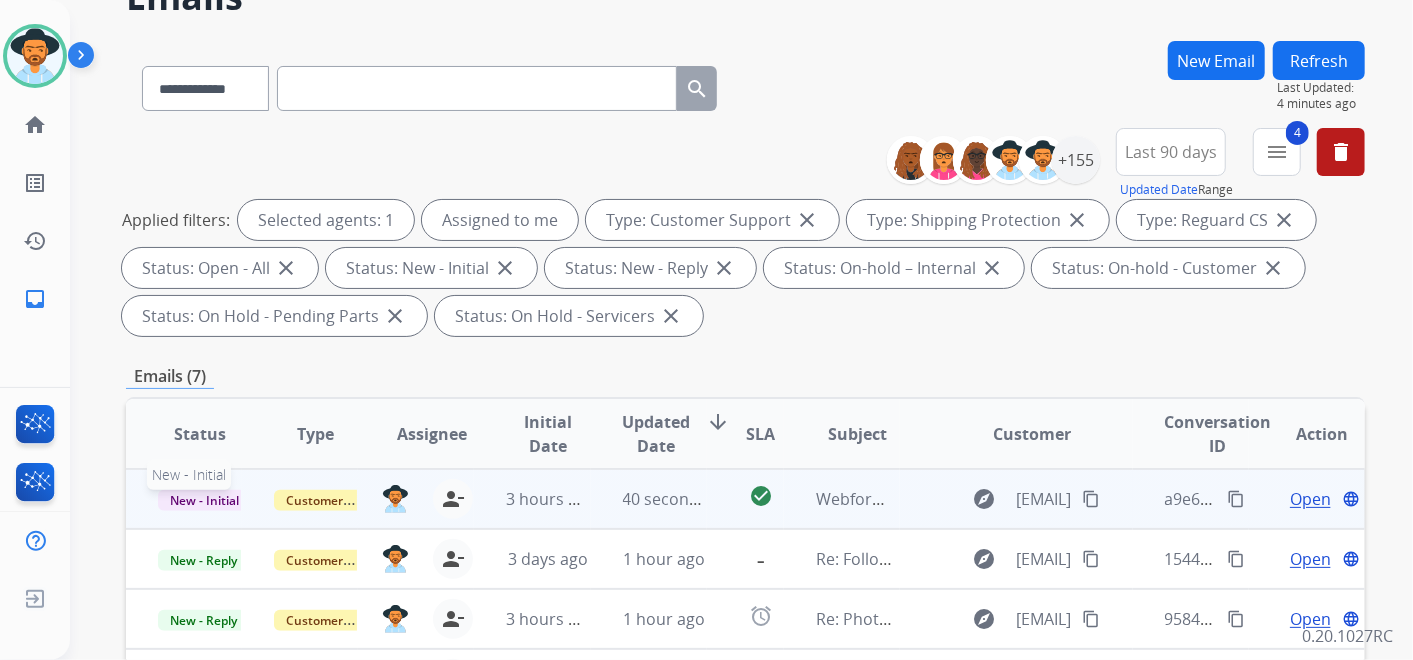 click on "New - Initial" at bounding box center (204, 500) 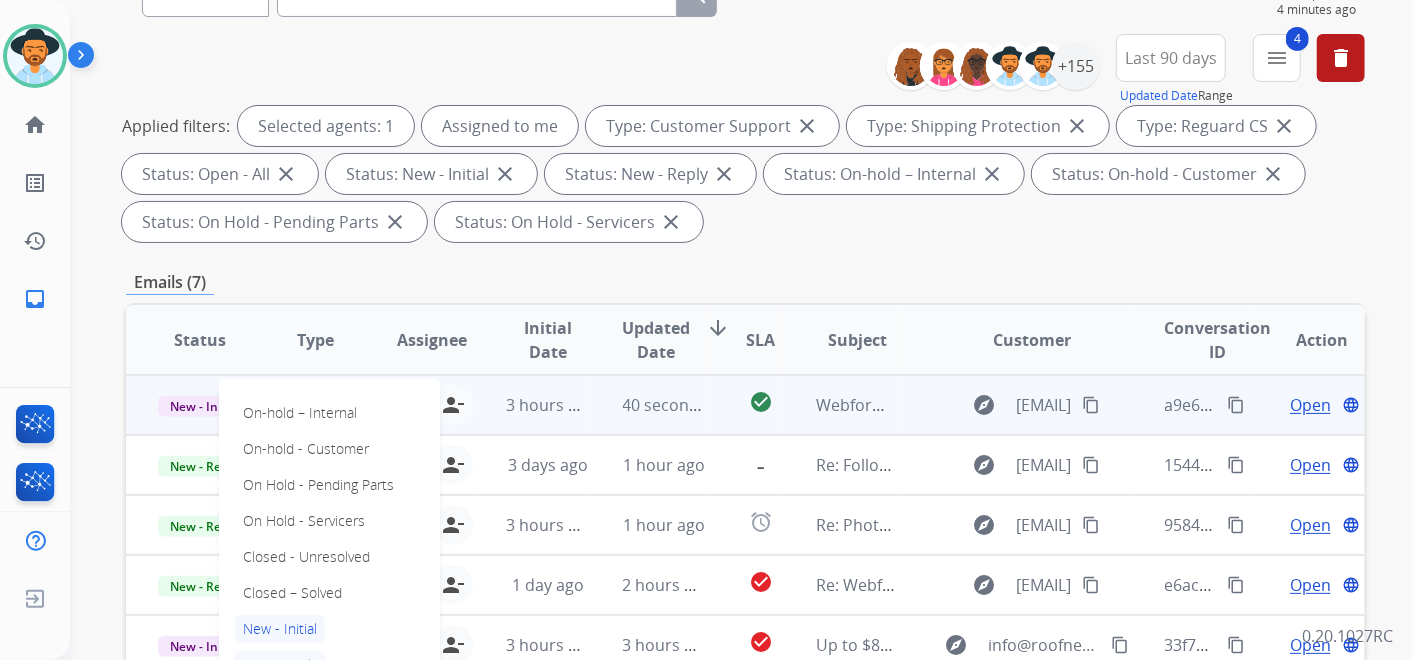 scroll, scrollTop: 333, scrollLeft: 0, axis: vertical 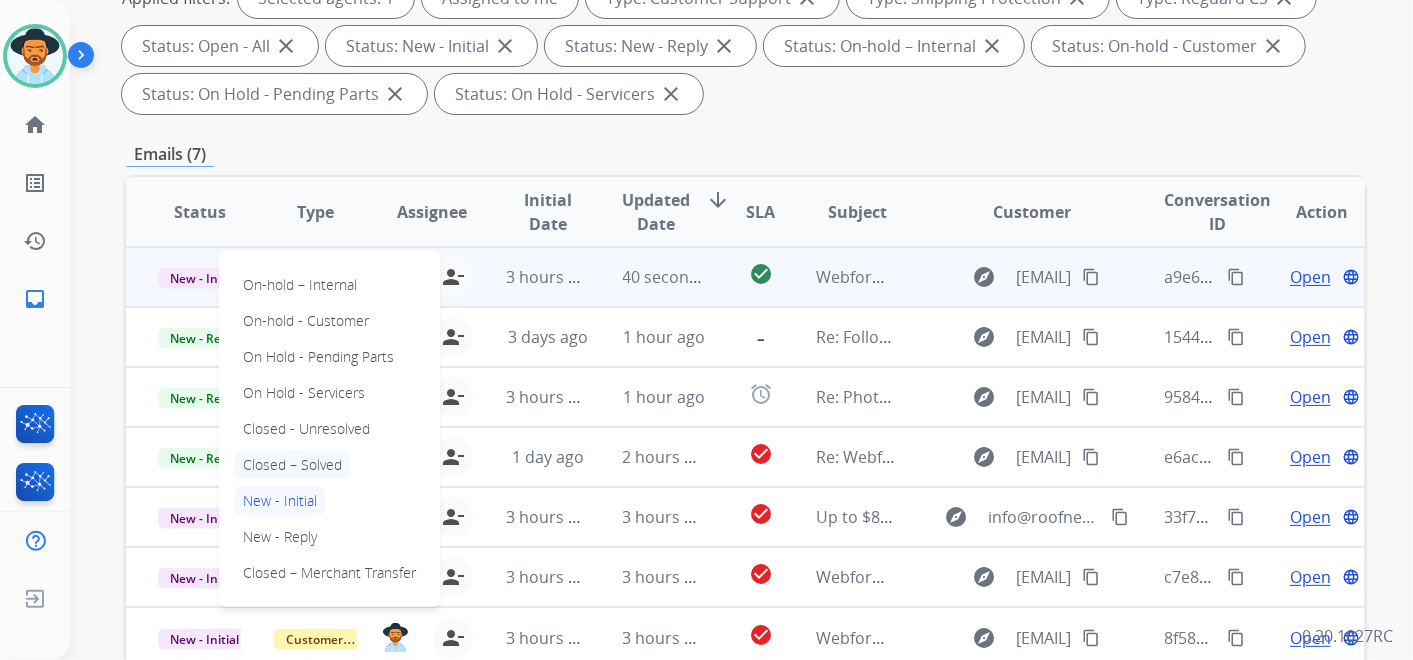 click on "Closed – Solved" at bounding box center (292, 465) 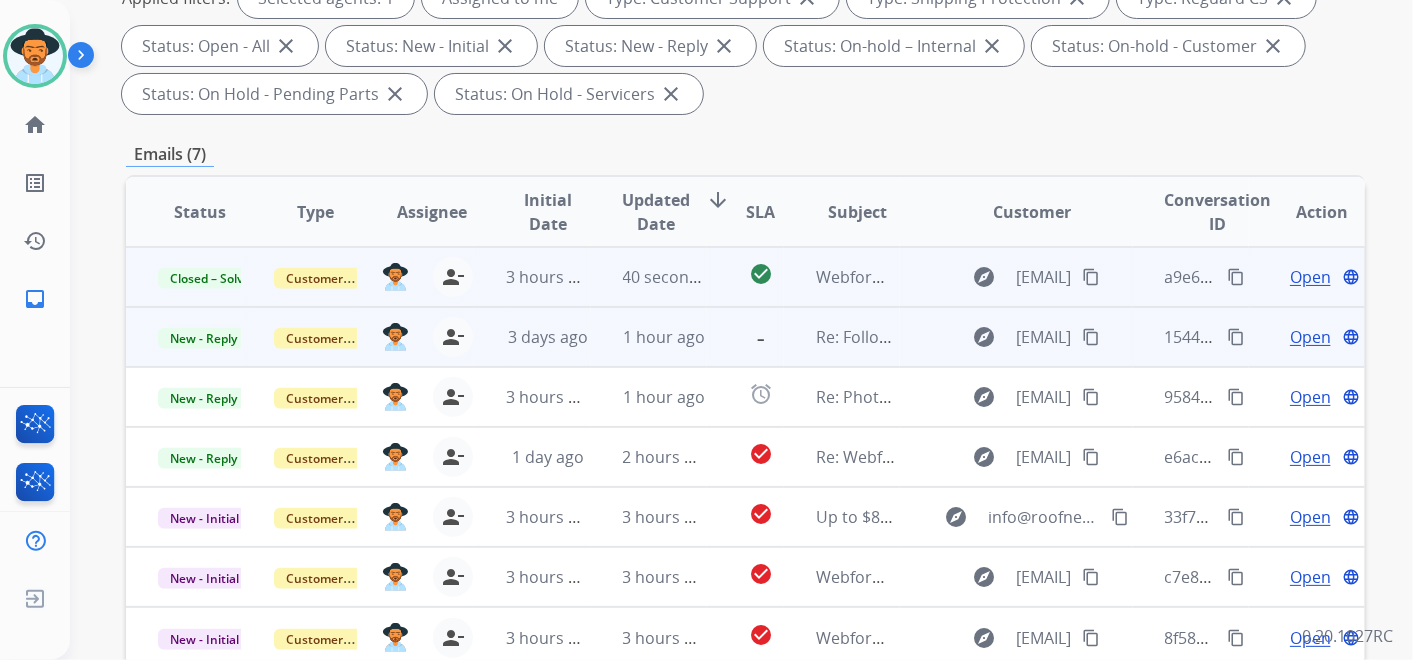 click on "Open" at bounding box center [1310, 337] 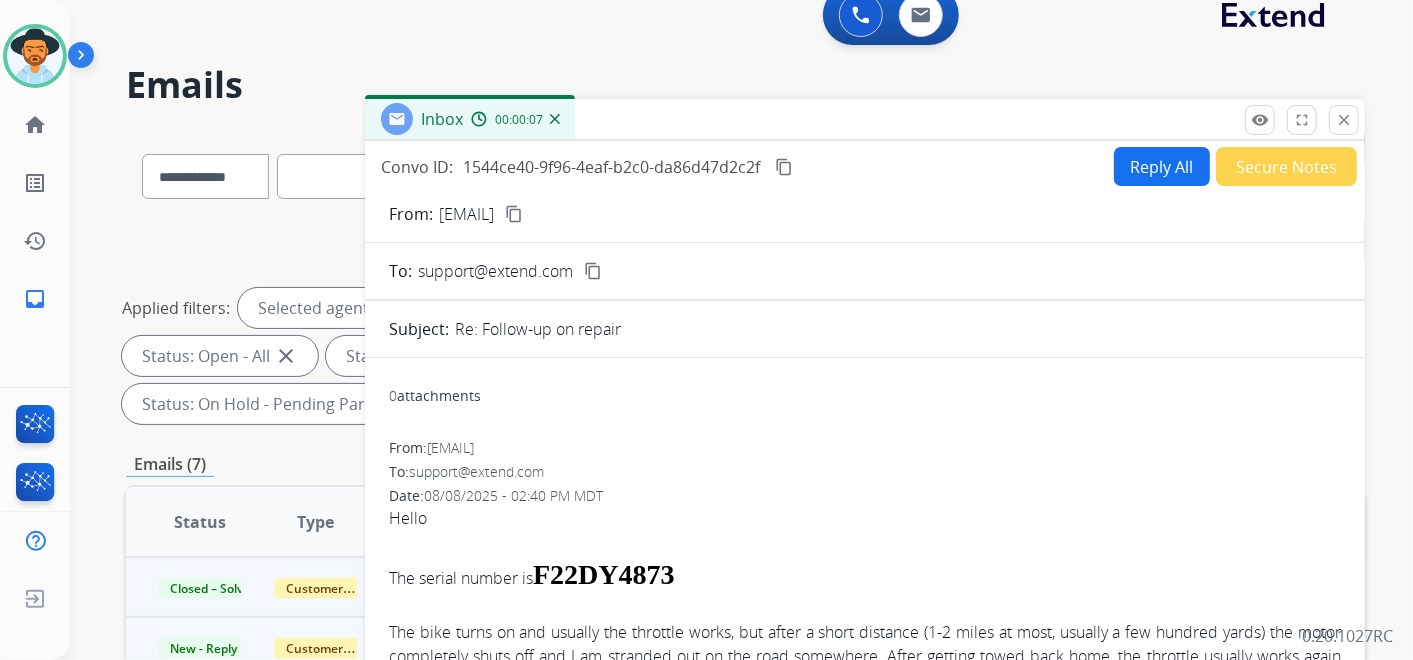 scroll, scrollTop: 0, scrollLeft: 0, axis: both 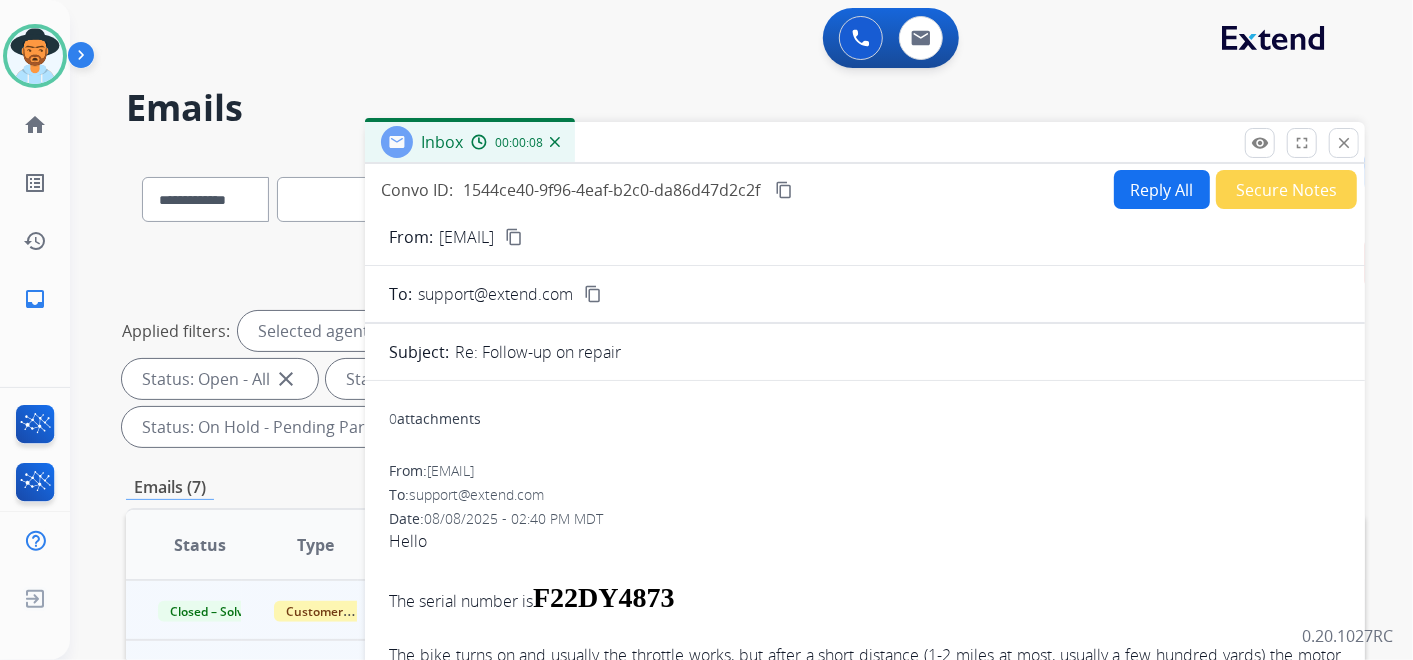 click on "content_copy" at bounding box center [514, 237] 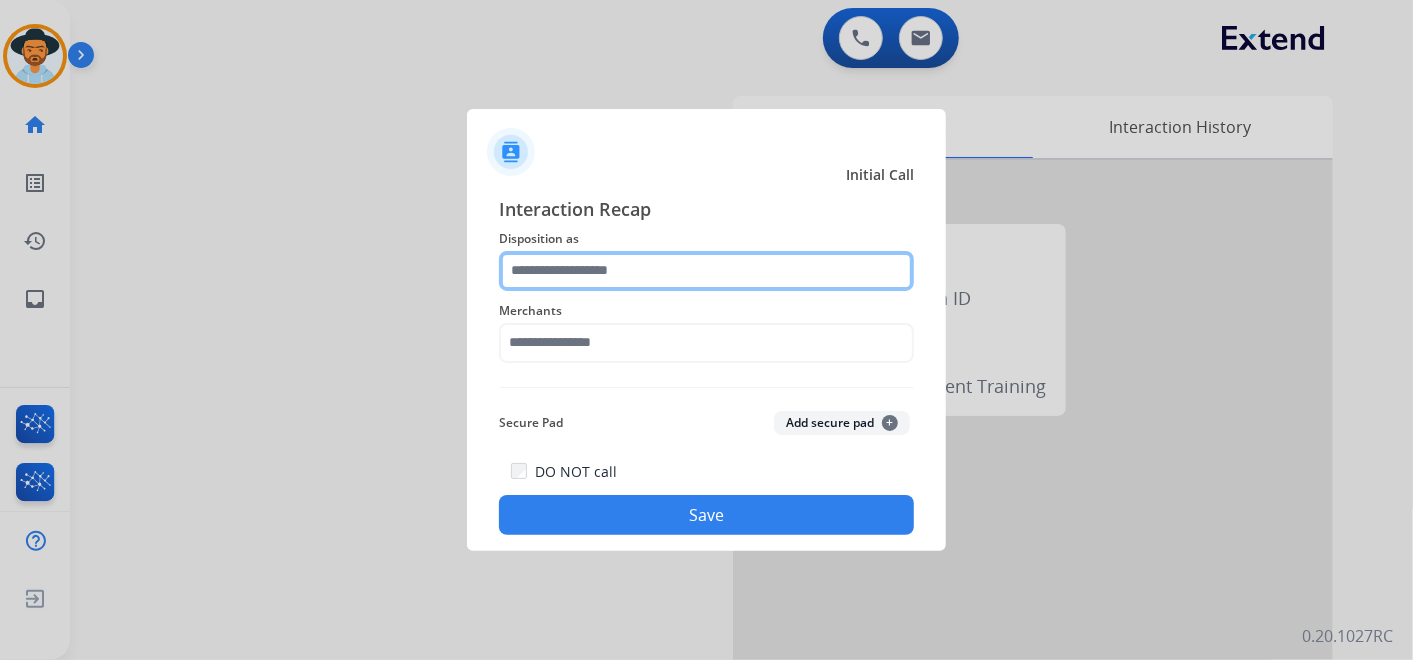 click 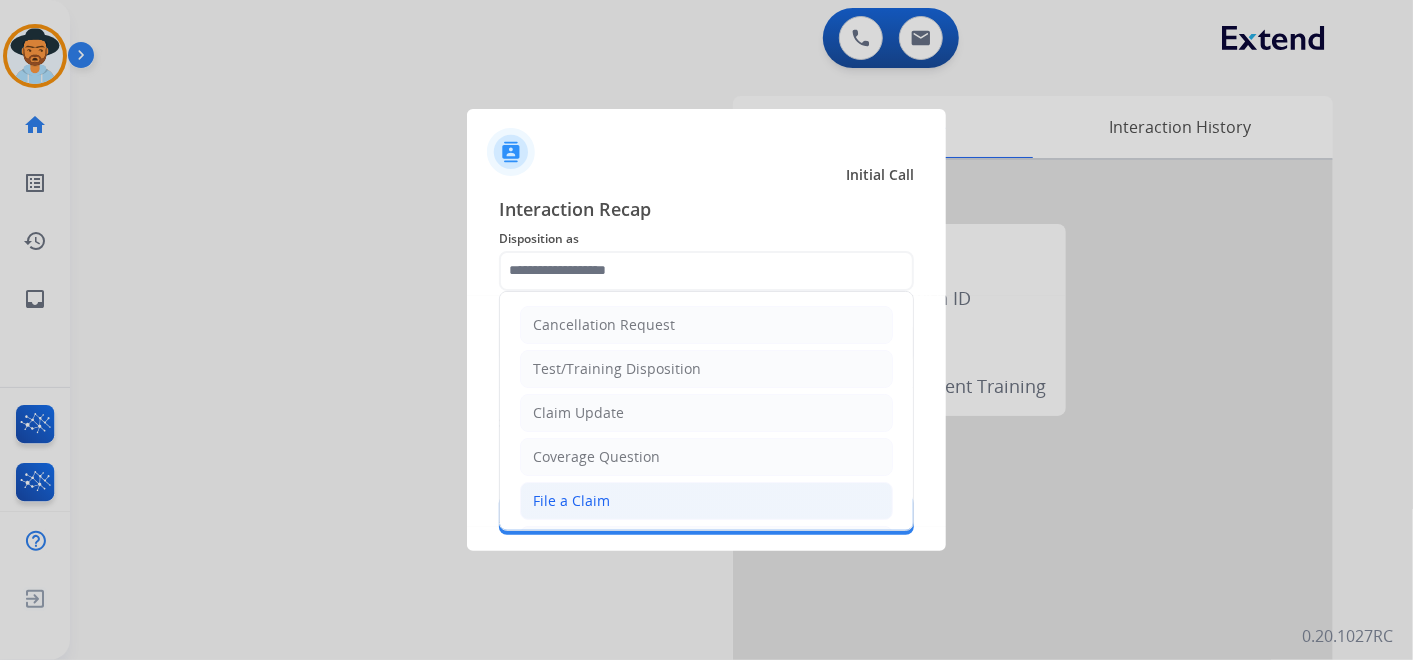 click on "File a Claim" 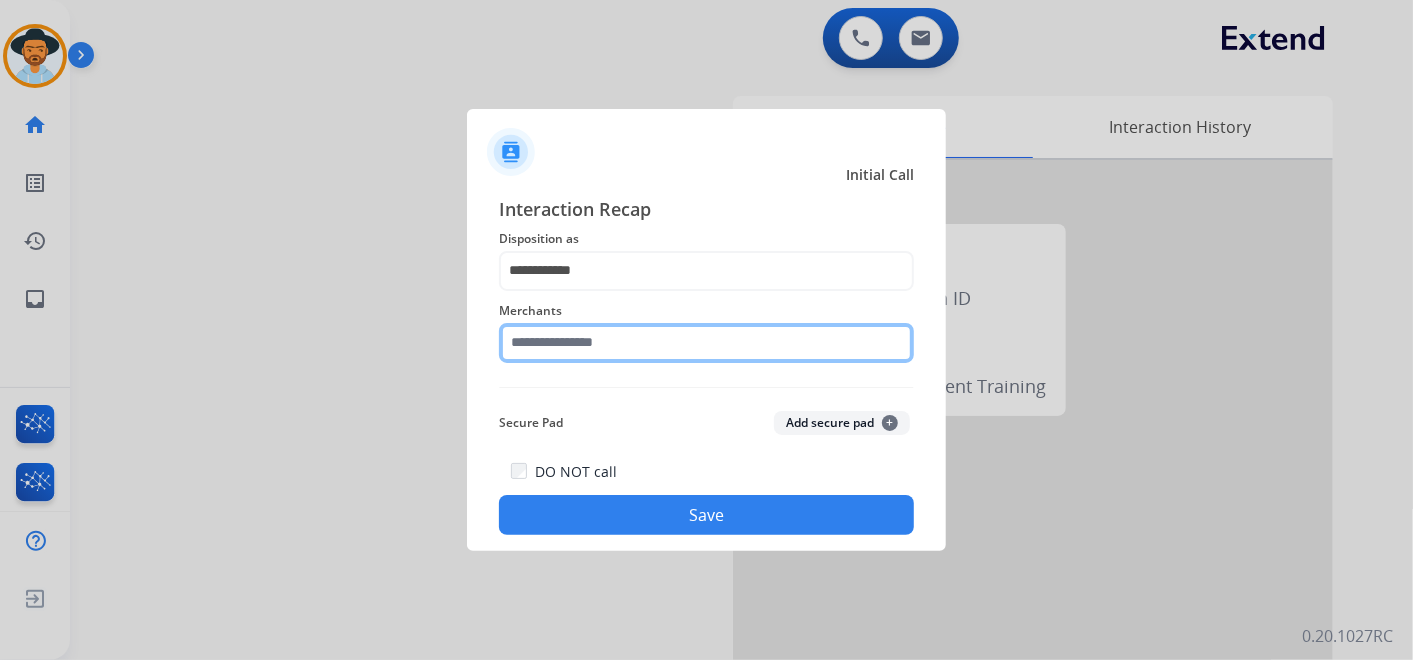 click 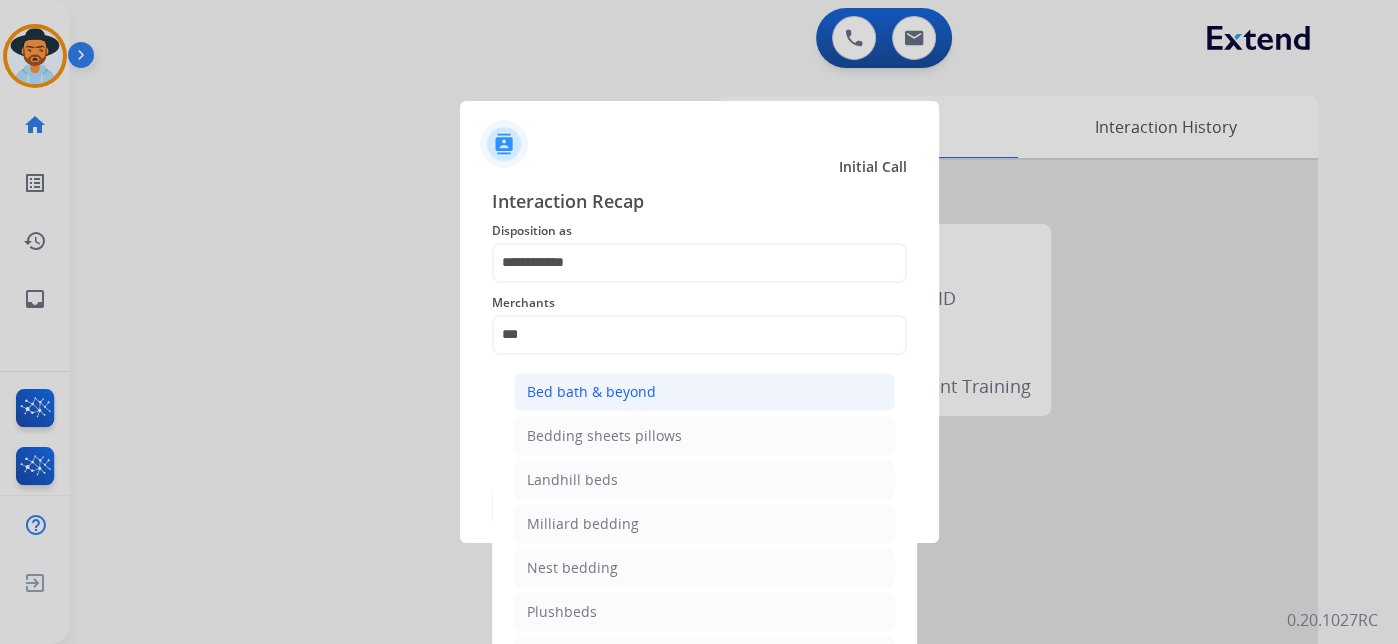 click on "Bed bath & beyond" 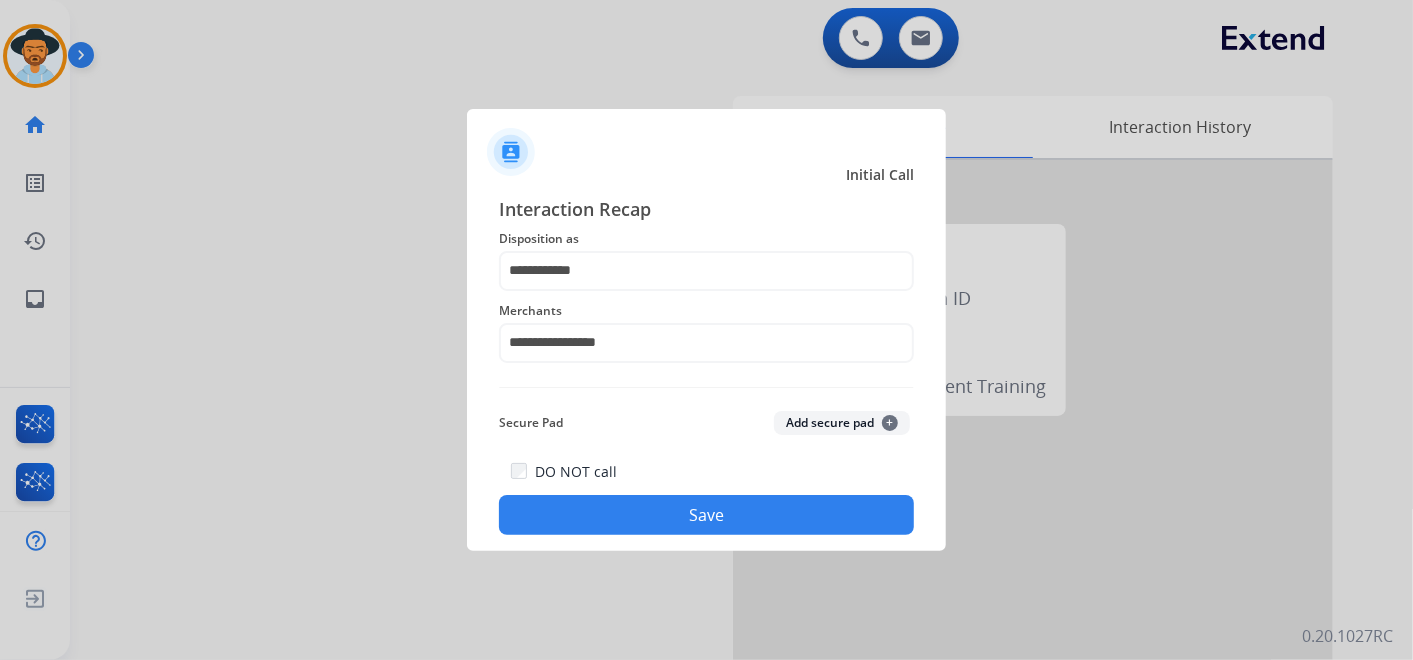 click on "Save" 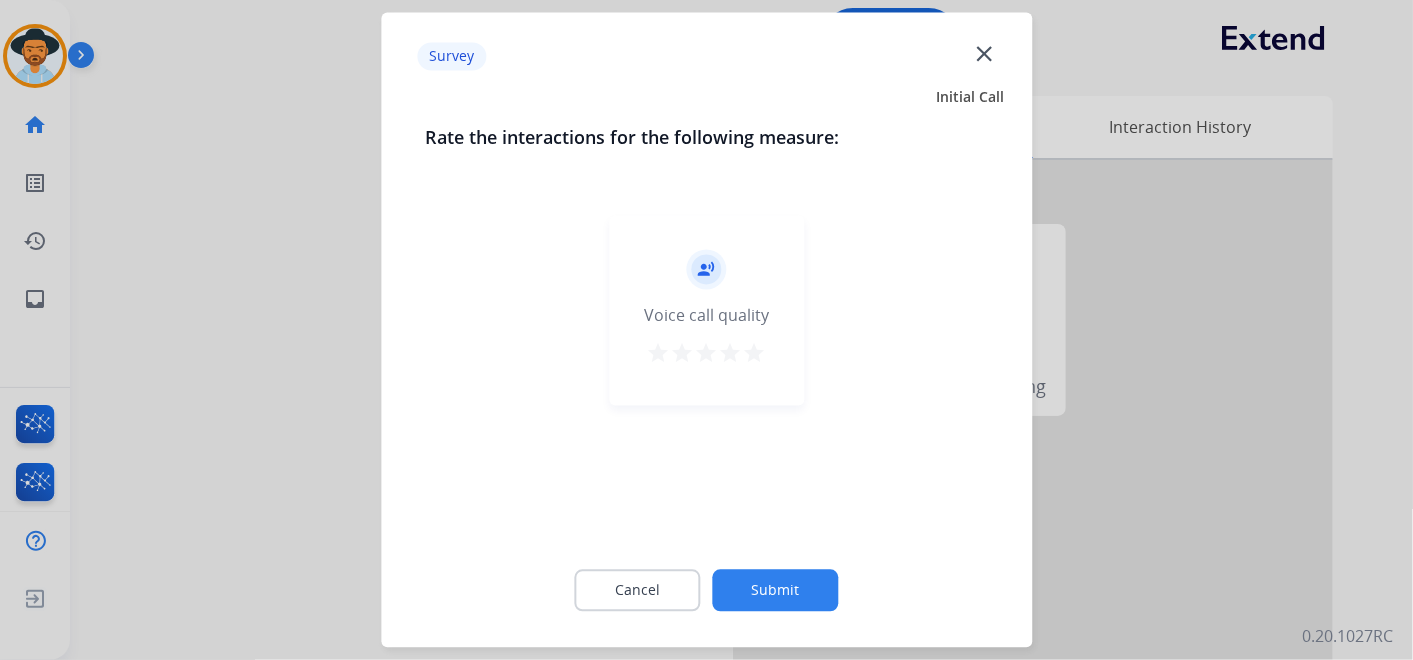 click on "star" at bounding box center (755, 354) 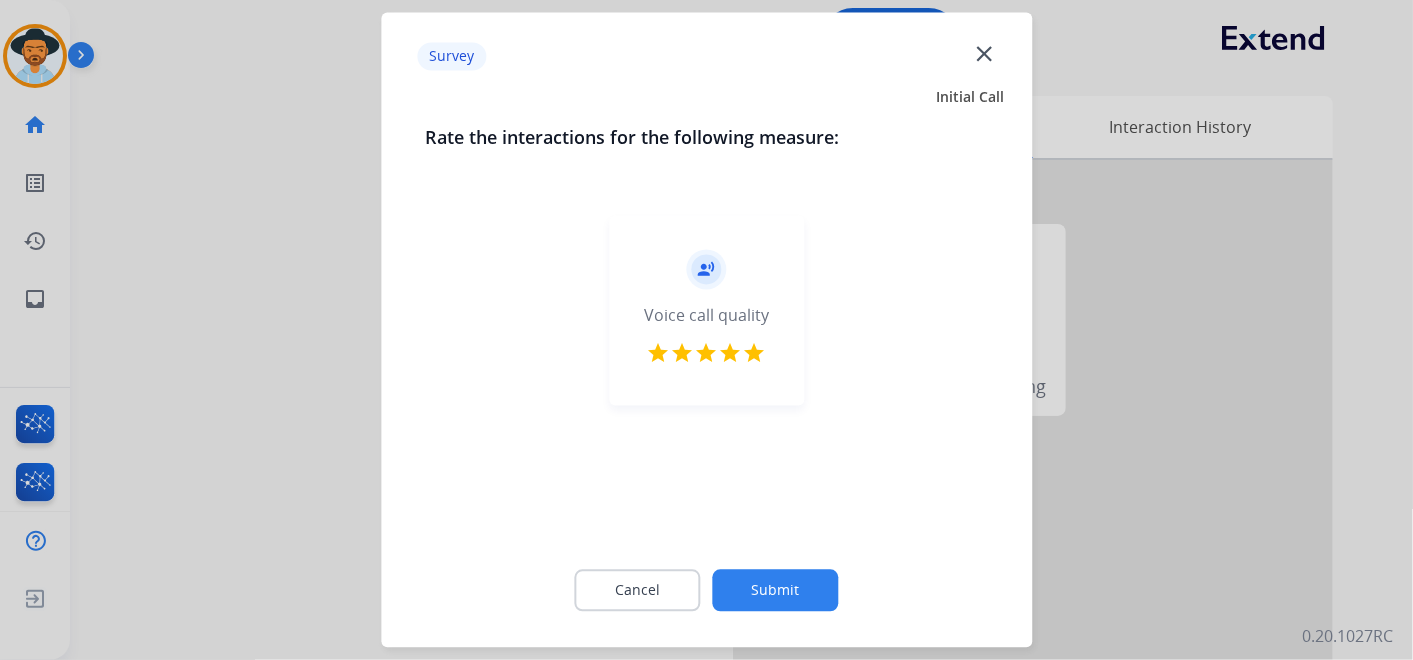 click on "Submit" 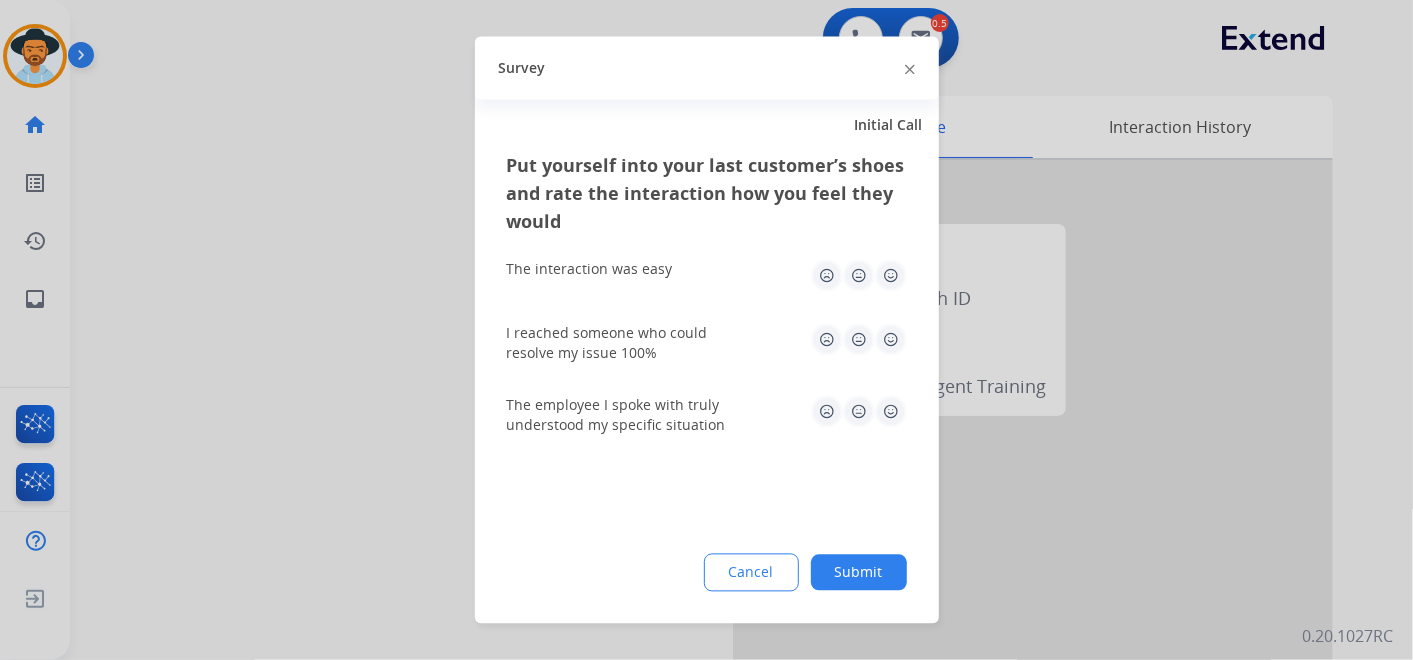 drag, startPoint x: 891, startPoint y: 269, endPoint x: 897, endPoint y: 303, distance: 34.525352 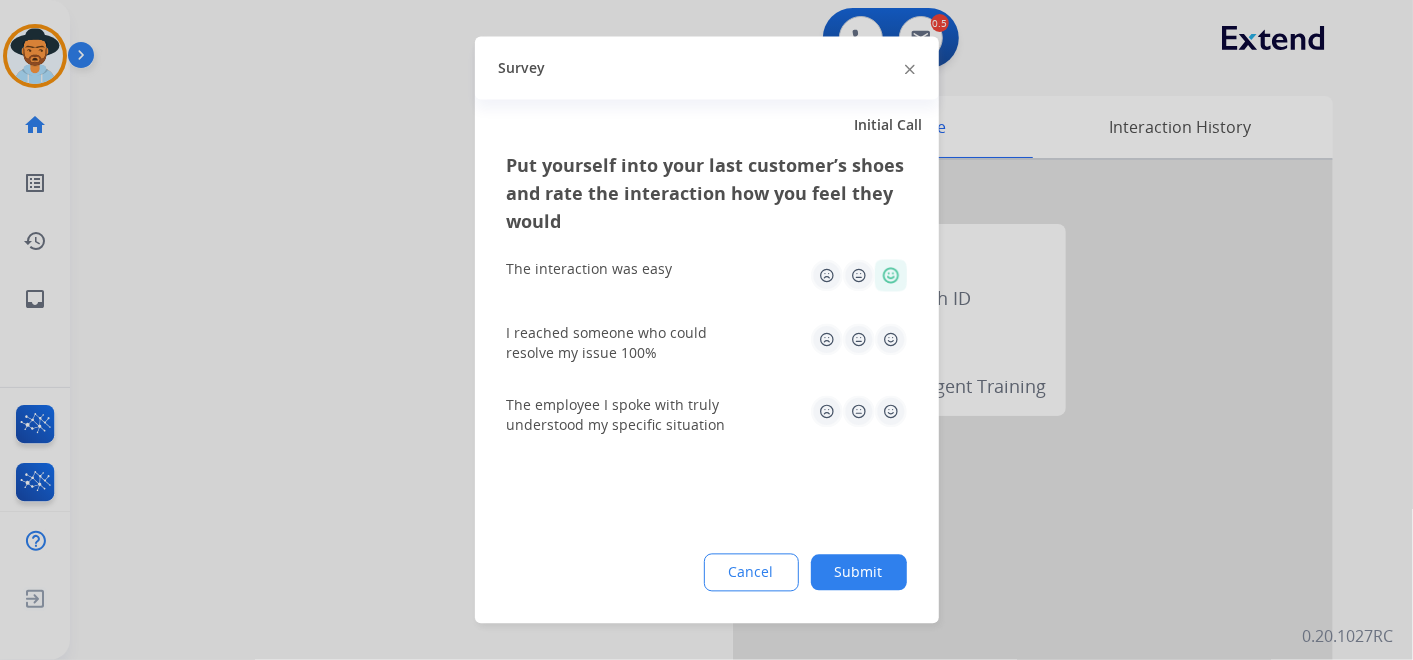 click 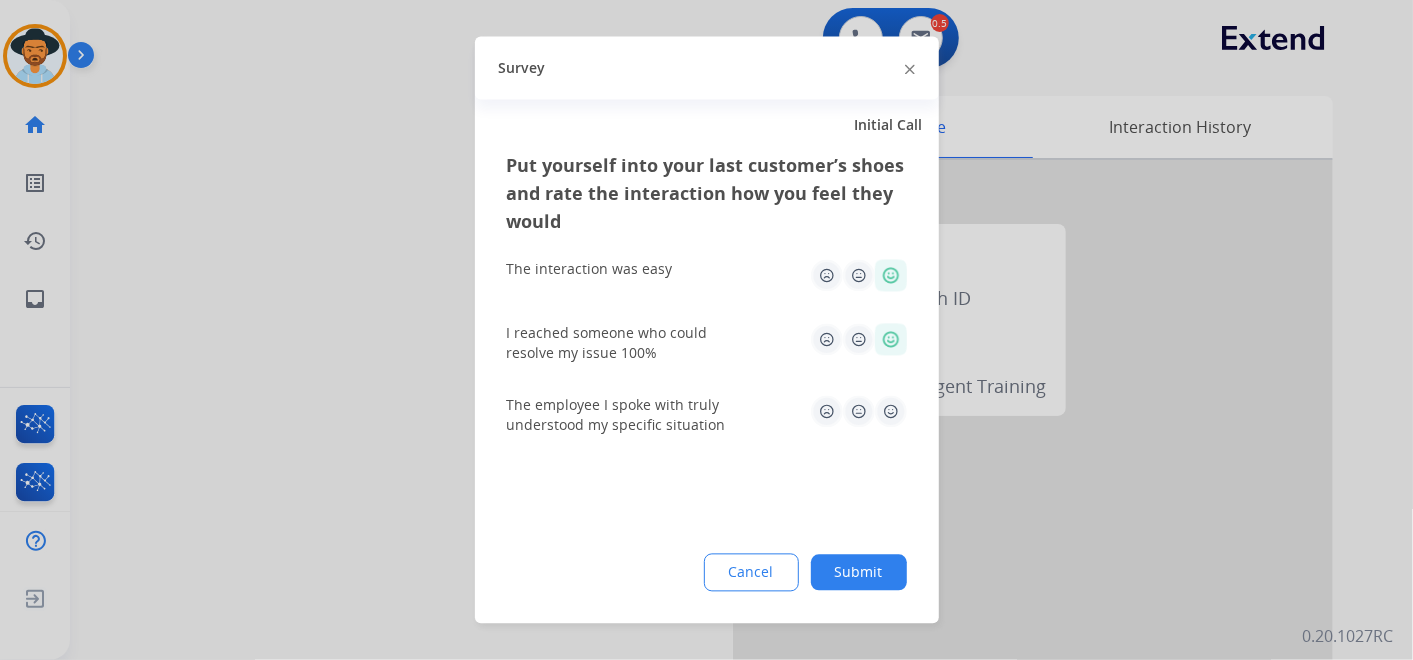 click 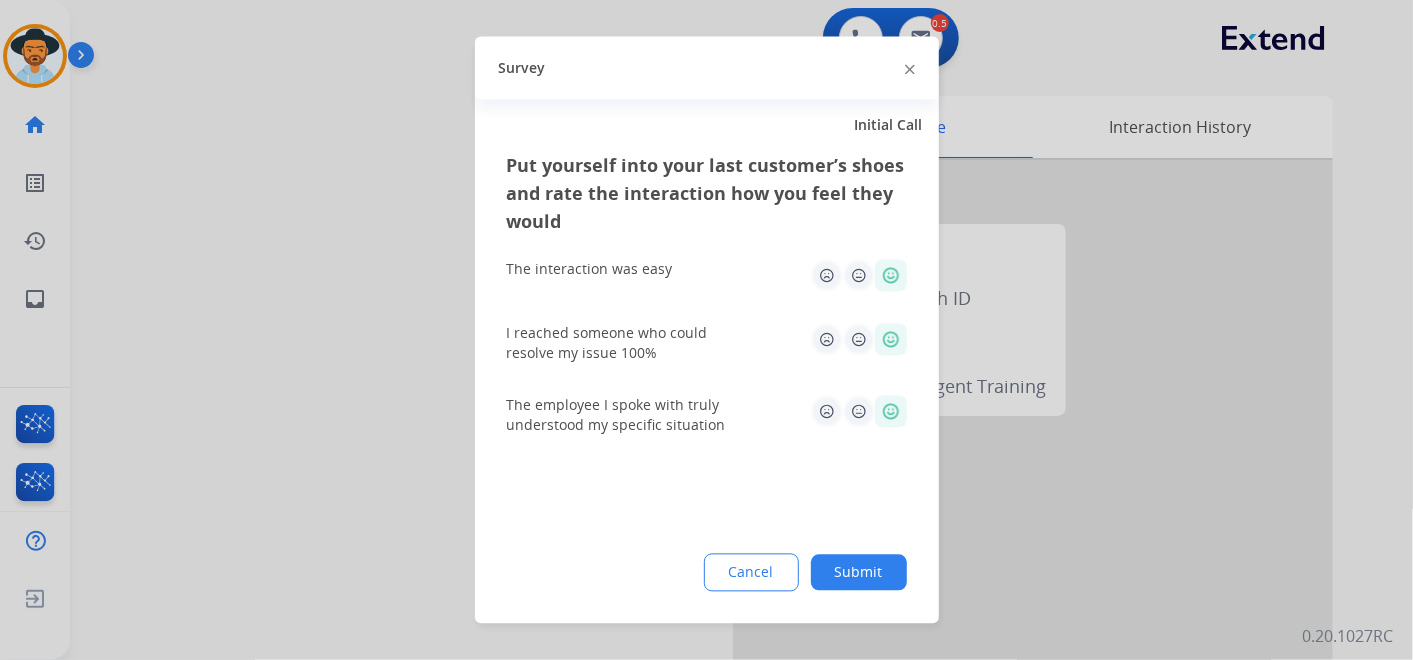 click on "Submit" 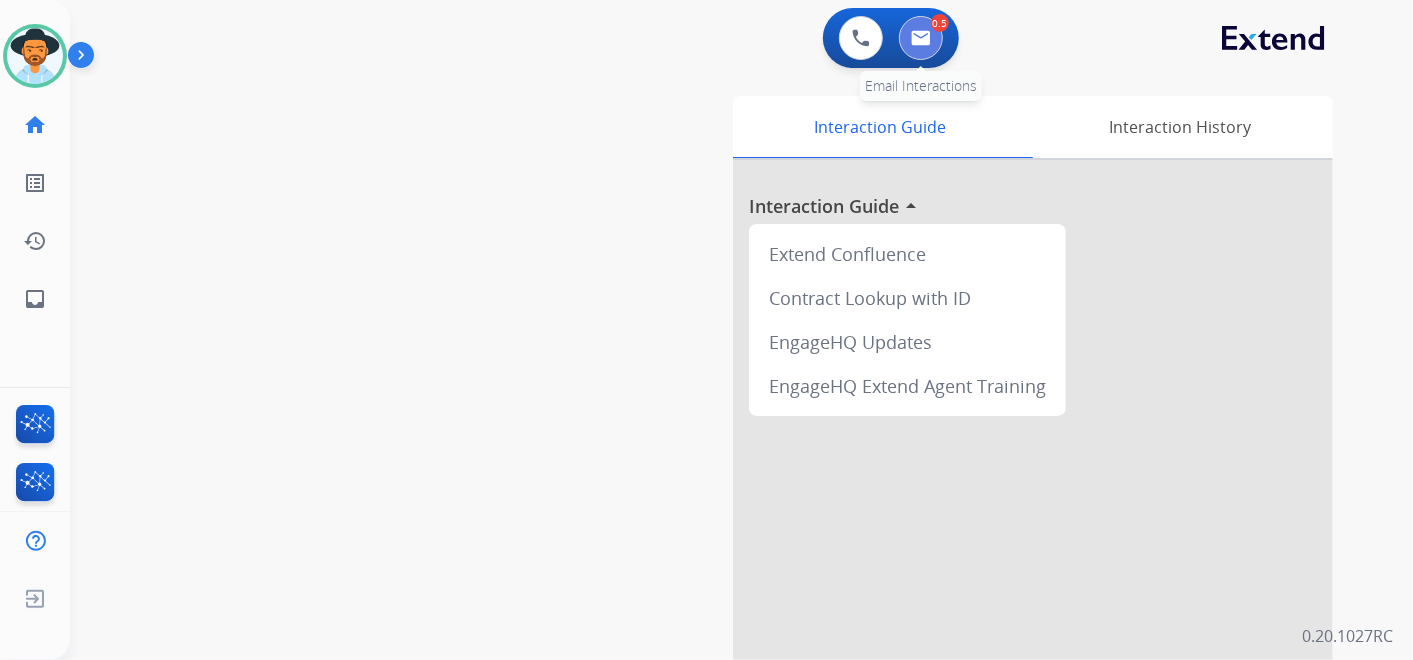 click at bounding box center [921, 38] 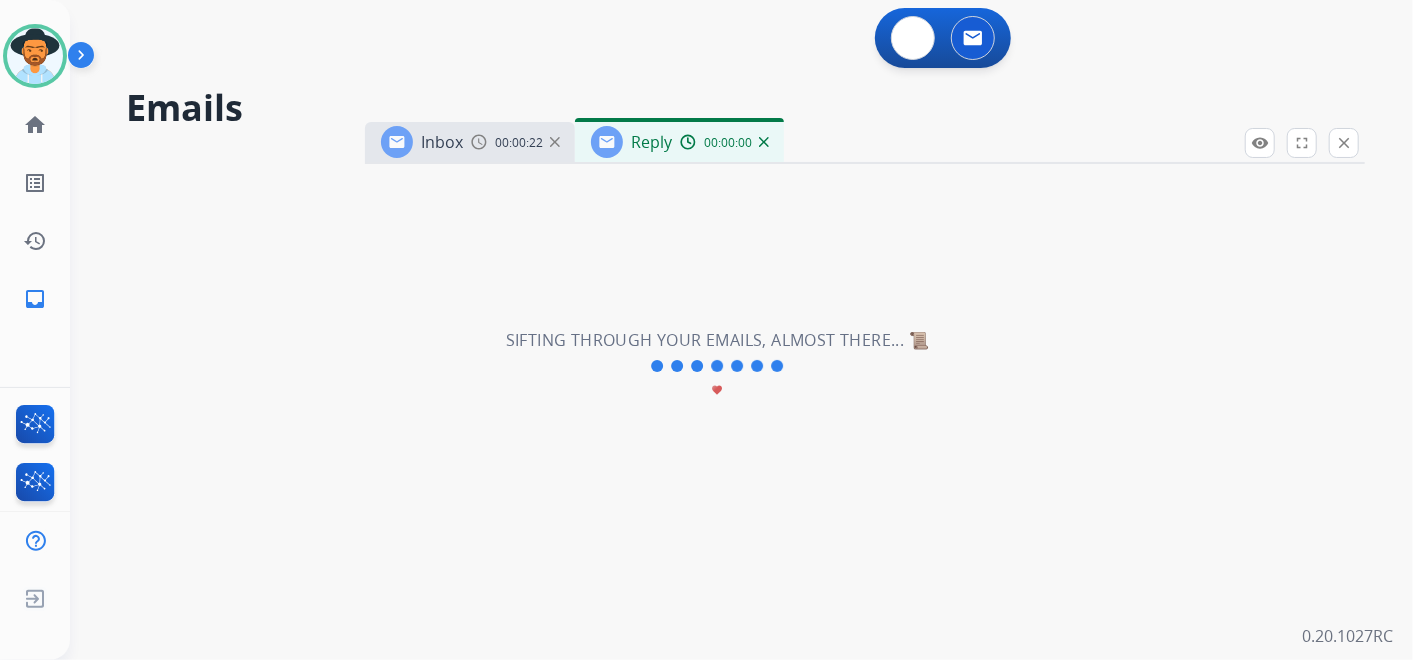 select on "**********" 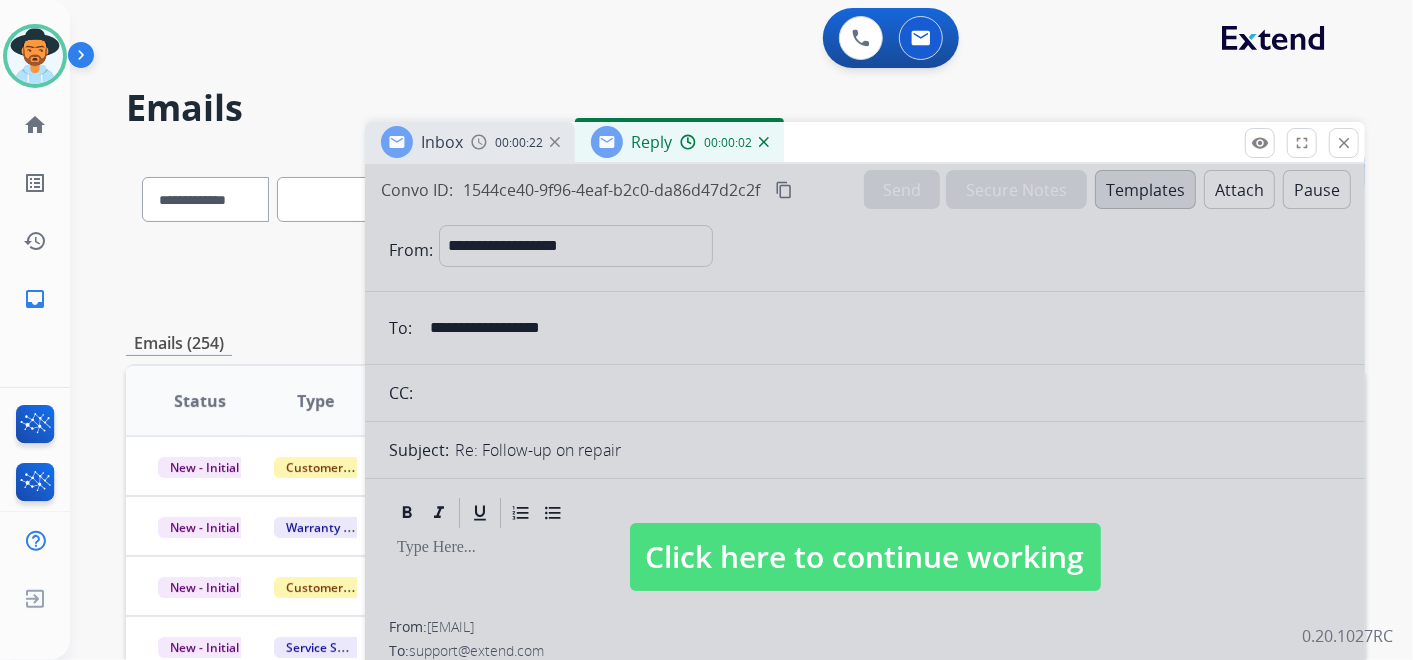 click on "Click here to continue working" at bounding box center (865, 557) 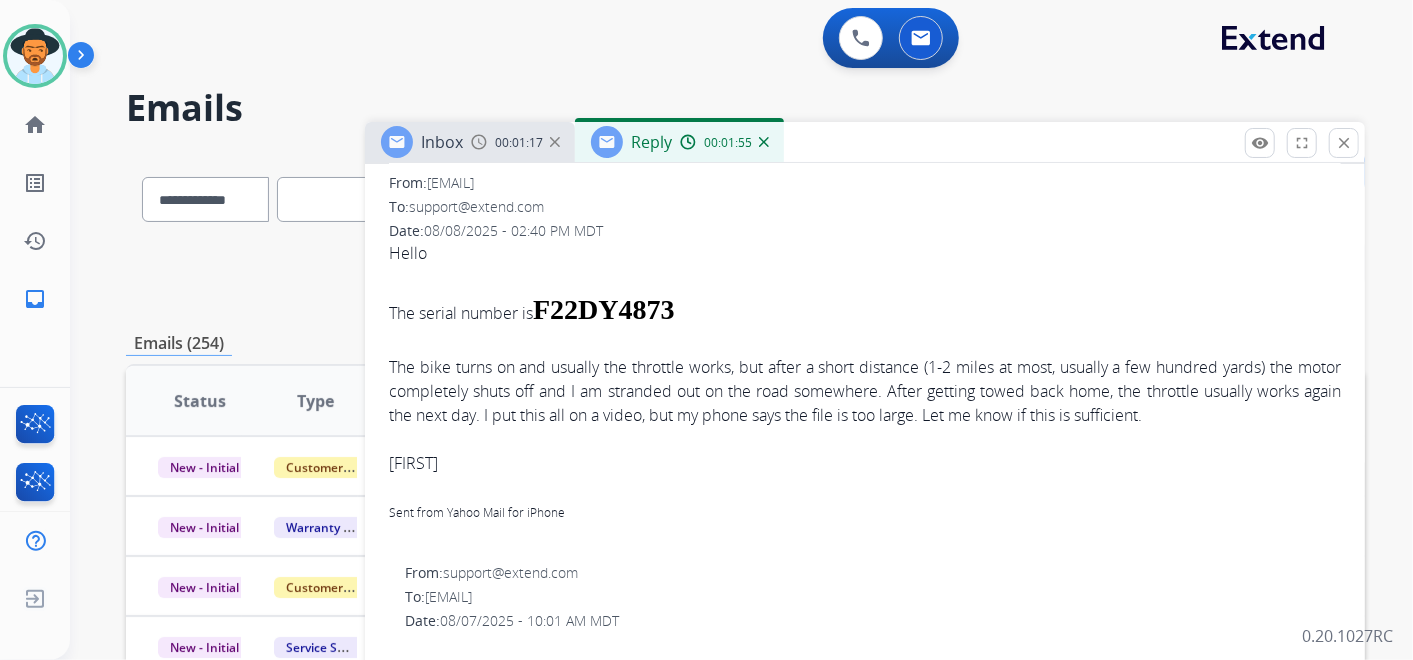 scroll, scrollTop: 0, scrollLeft: 0, axis: both 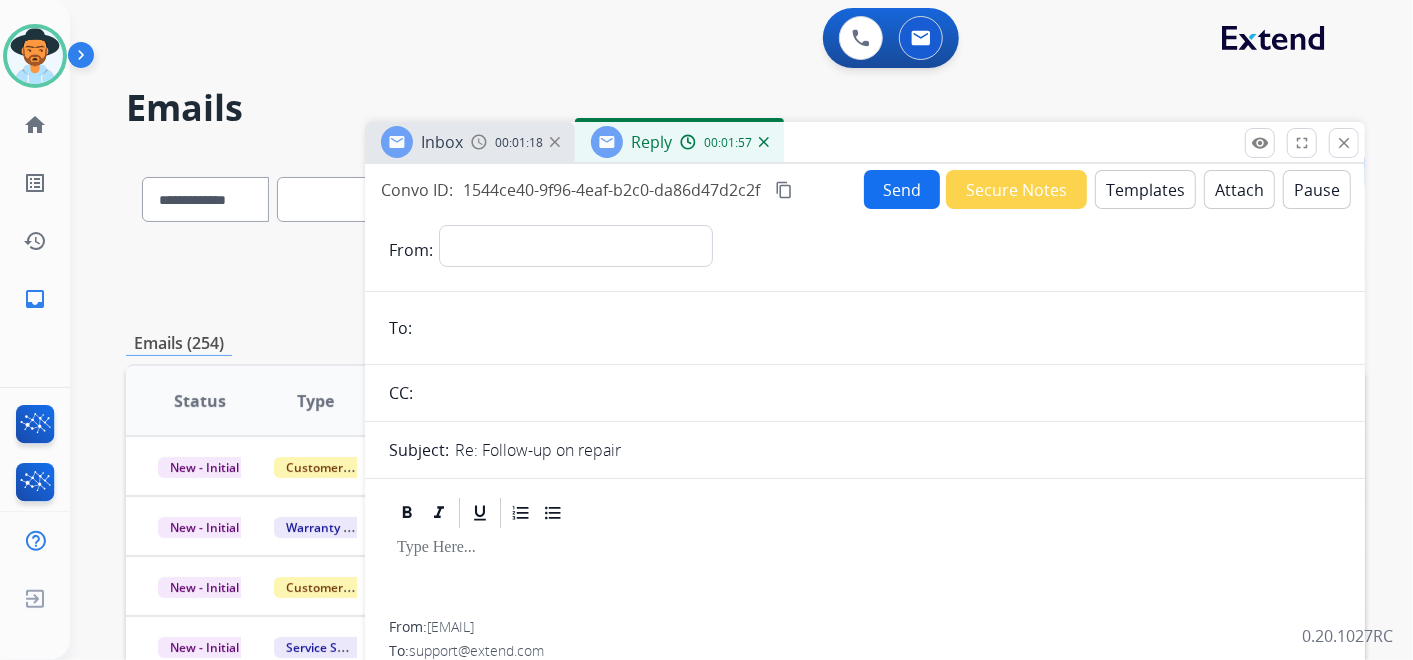 click on "content_copy" at bounding box center [784, 190] 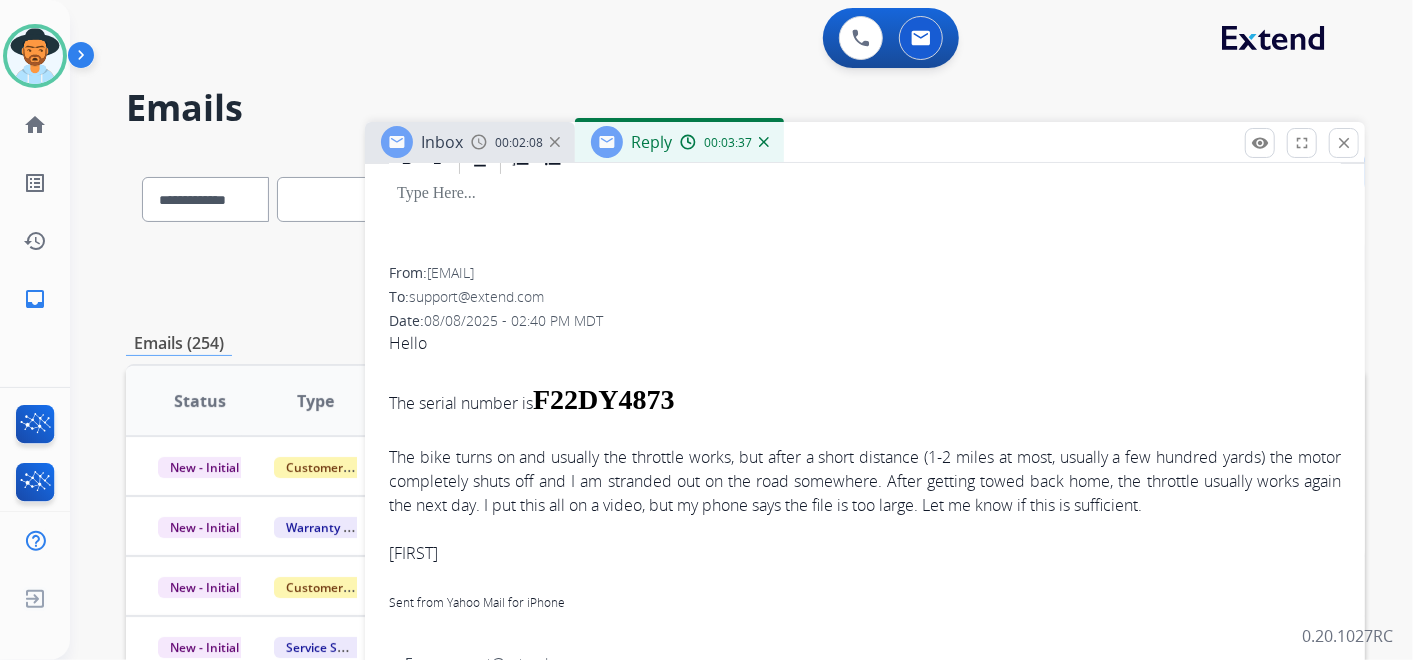 scroll, scrollTop: 444, scrollLeft: 0, axis: vertical 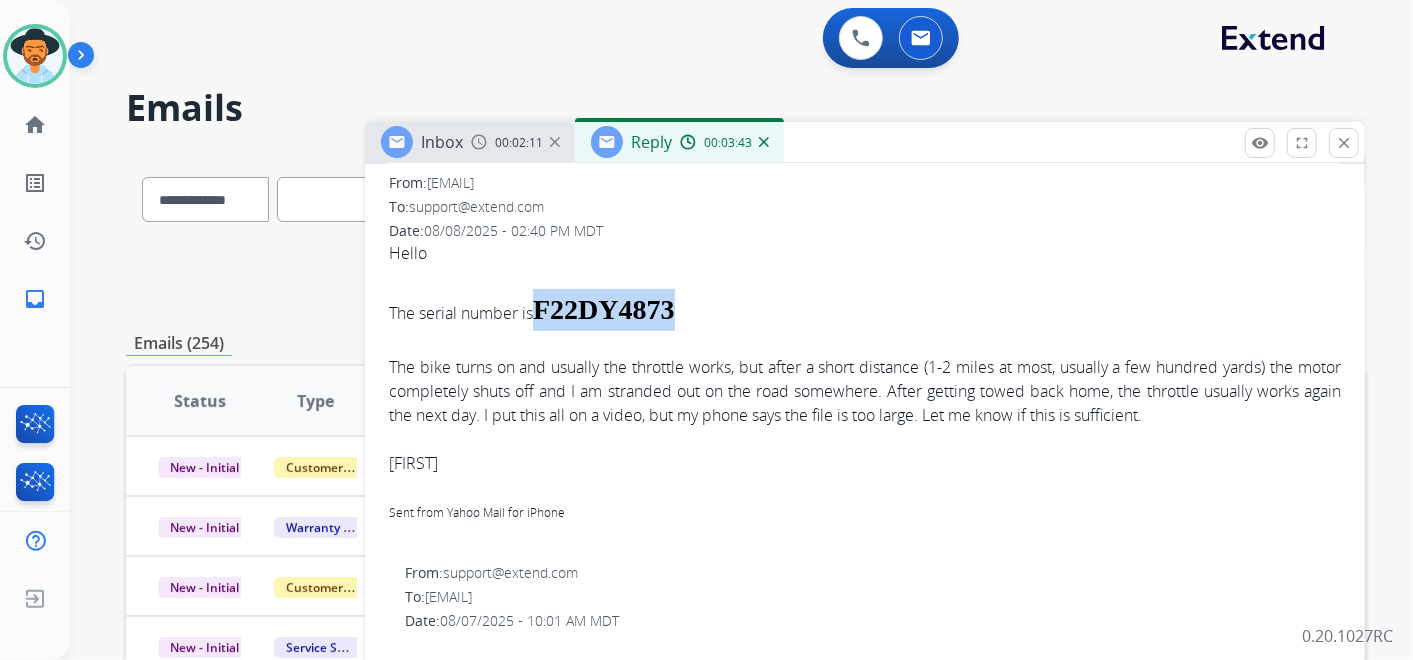 drag, startPoint x: 538, startPoint y: 302, endPoint x: 711, endPoint y: 310, distance: 173.18488 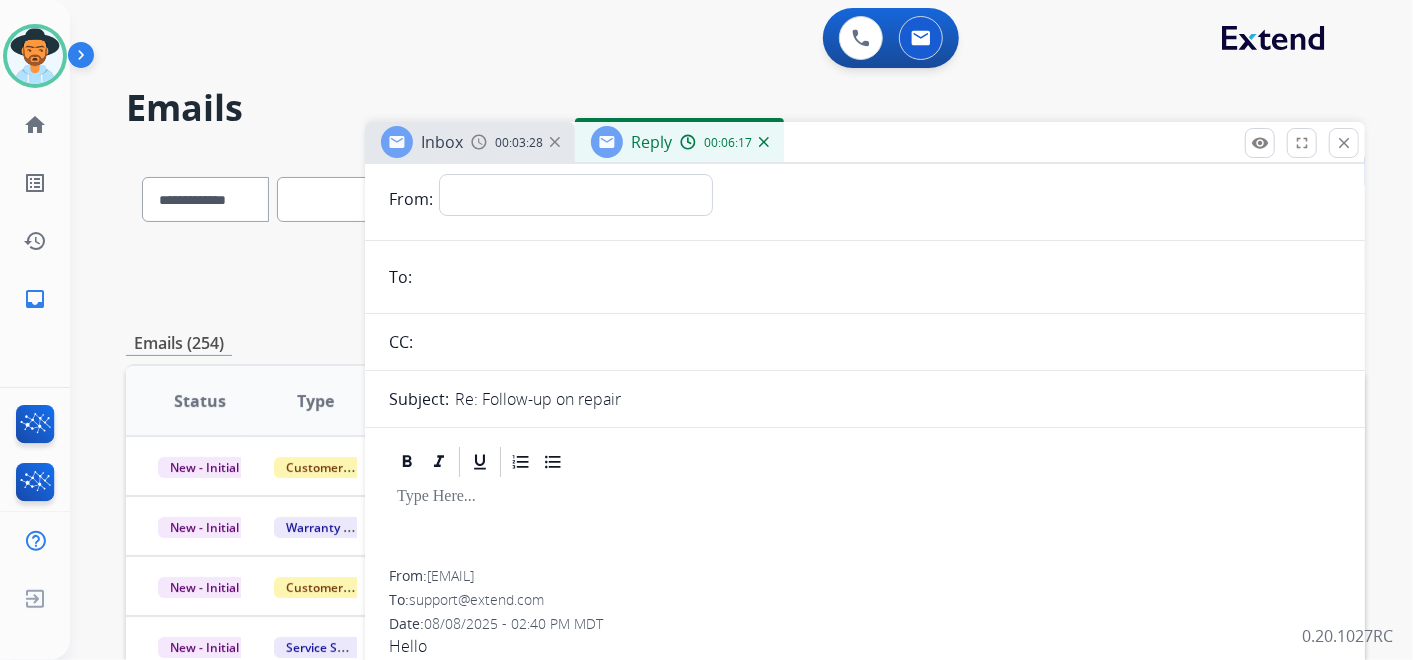 scroll, scrollTop: 0, scrollLeft: 0, axis: both 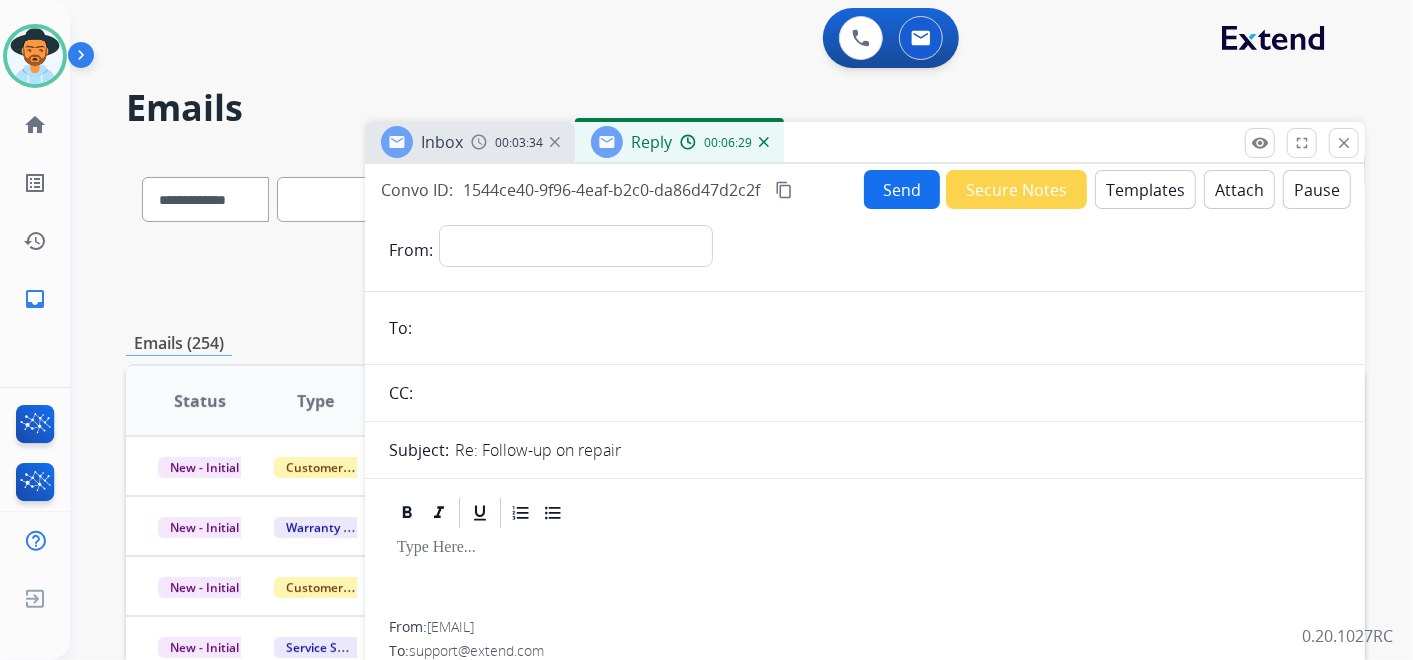 click at bounding box center [879, 328] 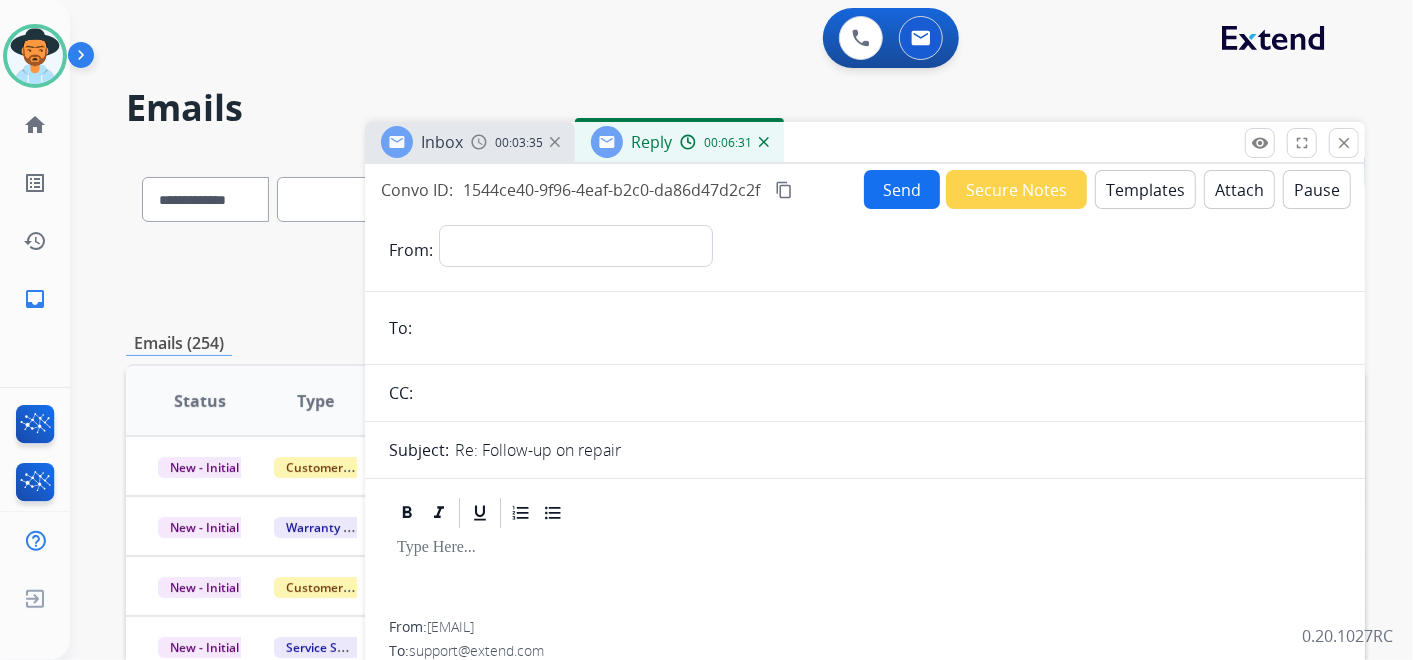 paste on "**********" 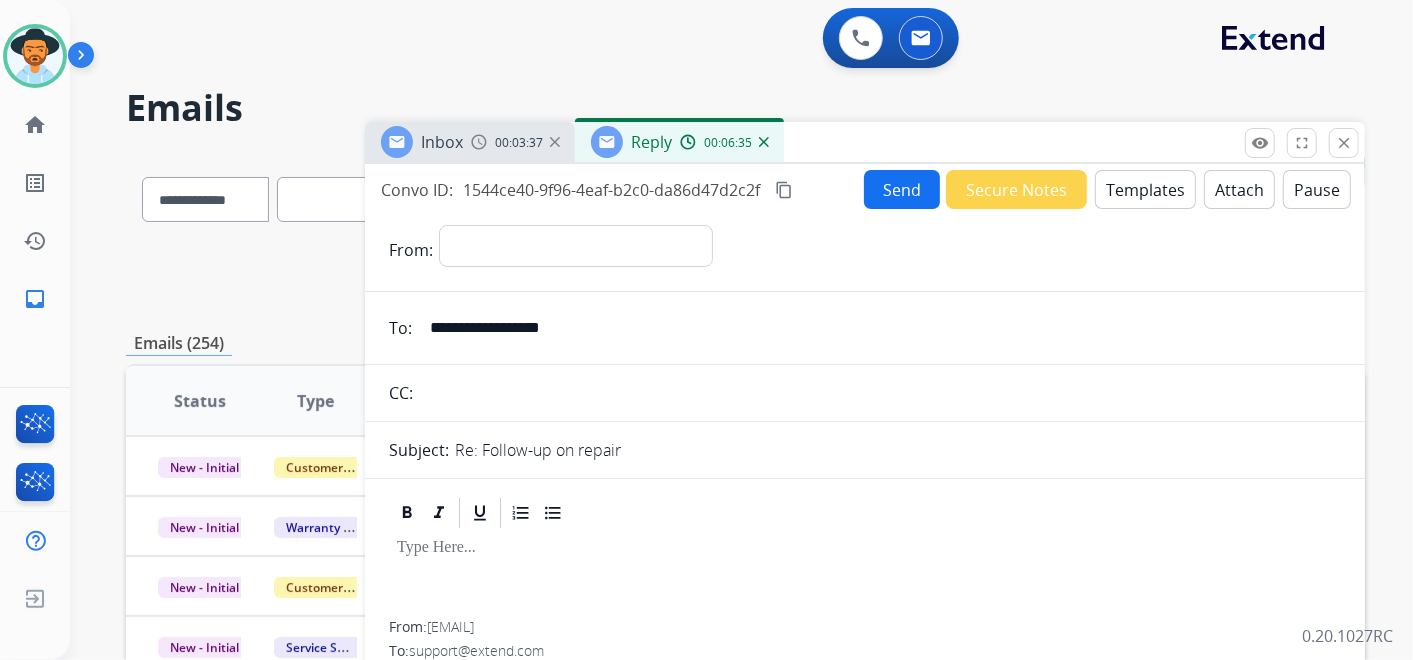 type on "**********" 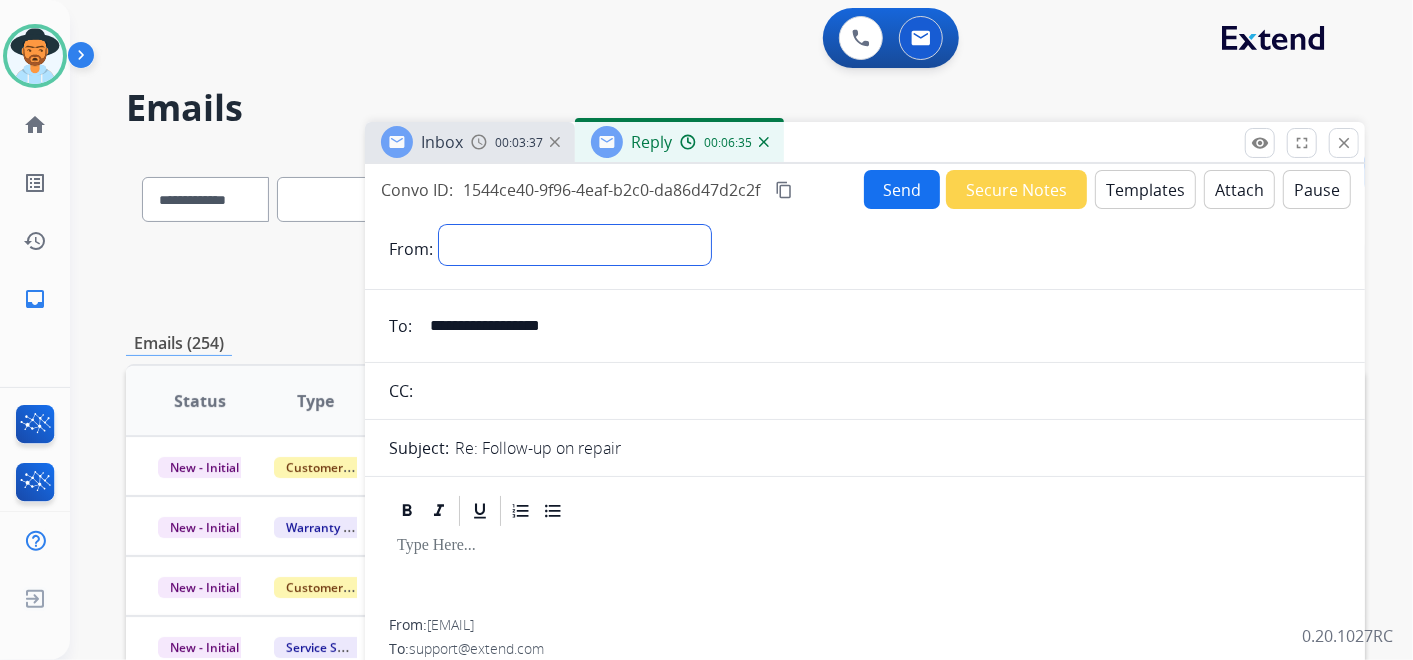 click on "**********" at bounding box center (575, 245) 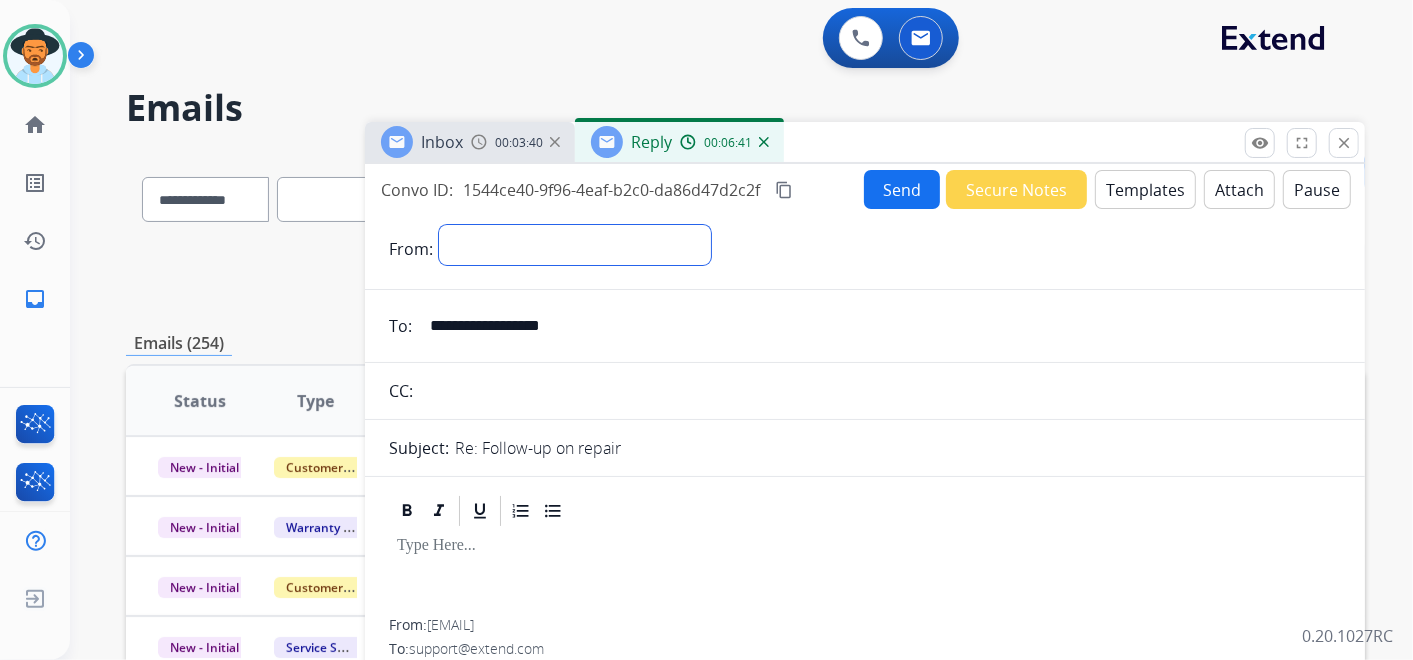 select on "**********" 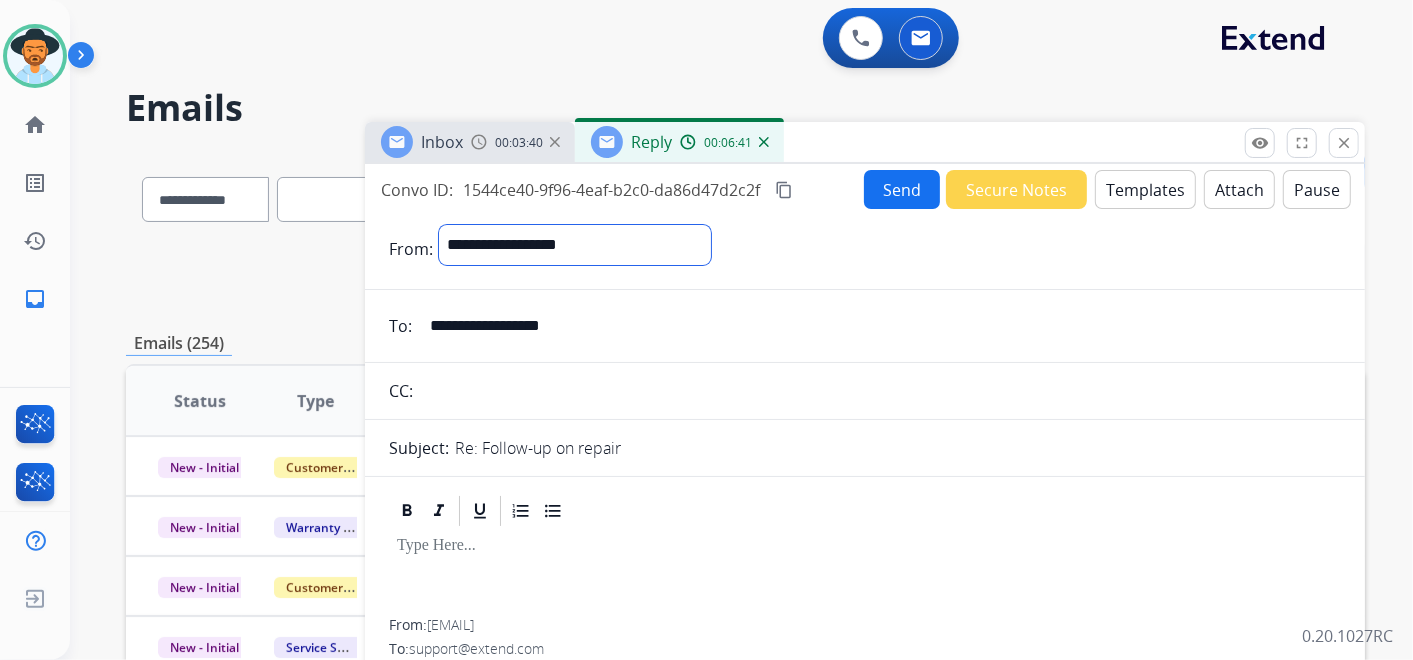click on "**********" at bounding box center (575, 245) 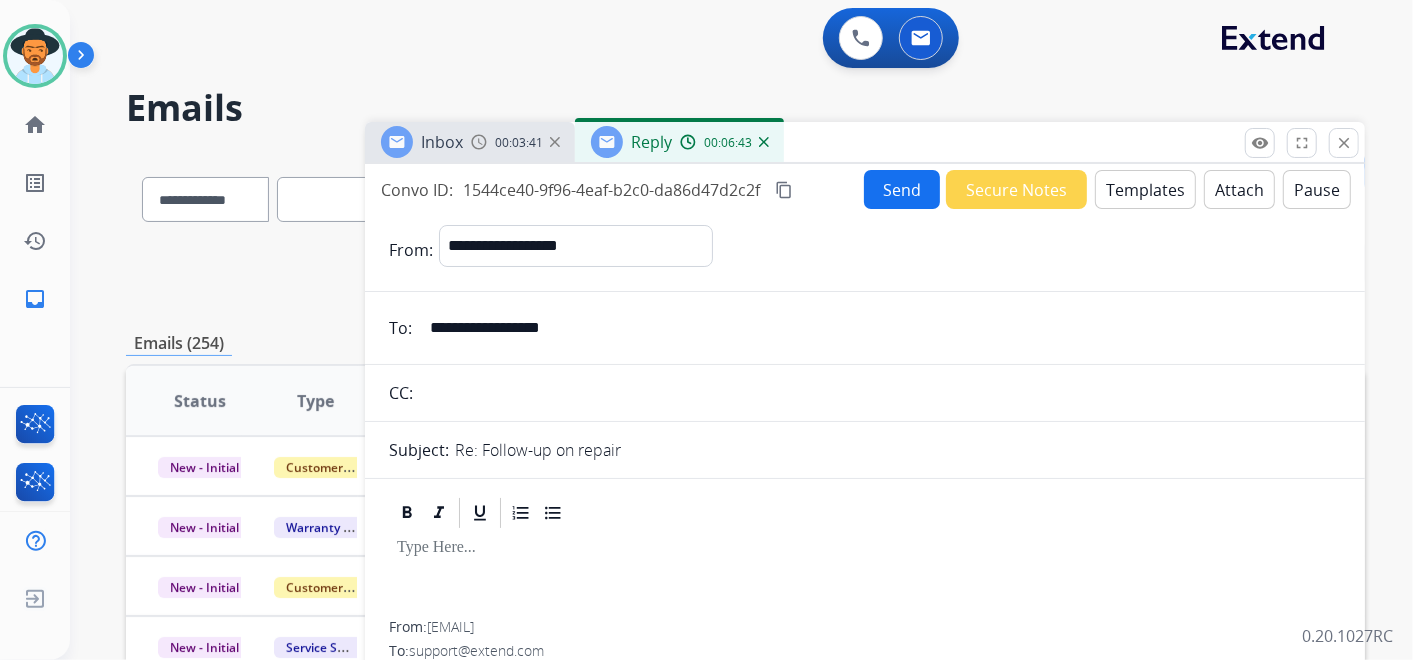 click on "Templates" at bounding box center [1145, 189] 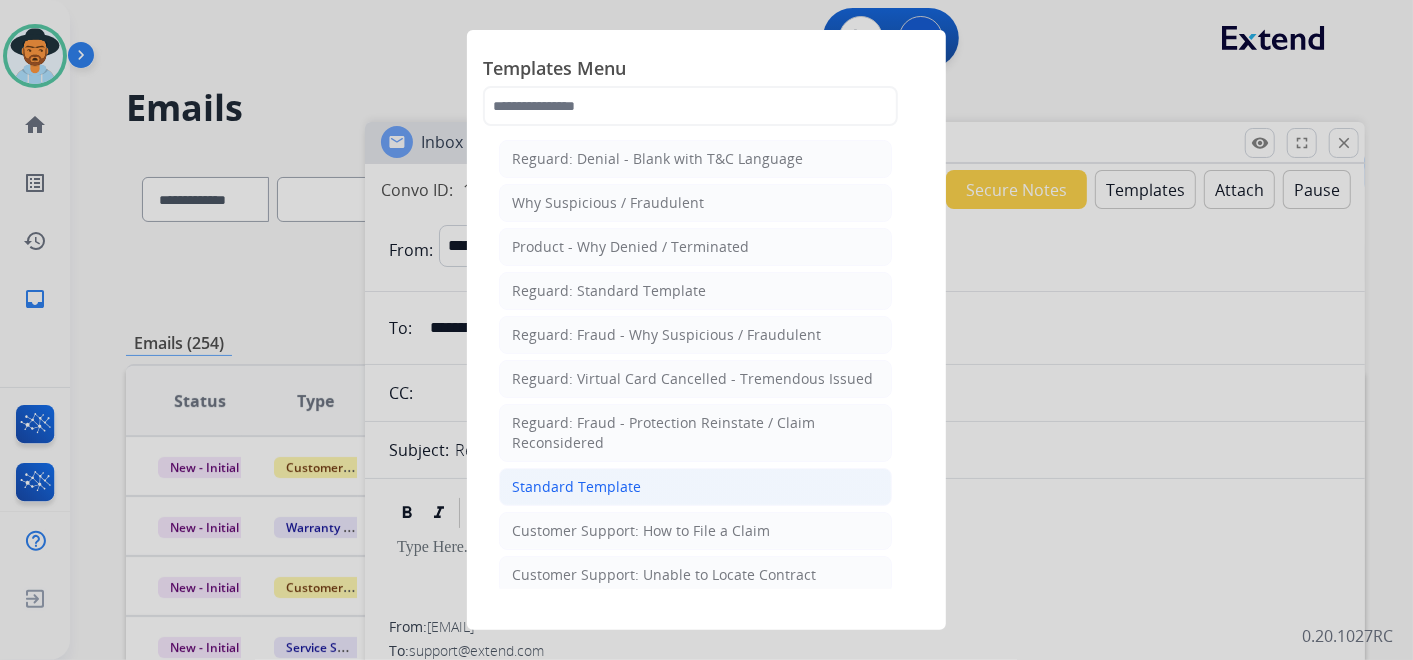 click on "Standard Template" 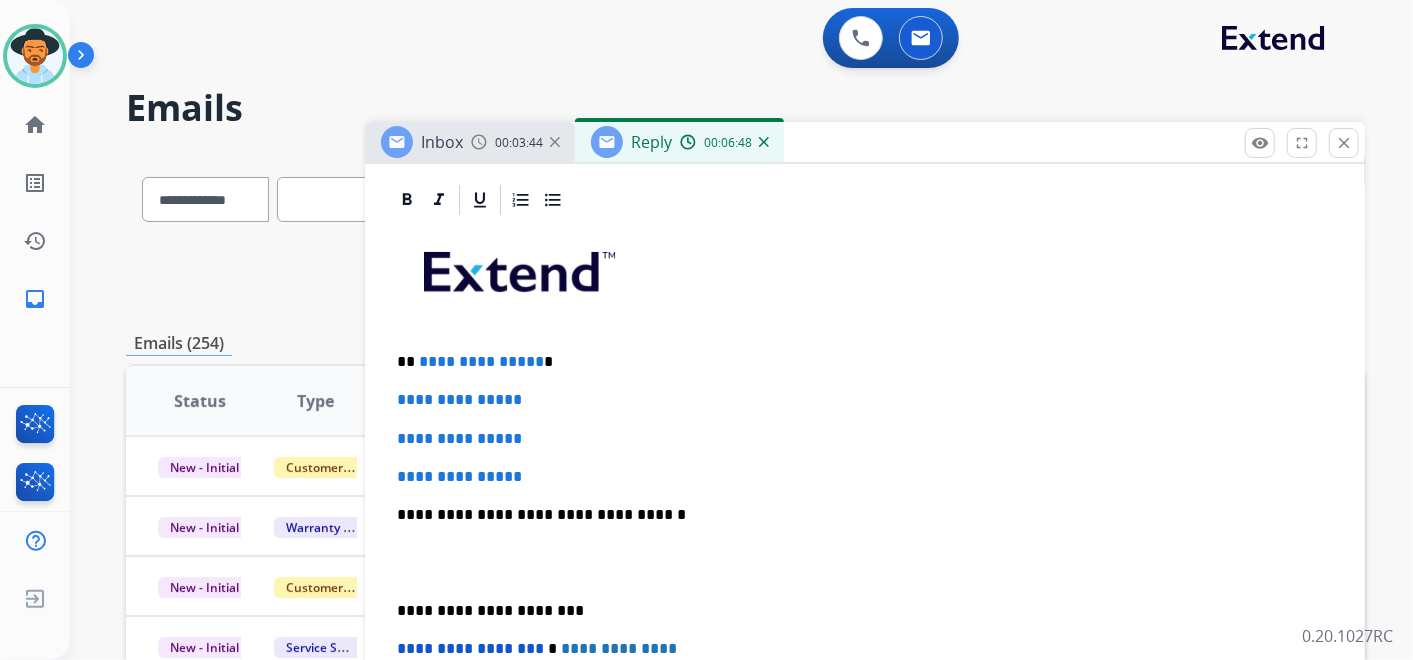 scroll, scrollTop: 444, scrollLeft: 0, axis: vertical 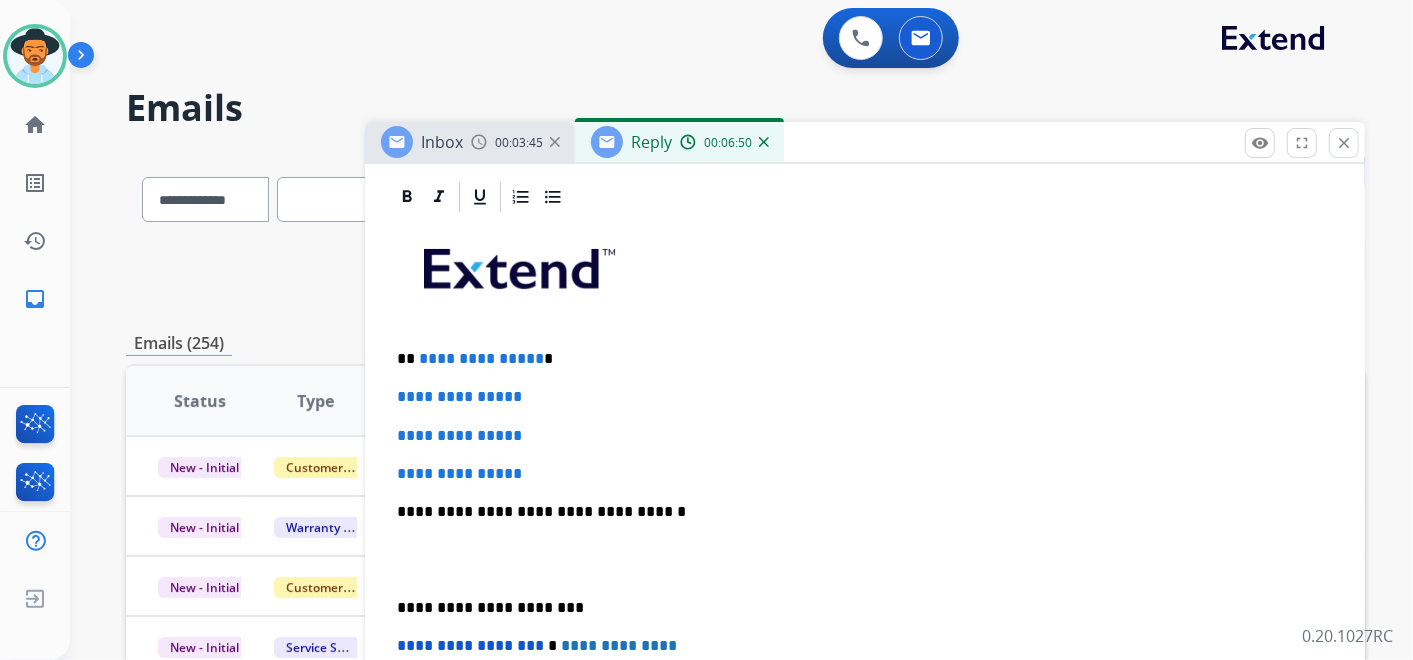 click on "**********" at bounding box center [865, 559] 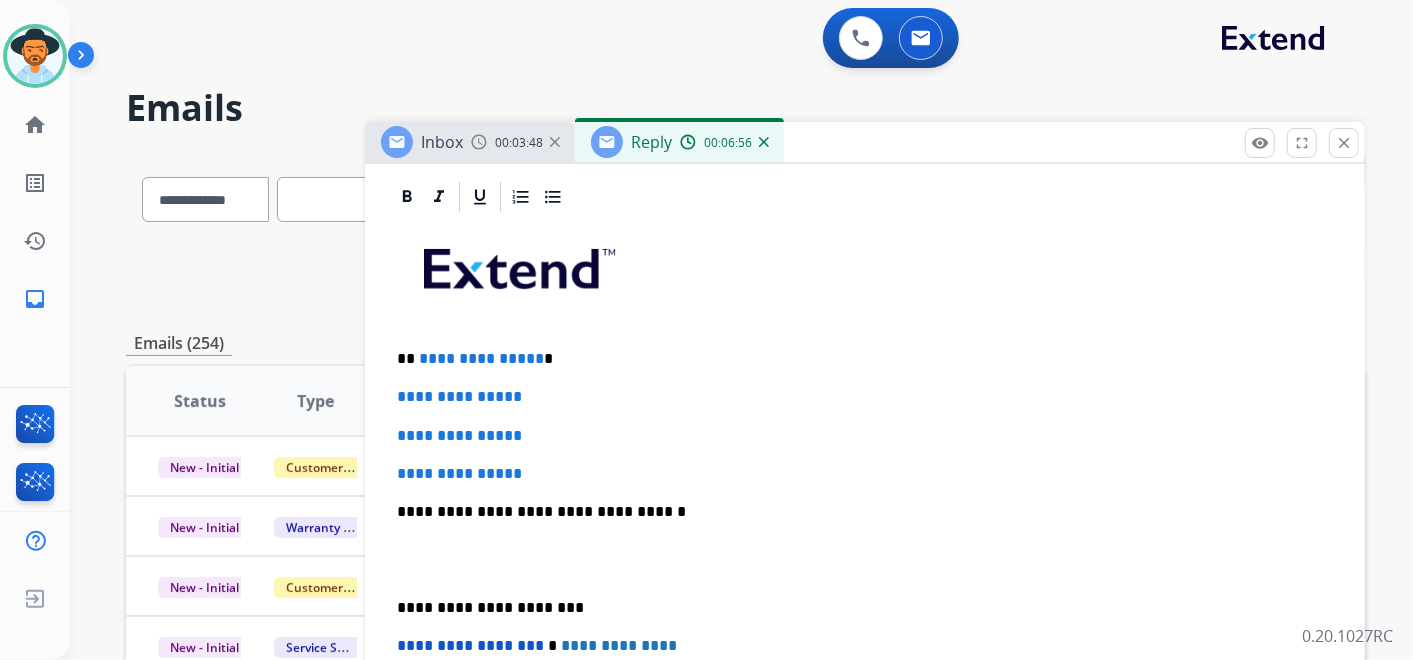 type 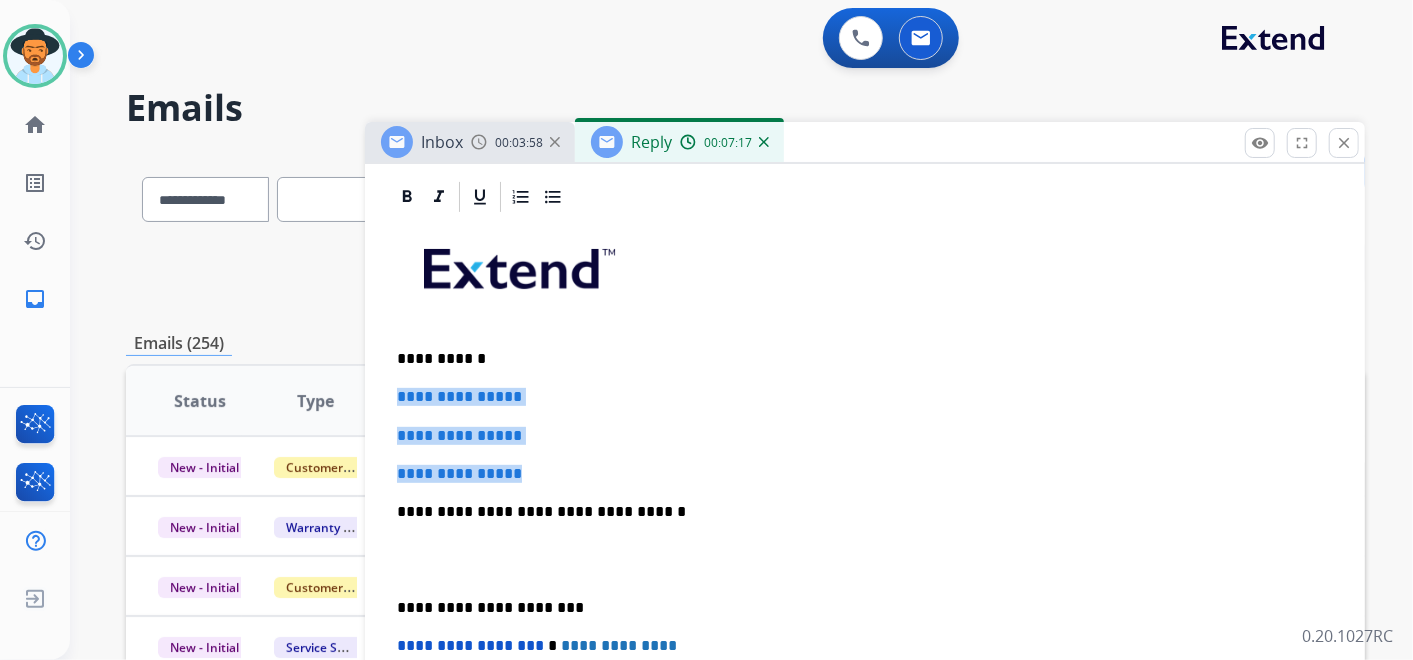 drag, startPoint x: 396, startPoint y: 389, endPoint x: 537, endPoint y: 460, distance: 157.86703 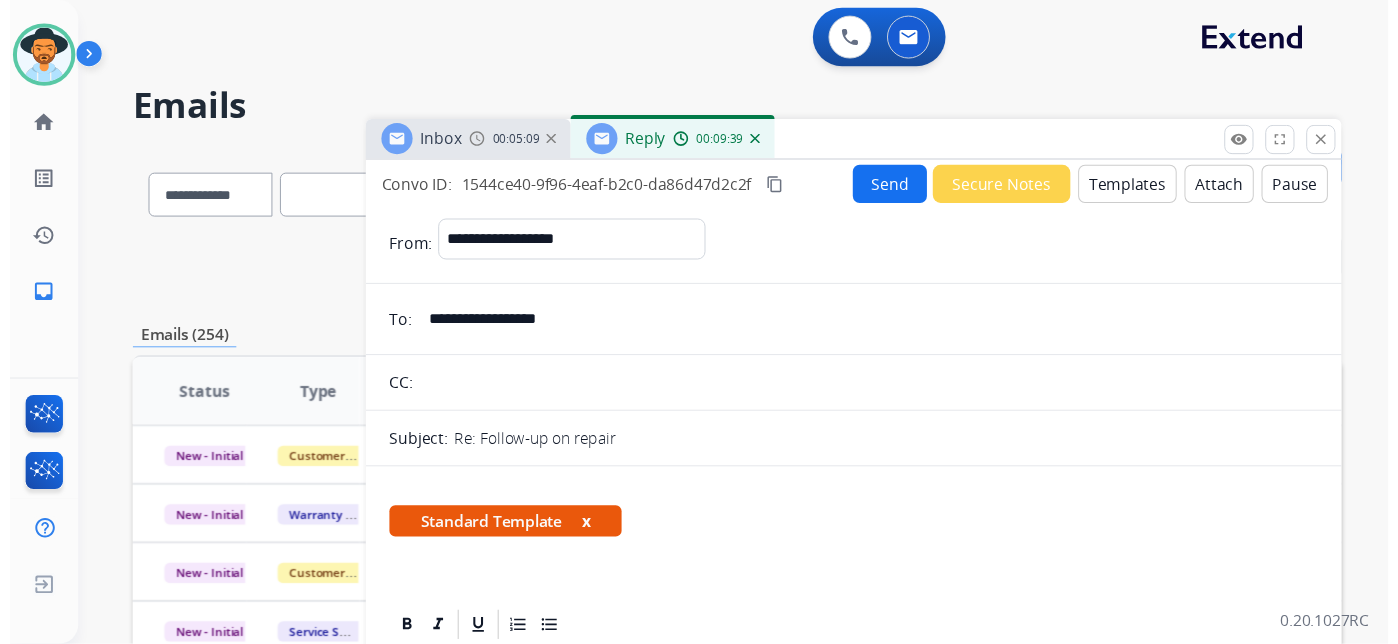 scroll, scrollTop: 0, scrollLeft: 0, axis: both 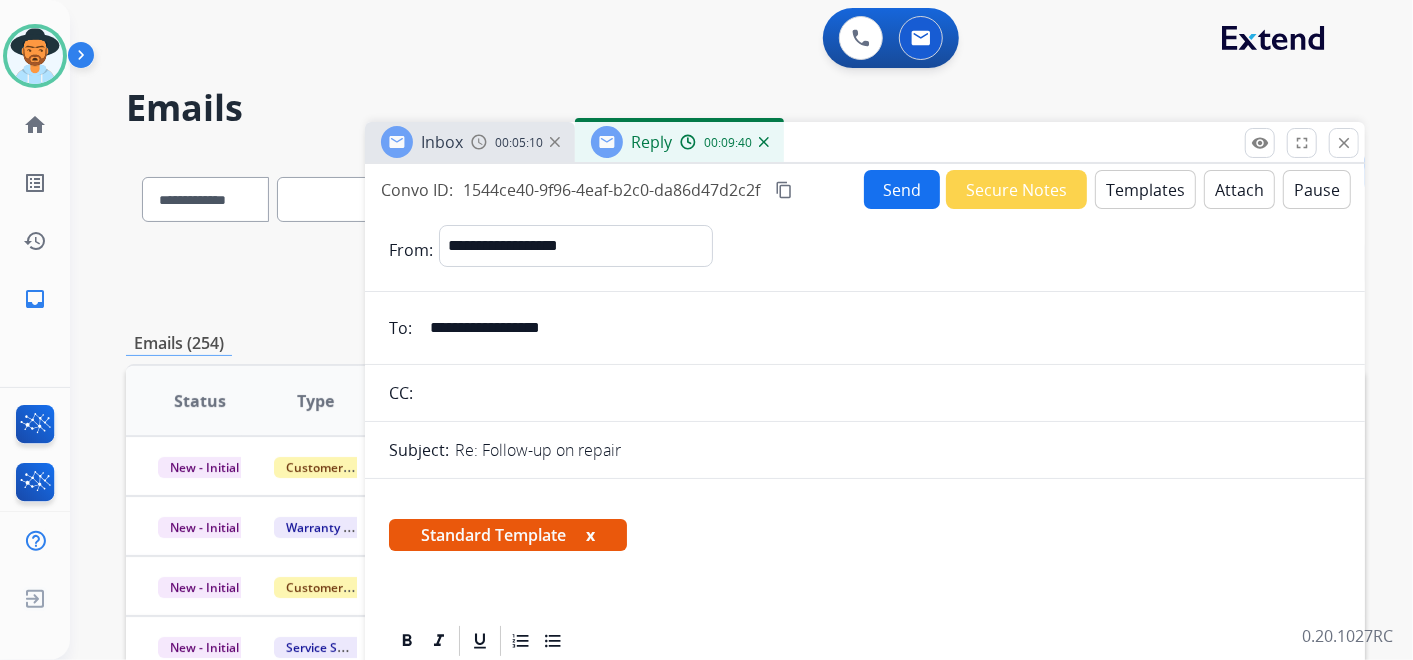 click on "Send" at bounding box center (902, 189) 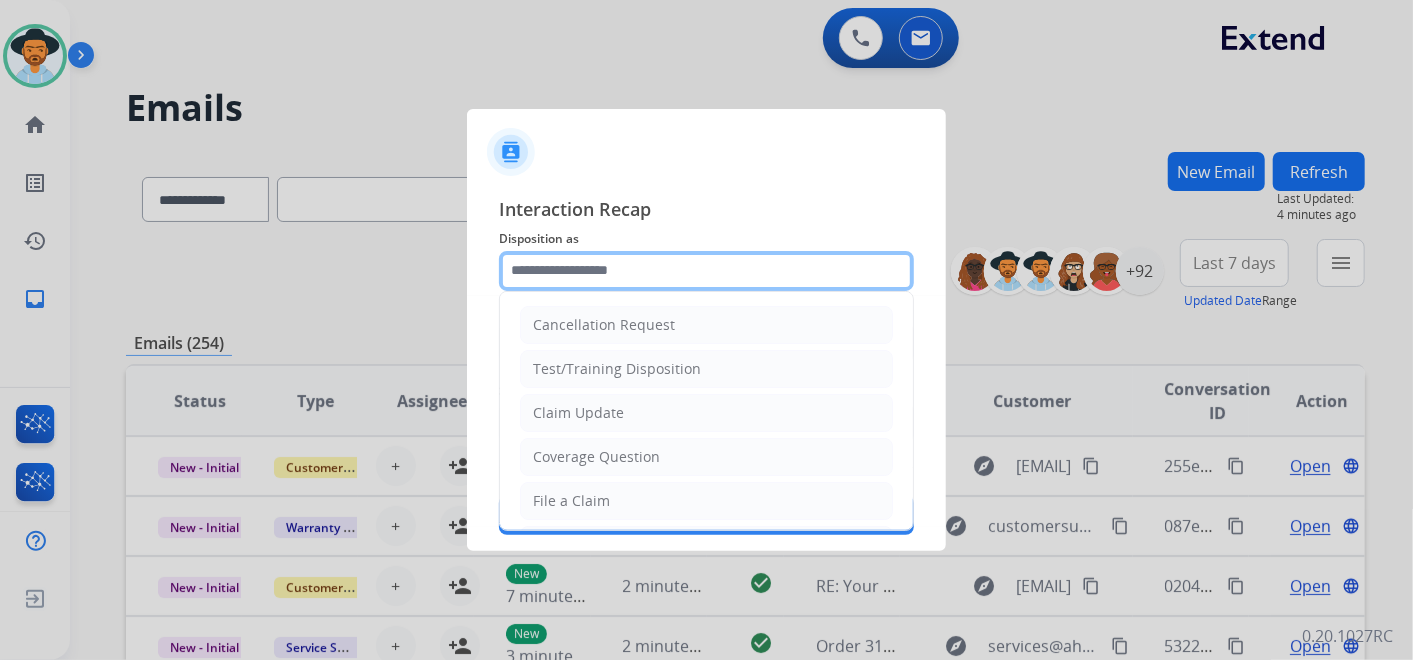 click 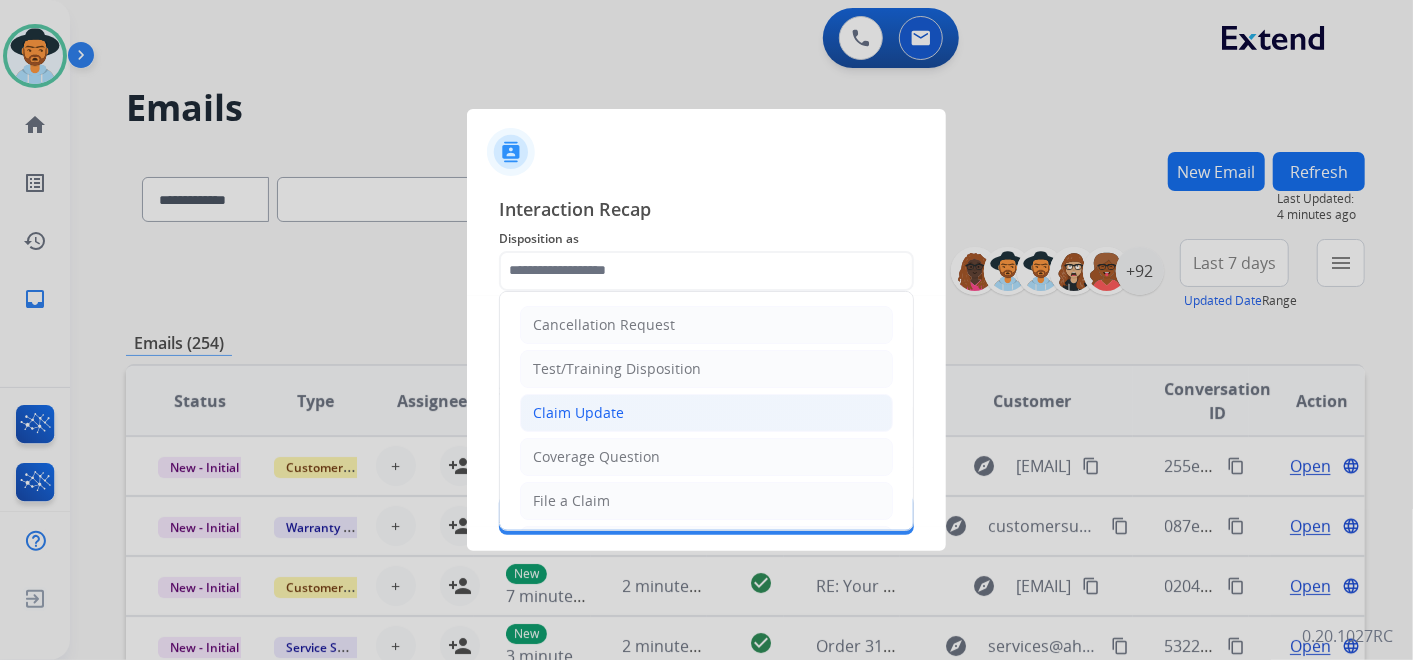 click on "Claim Update" 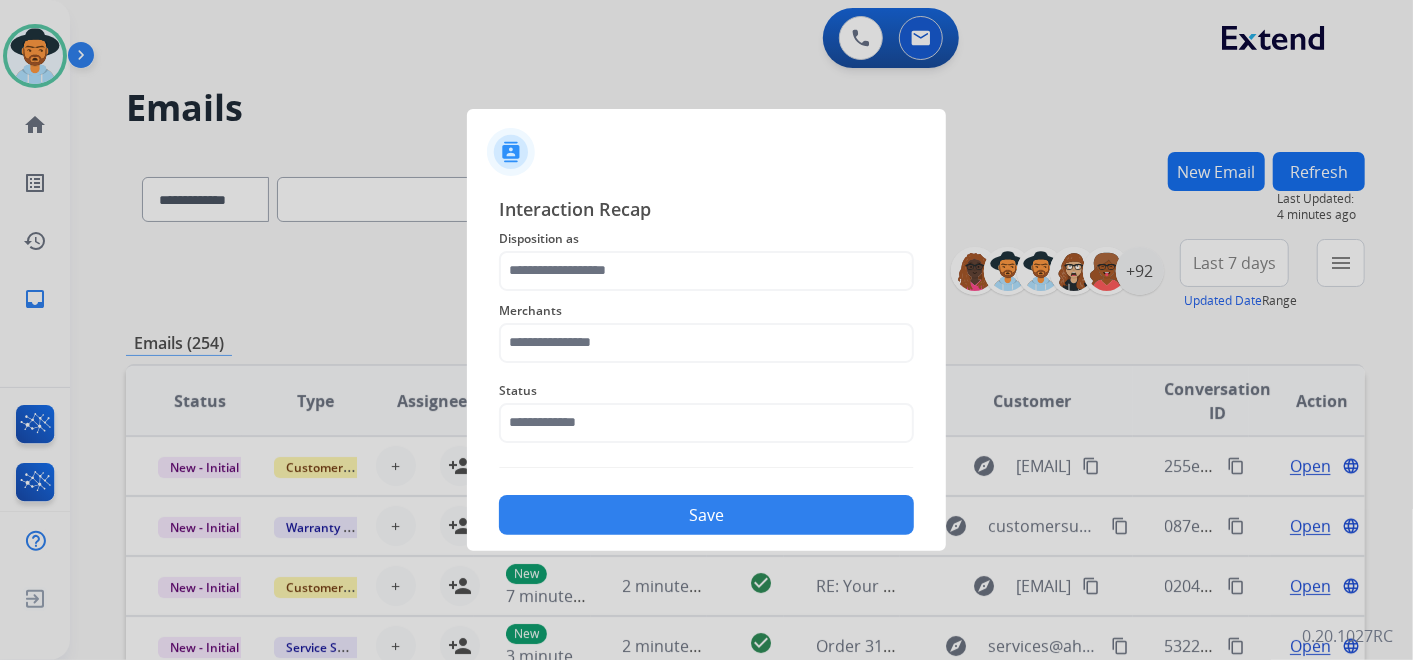 type on "**********" 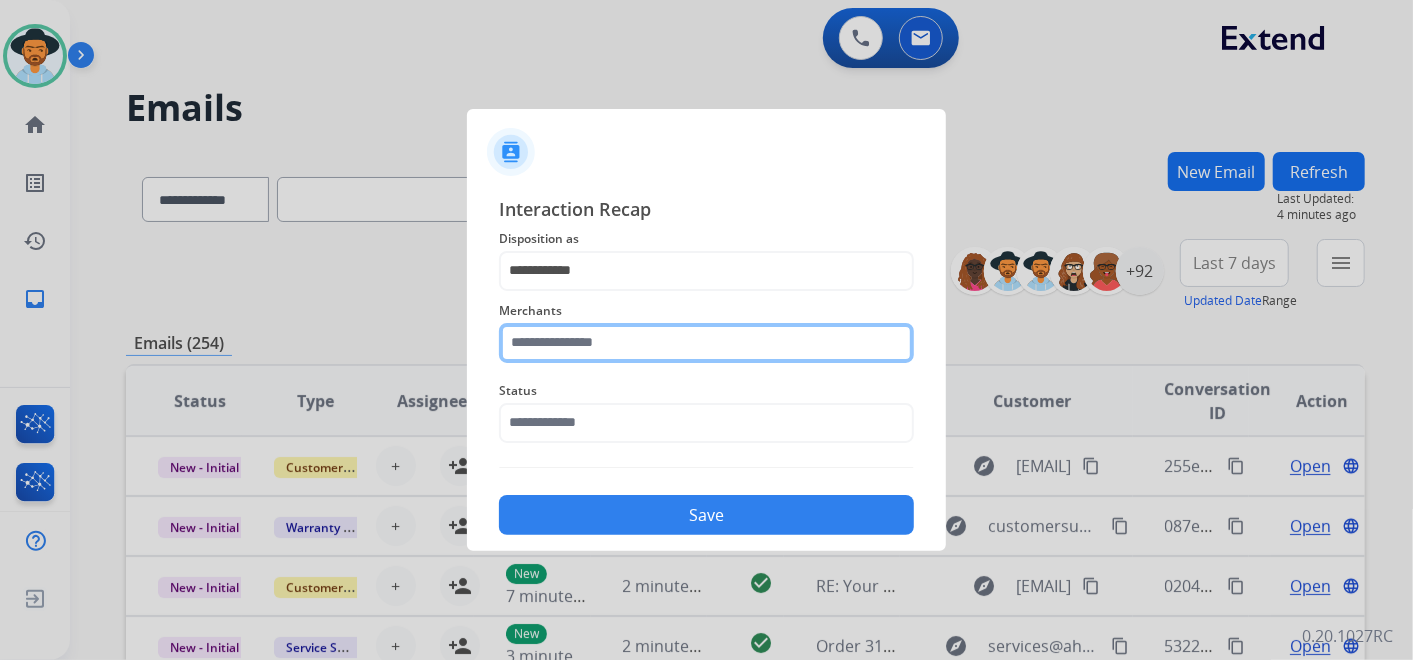 click 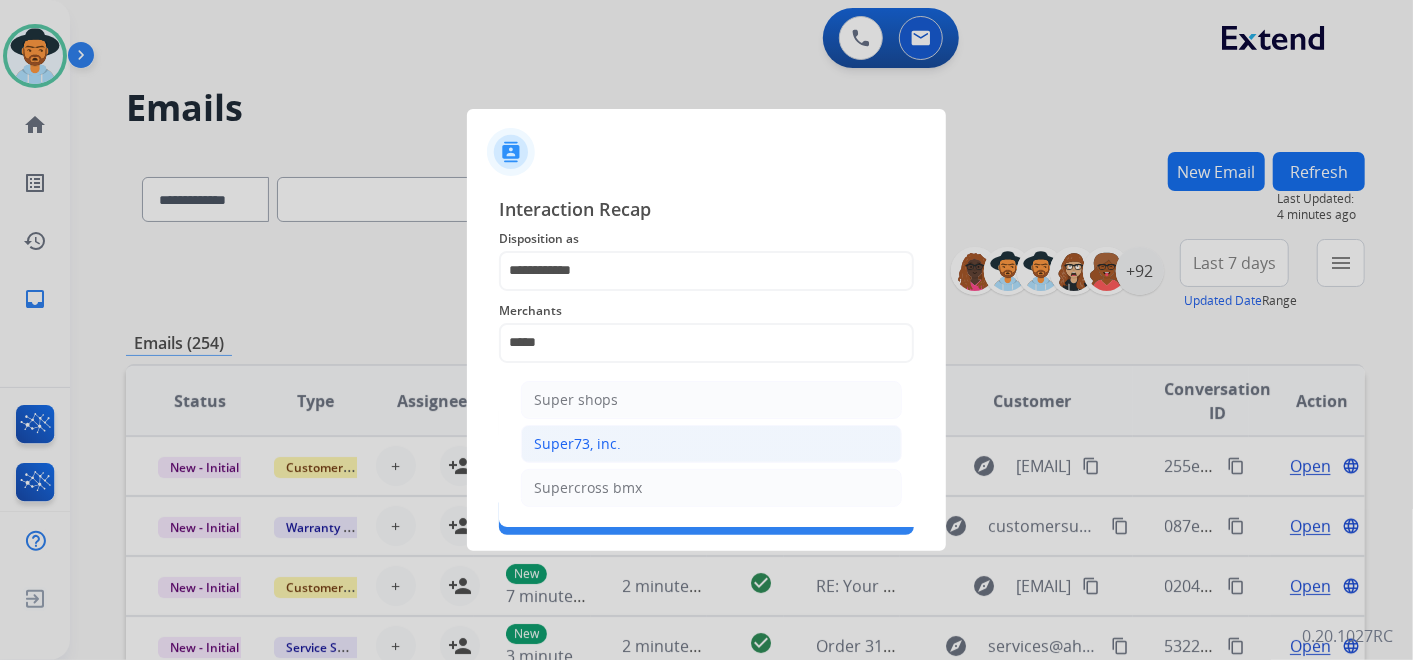 click on "Super73, inc." 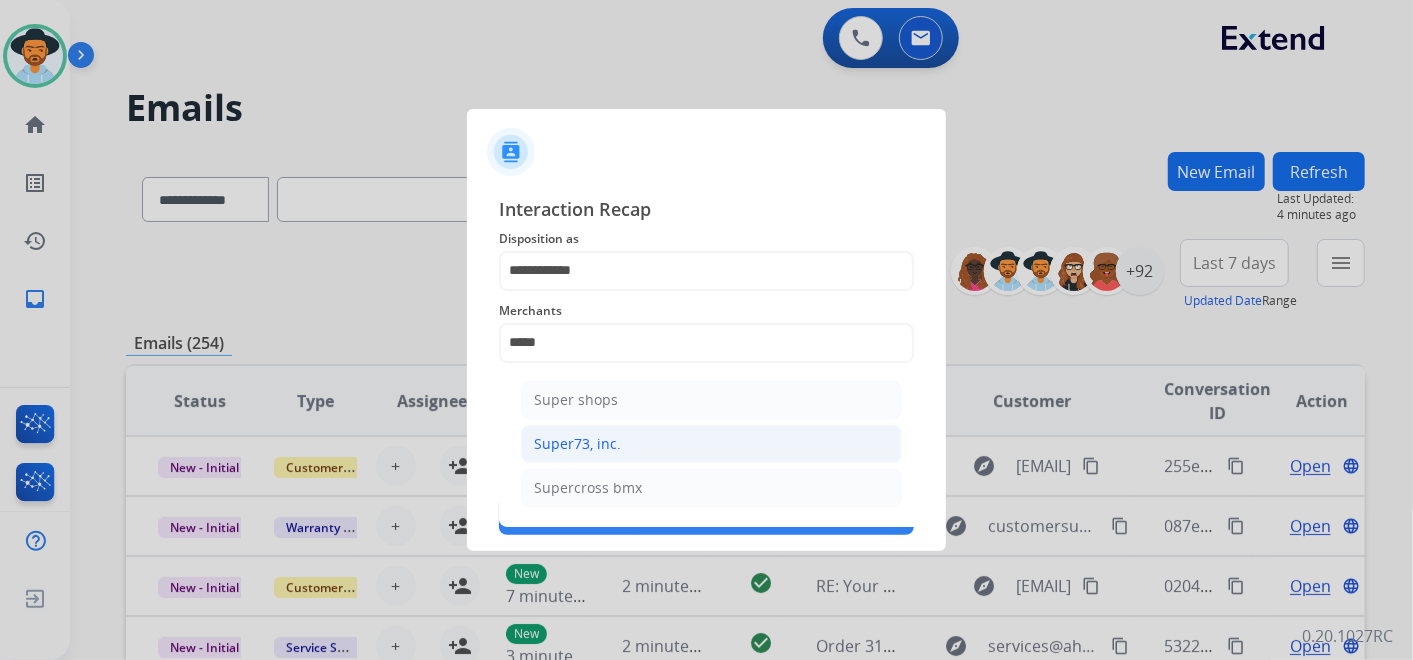type on "**********" 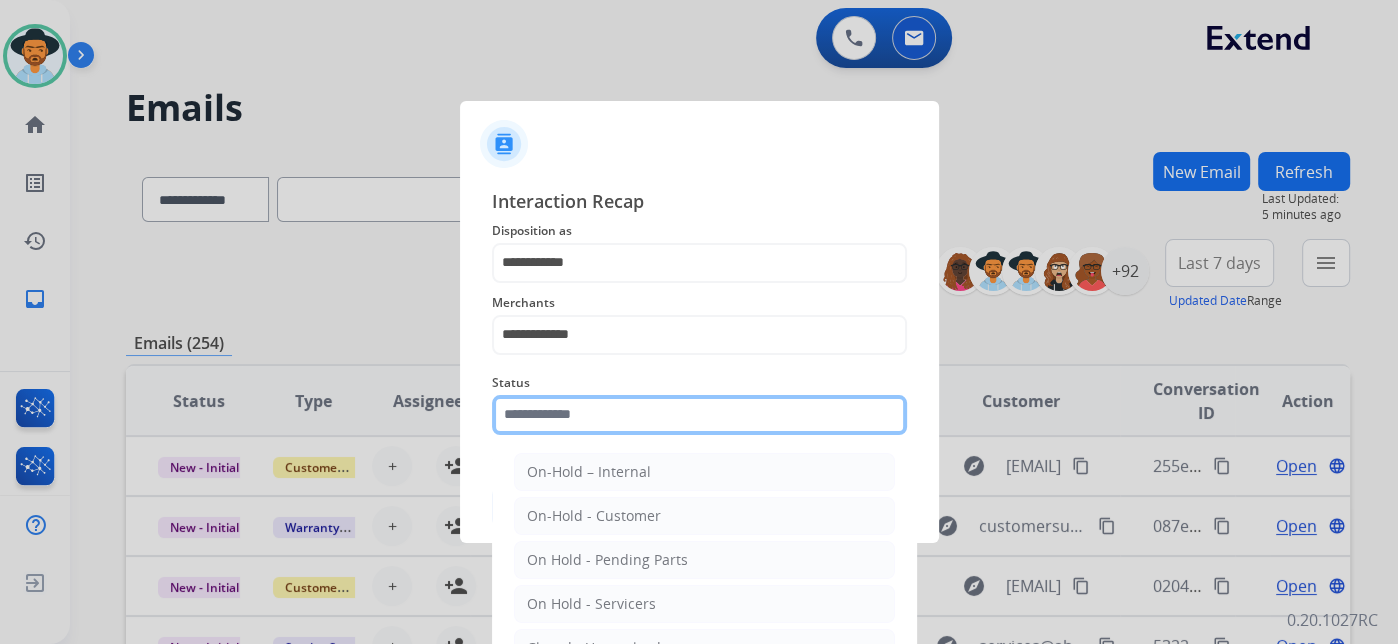 click on "Status    On-Hold – Internal   On-Hold - Customer   On Hold - Pending Parts   On Hold - Servicers   Closed - Unresolved   Closed – Solved   Closed – Merchant Transfer   New - Initial   New - Reply" 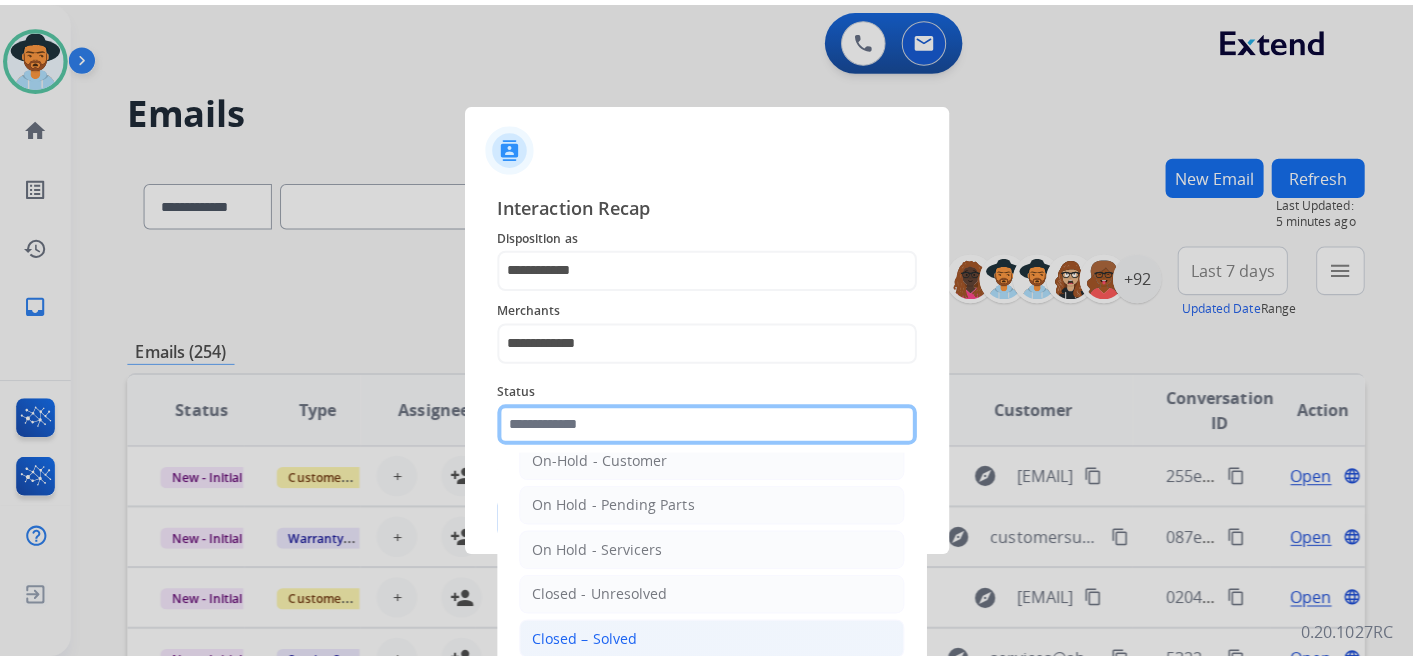 scroll, scrollTop: 114, scrollLeft: 0, axis: vertical 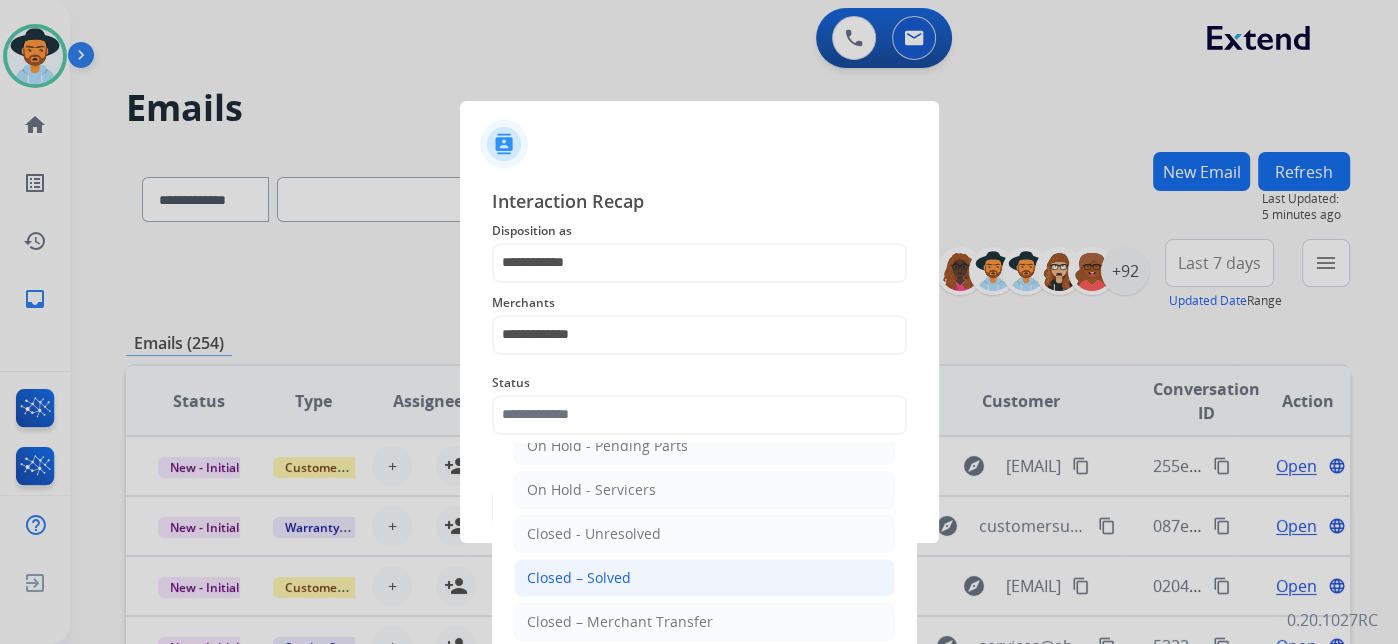 click on "Closed – Solved" 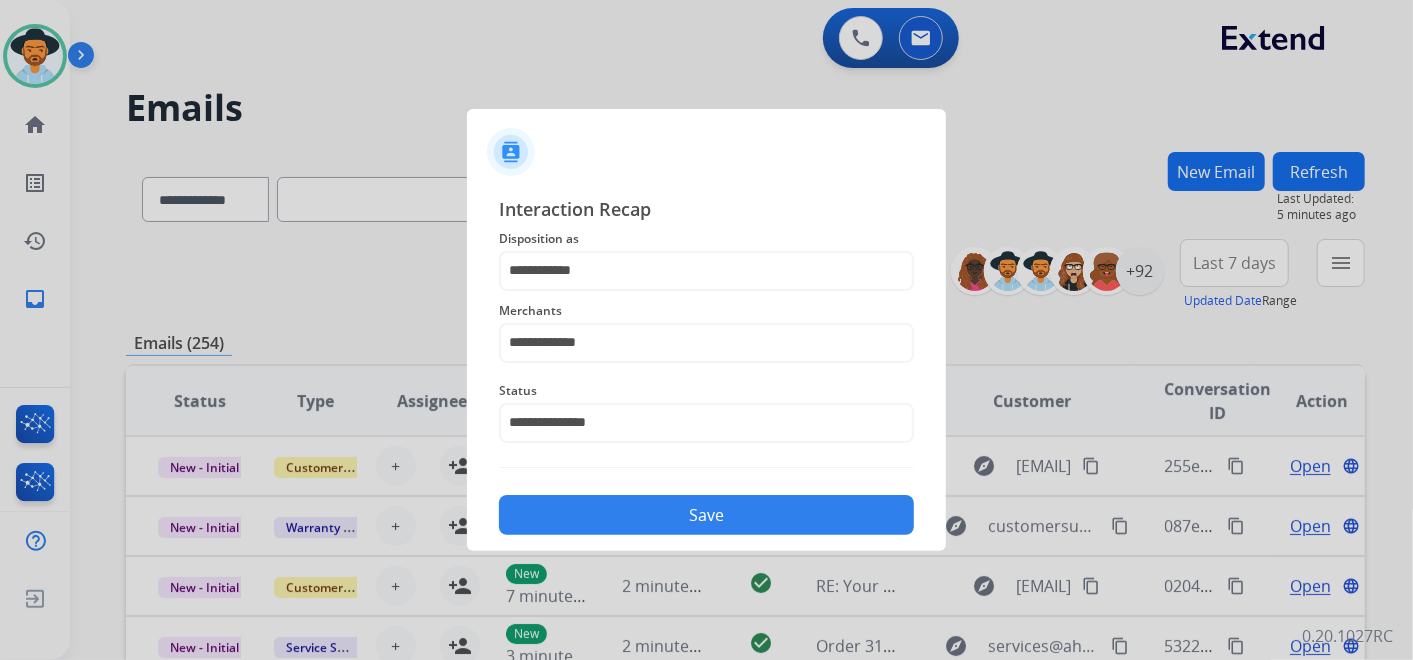 click on "Save" 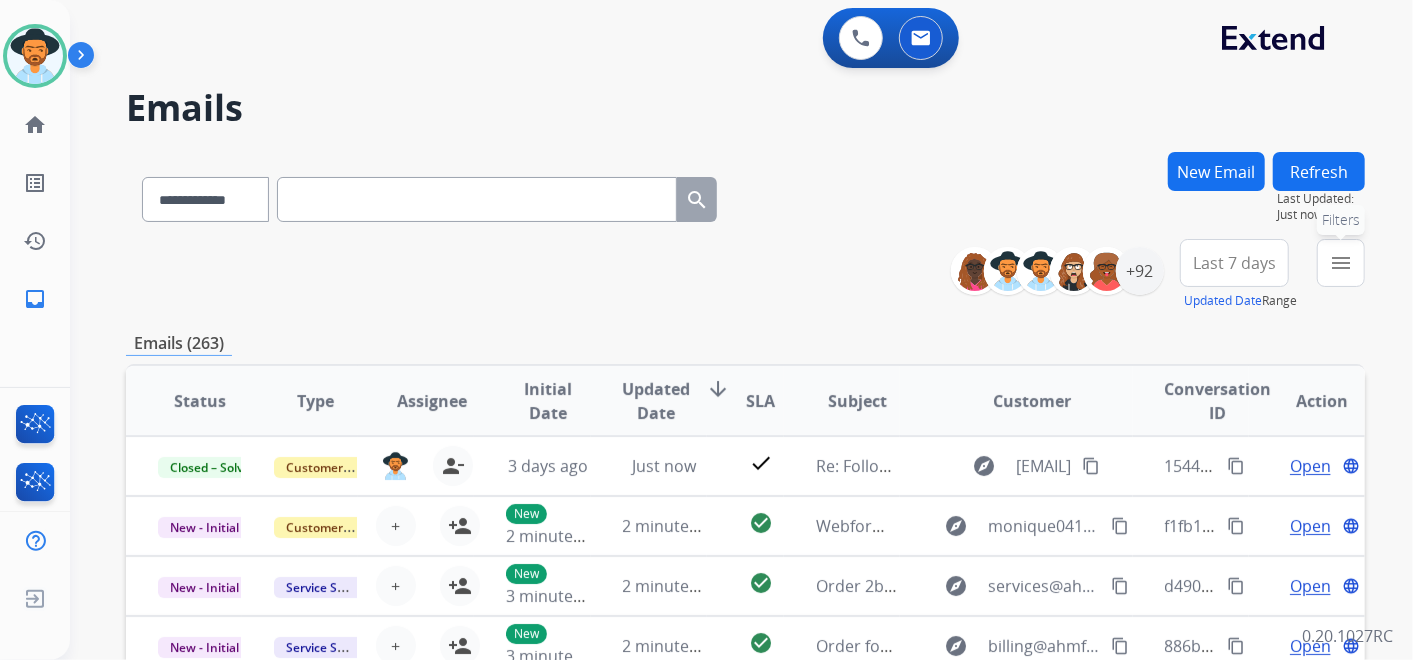 click on "menu" at bounding box center [1341, 263] 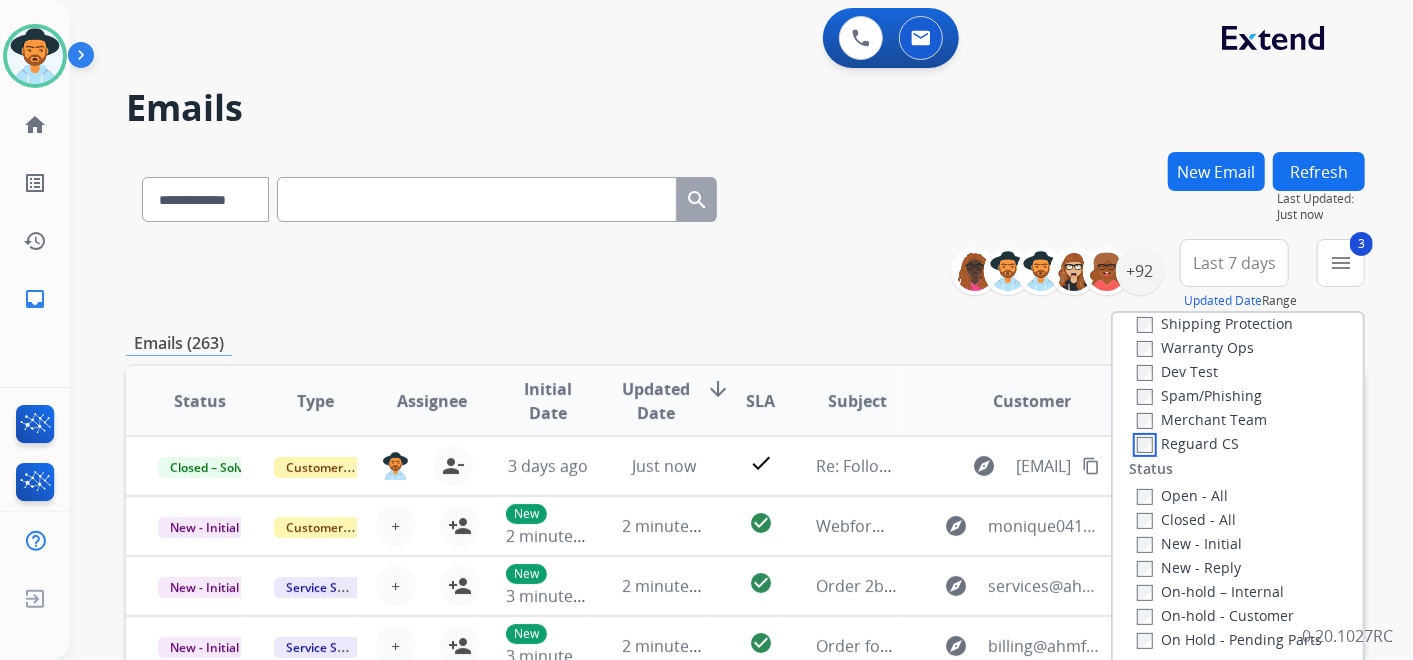 scroll, scrollTop: 222, scrollLeft: 0, axis: vertical 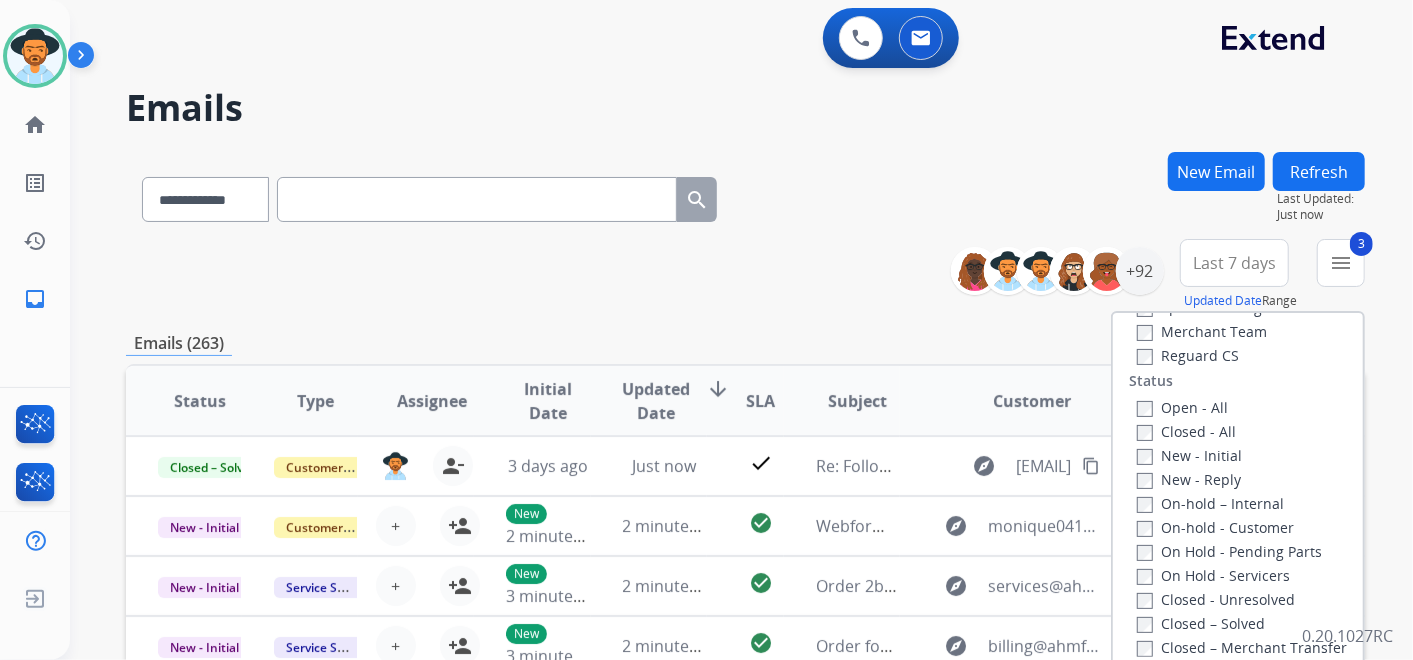 click on "Open - All   Closed - All   New - Initial   New - Reply   On-hold – Internal   On-hold - Customer   On Hold - Pending Parts   On Hold - Servicers   Closed - Unresolved   Closed – Solved   Closed – Merchant Transfer" at bounding box center (1238, 527) 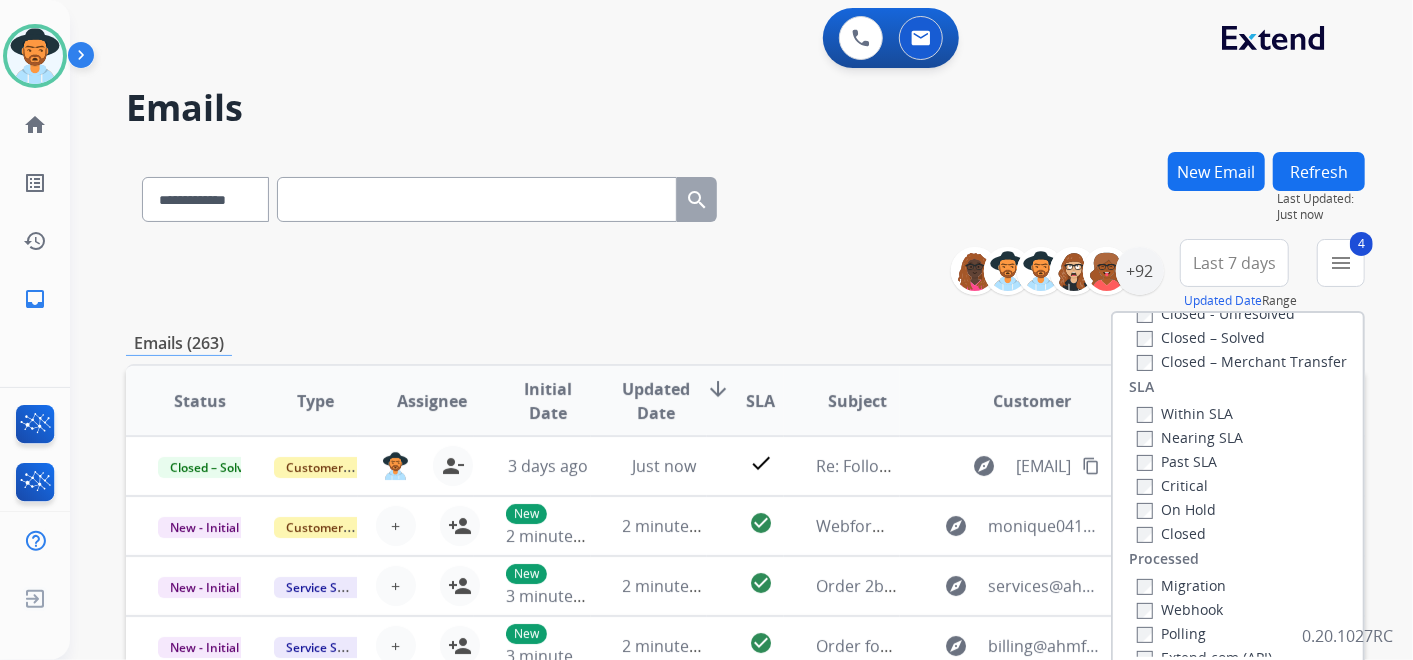scroll, scrollTop: 526, scrollLeft: 0, axis: vertical 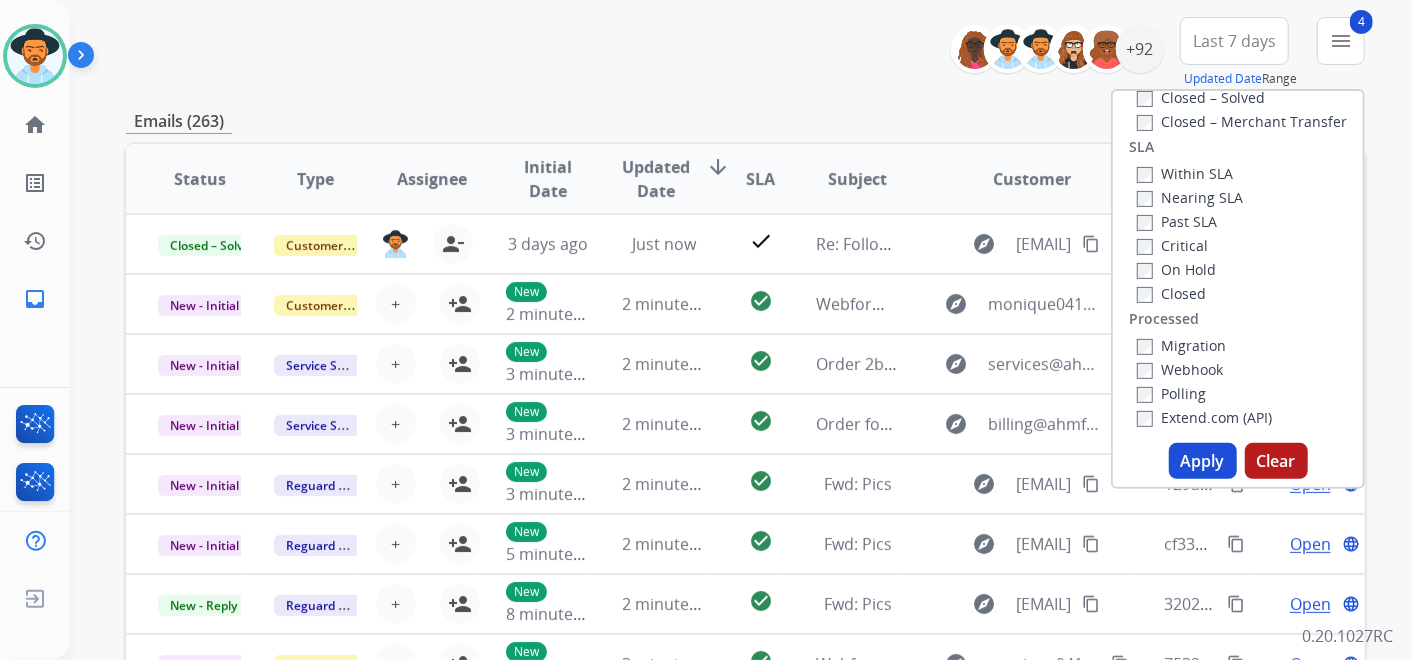click on "Apply" at bounding box center (1203, 461) 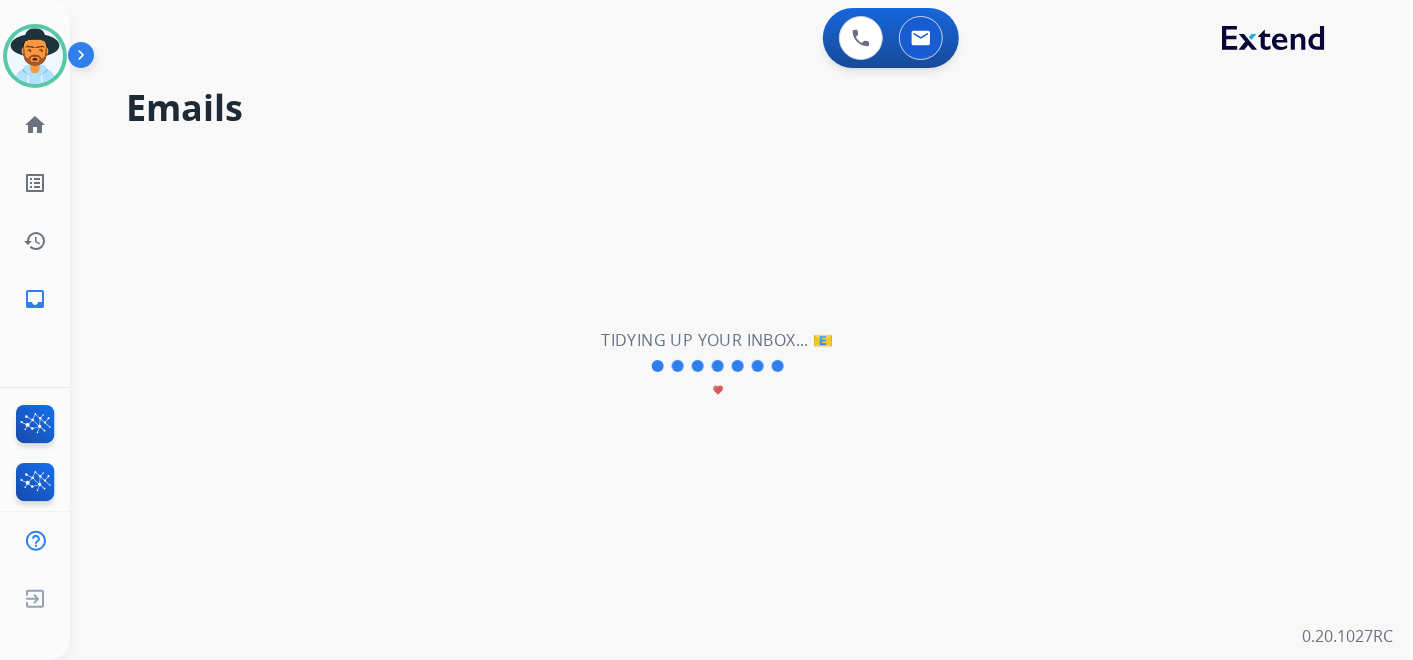 scroll, scrollTop: 0, scrollLeft: 0, axis: both 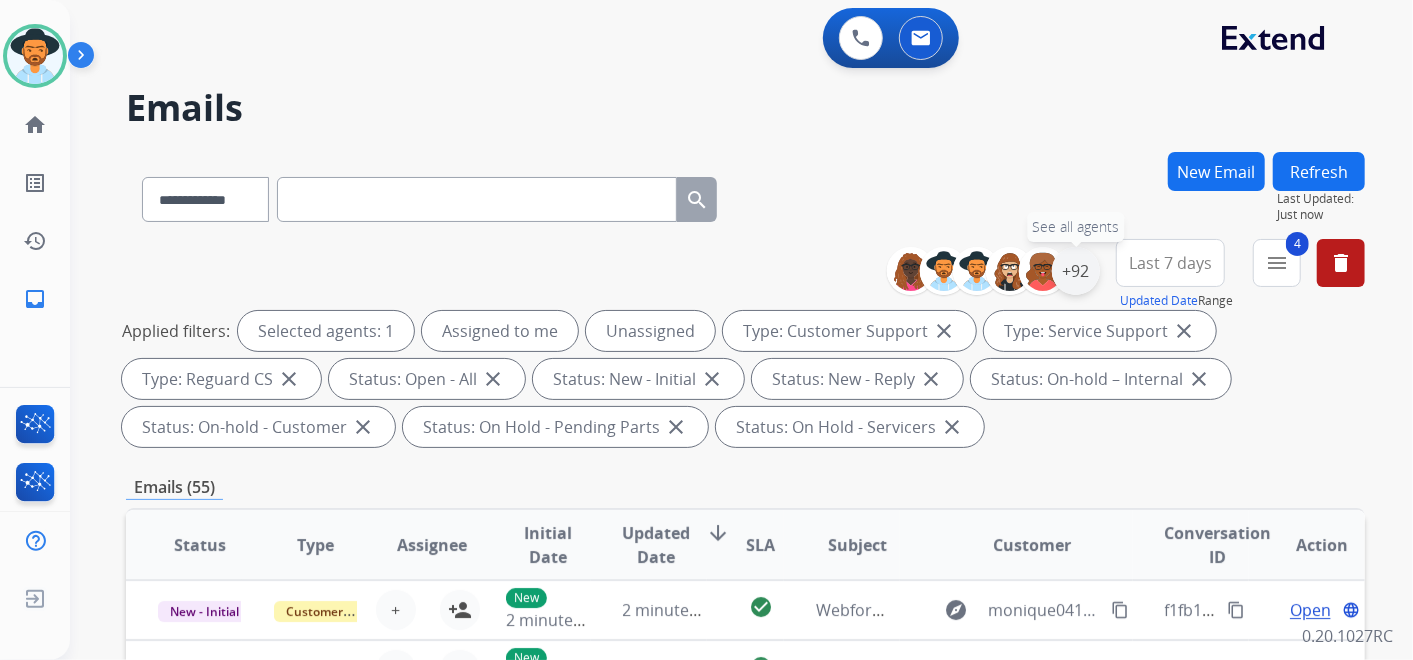click on "+92" at bounding box center [1076, 271] 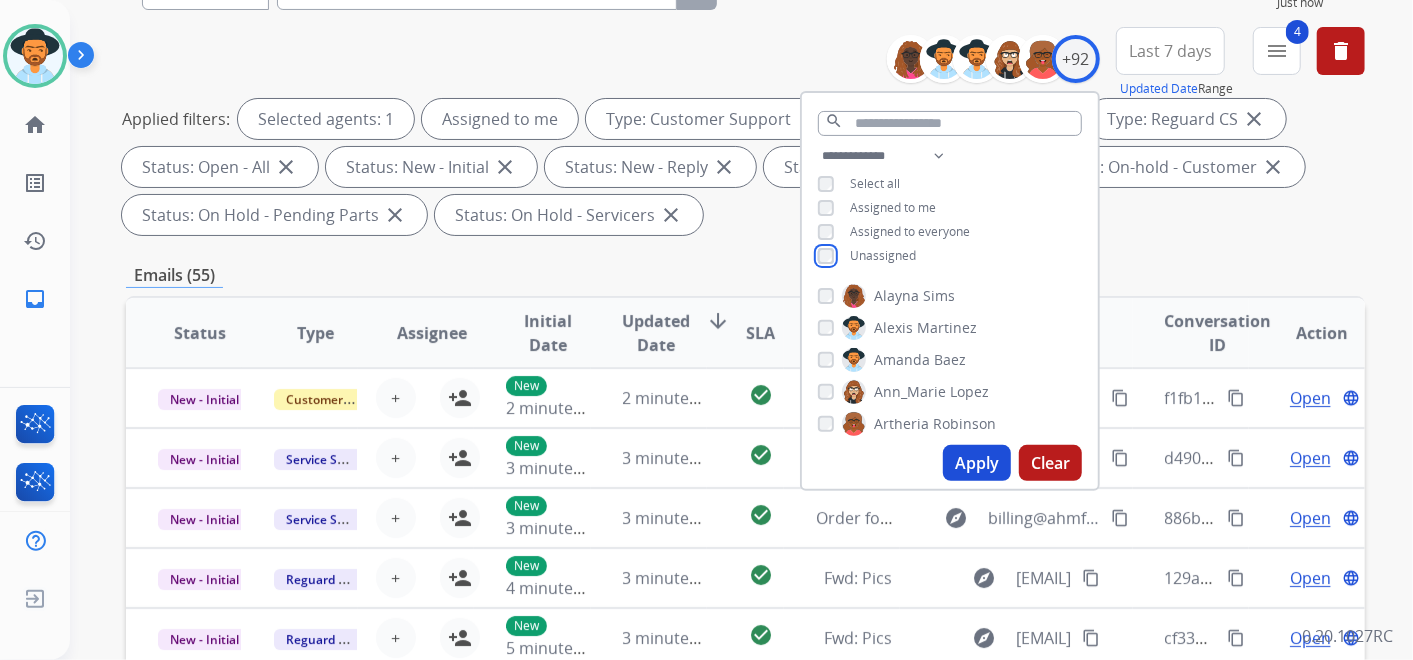 scroll, scrollTop: 333, scrollLeft: 0, axis: vertical 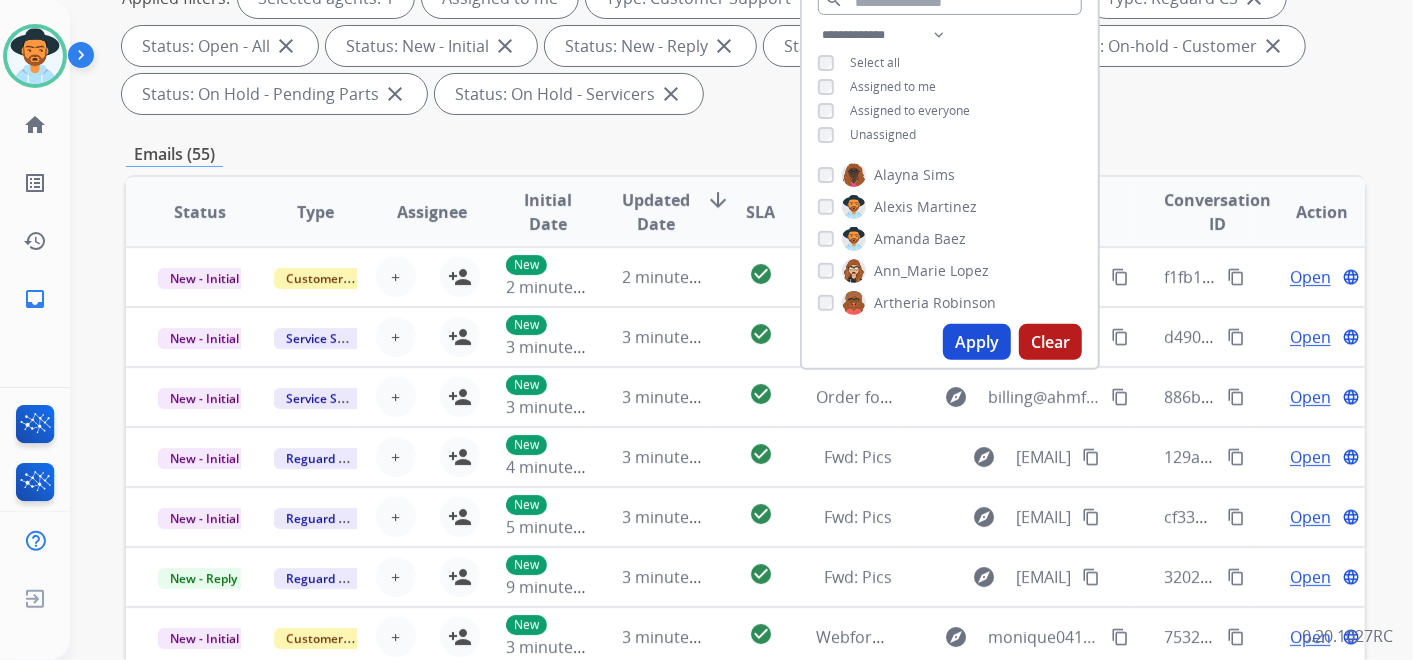 click on "Apply" at bounding box center (977, 342) 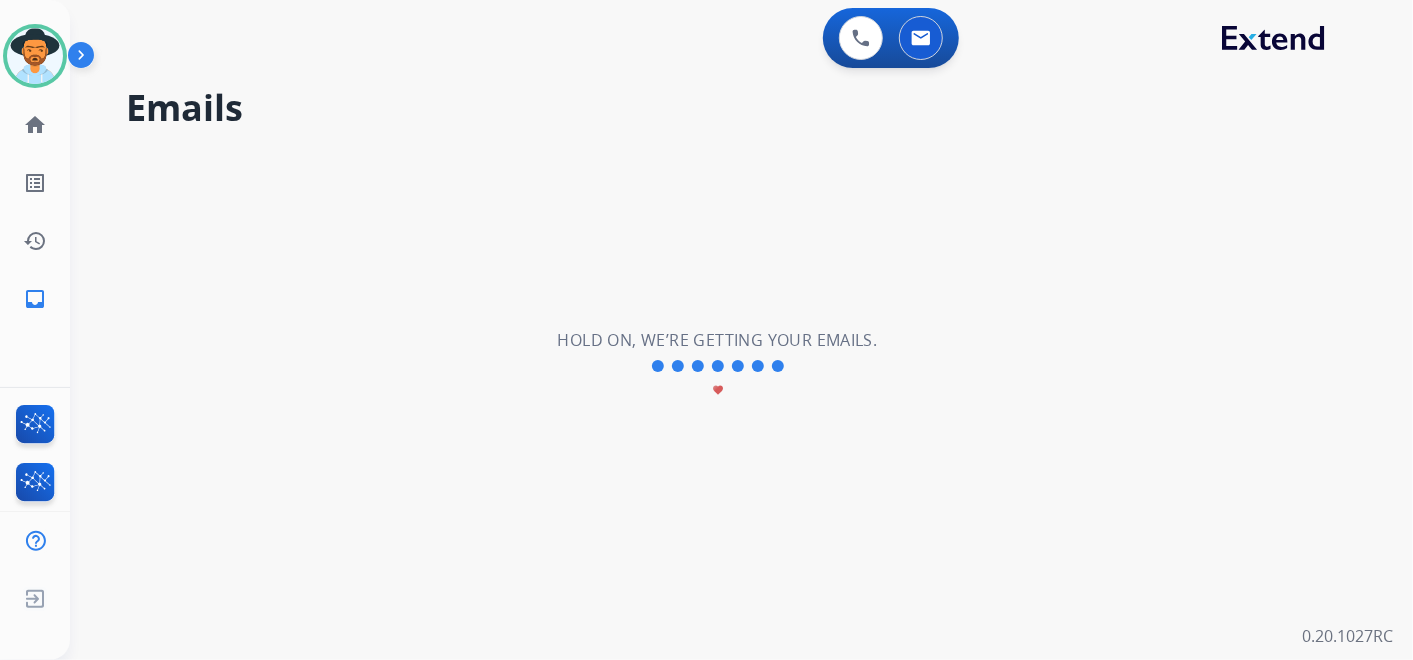 scroll, scrollTop: 0, scrollLeft: 0, axis: both 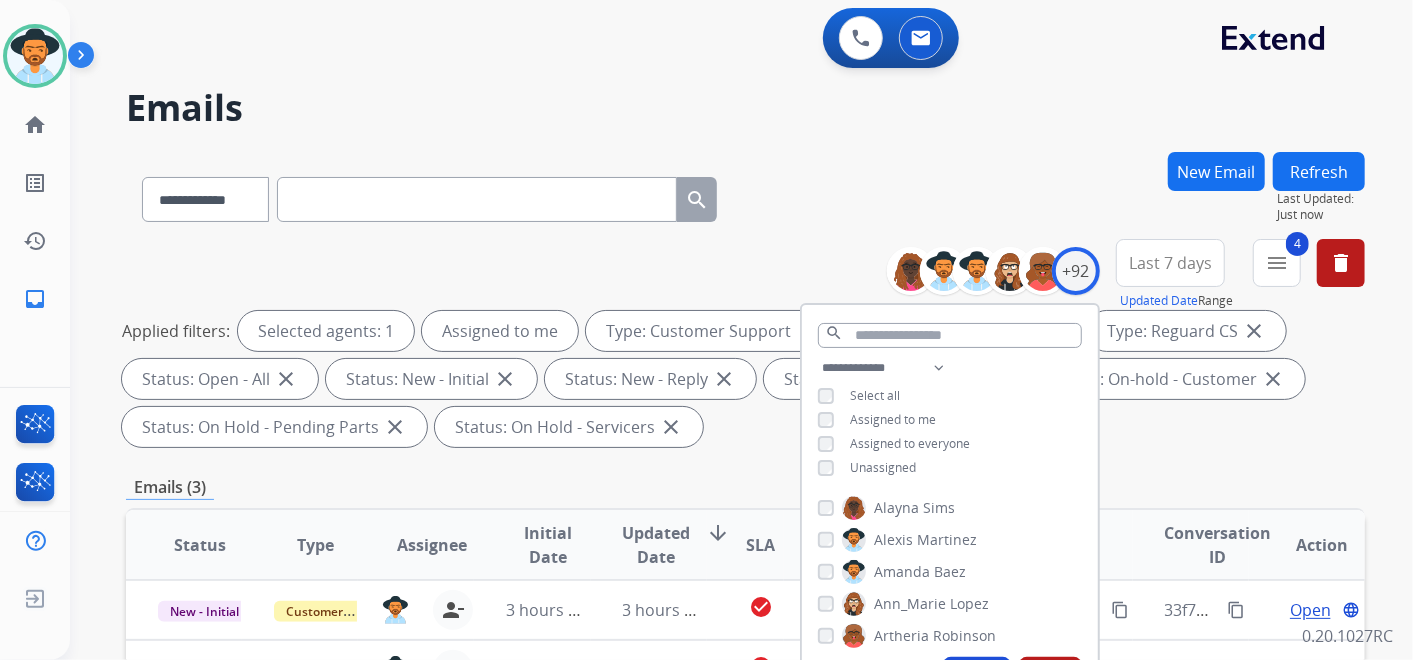 click on "Applied filters:  Selected agents: 1  Assigned to me  Type: Customer Support  close  Type: Service Support  close  Type: Reguard CS  close  Status: Open - All  close  Status: New - Initial  close  Status: New - Reply  close  Status: On-hold – Internal  close  Status: On-hold - Customer  close  Status: On Hold - Pending Parts  close  Status: On Hold - Servicers  close" at bounding box center [741, 379] 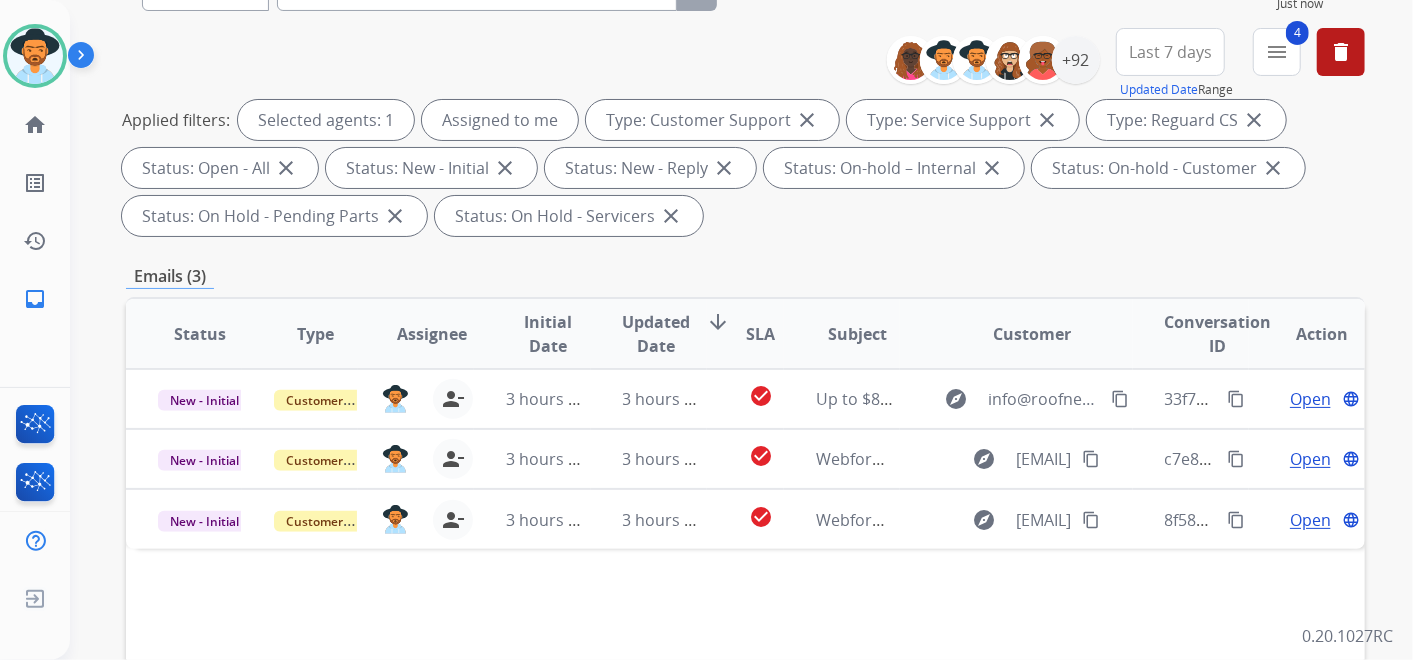 scroll, scrollTop: 444, scrollLeft: 0, axis: vertical 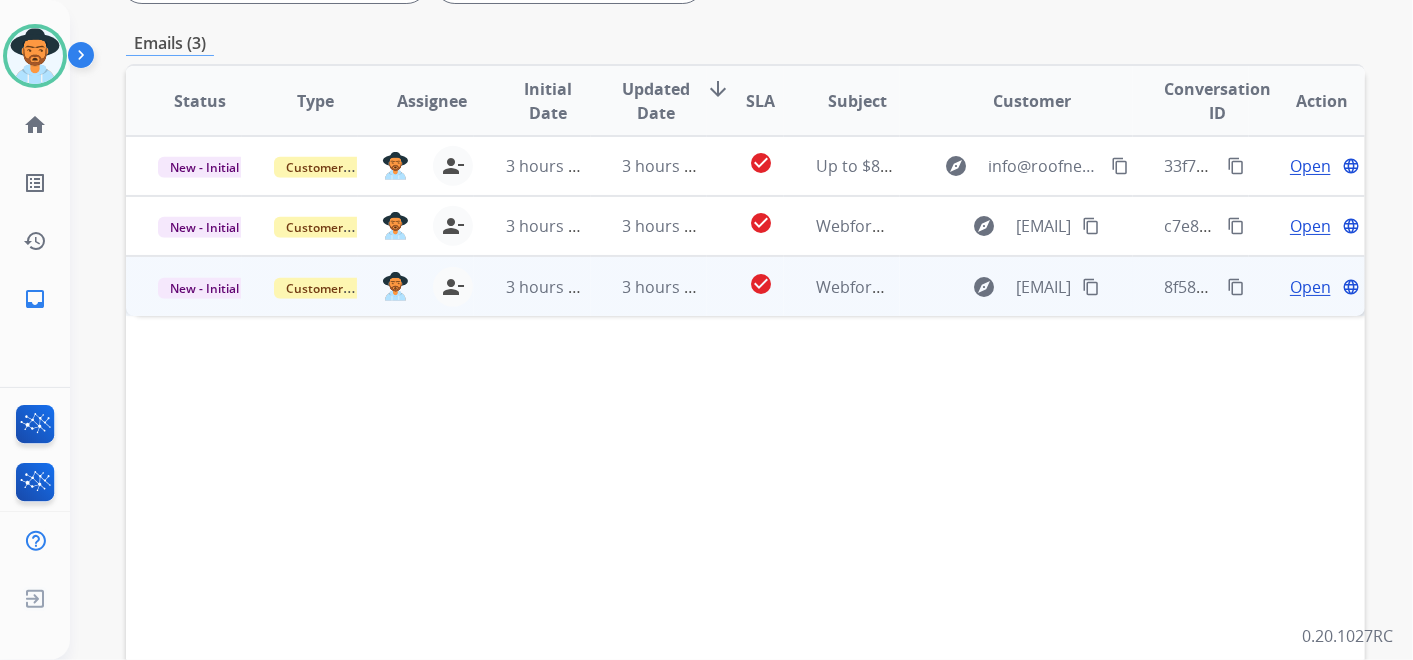 click on "Open" at bounding box center [1310, 287] 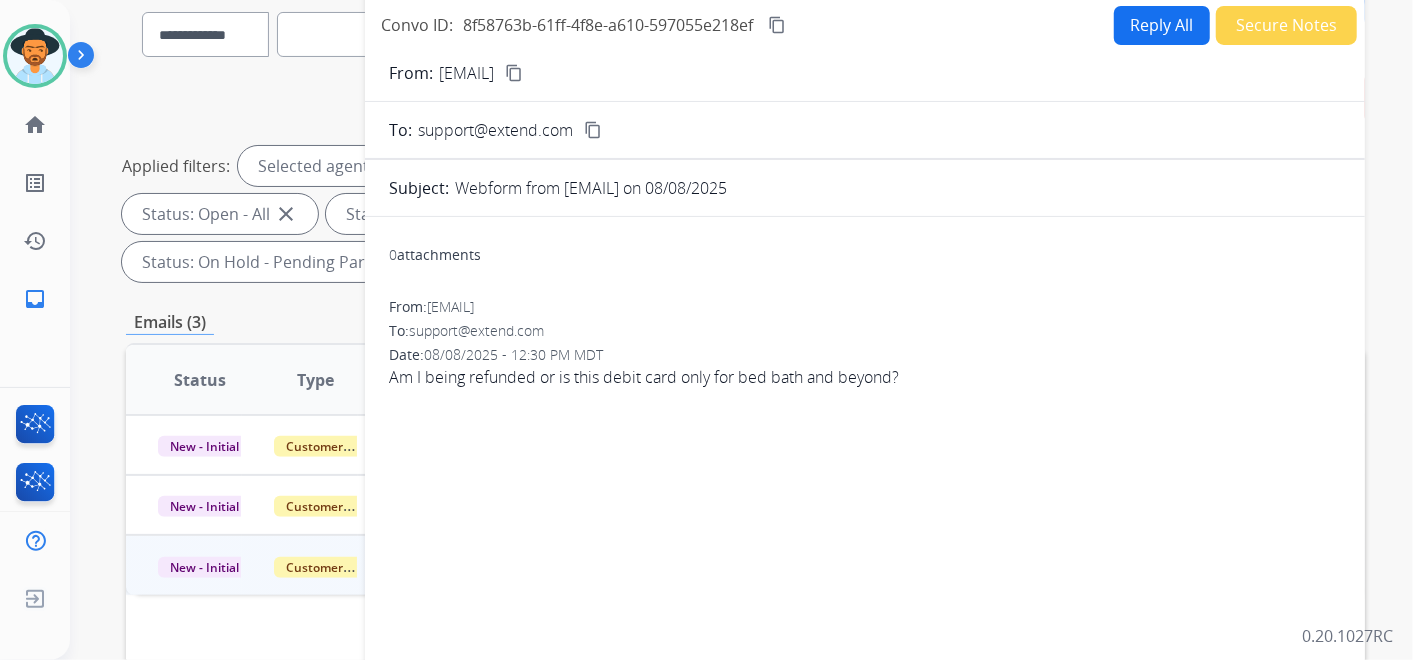 scroll, scrollTop: 111, scrollLeft: 0, axis: vertical 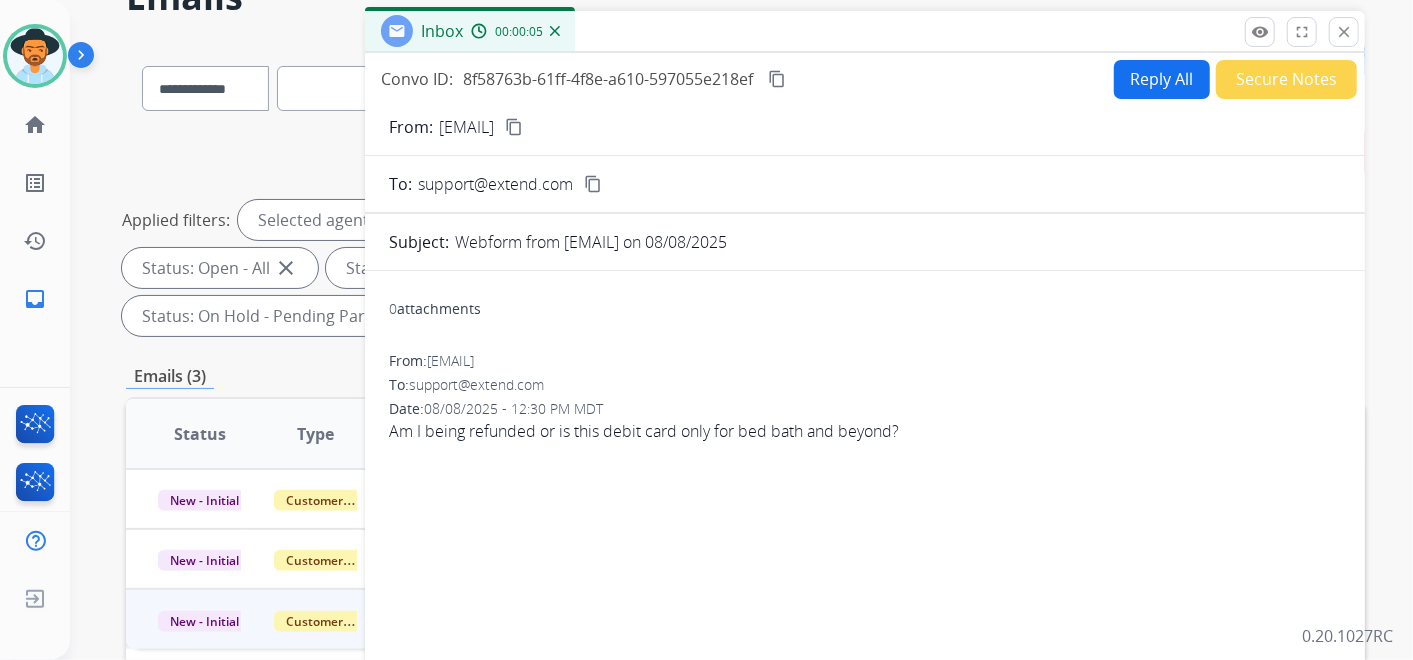 click on "content_copy" at bounding box center (514, 127) 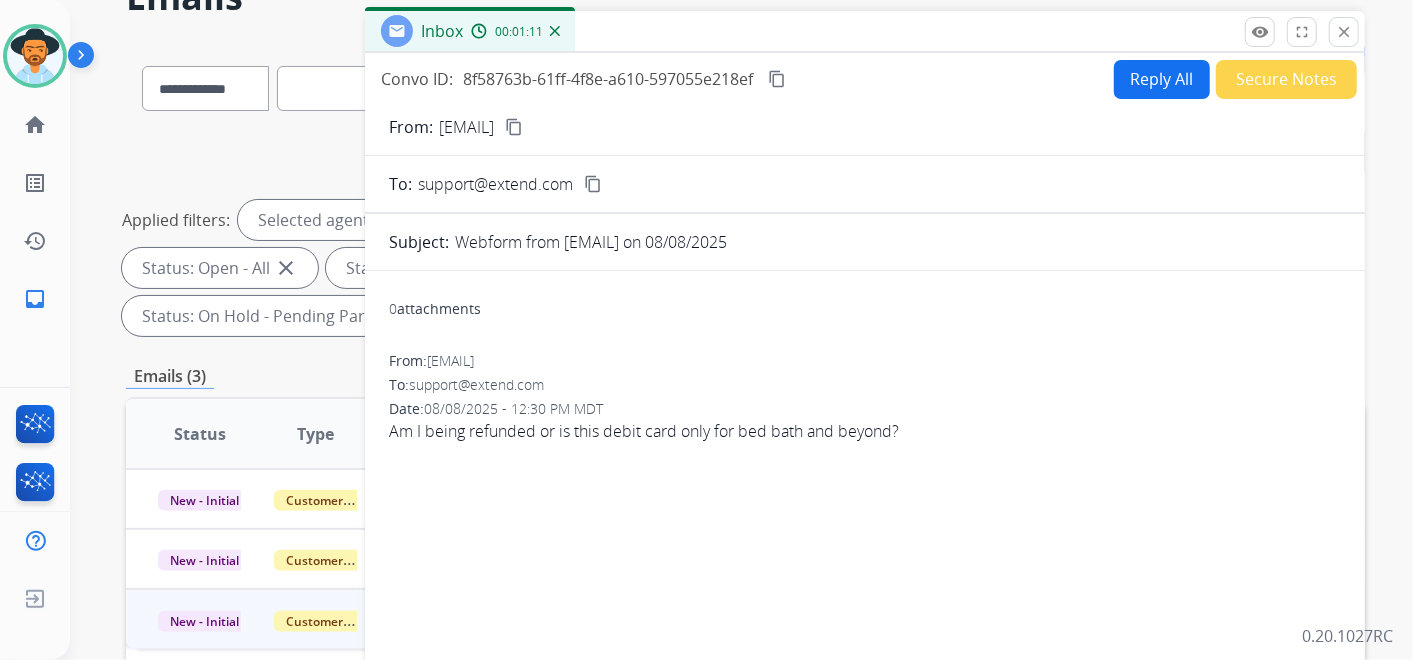 click on "content_copy" at bounding box center [777, 79] 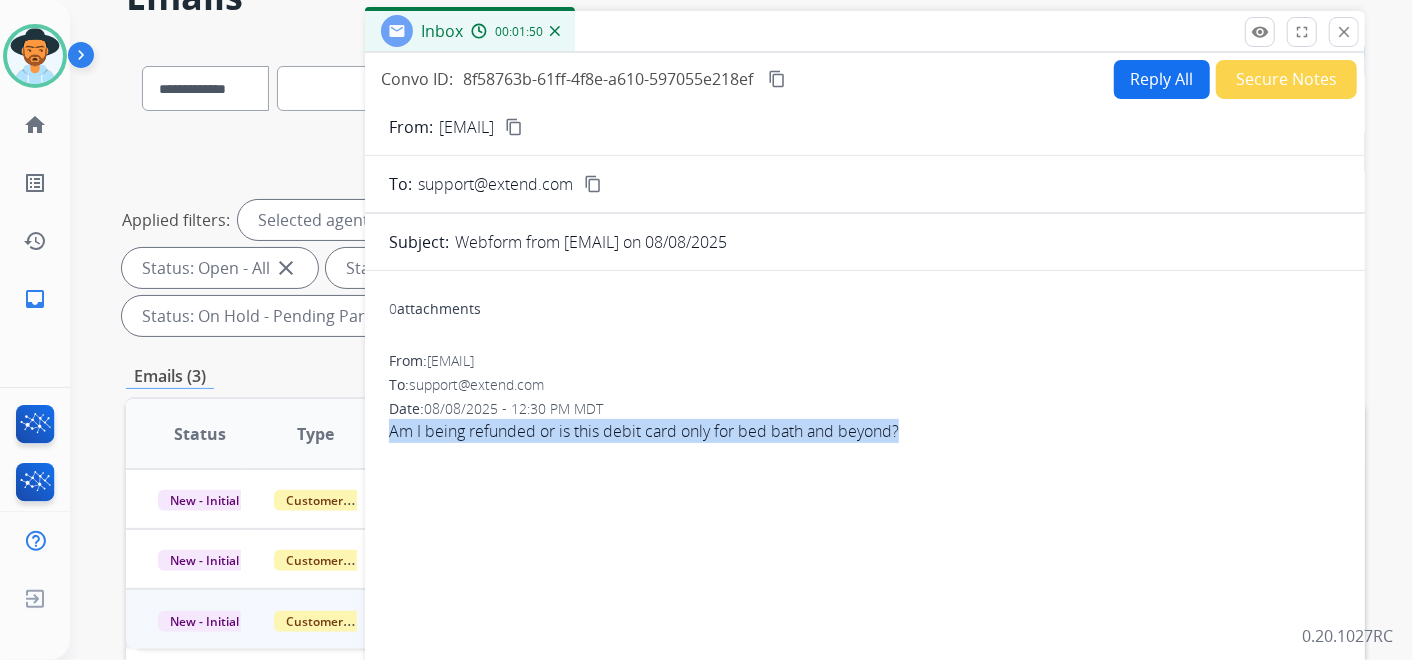 drag, startPoint x: 391, startPoint y: 430, endPoint x: 918, endPoint y: 448, distance: 527.3073 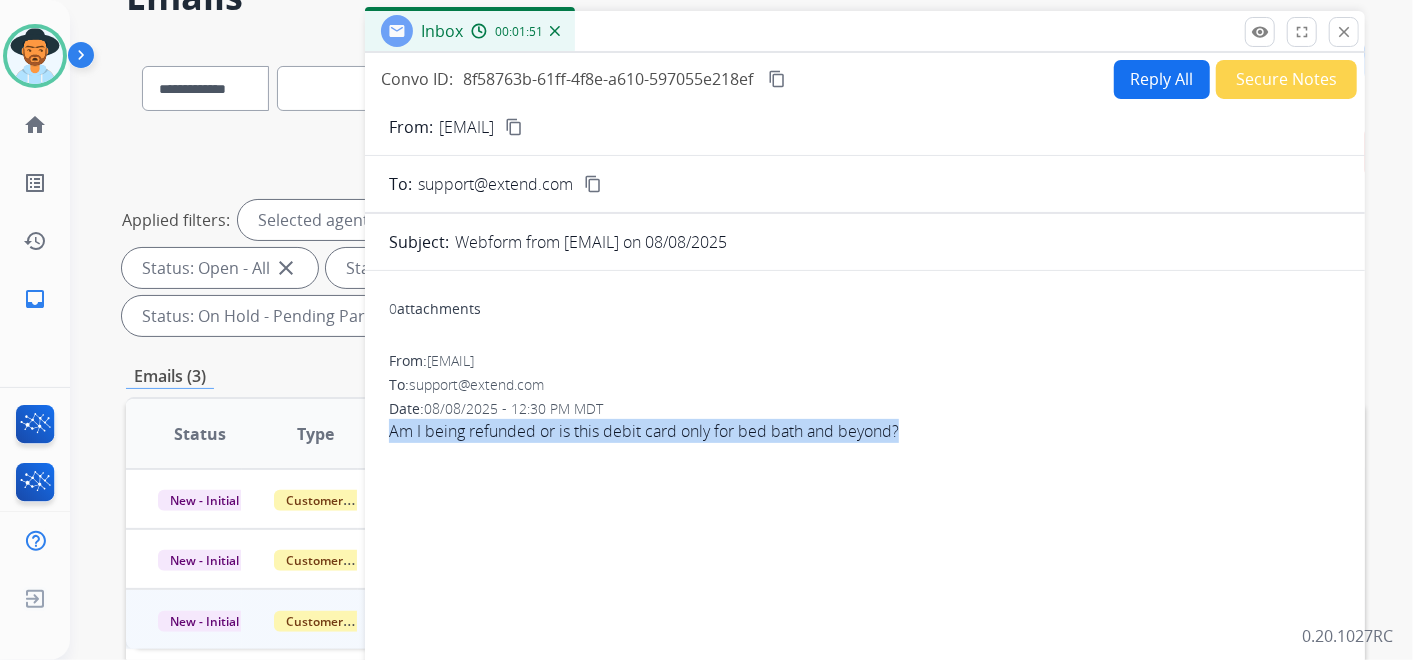 copy on "Am I being refunded or is this debit card only for bed bath and beyond?" 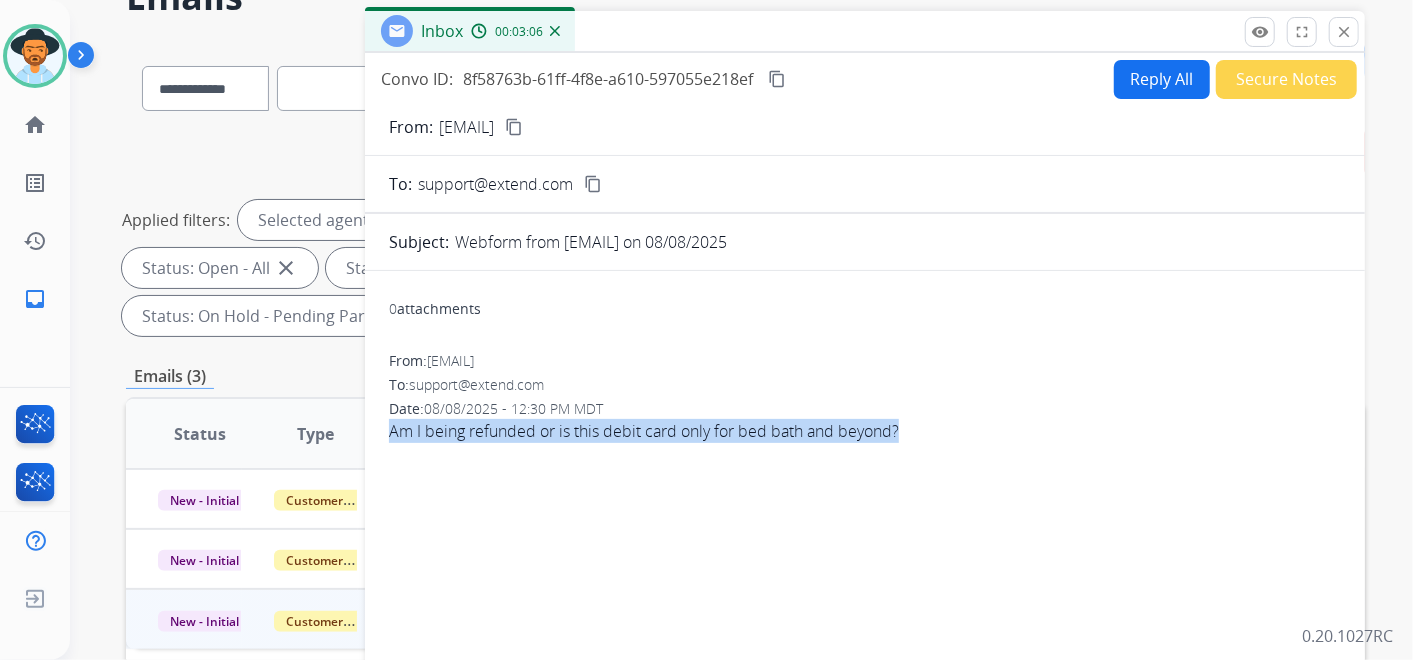 click on "Reply All" at bounding box center [1162, 79] 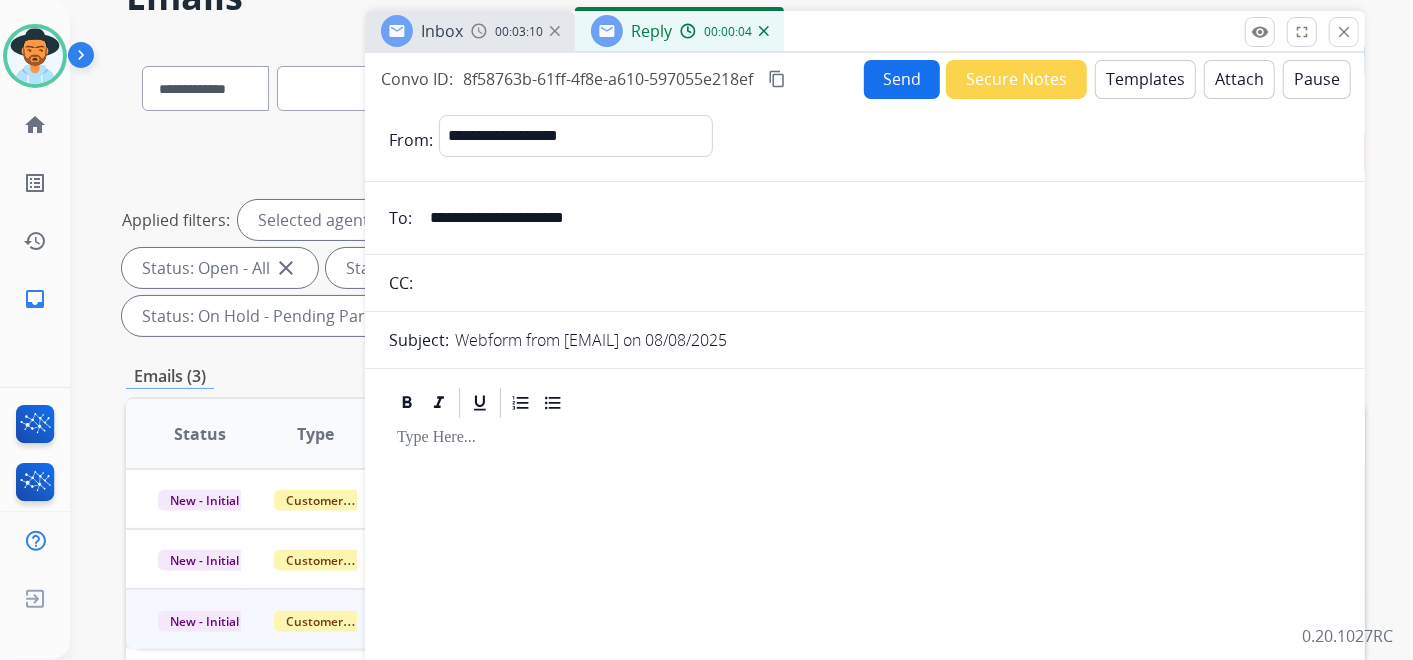 click on "Templates" at bounding box center (1145, 79) 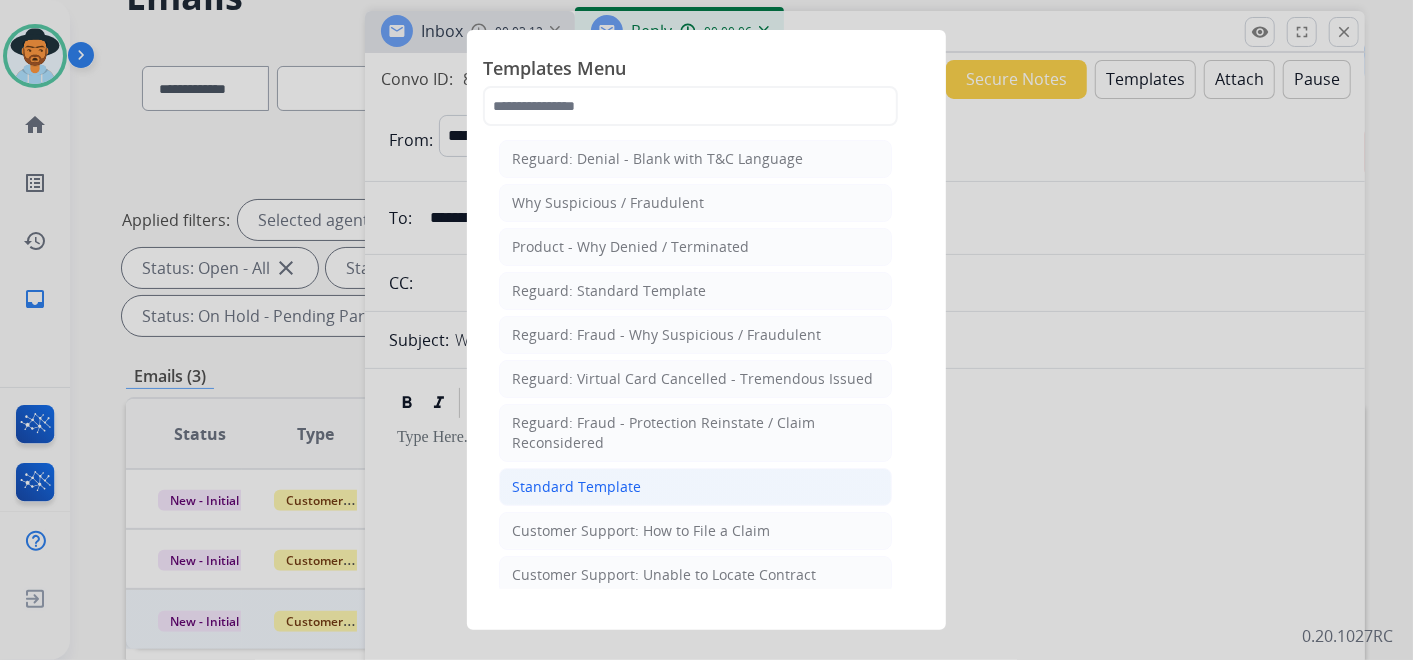 click on "Standard Template" 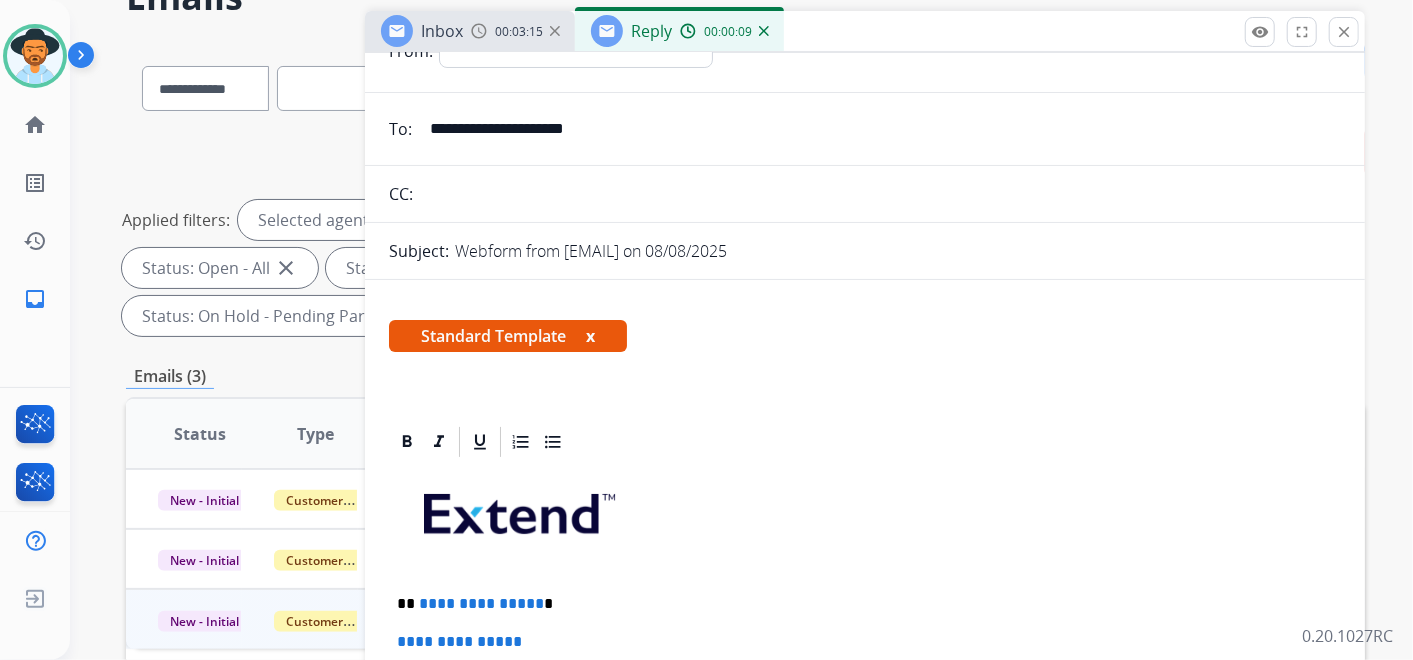 scroll, scrollTop: 333, scrollLeft: 0, axis: vertical 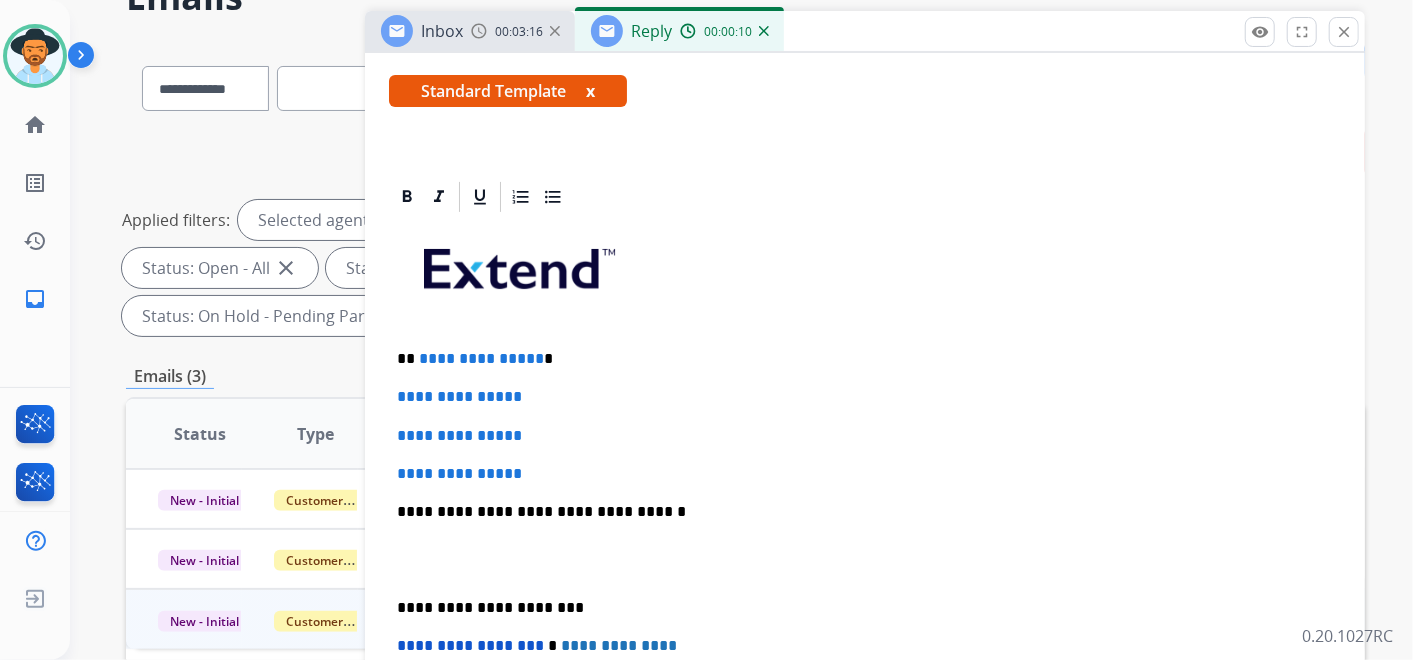 click on "**********" at bounding box center [865, 559] 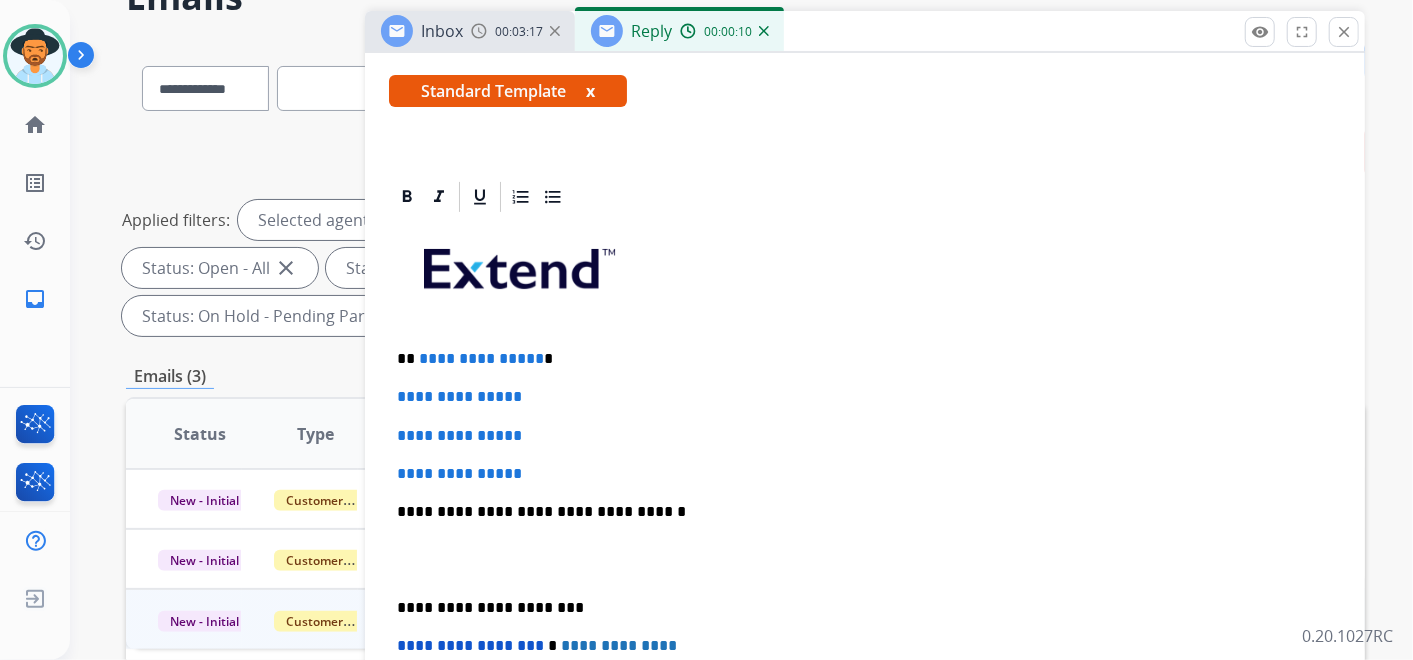 type 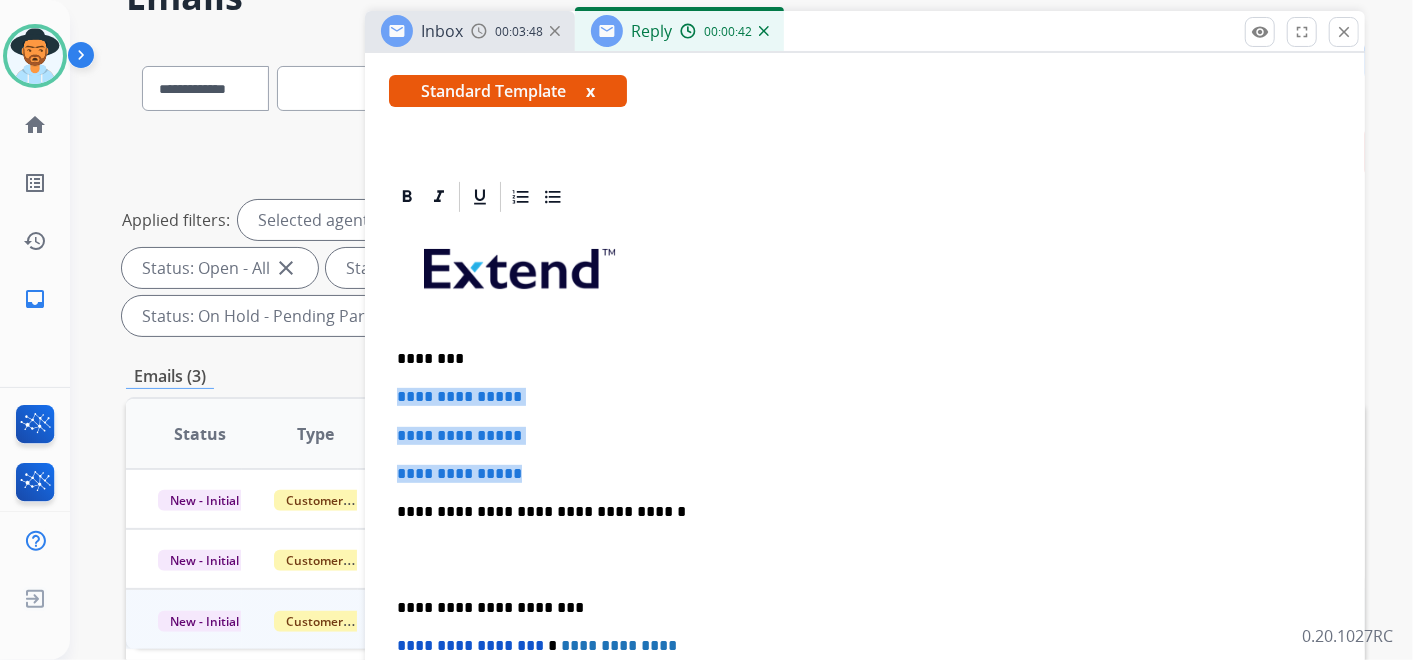 drag, startPoint x: 397, startPoint y: 388, endPoint x: 548, endPoint y: 448, distance: 162.48384 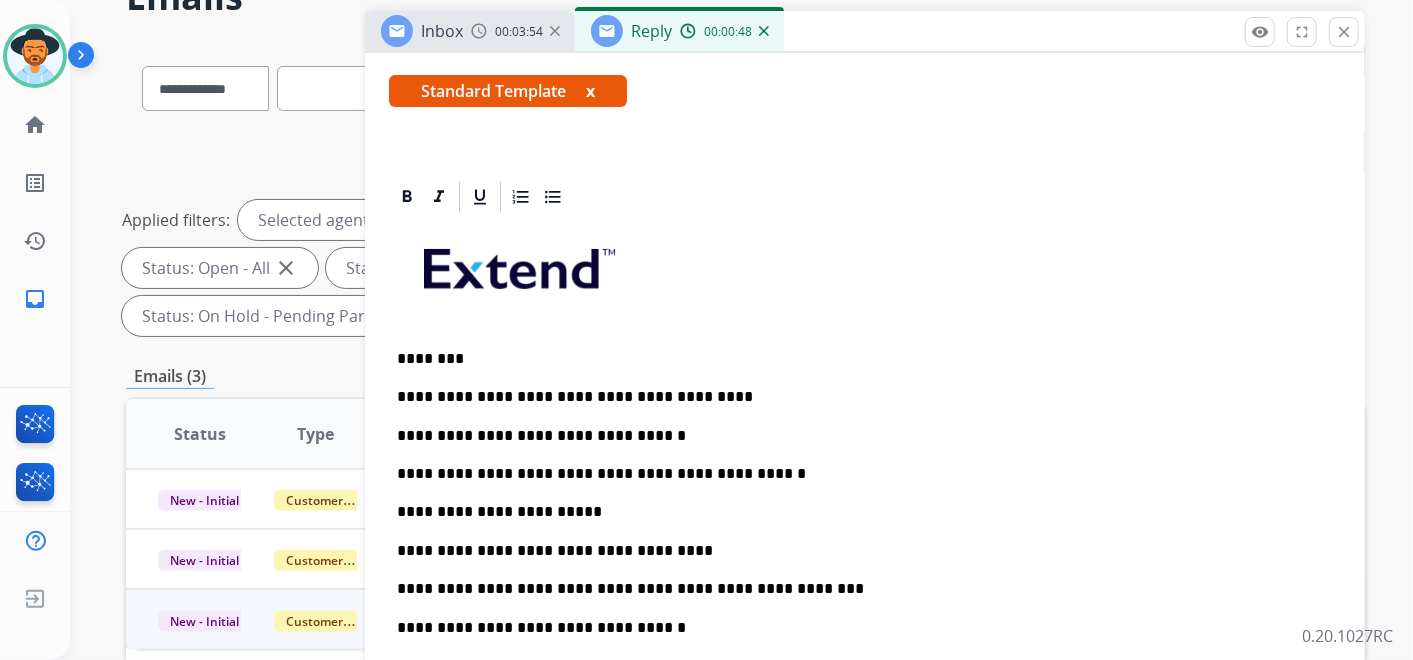click on "**********" at bounding box center (857, 512) 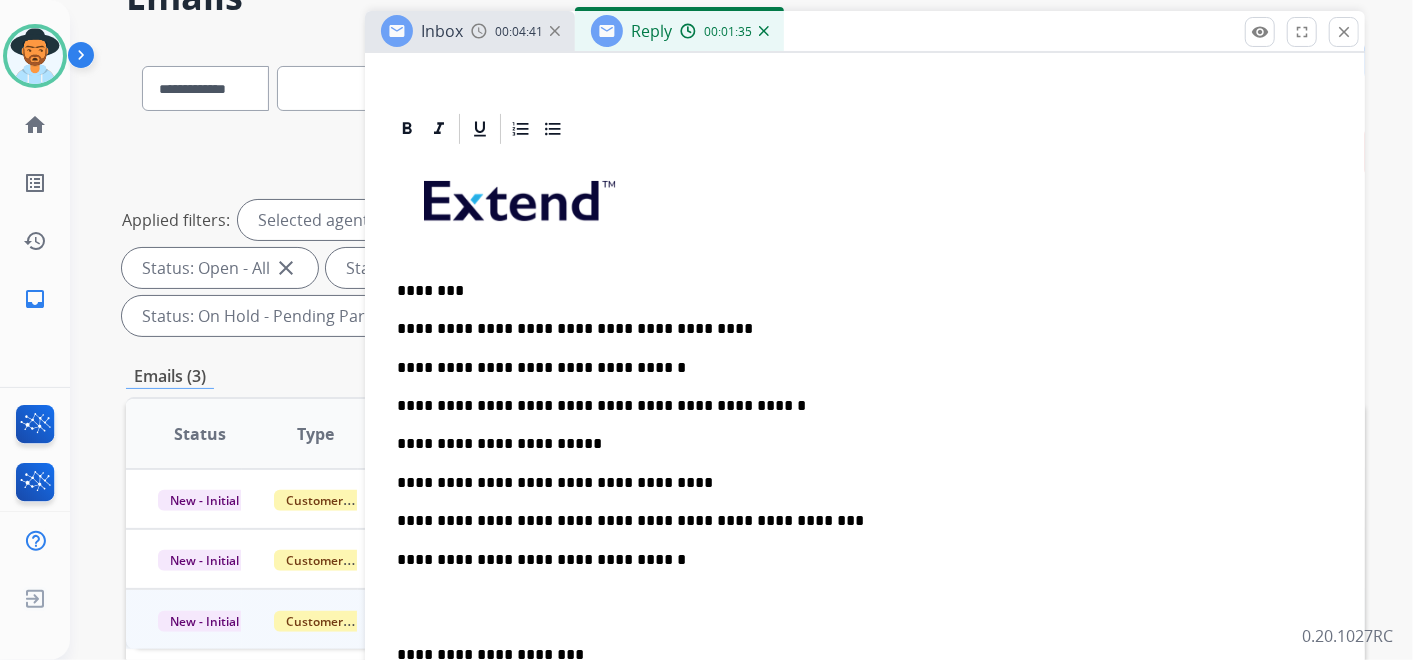 scroll, scrollTop: 551, scrollLeft: 0, axis: vertical 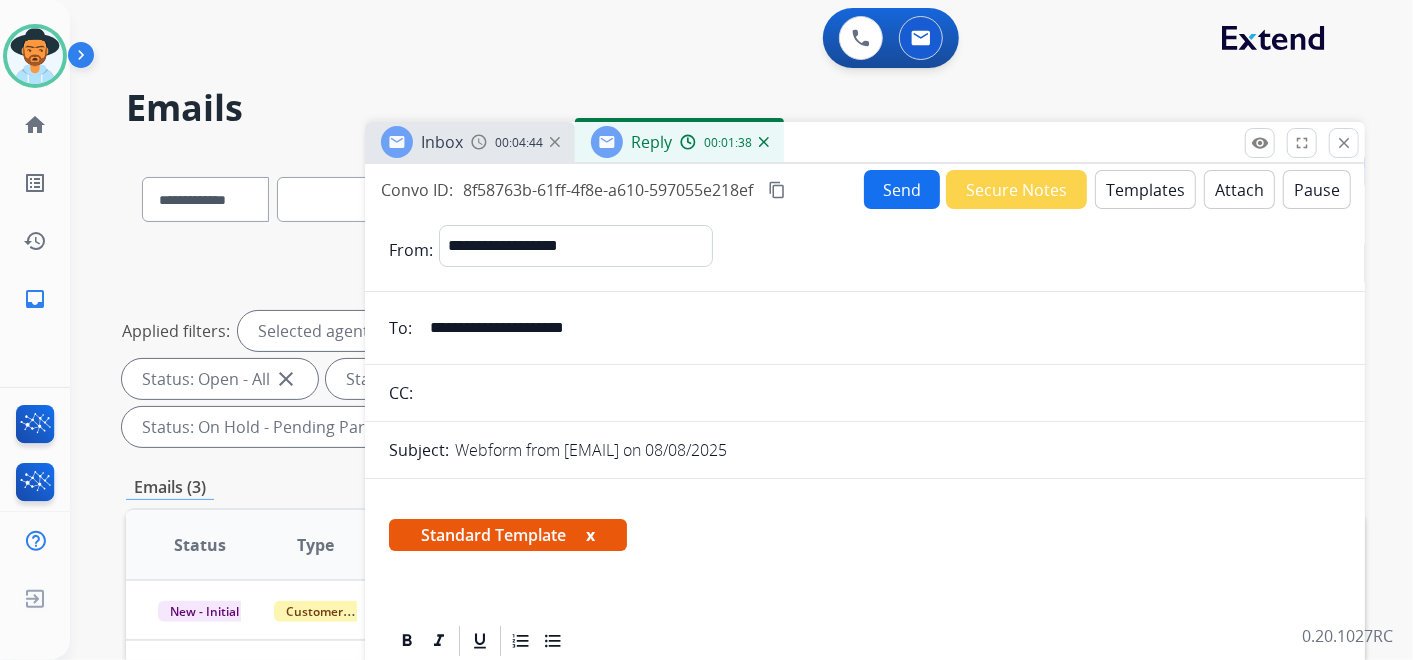 click on "Send" at bounding box center [902, 189] 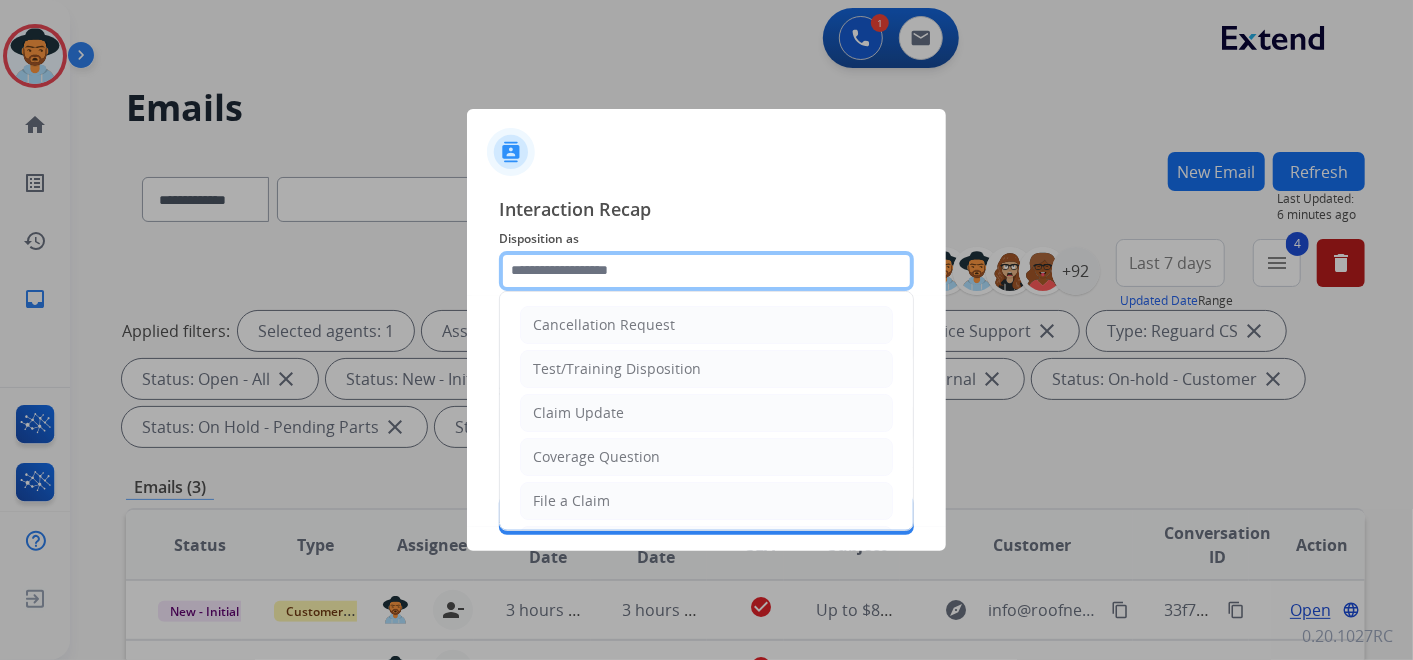 click 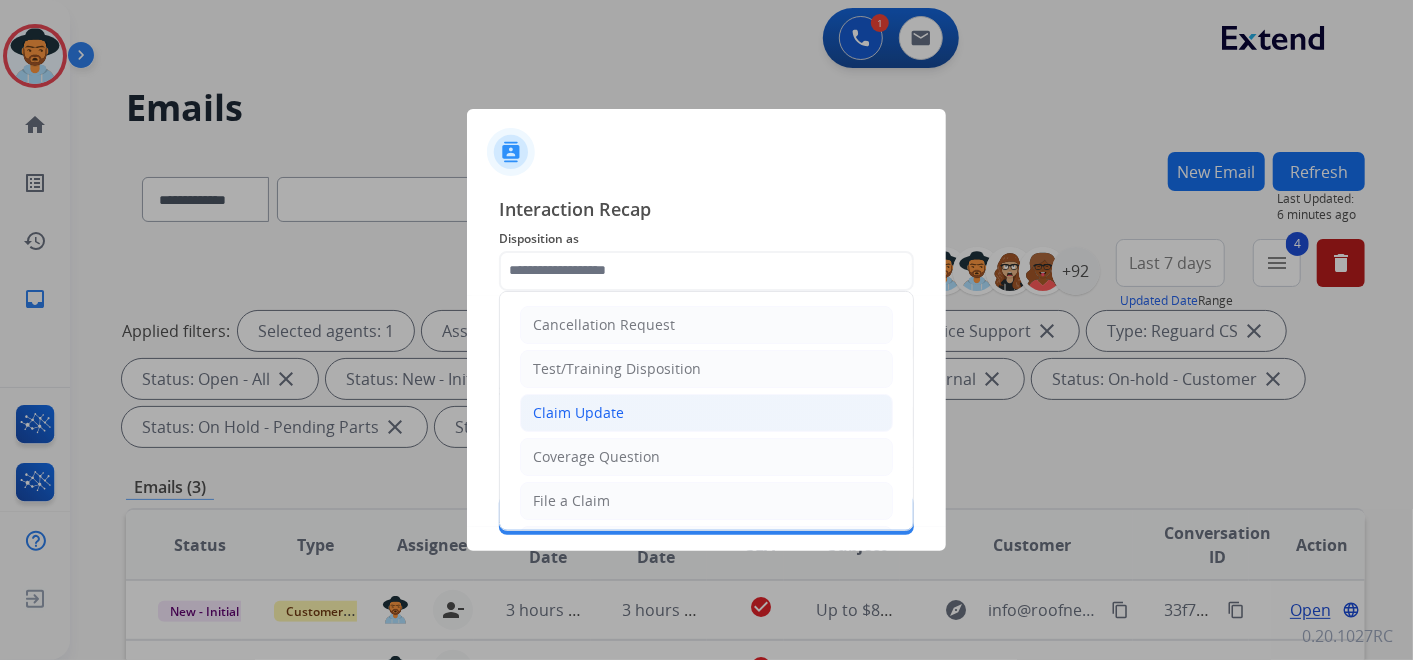 click on "Claim Update" 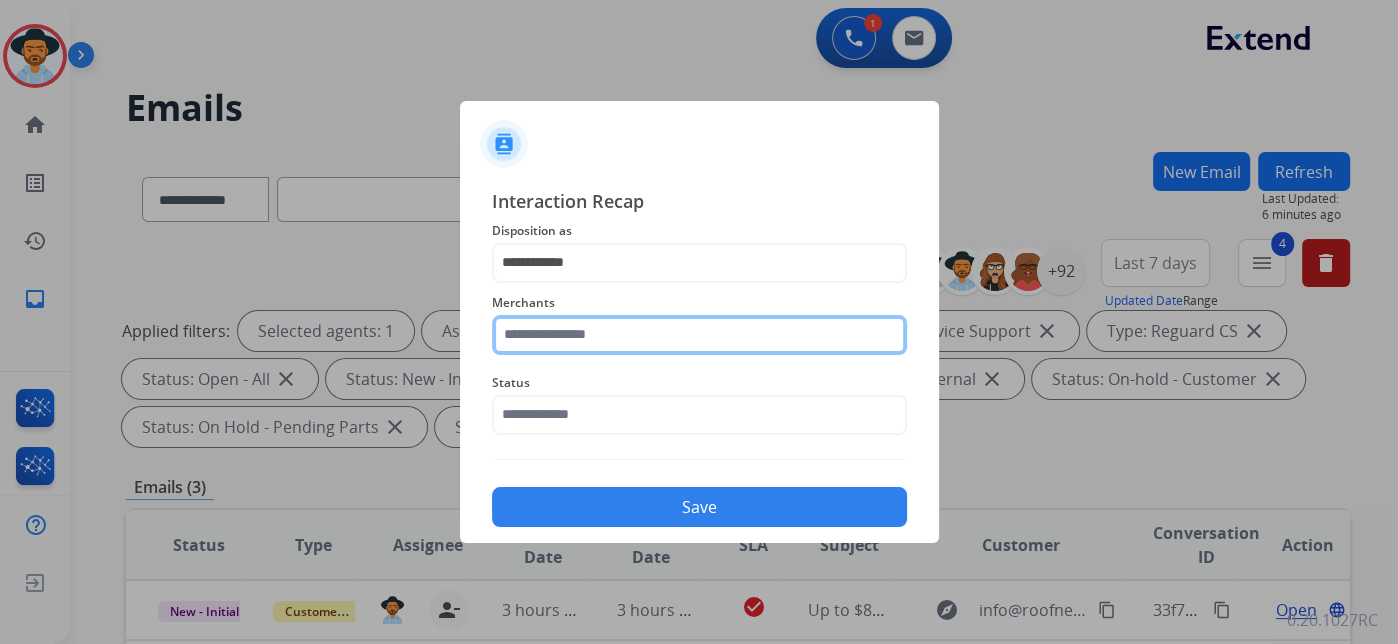 click 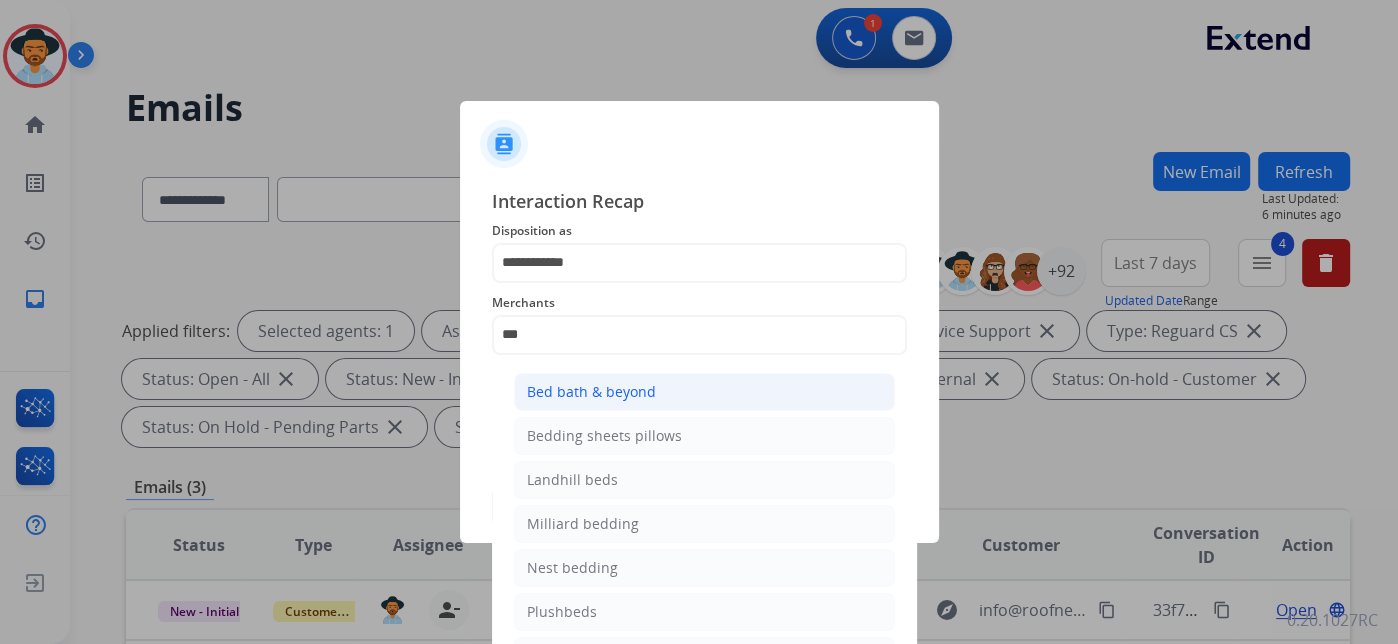 click on "Bed bath & beyond" 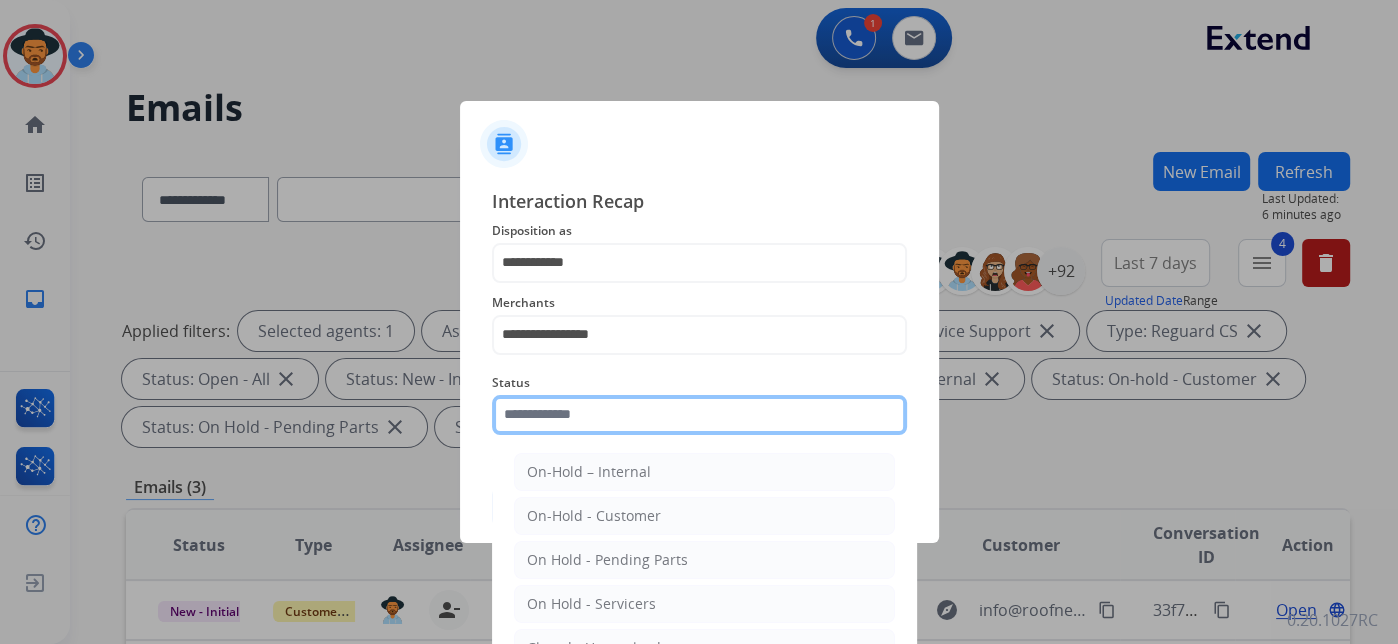 drag, startPoint x: 618, startPoint y: 433, endPoint x: 632, endPoint y: 437, distance: 14.56022 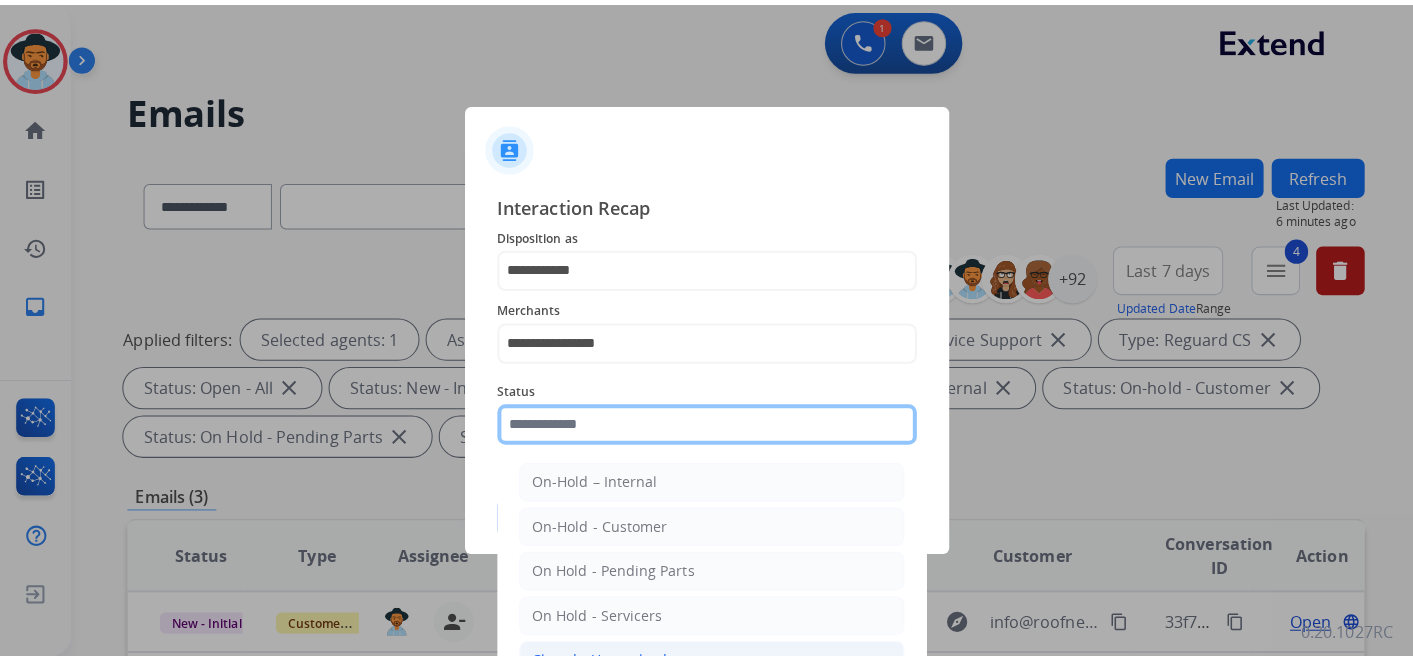 scroll, scrollTop: 114, scrollLeft: 0, axis: vertical 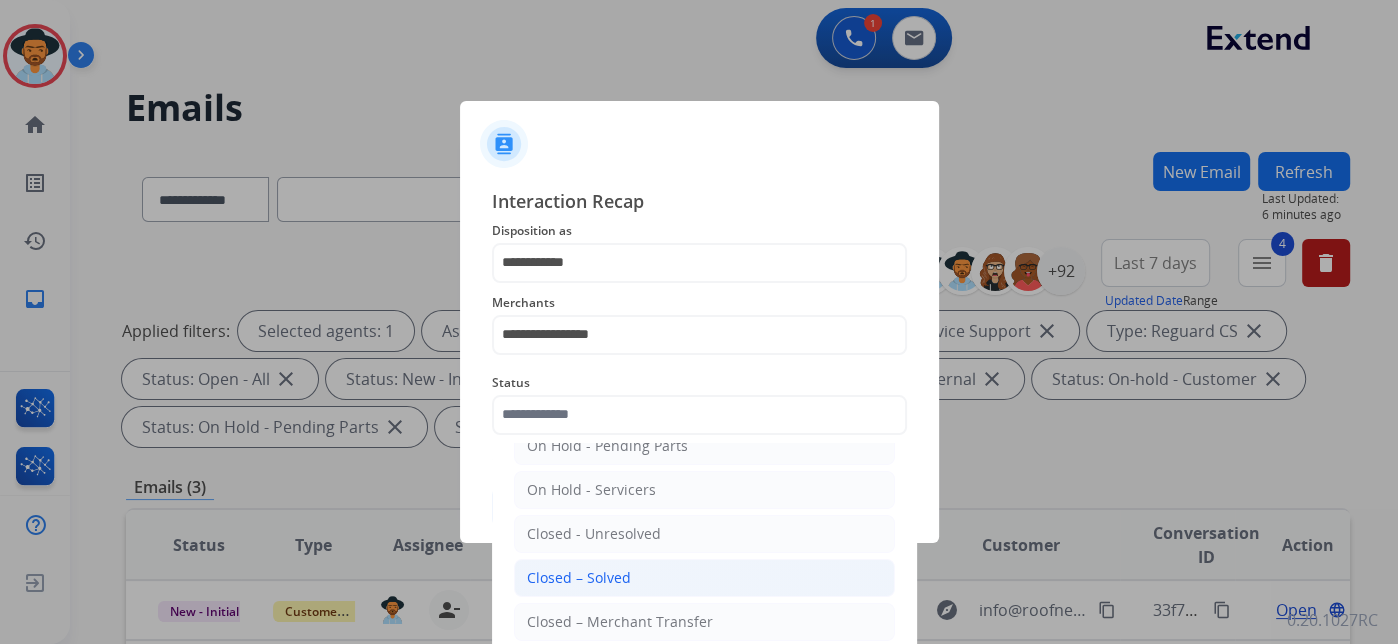 click on "Closed – Solved" 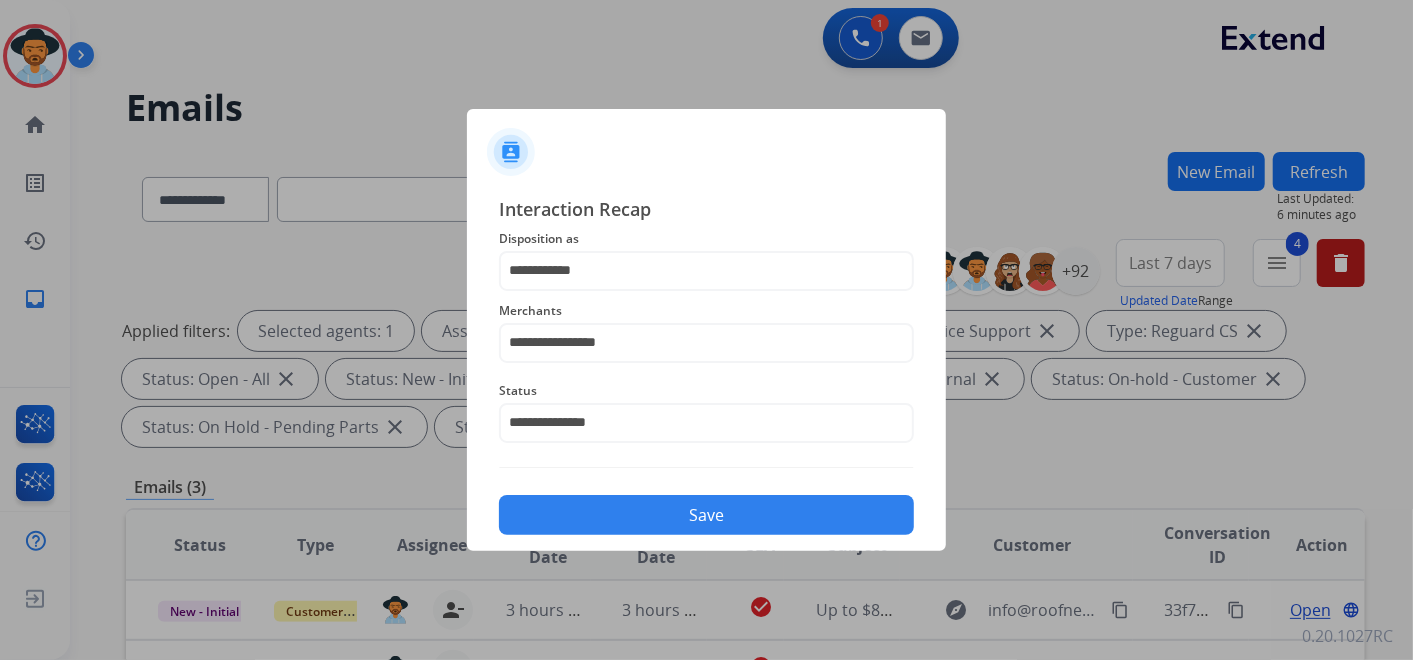 click on "Save" 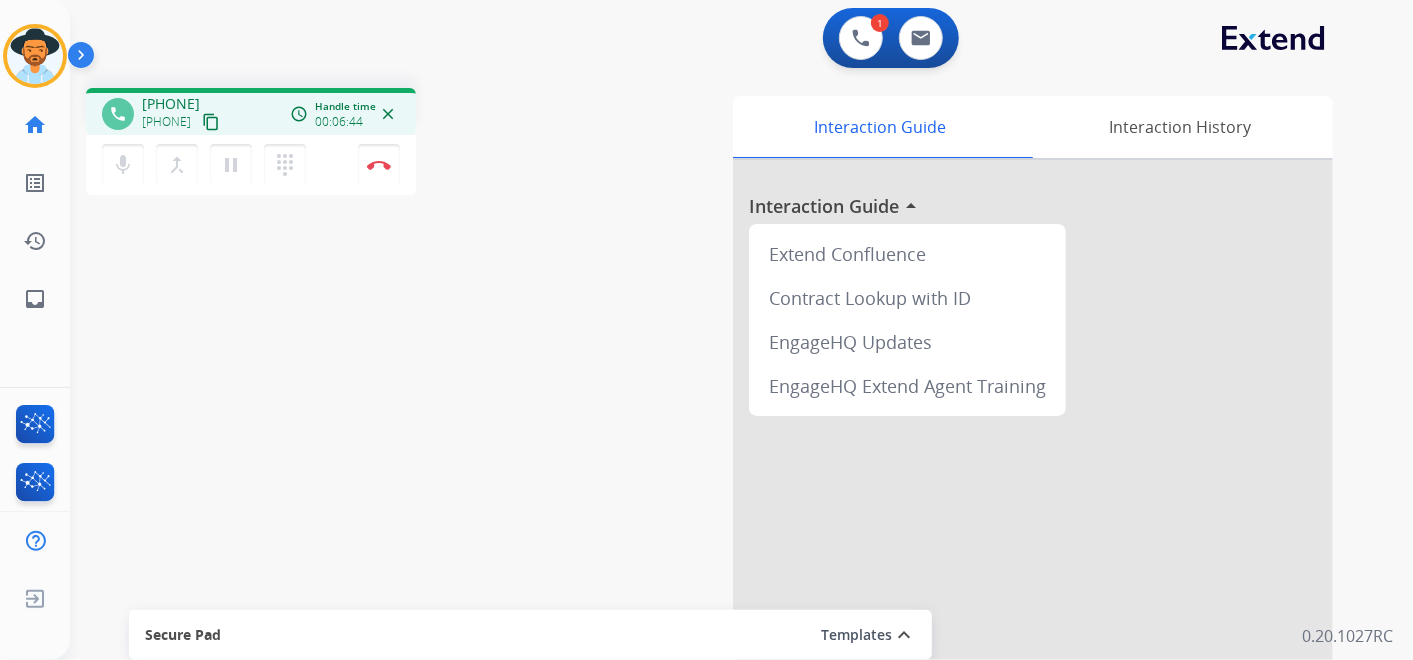 click on "phone +13478864167 +13478864167 content_copy access_time Call metrics Queue   00:11 Hold   00:00 Talk   06:34 Total   06:44 Handle time 00:06:44 close mic Mute merge_type Bridge pause Hold dialpad Dialpad Disconnect swap_horiz Break voice bridge close_fullscreen Connect 3-Way Call merge_type Separate 3-Way Call" at bounding box center (337, 144) 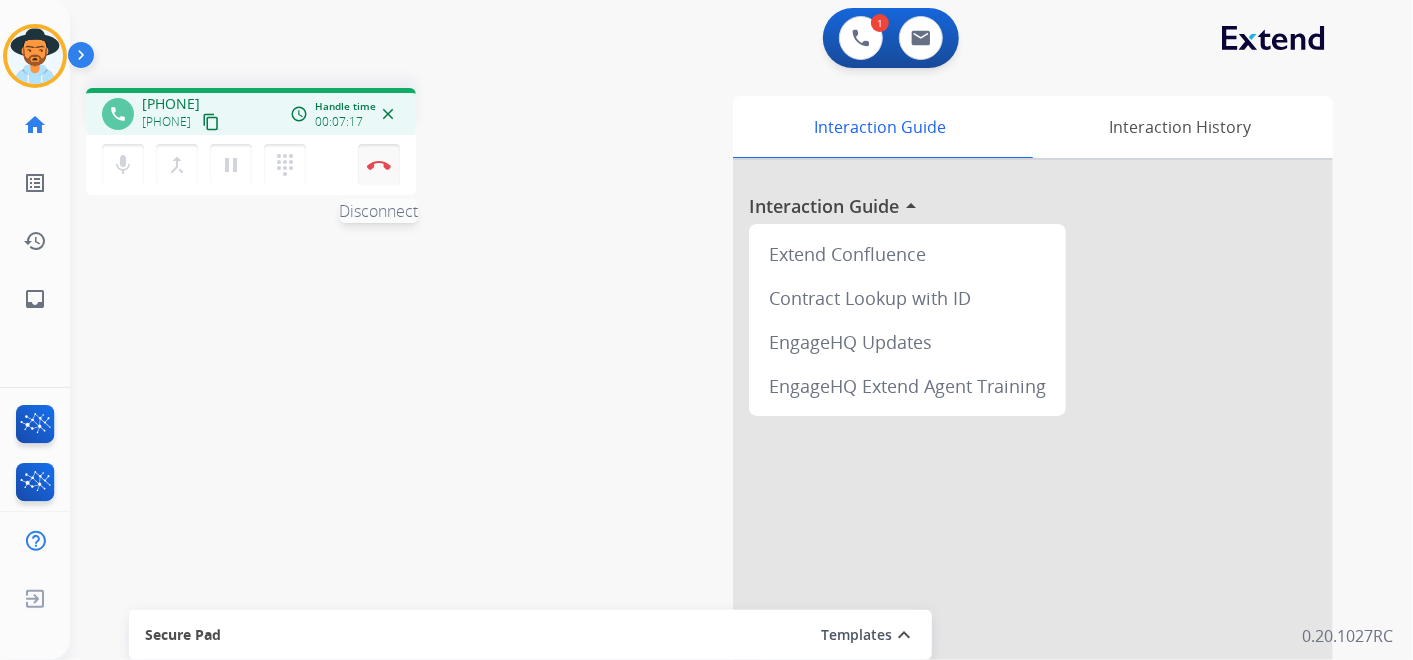 click at bounding box center (379, 165) 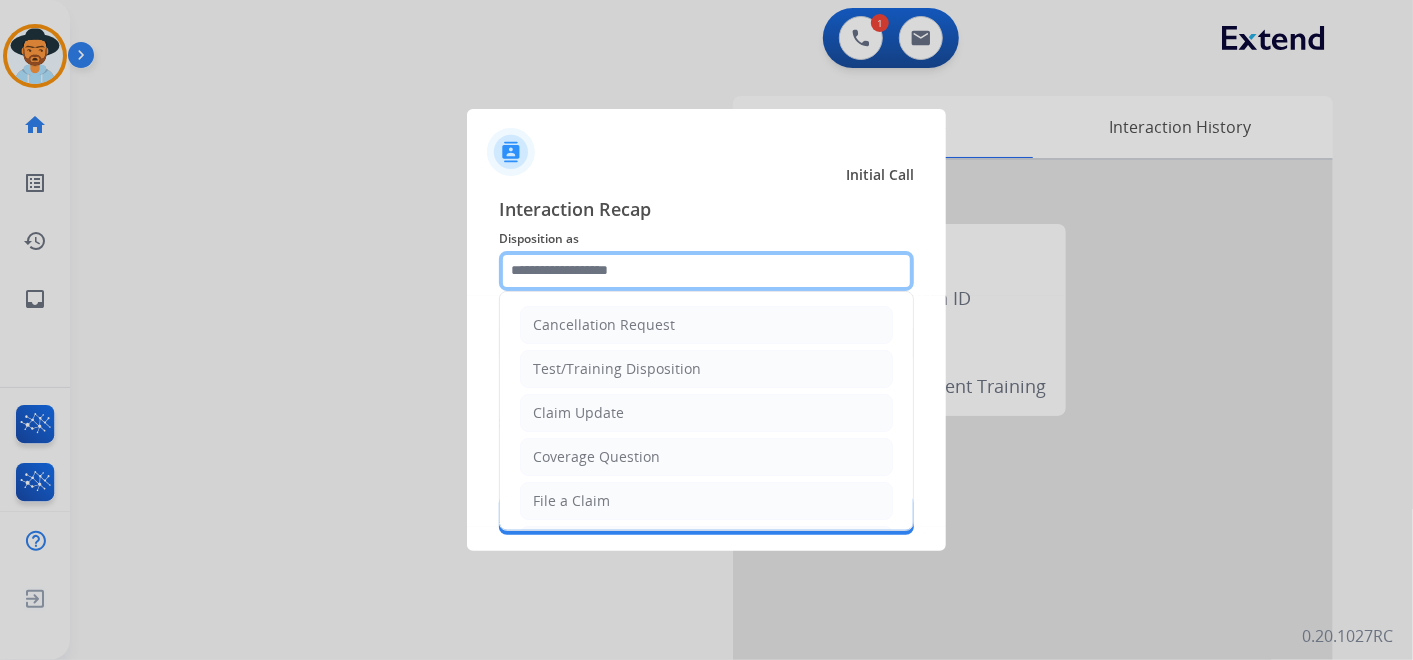 click 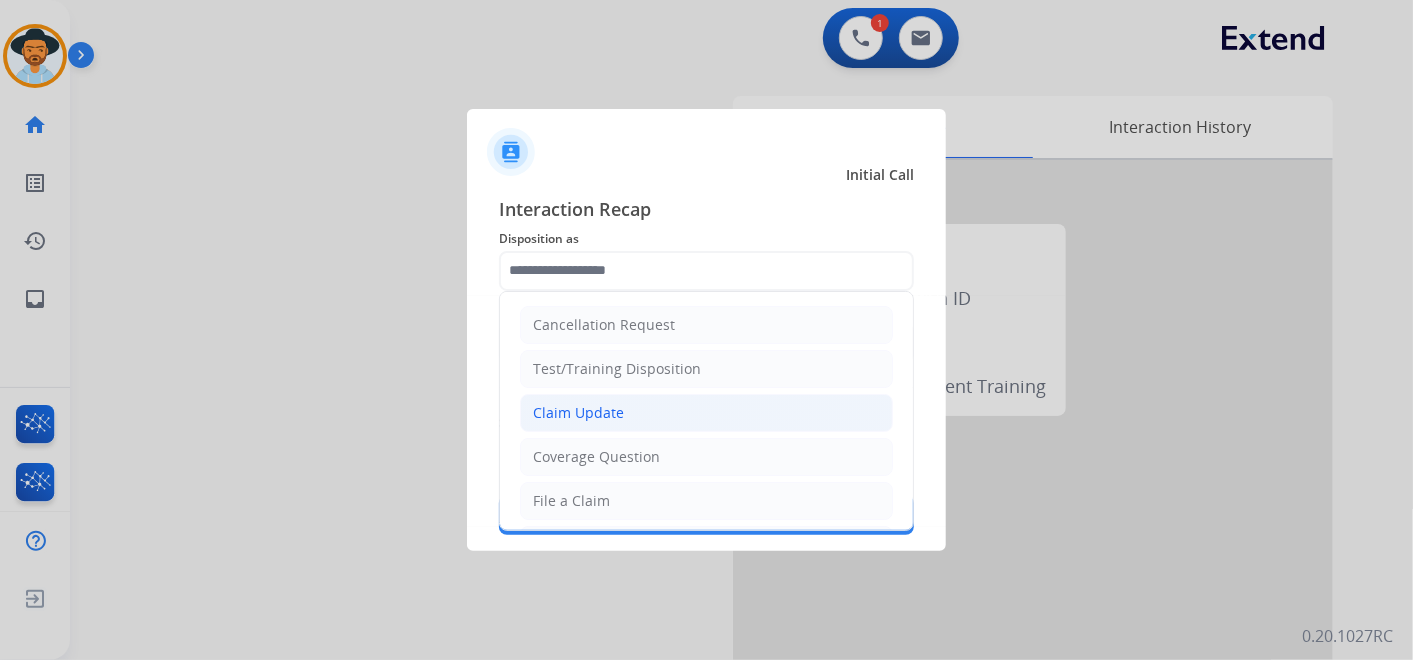 click on "Claim Update" 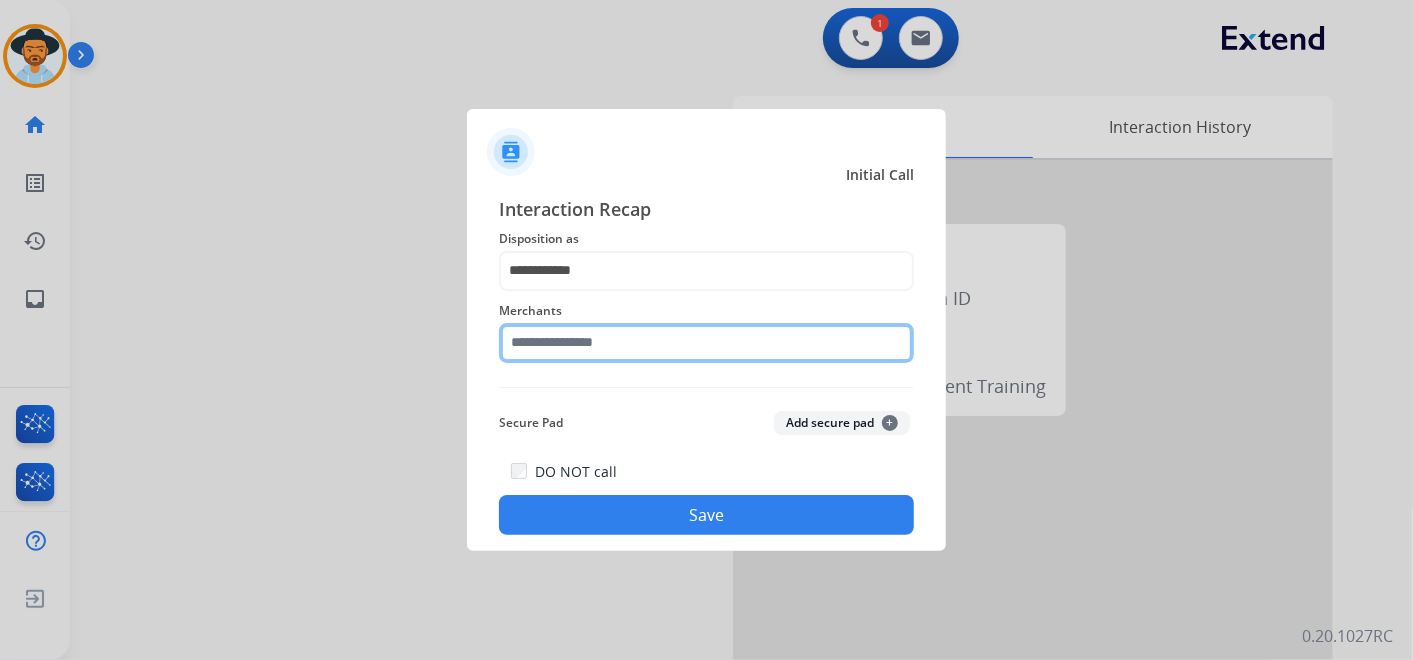 click 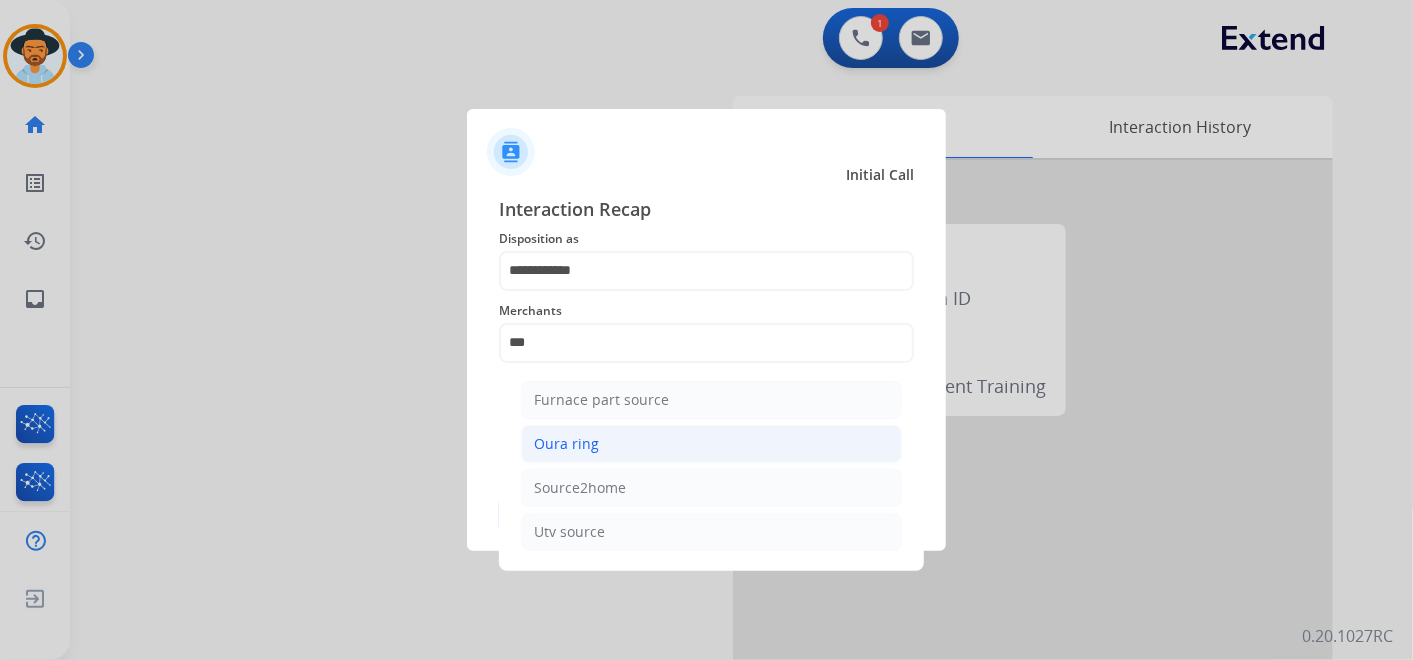 click on "Oura ring" 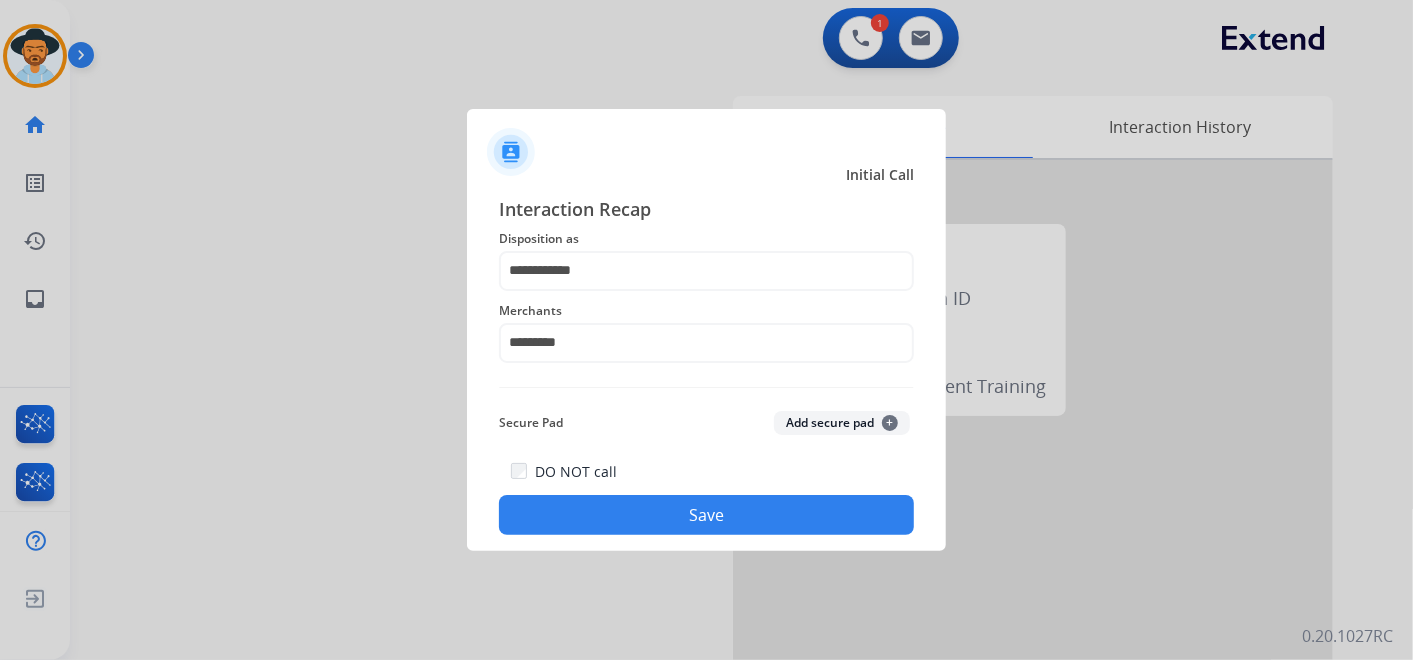 click on "Save" 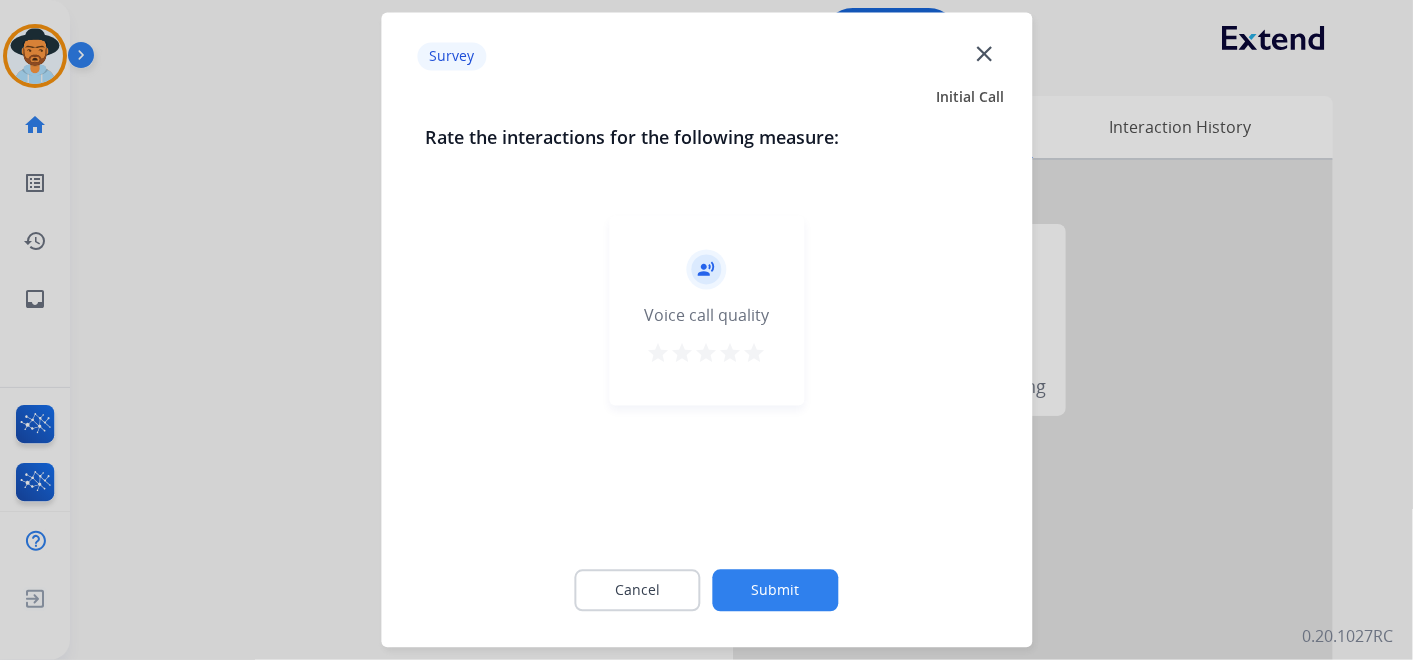 click on "star" at bounding box center [755, 354] 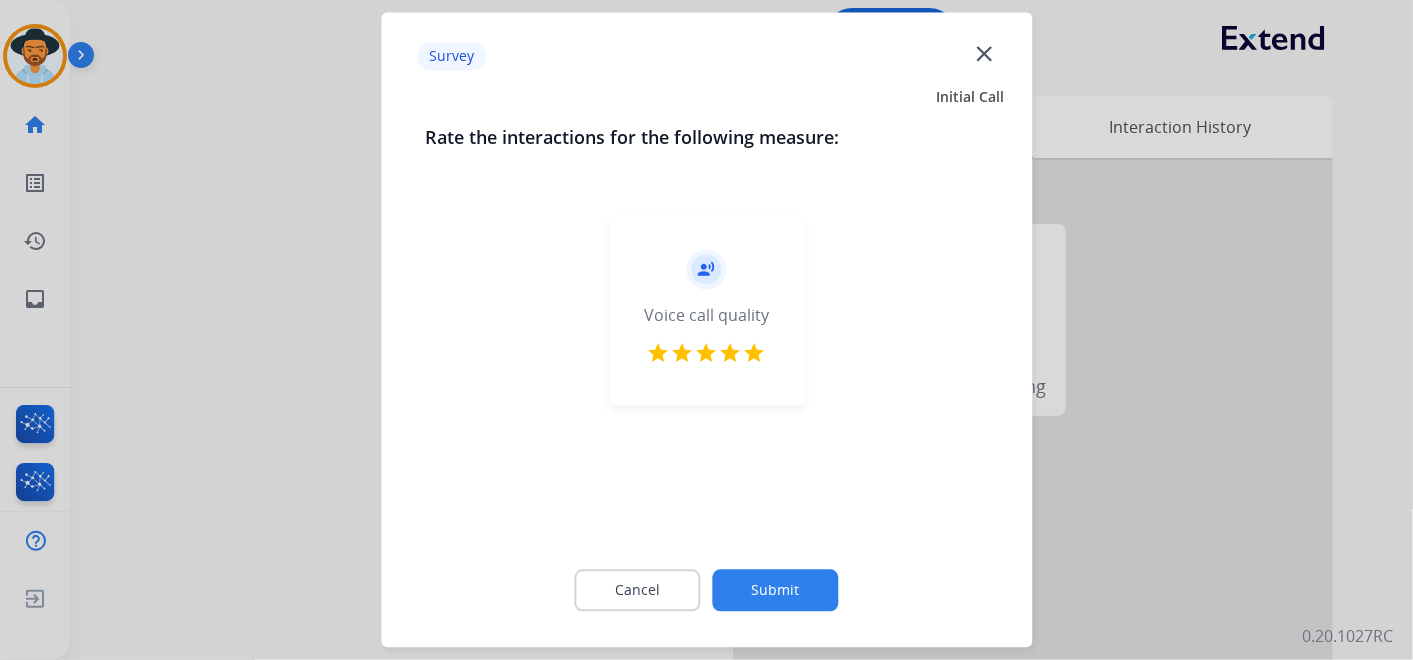 click on "Submit" 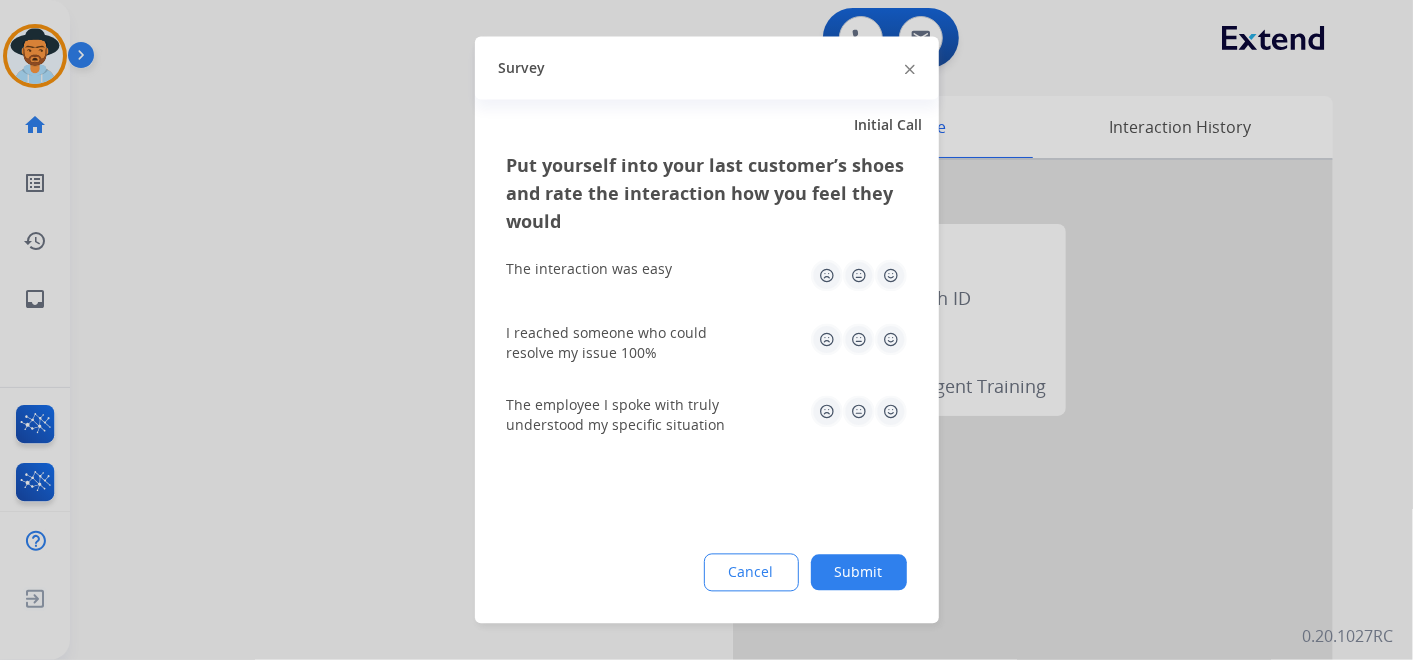 click 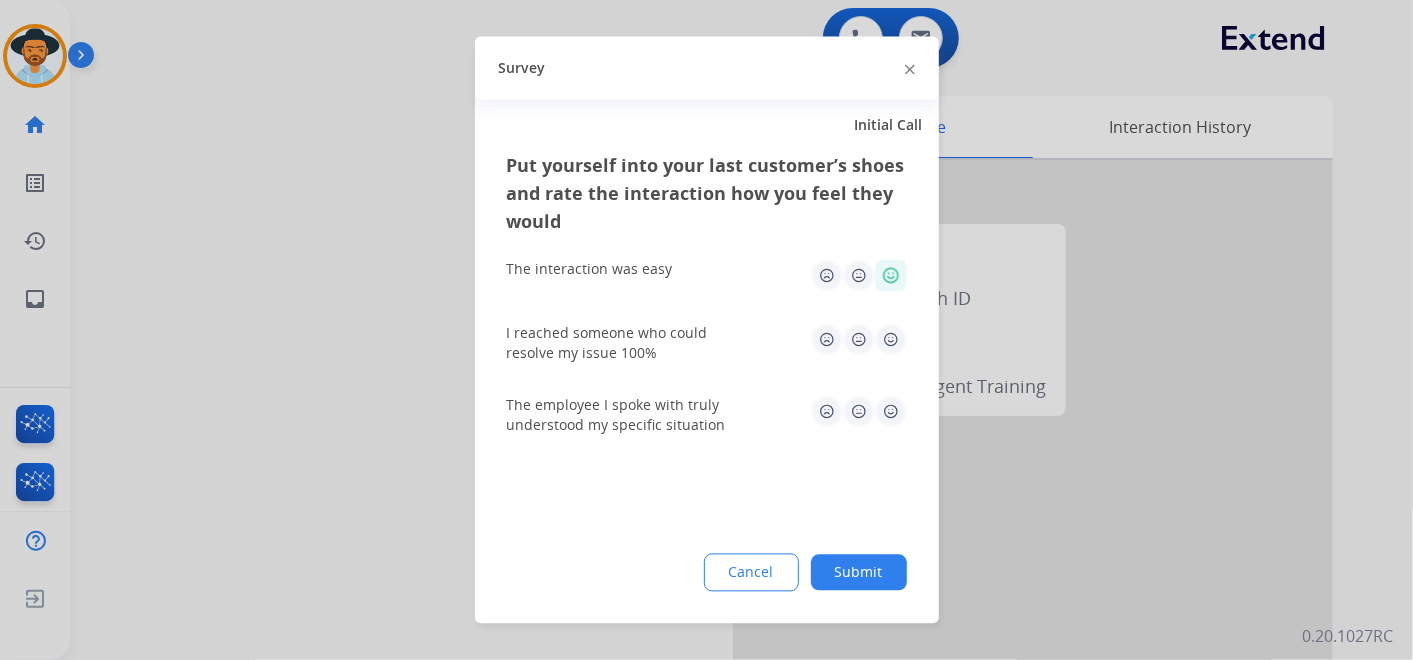 click 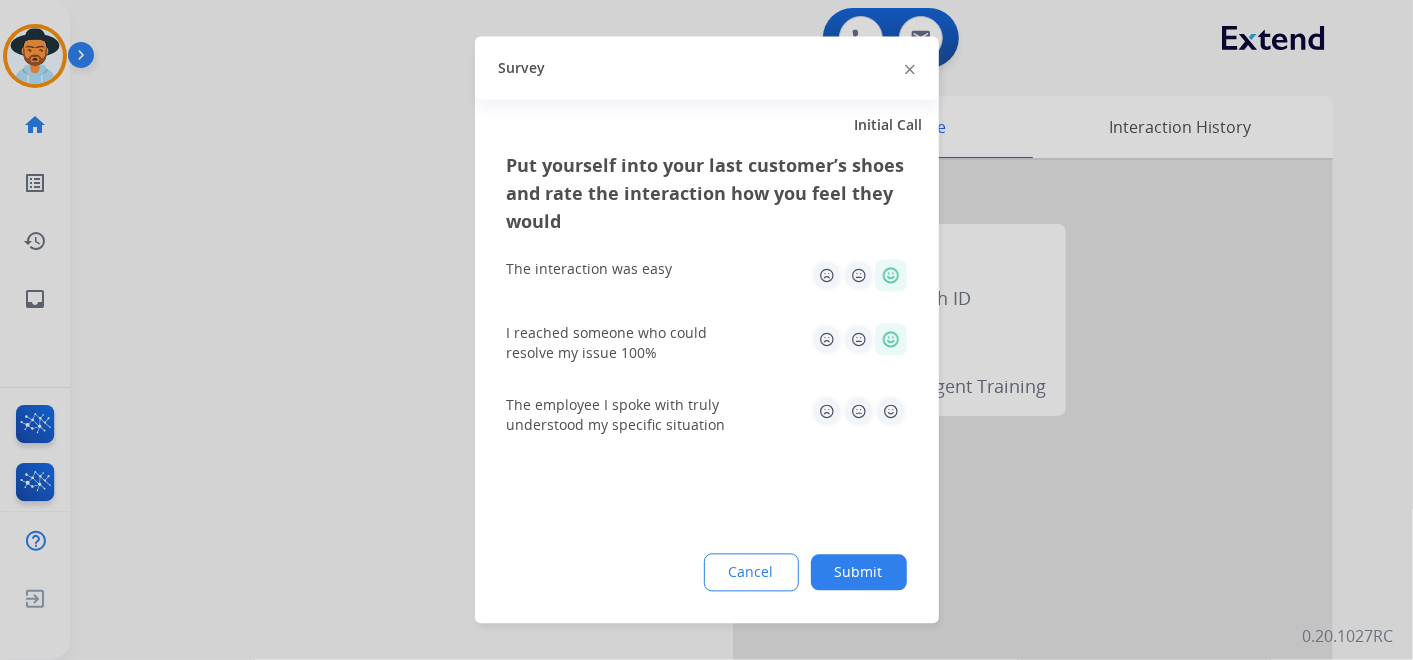 click 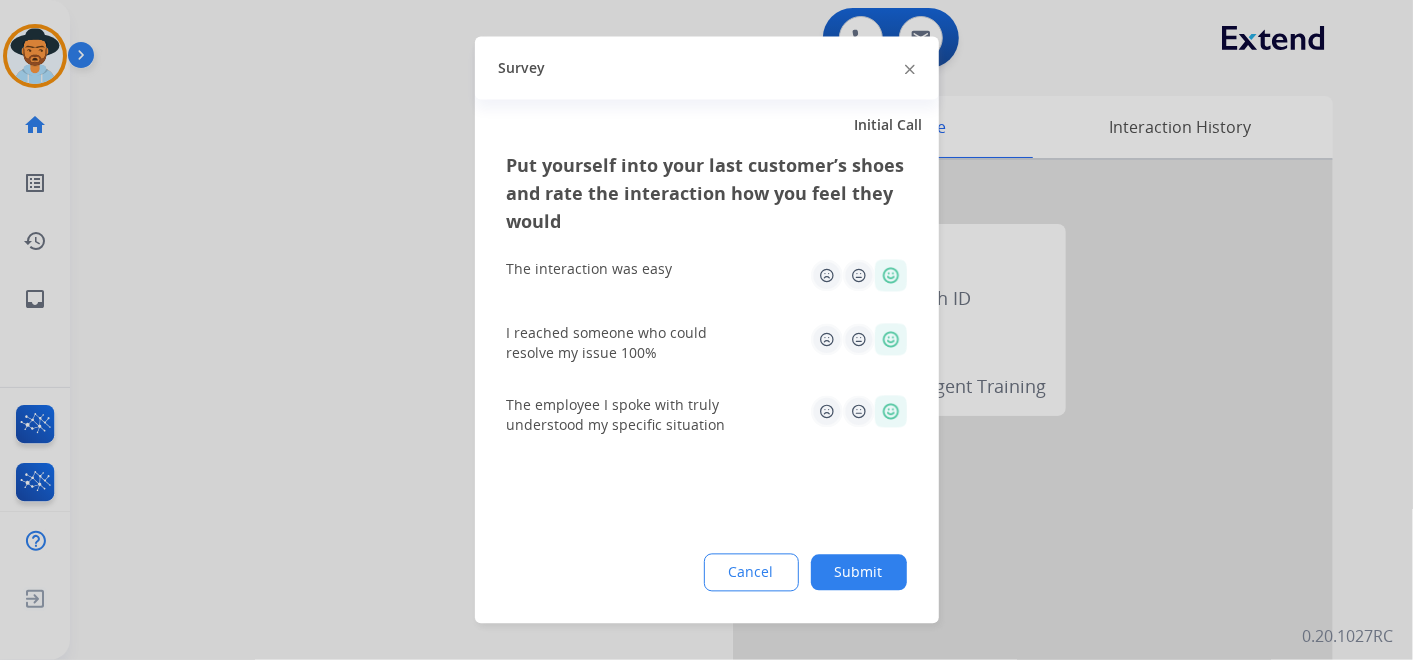 click on "Submit" 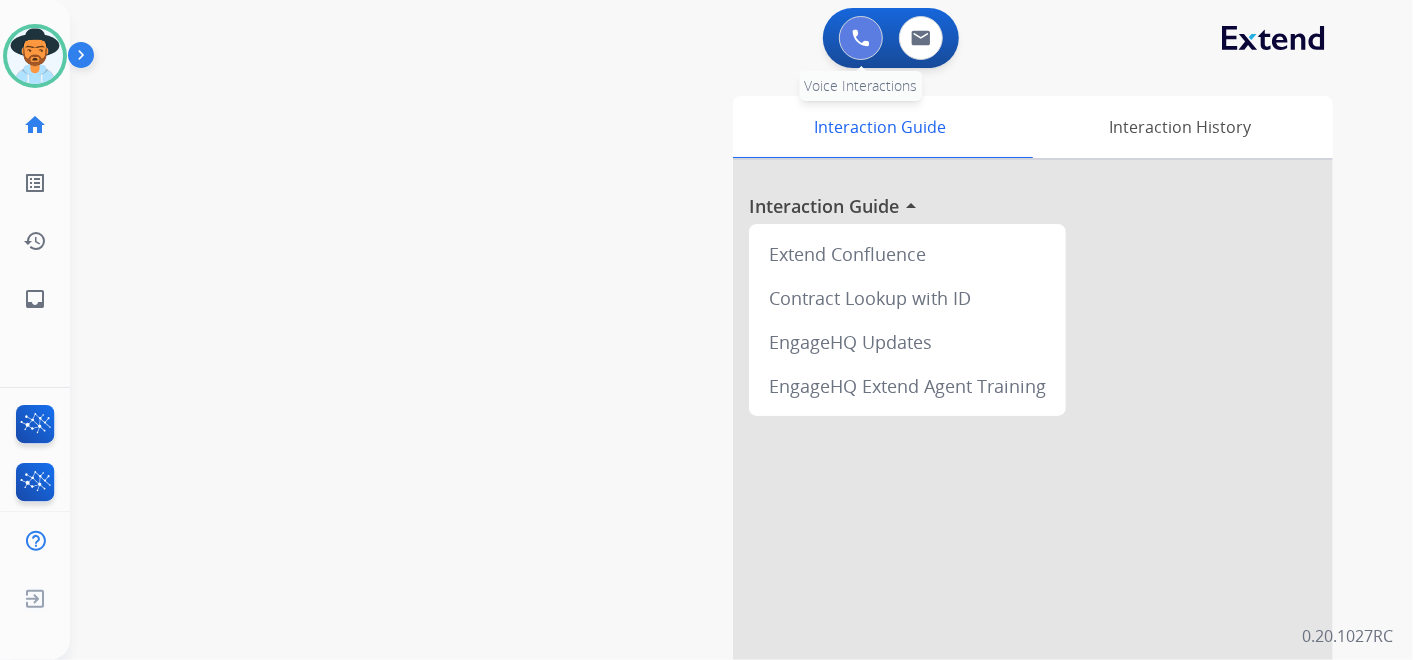 click at bounding box center [861, 38] 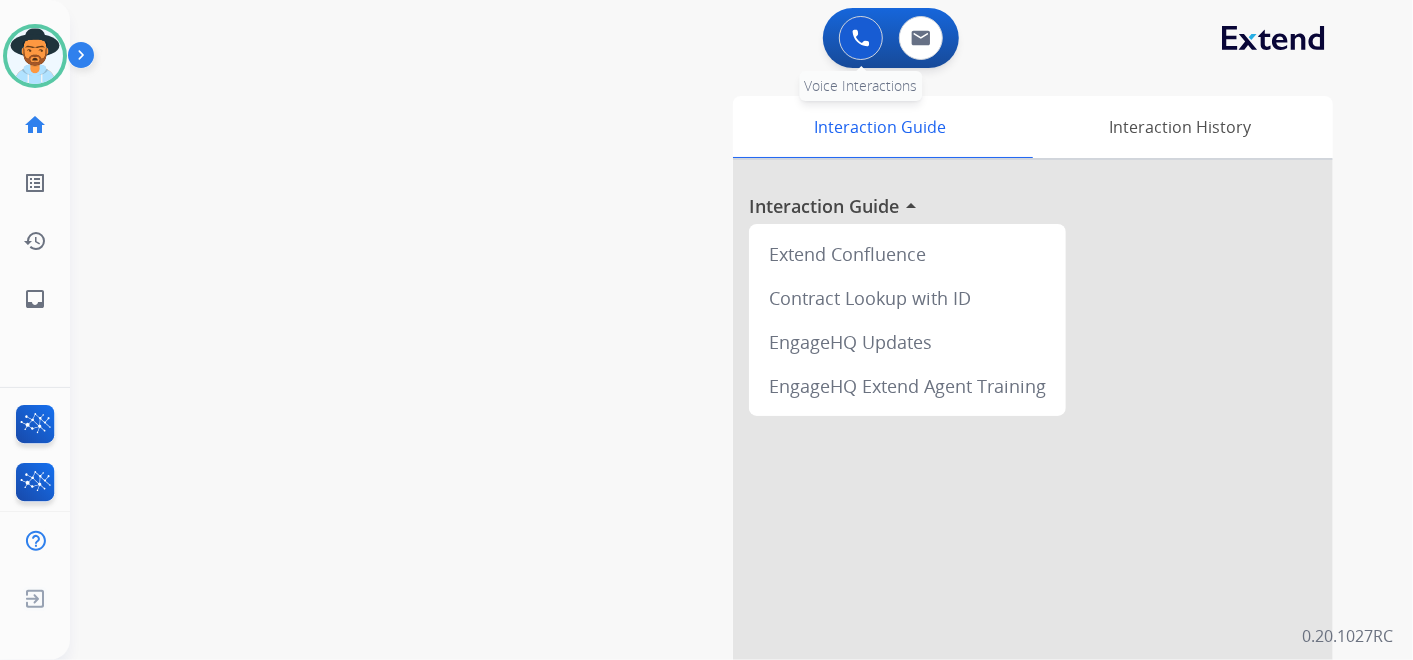 click at bounding box center [861, 38] 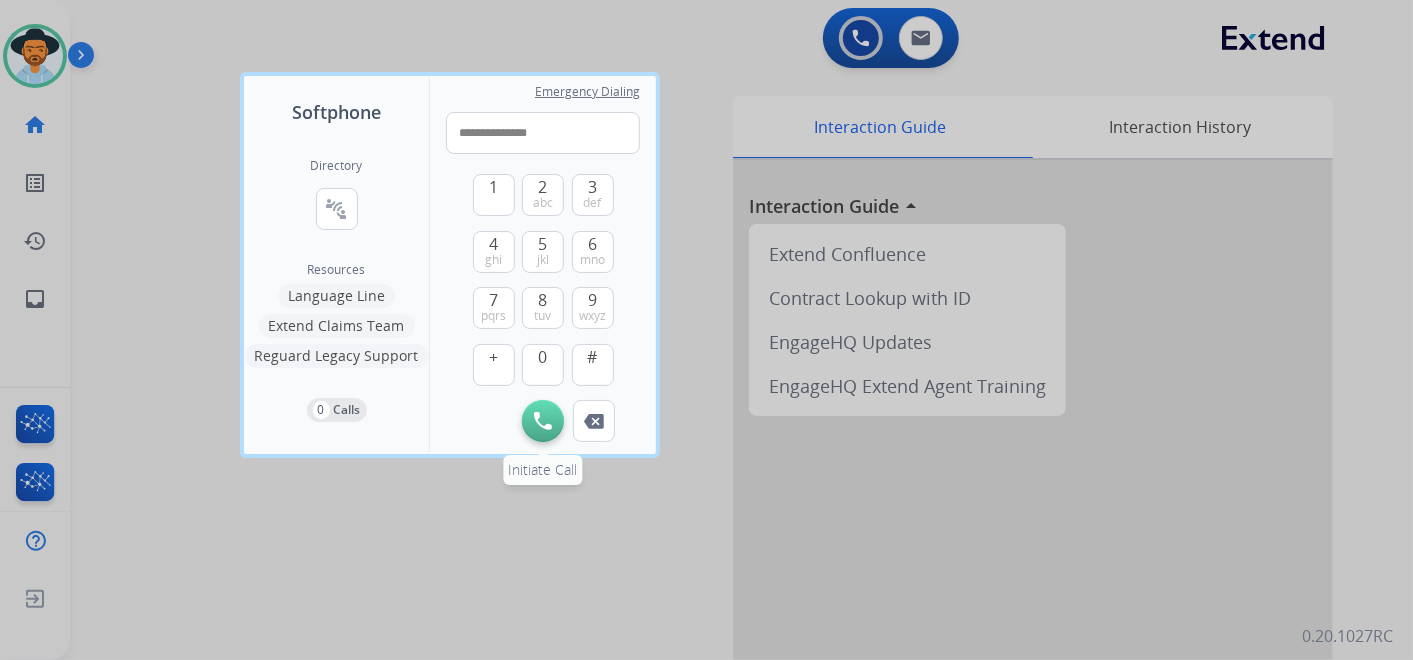 type on "**********" 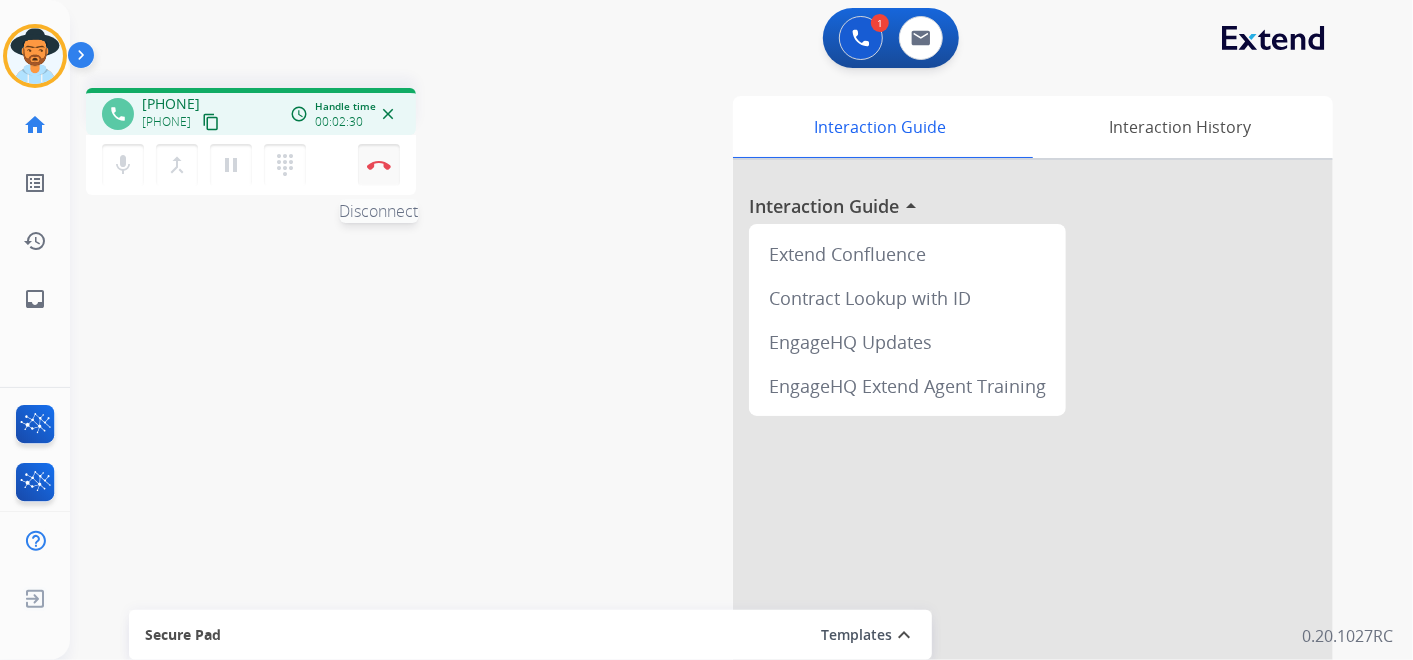 click at bounding box center (379, 165) 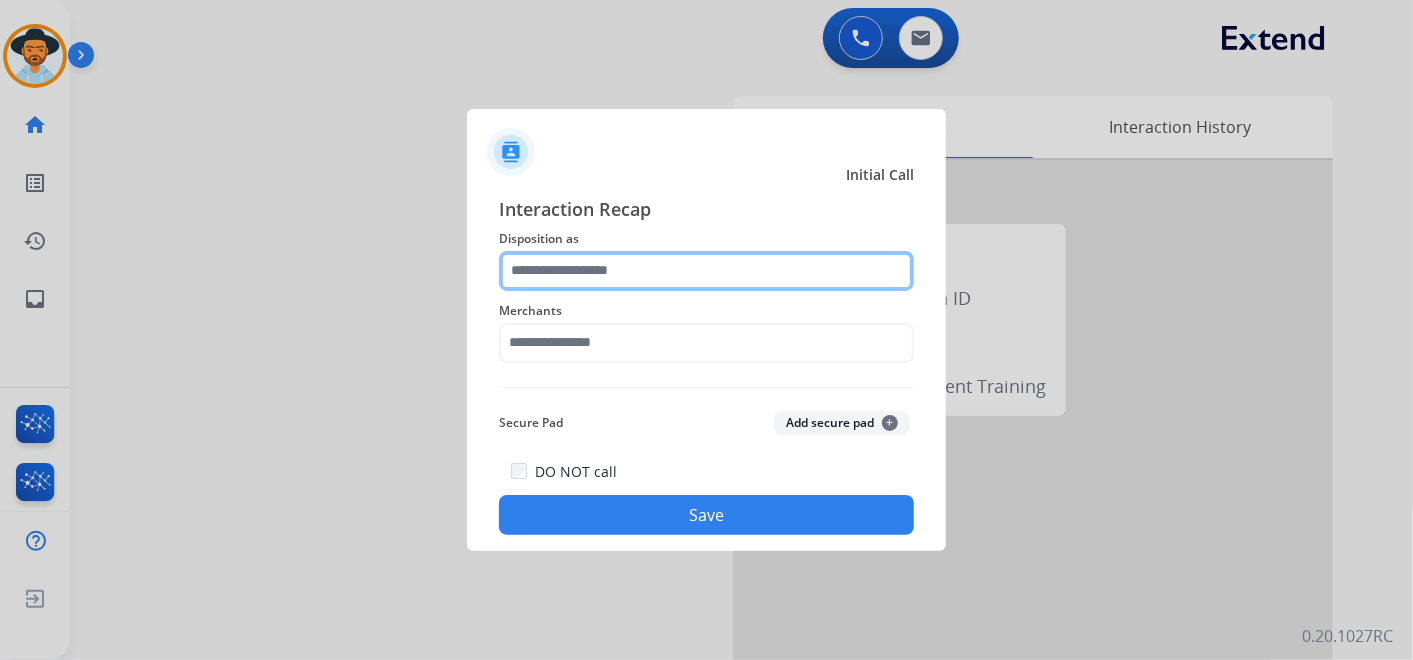 click 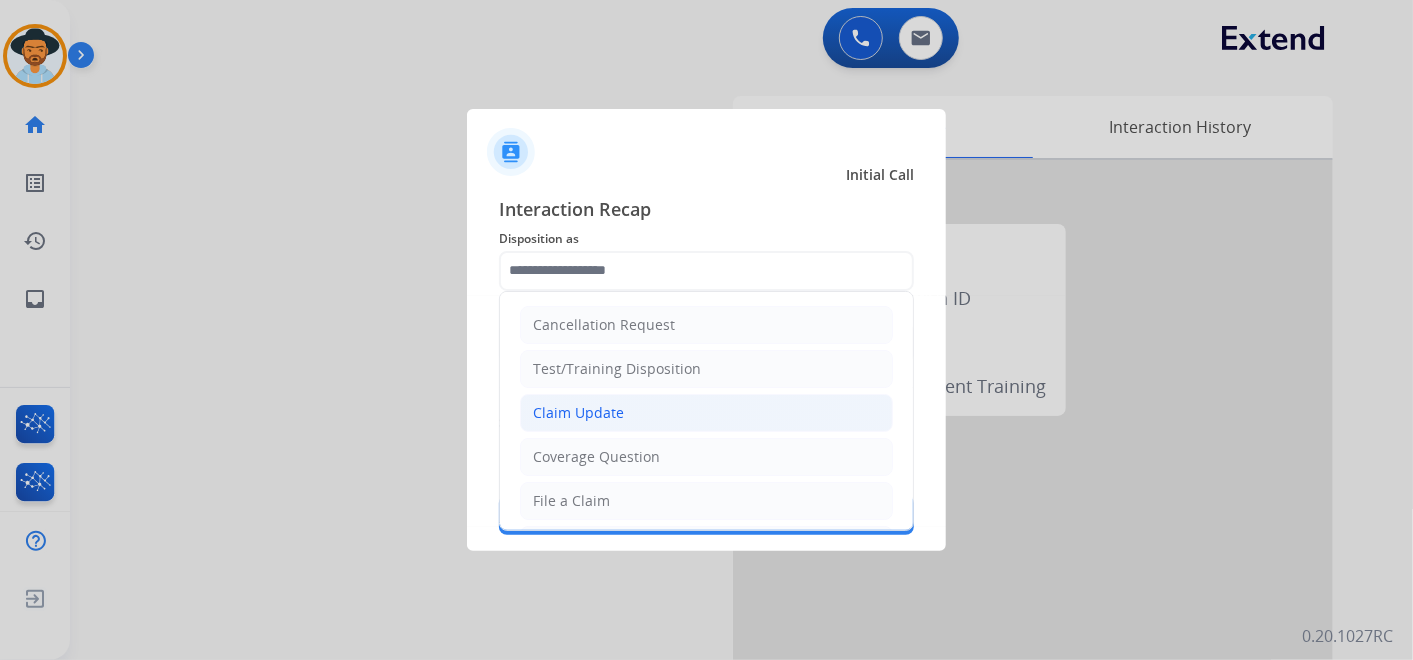 click on "Claim Update" 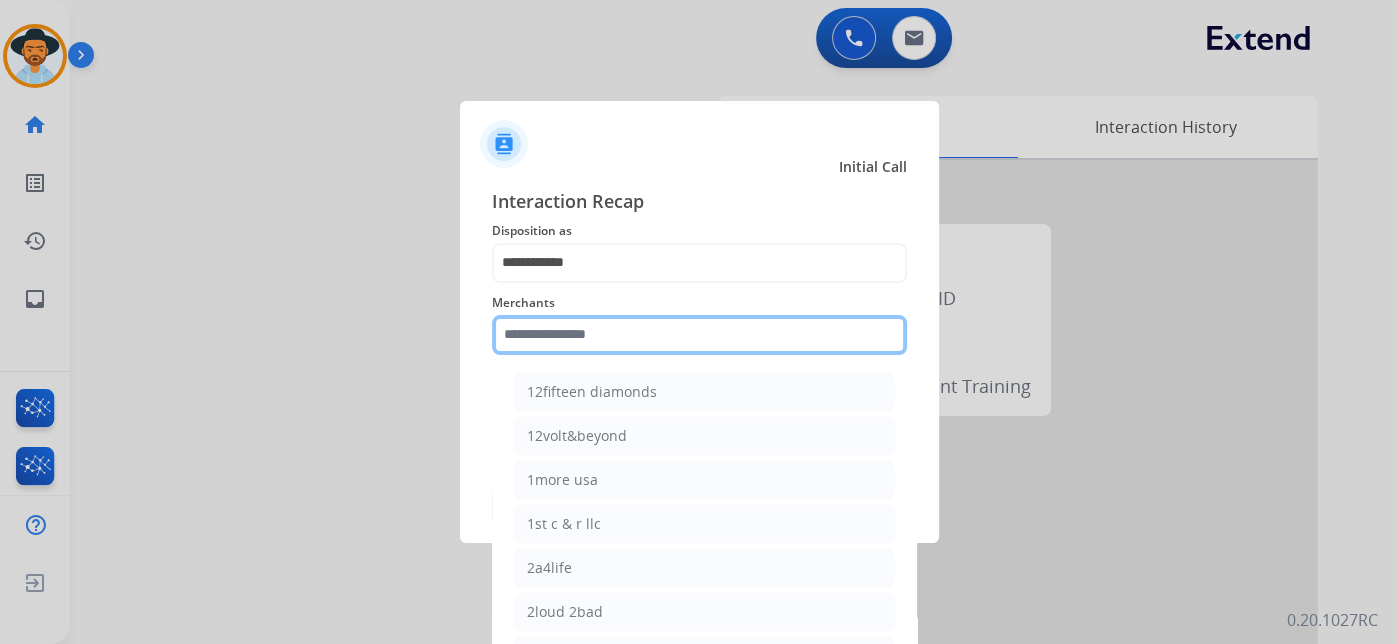 click 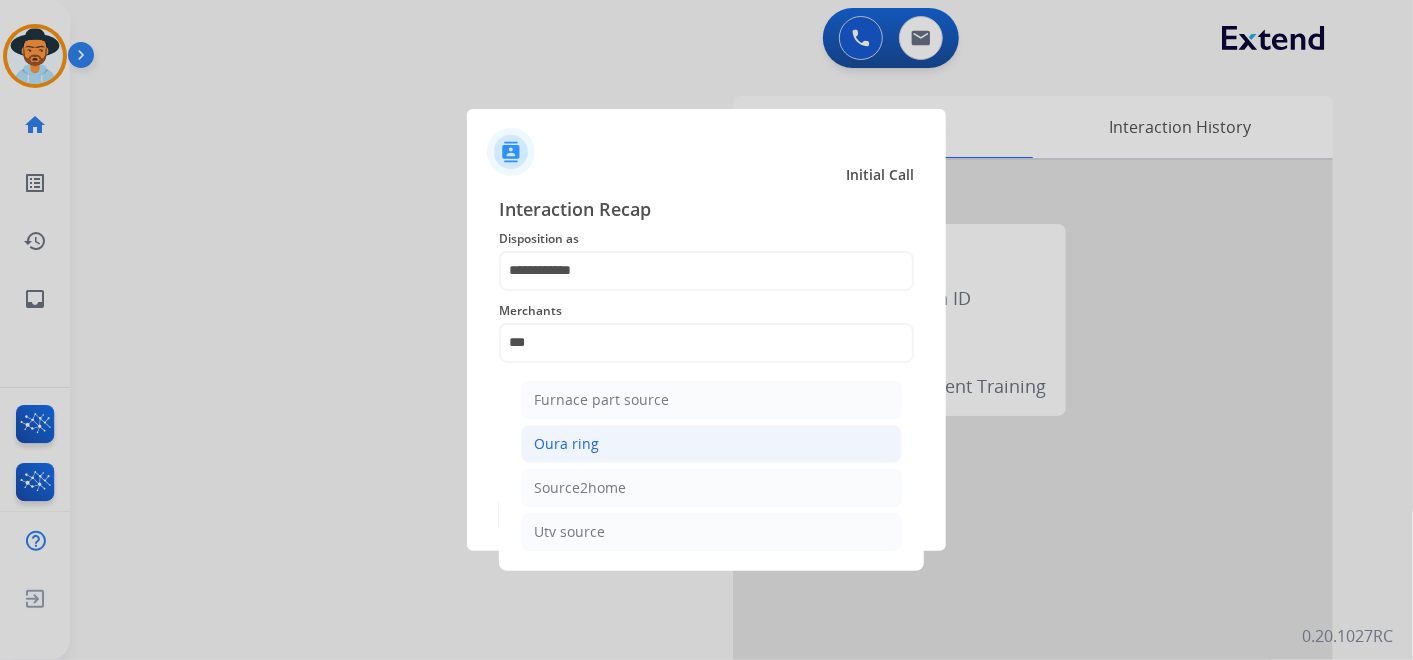 click on "Oura ring" 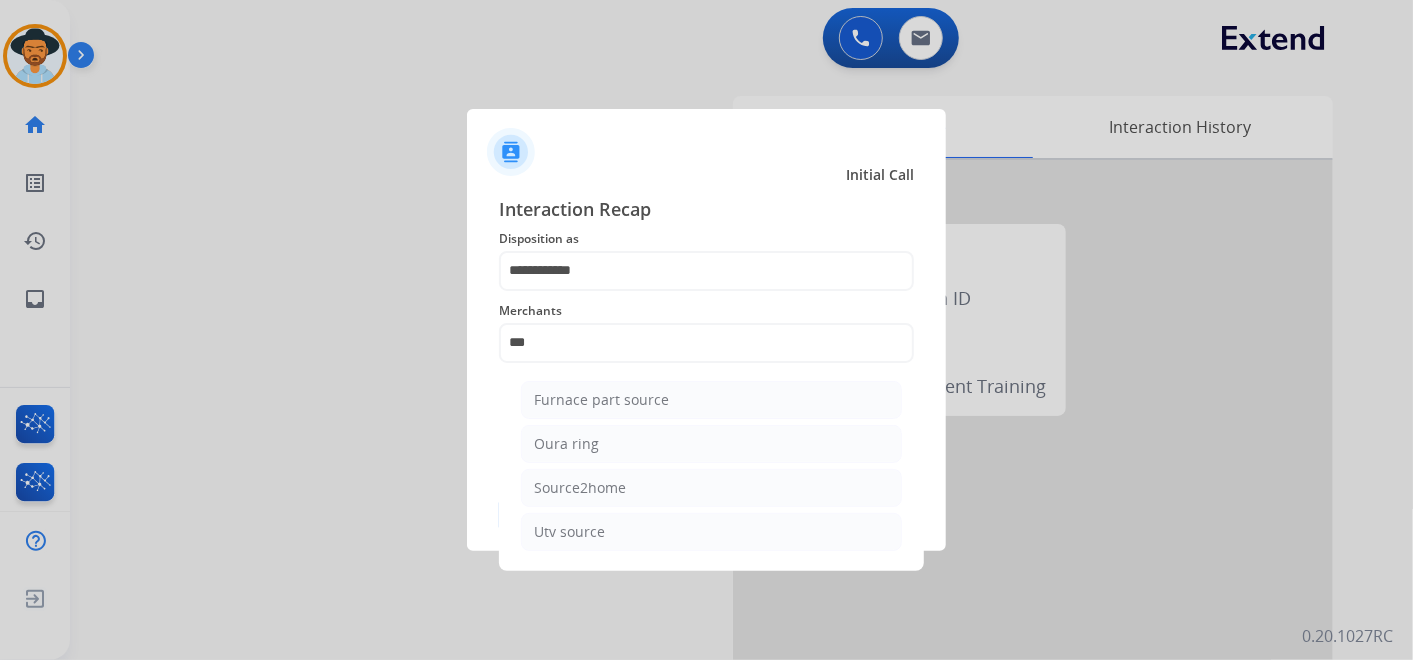 type on "*********" 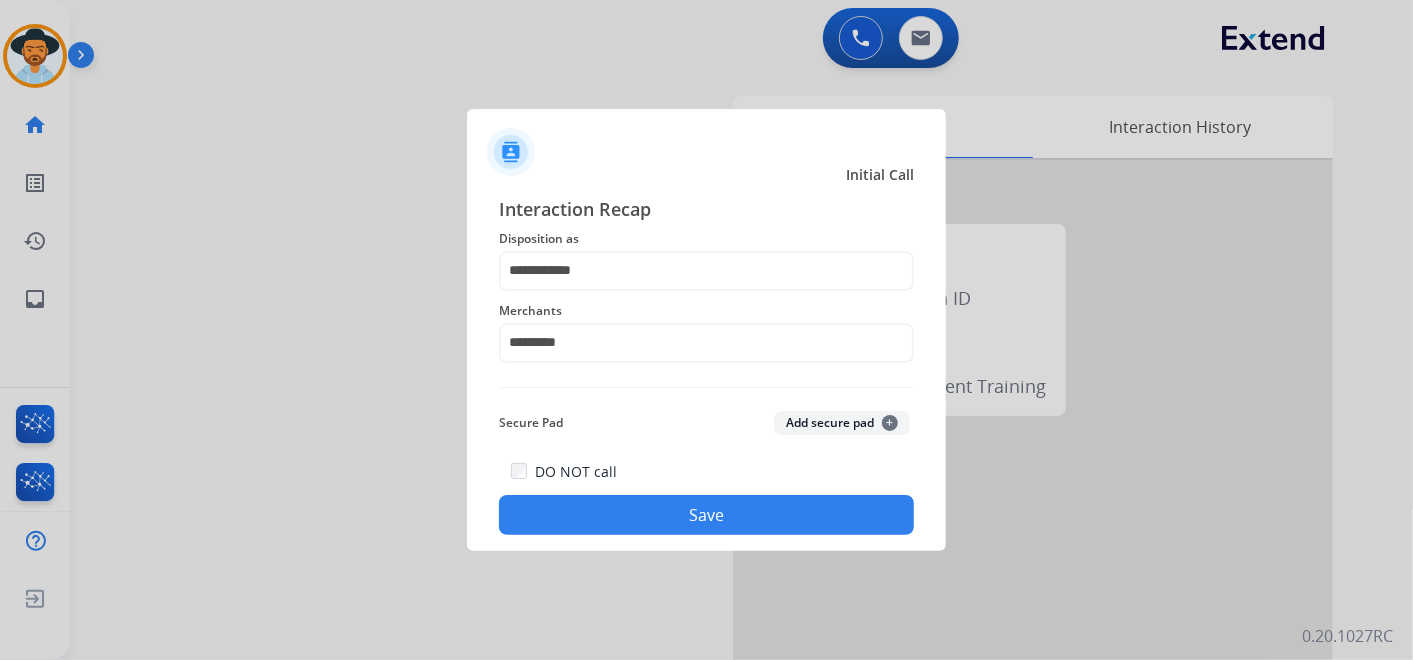 click on "**********" 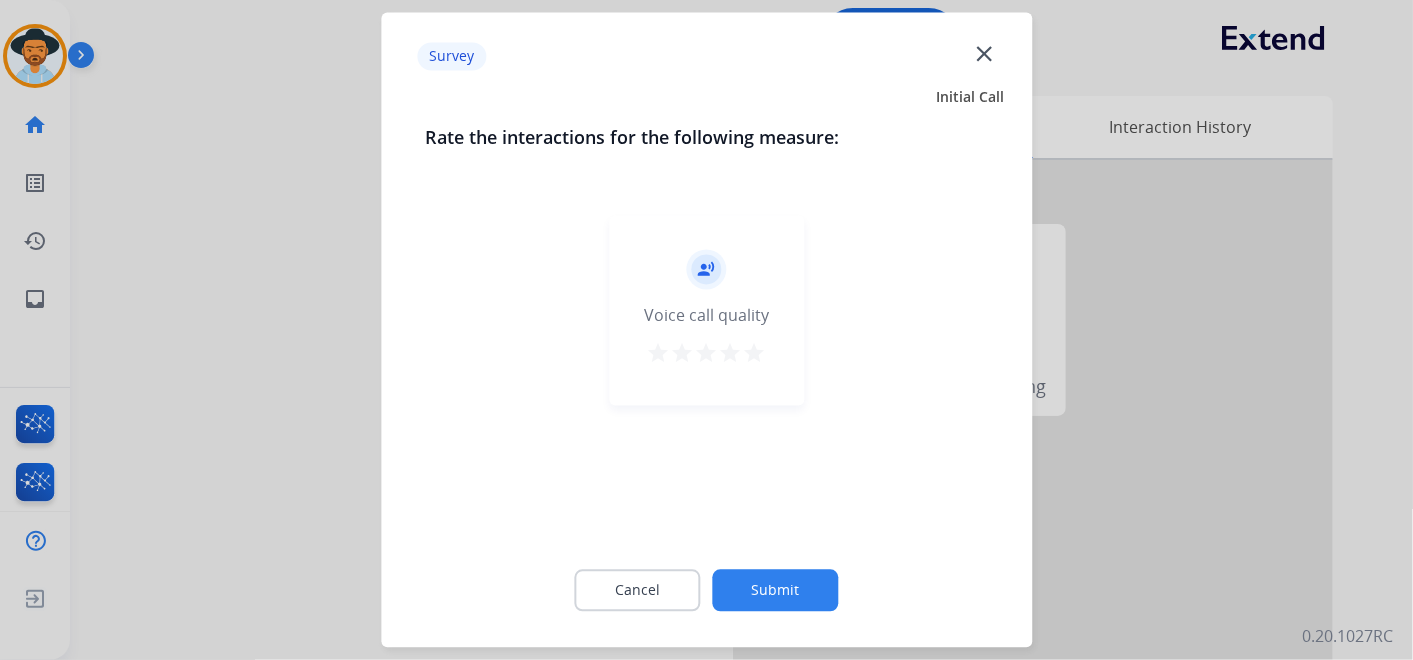 drag, startPoint x: 759, startPoint y: 353, endPoint x: 760, endPoint y: 373, distance: 20.024984 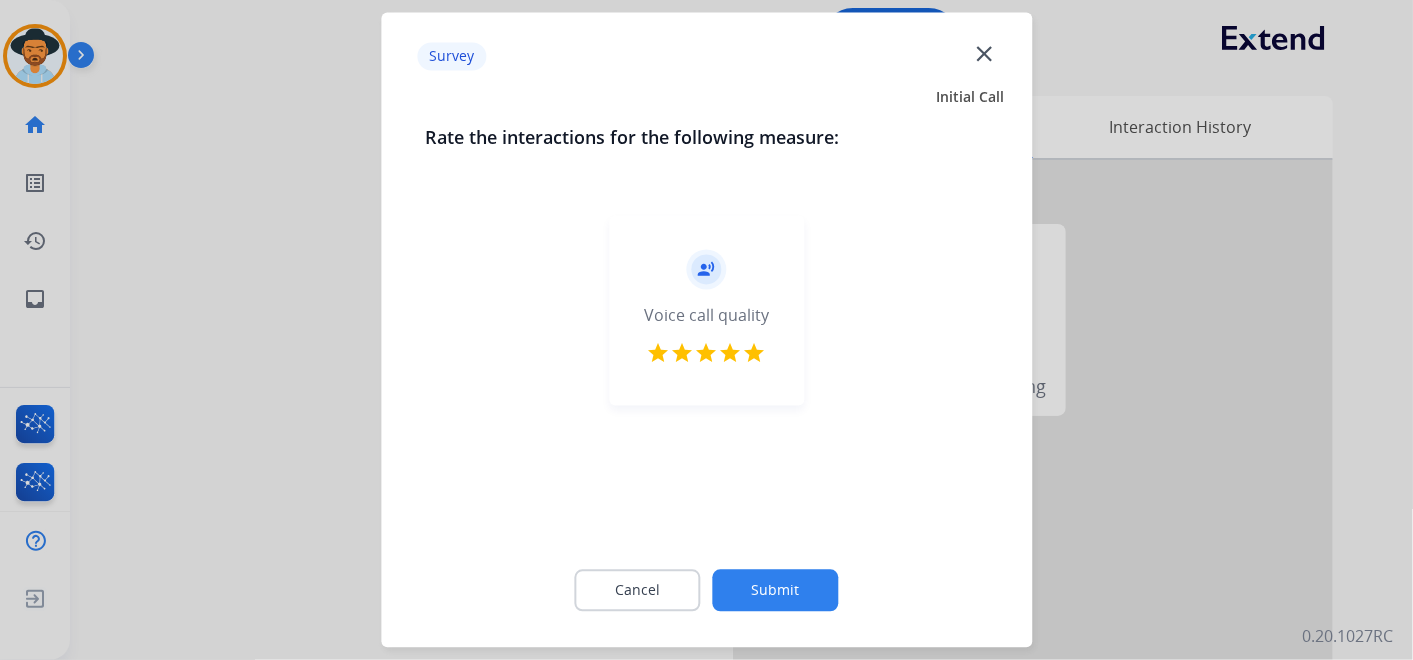 click on "Submit" 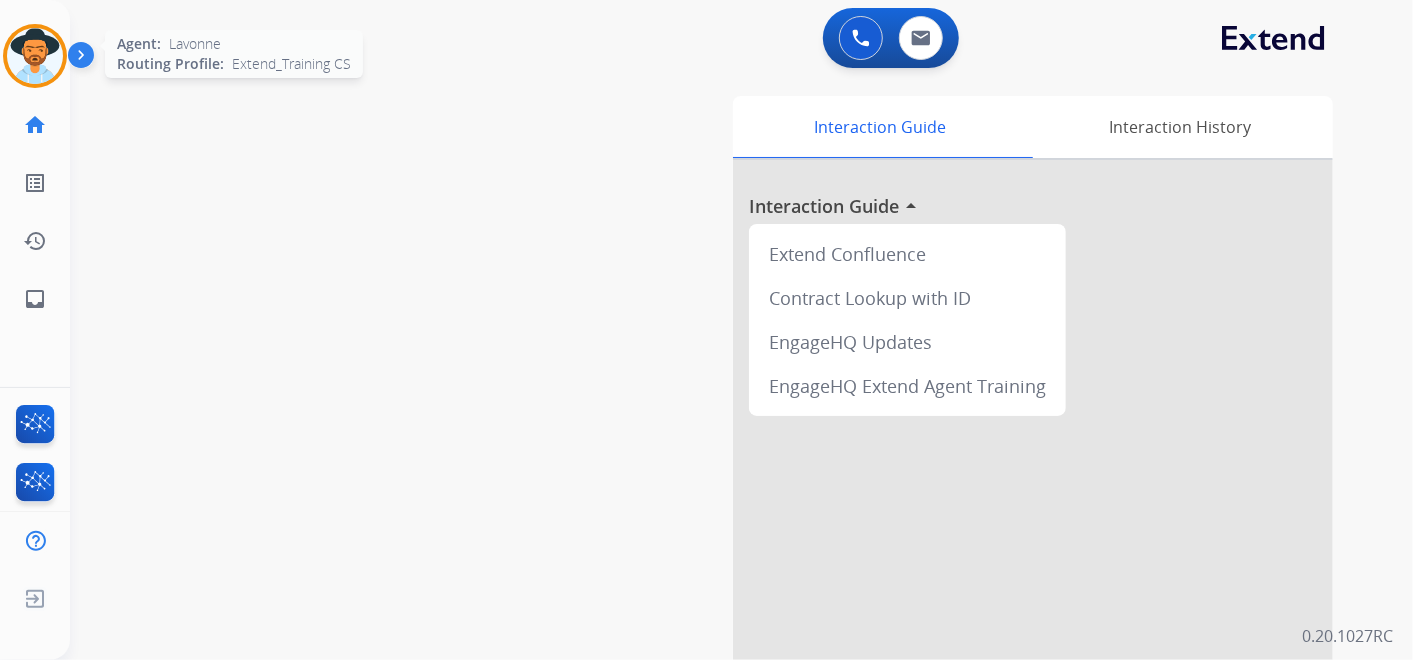 click at bounding box center [35, 56] 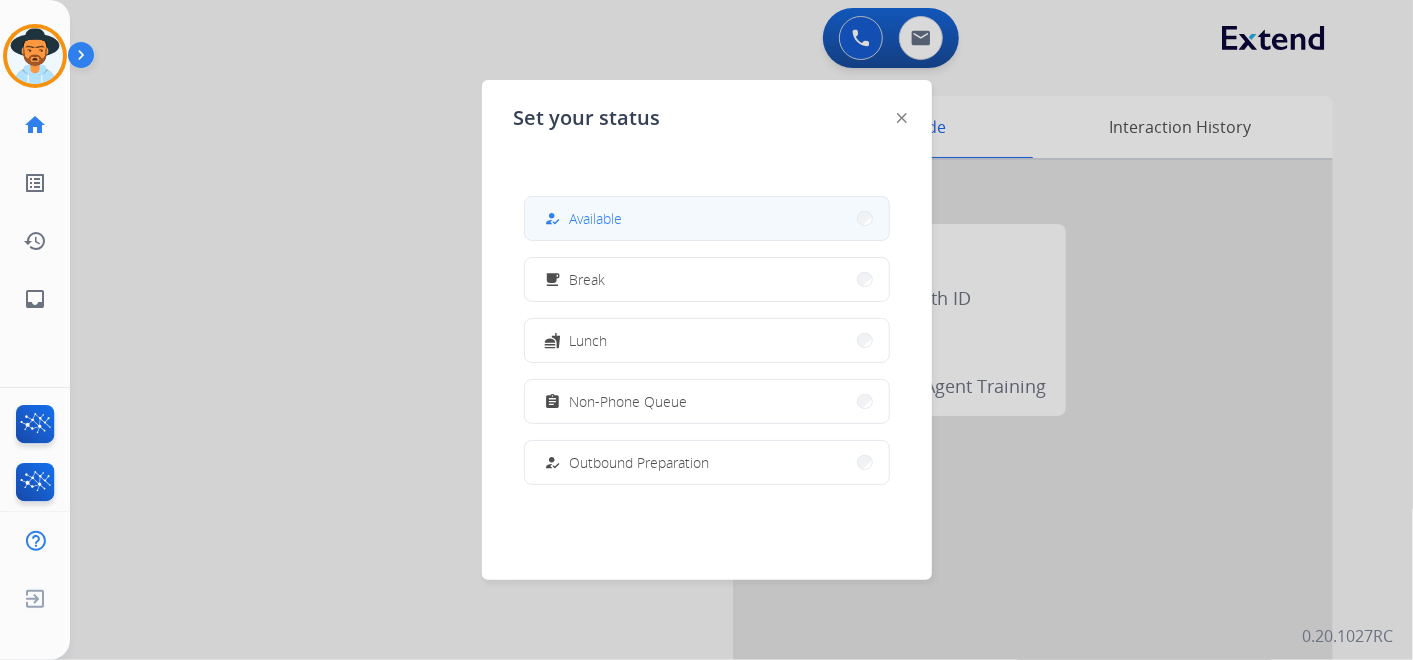 click on "Available" at bounding box center (596, 218) 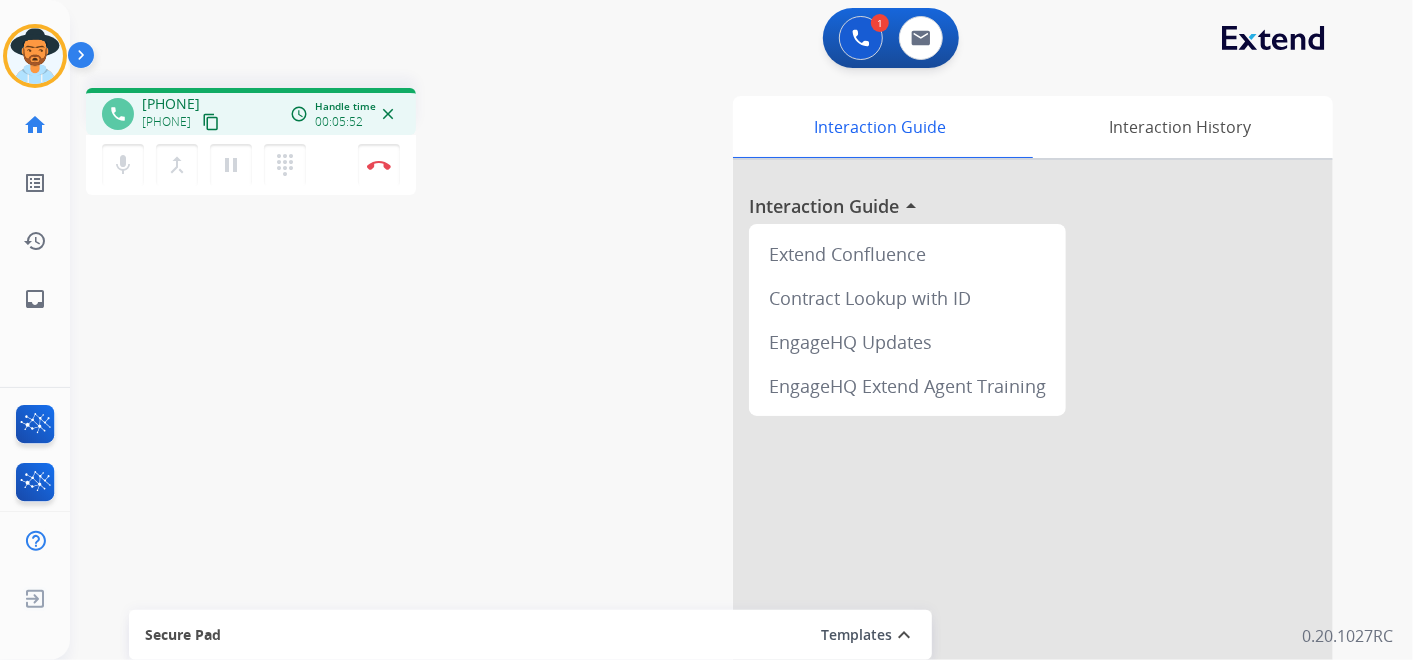 click on "expand_less" at bounding box center (904, 635) 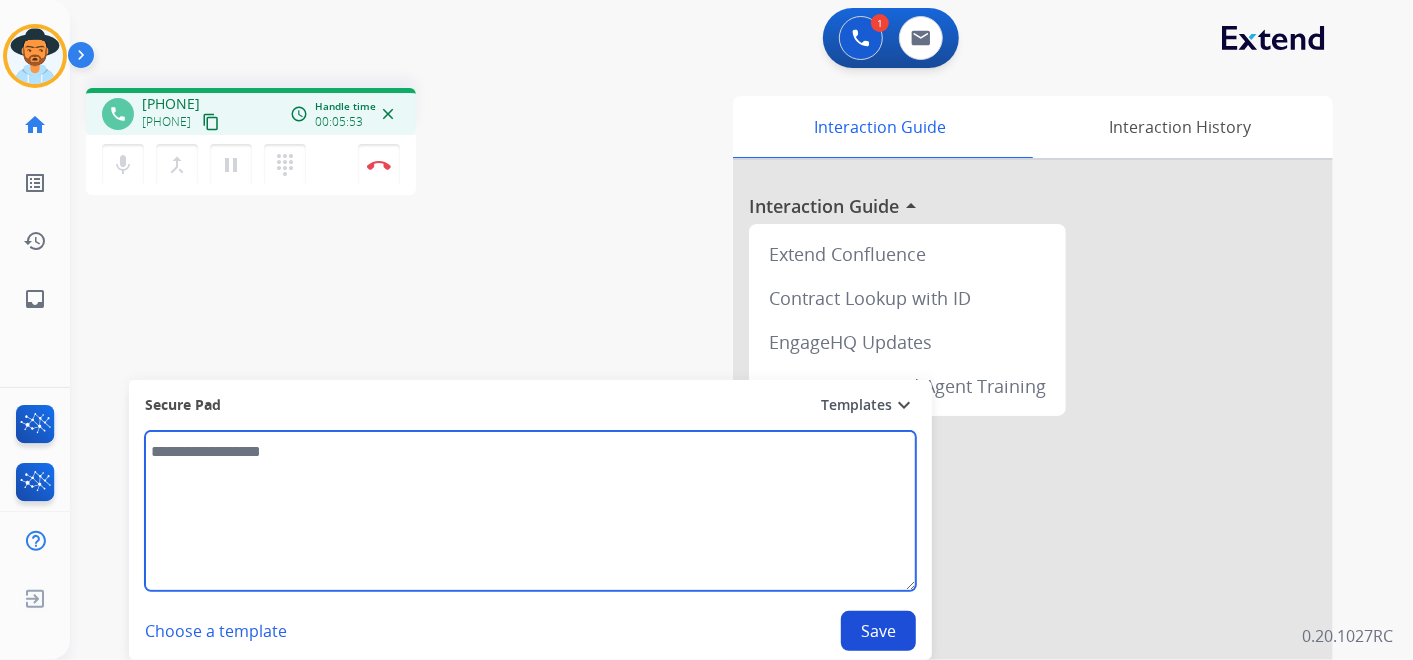 click at bounding box center (530, 511) 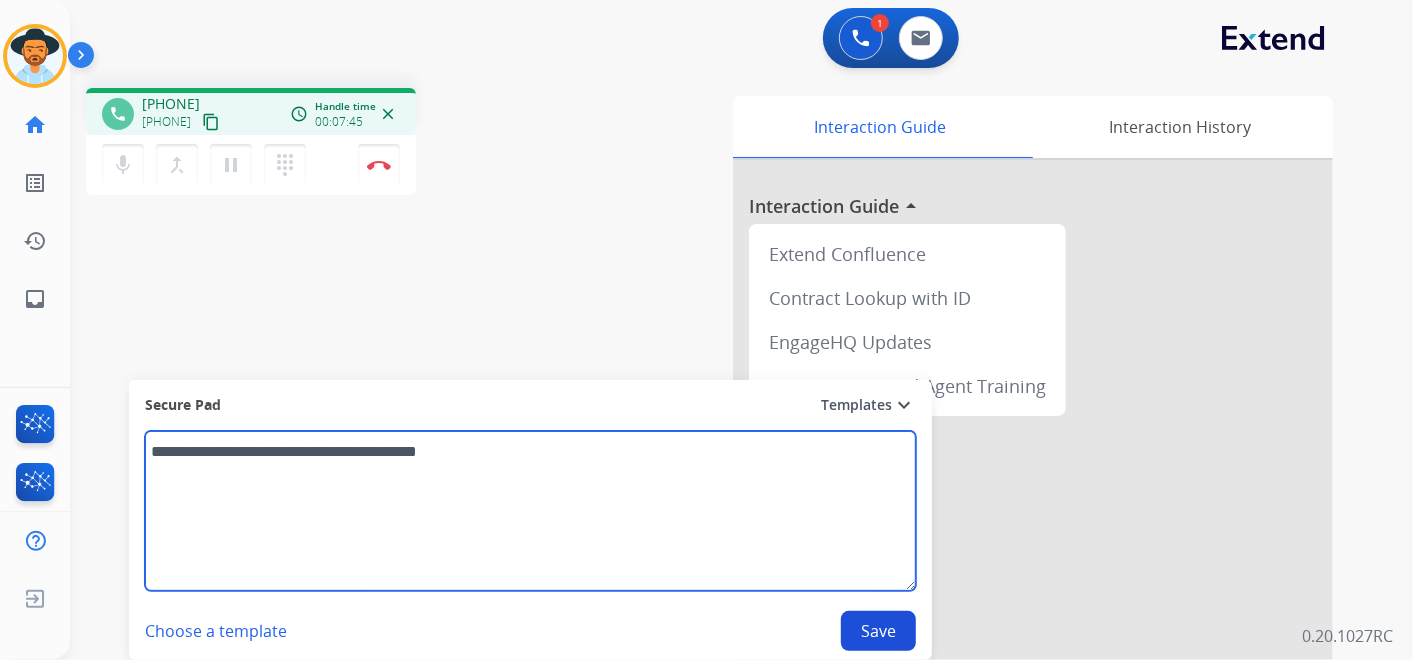 type on "**********" 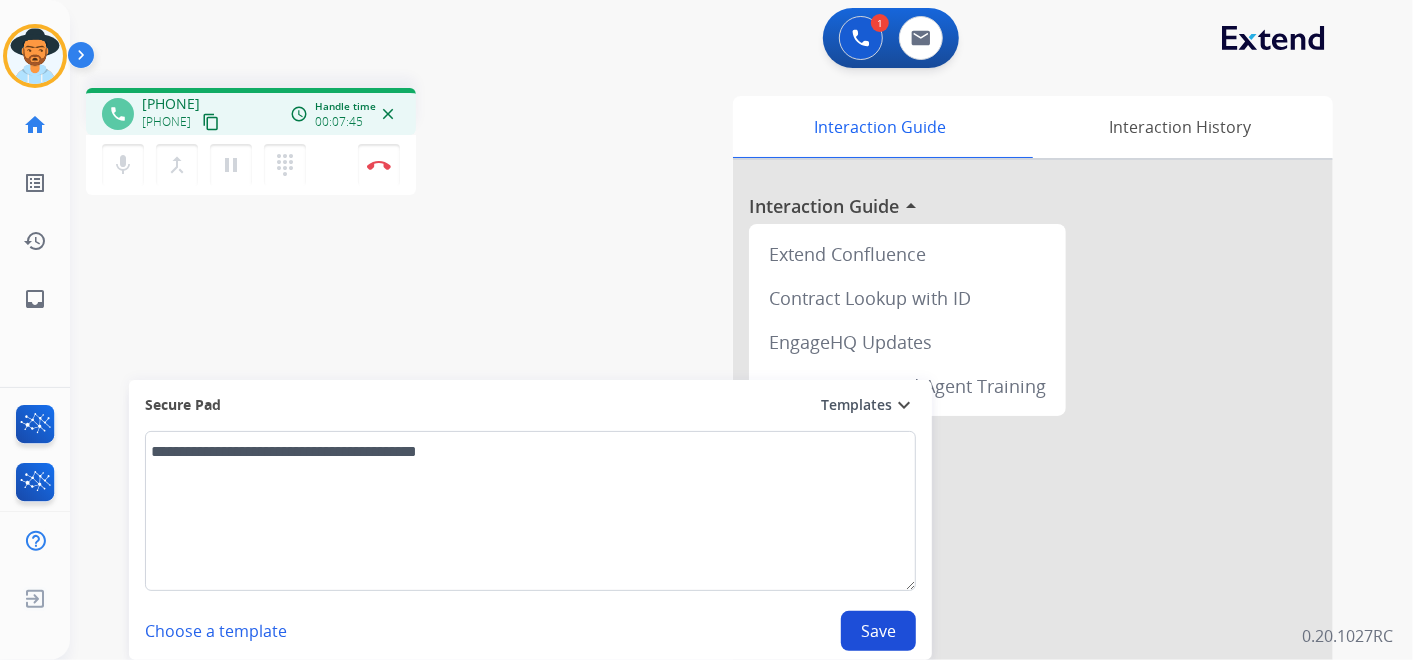 click on "Save" at bounding box center (878, 631) 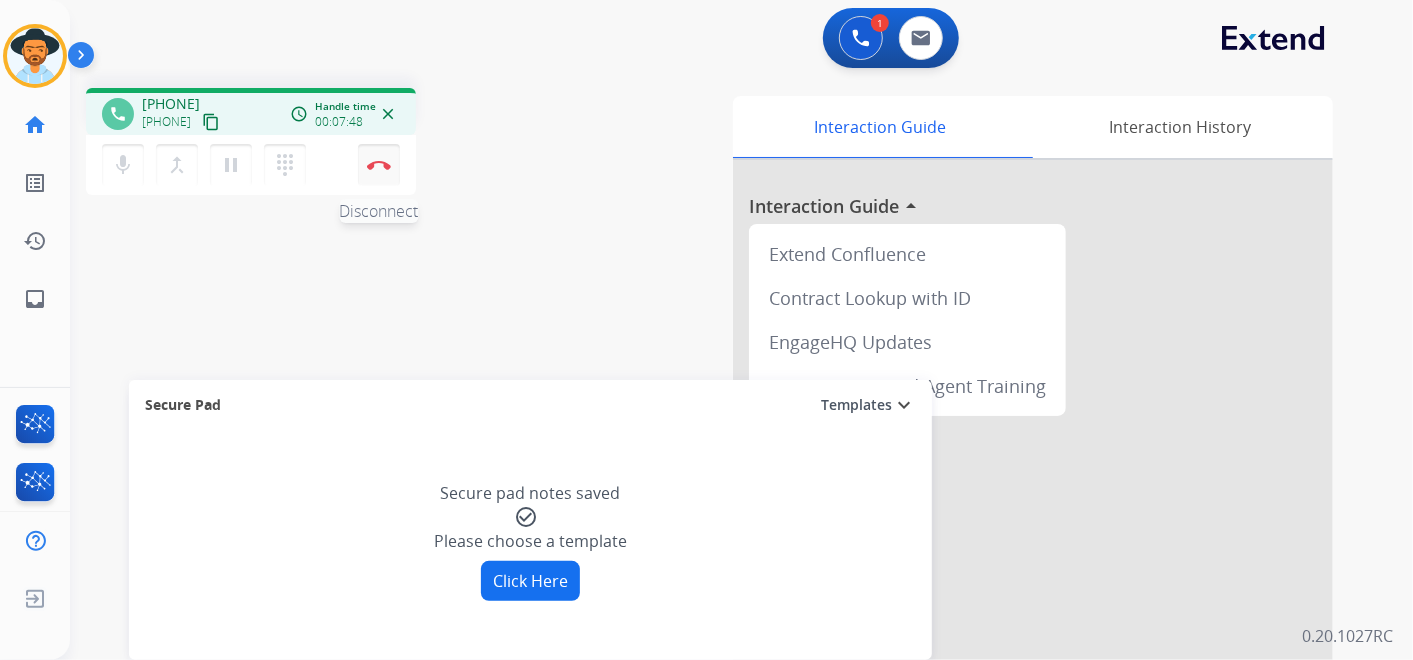 click at bounding box center [379, 165] 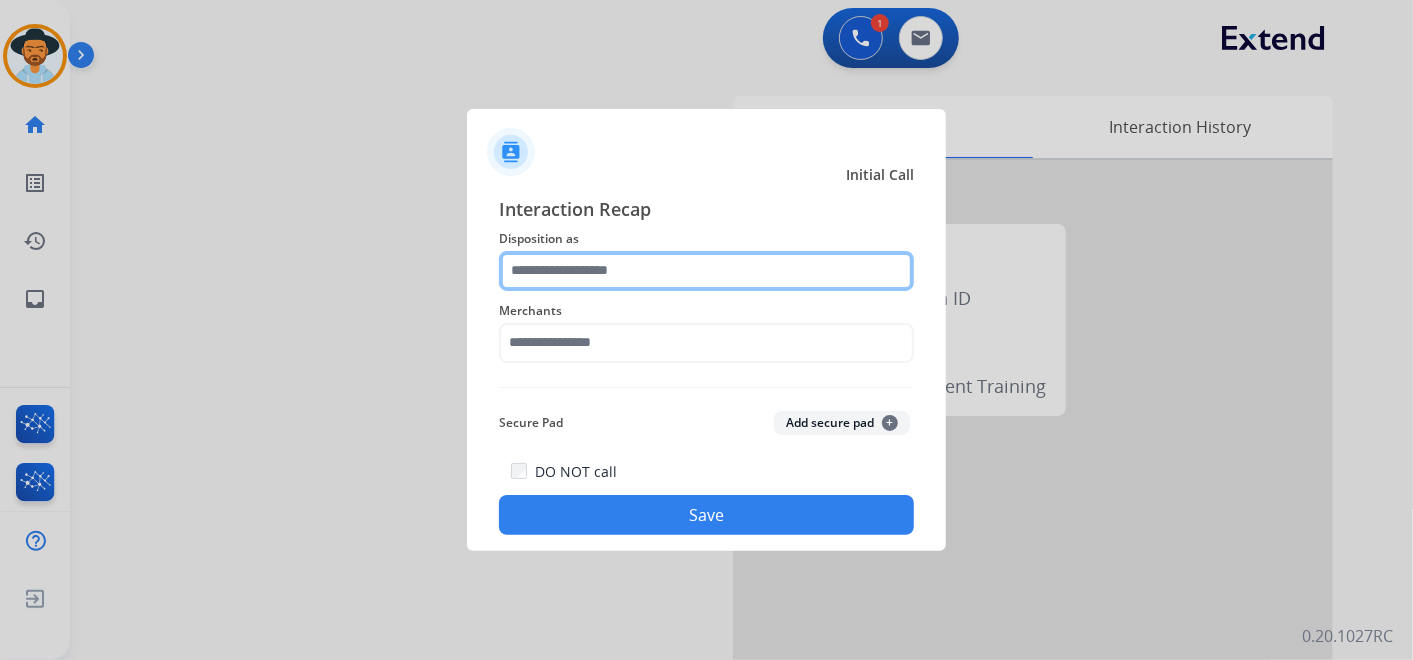 click 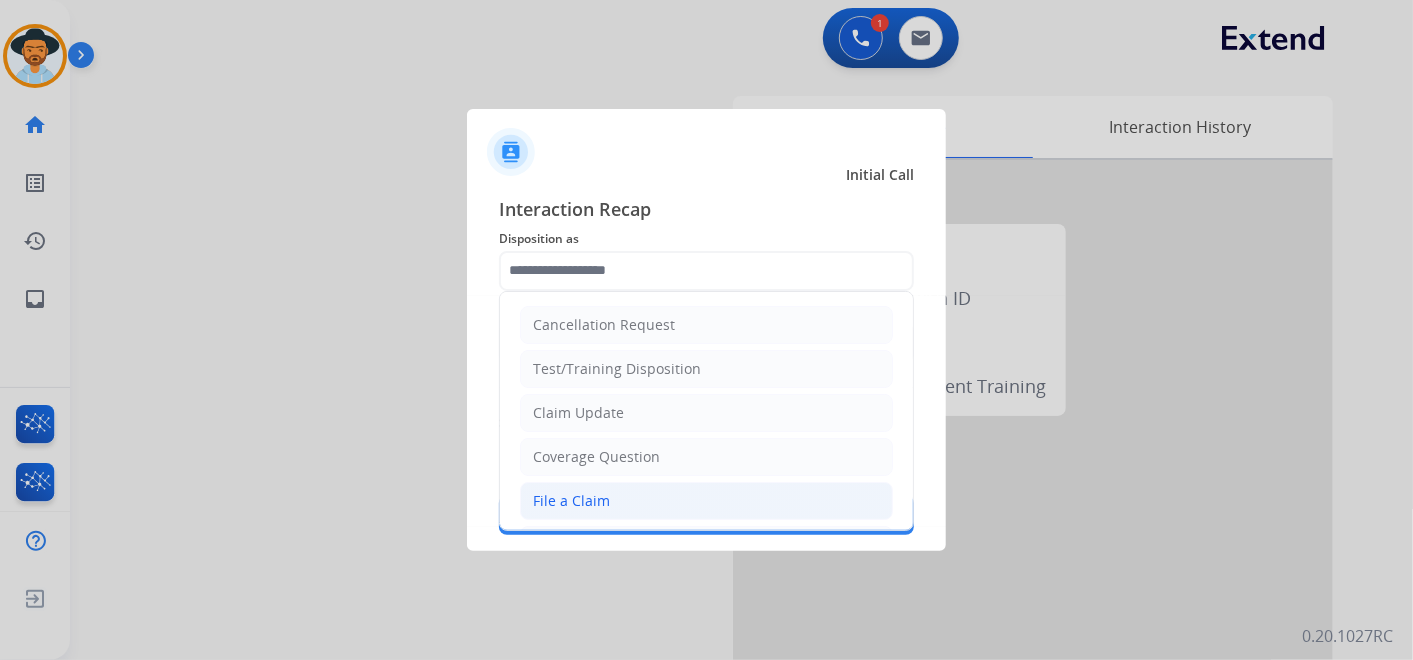 click on "File a Claim" 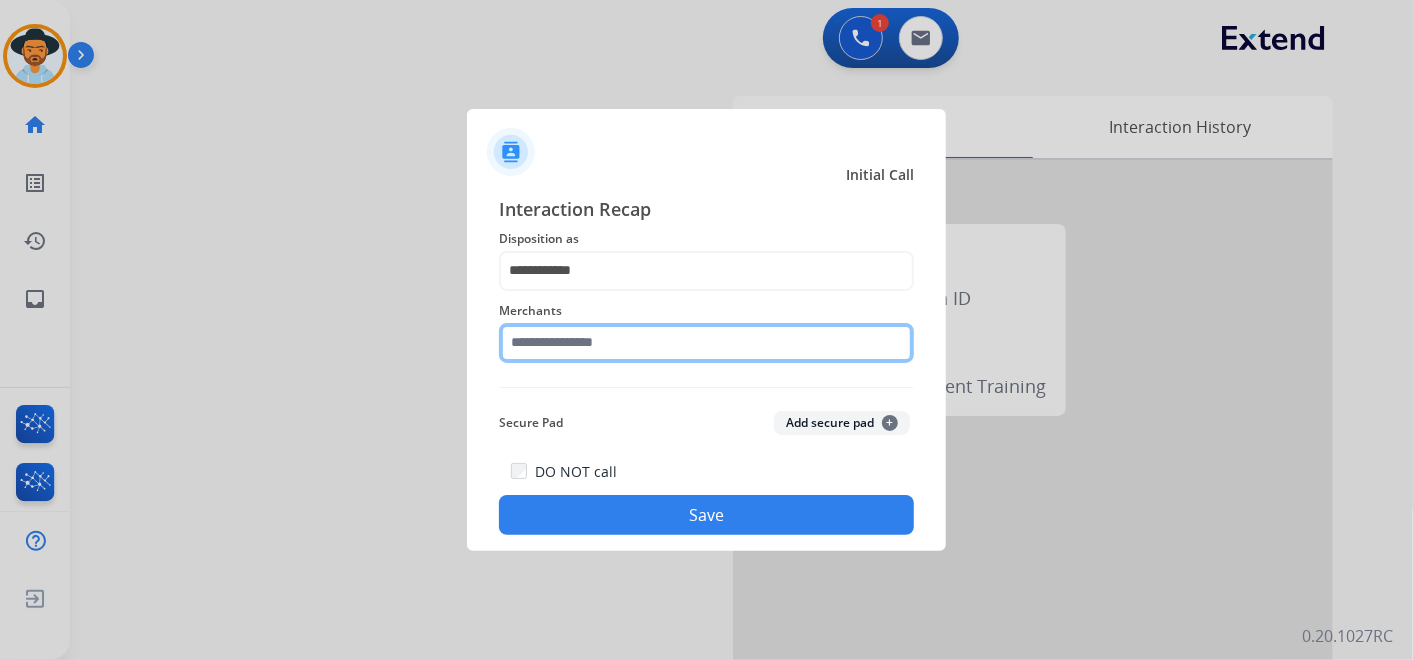 click 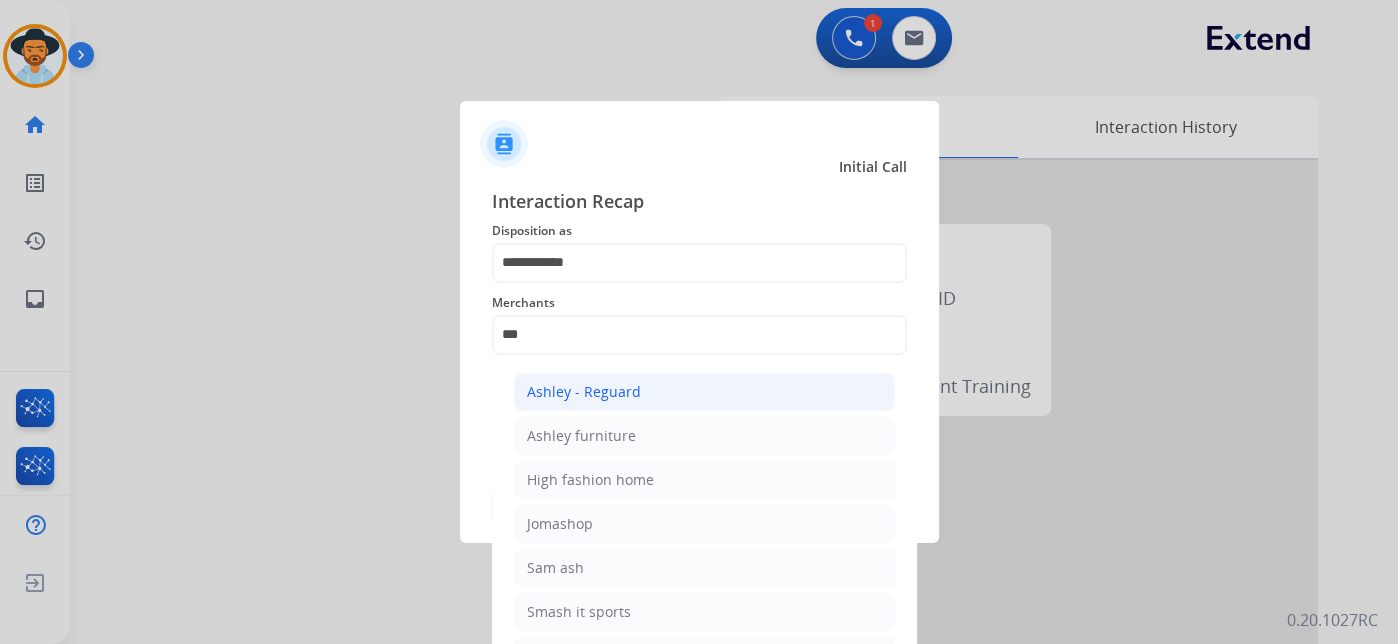 click on "Ashley - Reguard" 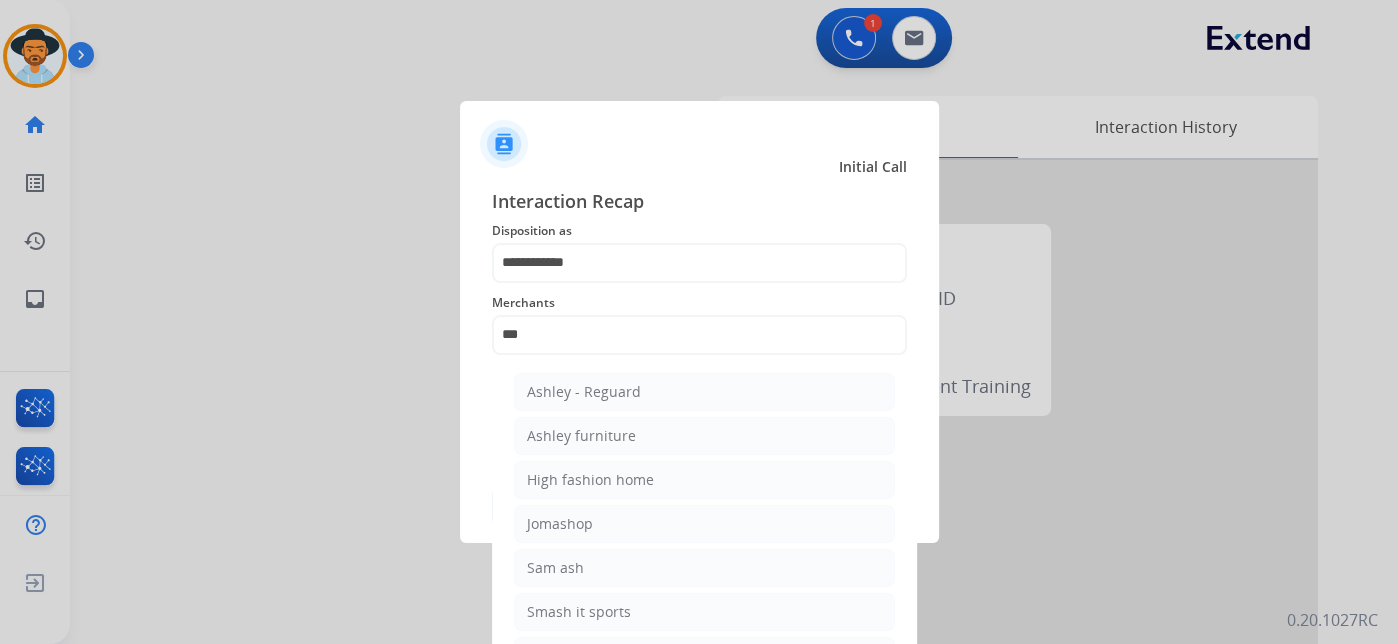 type on "**********" 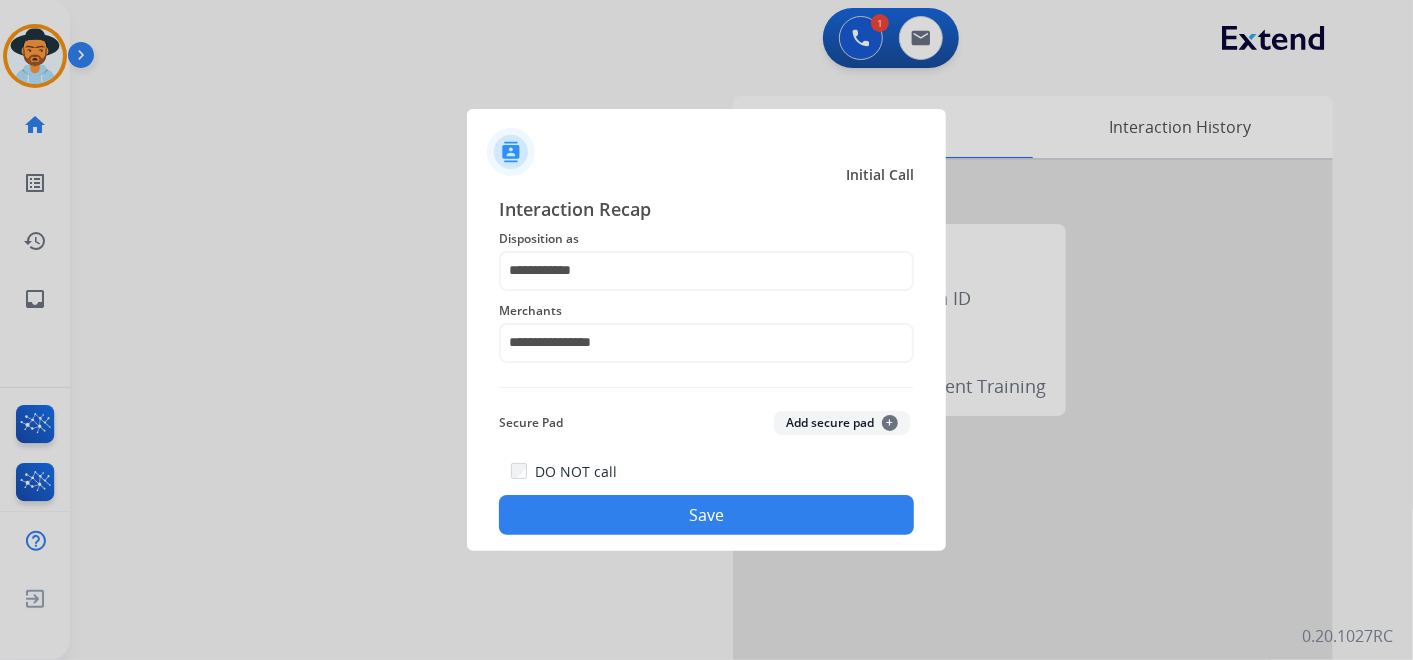 click on "Save" 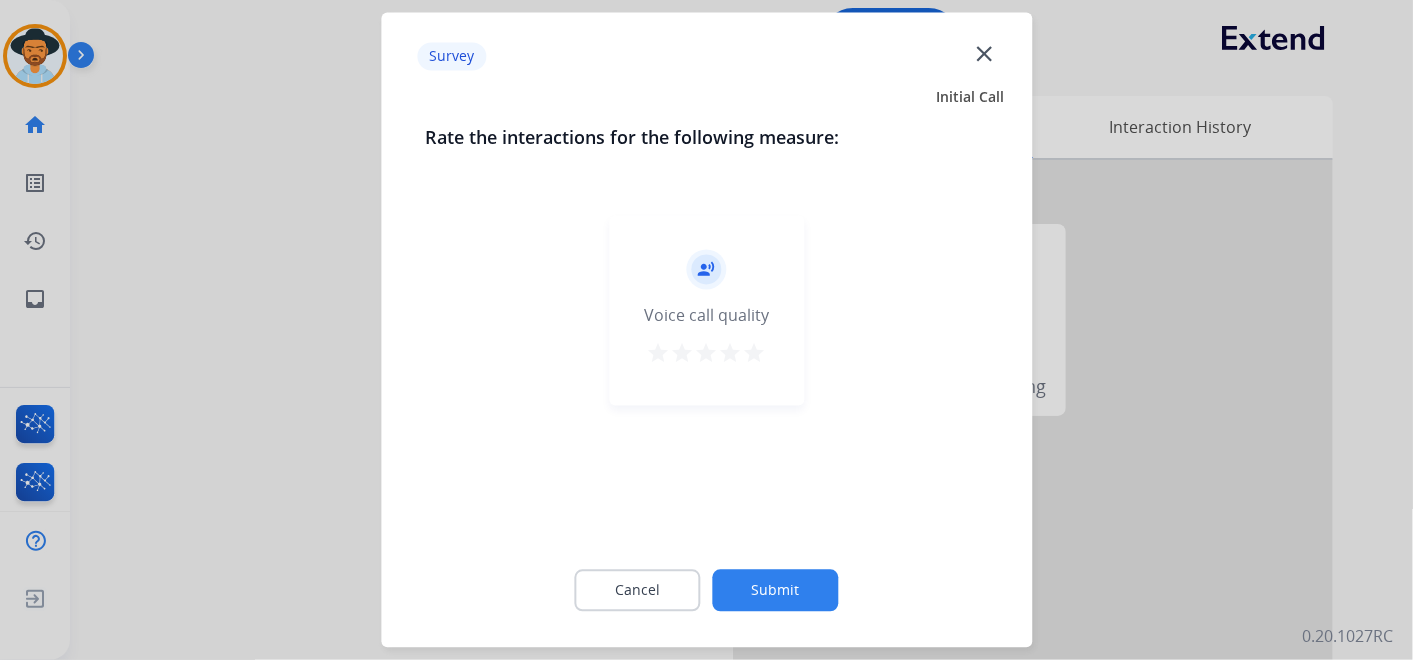 click on "star" at bounding box center [755, 354] 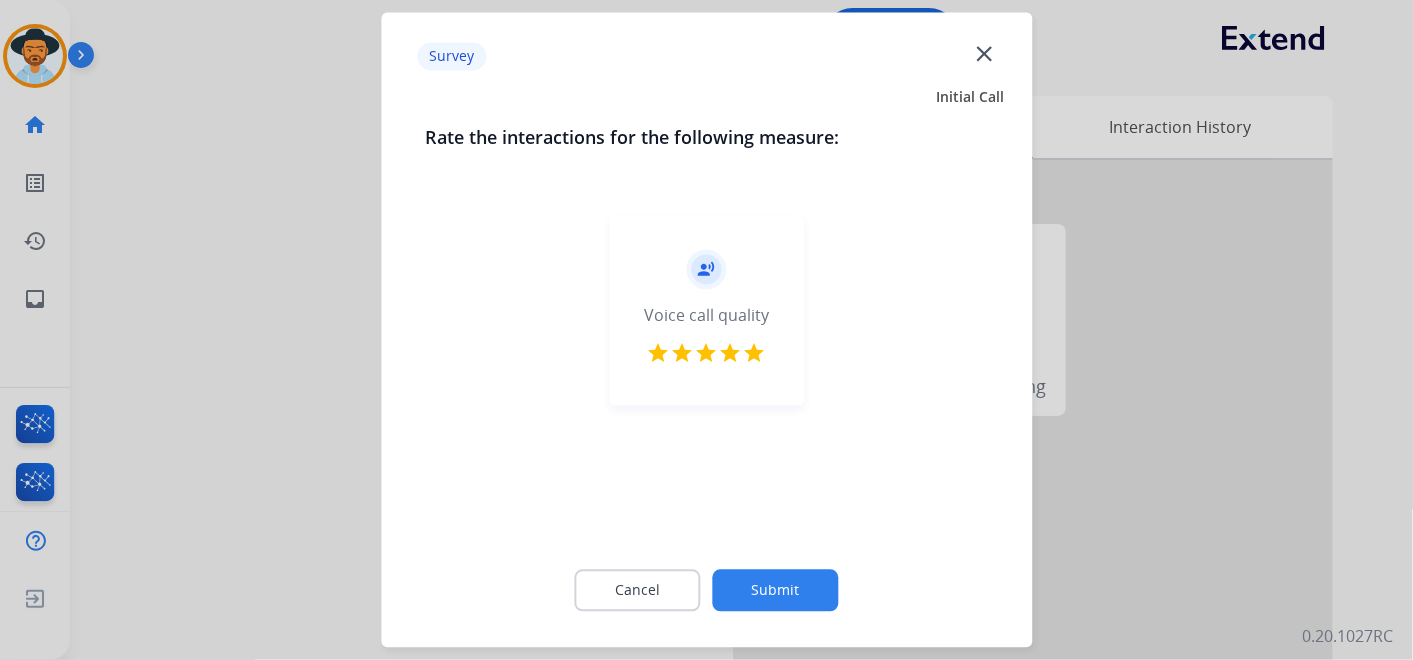 click on "Submit" 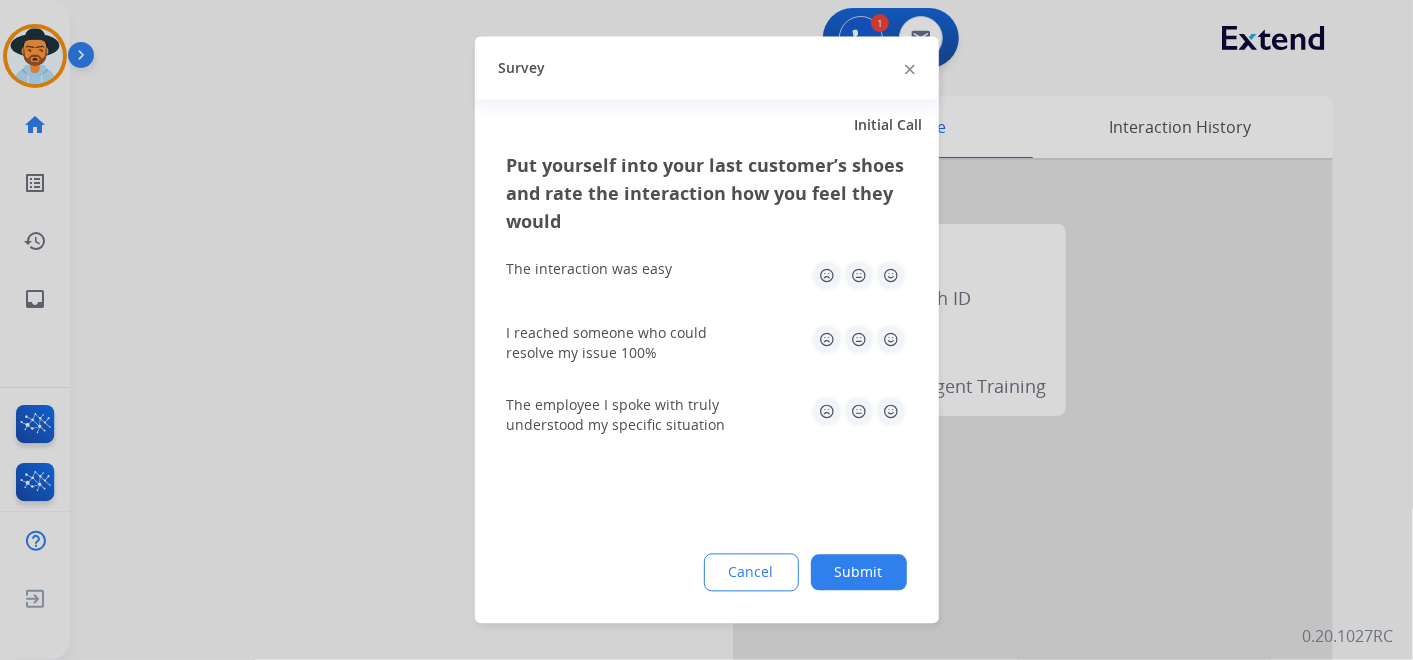 click 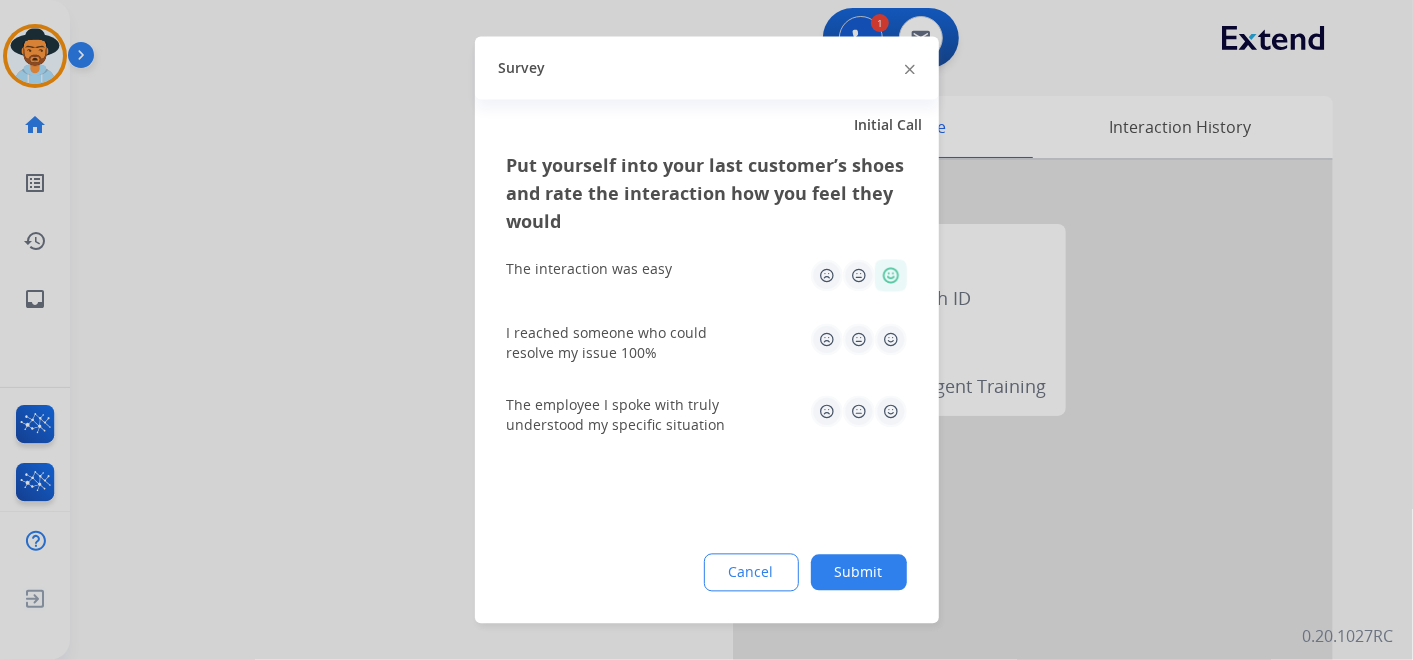 click 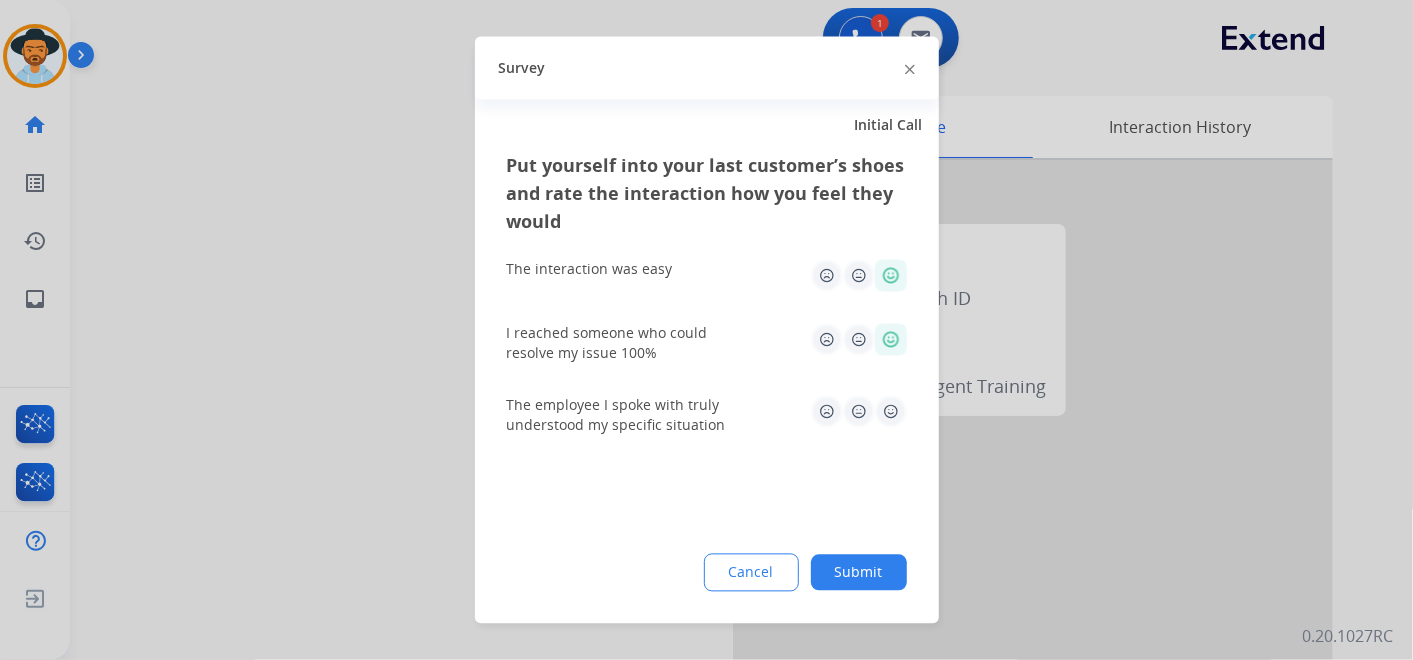 click 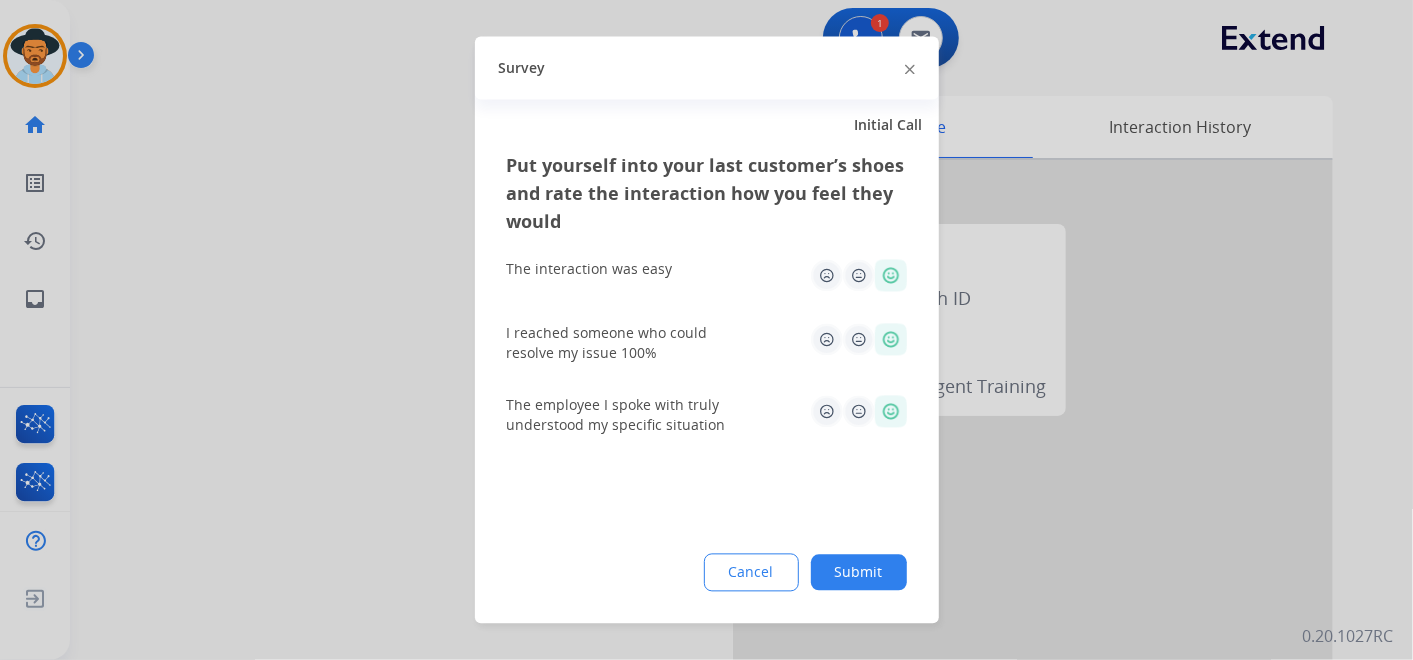 drag, startPoint x: 853, startPoint y: 577, endPoint x: 863, endPoint y: 568, distance: 13.453624 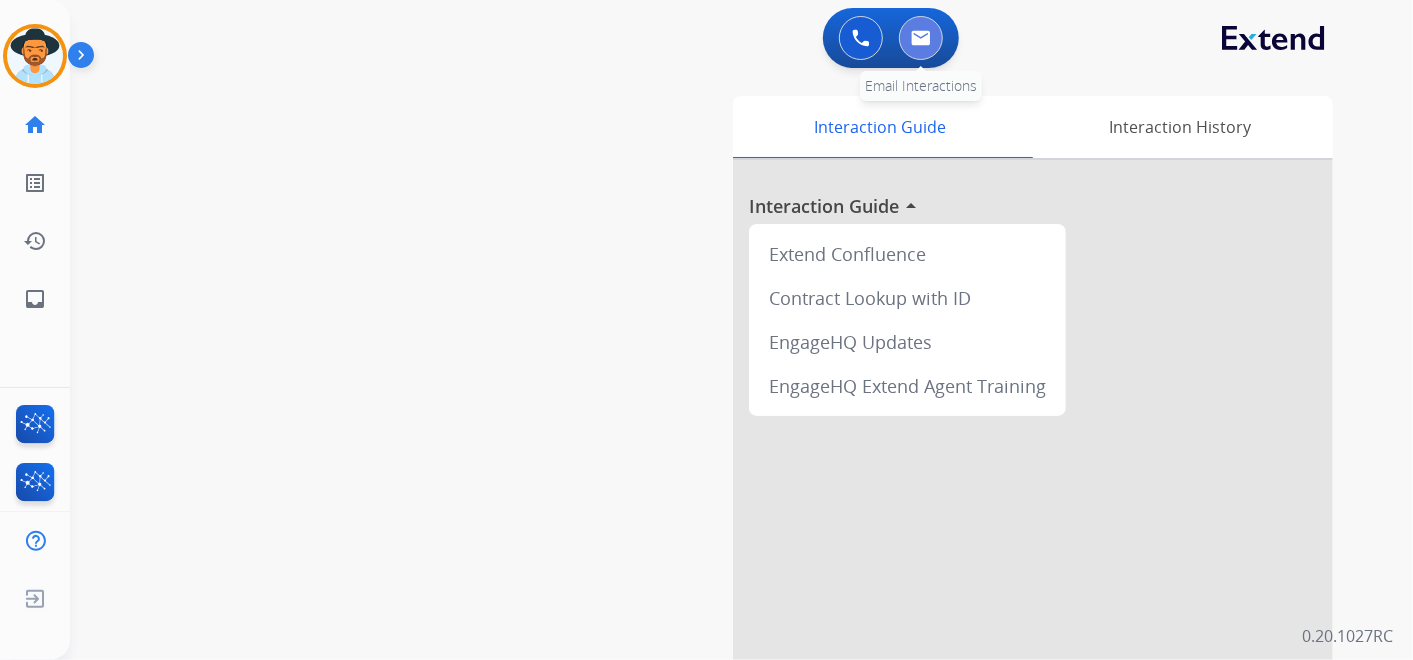 click at bounding box center (921, 38) 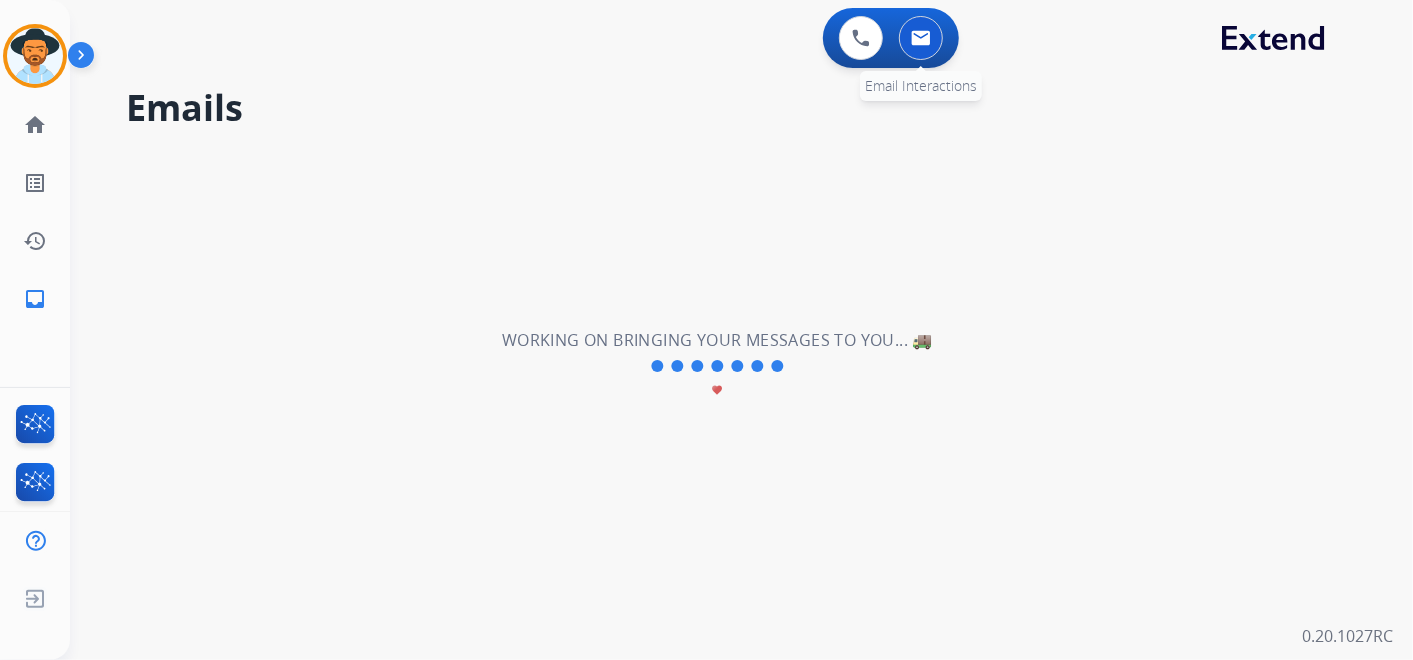 click at bounding box center [921, 38] 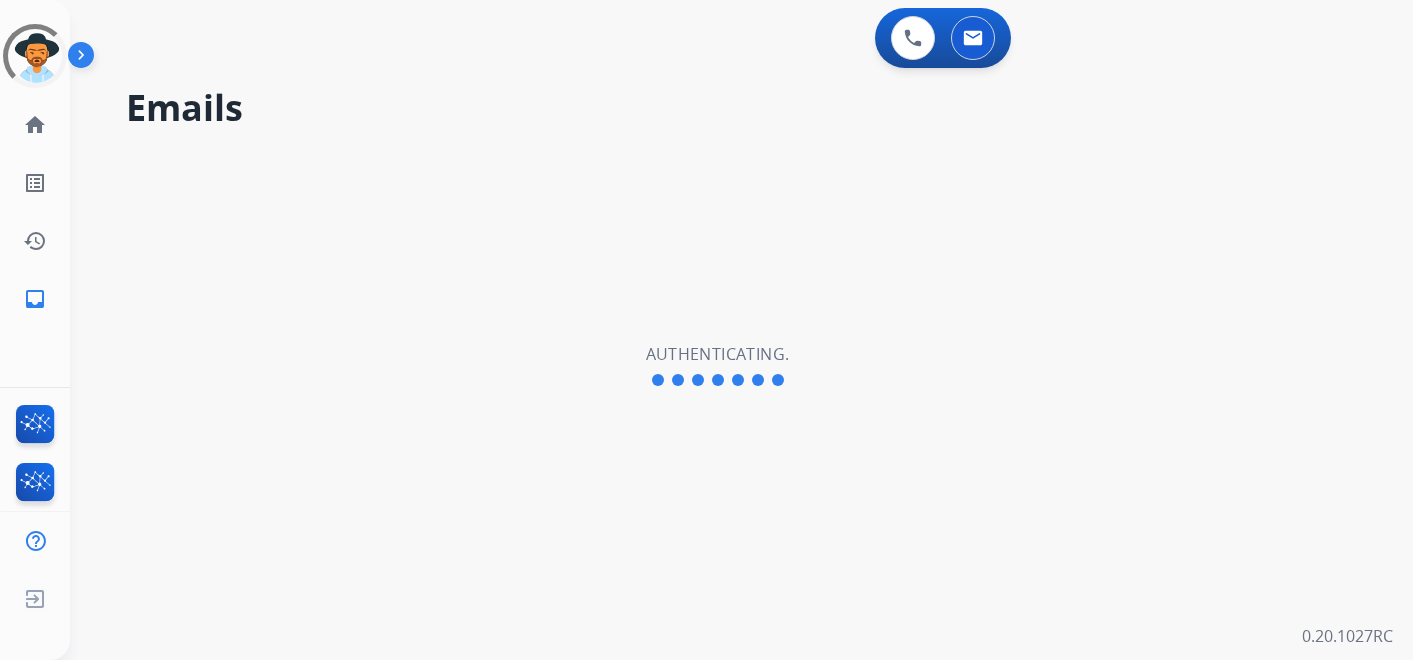 scroll, scrollTop: 0, scrollLeft: 0, axis: both 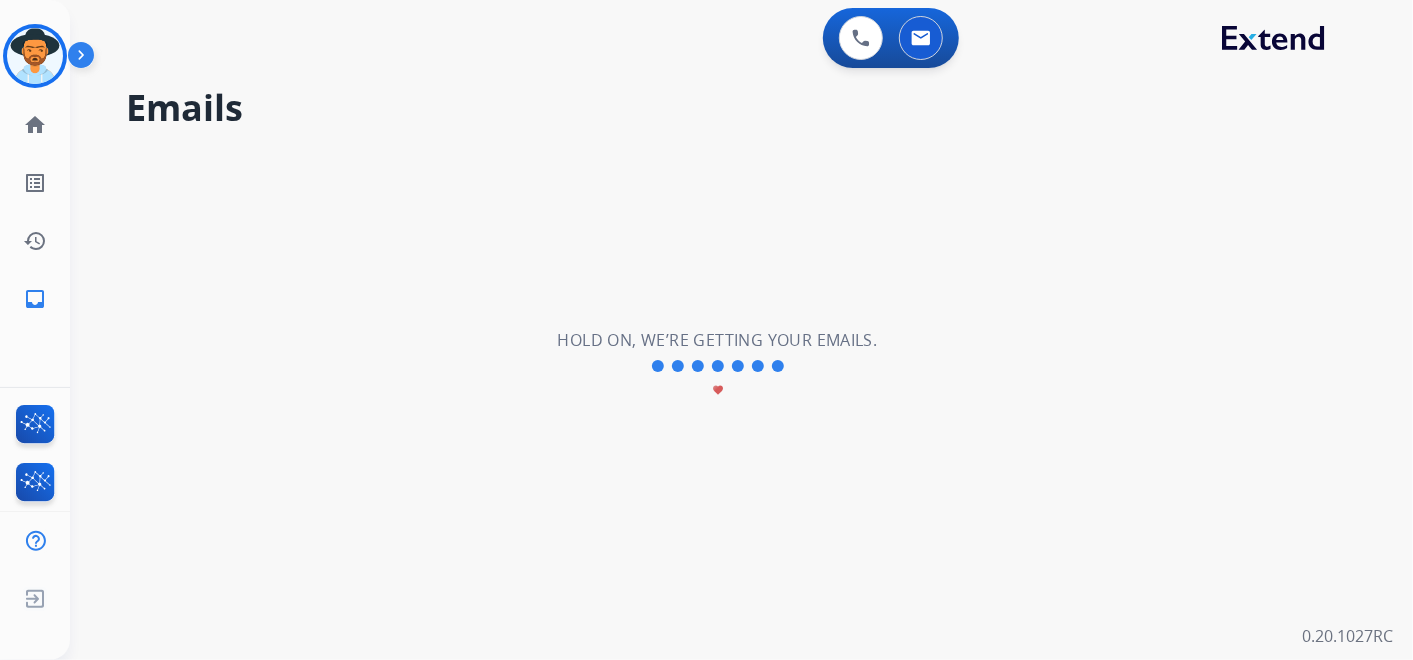 click at bounding box center (35, 56) 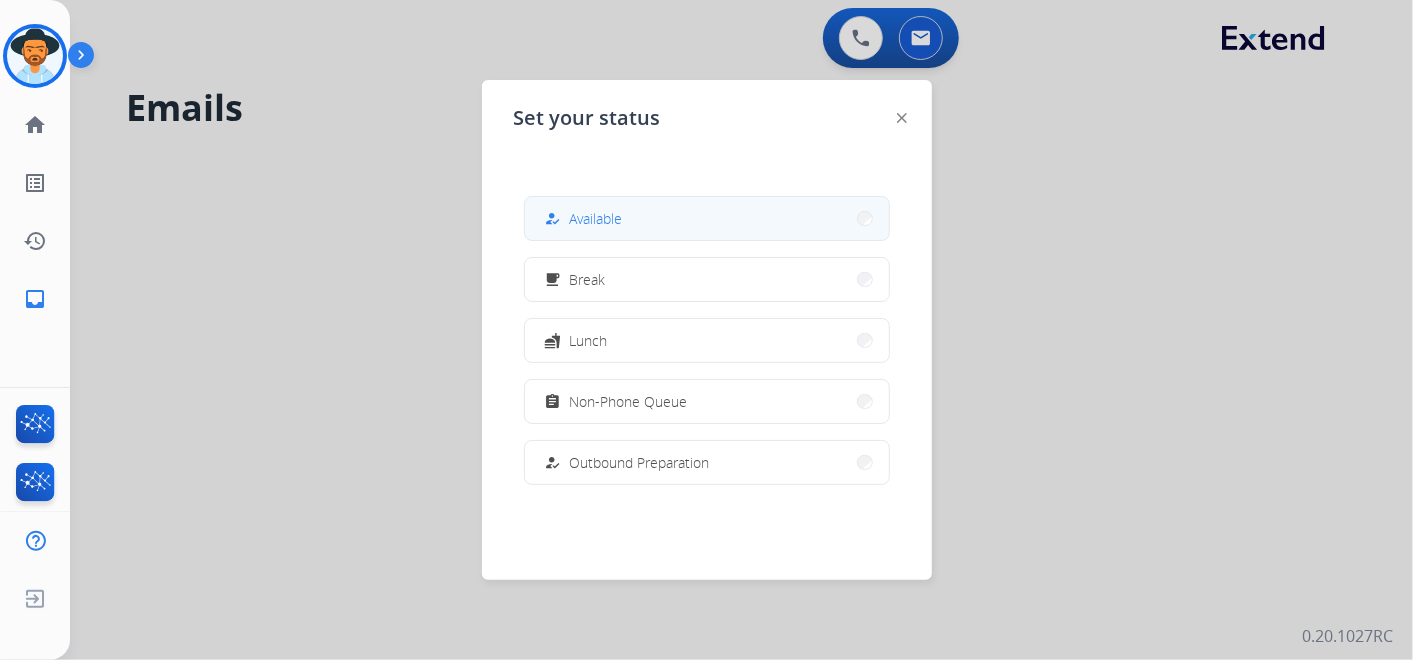 click on "how_to_reg Available" at bounding box center (707, 218) 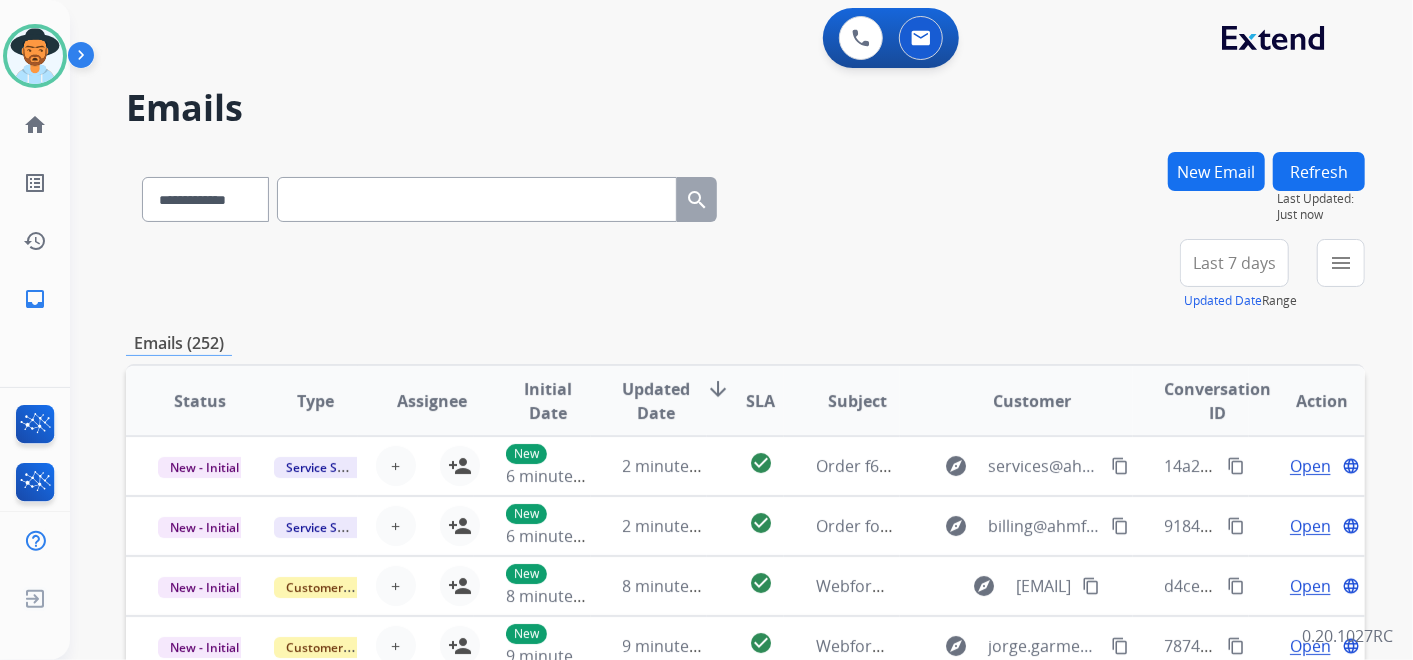 click on "Last 7 days" at bounding box center [1234, 263] 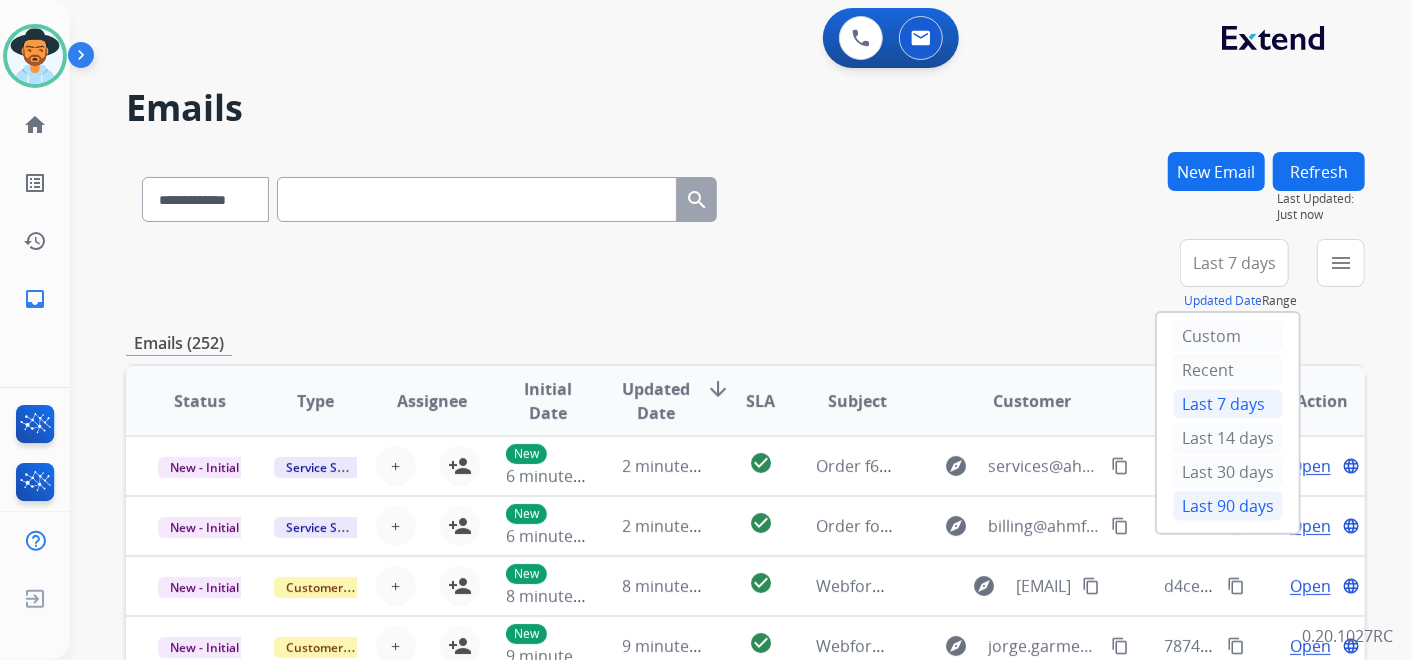 click on "Last 90 days" at bounding box center [1228, 506] 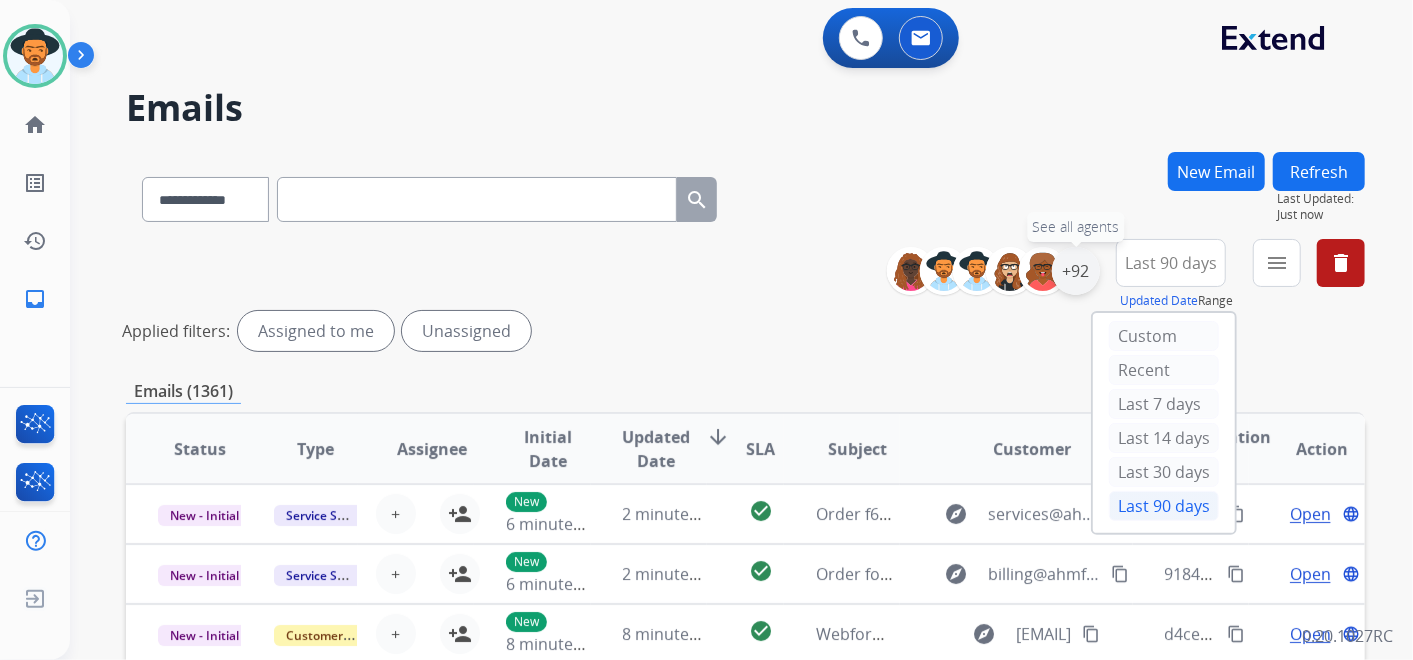 click on "+92" at bounding box center [1076, 271] 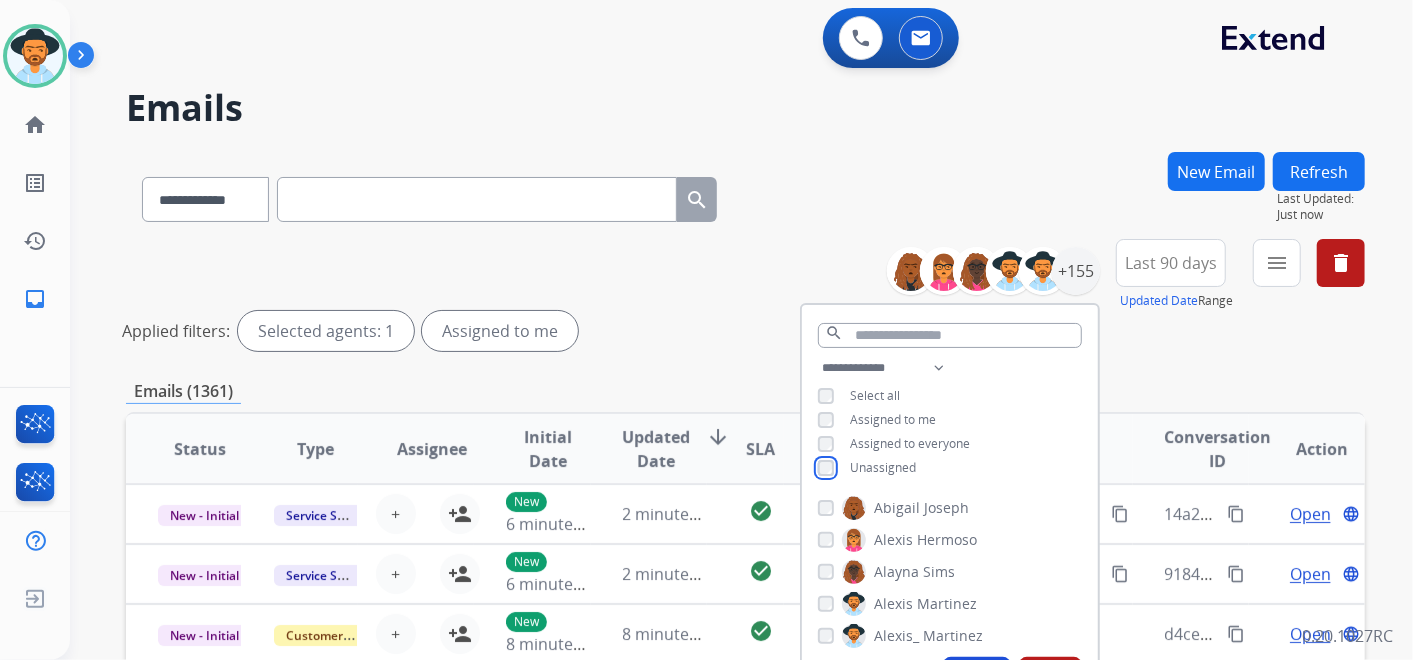 scroll, scrollTop: 222, scrollLeft: 0, axis: vertical 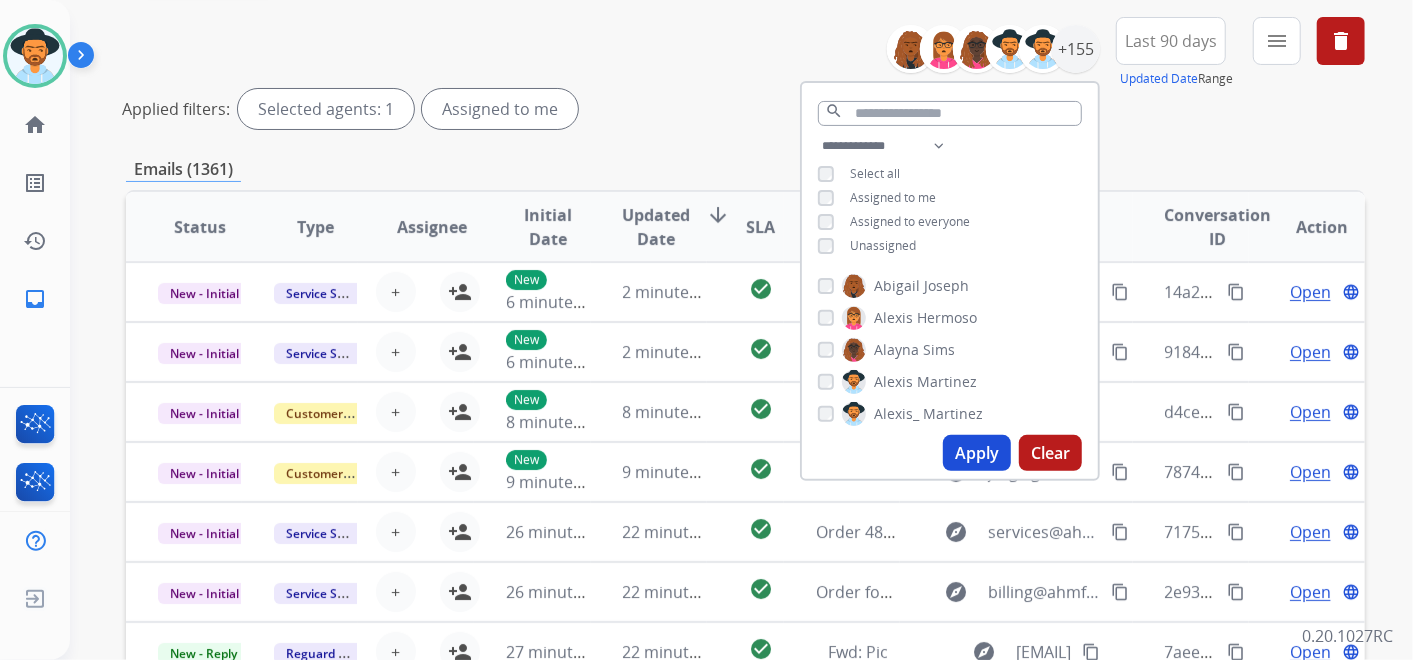 click on "Apply" at bounding box center (977, 453) 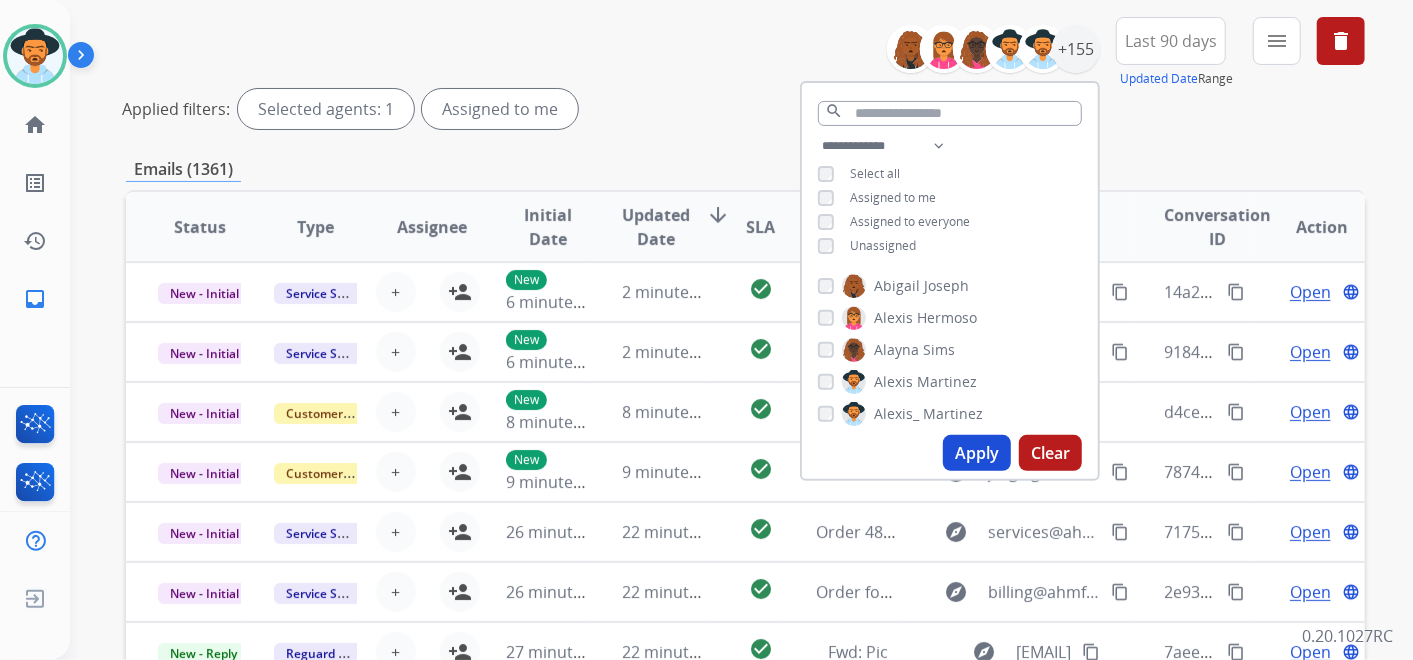 scroll, scrollTop: 0, scrollLeft: 0, axis: both 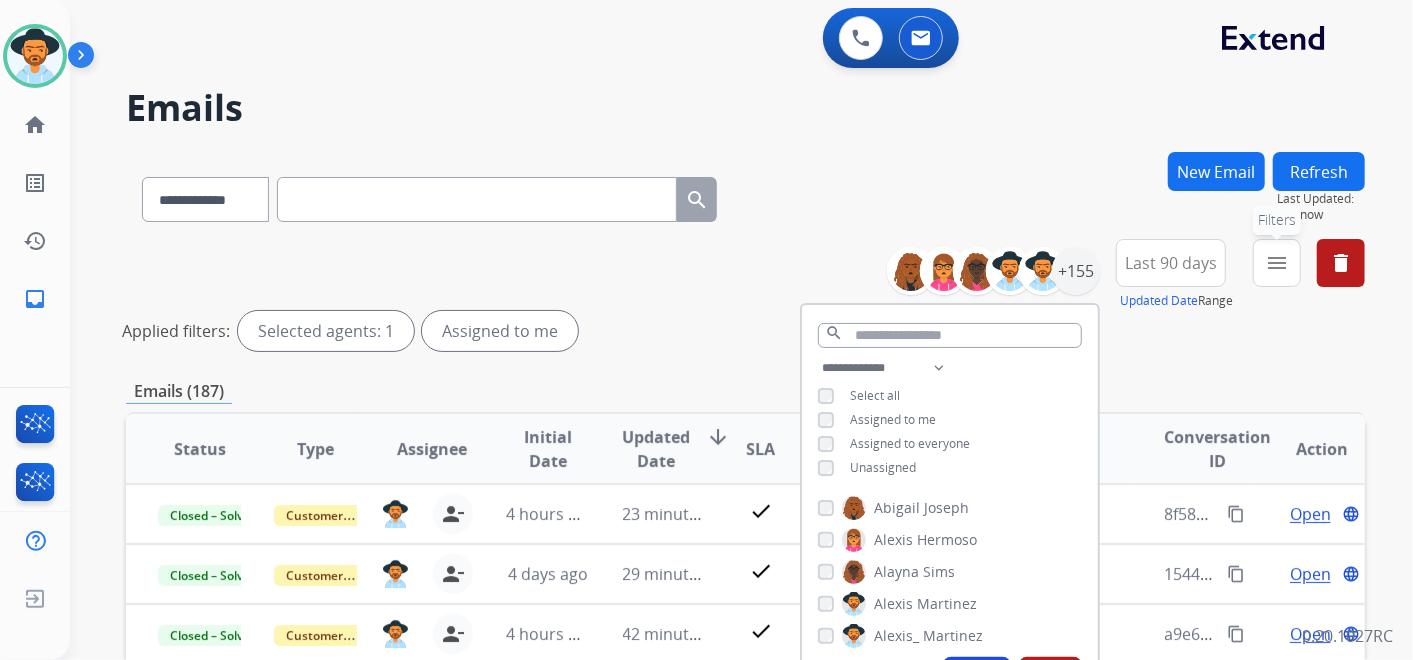 click on "menu  Filters" at bounding box center [1277, 263] 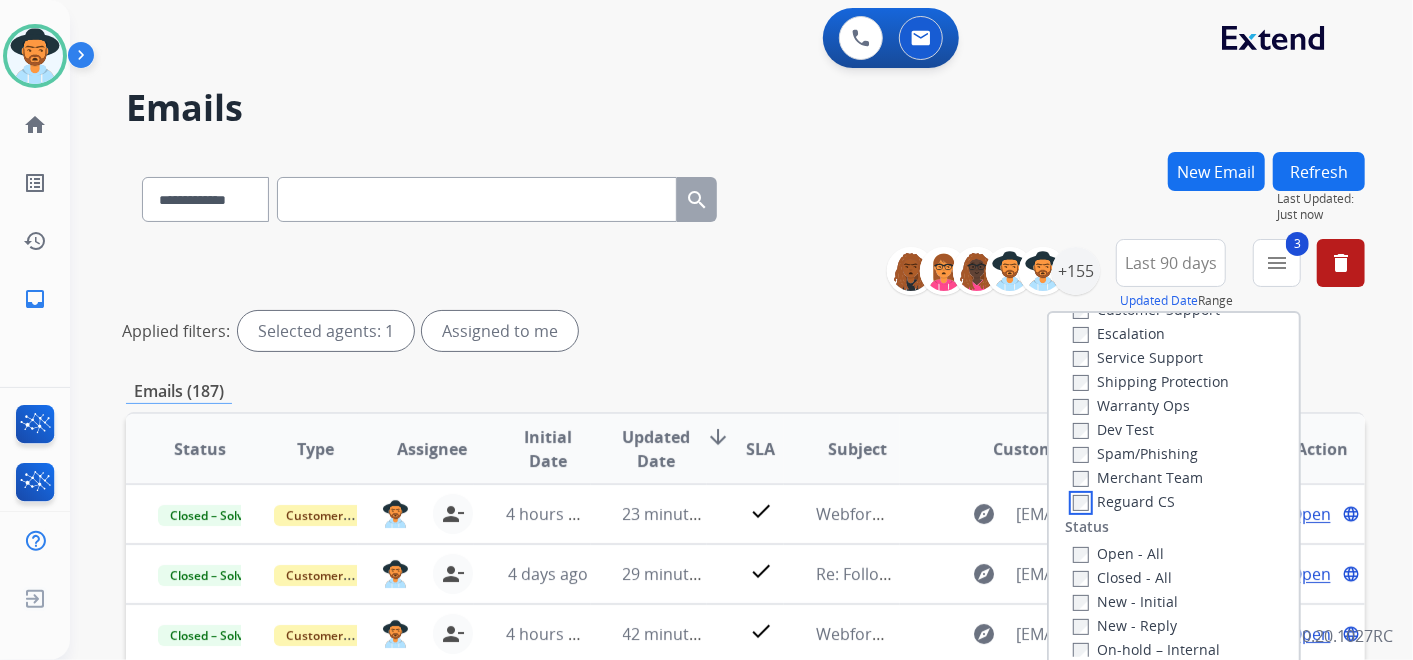 scroll, scrollTop: 111, scrollLeft: 0, axis: vertical 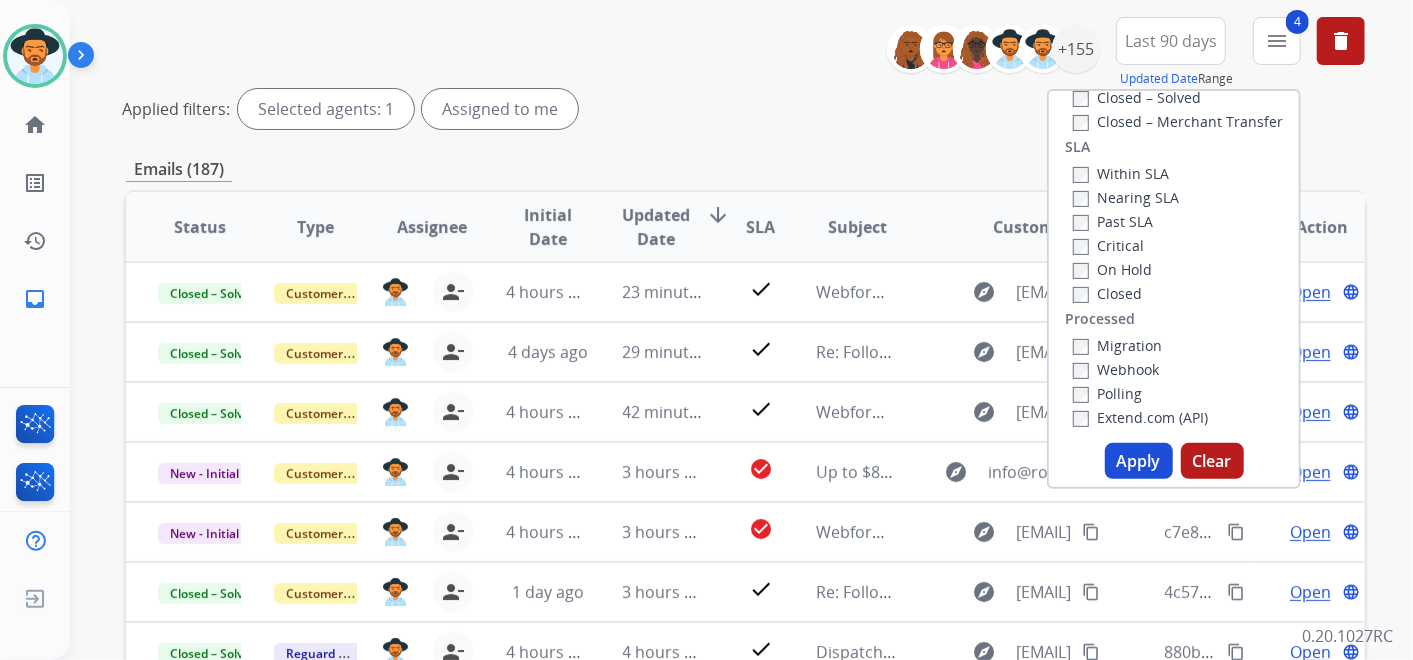 click on "Apply" at bounding box center (1139, 461) 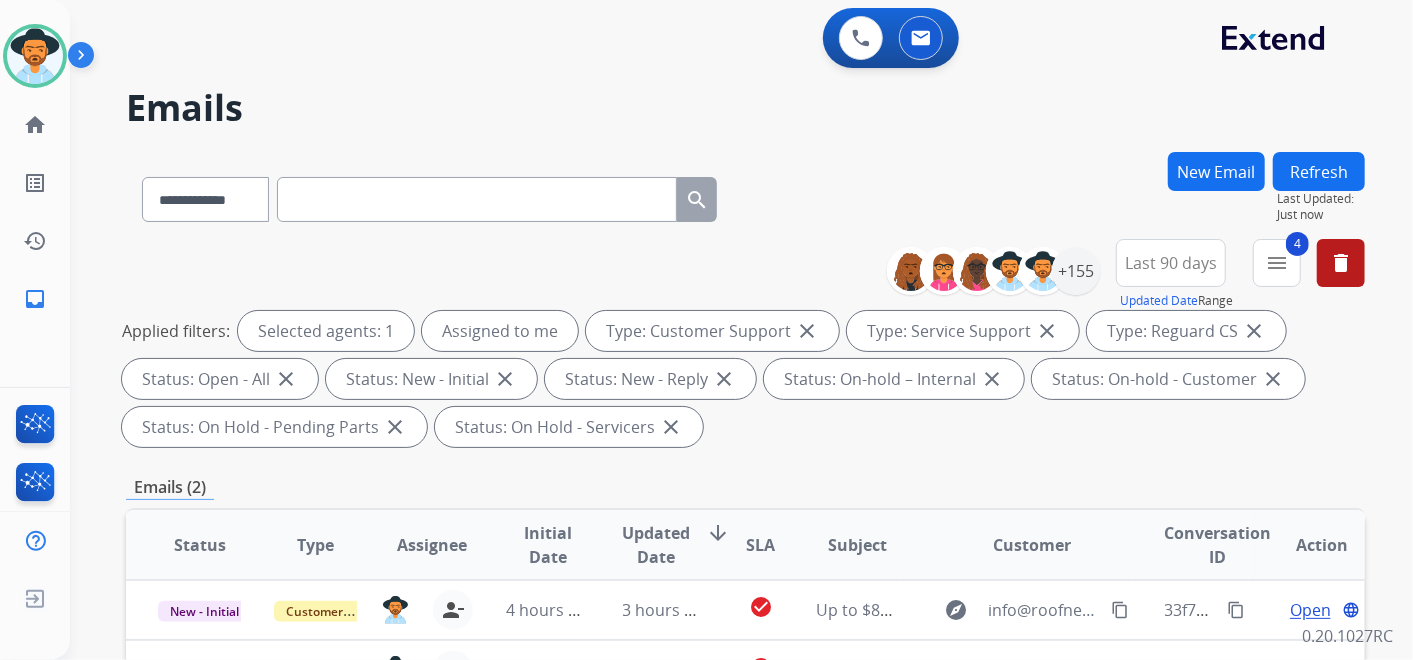 scroll, scrollTop: 222, scrollLeft: 0, axis: vertical 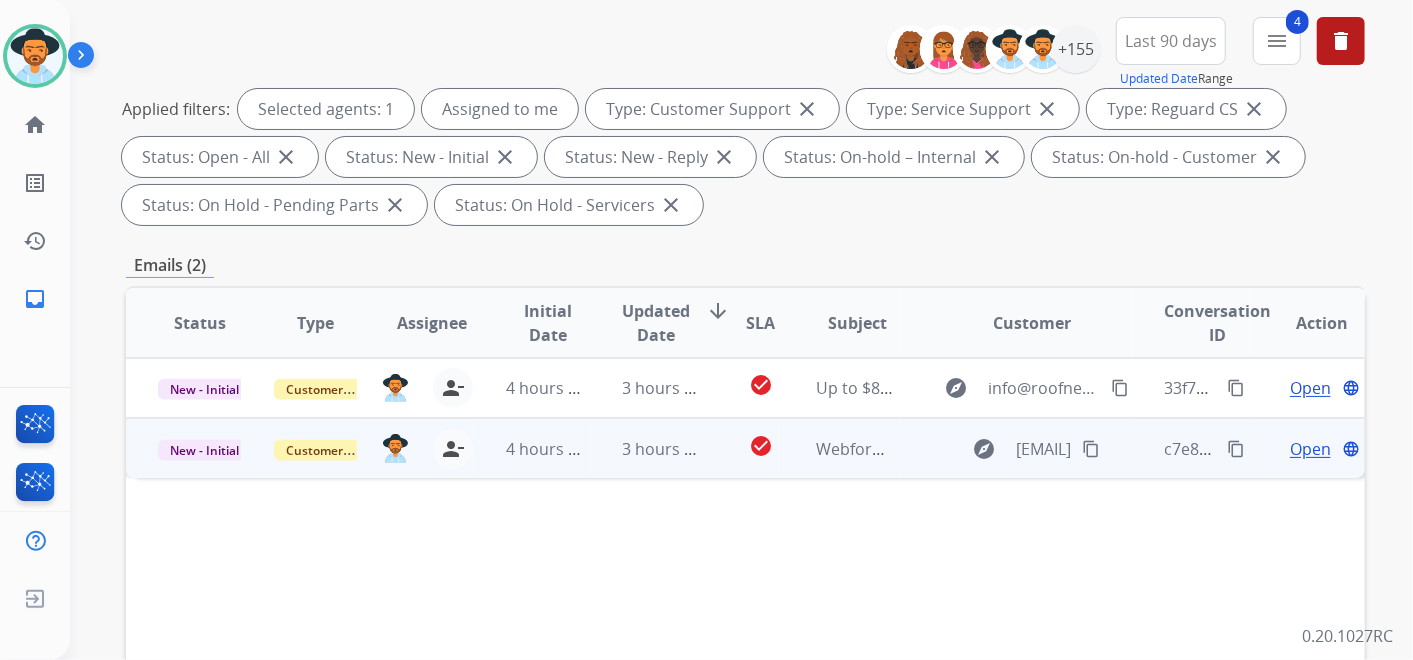 click on "Open" at bounding box center (1310, 449) 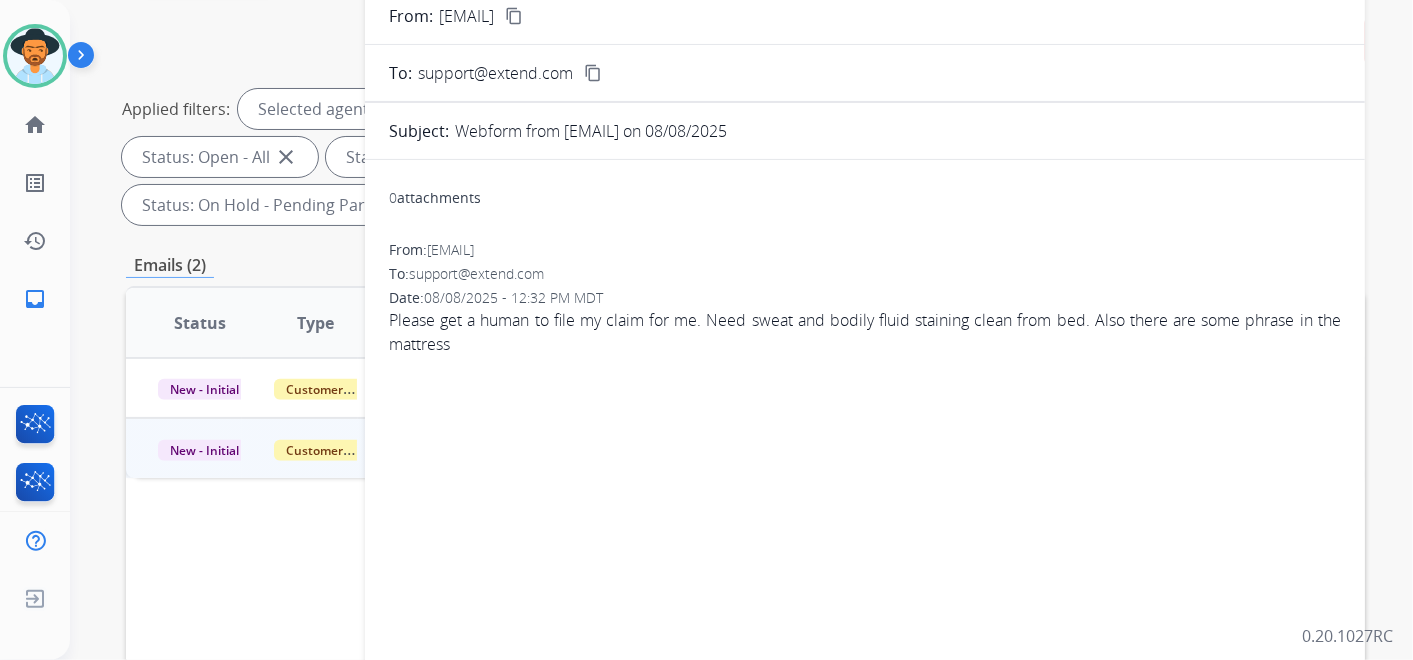 scroll, scrollTop: 0, scrollLeft: 0, axis: both 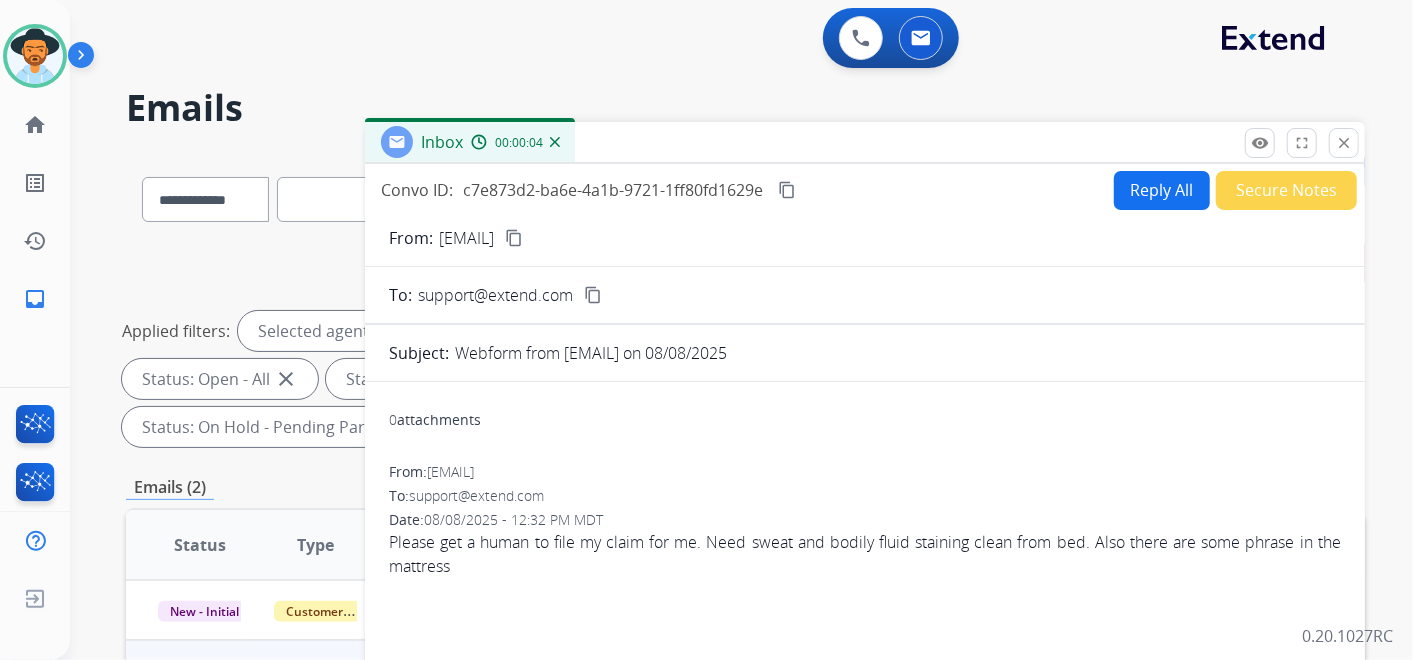 click on "content_copy" at bounding box center [514, 238] 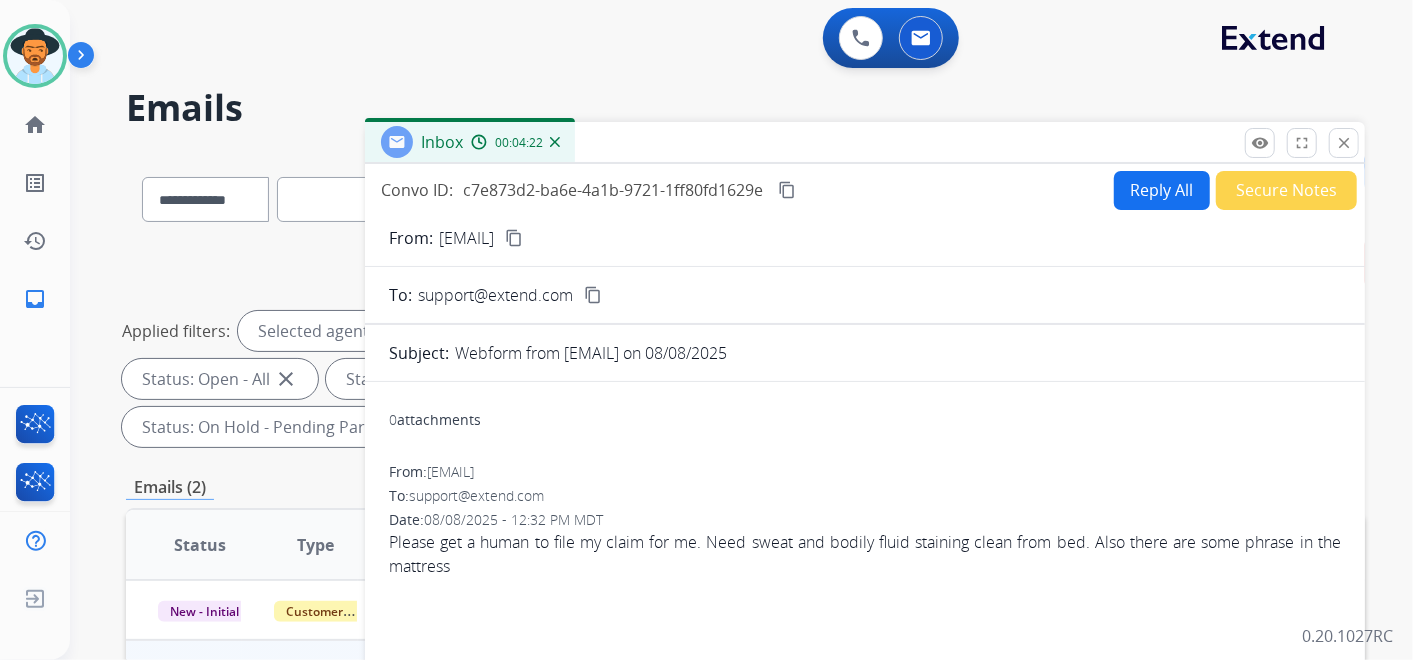 click on "Reply All" at bounding box center (1162, 190) 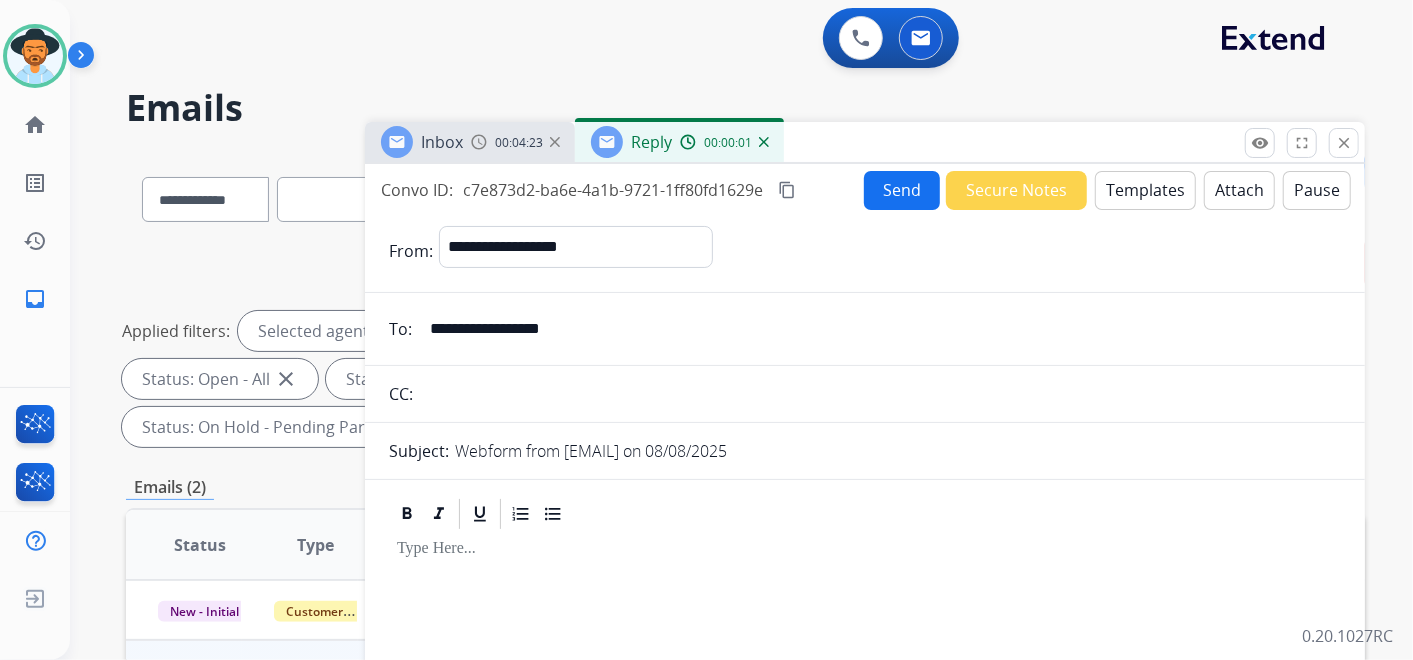 click on "Templates" at bounding box center (1145, 190) 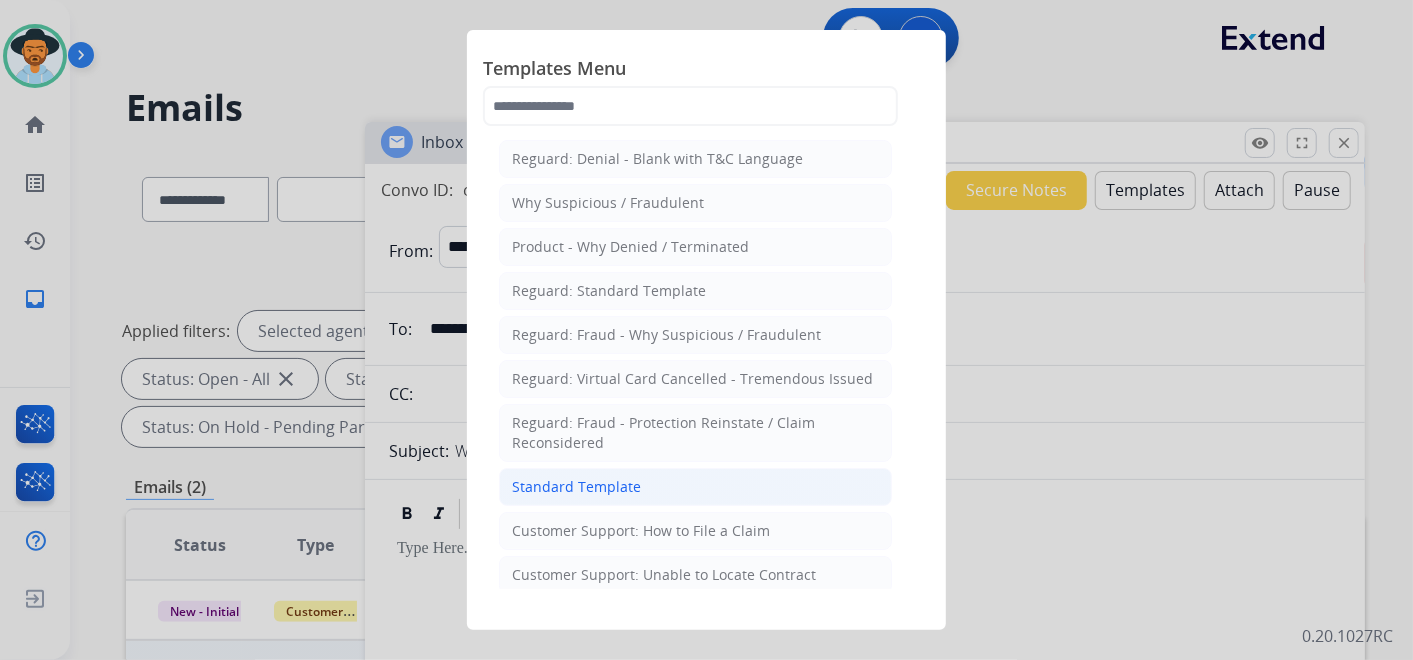 drag, startPoint x: 684, startPoint y: 488, endPoint x: 718, endPoint y: 459, distance: 44.687805 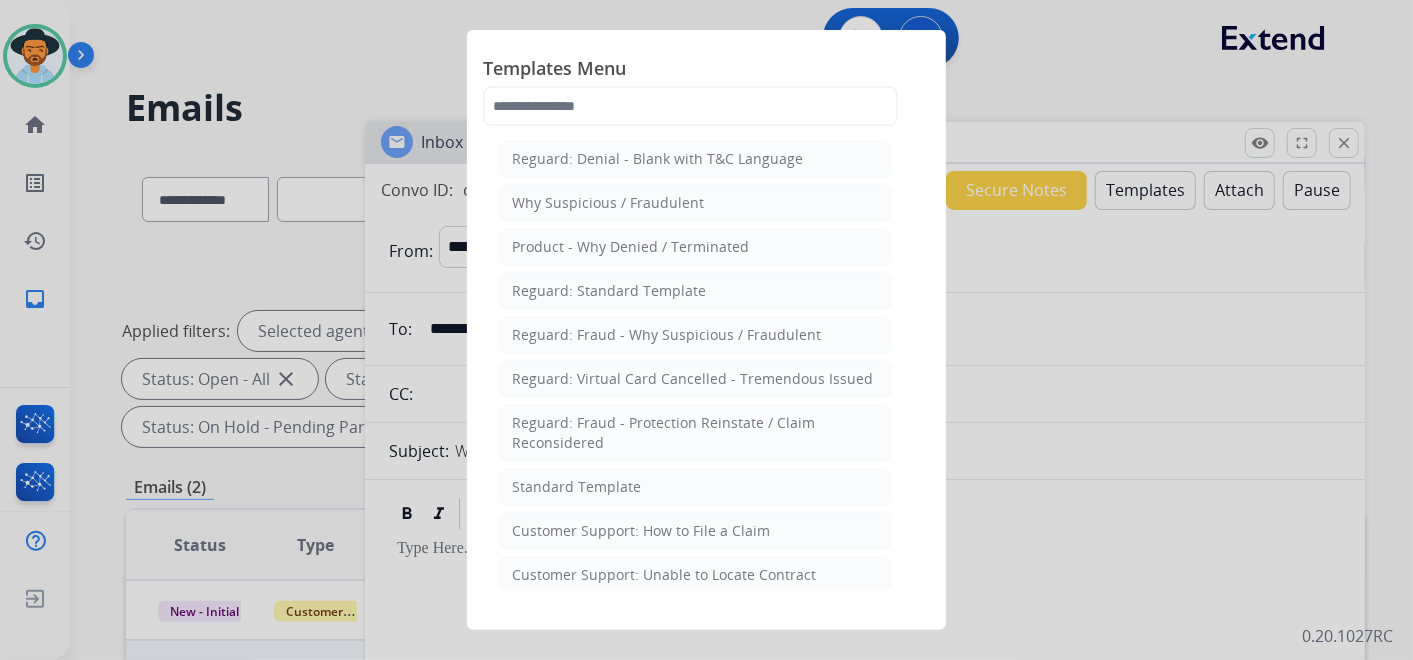 click on "Standard Template" 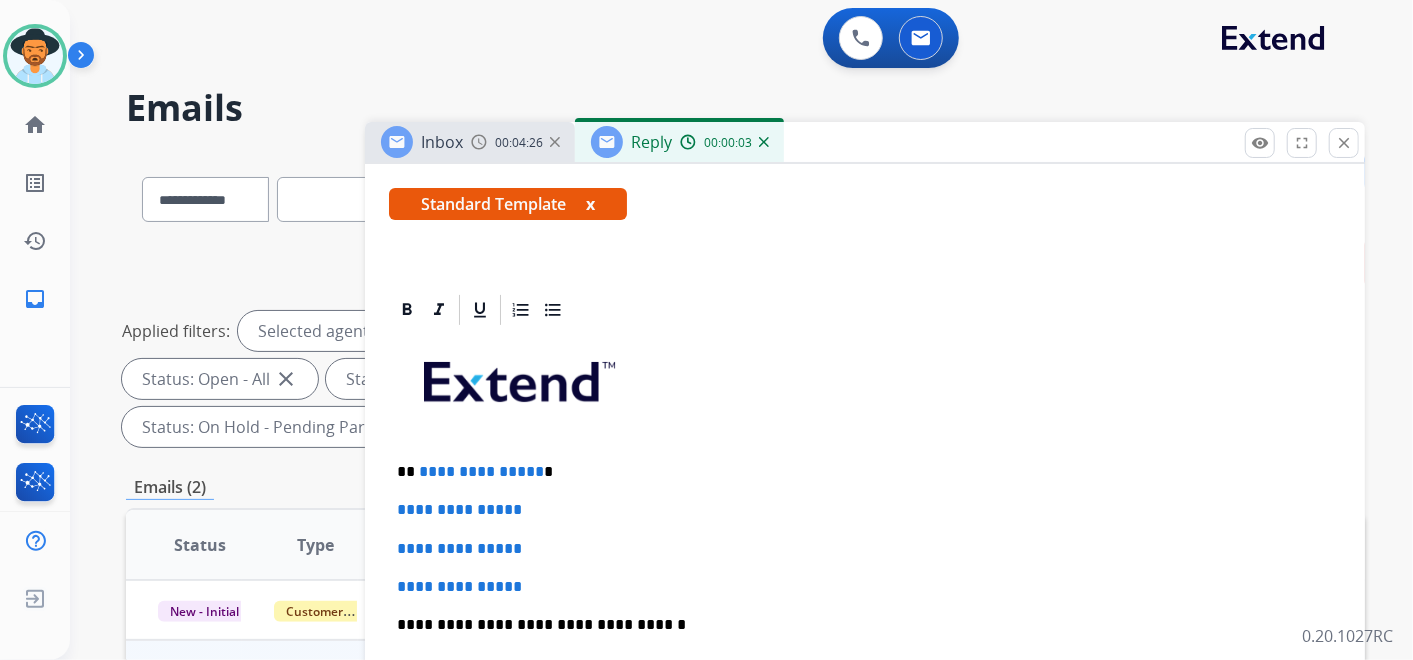 scroll, scrollTop: 444, scrollLeft: 0, axis: vertical 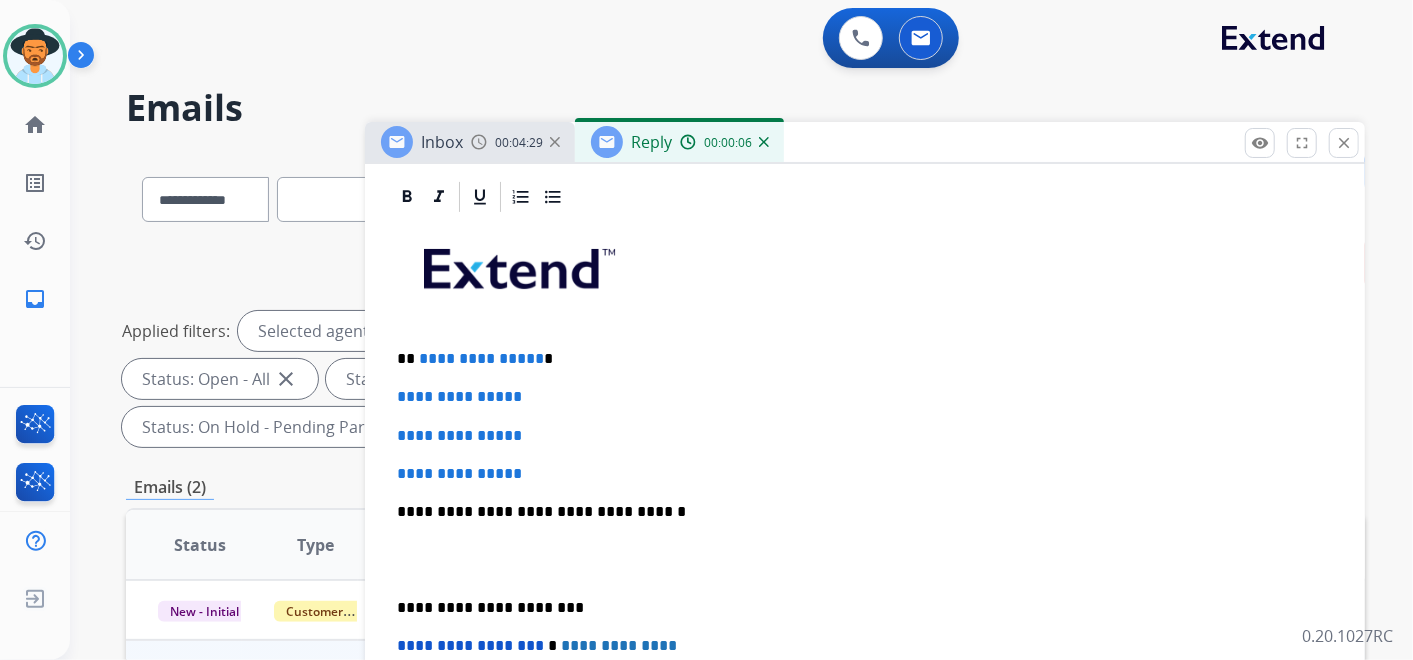 click on "**********" at bounding box center (857, 359) 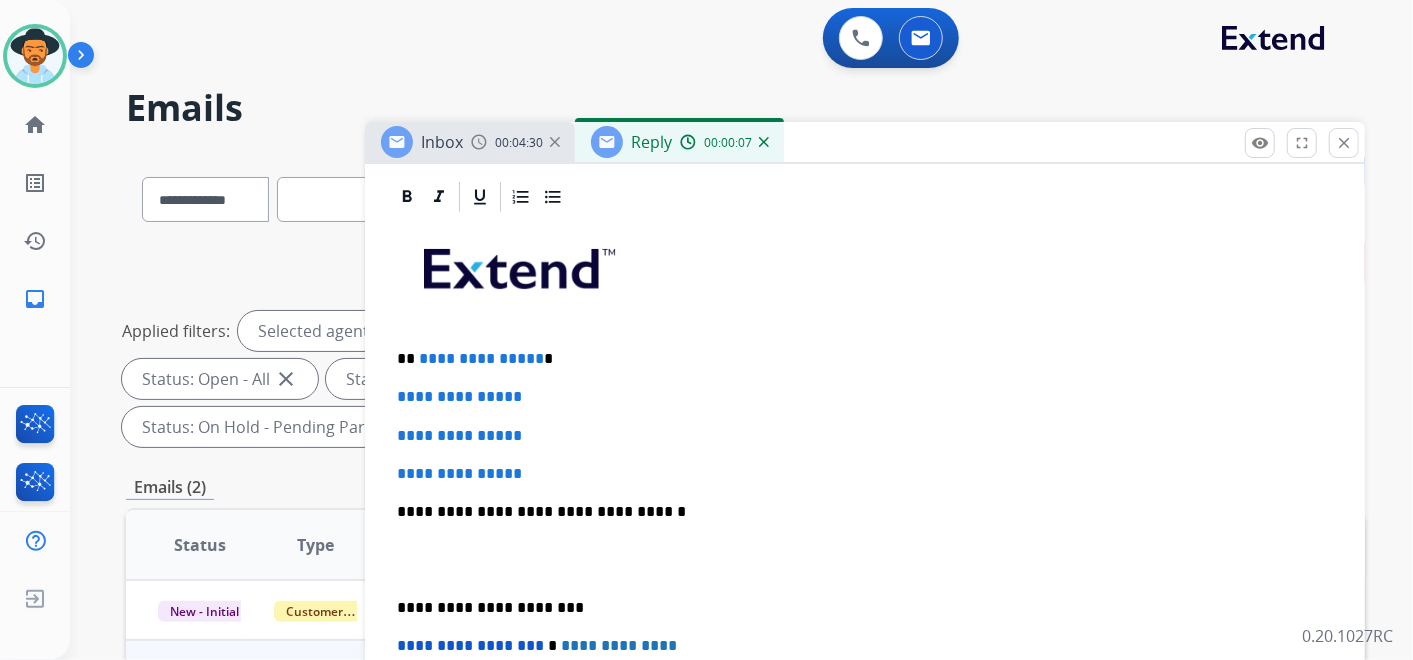 type 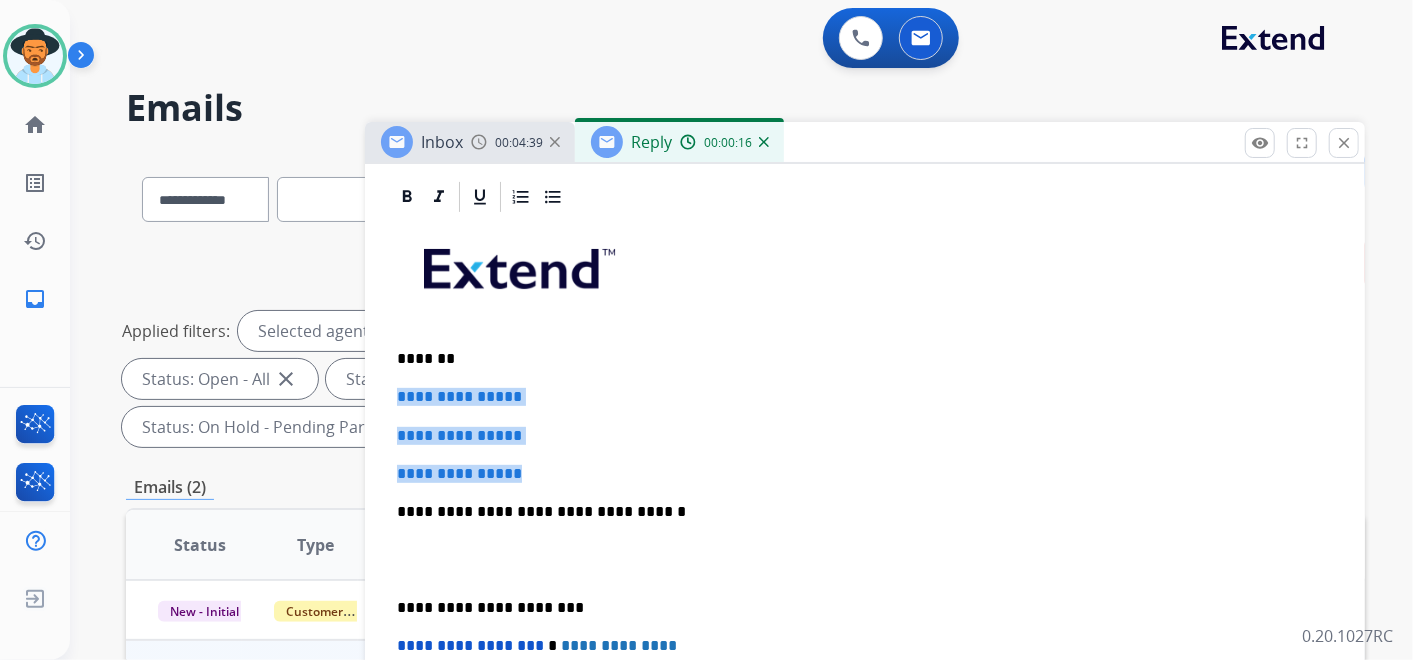 drag, startPoint x: 394, startPoint y: 389, endPoint x: 546, endPoint y: 468, distance: 171.30382 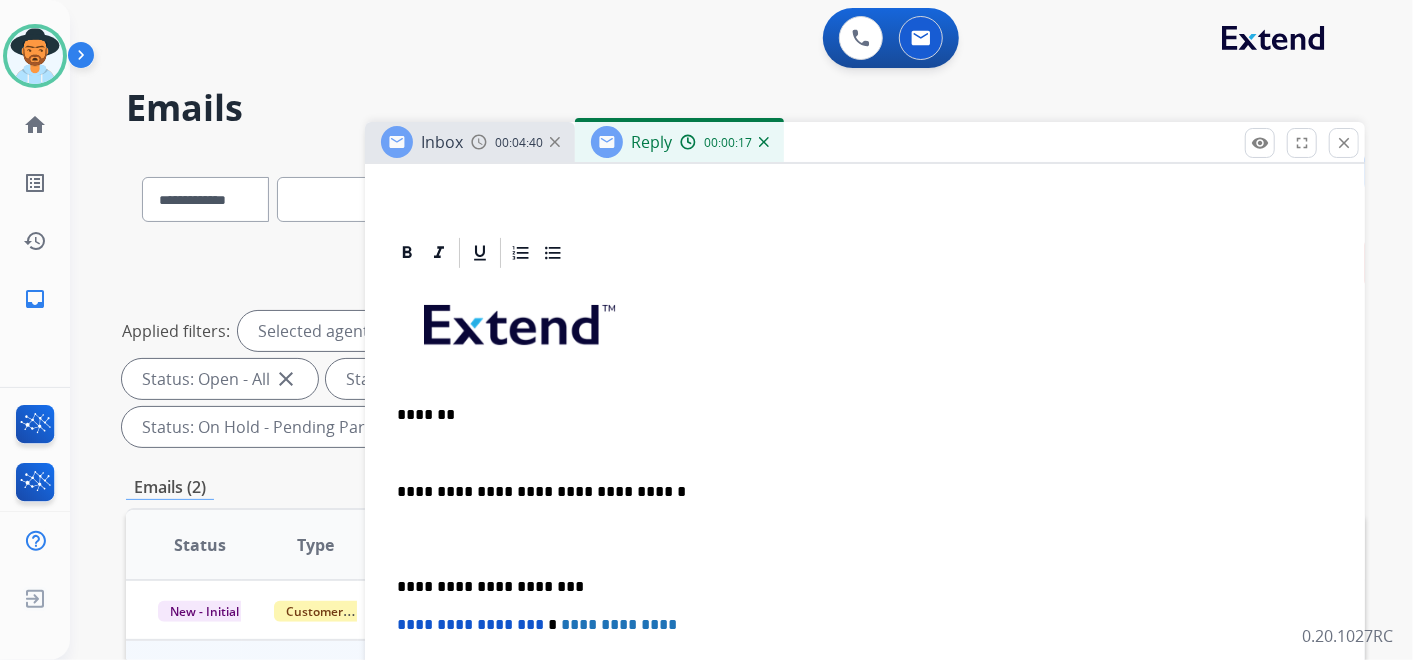 scroll, scrollTop: 383, scrollLeft: 0, axis: vertical 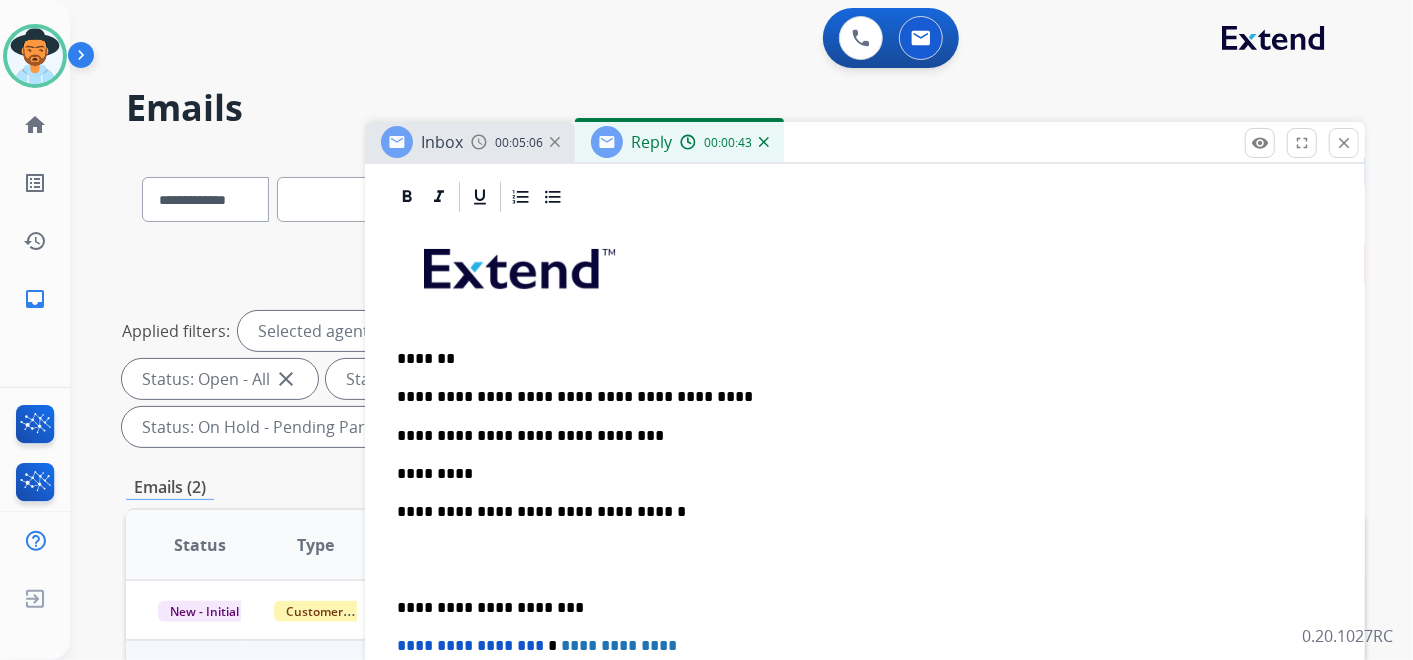 click on "**********" at bounding box center [857, 436] 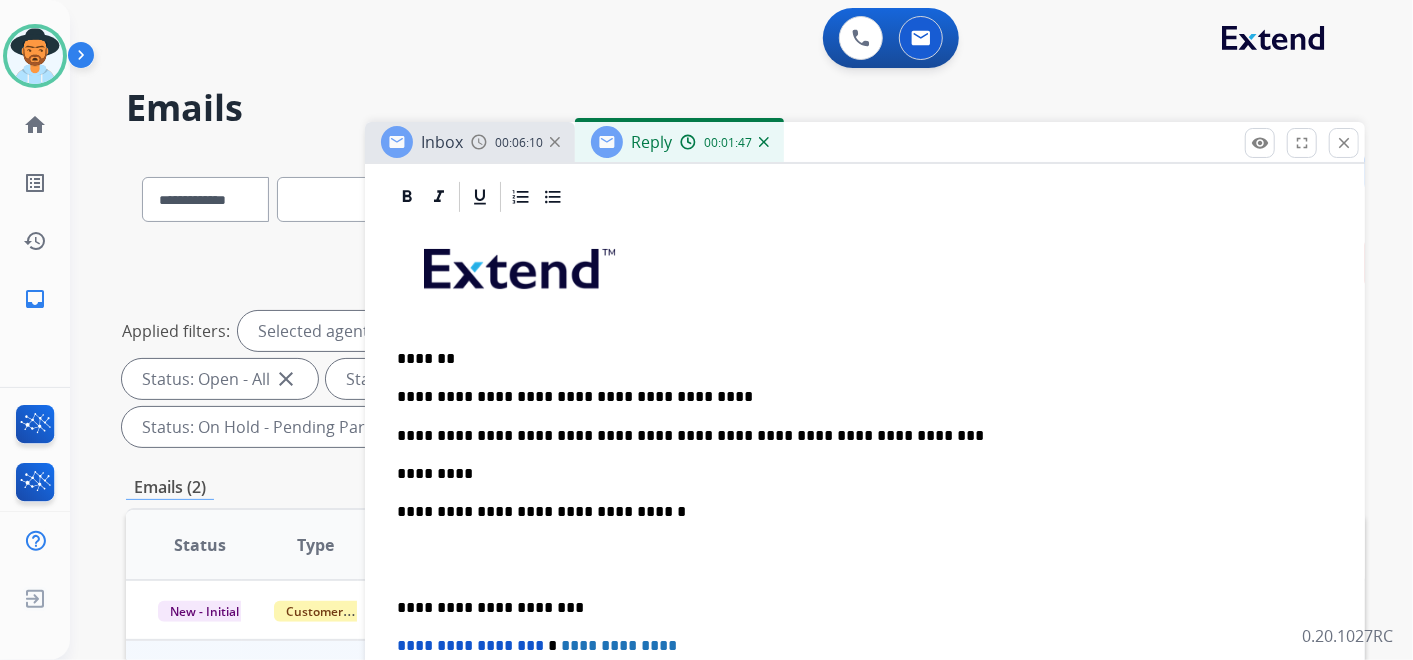 click on "*********" at bounding box center (857, 474) 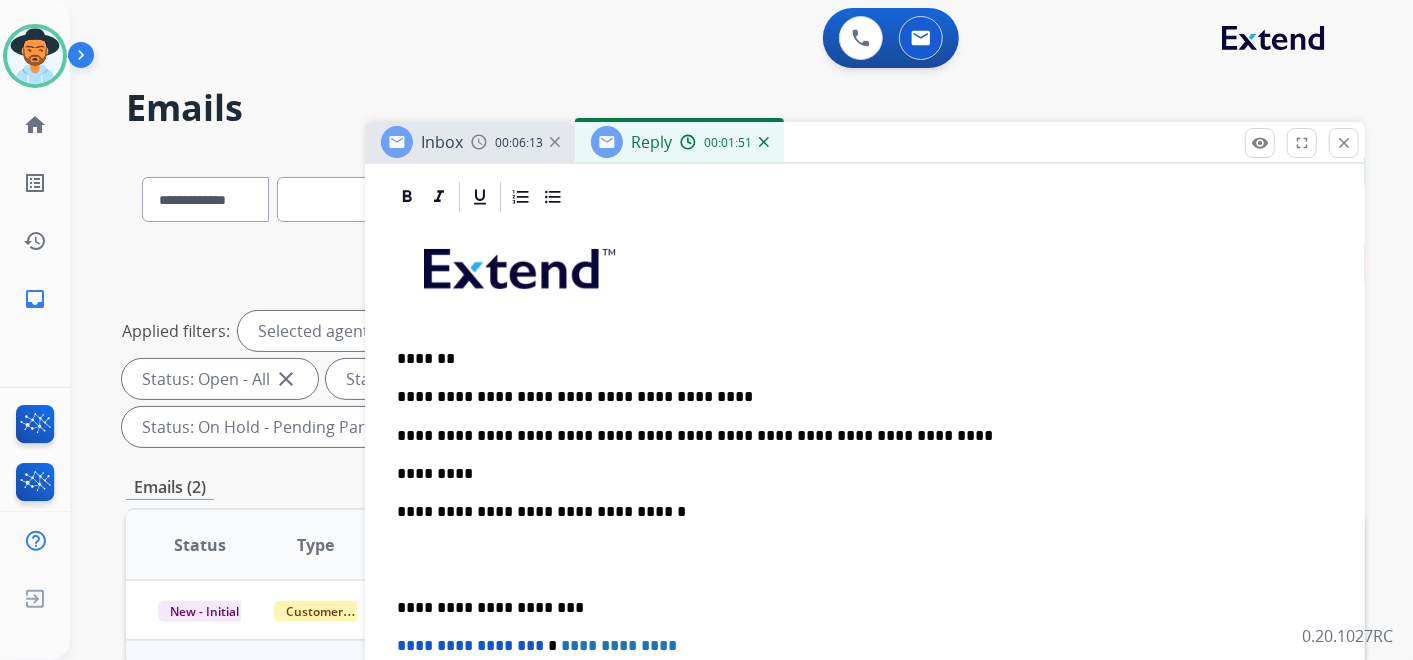 click on "*********" at bounding box center (857, 474) 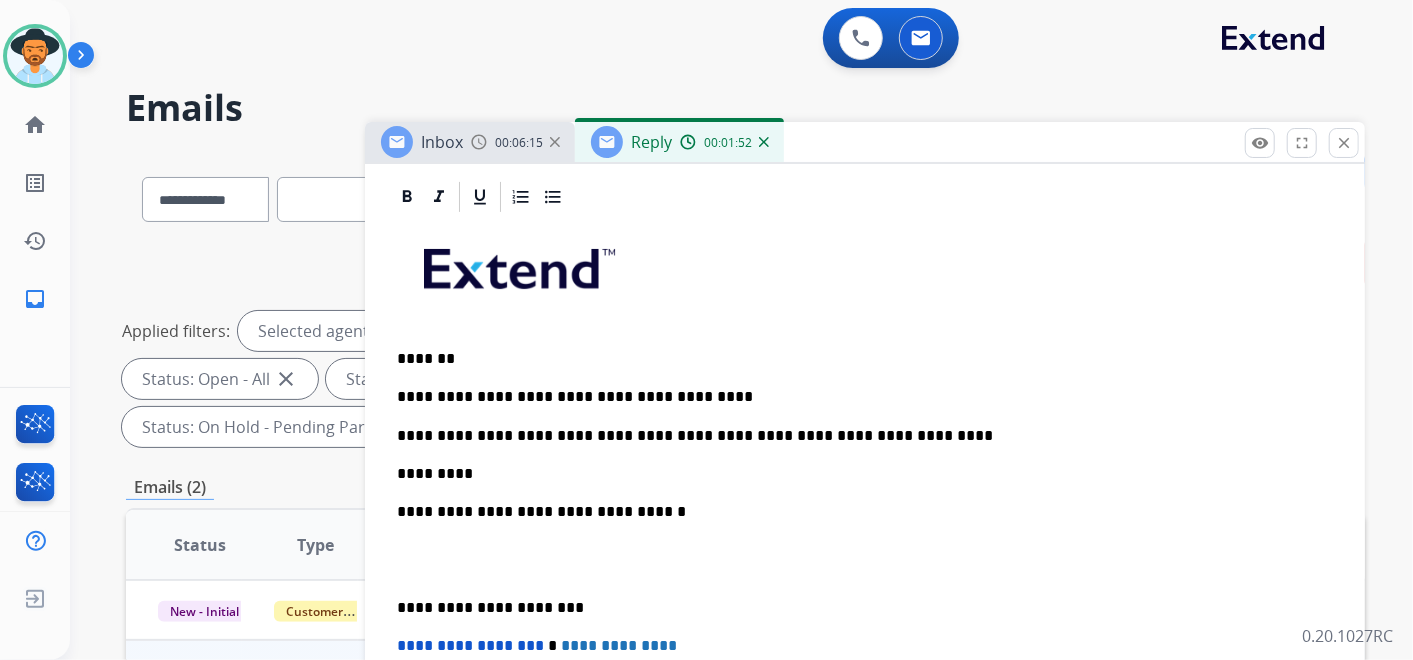 click on "**********" at bounding box center [857, 436] 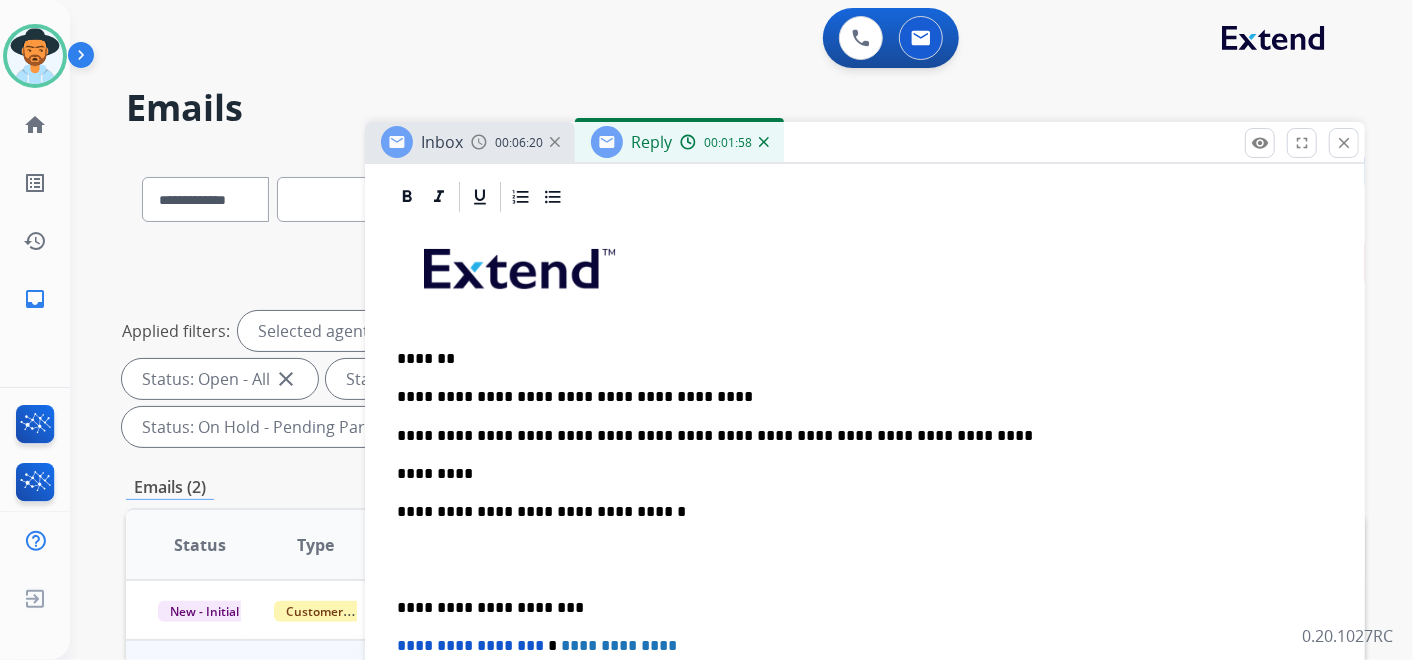 click on "**********" at bounding box center [857, 436] 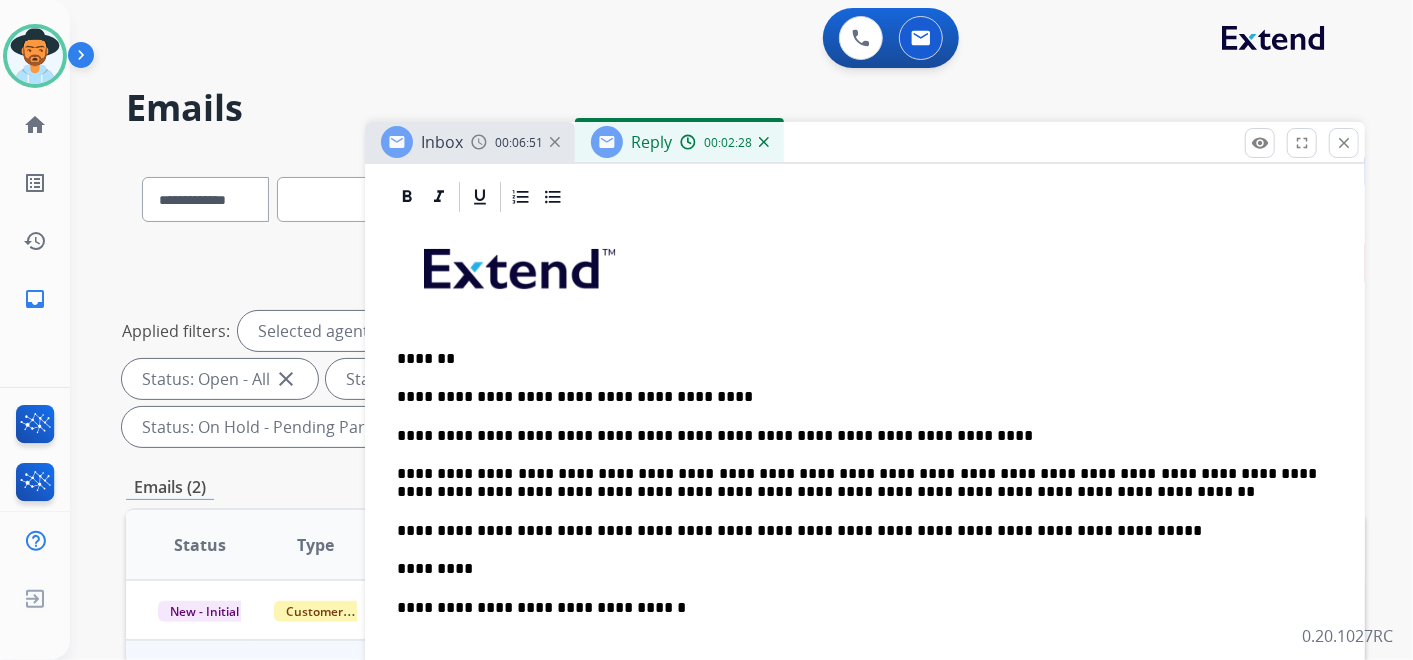 click on "*********" at bounding box center (857, 569) 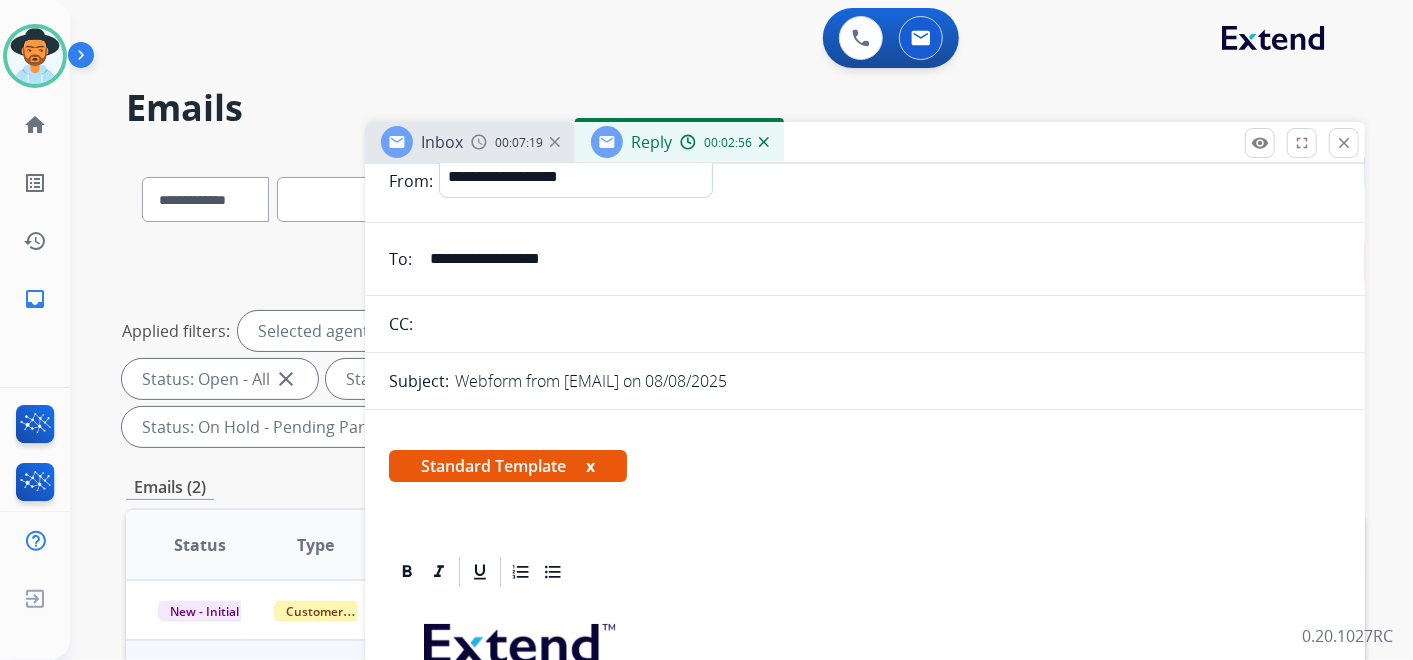 scroll, scrollTop: 0, scrollLeft: 0, axis: both 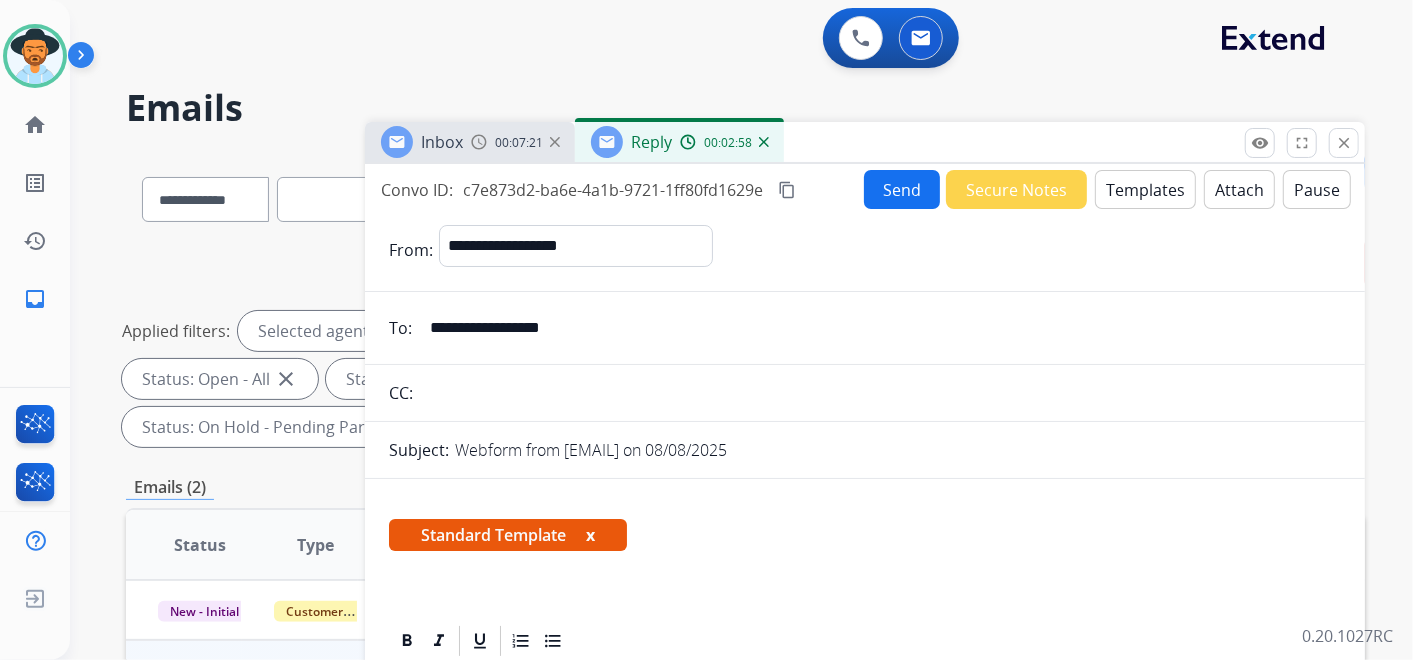 click on "Attach" at bounding box center (1239, 189) 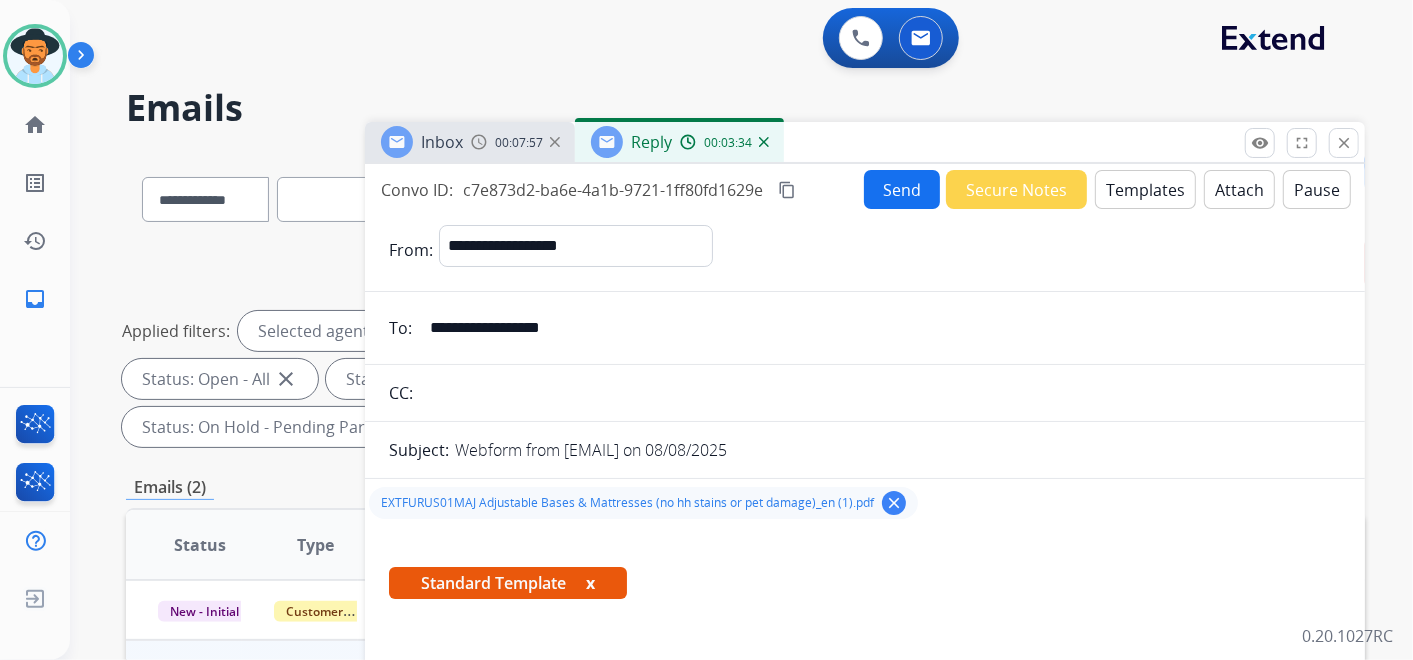 click on "content_copy" at bounding box center [787, 190] 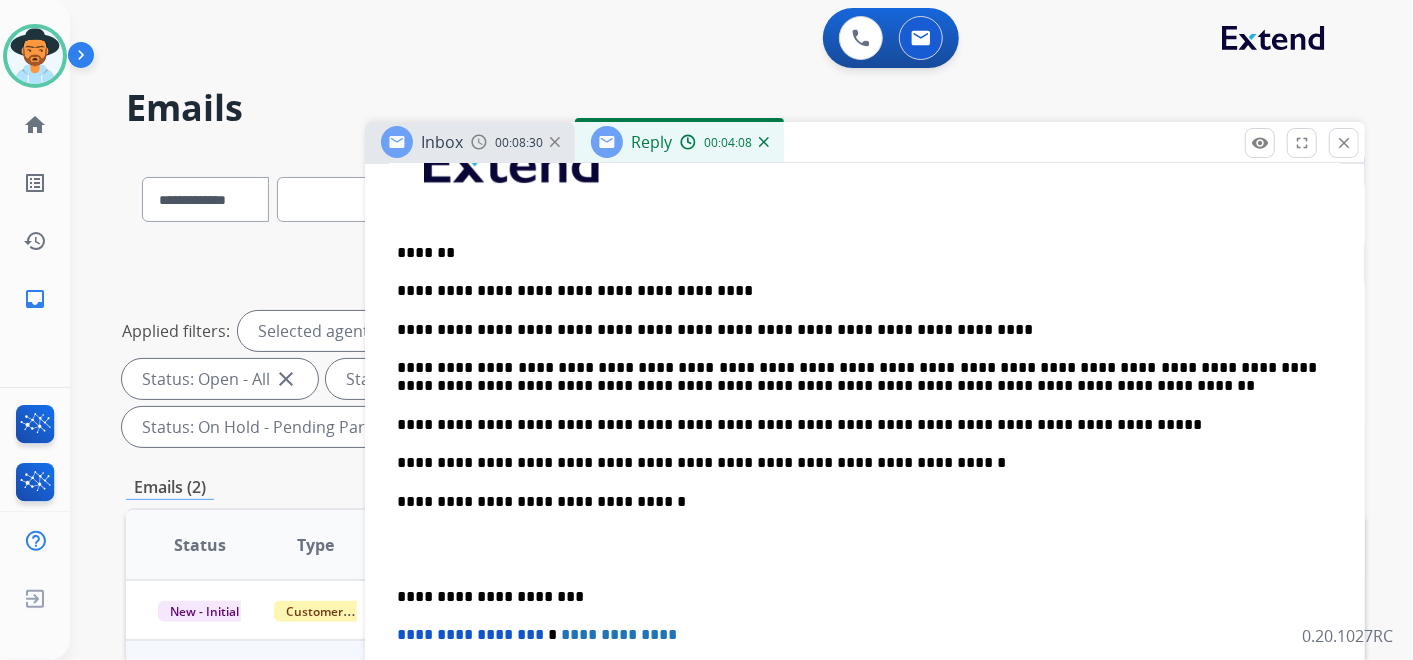 scroll, scrollTop: 603, scrollLeft: 0, axis: vertical 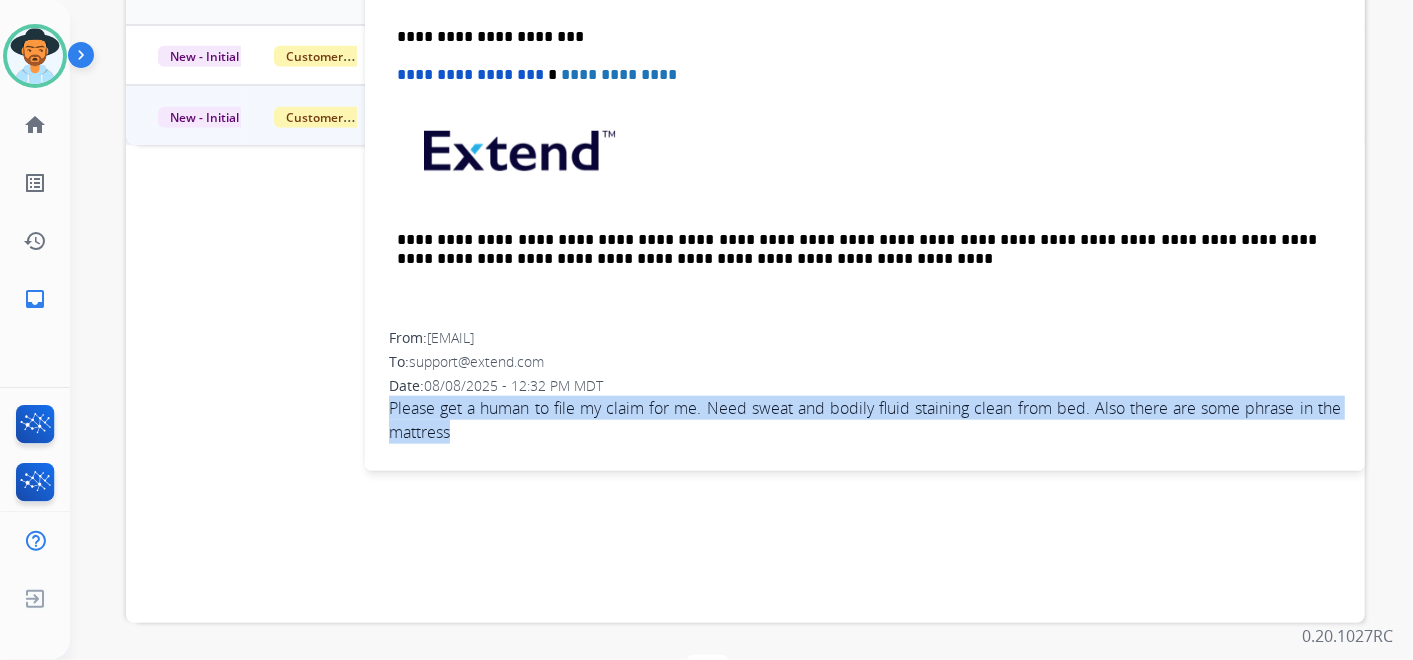 drag, startPoint x: 459, startPoint y: 425, endPoint x: 380, endPoint y: 407, distance: 81.02469 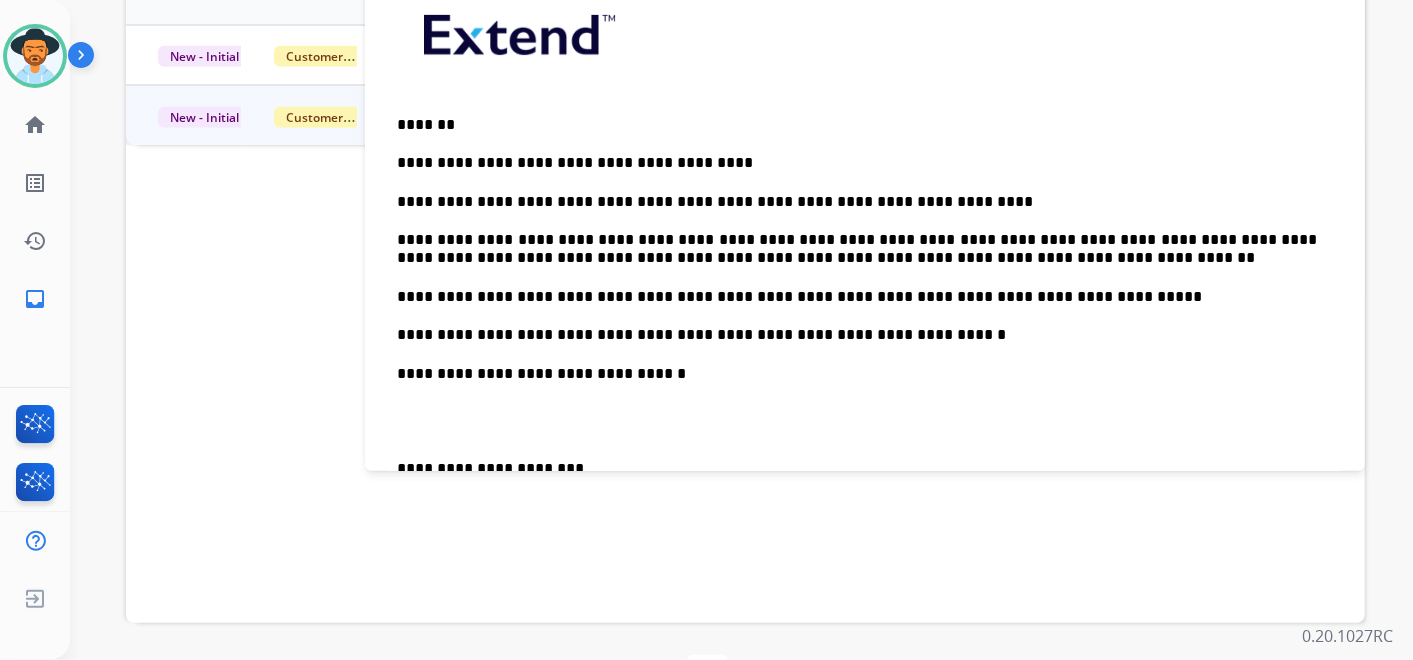 scroll, scrollTop: 159, scrollLeft: 0, axis: vertical 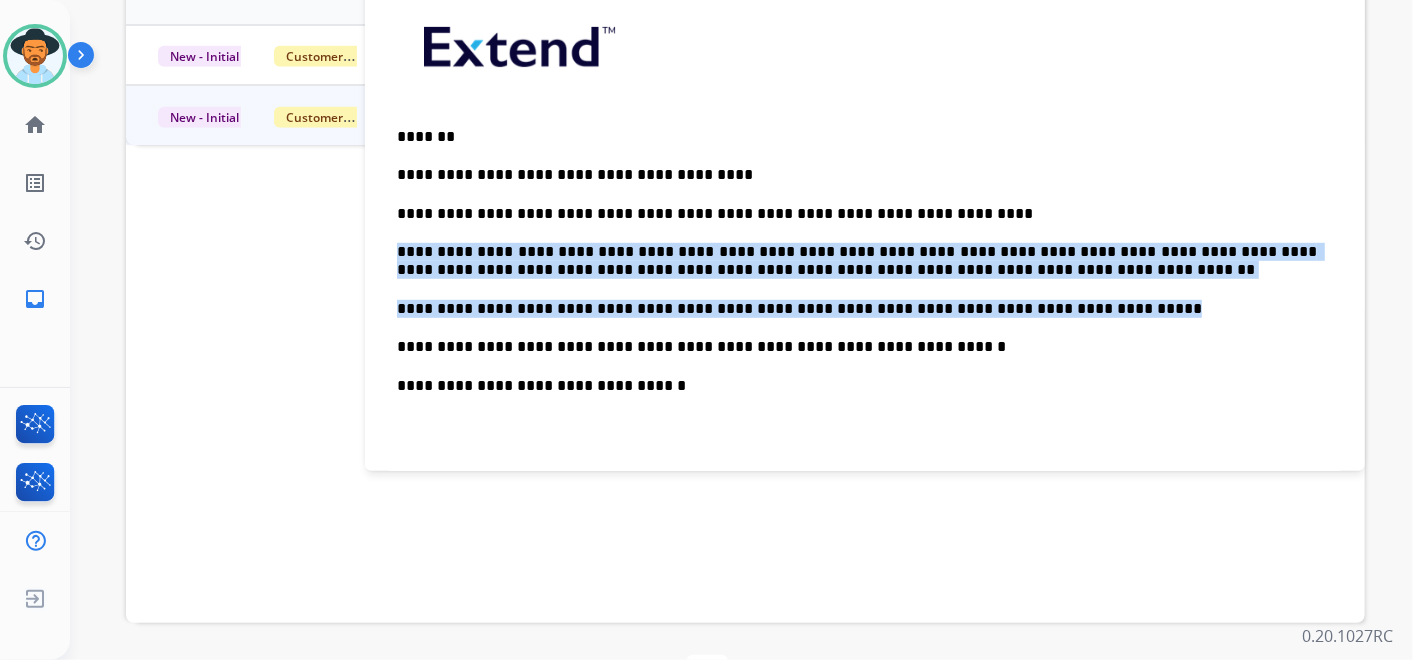 drag, startPoint x: 393, startPoint y: 245, endPoint x: 1025, endPoint y: 309, distance: 635.23224 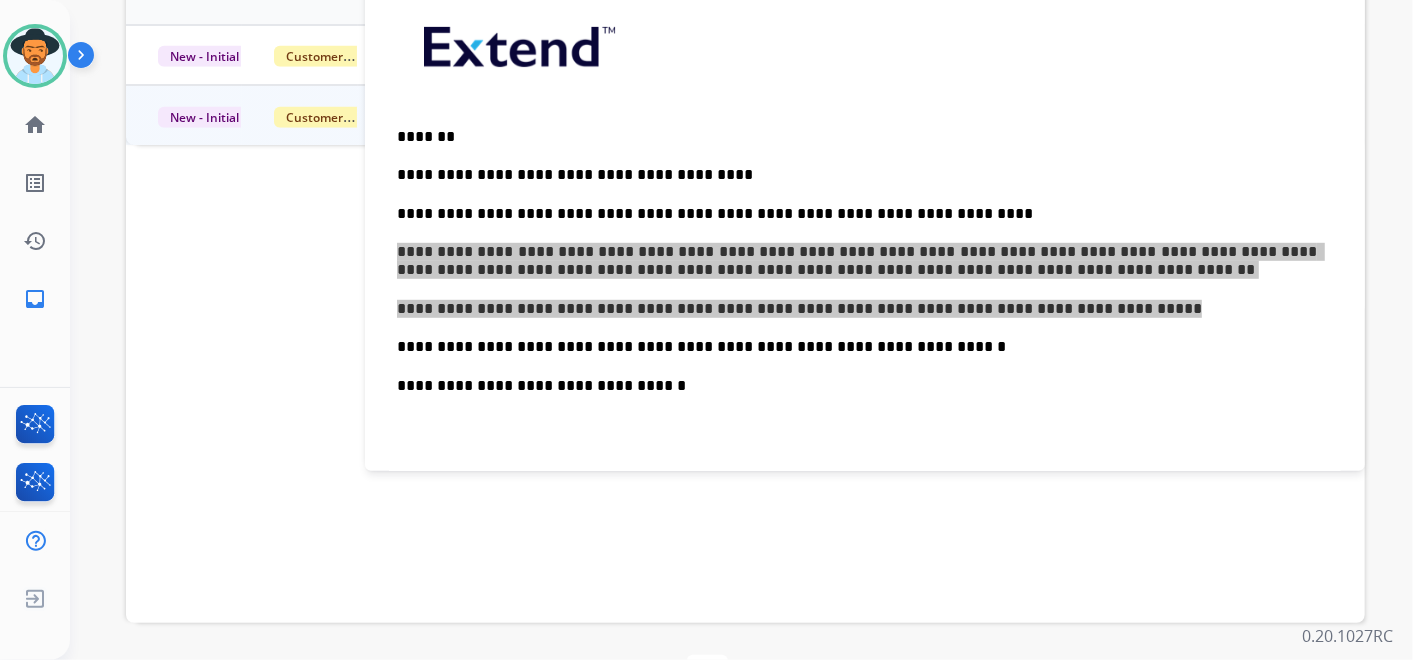 scroll, scrollTop: 0, scrollLeft: 0, axis: both 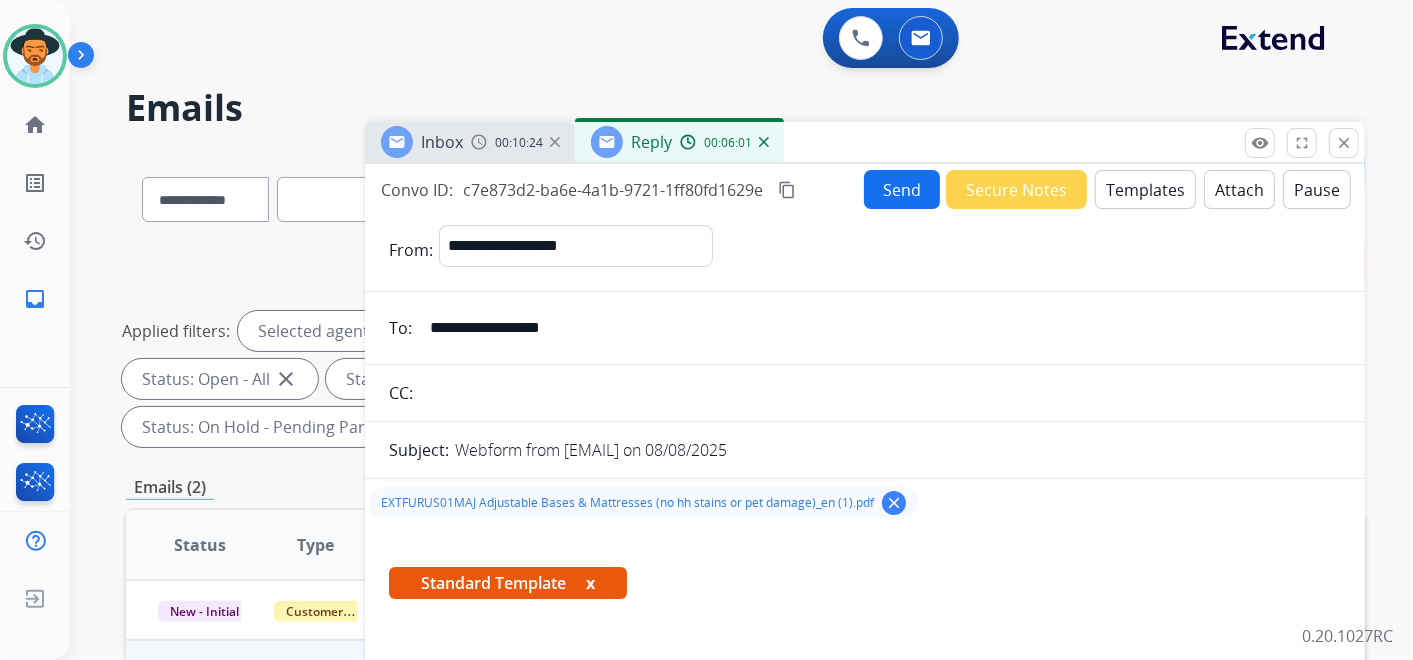 click on "Send" at bounding box center [902, 189] 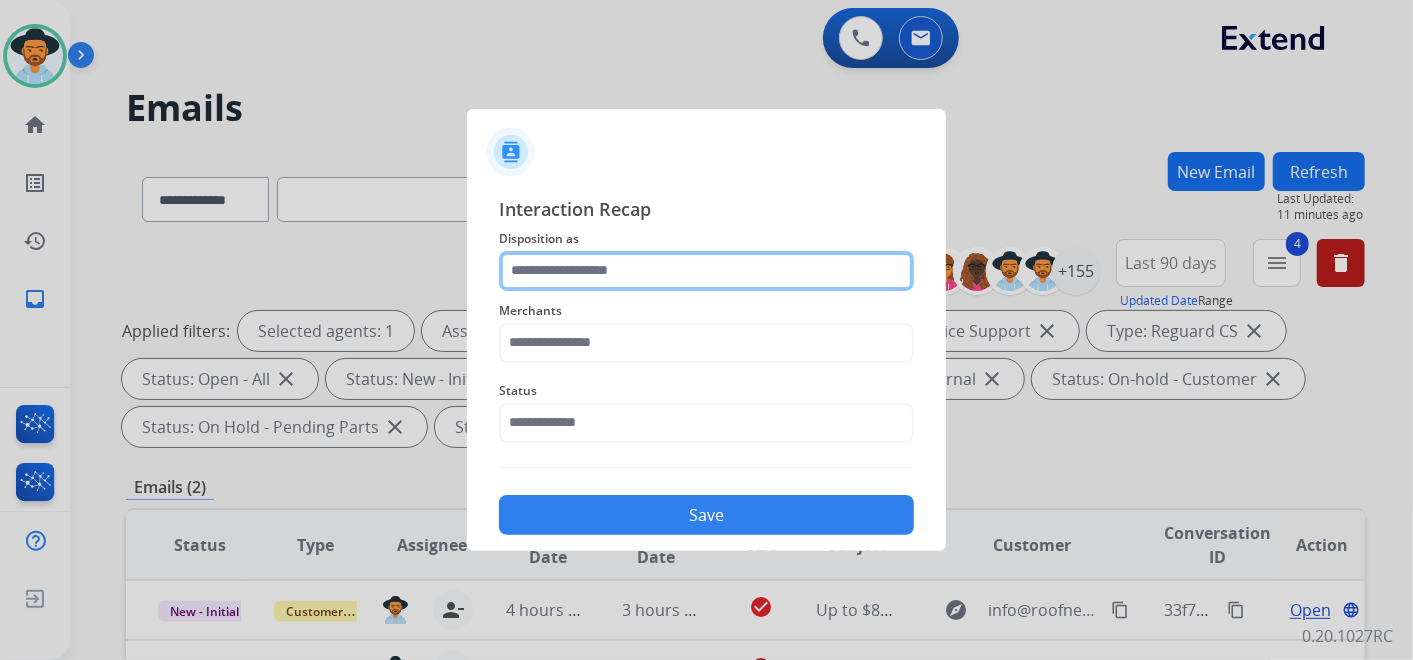 click 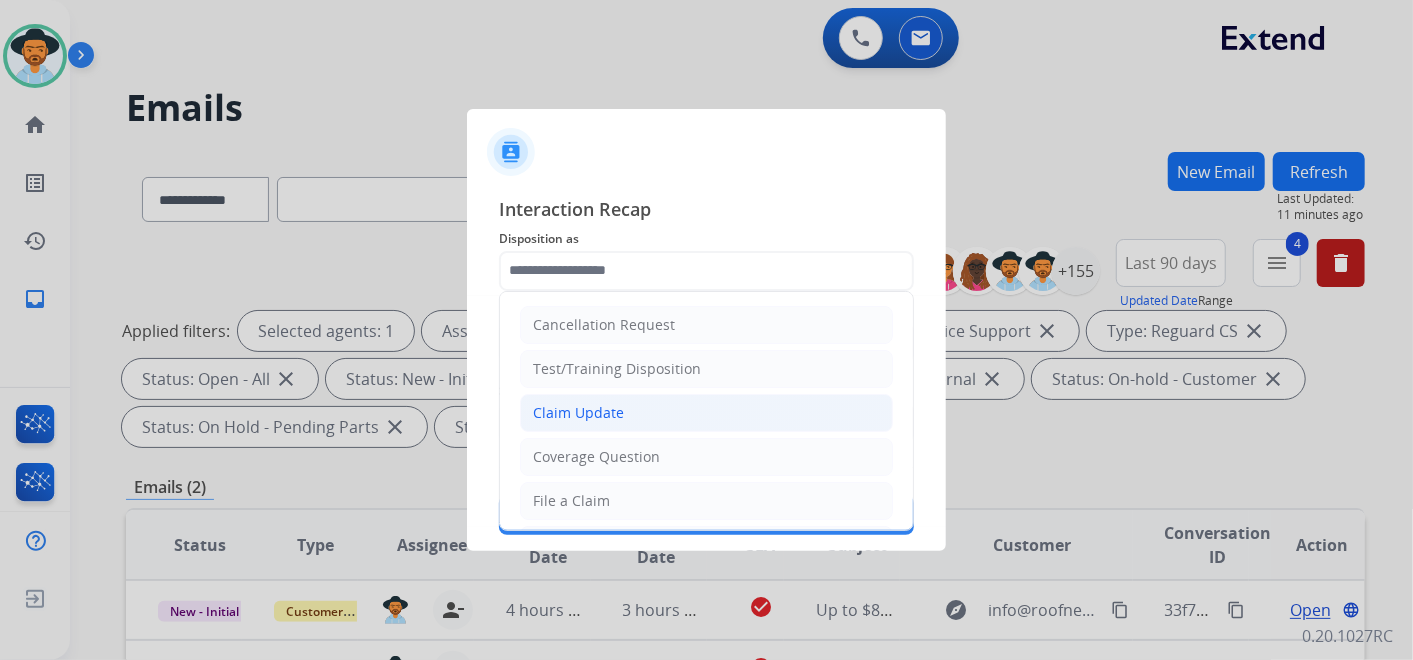 click on "Claim Update" 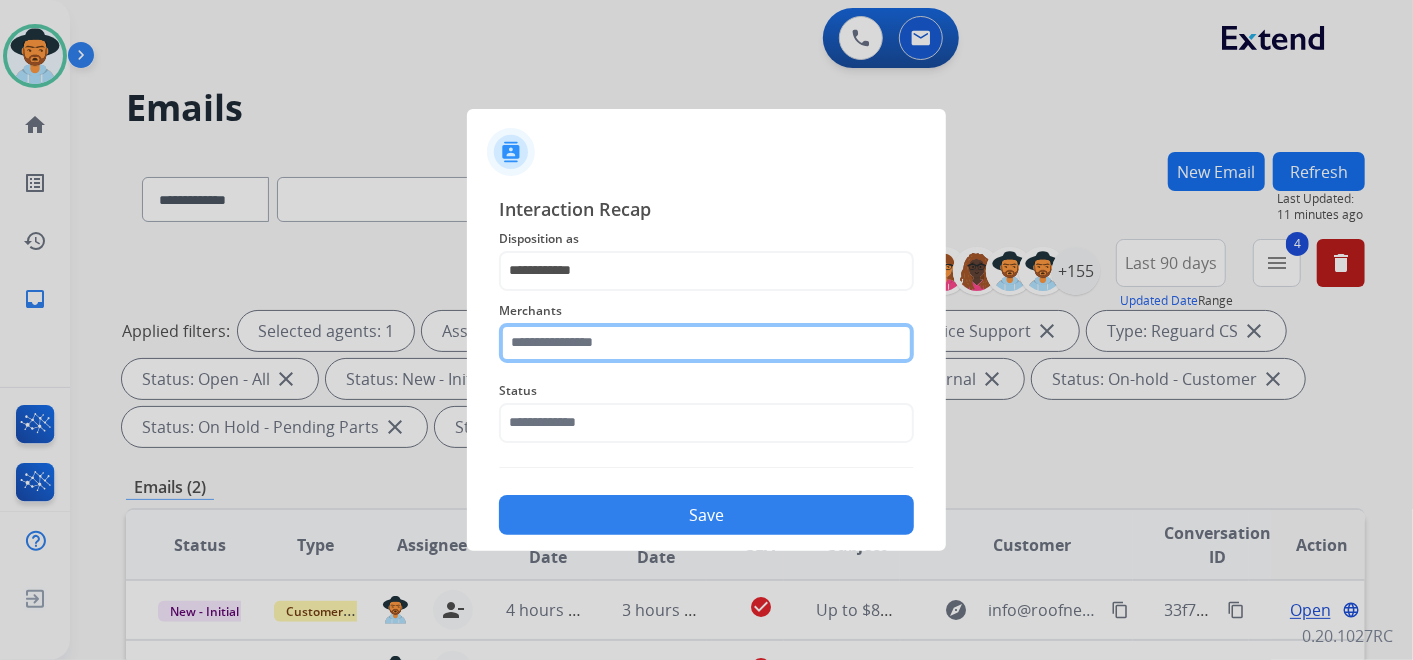 click 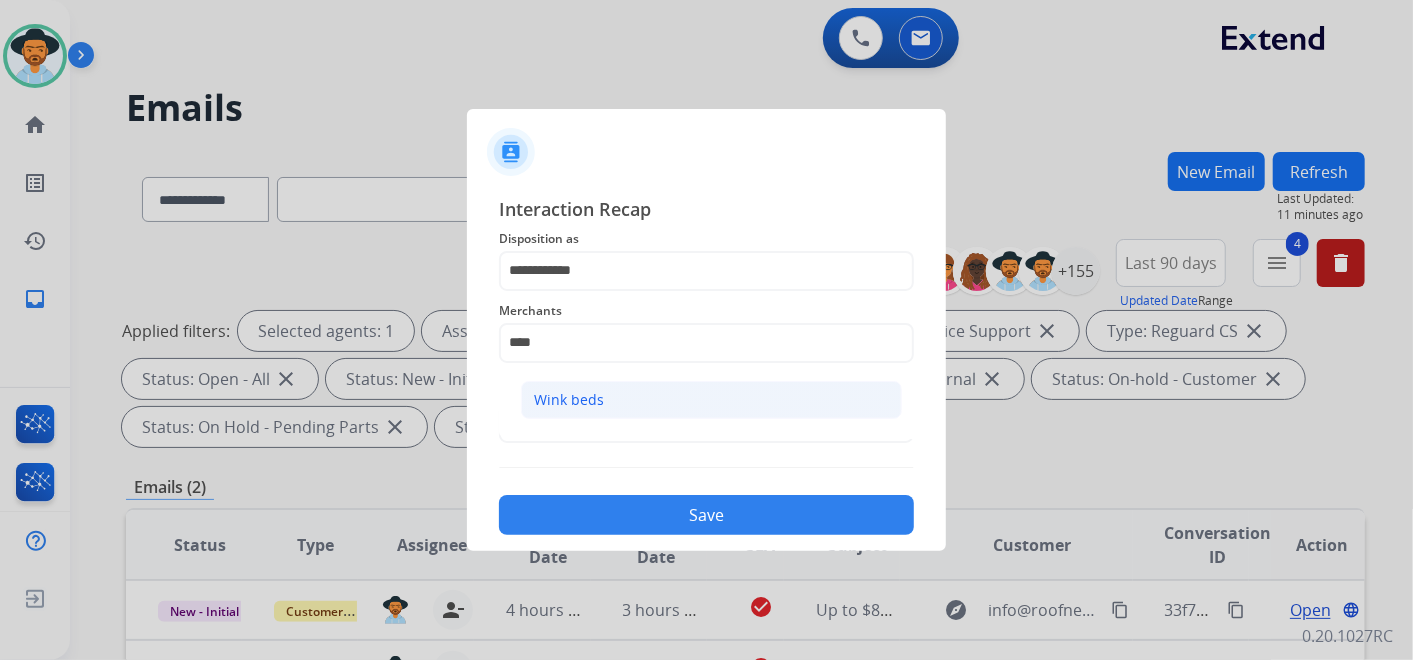 click on "Wink beds" 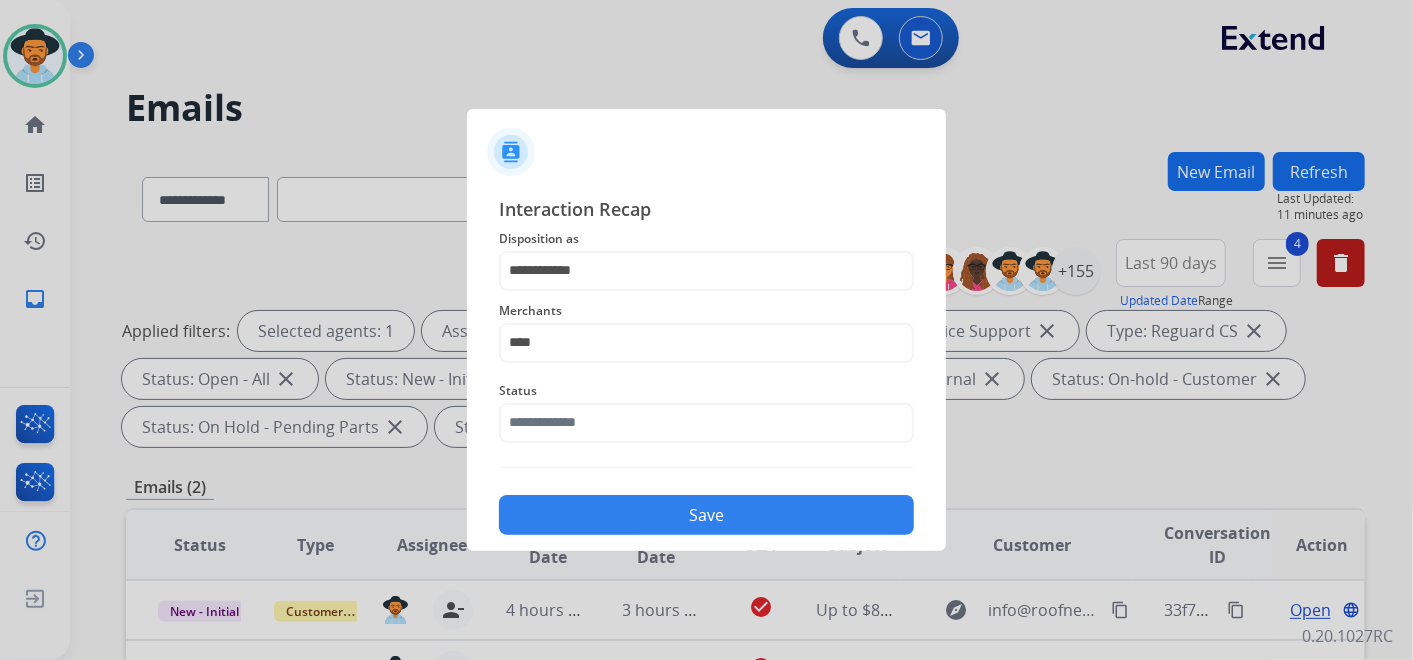 type on "*********" 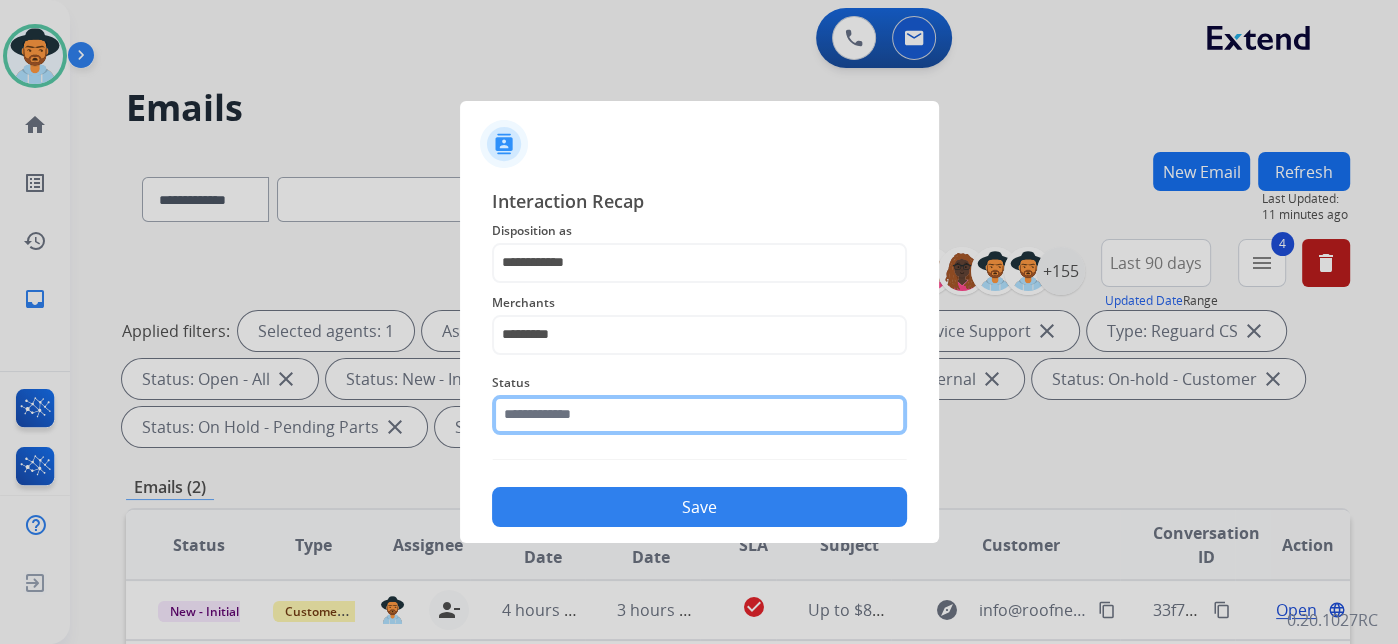 click 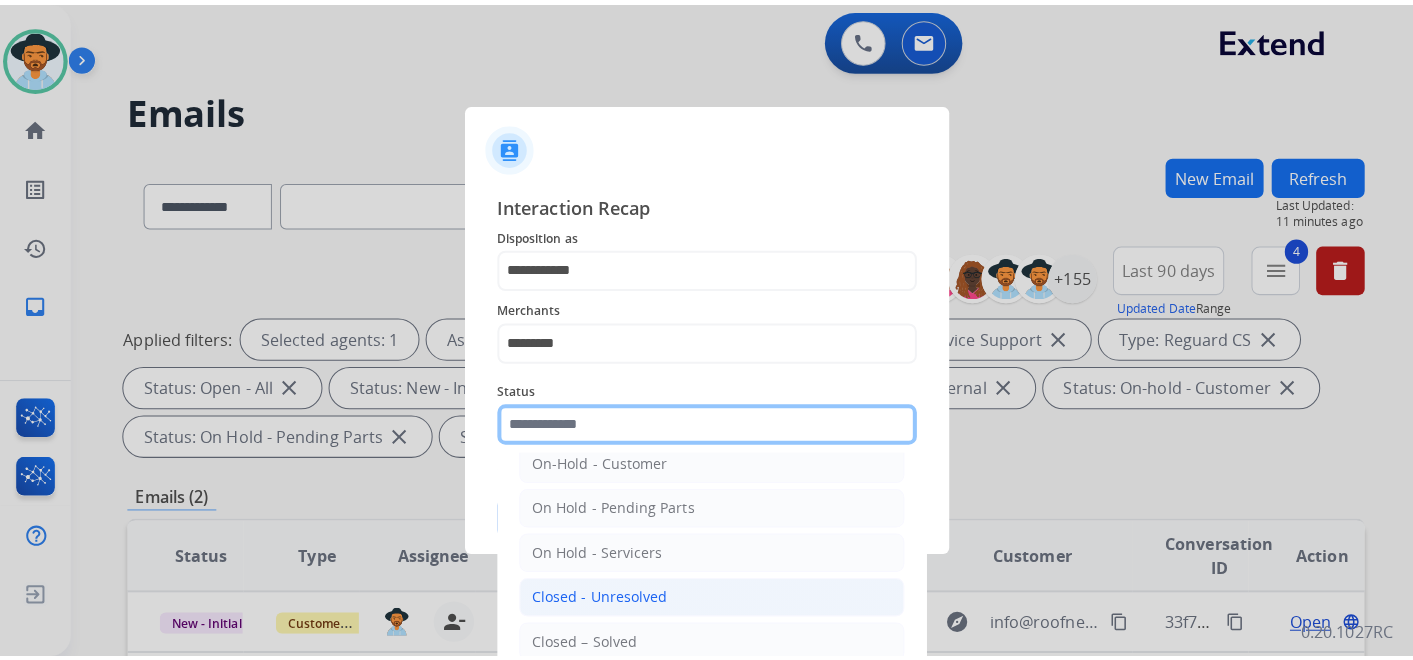 scroll, scrollTop: 111, scrollLeft: 0, axis: vertical 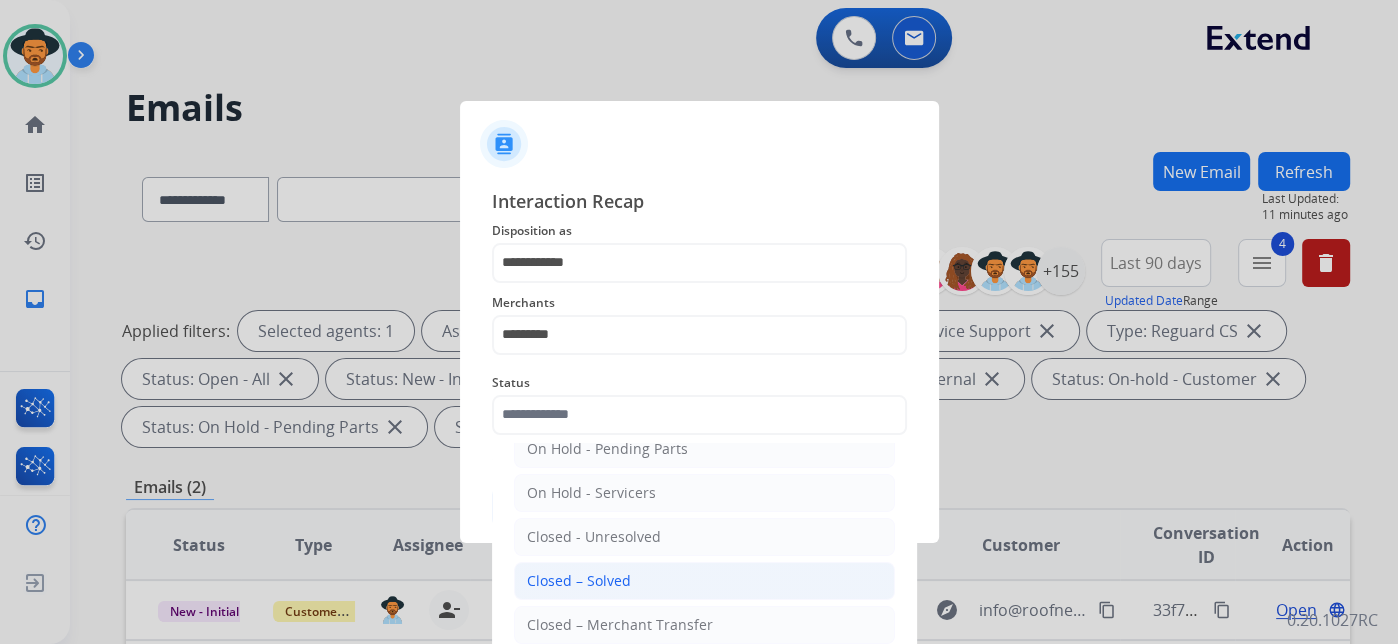 click on "Closed – Solved" 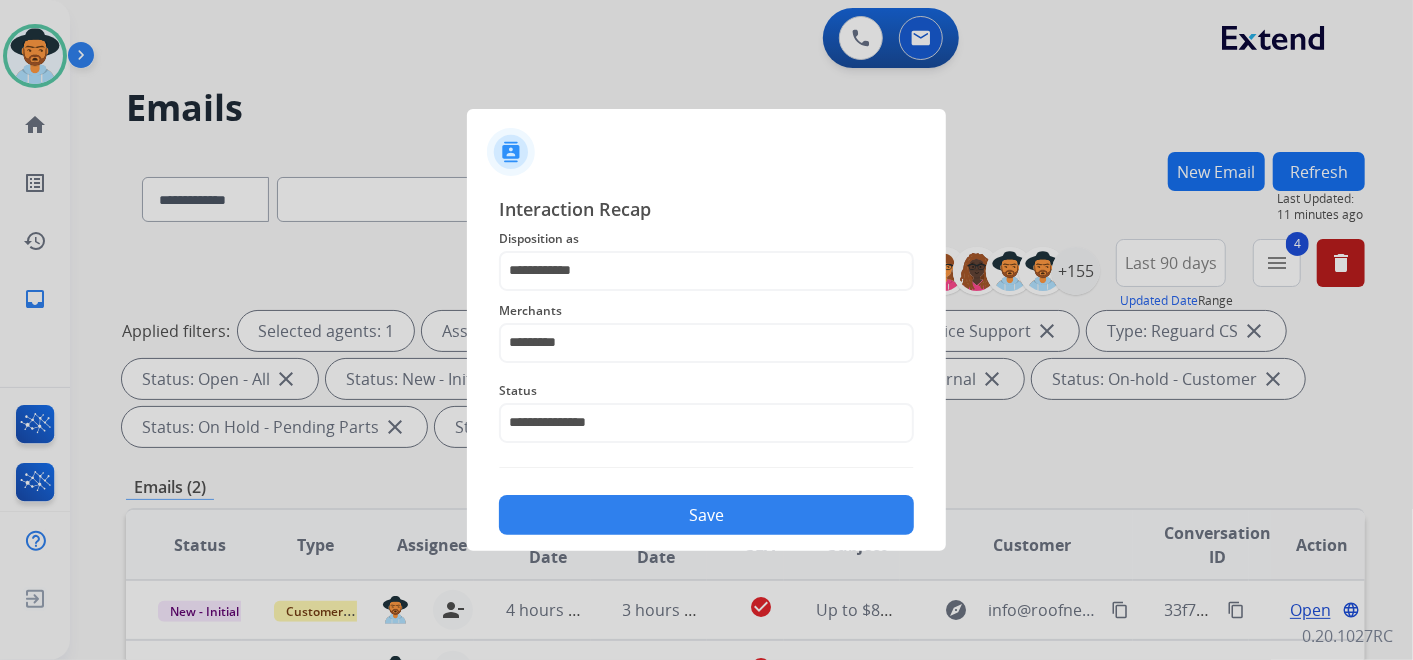 click on "Save" 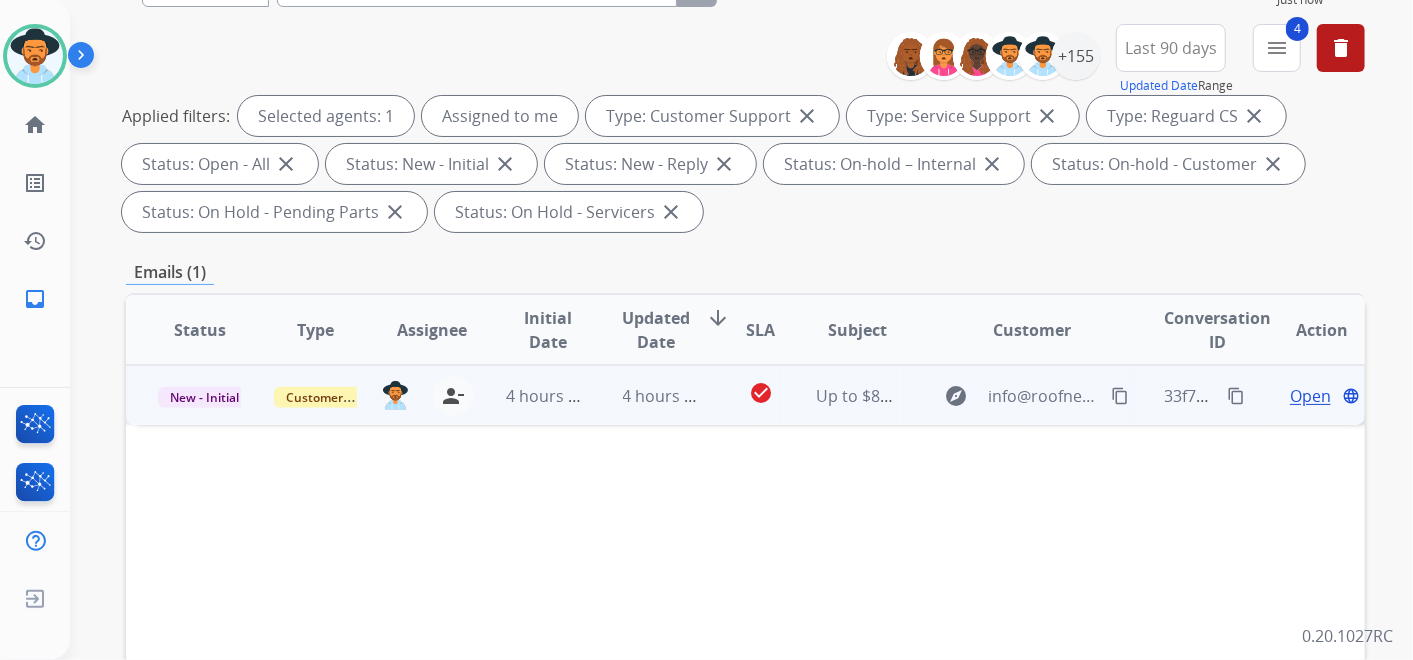 scroll, scrollTop: 111, scrollLeft: 0, axis: vertical 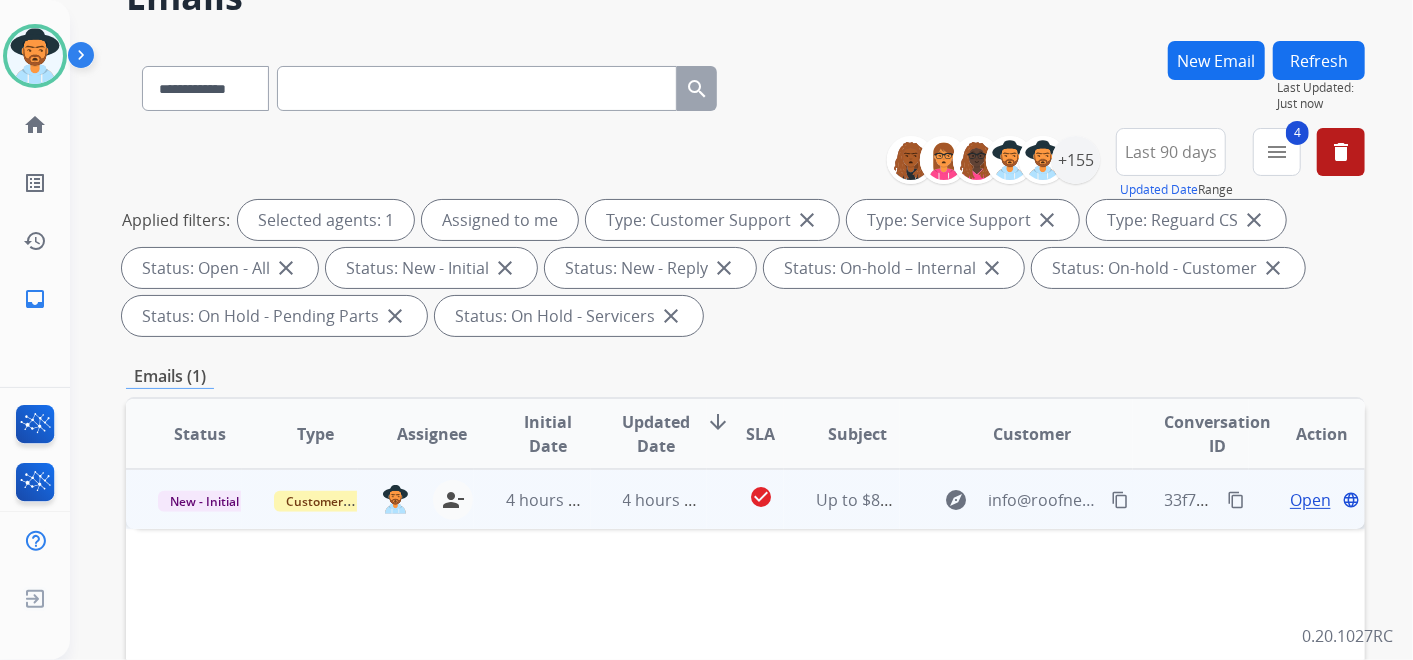 click on "Open" at bounding box center (1310, 500) 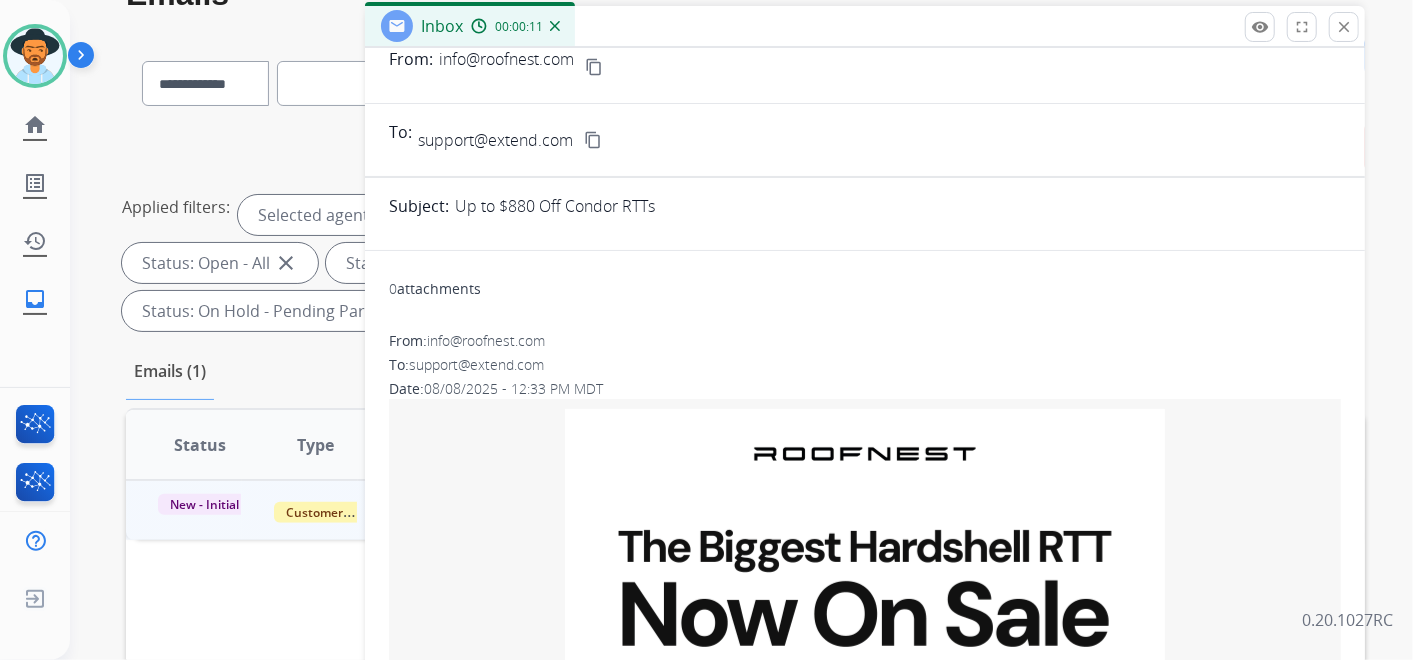 scroll, scrollTop: 0, scrollLeft: 0, axis: both 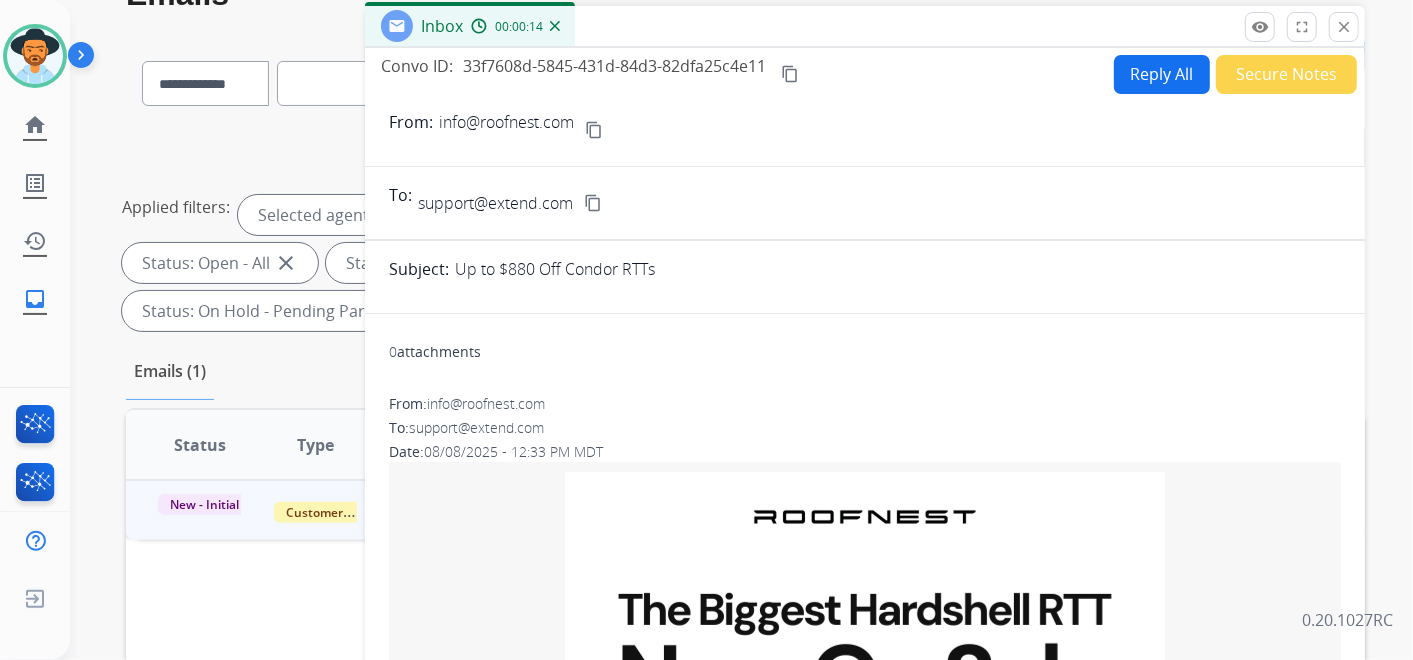 click on "Secure Notes" at bounding box center (1286, 74) 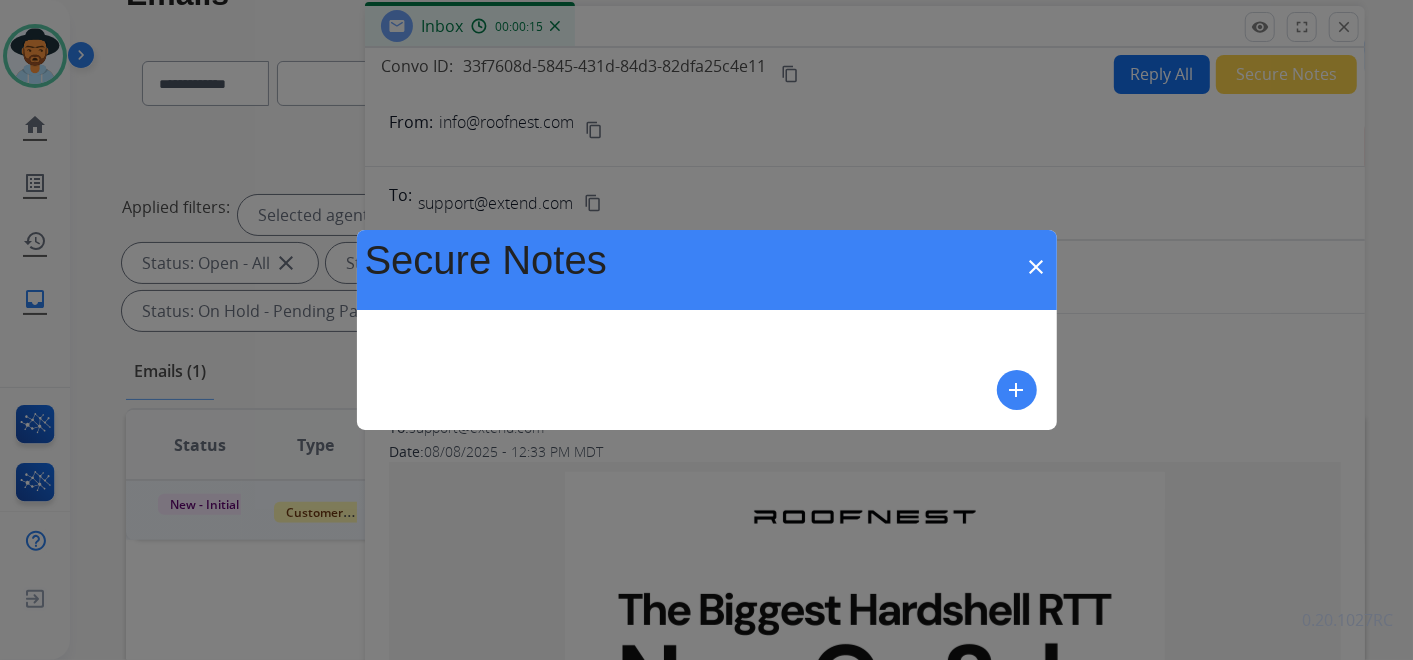 click on "add" at bounding box center [1017, 390] 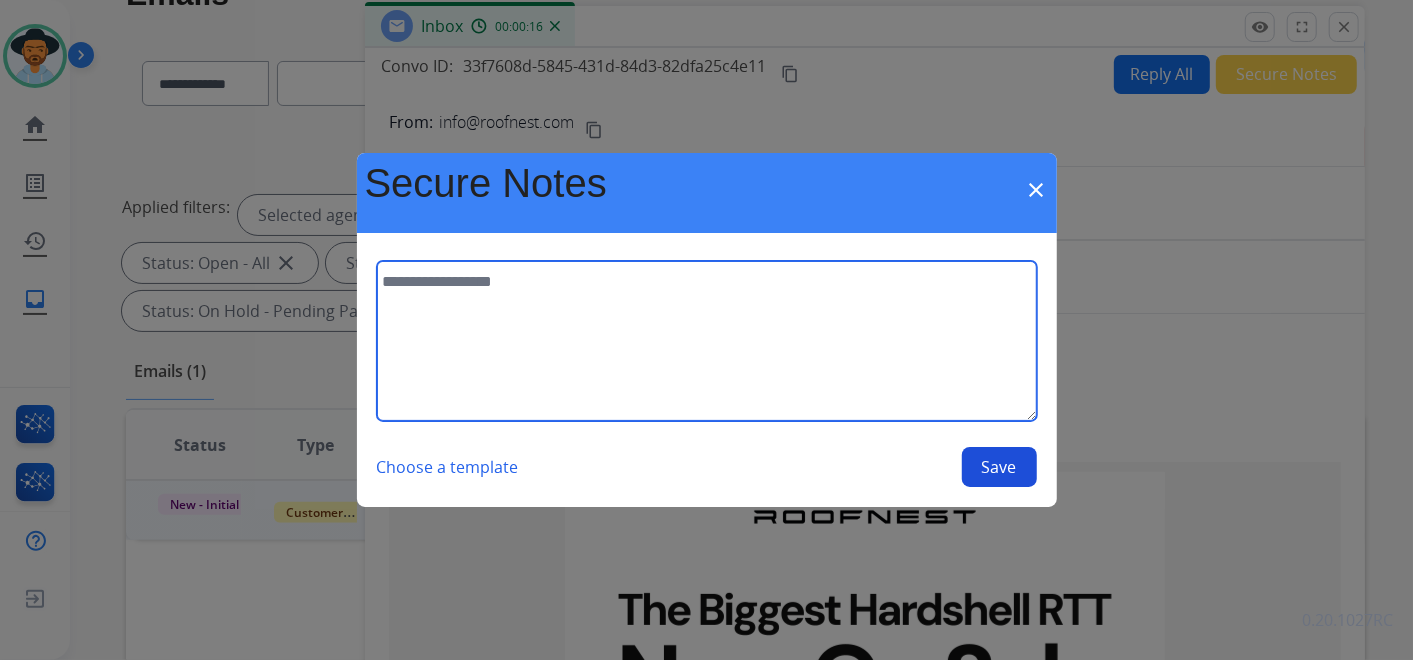 click at bounding box center [707, 341] 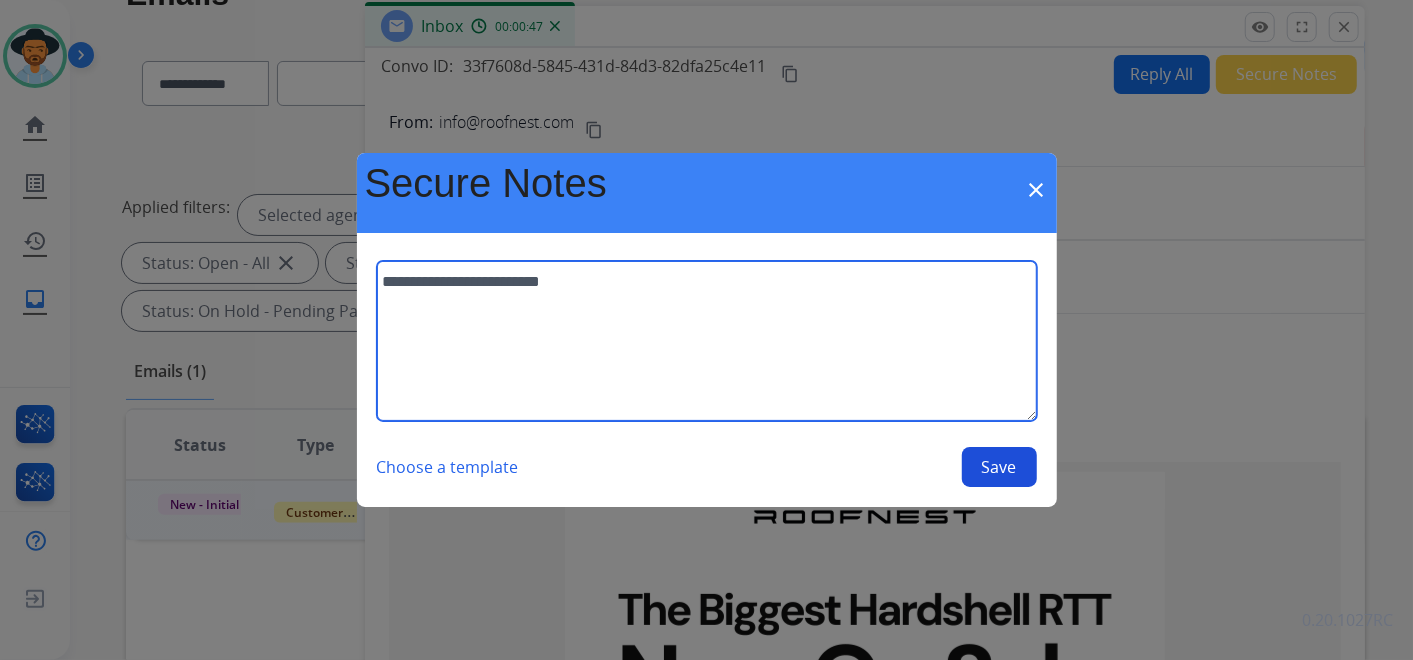 type on "**********" 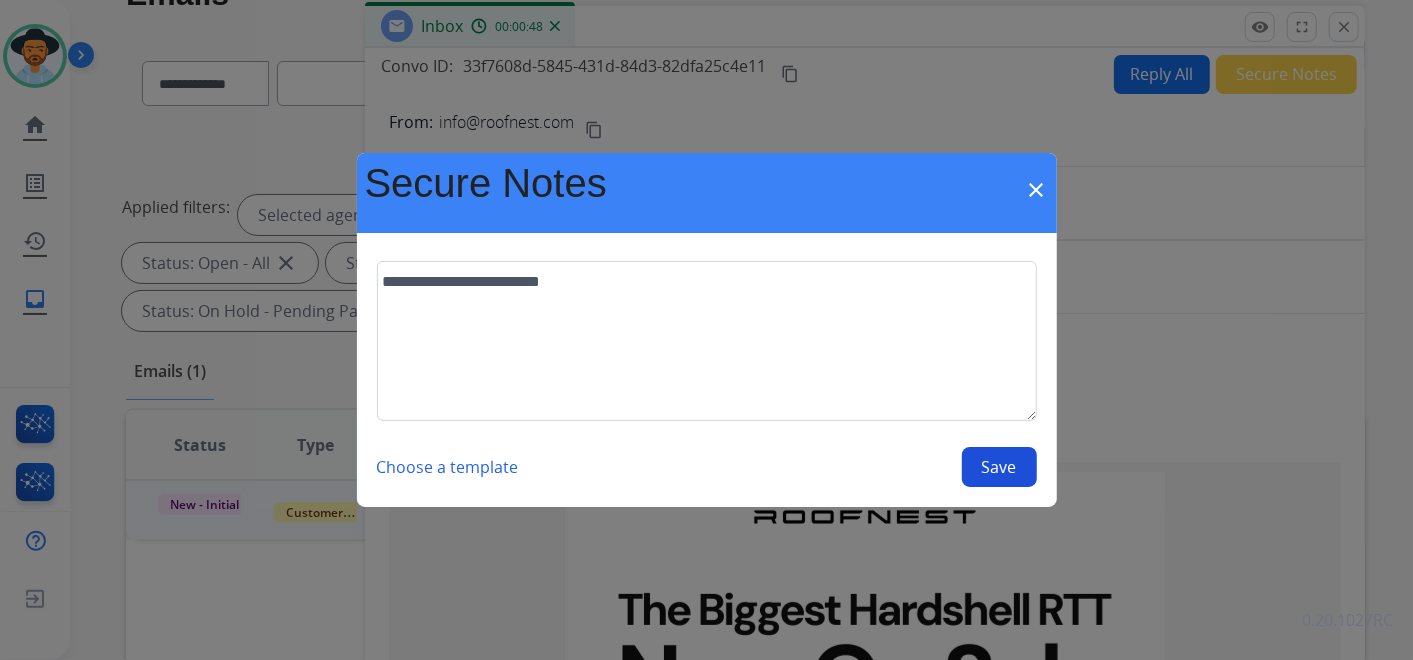 click on "close" at bounding box center (1037, 190) 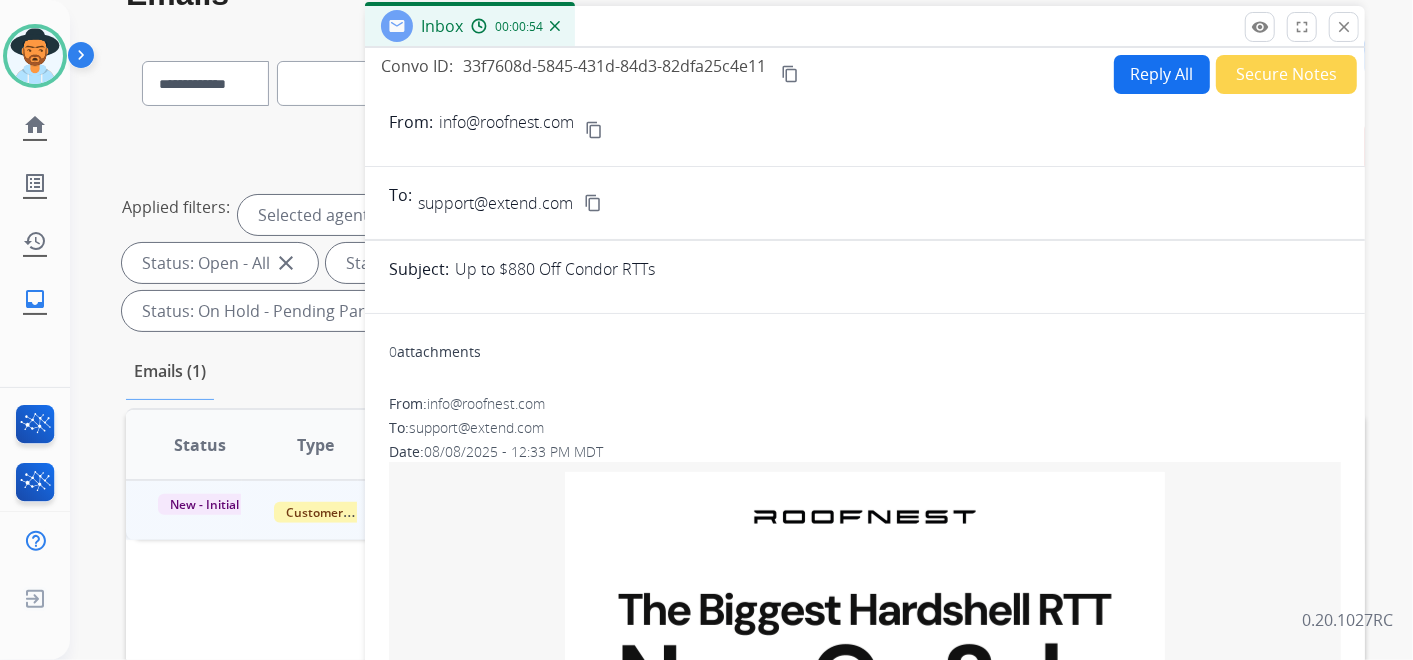 click on "content_copy" at bounding box center (594, 130) 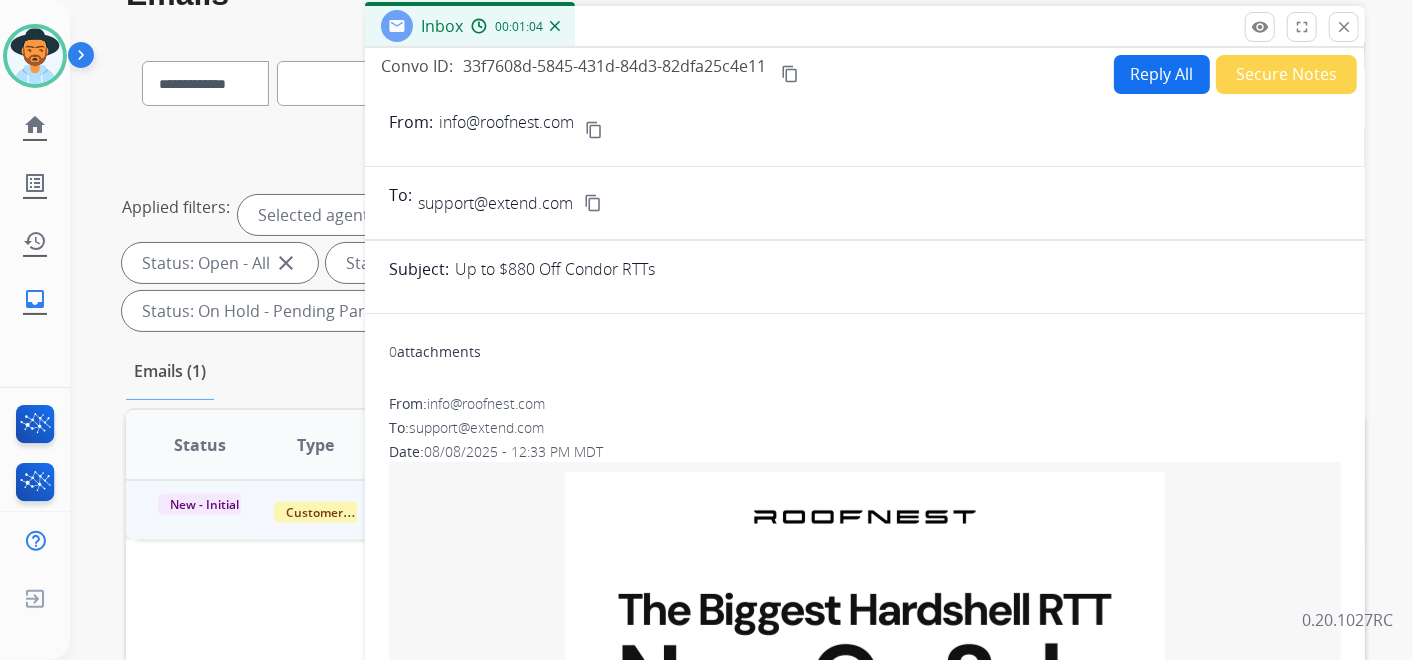 click on "Secure Notes" at bounding box center (1286, 74) 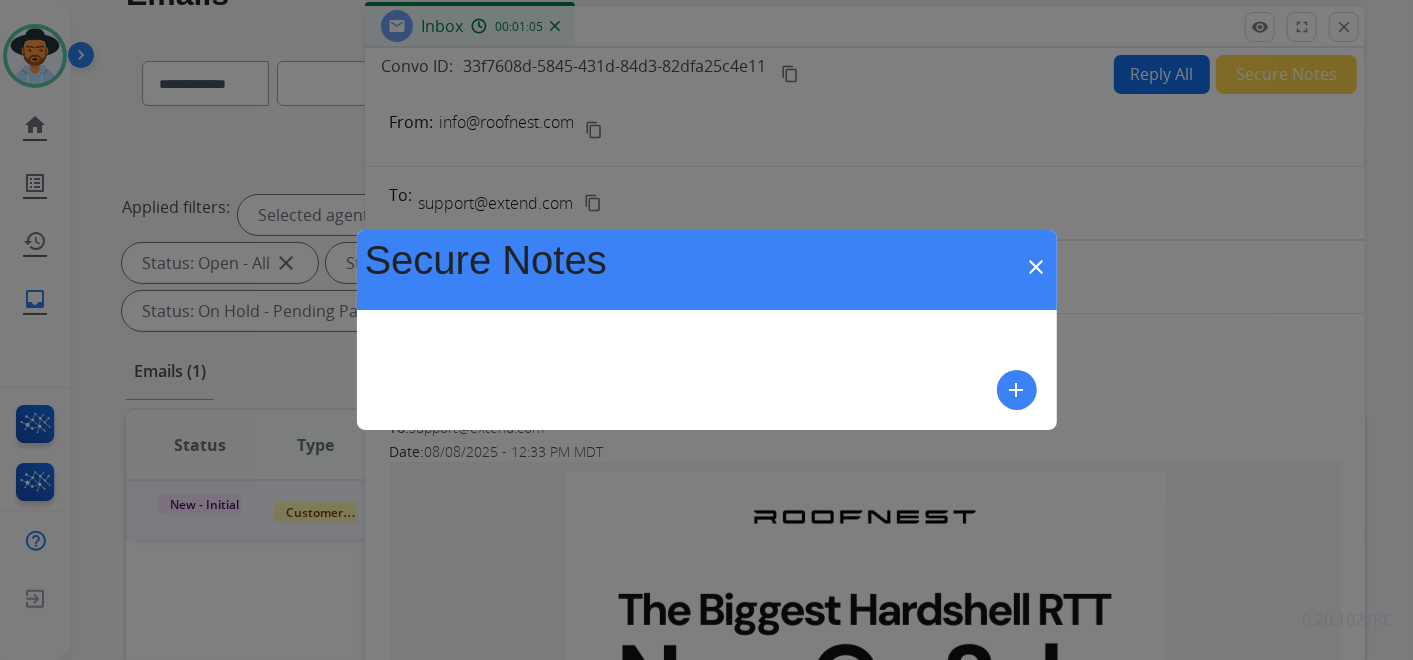 click on "add" at bounding box center [1017, 390] 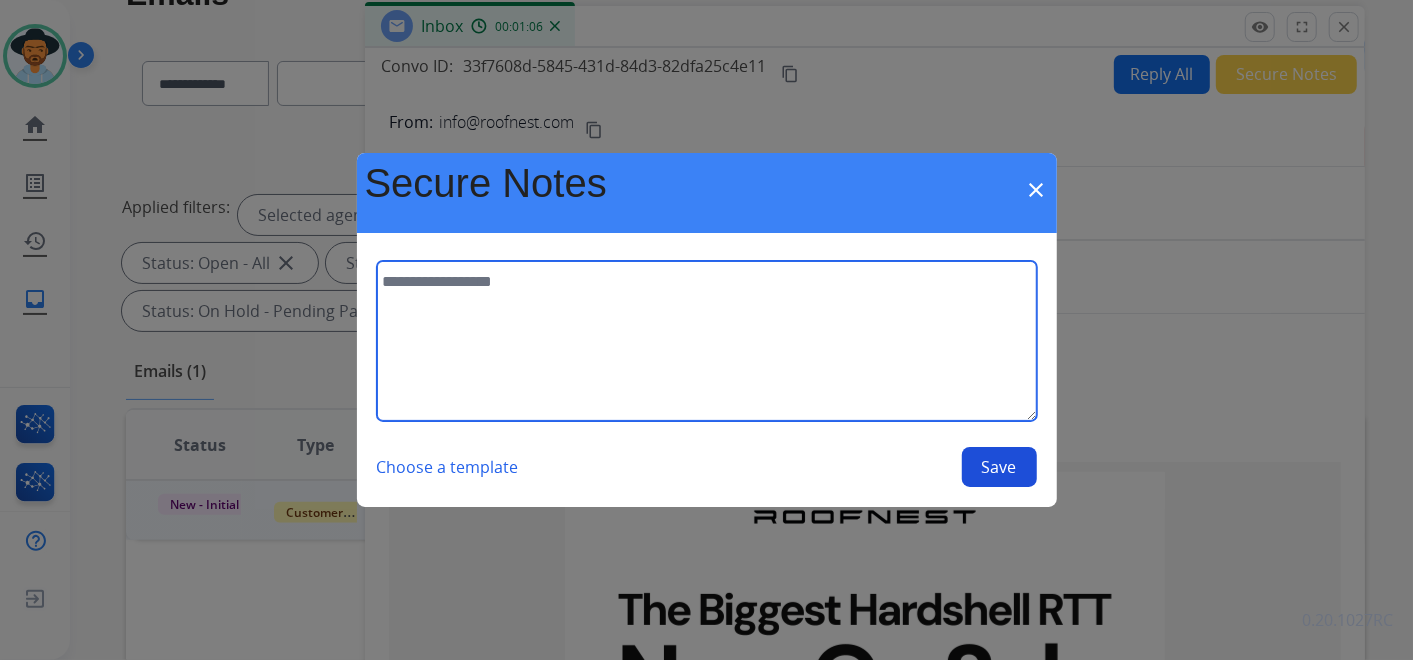 click at bounding box center [707, 341] 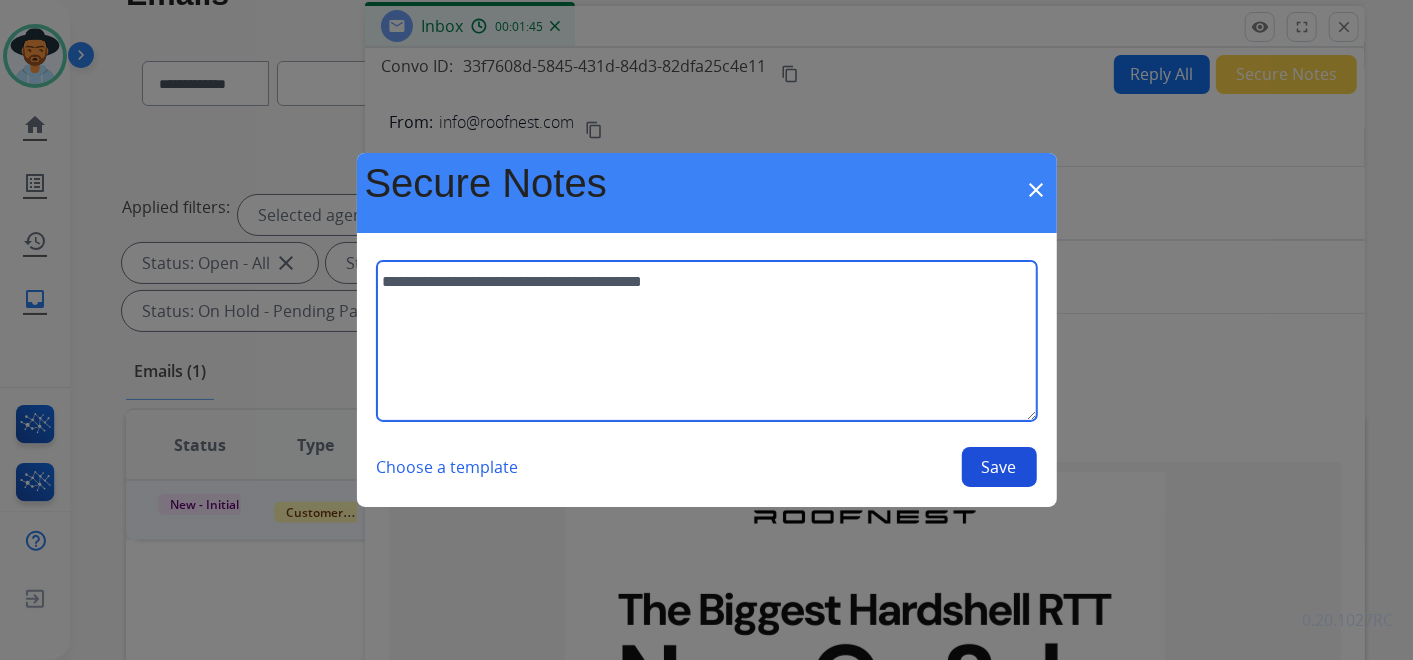 drag, startPoint x: 411, startPoint y: 283, endPoint x: 792, endPoint y: 324, distance: 383.19968 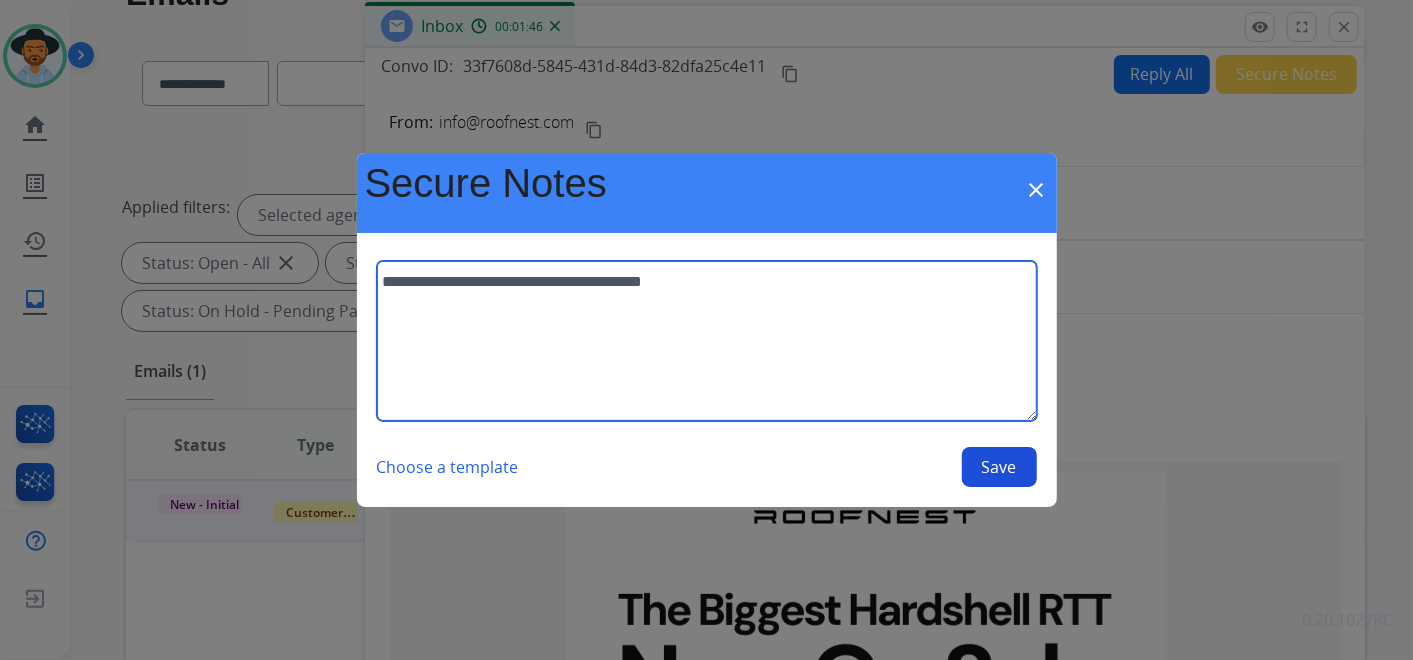 click on "**********" at bounding box center (707, 341) 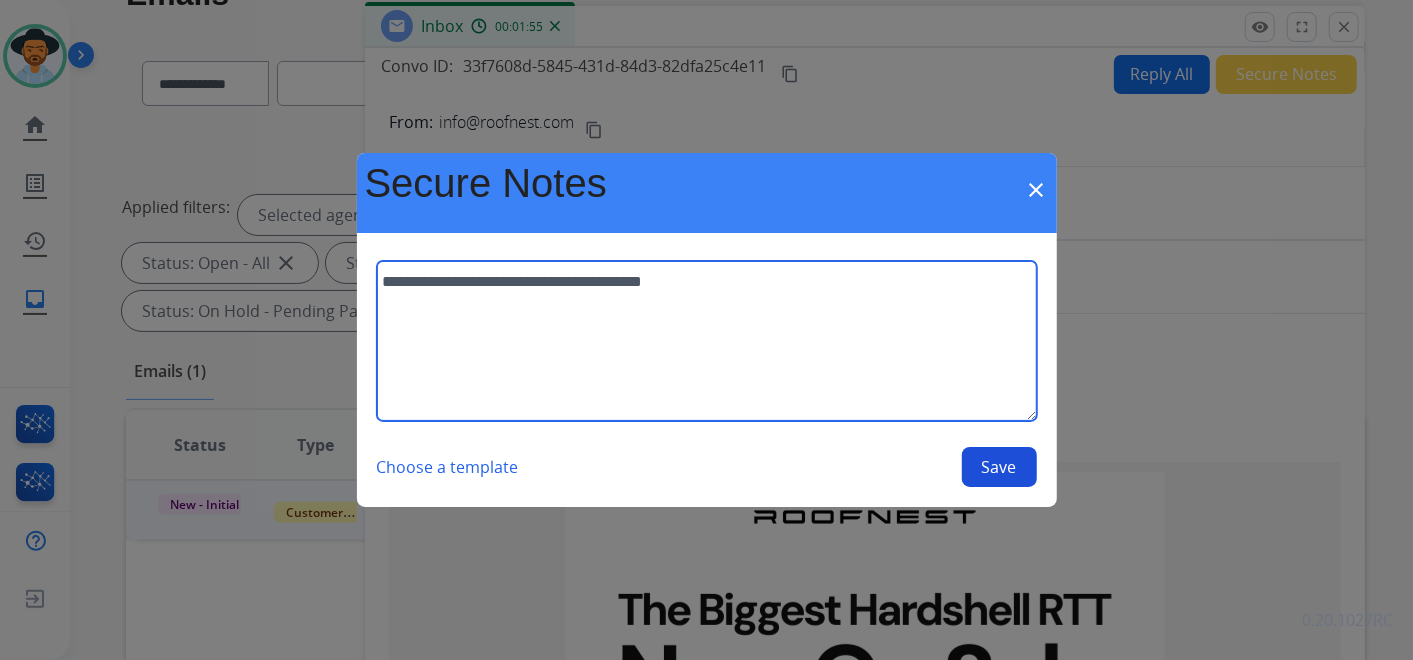 type on "**********" 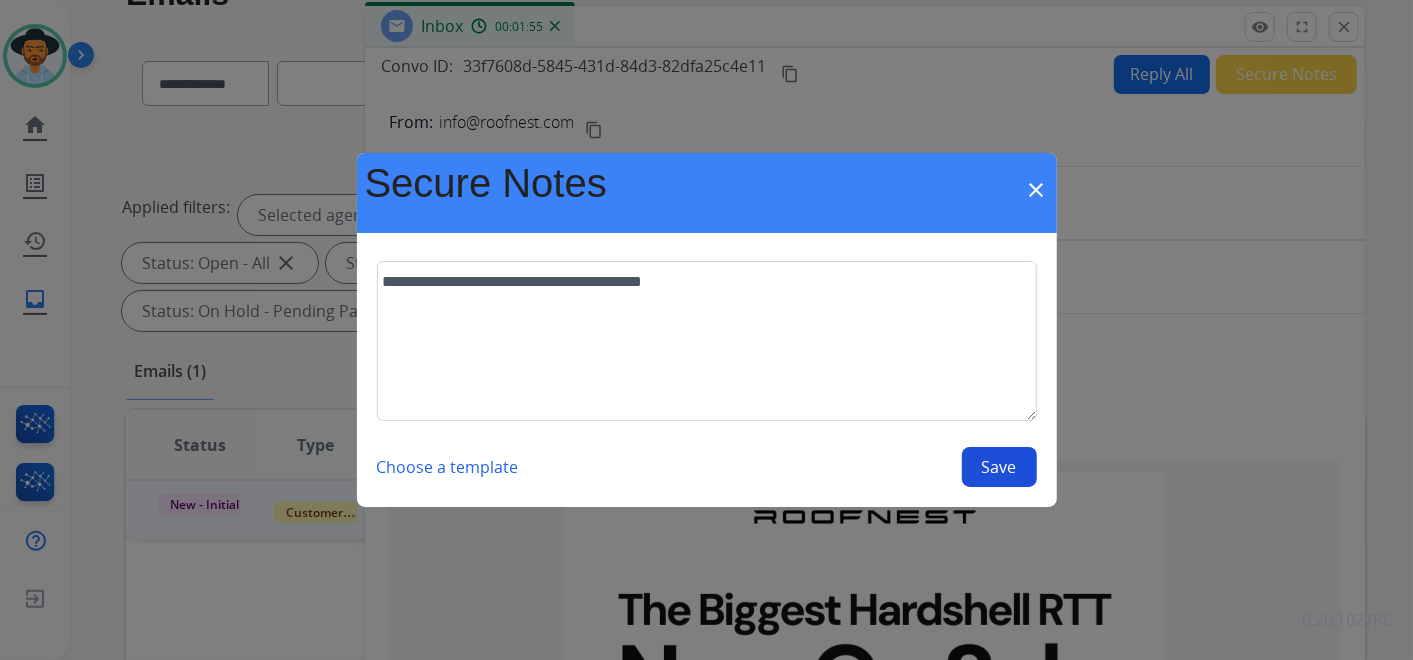 click on "Save" at bounding box center (999, 467) 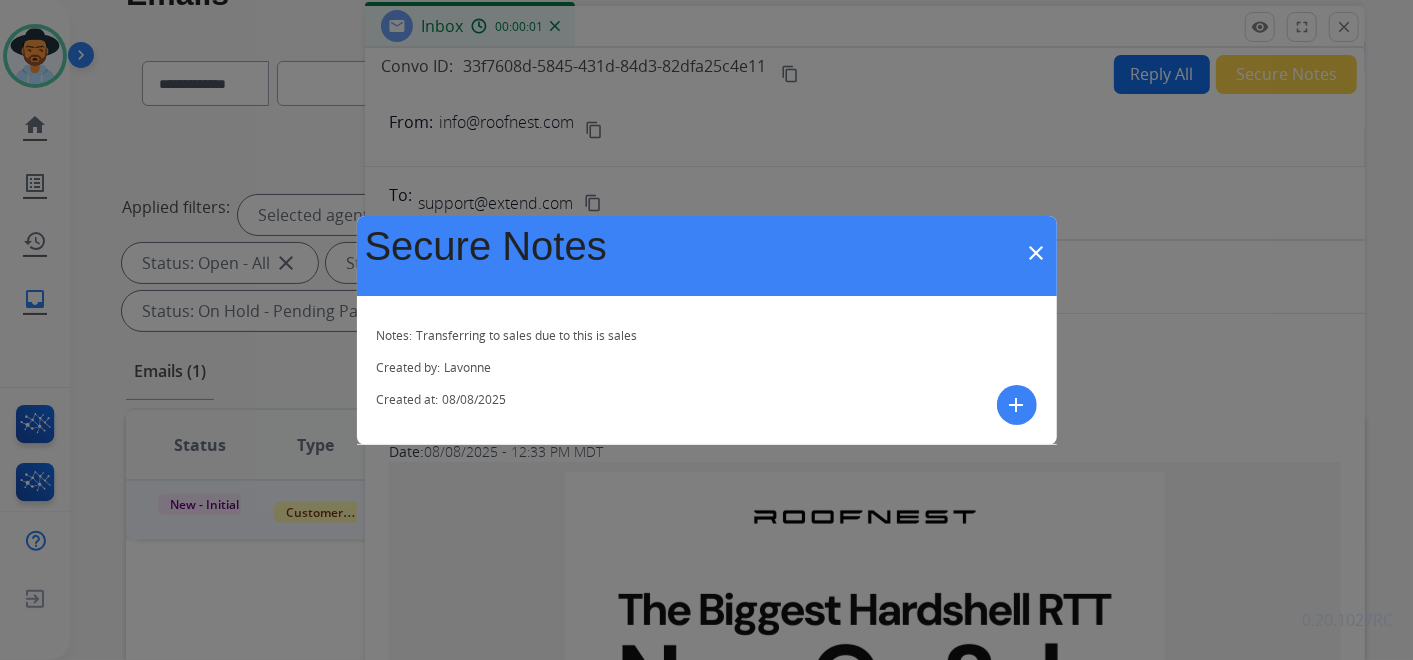click on "Secure Notes close" at bounding box center [707, 256] 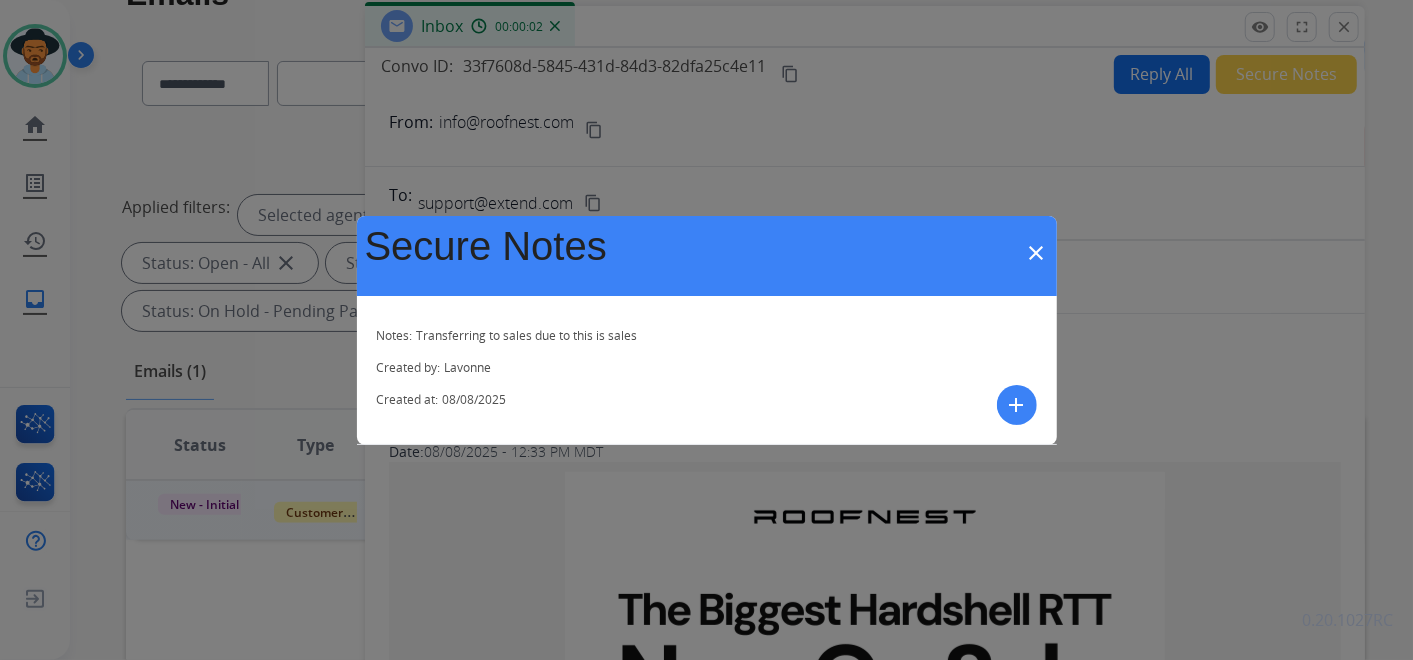 click on "close" at bounding box center (1037, 253) 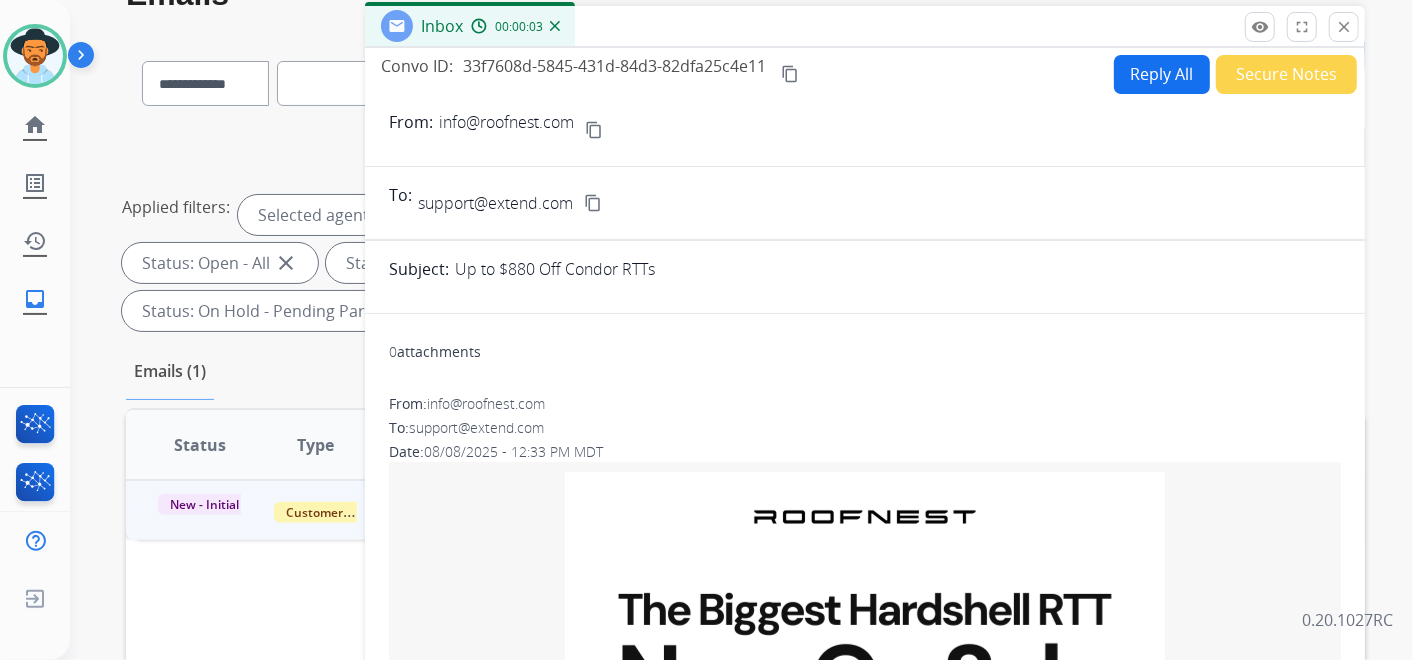 click on "close" at bounding box center (1344, 27) 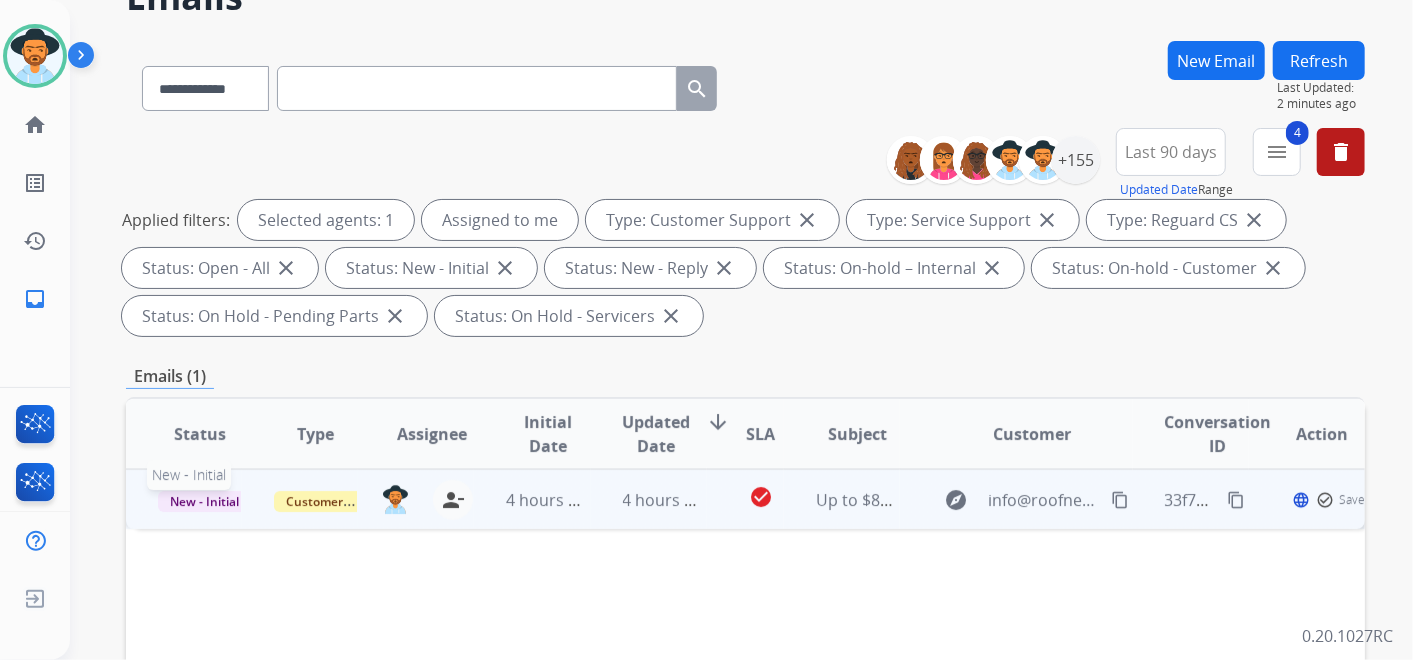 click on "New - Initial" at bounding box center [204, 501] 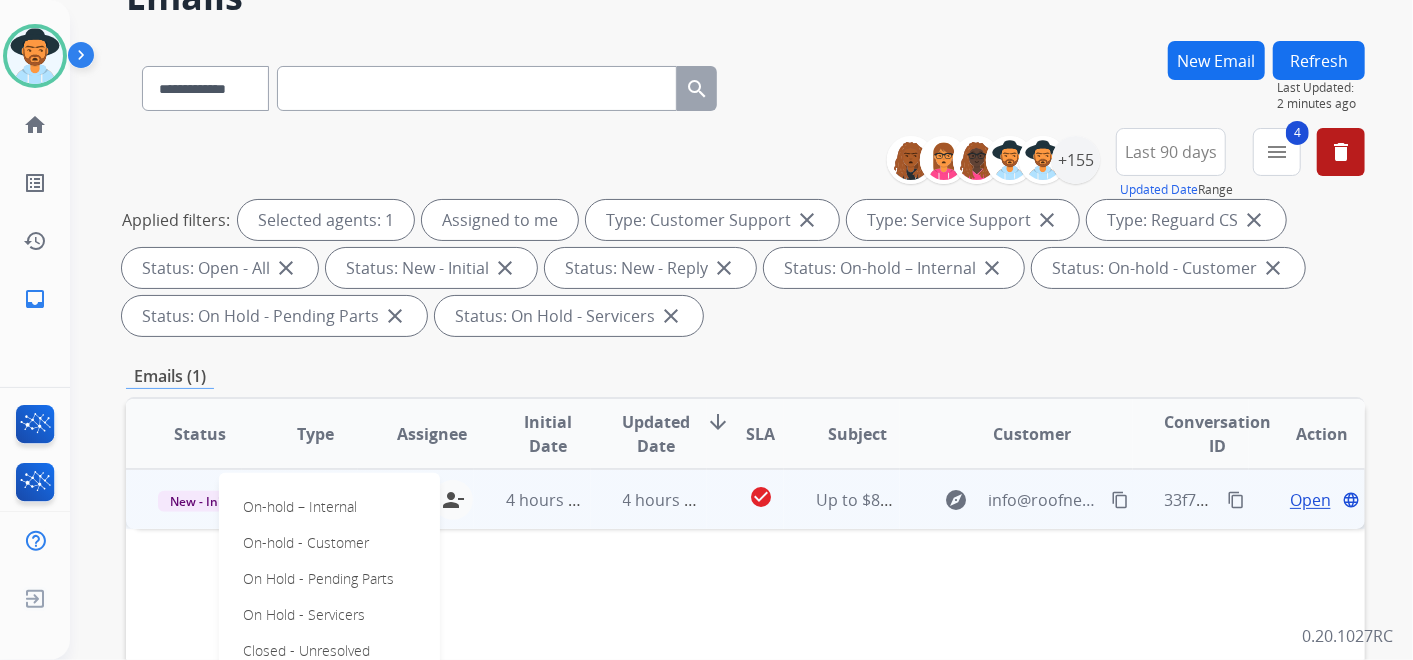 drag, startPoint x: 592, startPoint y: 568, endPoint x: 579, endPoint y: 566, distance: 13.152946 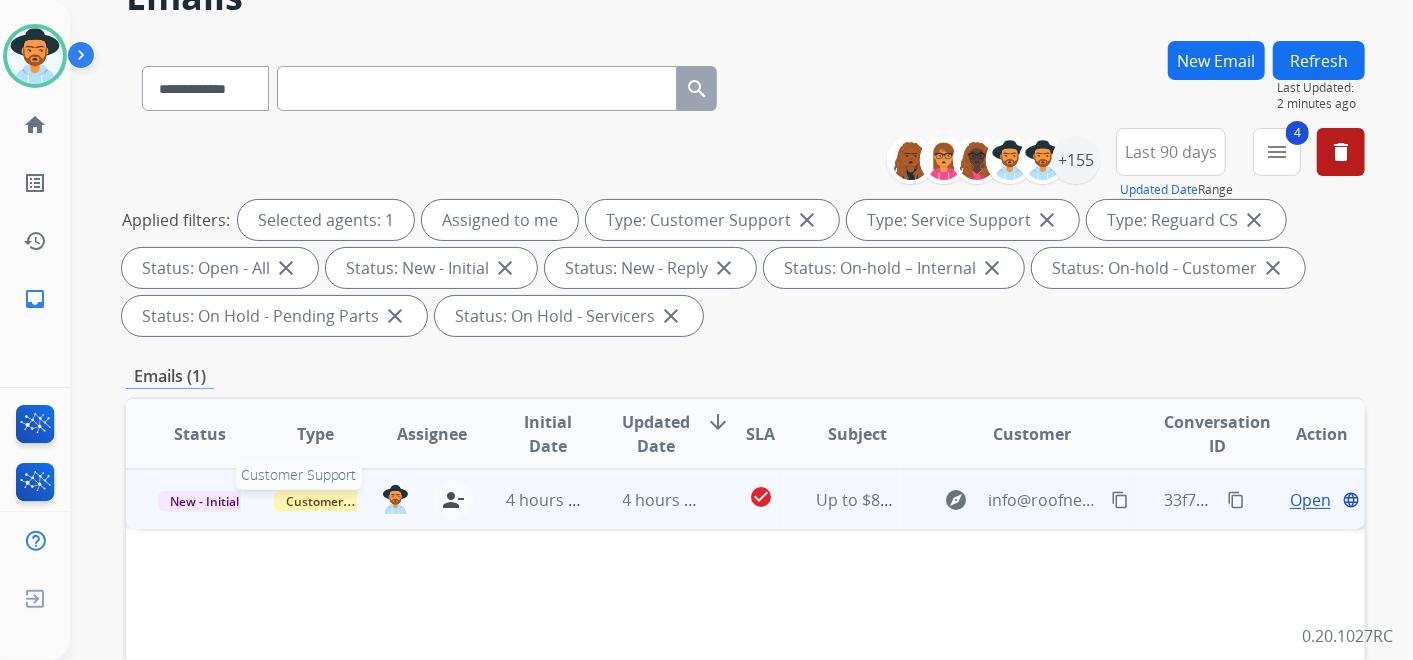 click on "Customer Support" at bounding box center [339, 501] 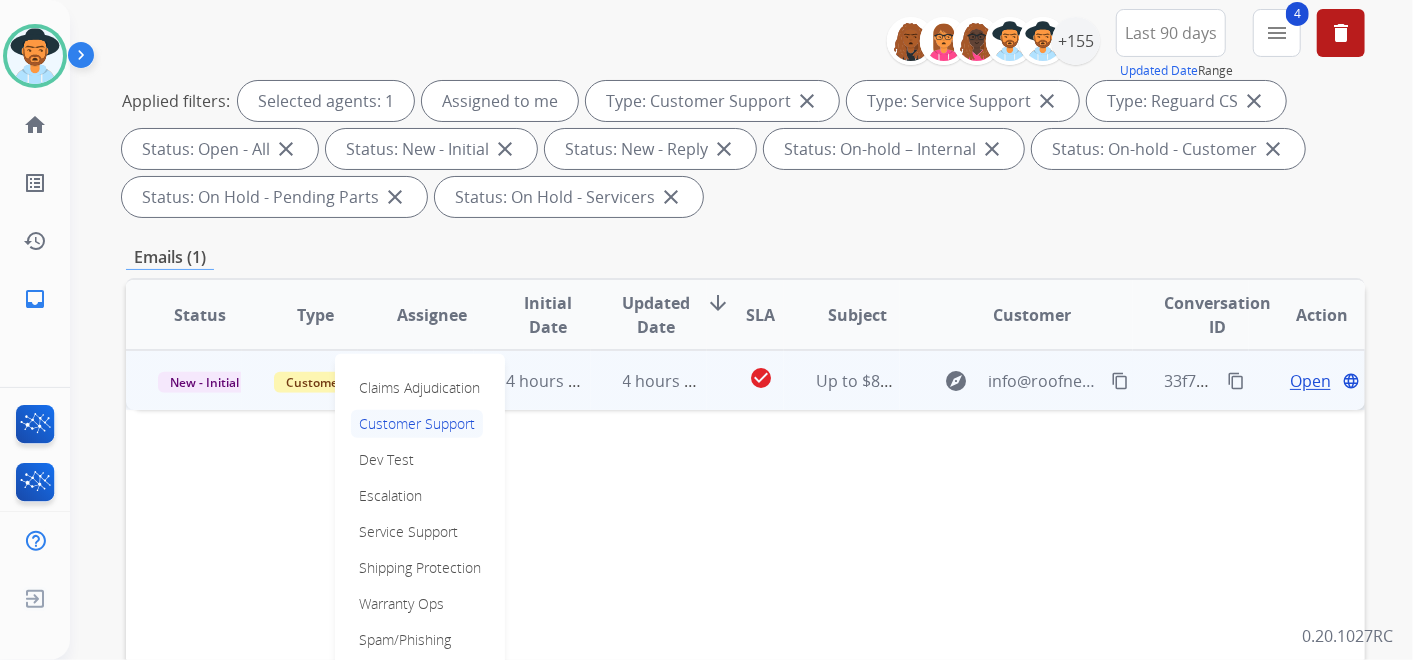 scroll, scrollTop: 333, scrollLeft: 0, axis: vertical 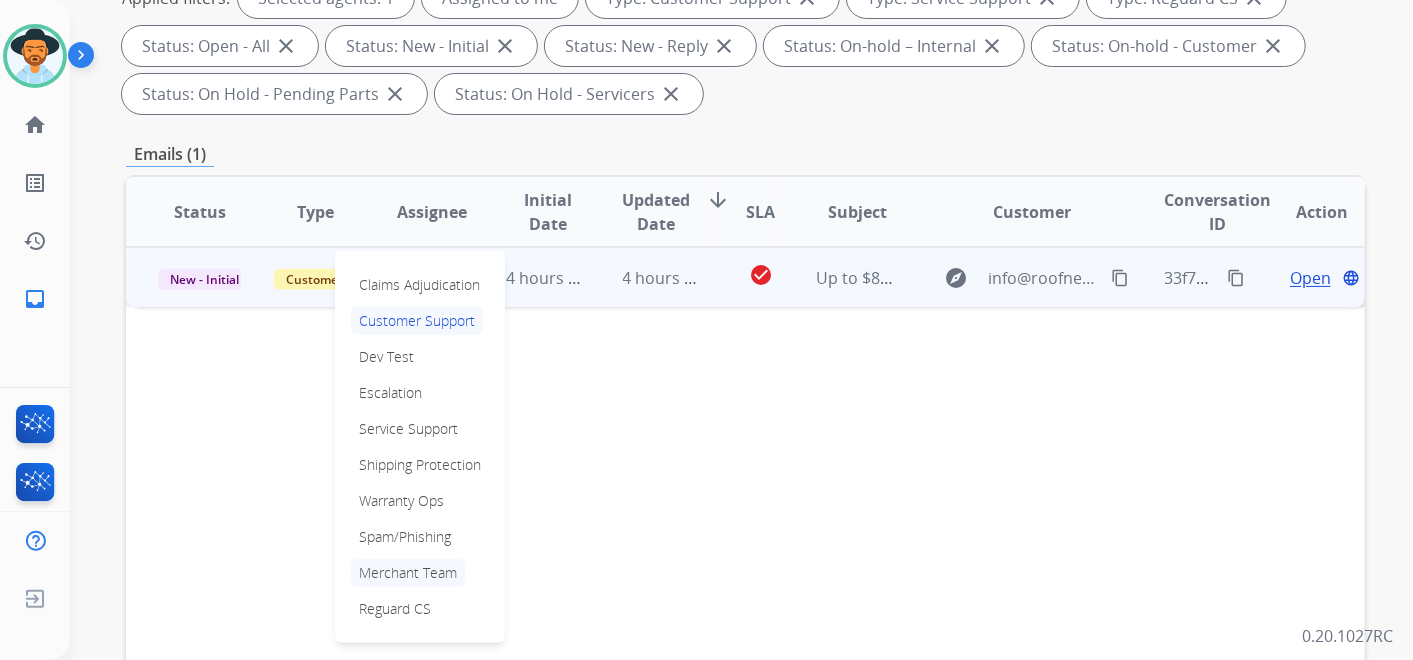 click on "Merchant Team" at bounding box center [408, 573] 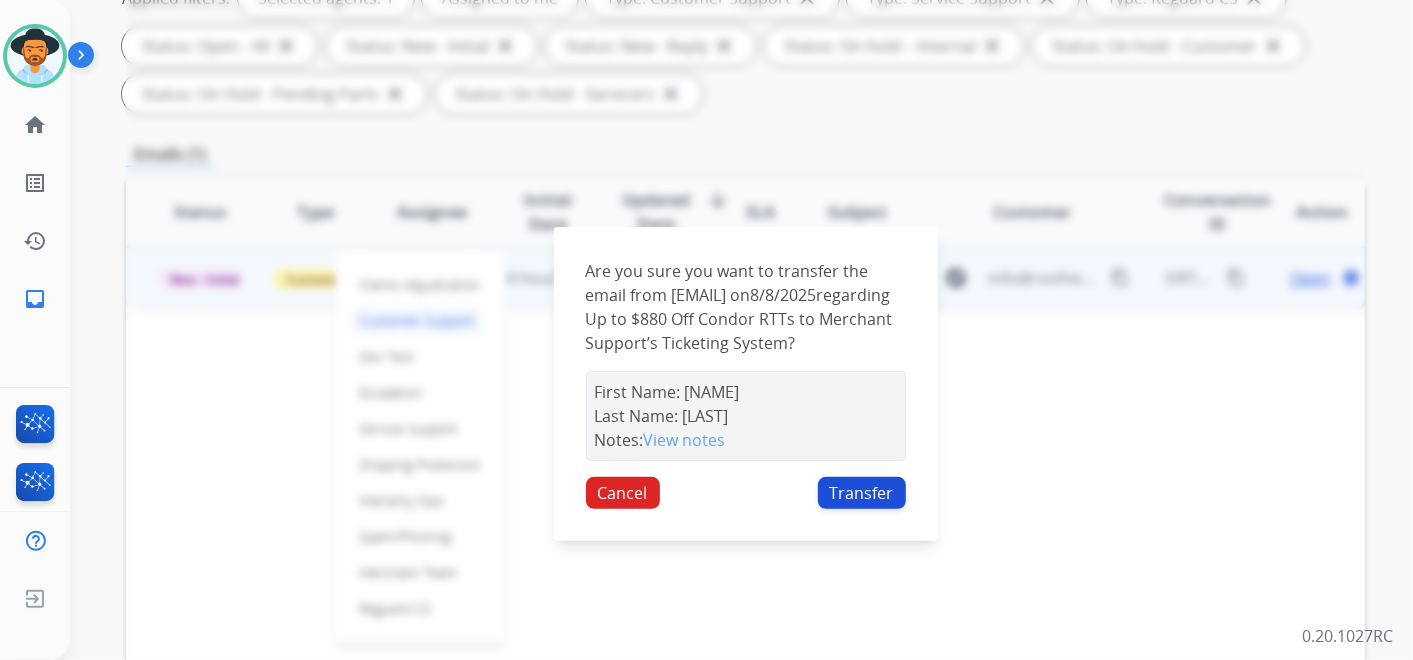 click on "Transfer" at bounding box center [862, 493] 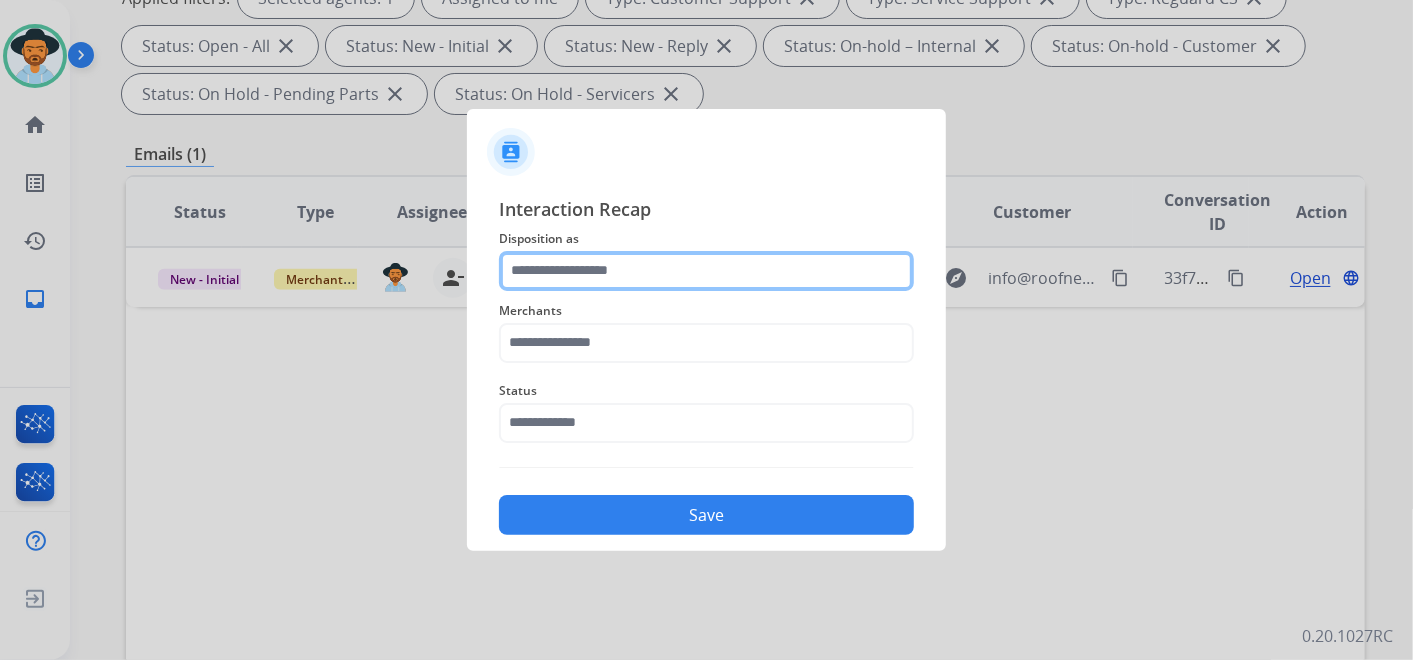 click 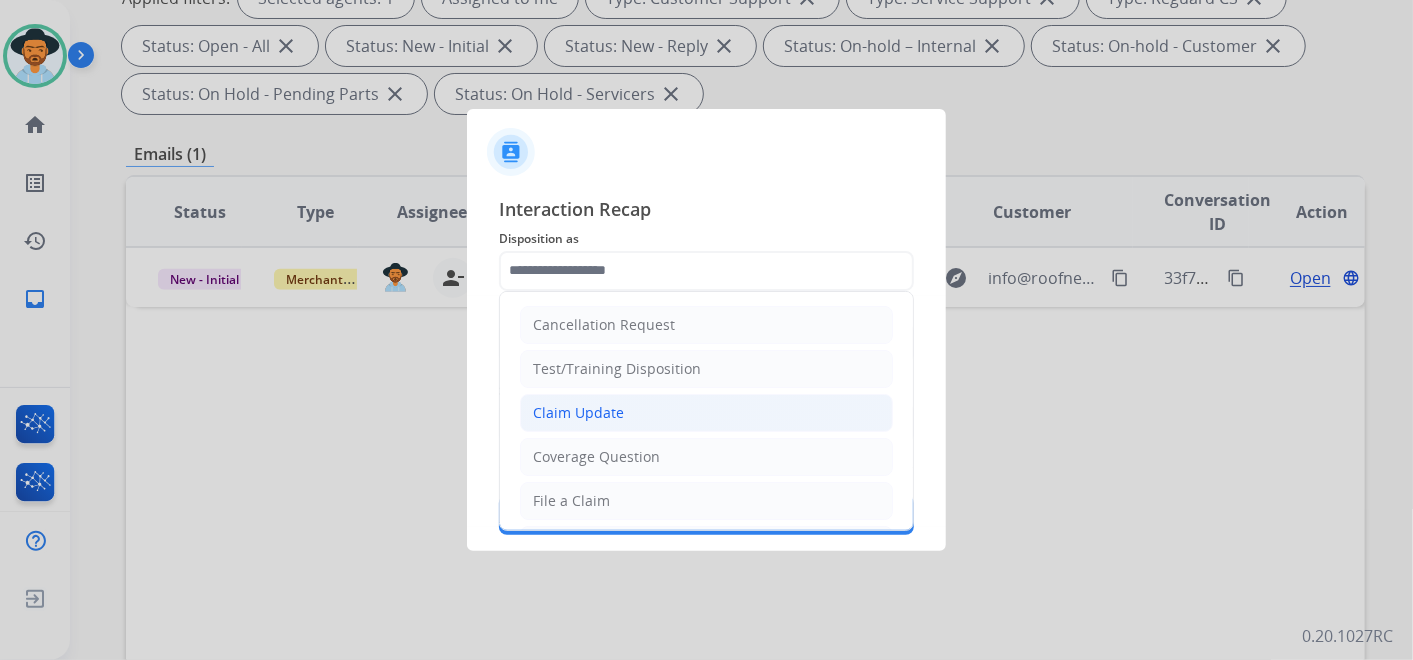 click on "Claim Update" 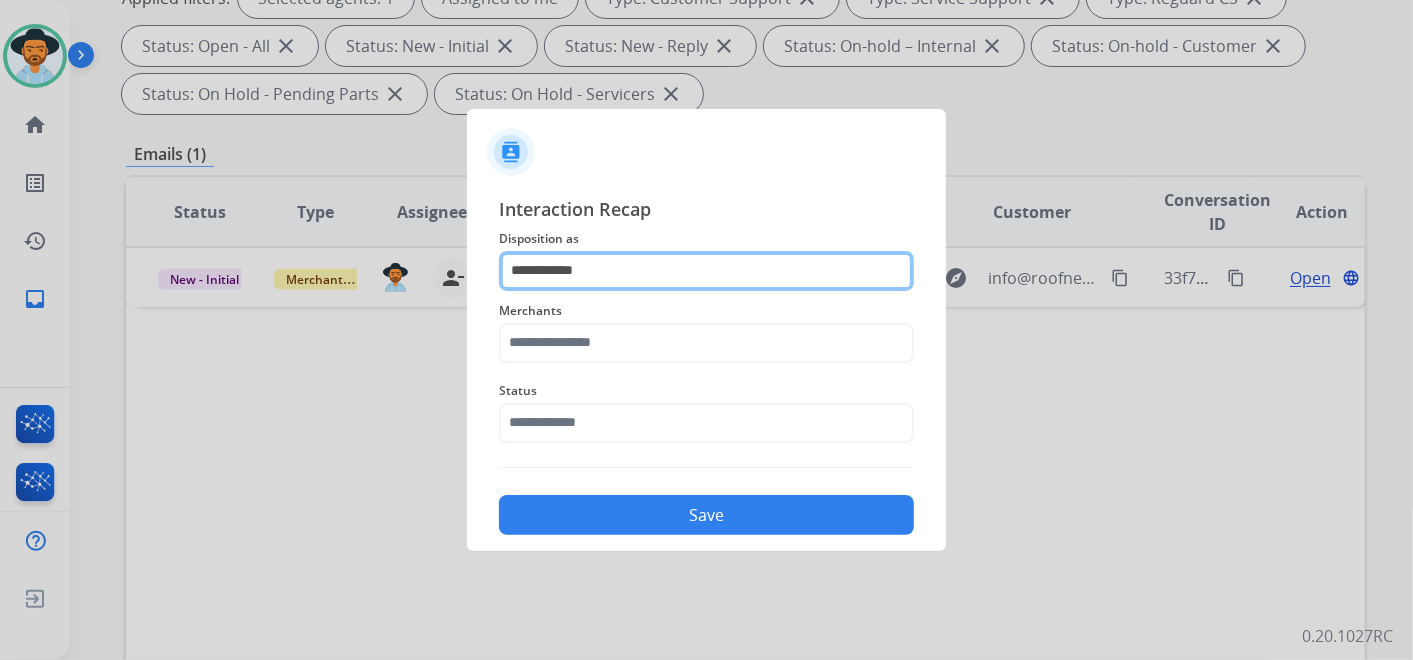 click on "**********" 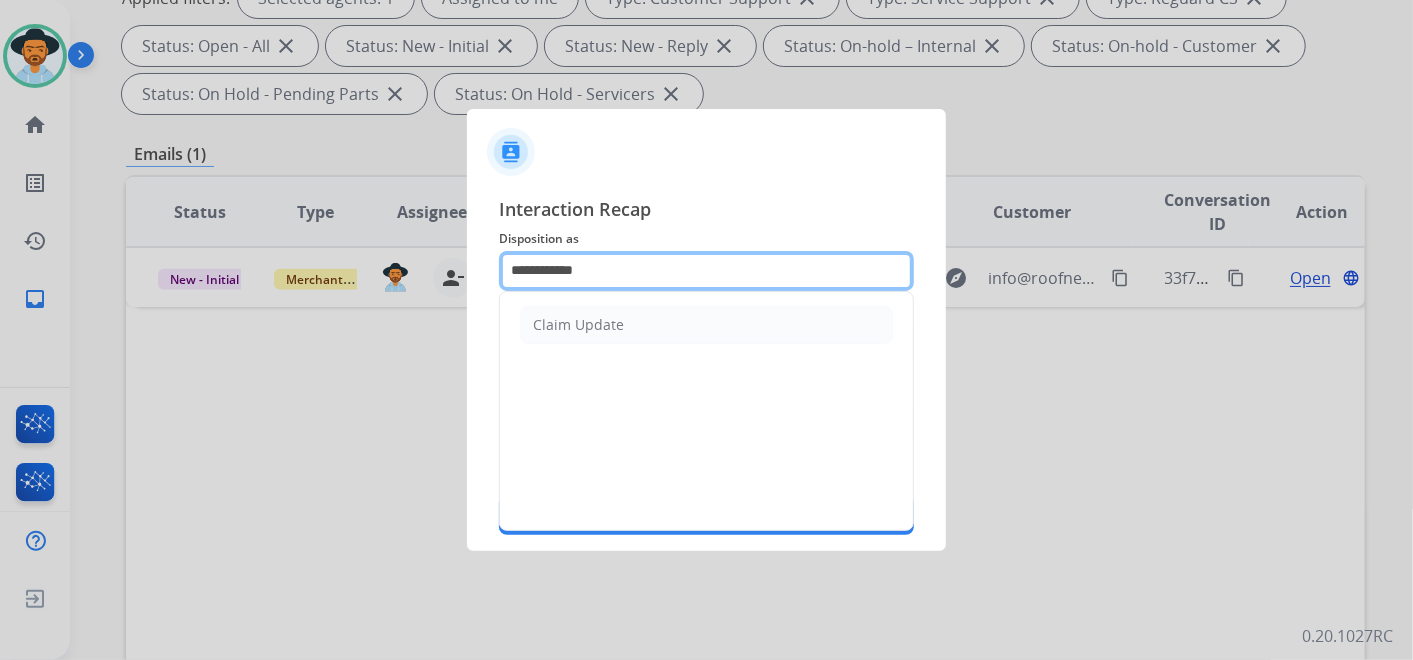 drag, startPoint x: 665, startPoint y: 281, endPoint x: 493, endPoint y: 393, distance: 205.25107 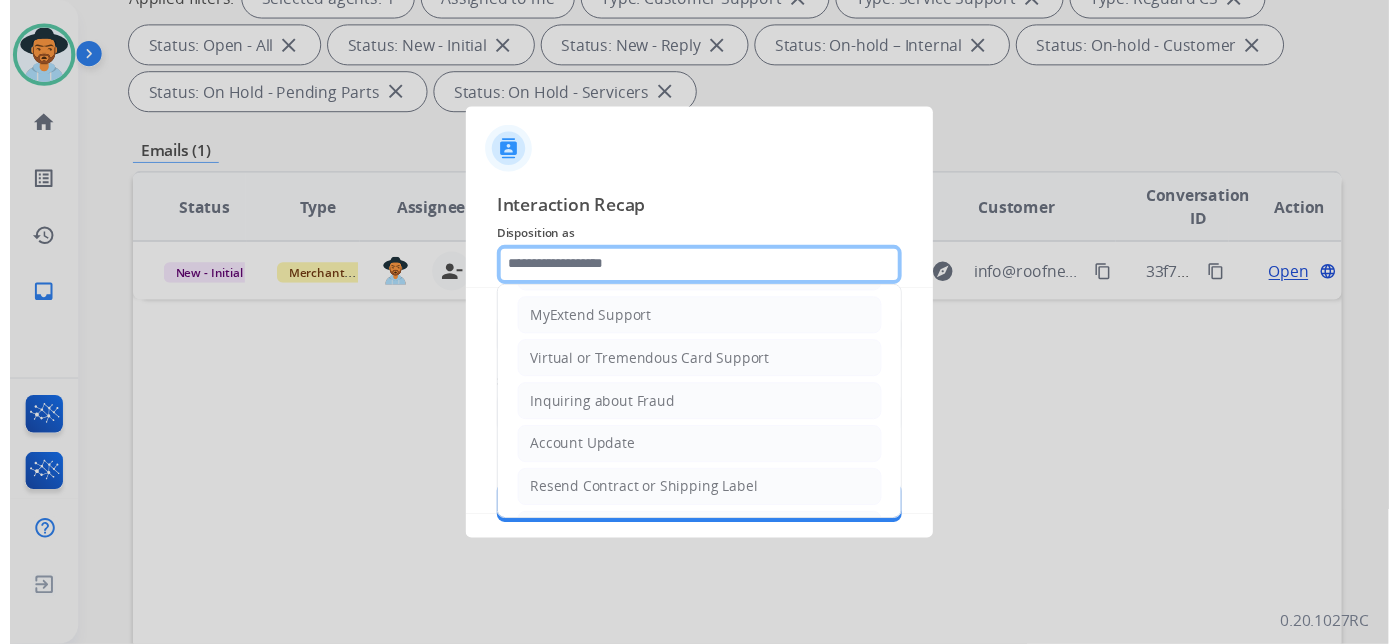 scroll, scrollTop: 305, scrollLeft: 0, axis: vertical 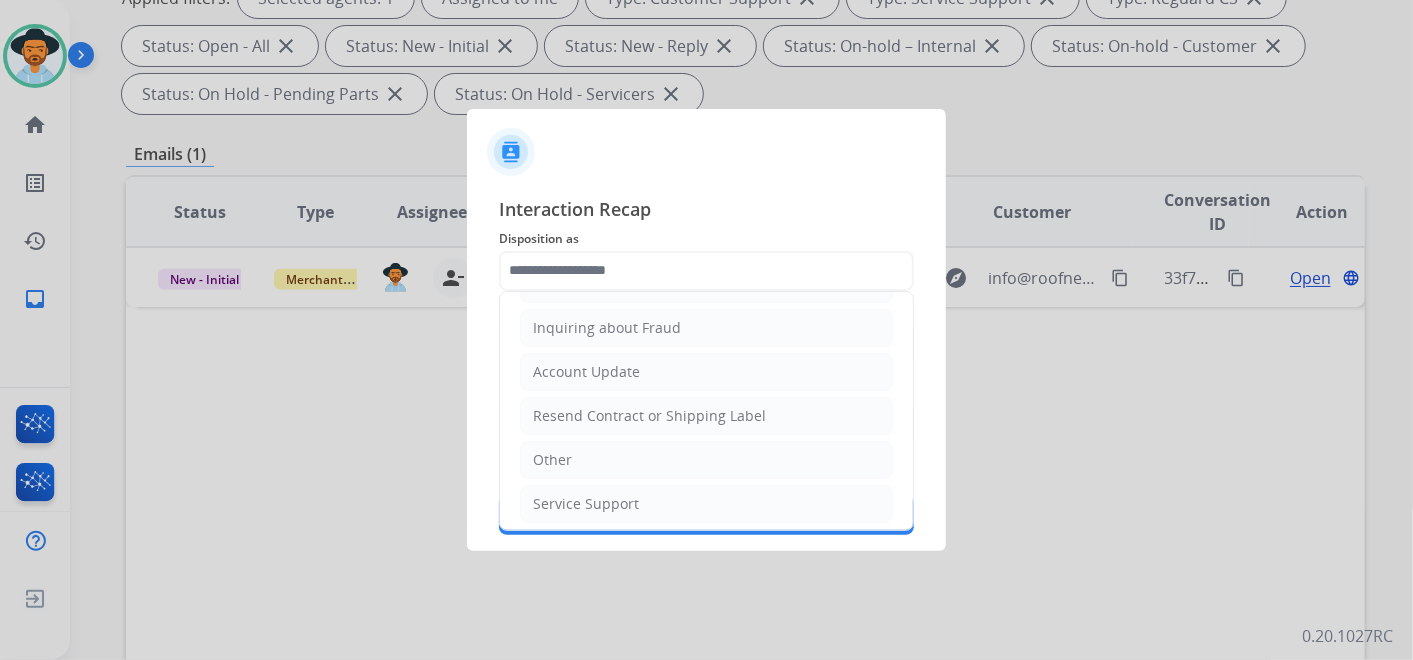 click on "Other" 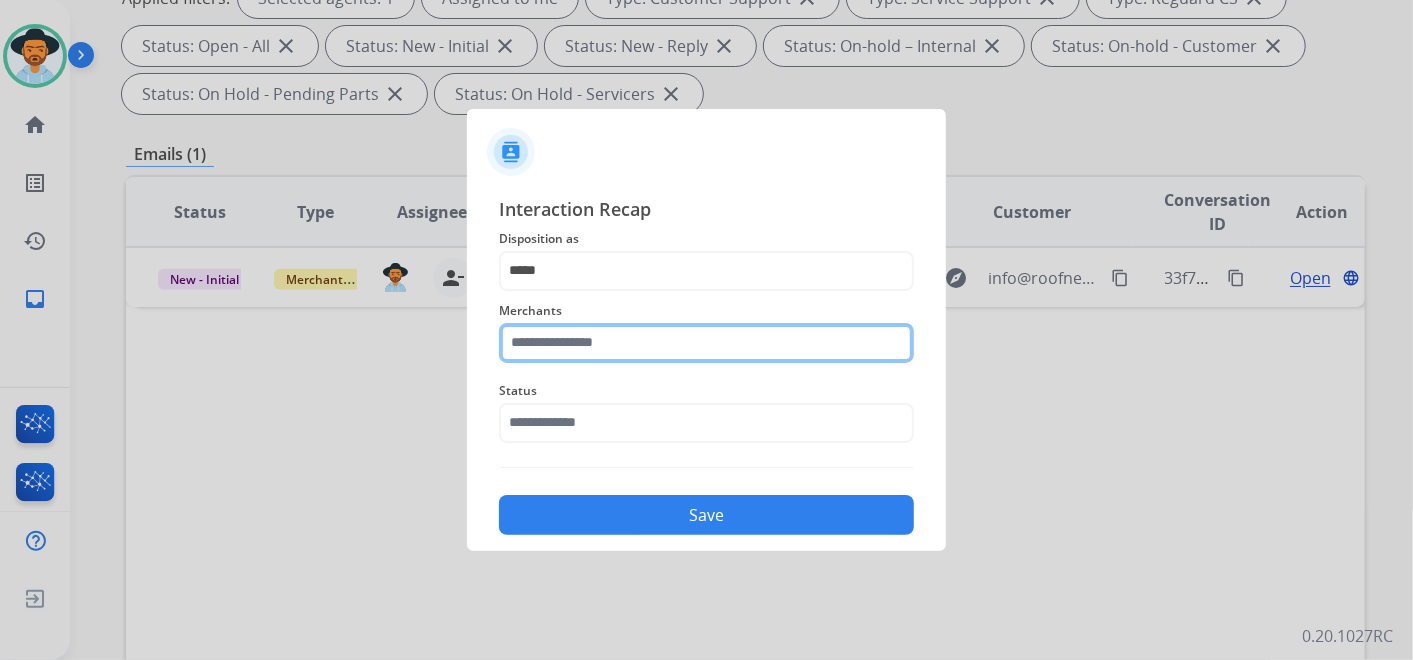 click 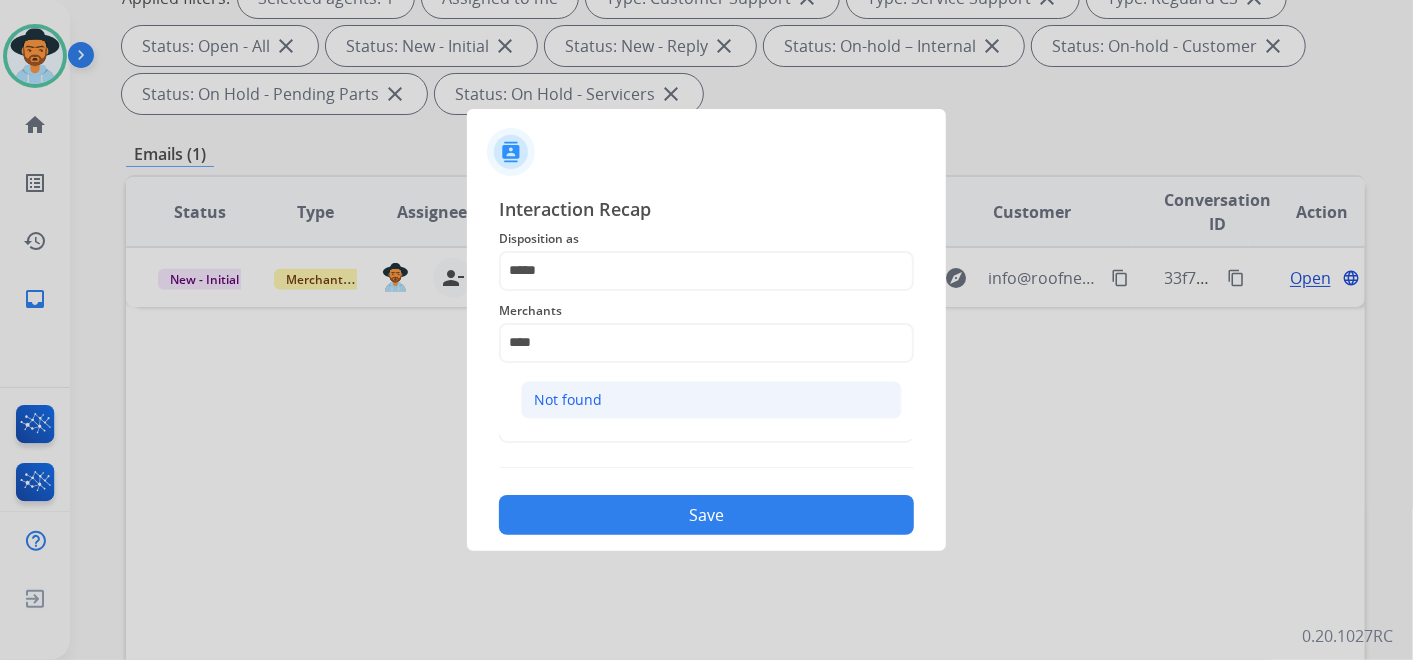 click on "Not found" 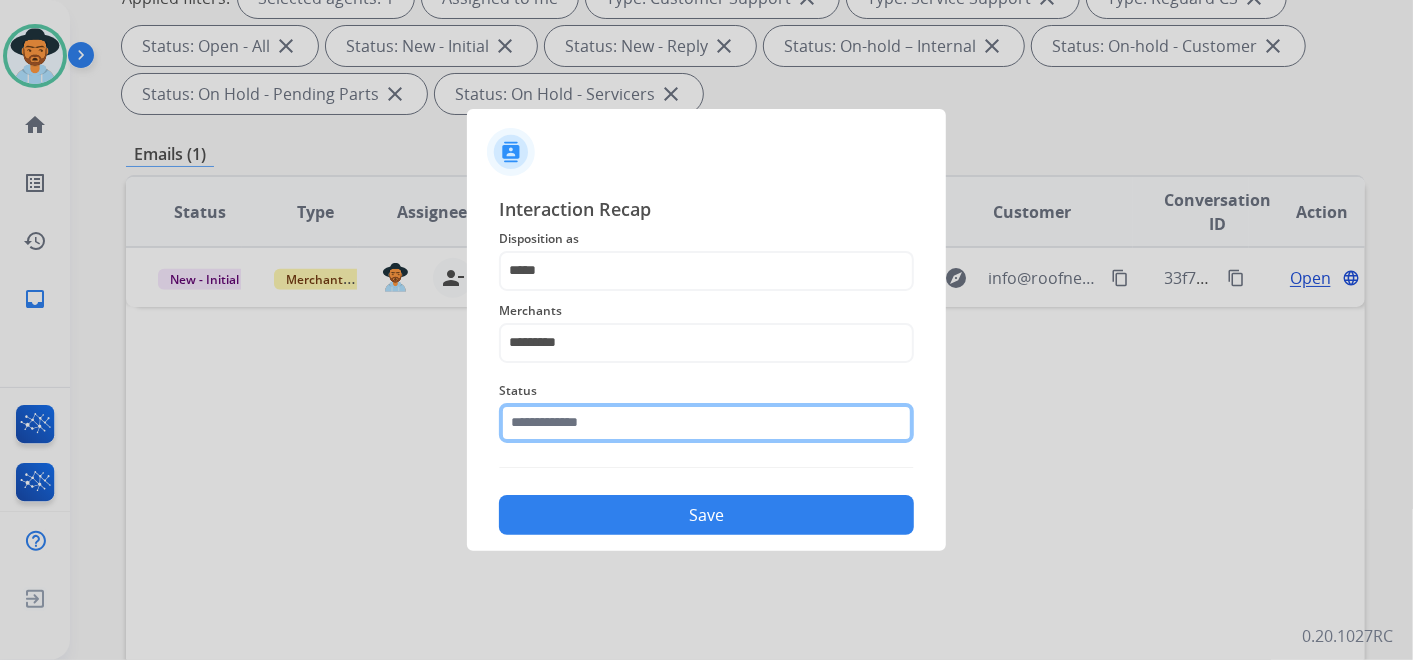 click 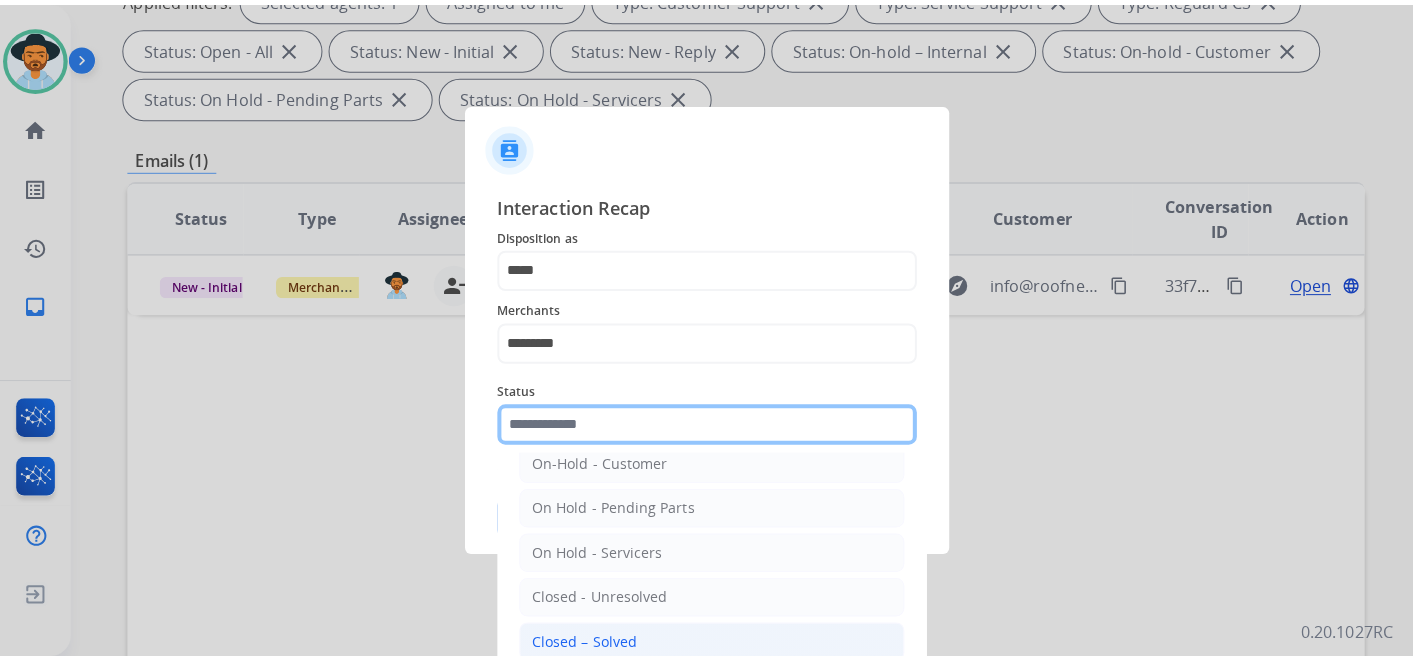 scroll, scrollTop: 114, scrollLeft: 0, axis: vertical 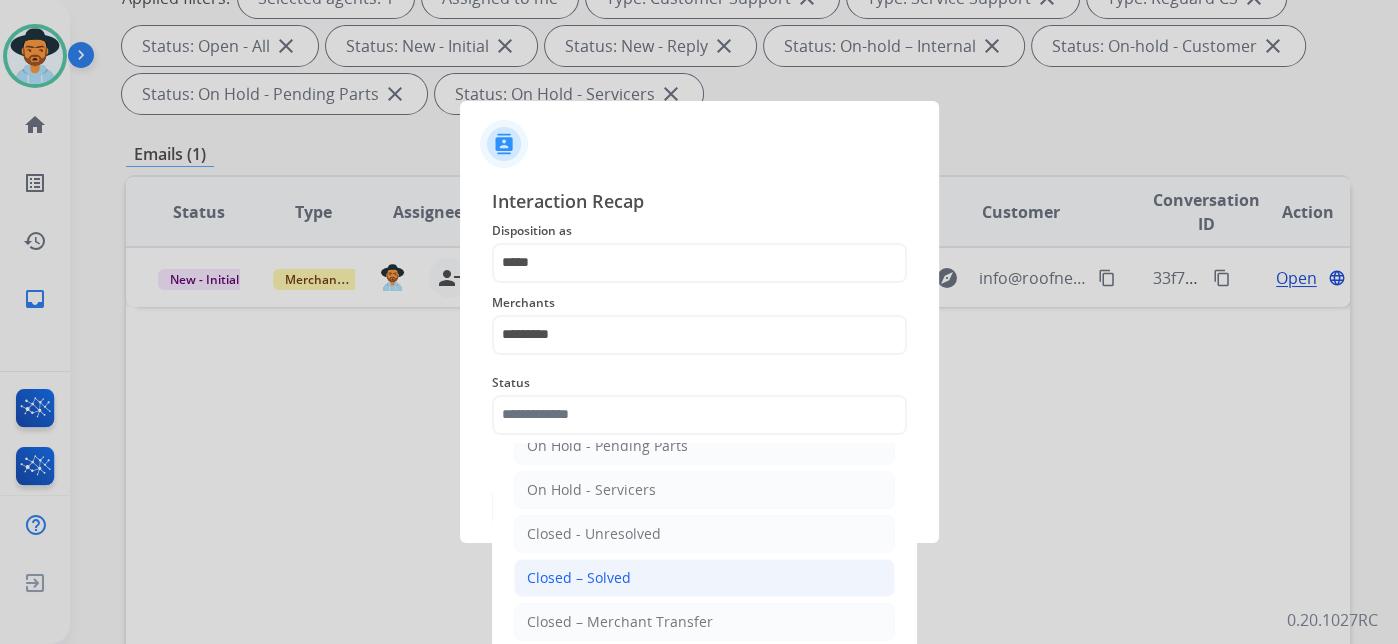click on "Closed – Solved" 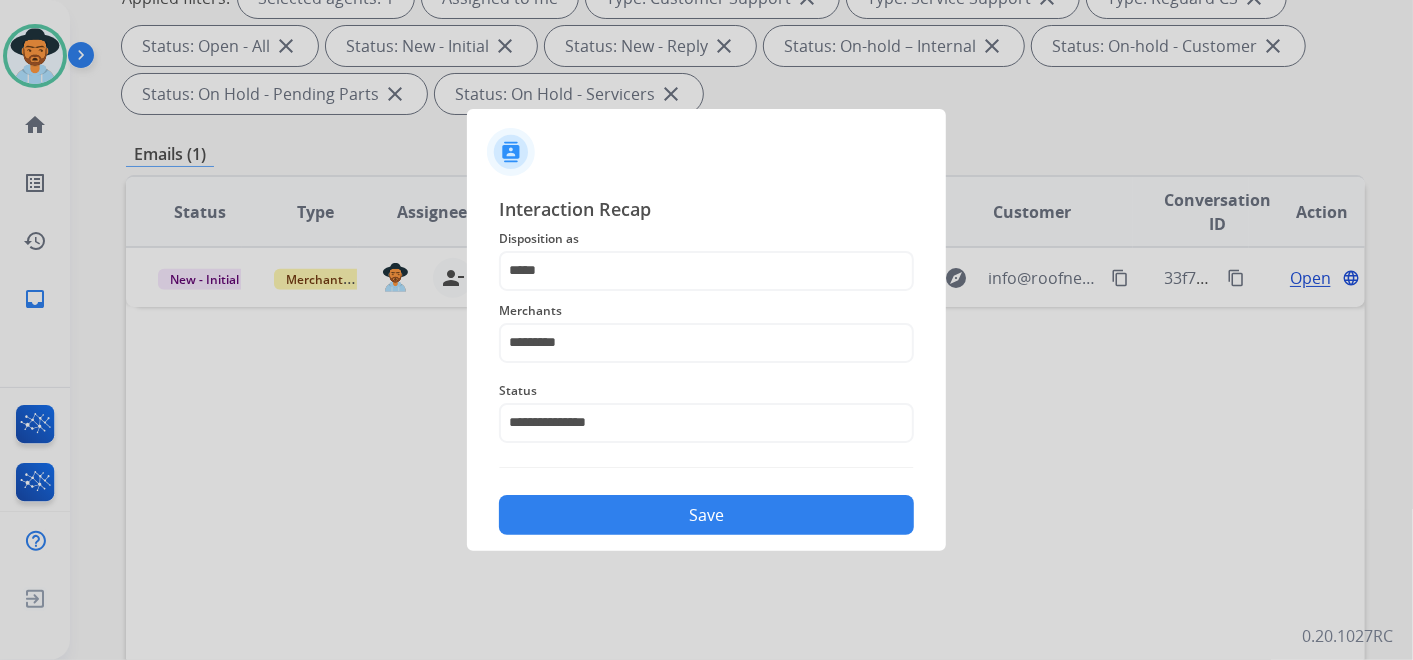 click on "Save" 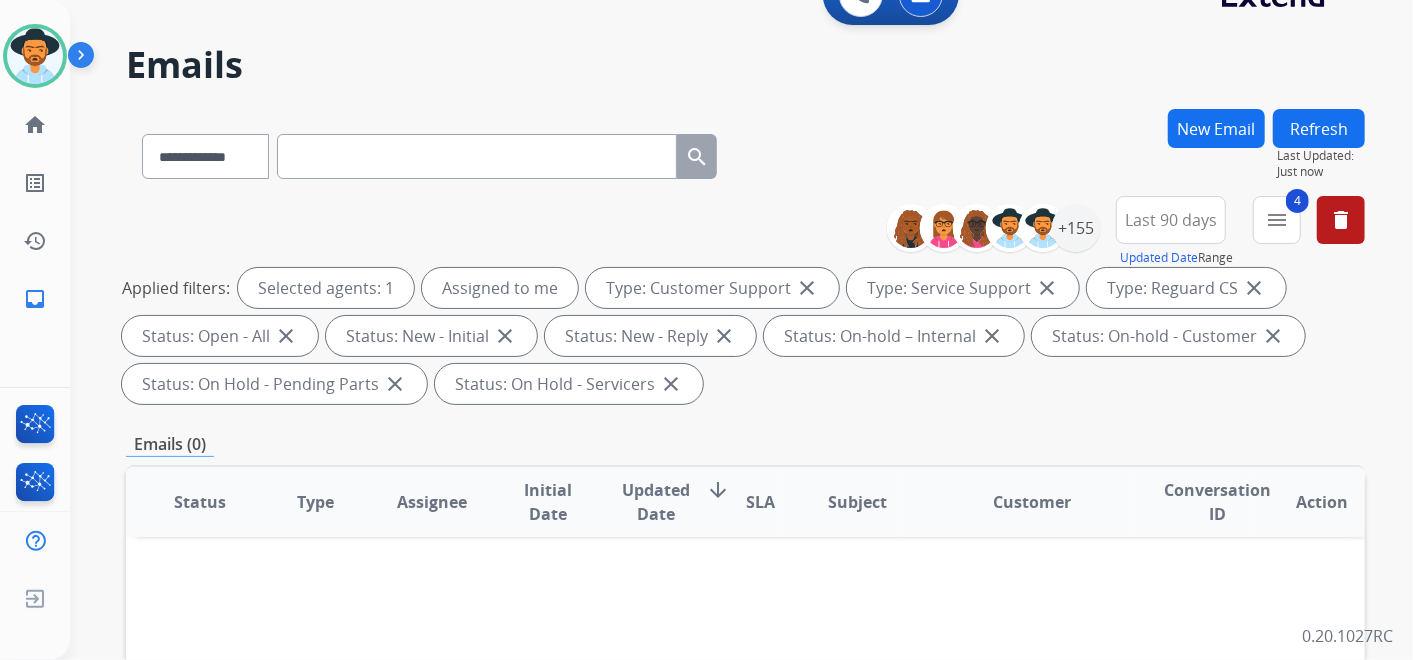 scroll, scrollTop: 111, scrollLeft: 0, axis: vertical 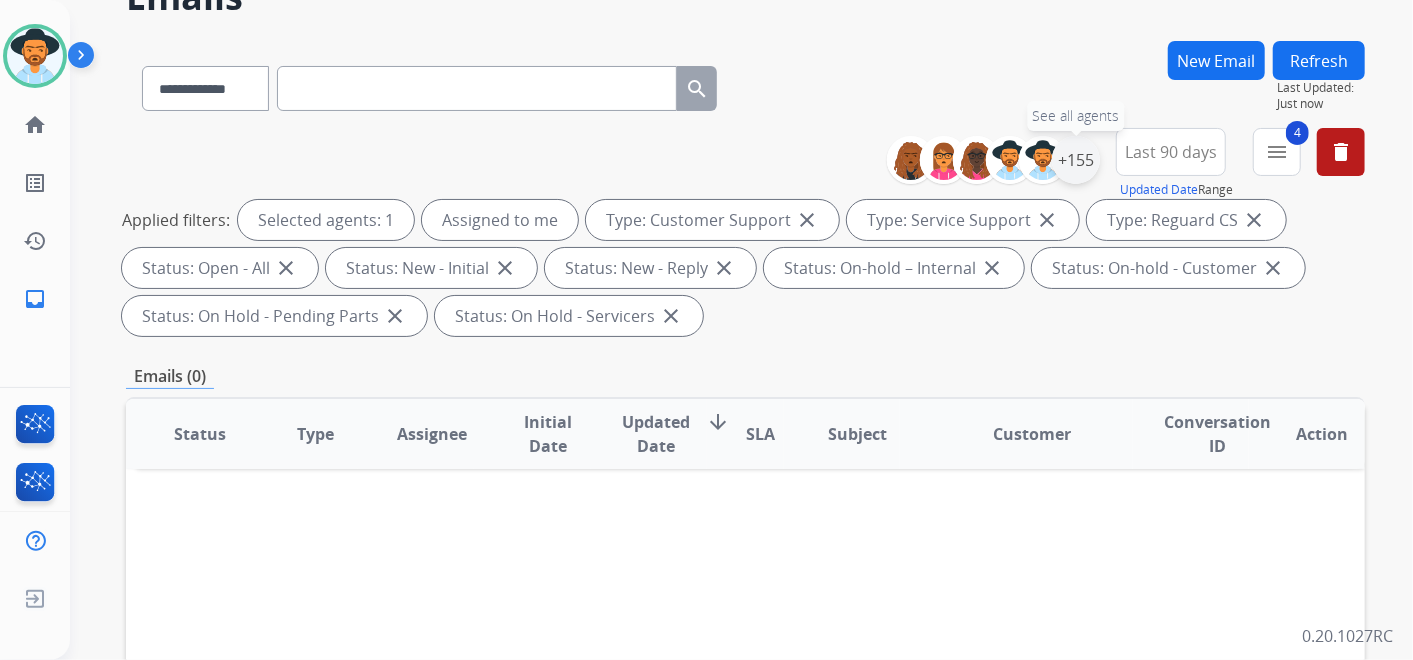 click on "+155" at bounding box center [1076, 160] 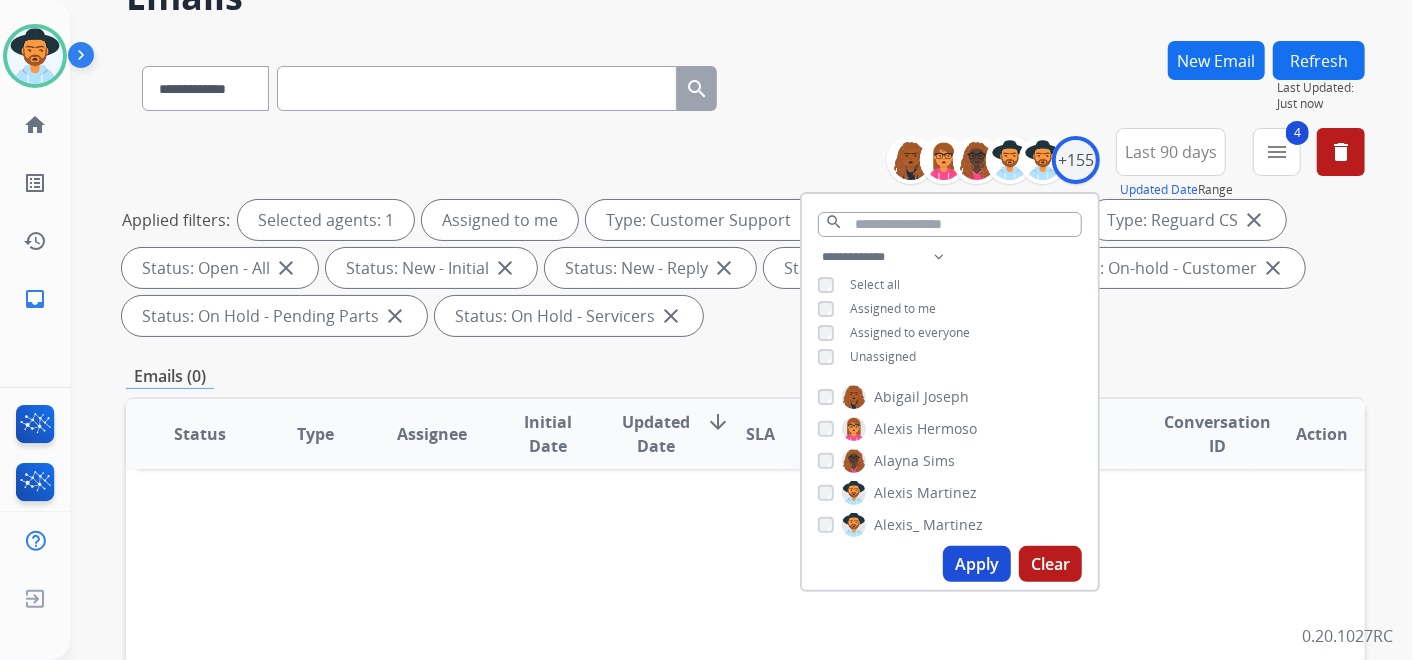 scroll, scrollTop: 111, scrollLeft: 0, axis: vertical 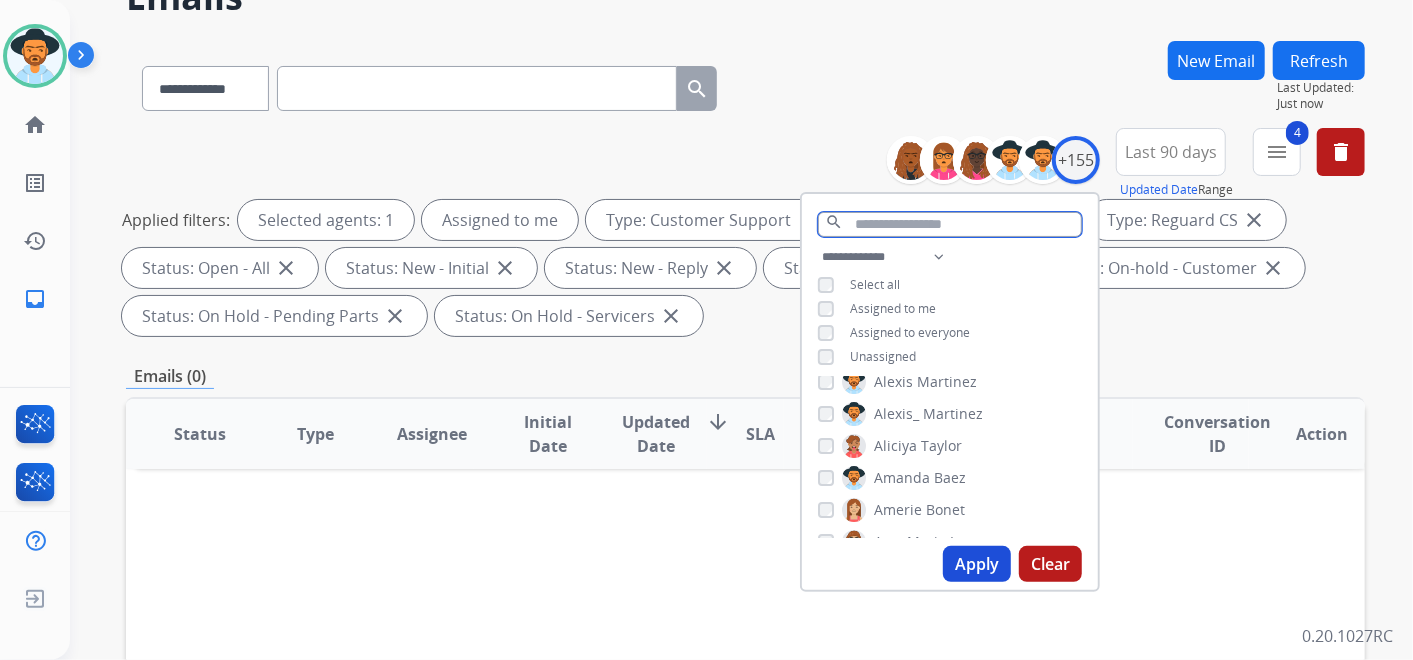 click at bounding box center [950, 224] 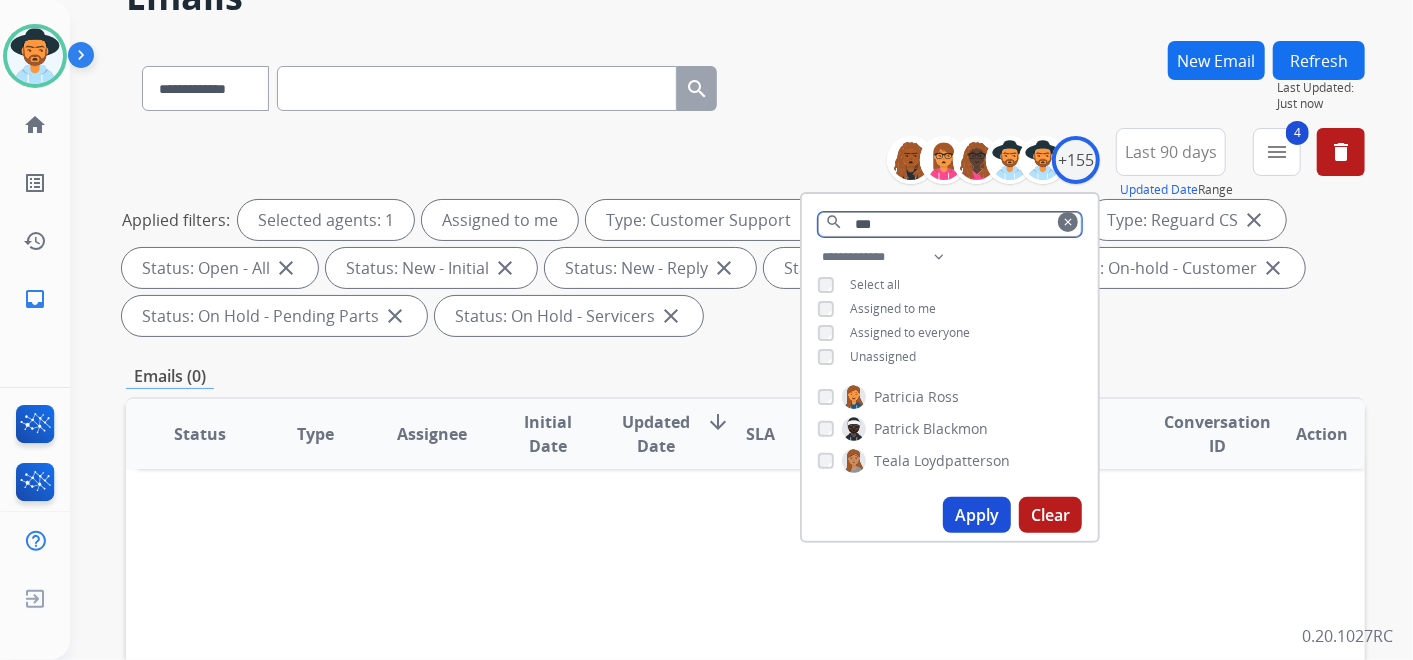 scroll, scrollTop: 0, scrollLeft: 0, axis: both 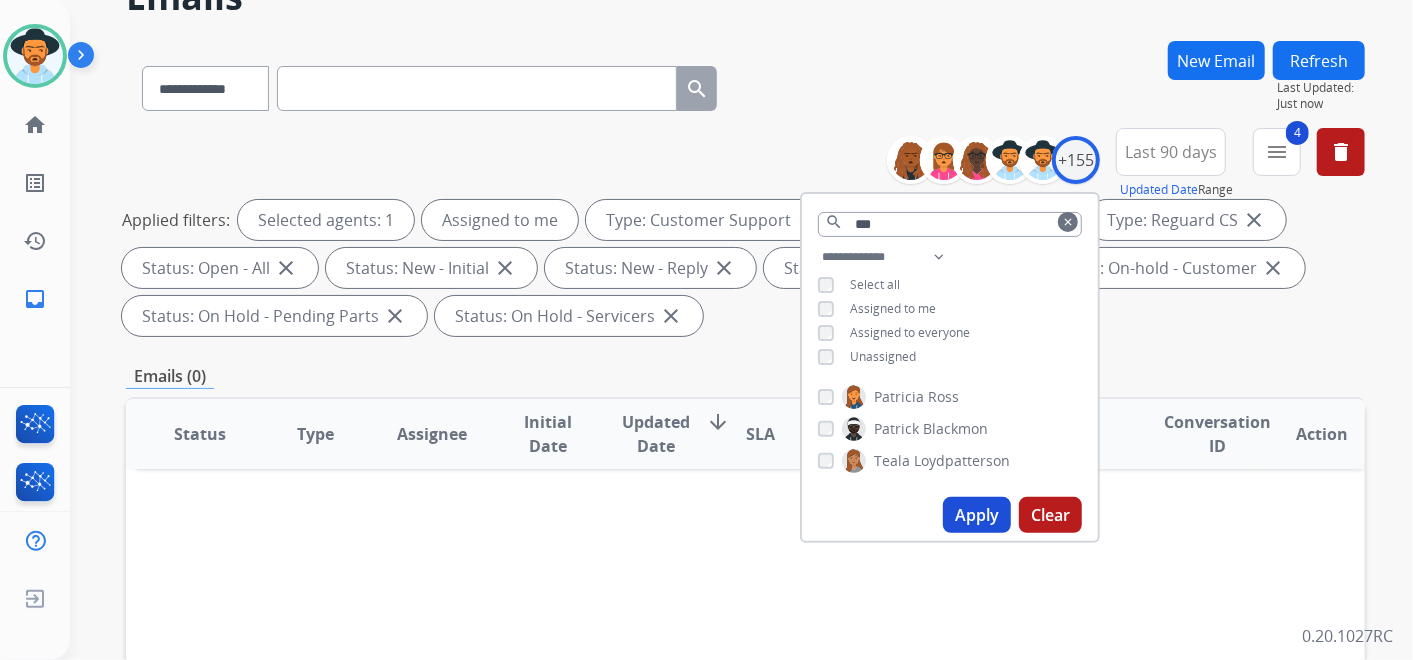 click on "Apply" at bounding box center [977, 515] 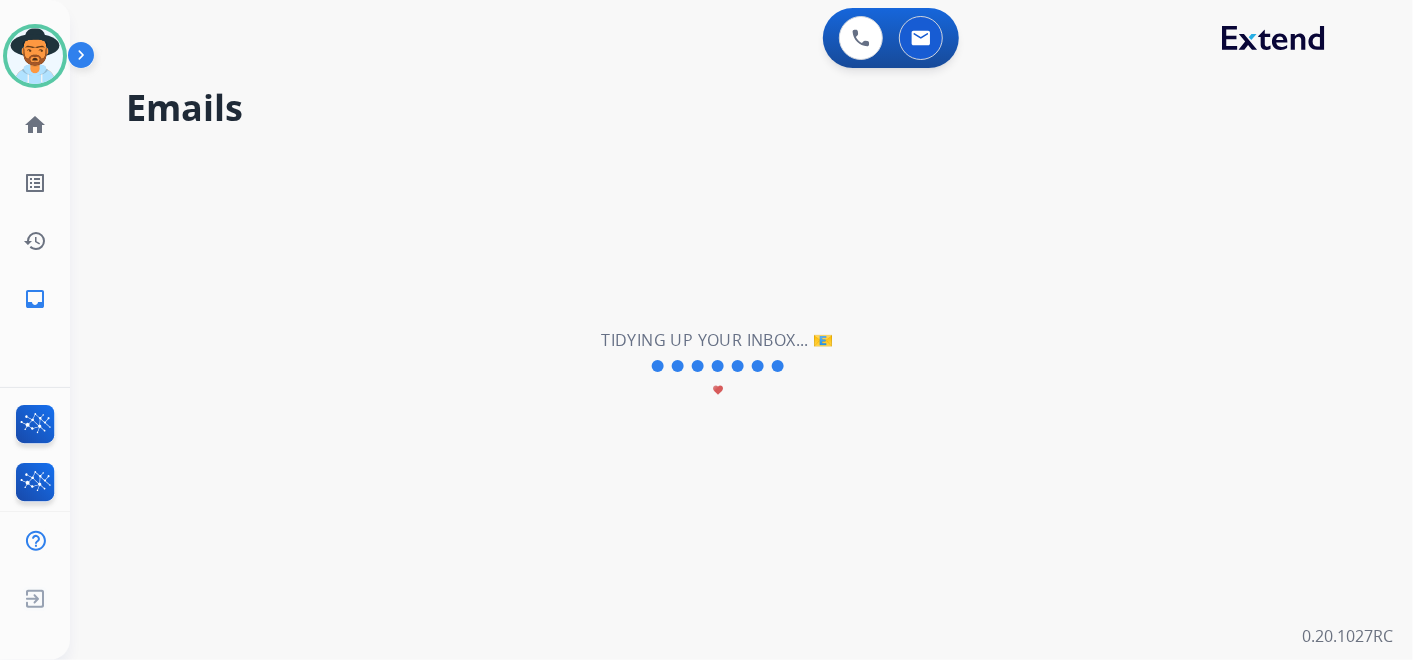 scroll, scrollTop: 0, scrollLeft: 0, axis: both 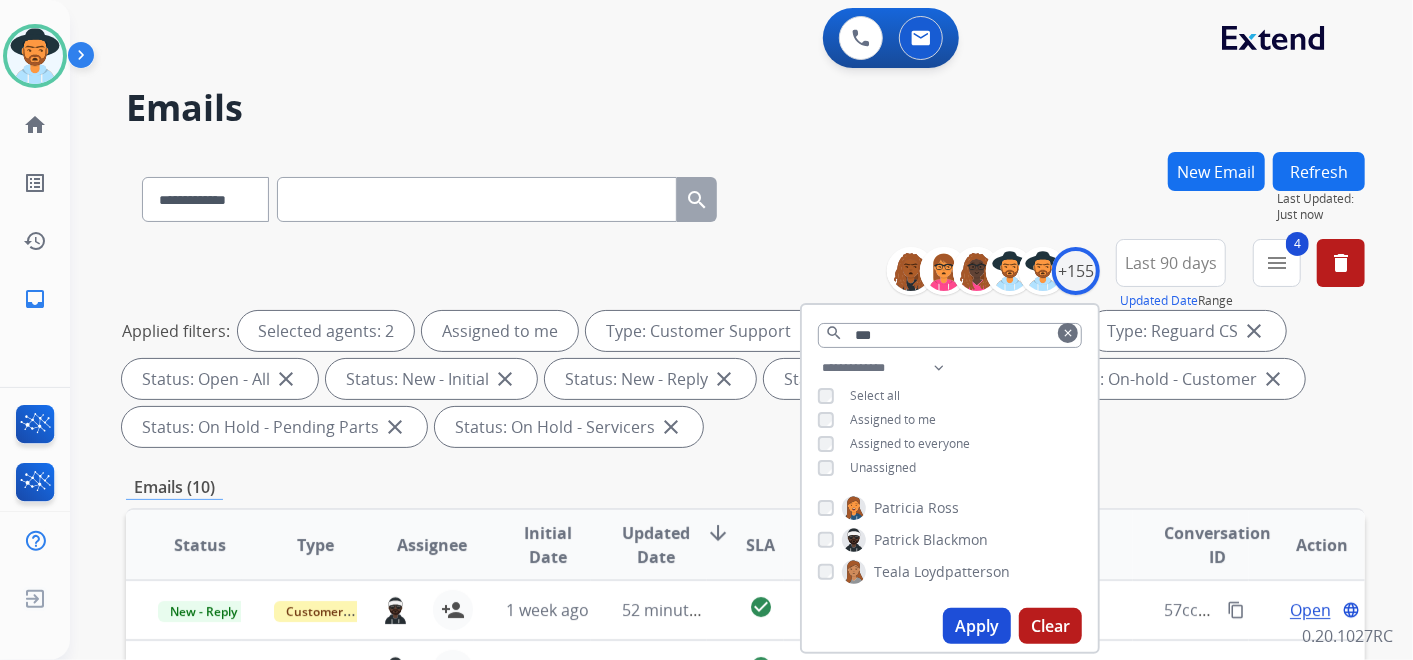 click on "**********" at bounding box center [745, 195] 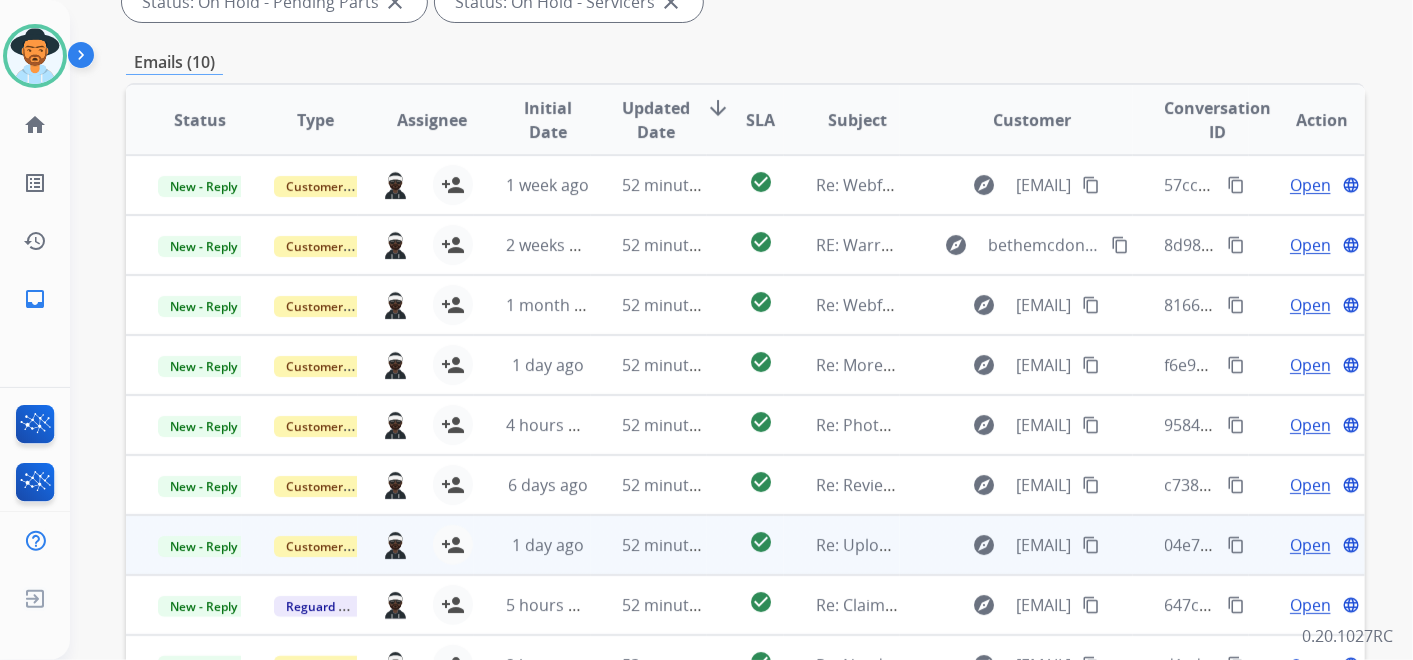 scroll, scrollTop: 621, scrollLeft: 0, axis: vertical 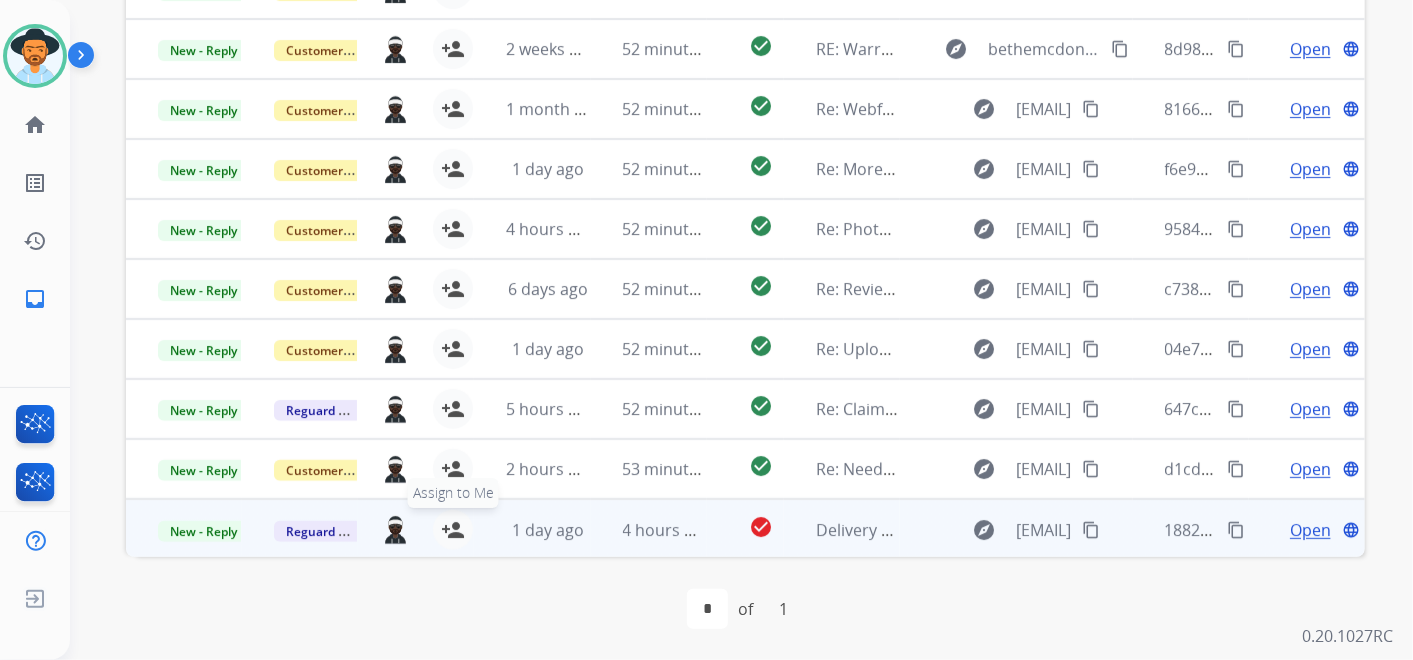 click on "person_add" at bounding box center [453, 530] 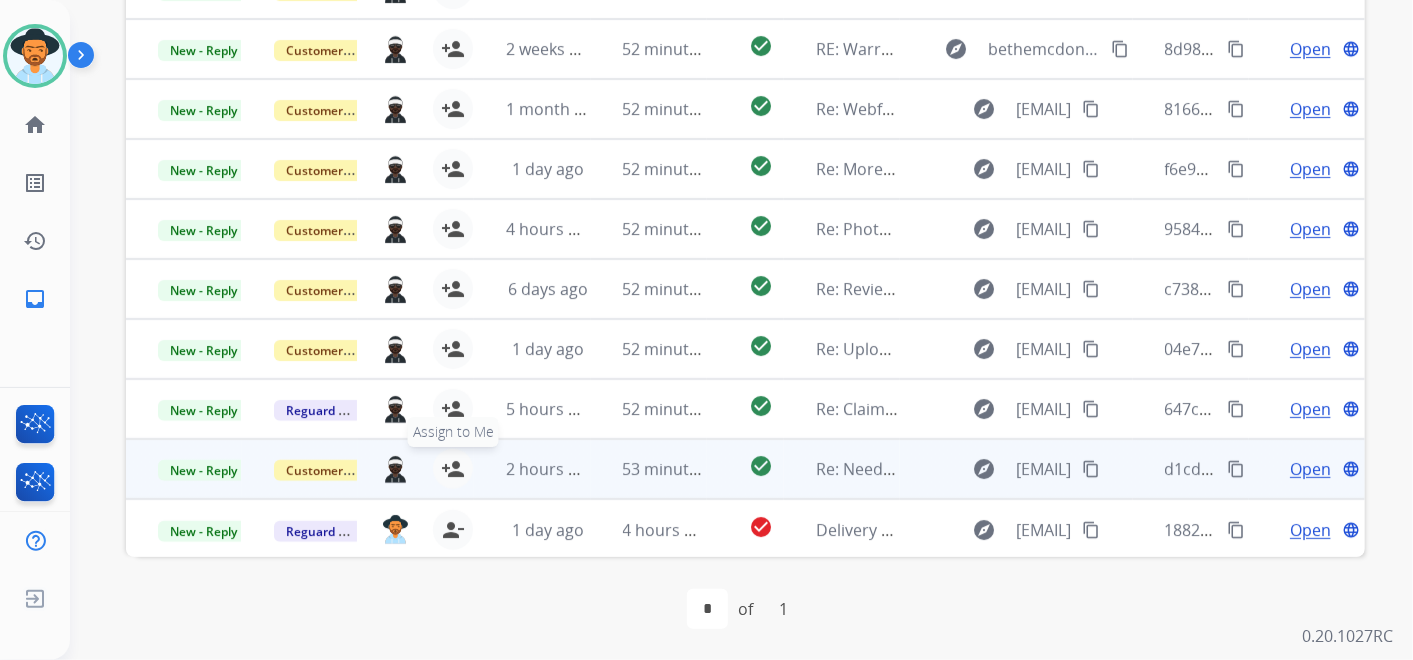 click on "person_add" at bounding box center [453, 469] 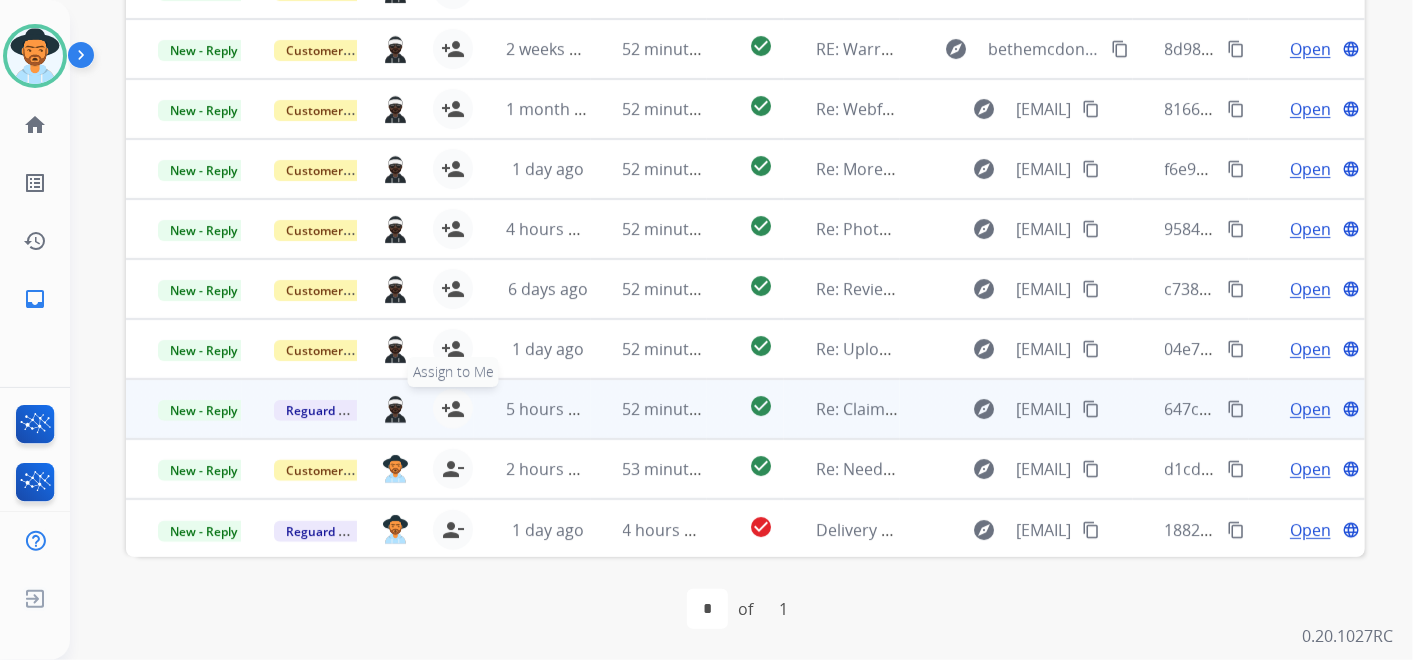 click on "person_add" at bounding box center [453, 409] 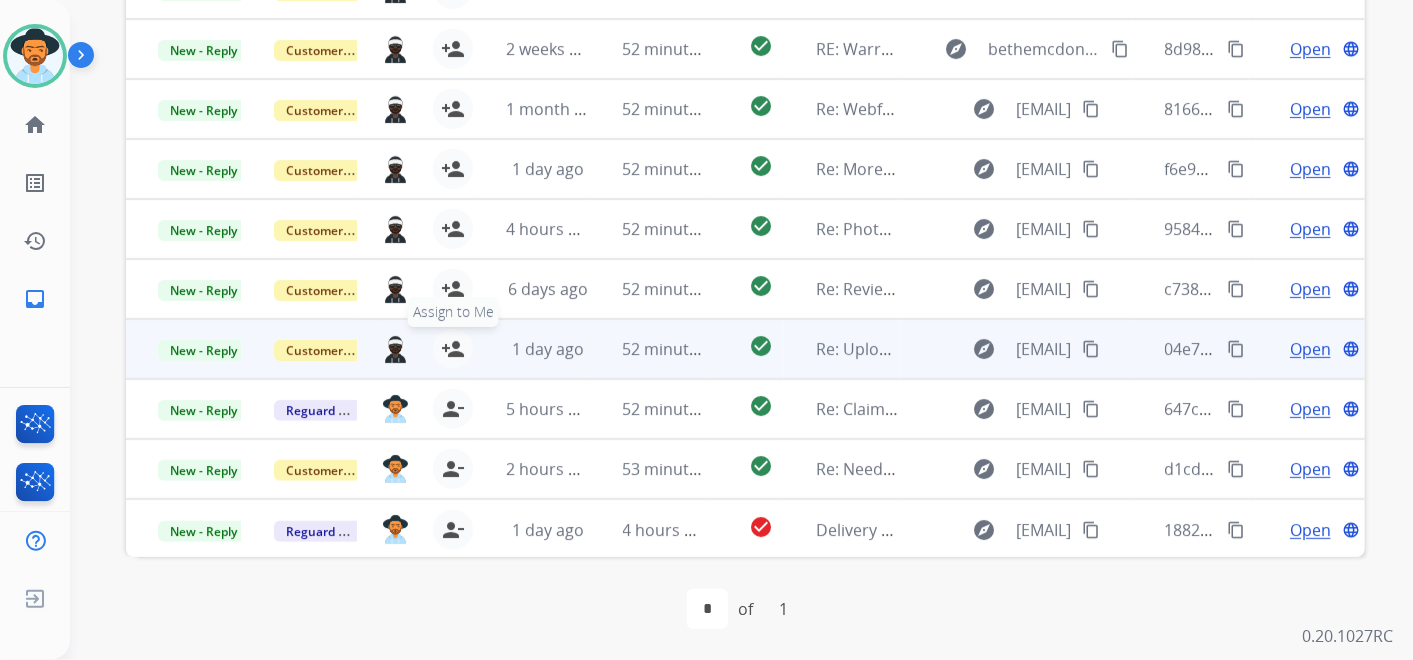click on "person_add" at bounding box center (453, 349) 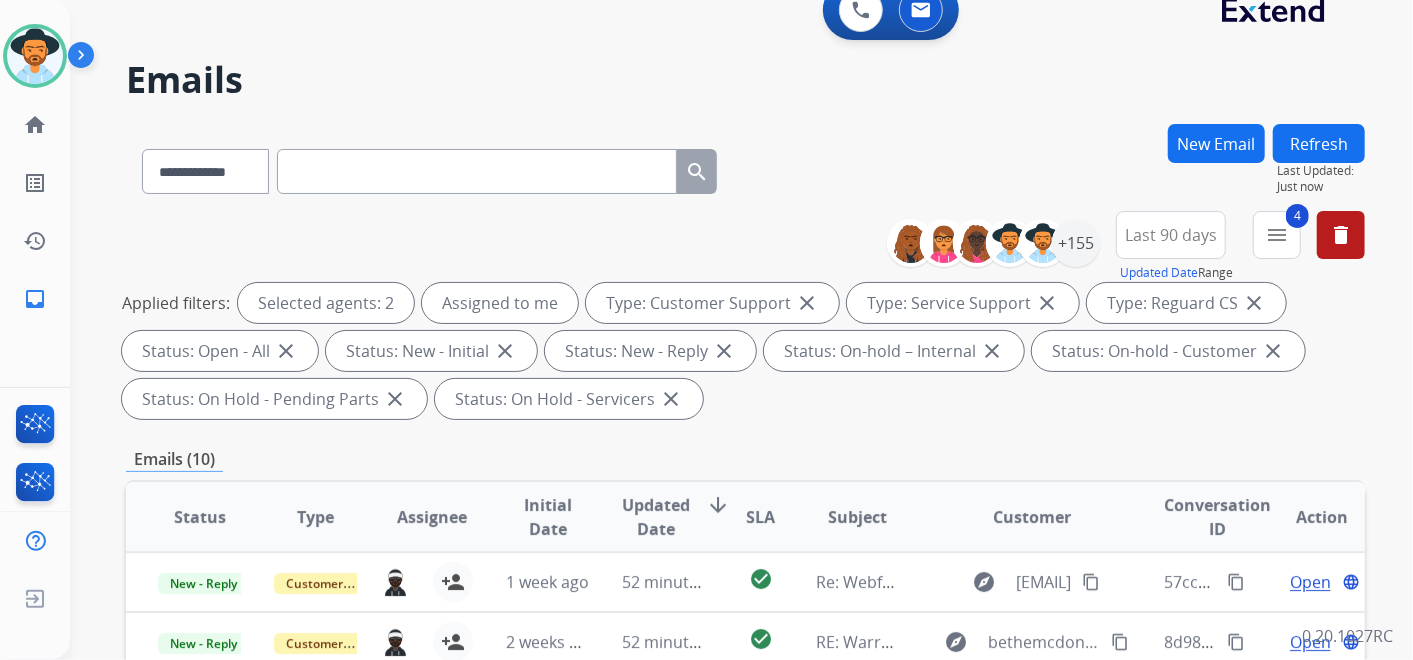 scroll, scrollTop: 0, scrollLeft: 0, axis: both 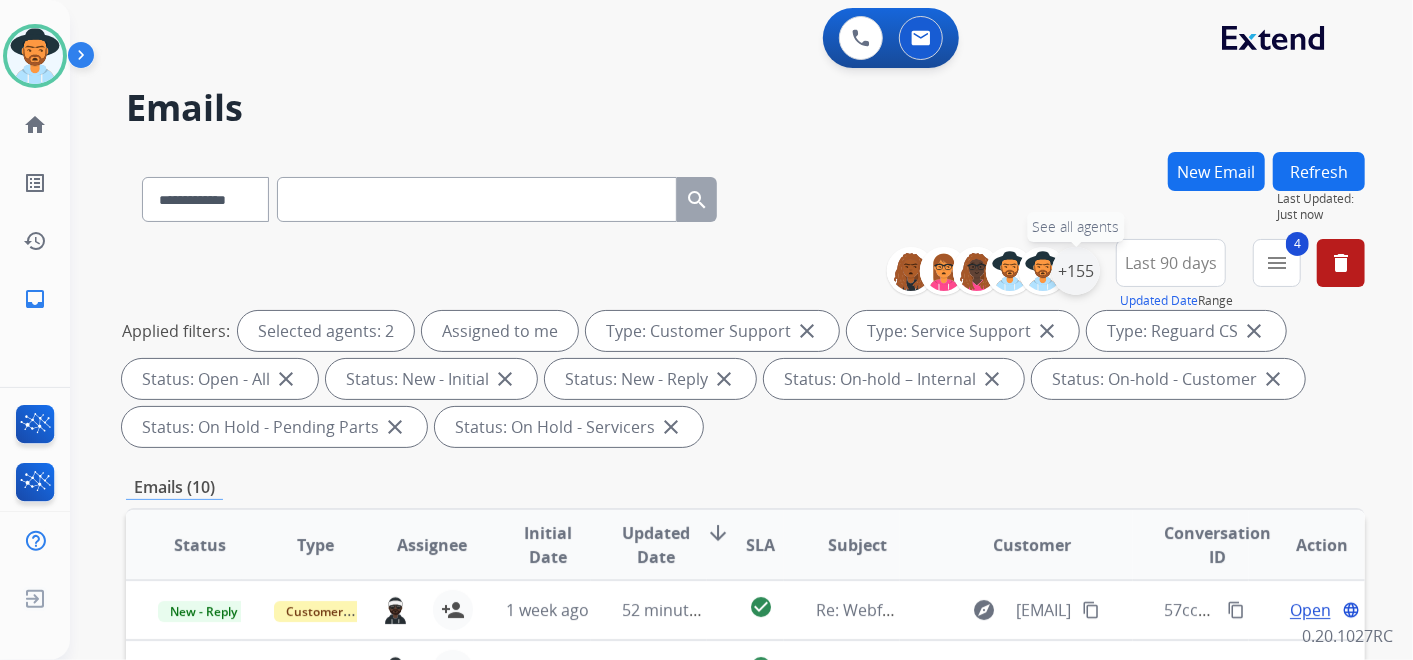 click on "+155" at bounding box center (1076, 271) 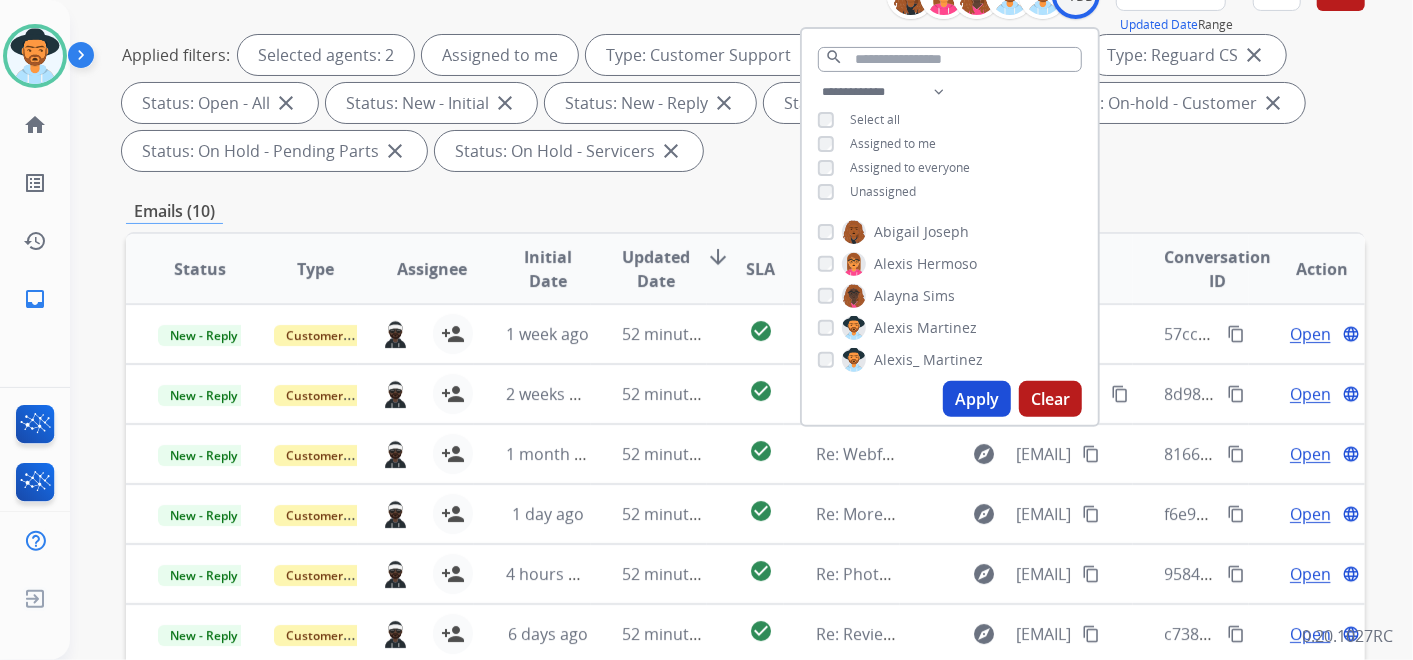scroll, scrollTop: 333, scrollLeft: 0, axis: vertical 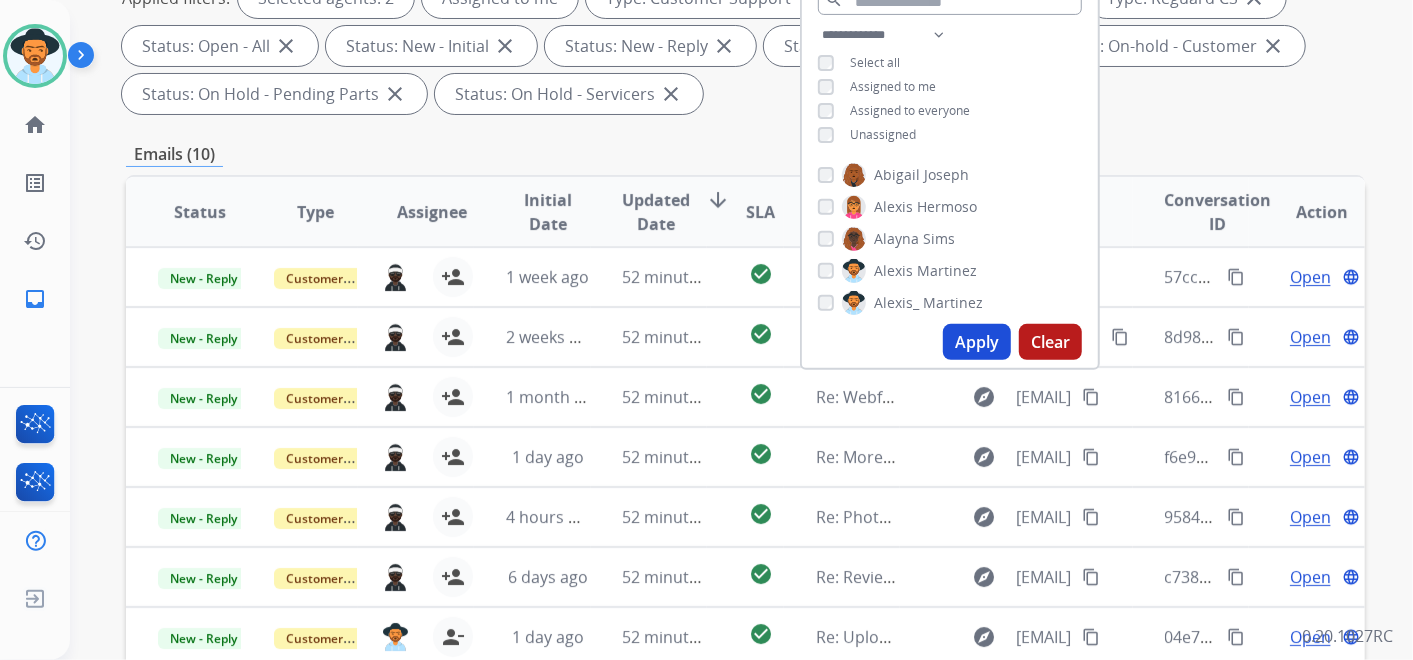 click on "Apply" at bounding box center (977, 342) 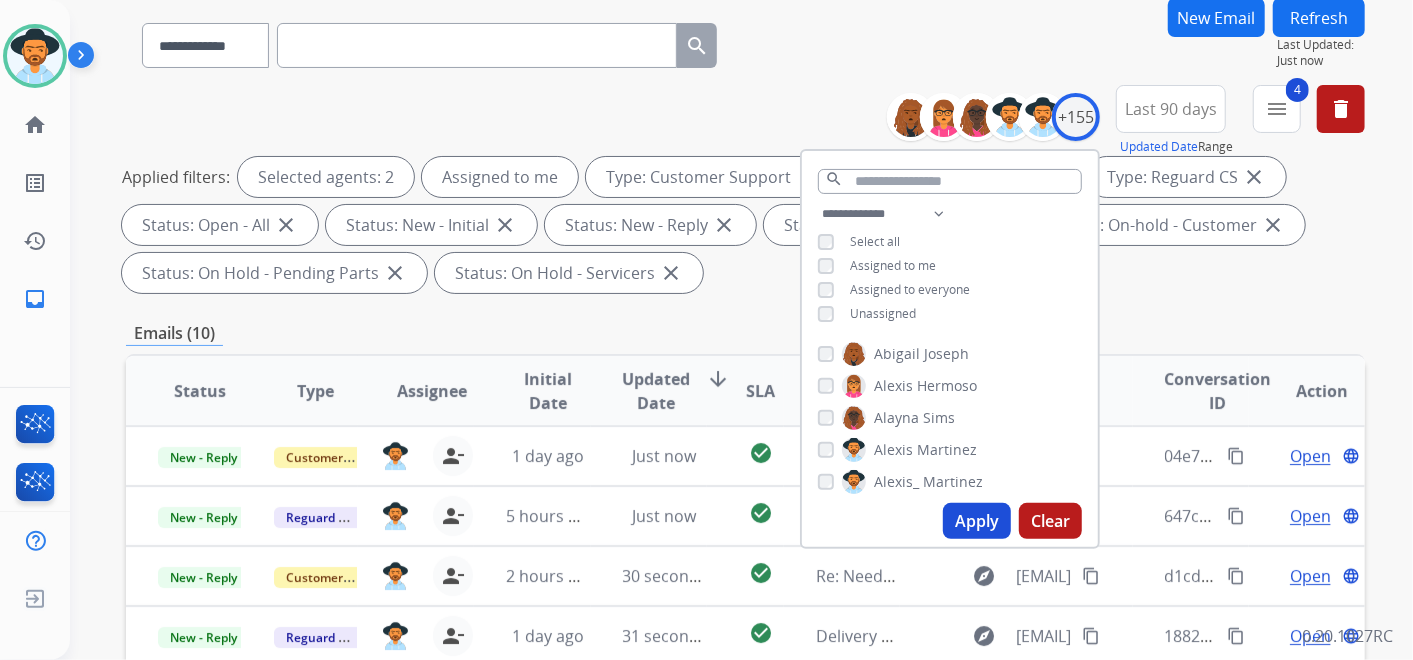 scroll, scrollTop: 333, scrollLeft: 0, axis: vertical 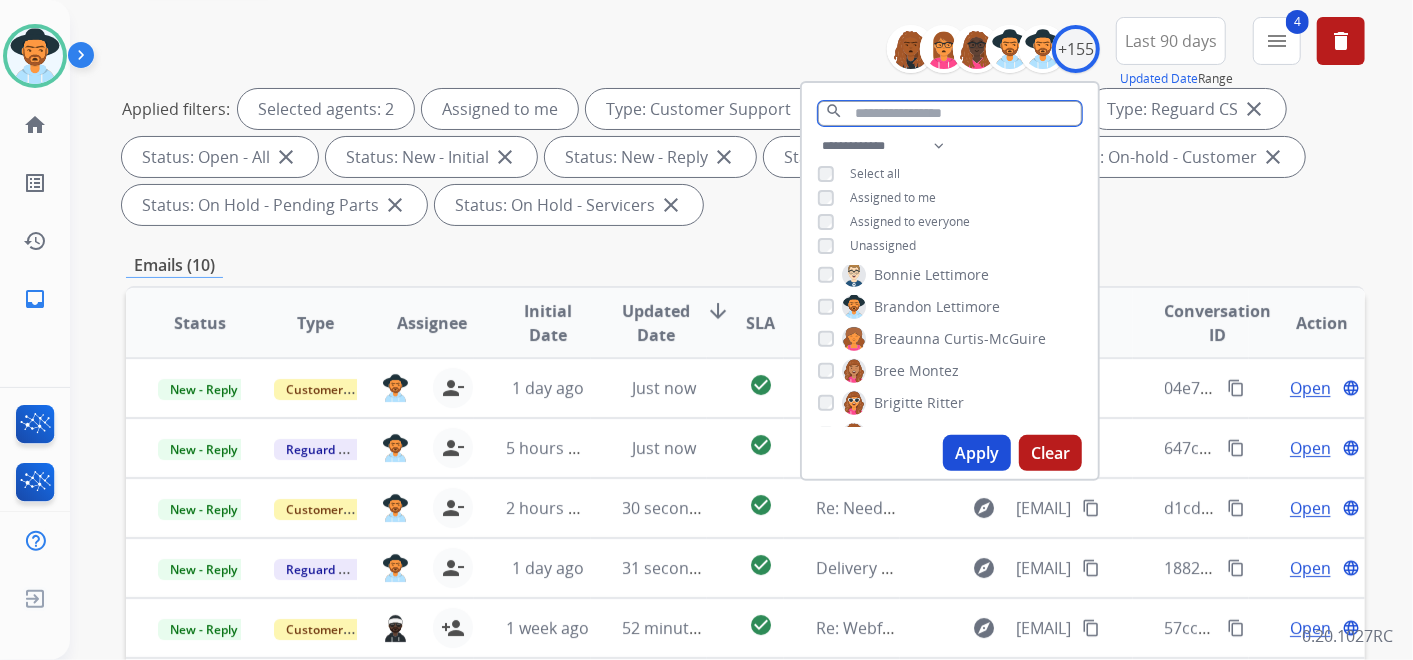 click at bounding box center (950, 113) 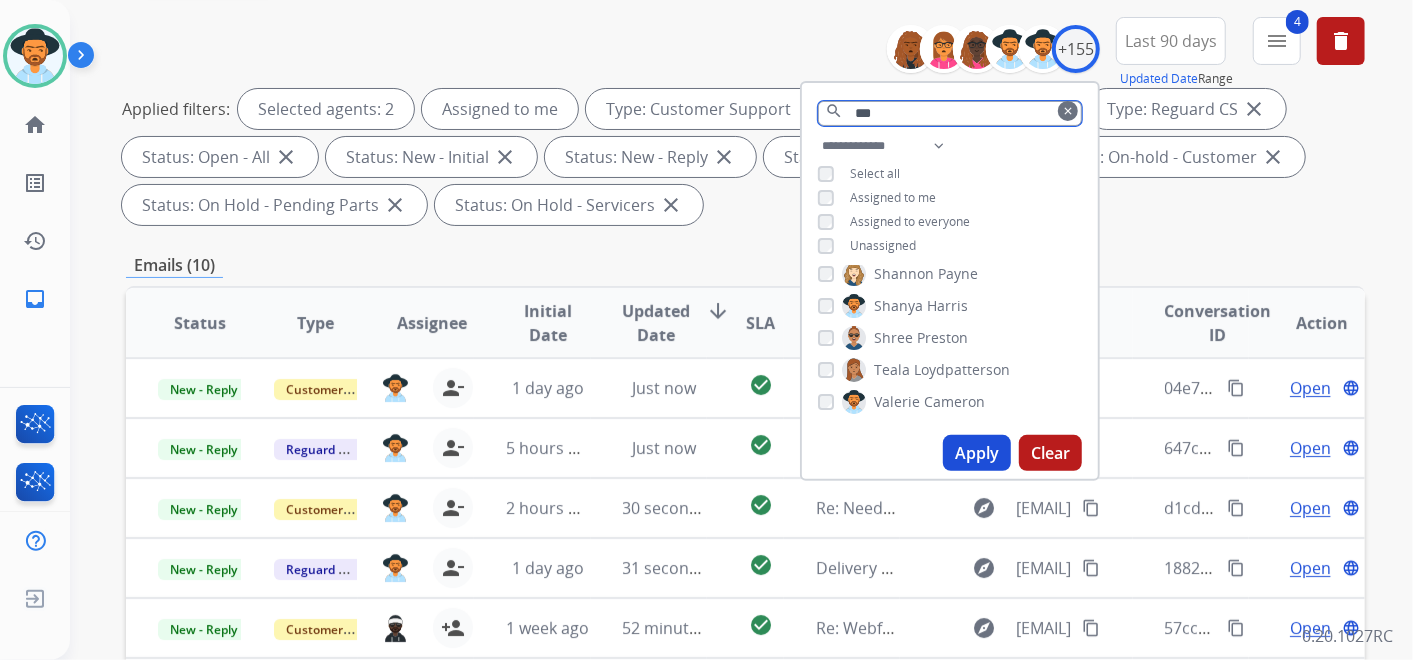 scroll, scrollTop: 0, scrollLeft: 0, axis: both 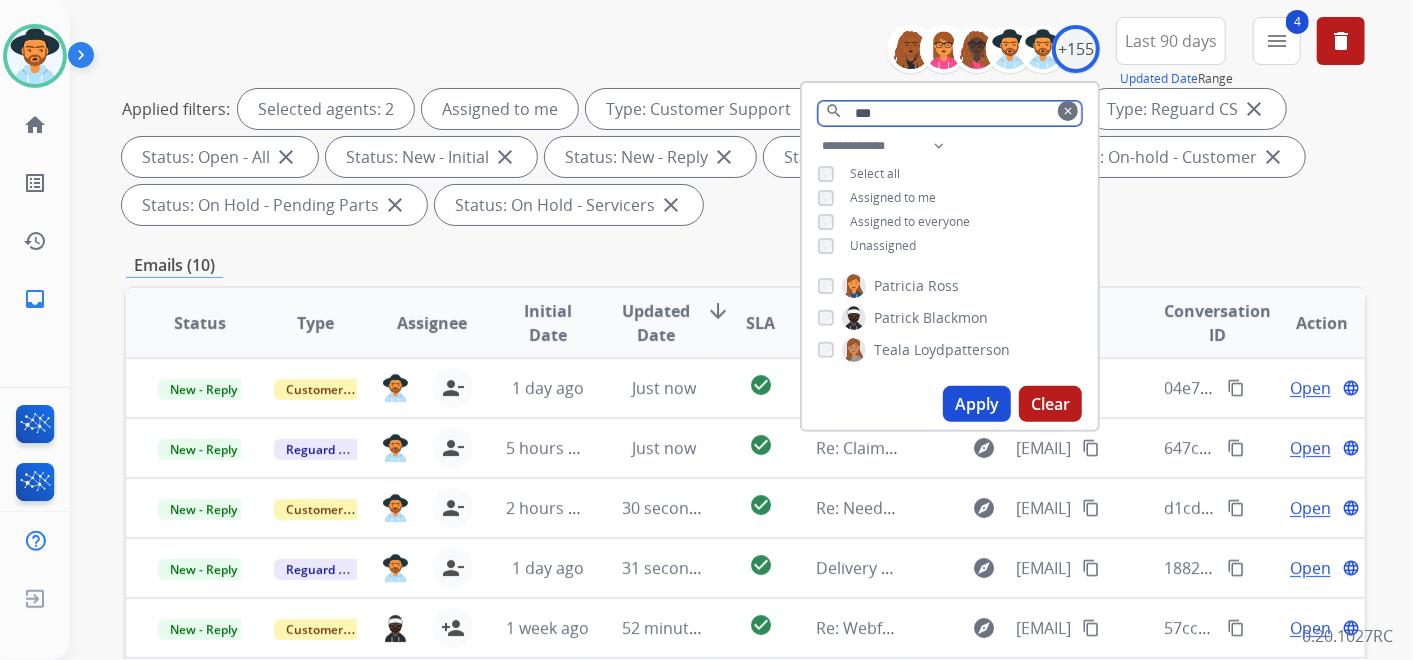 type on "***" 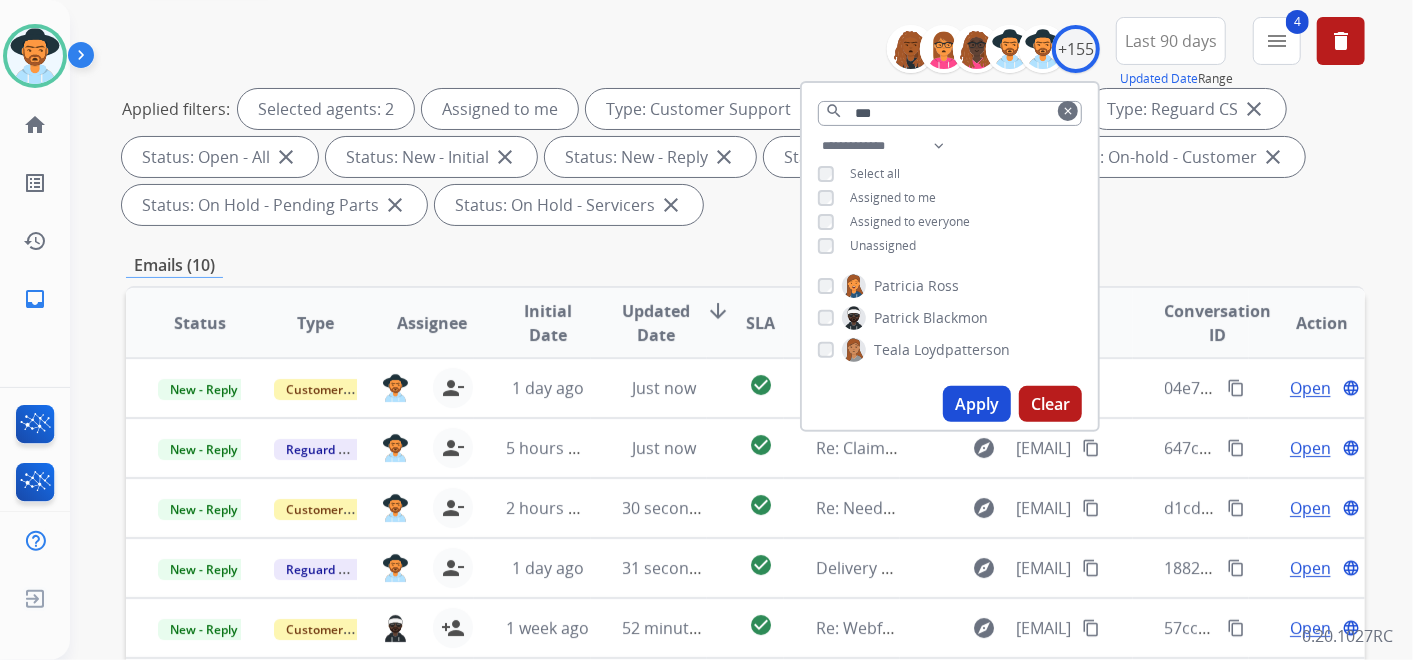 click on "Apply" at bounding box center [977, 404] 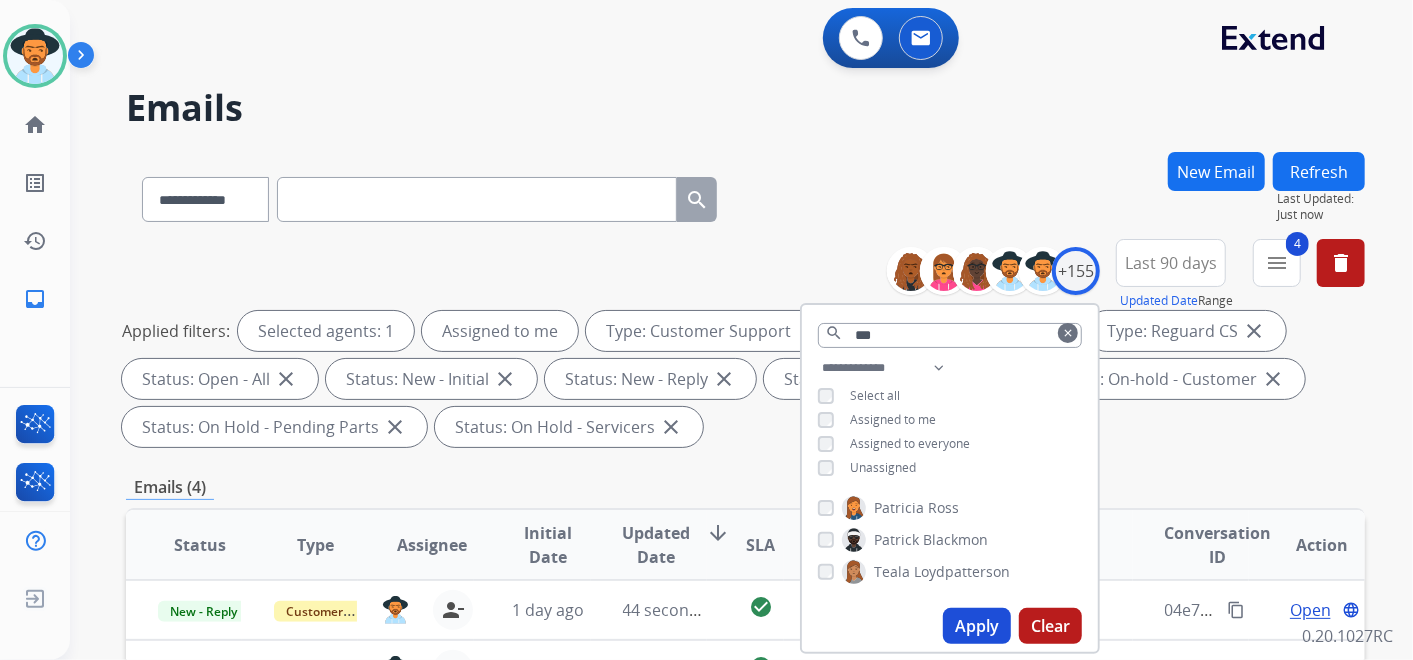 click on "**********" at bounding box center (745, 717) 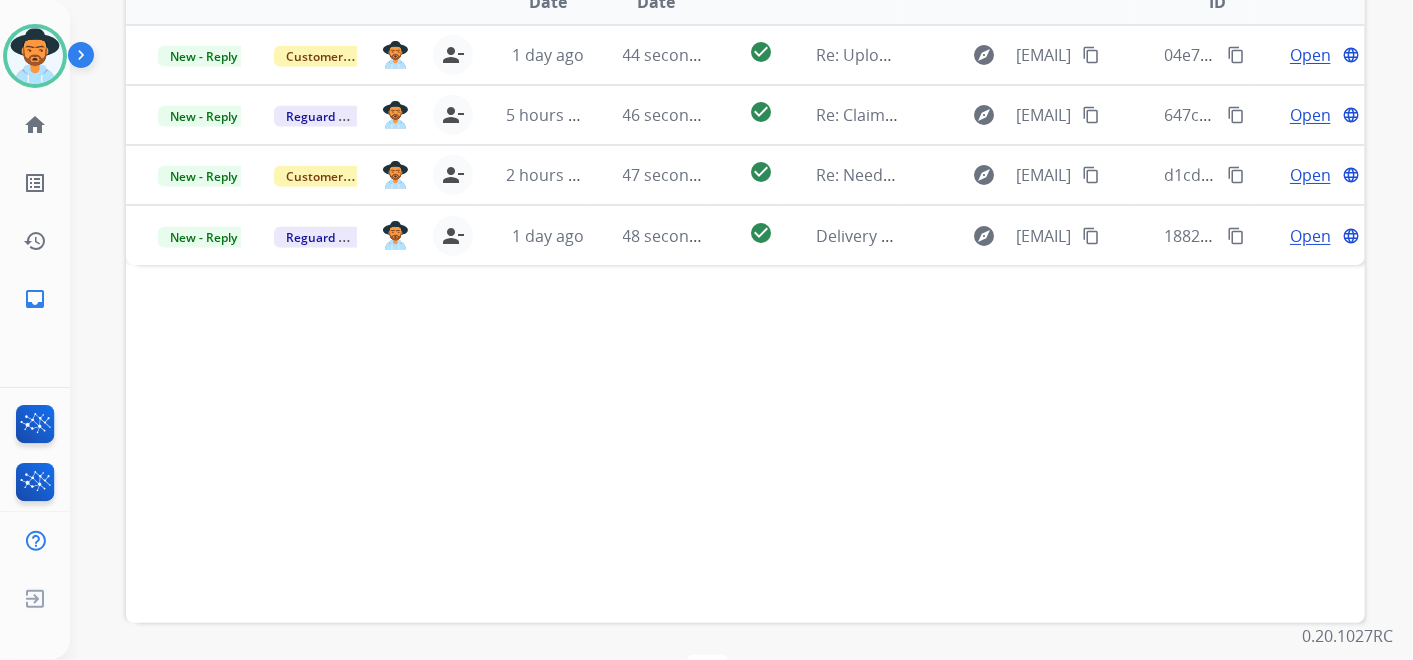 scroll, scrollTop: 444, scrollLeft: 0, axis: vertical 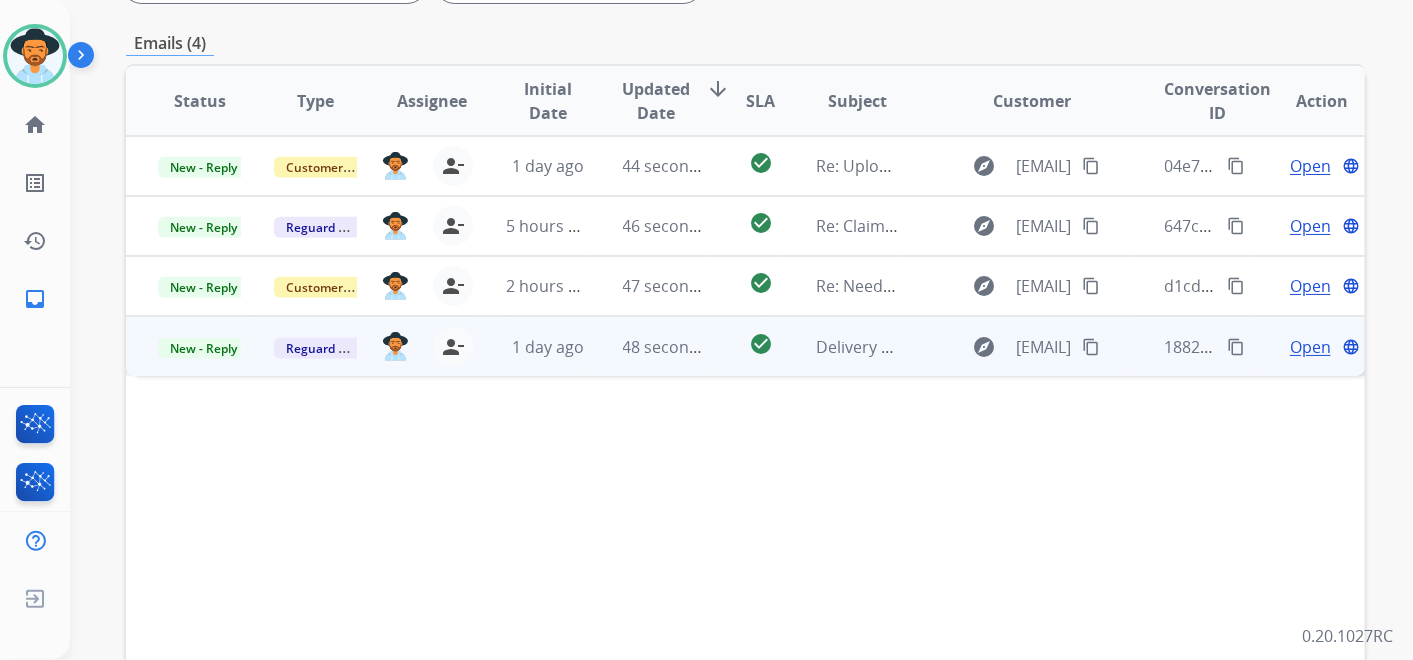 click on "Open" at bounding box center [1310, 347] 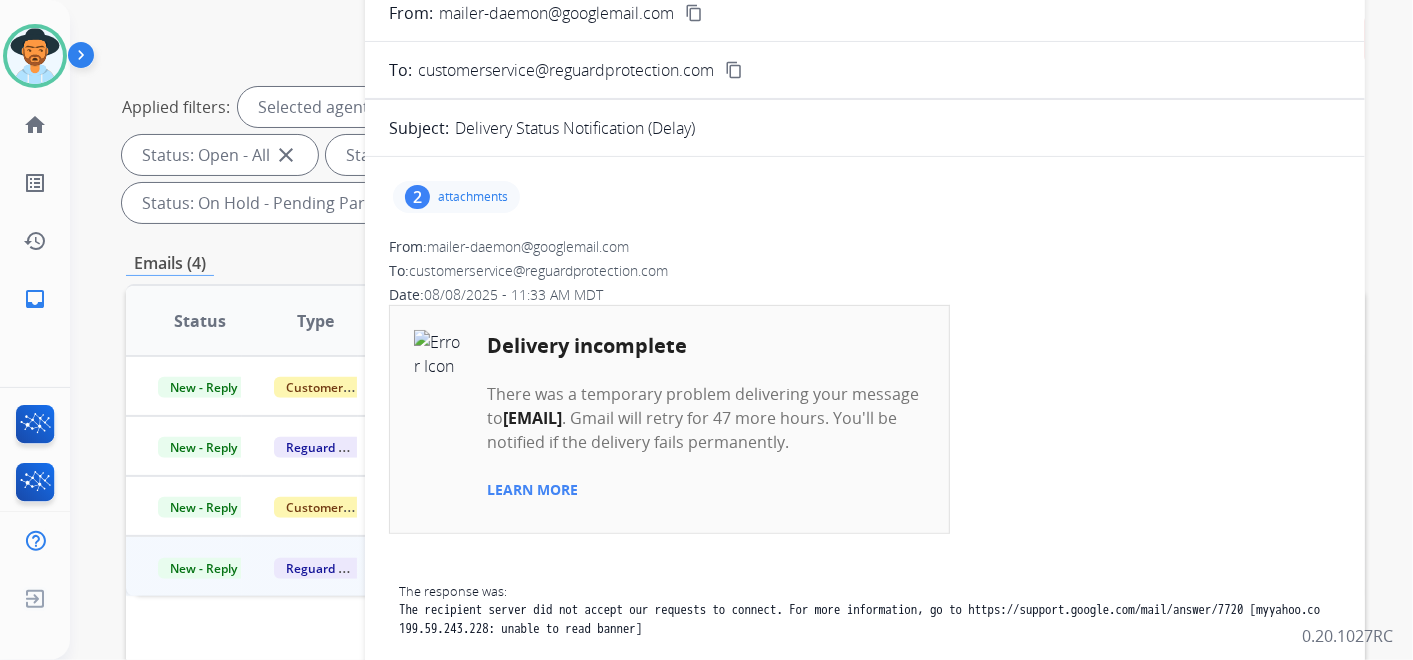 scroll, scrollTop: 222, scrollLeft: 0, axis: vertical 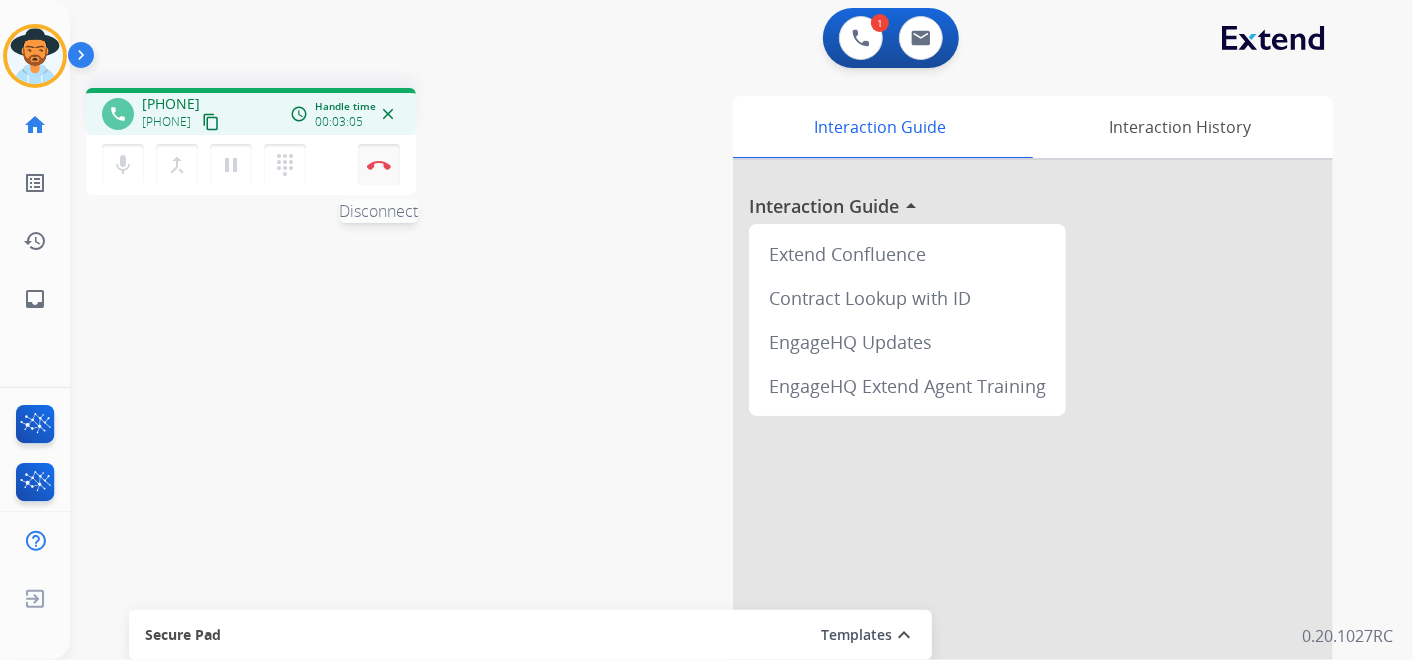 click at bounding box center (379, 165) 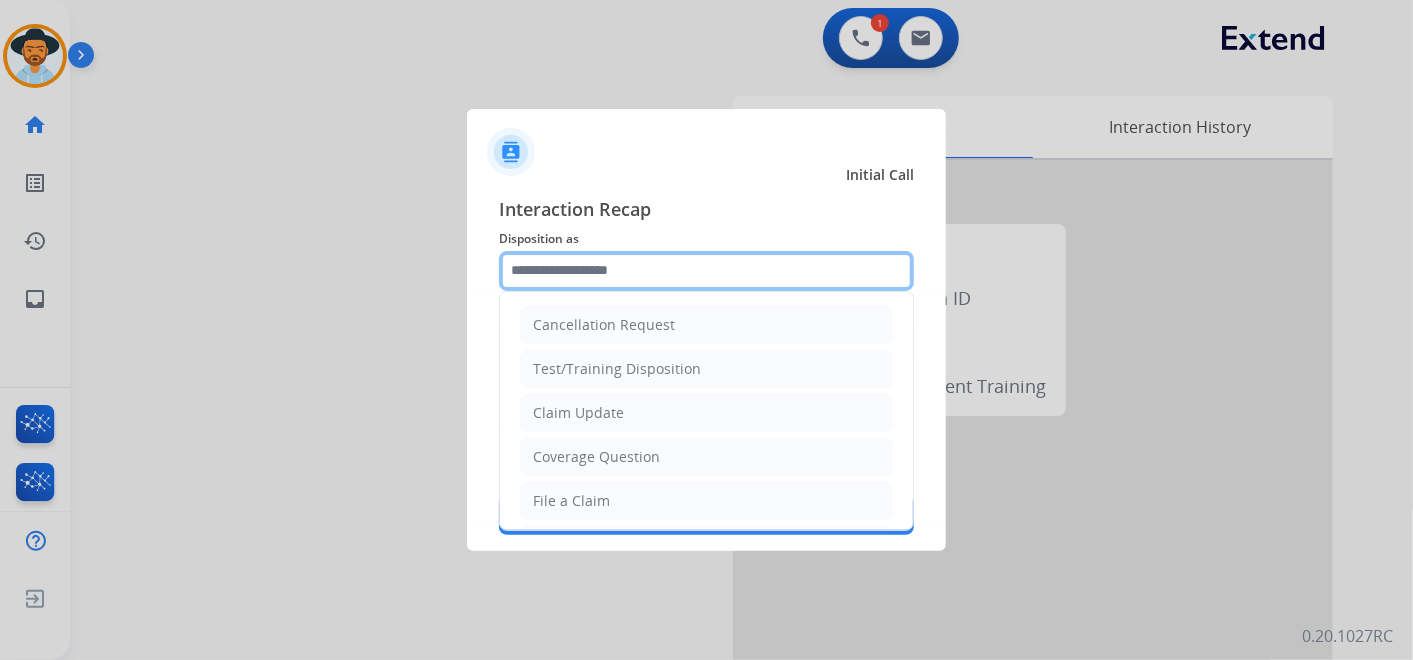 click 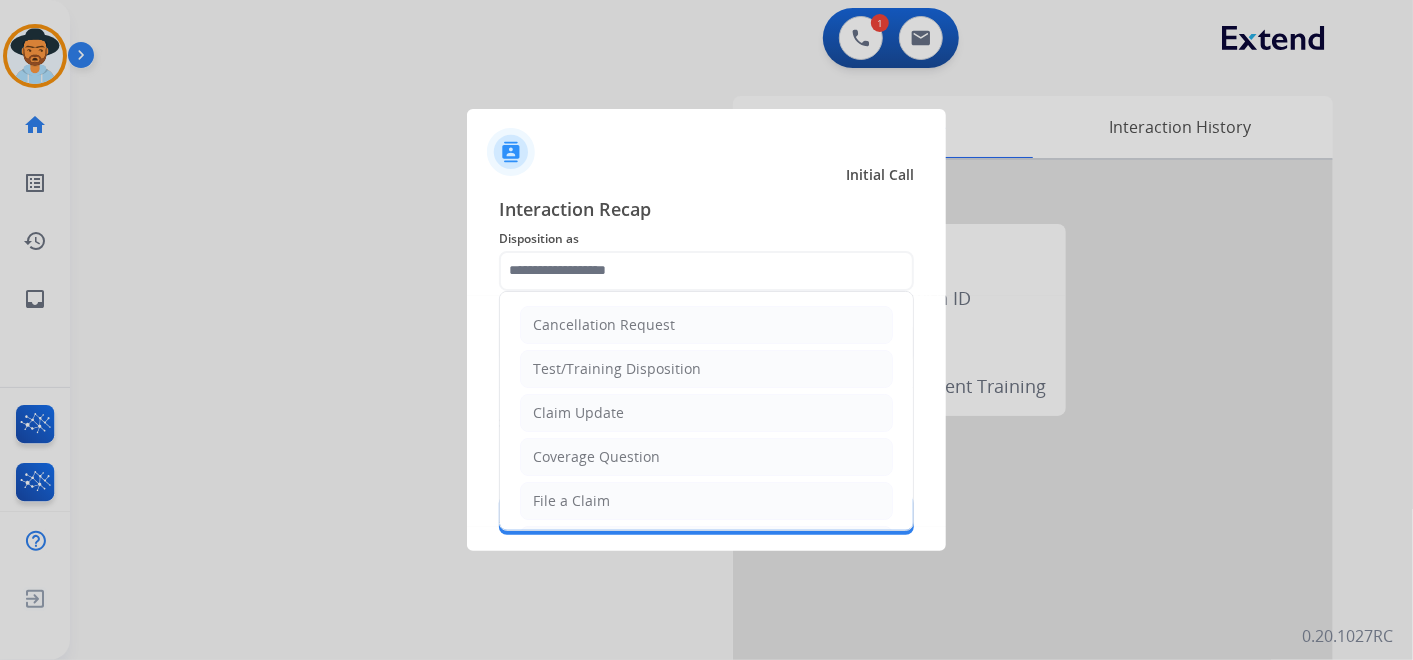 drag, startPoint x: 665, startPoint y: 403, endPoint x: 660, endPoint y: 390, distance: 13.928389 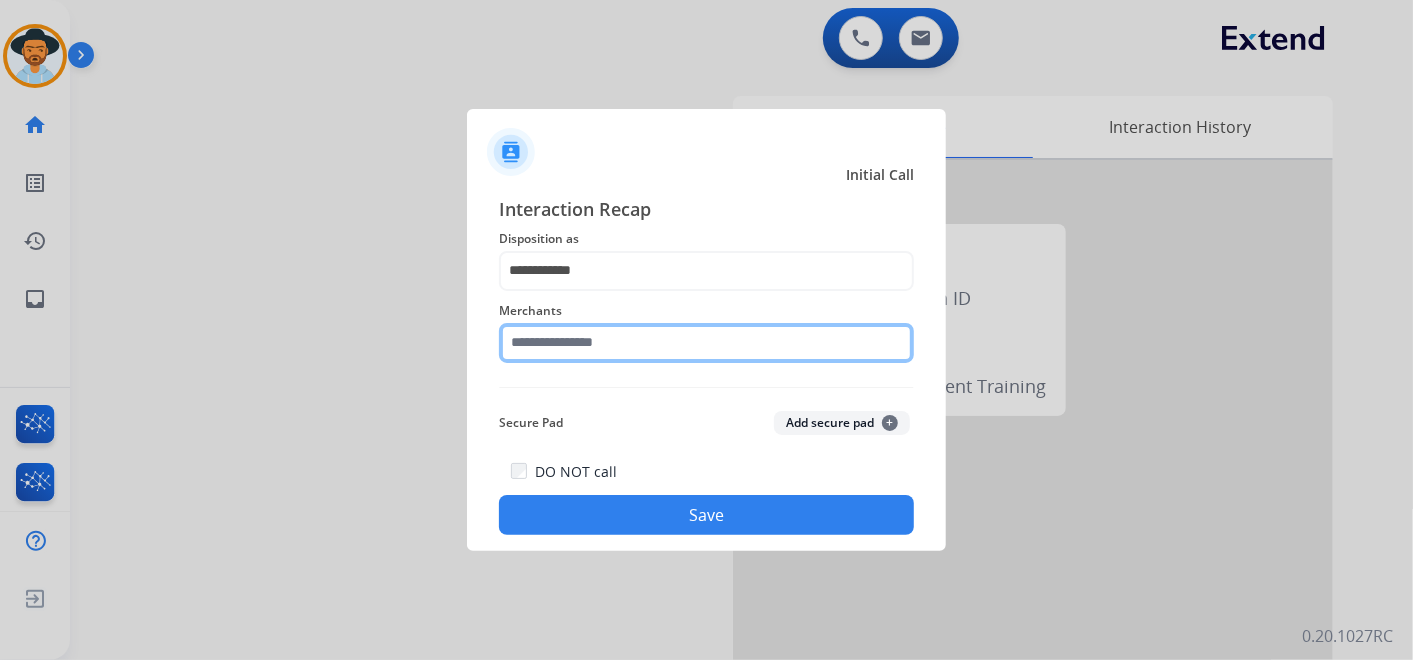 click 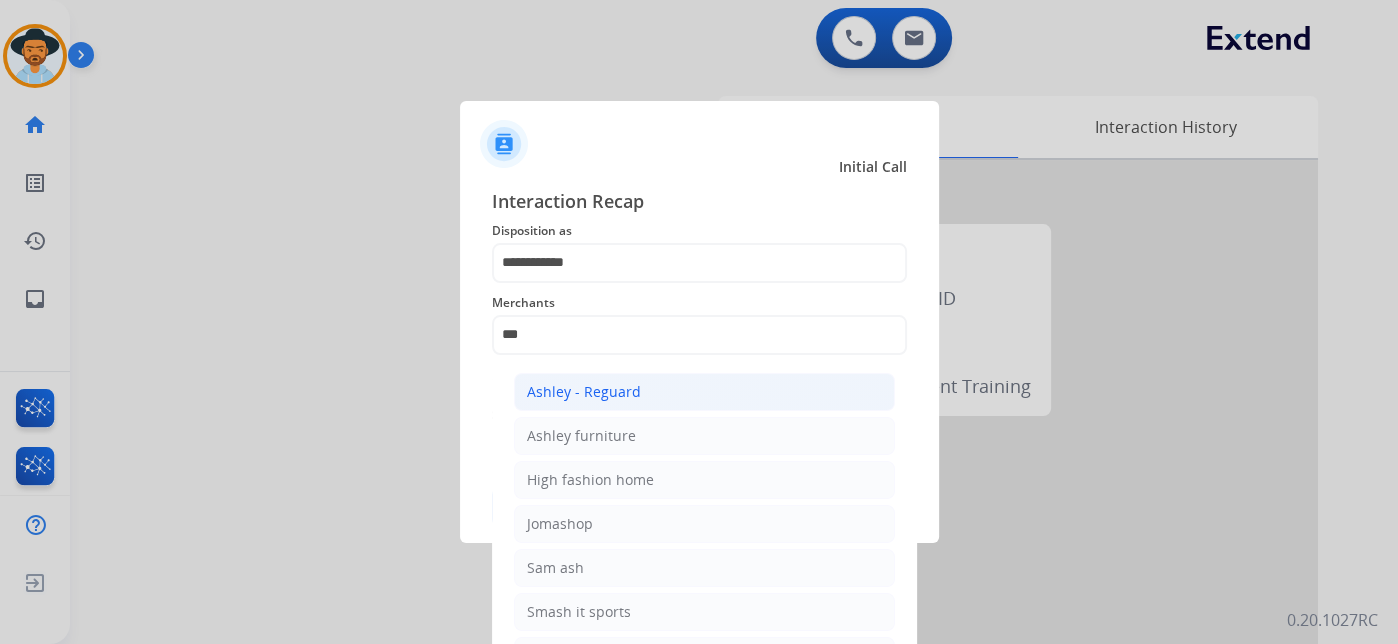 click on "Ashley - Reguard" 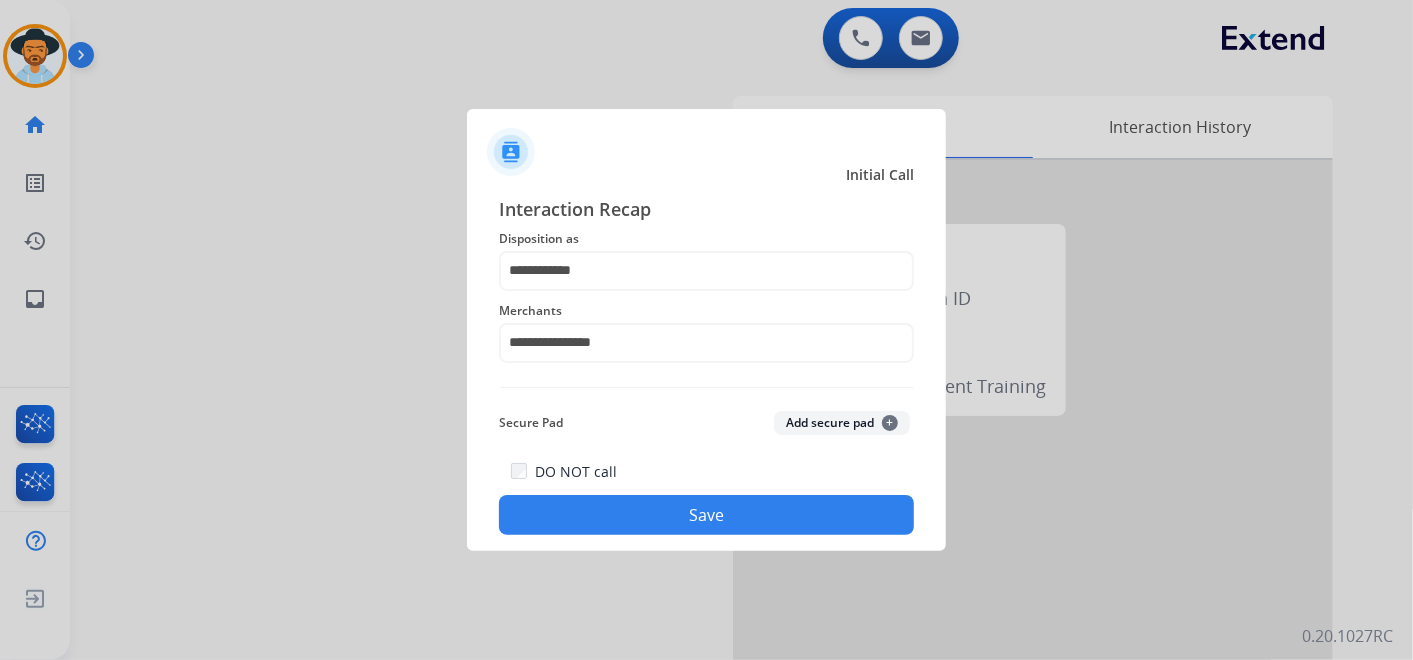 click on "Save" 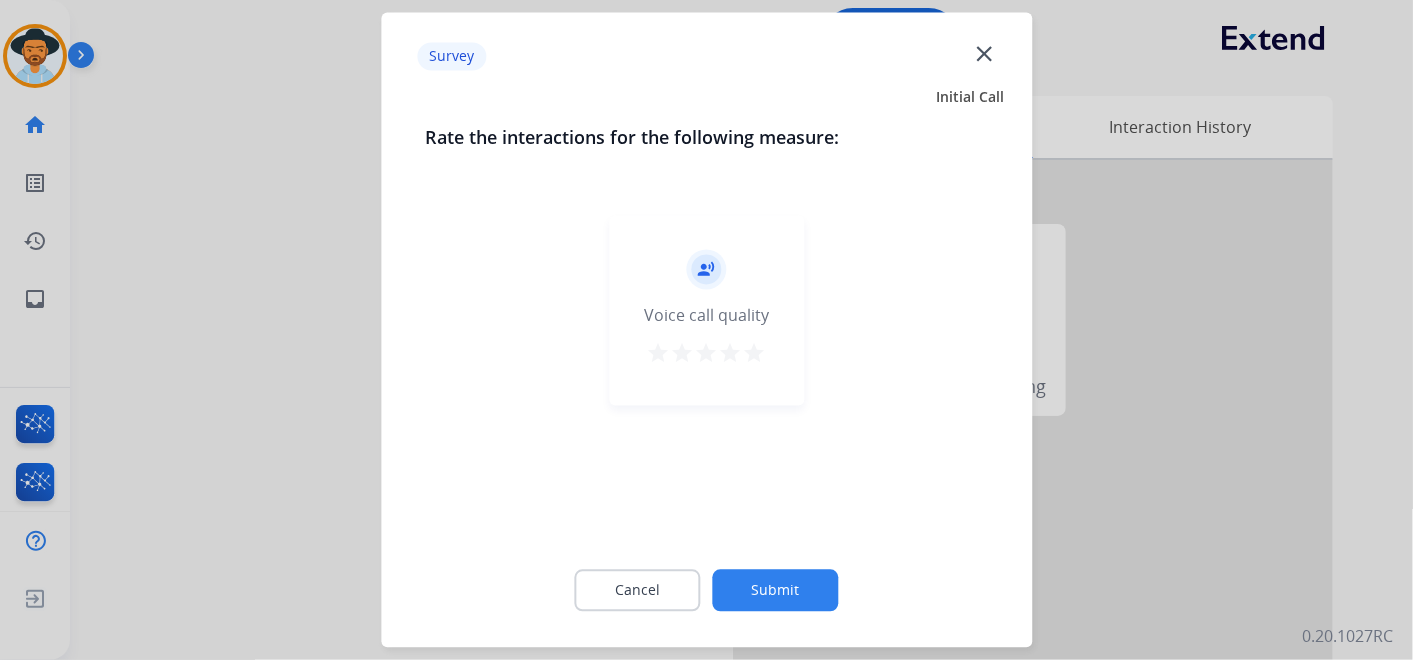 click on "star" at bounding box center (755, 354) 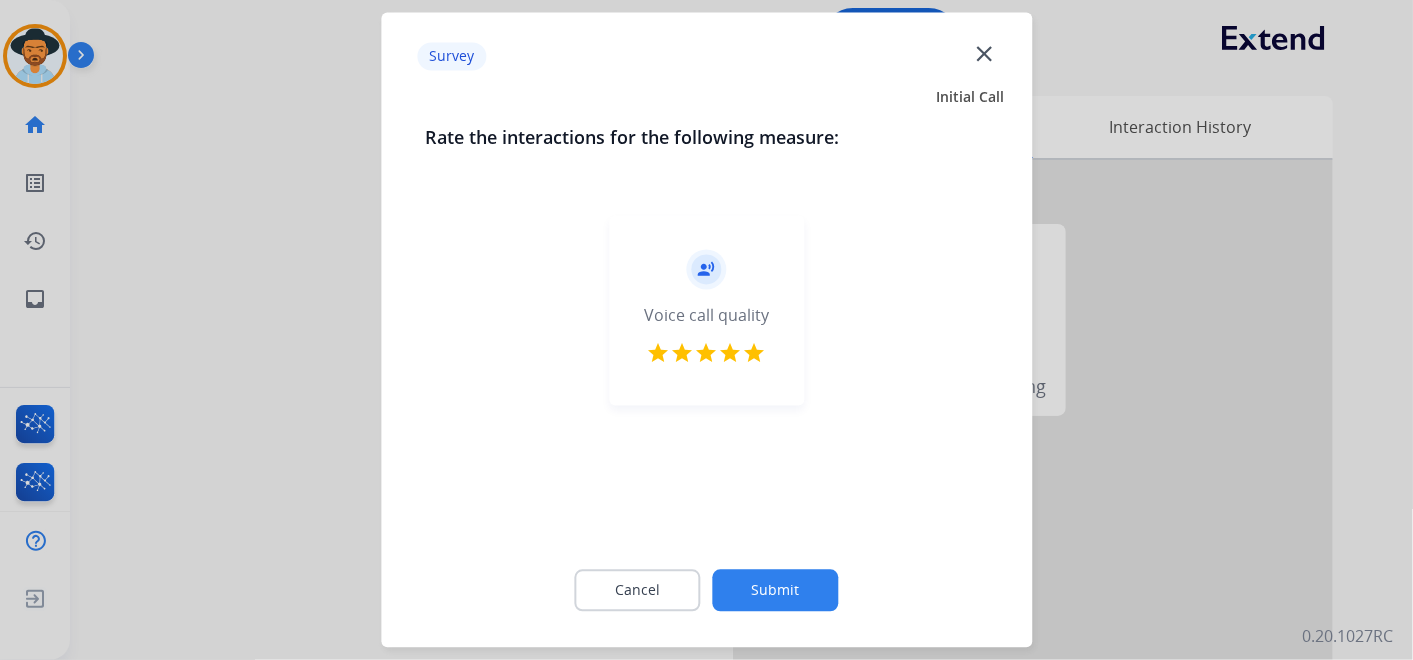 click on "Submit" 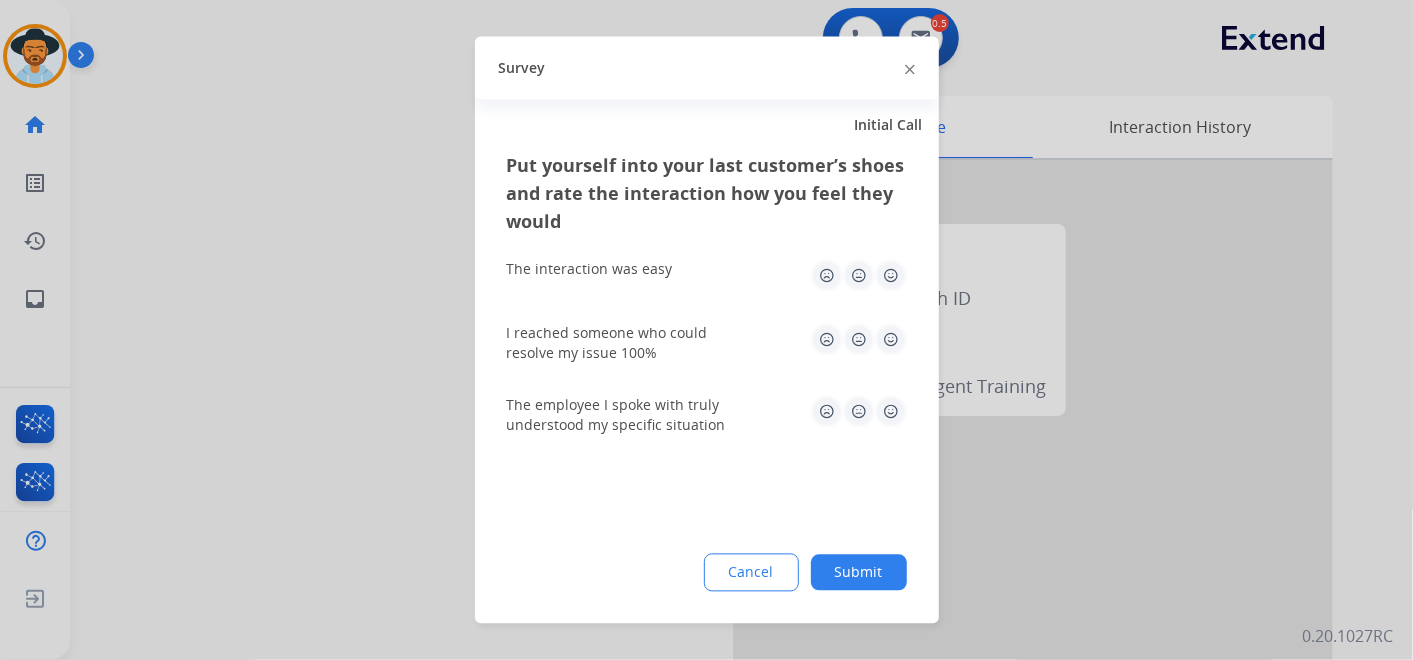 click 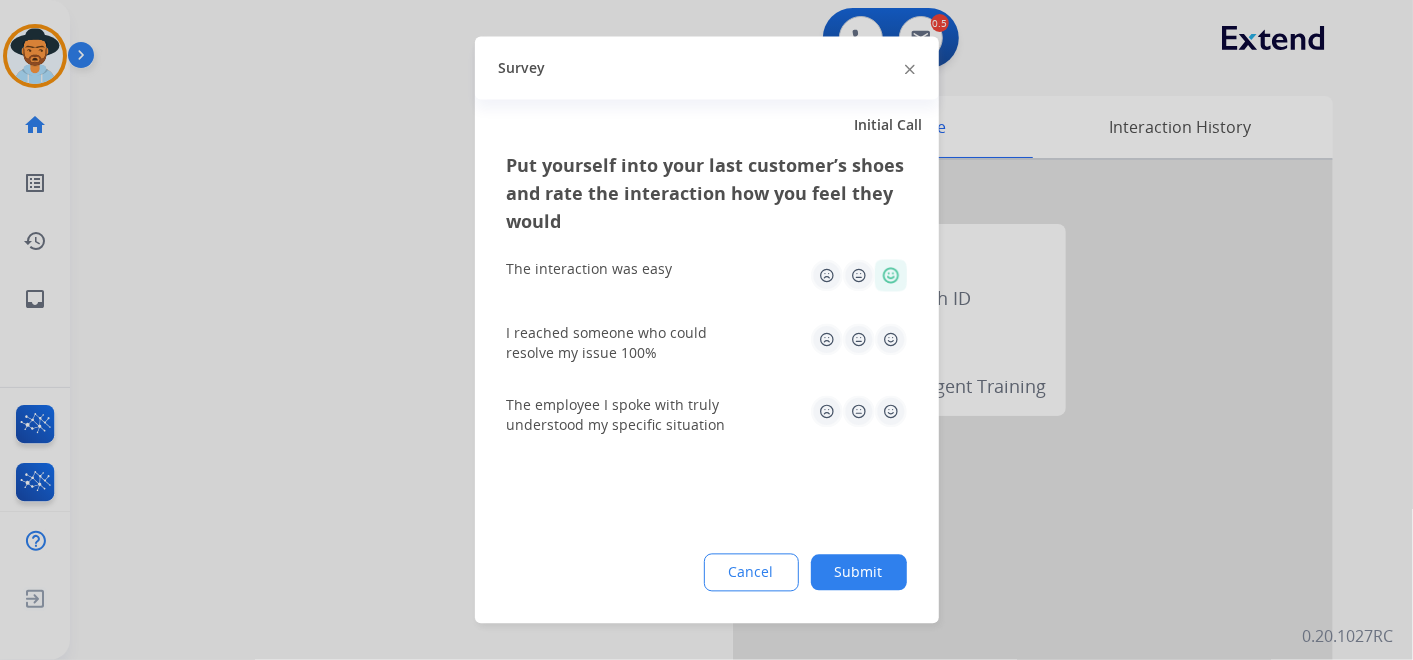 click 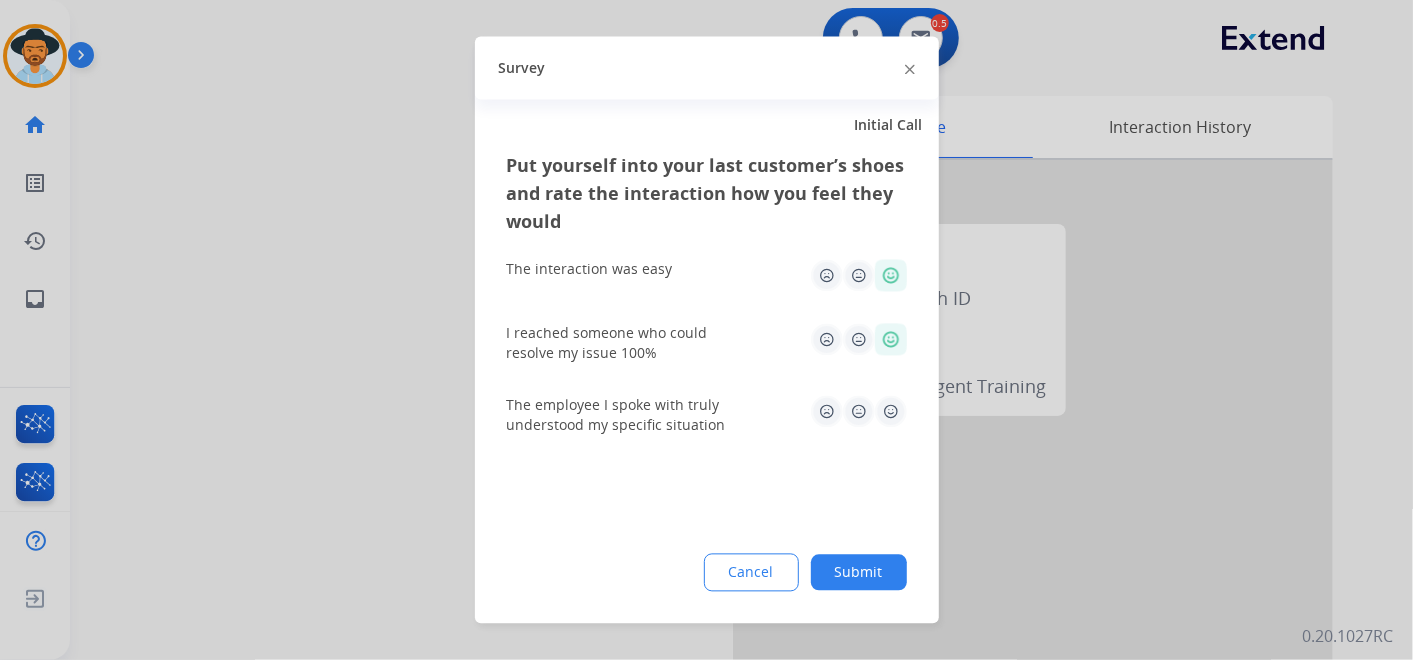 click 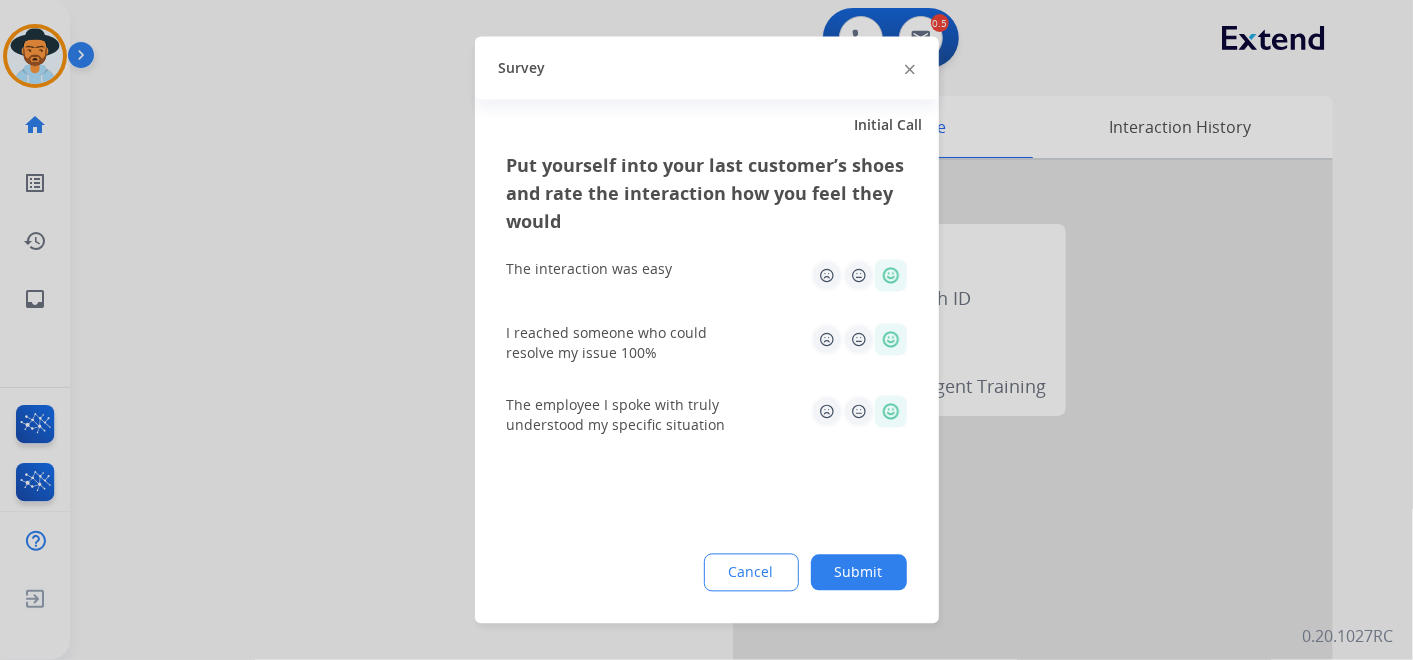 click on "Submit" 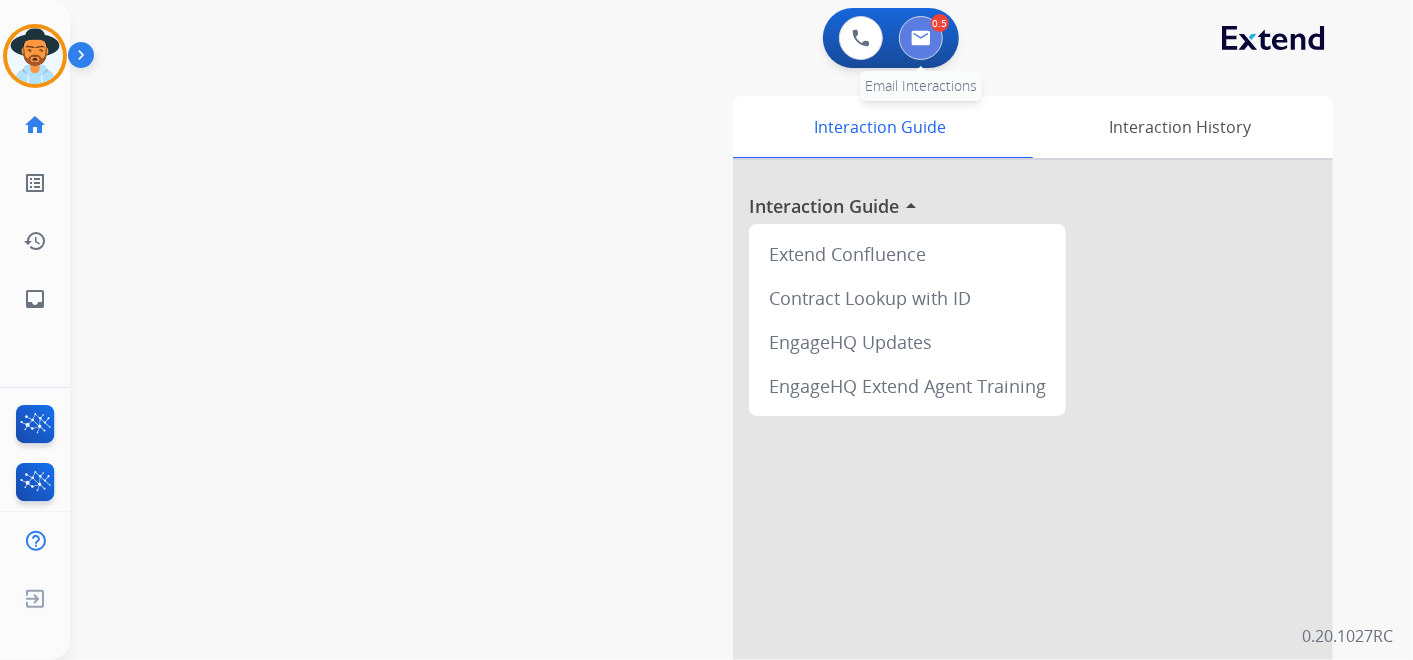 click at bounding box center (921, 38) 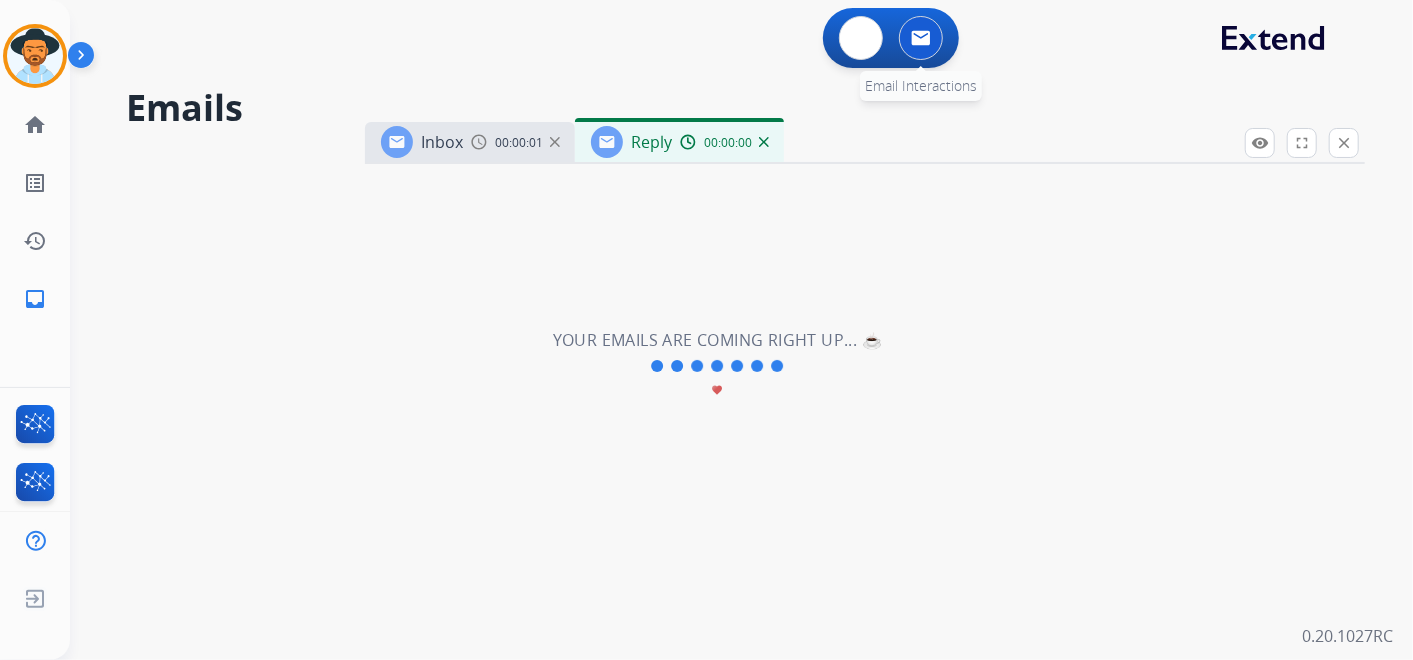 select on "**********" 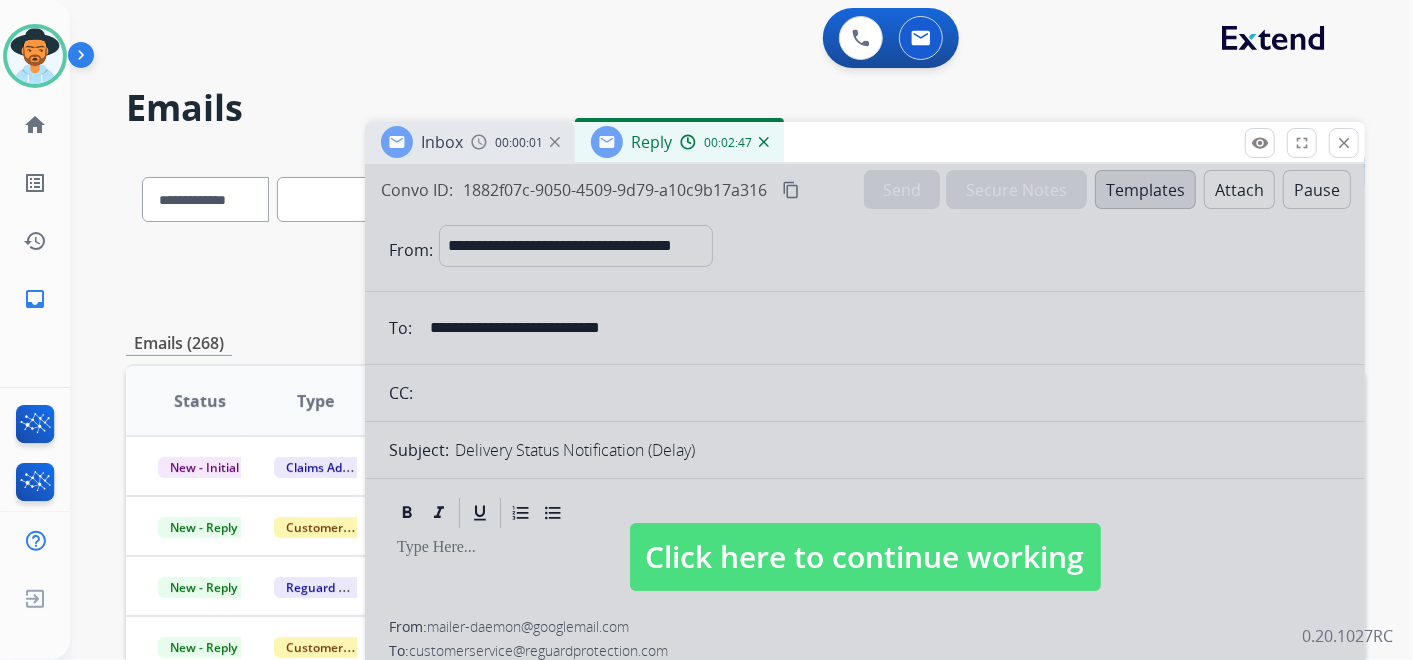 drag, startPoint x: 917, startPoint y: 566, endPoint x: 910, endPoint y: 558, distance: 10.630146 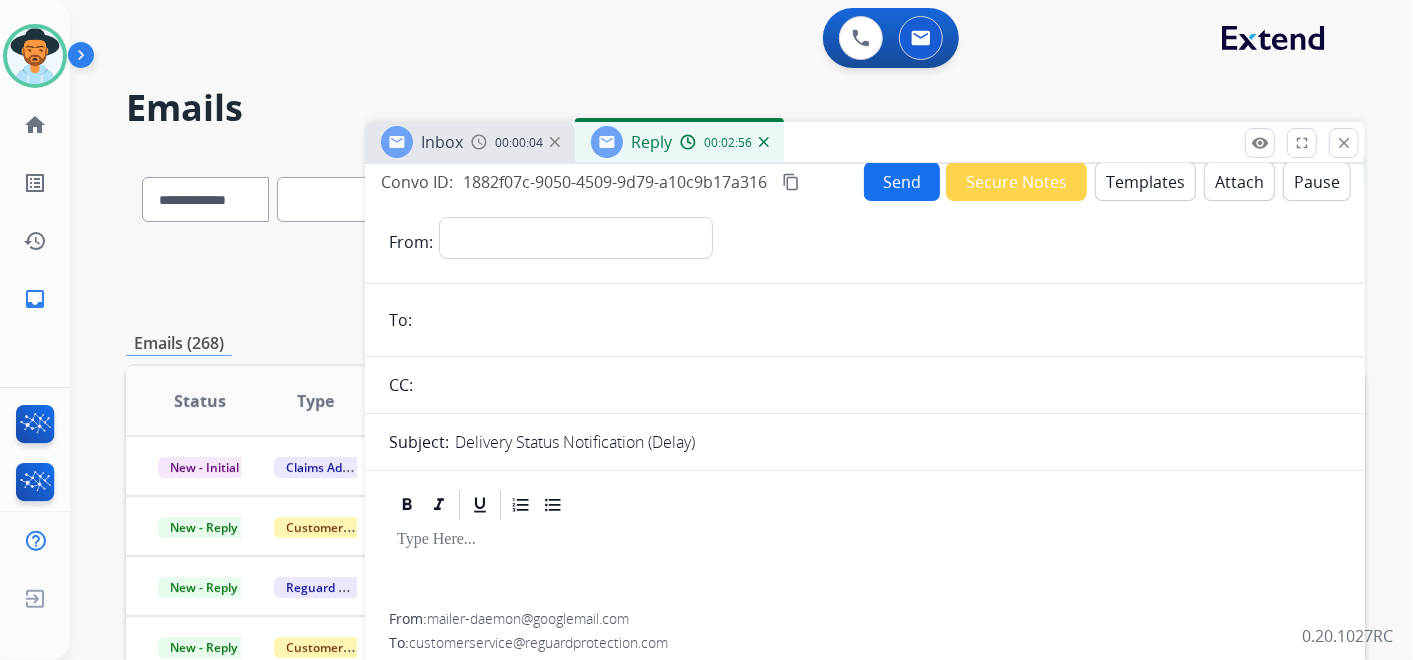 scroll, scrollTop: 0, scrollLeft: 0, axis: both 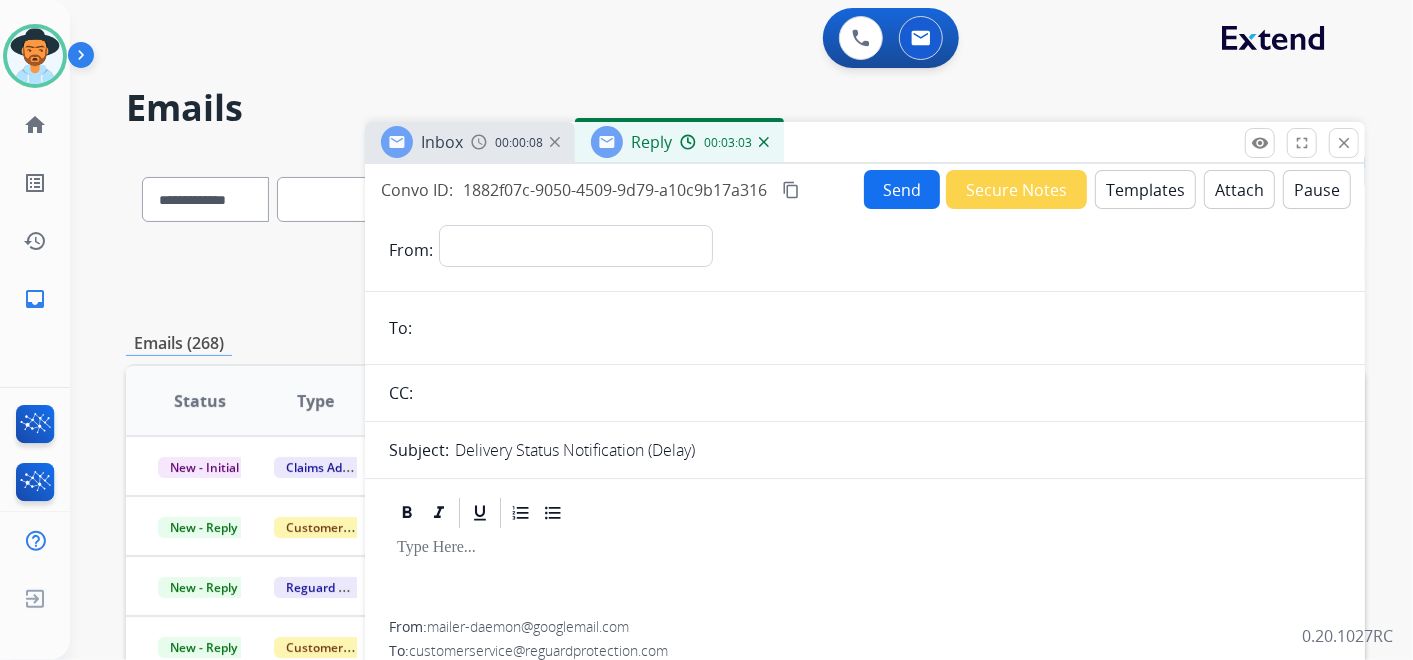 click at bounding box center [764, 142] 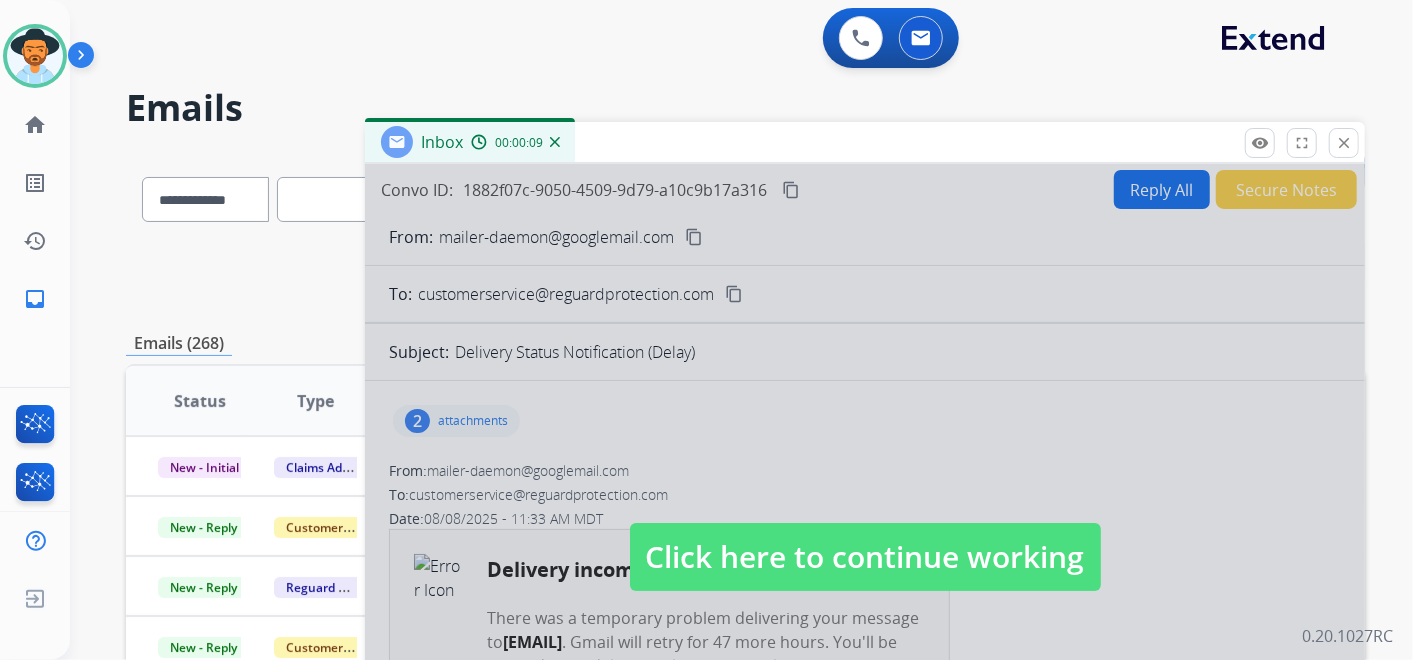click on "Click here to continue working" at bounding box center (865, 557) 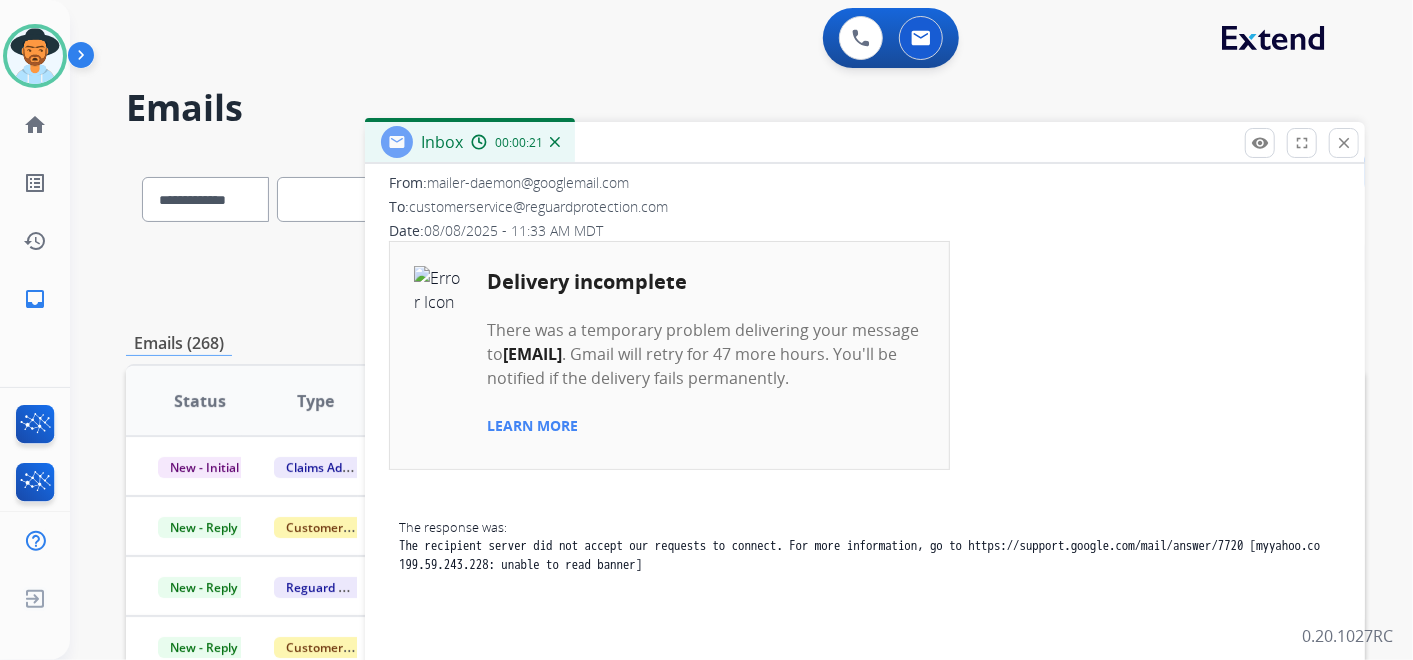 scroll, scrollTop: 222, scrollLeft: 0, axis: vertical 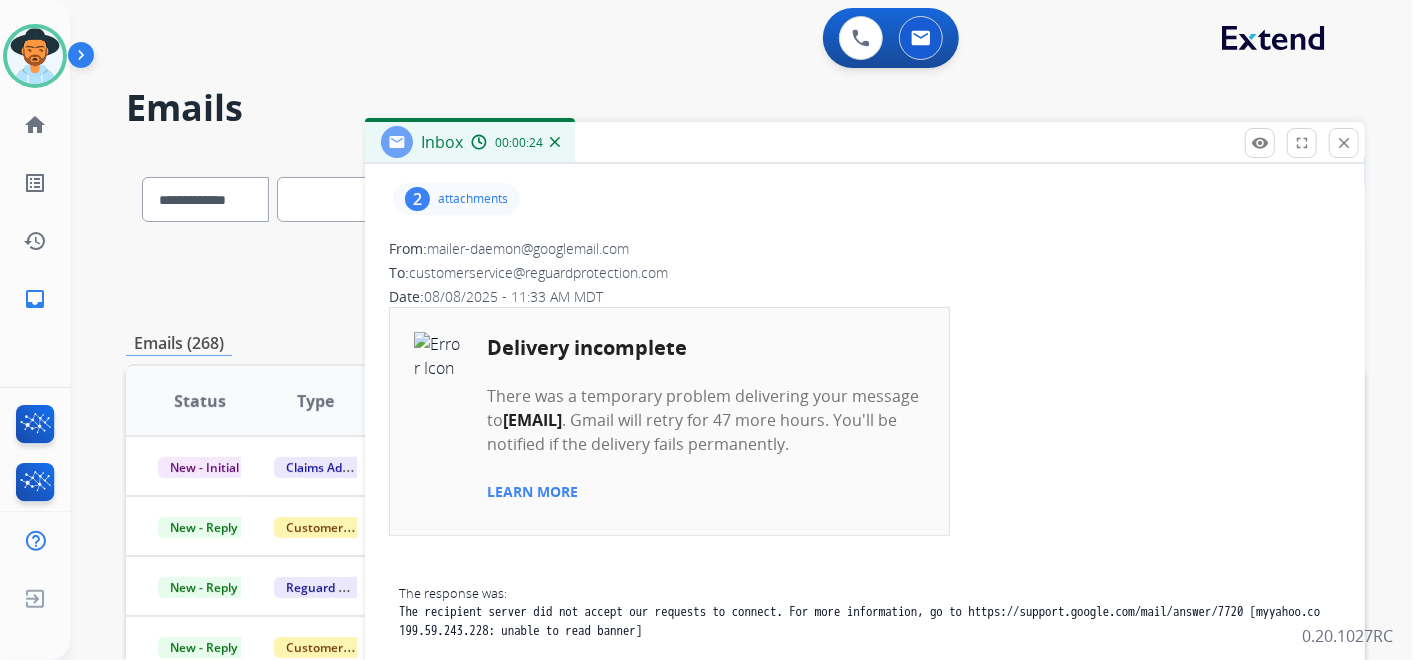 drag, startPoint x: 509, startPoint y: 417, endPoint x: 701, endPoint y: 422, distance: 192.0651 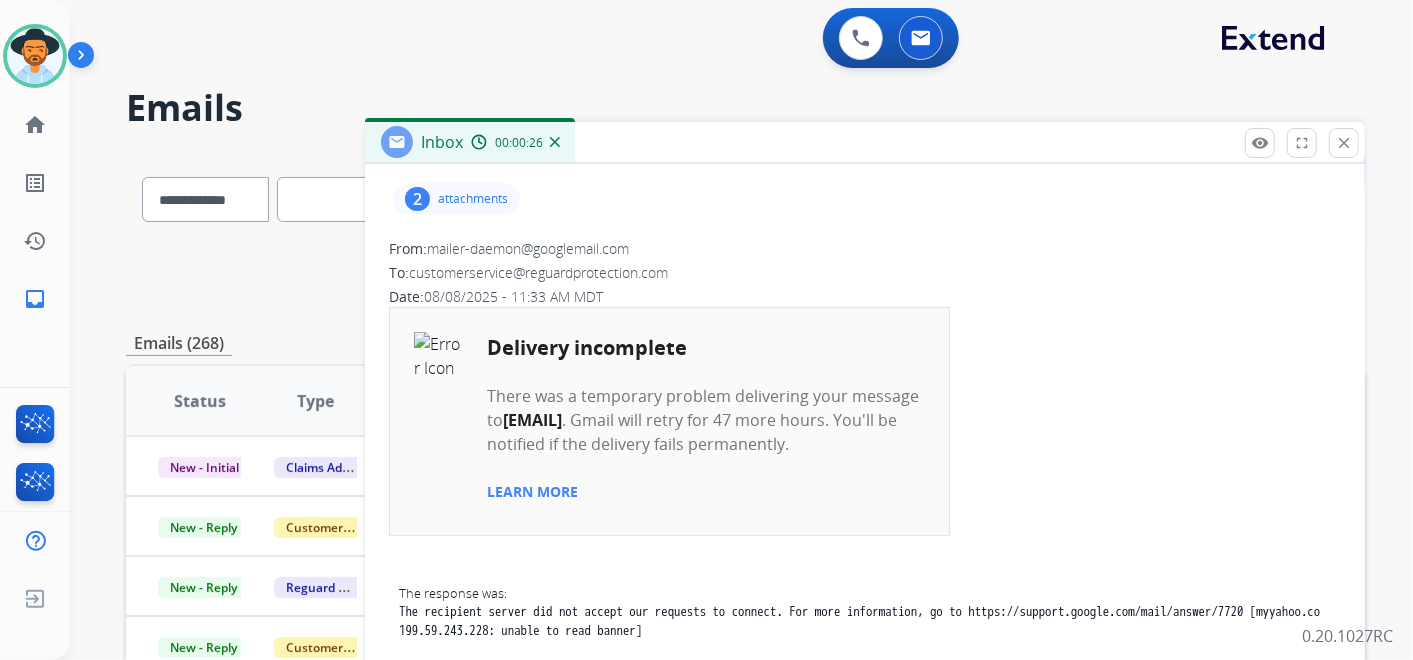 copy on "[EMAIL]" 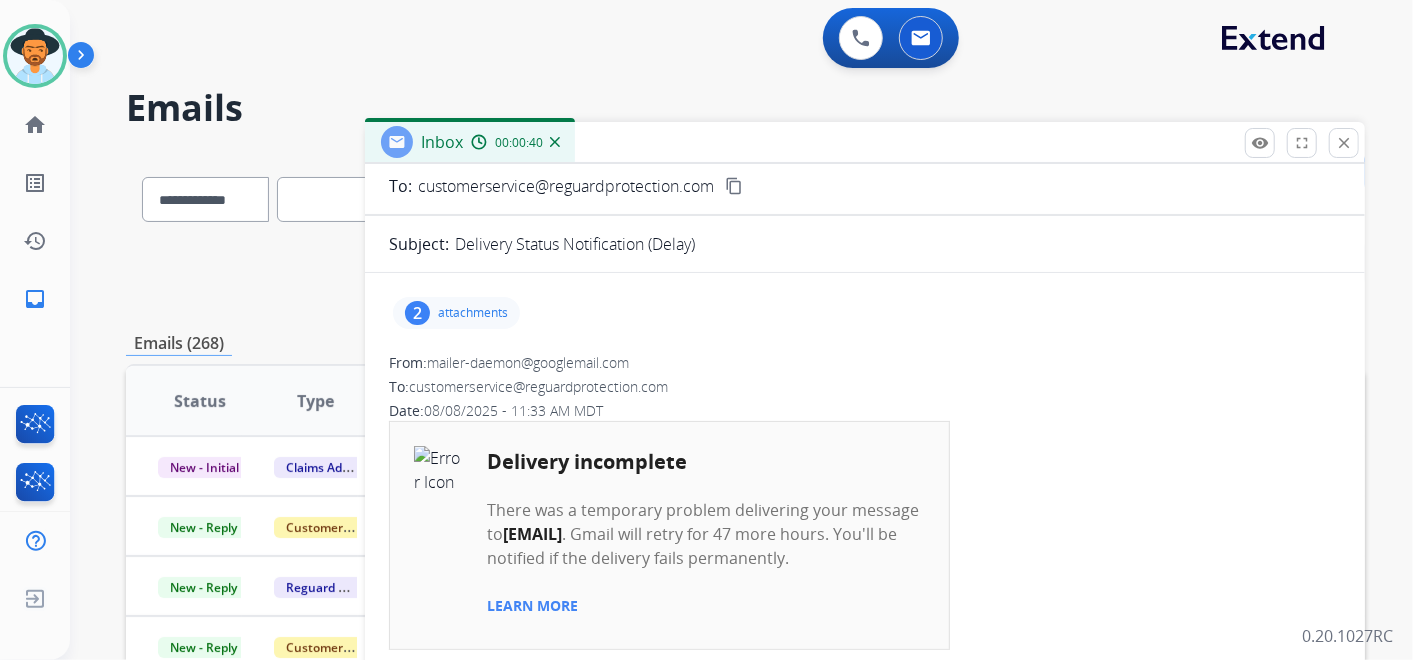 scroll, scrollTop: 0, scrollLeft: 0, axis: both 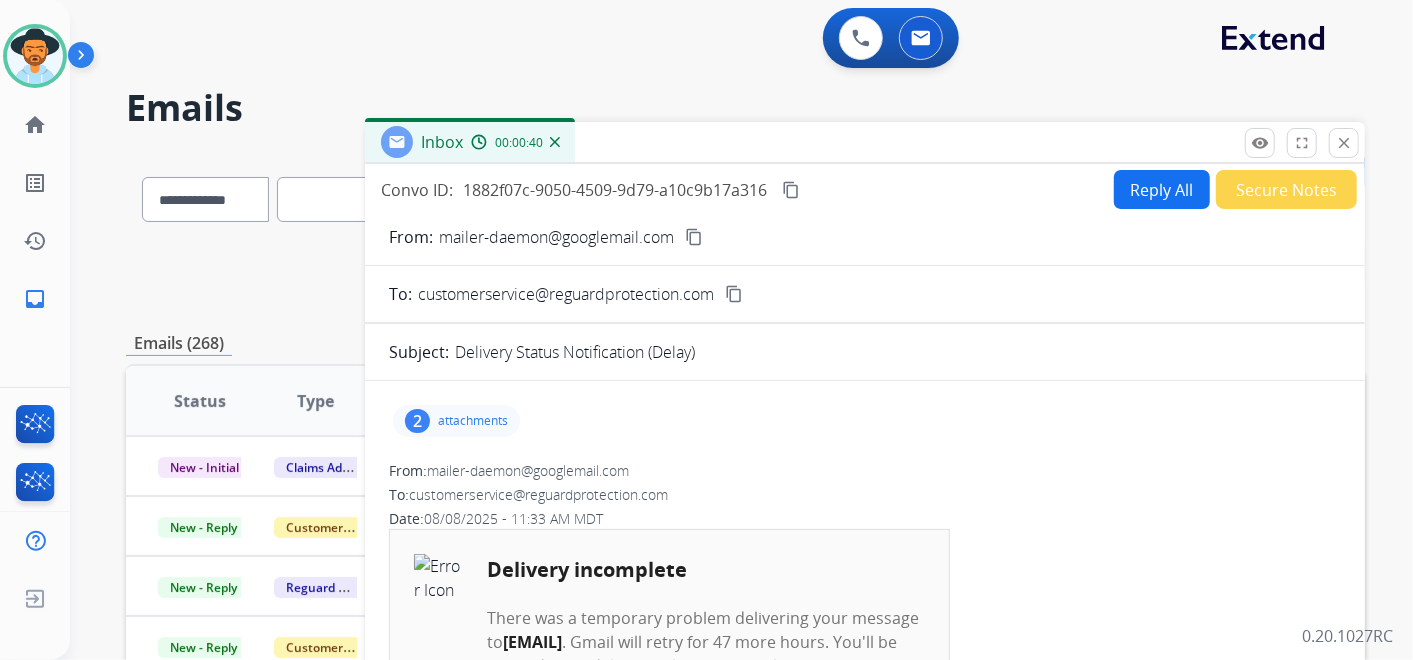 click on "Convo ID:  1882f07c-9050-4509-9d79-a10c9b17a316  content_copy Reply All Secure Notes From: [EMAIL] content_copy To:  [EMAIL]  content_copy Subject:  Delivery Status Notification (Delay)  2 attachments  From:  [EMAIL]   To:  [EMAIL]  Date:  08/08/2025 - 11:33 AM MDT
Delivery incomplete
There was a temporary problem delivering your message to  [EMAIL] . Gmail will retry for 47 more hours. You'll be notified if the delivery fails permanently.
LEARN MORE
The response was:
The recipient server did not accept our requests to connect. For more information, go to https://support.google.com/mail/answer/7720
[myyahoo.co 199.59.243.228: unable to read banner]
From:  [EMAIL]   To:  [EMAIL]  Date:  08/07/2025 - 10:35 AM MDT   Hi  Thank you for contacting us about the Reguard Protection Plan.  to get started." at bounding box center [865, 533] 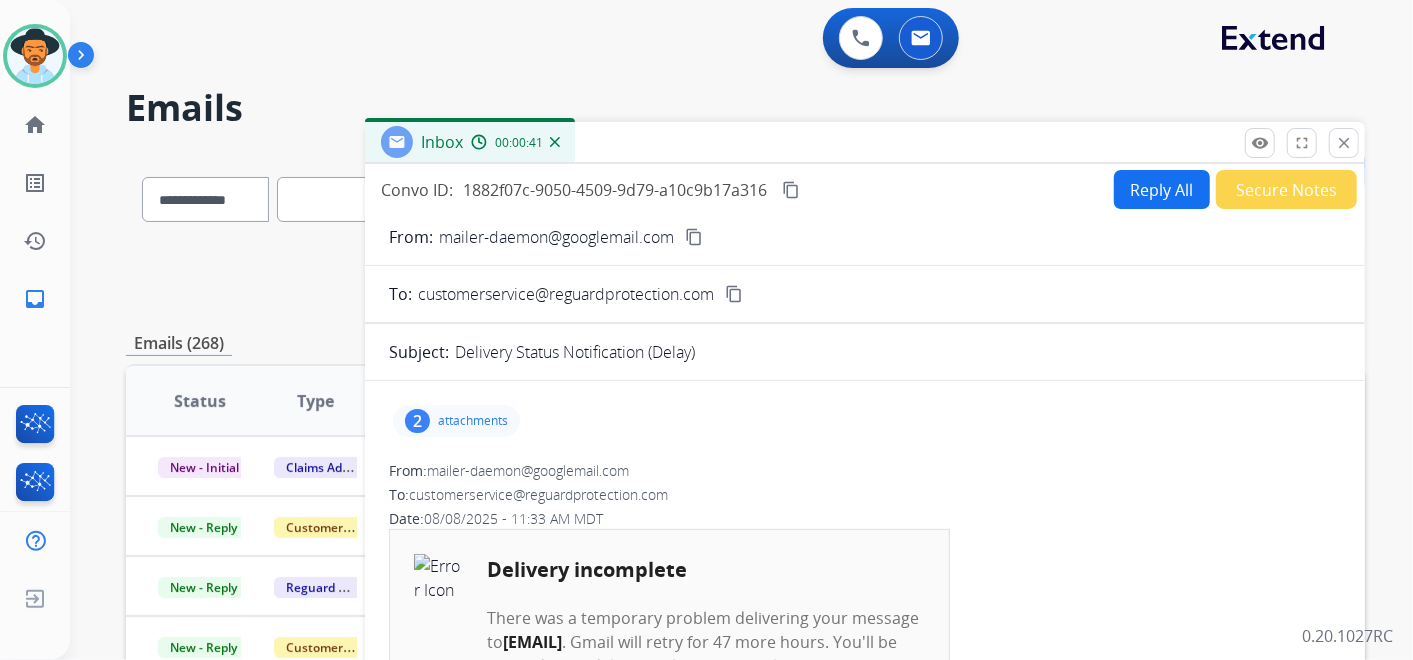 click on "Secure Notes" at bounding box center (1286, 189) 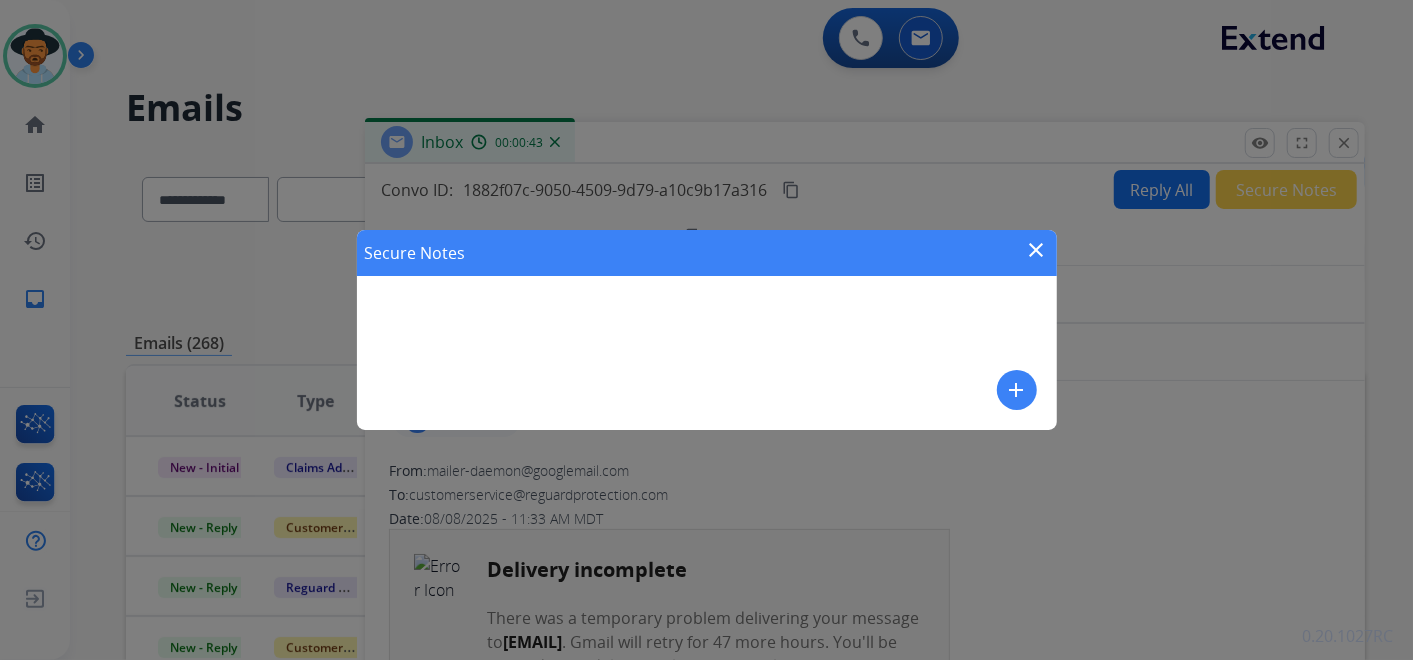 drag, startPoint x: 1034, startPoint y: 245, endPoint x: 1080, endPoint y: 312, distance: 81.27115 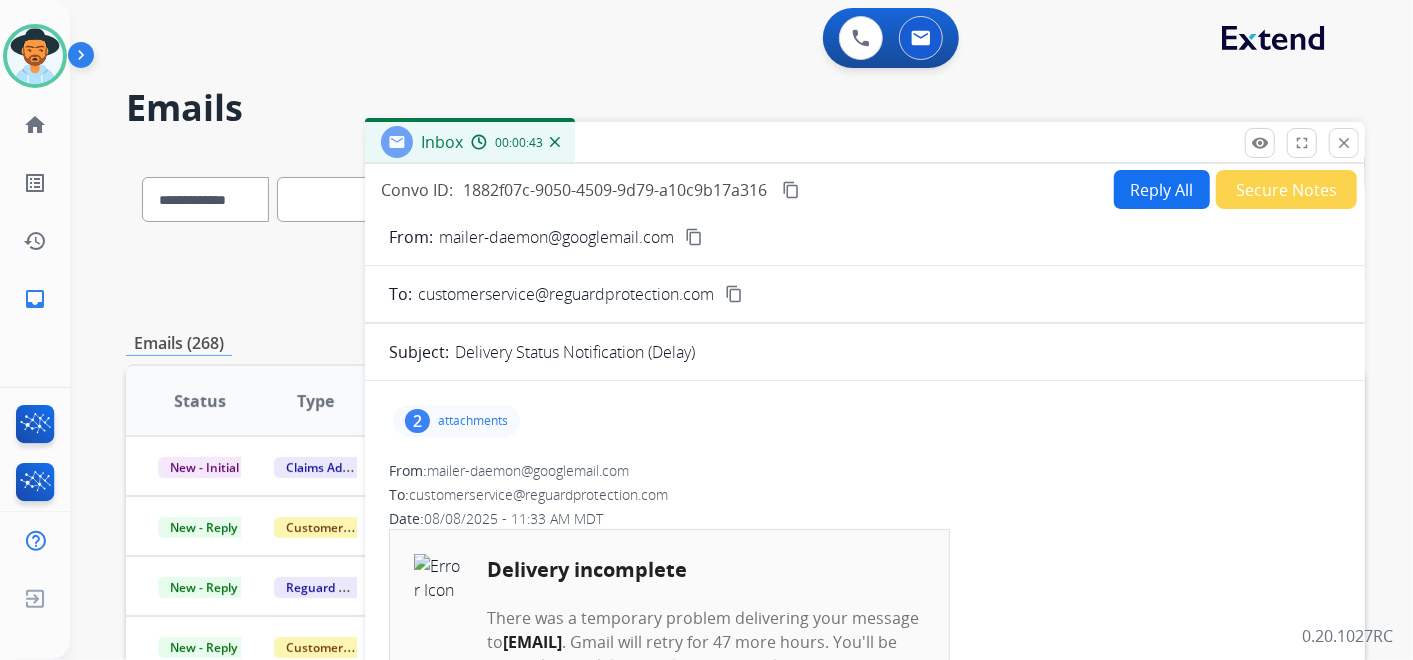 scroll, scrollTop: 222, scrollLeft: 0, axis: vertical 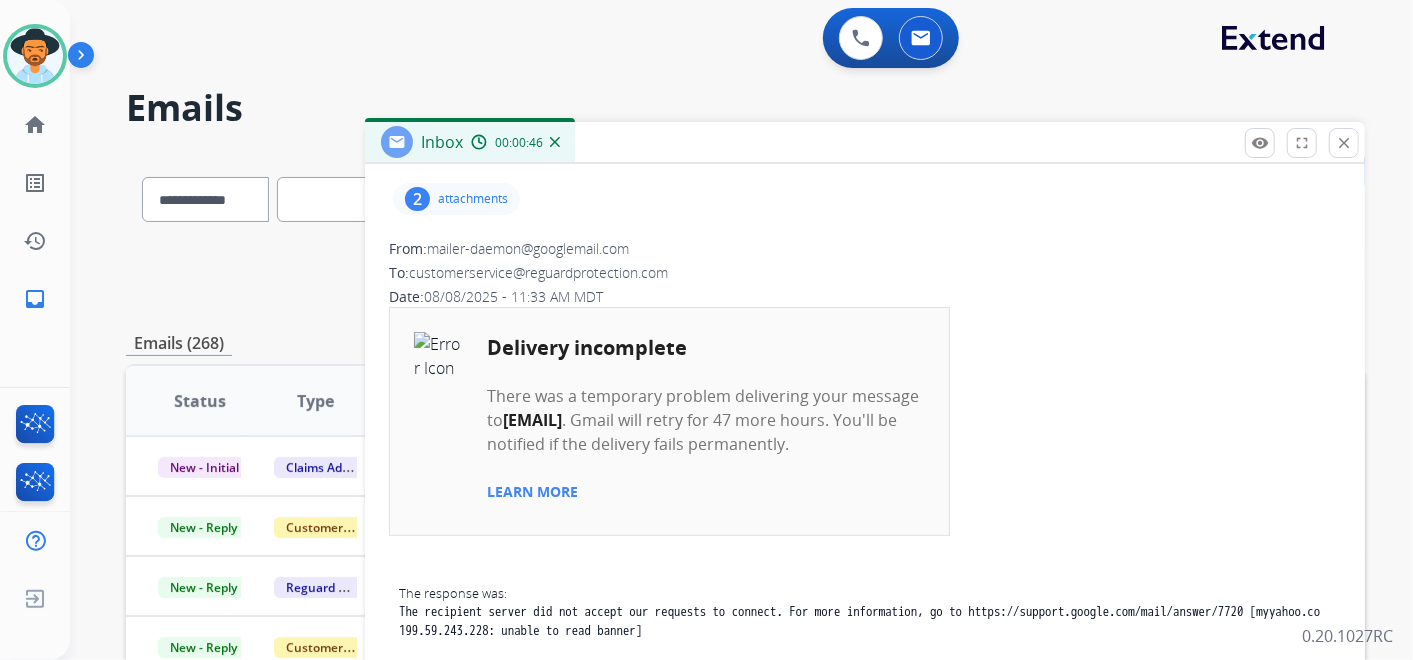drag, startPoint x: 474, startPoint y: 384, endPoint x: 602, endPoint y: 438, distance: 138.92444 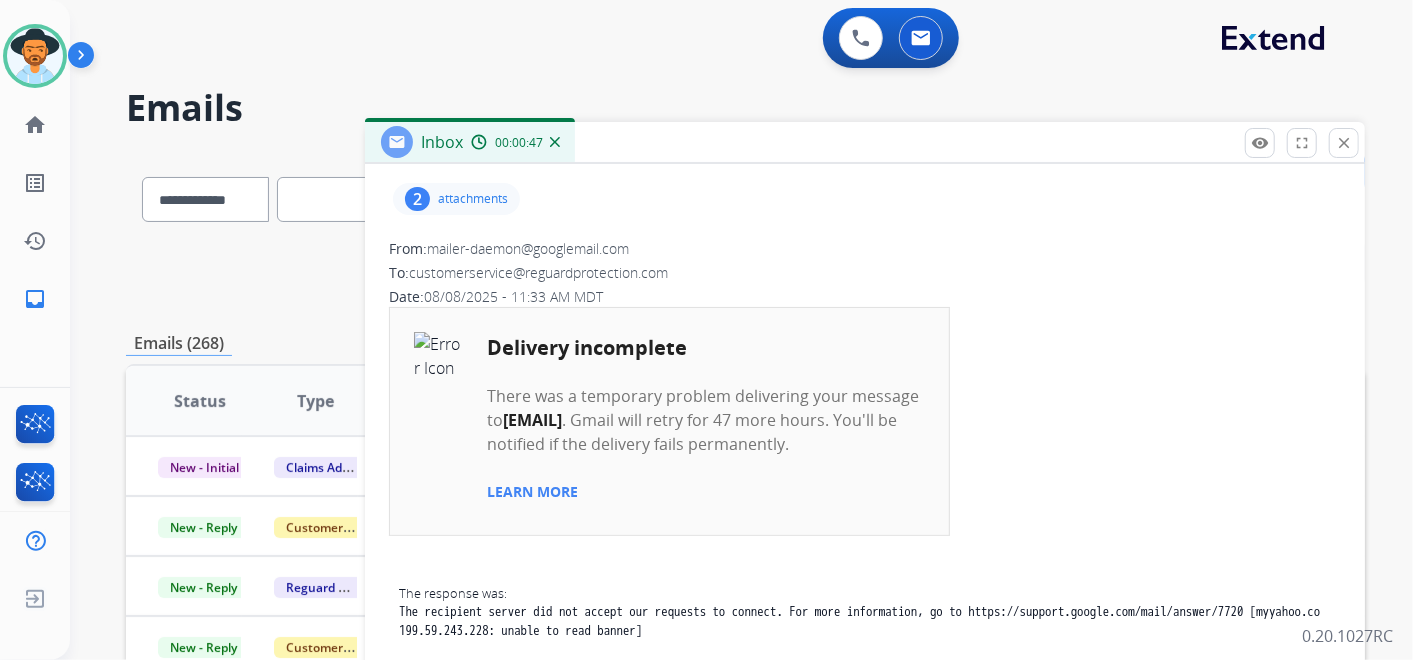drag, startPoint x: 480, startPoint y: 391, endPoint x: 590, endPoint y: 400, distance: 110.36757 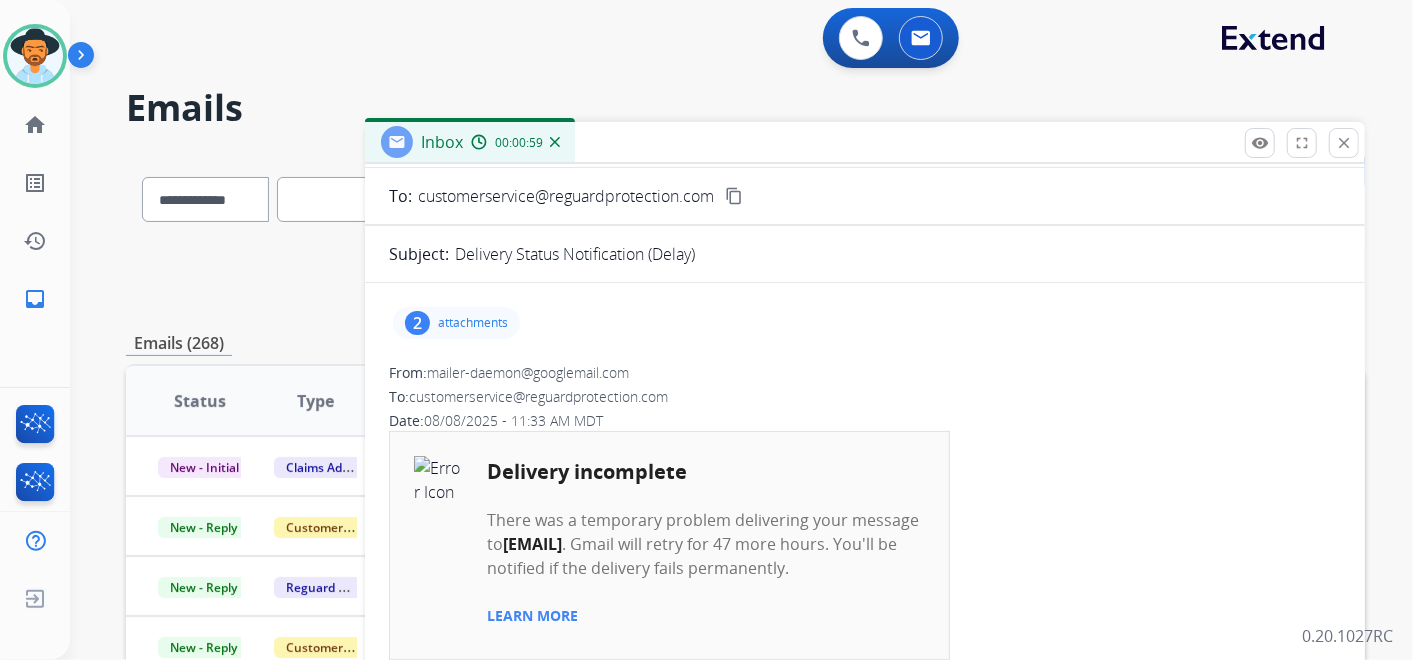 scroll, scrollTop: 0, scrollLeft: 0, axis: both 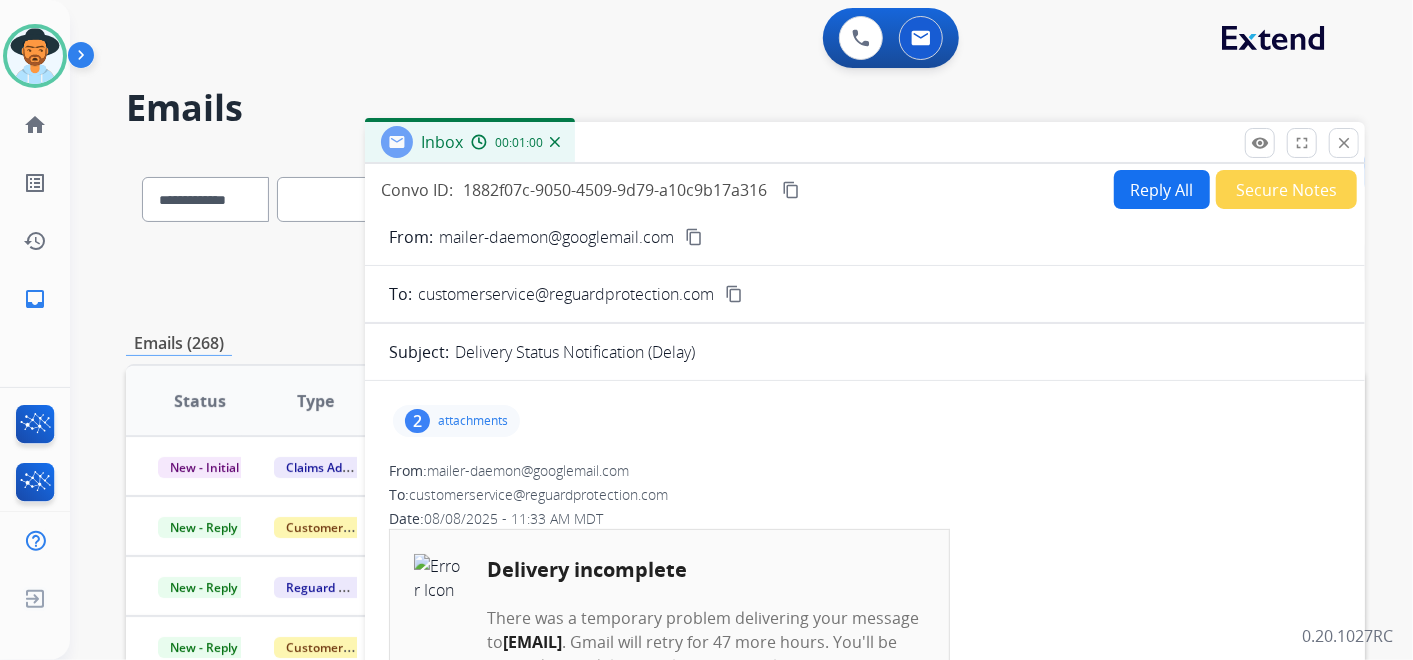 click on "Secure Notes" at bounding box center (1286, 189) 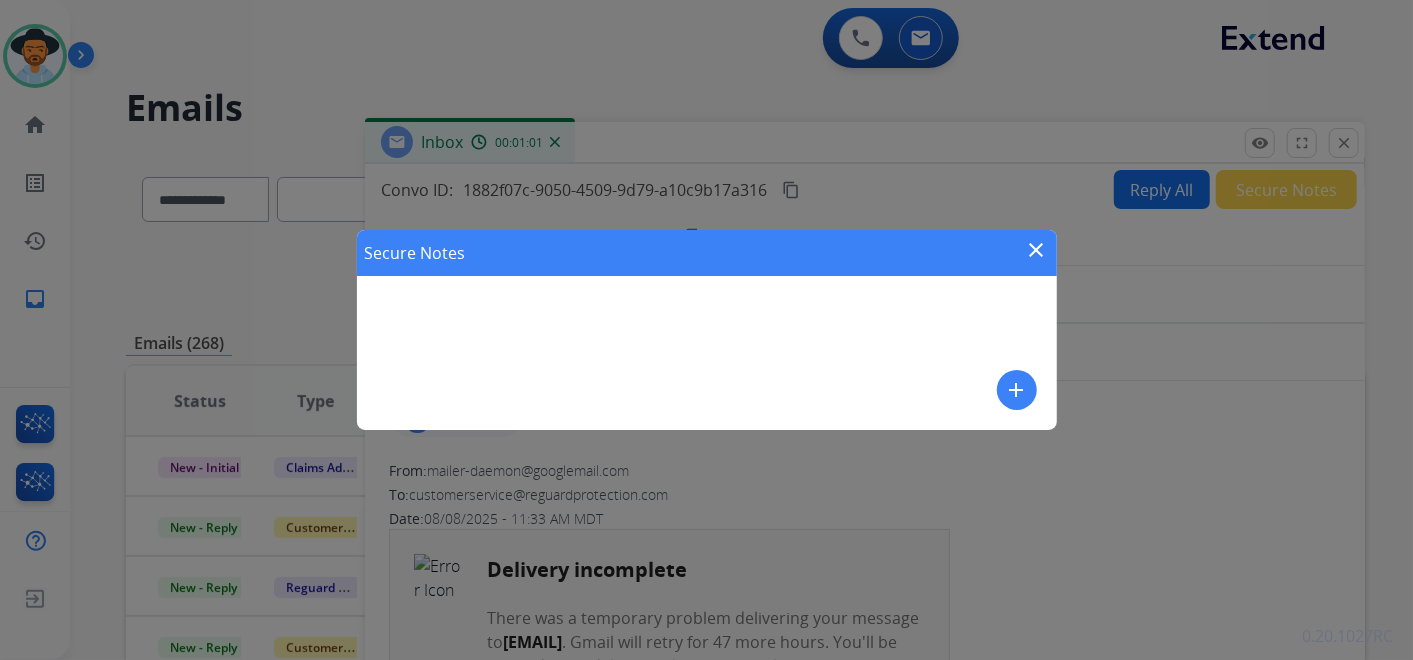 click on "add" at bounding box center (1017, 390) 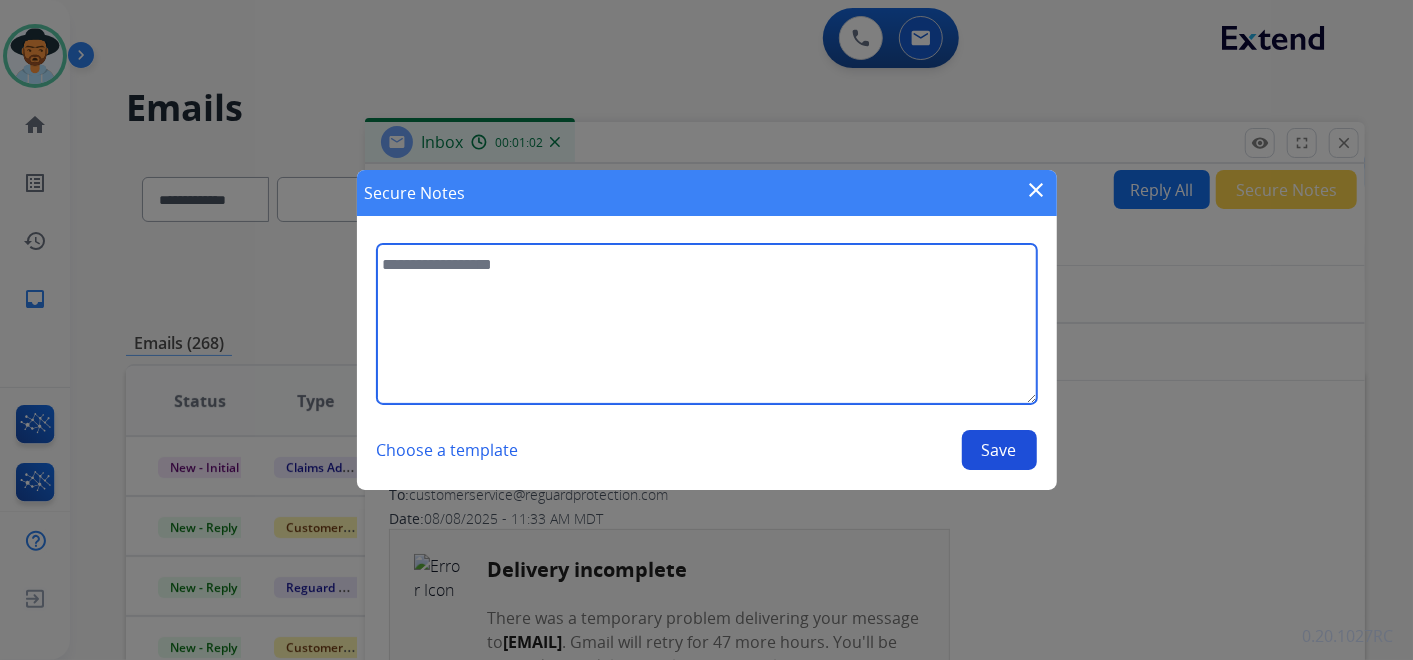 click at bounding box center [707, 324] 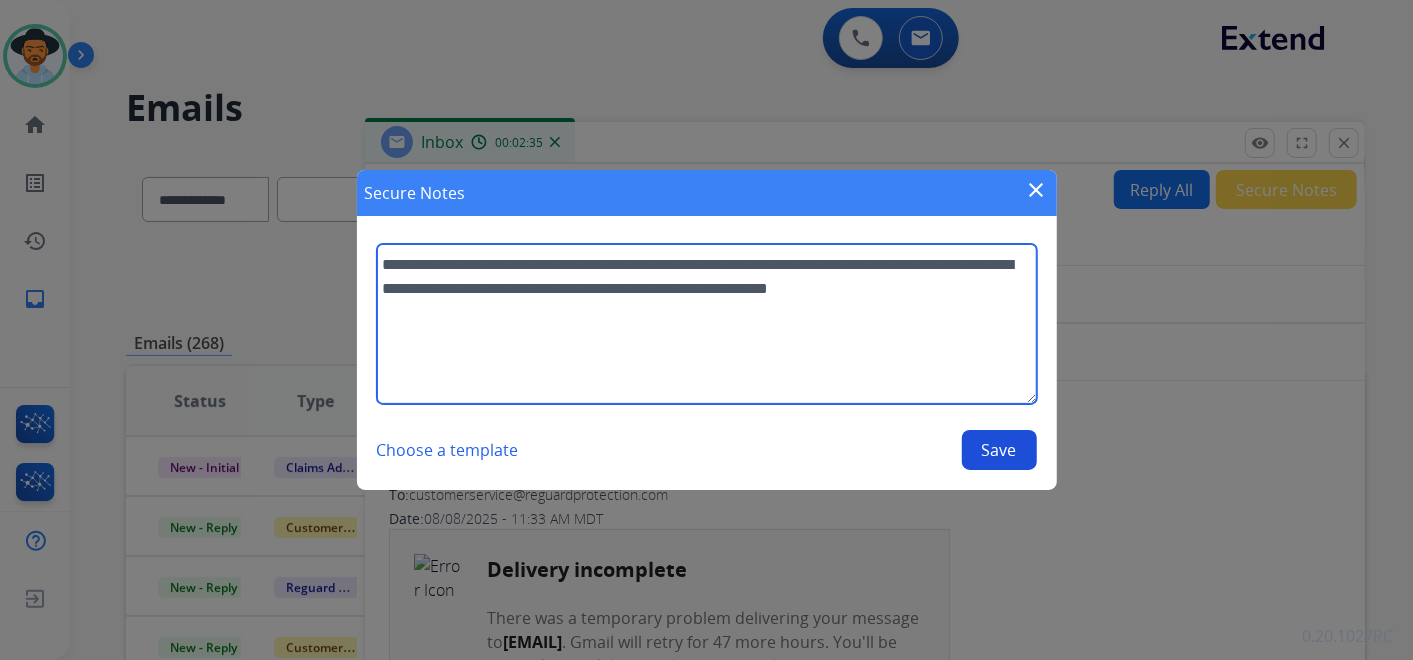 click on "**********" at bounding box center [707, 324] 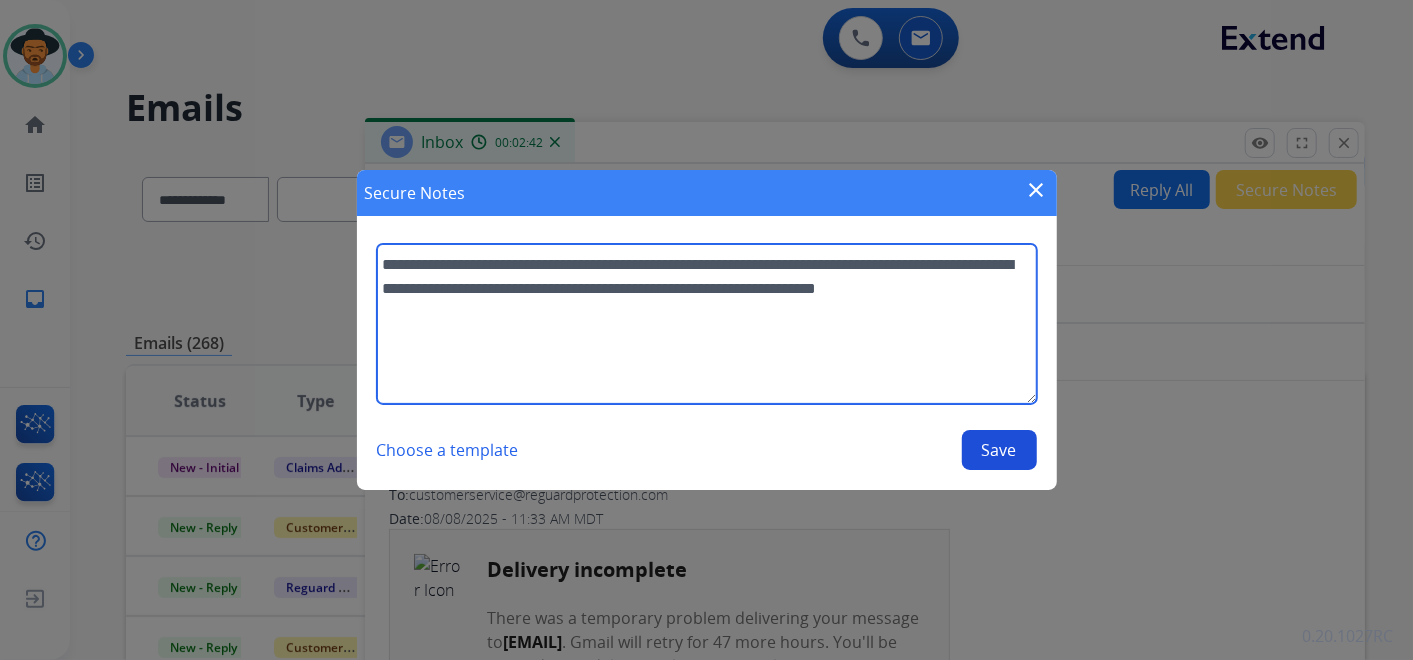 type on "**********" 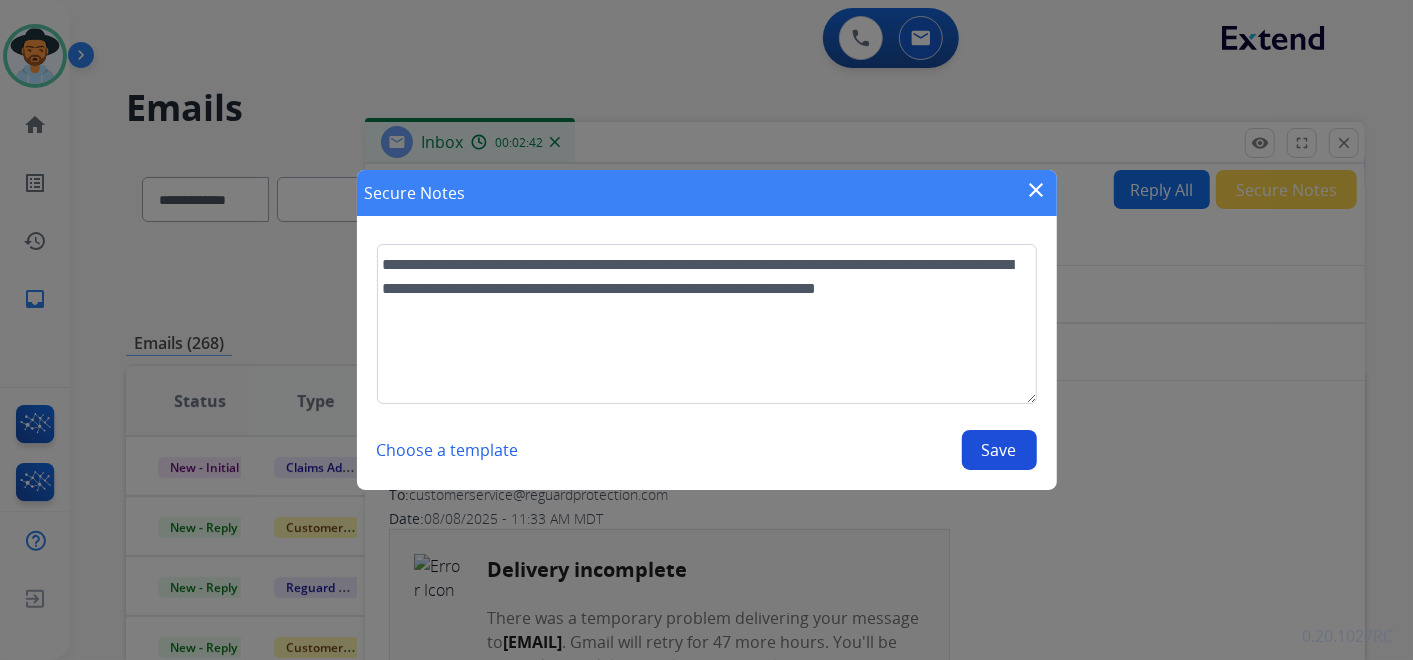 click on "Save" at bounding box center [999, 450] 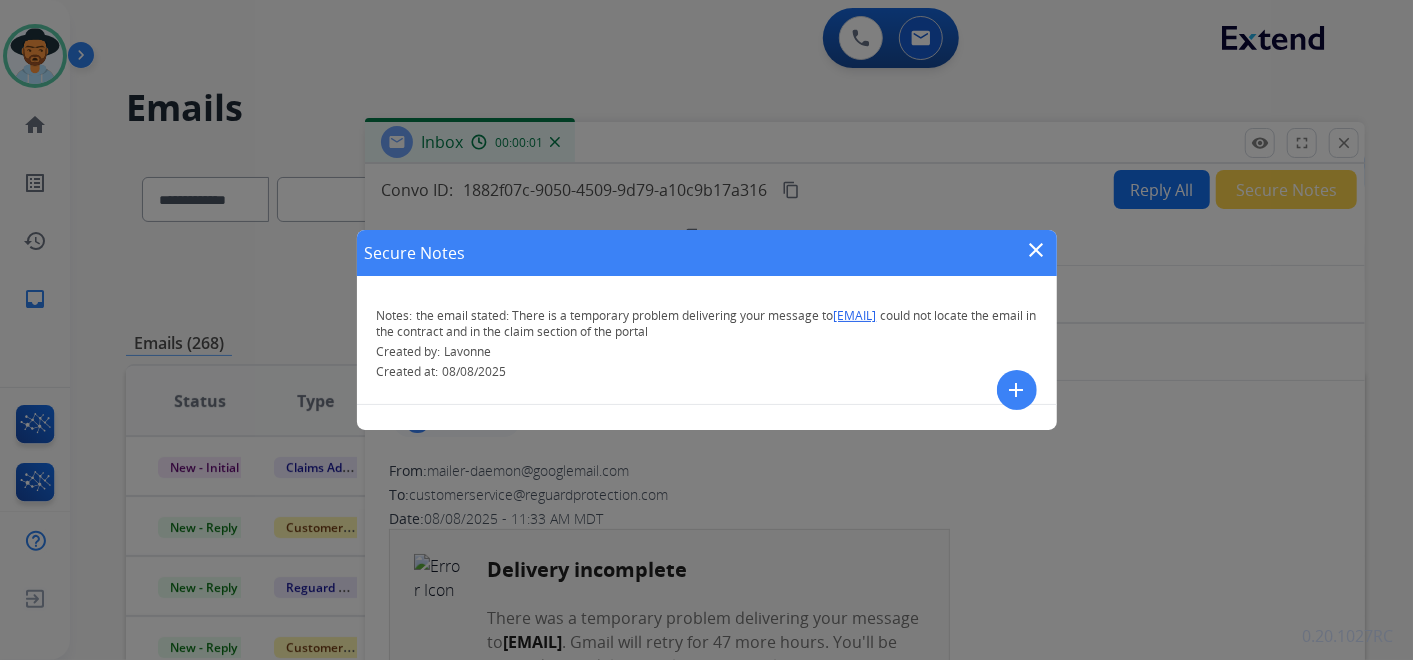 click on "close" at bounding box center [1037, 250] 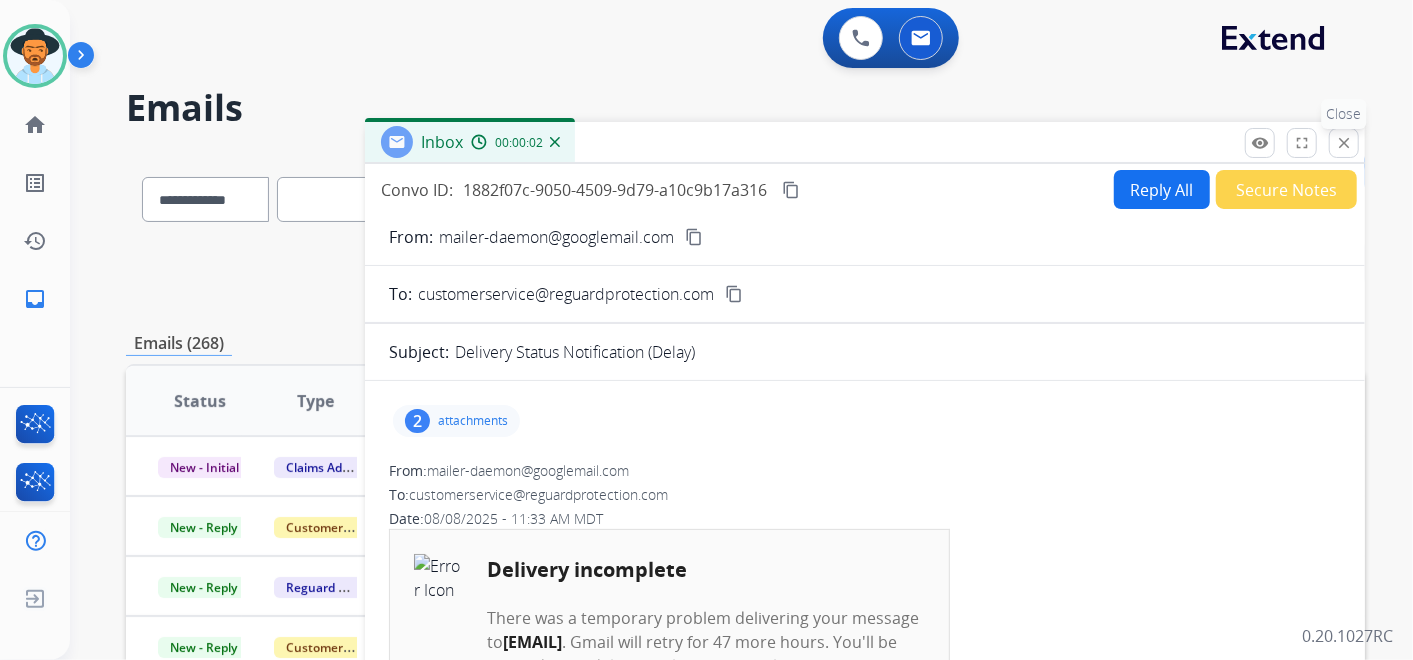 click on "close Close" at bounding box center (1344, 143) 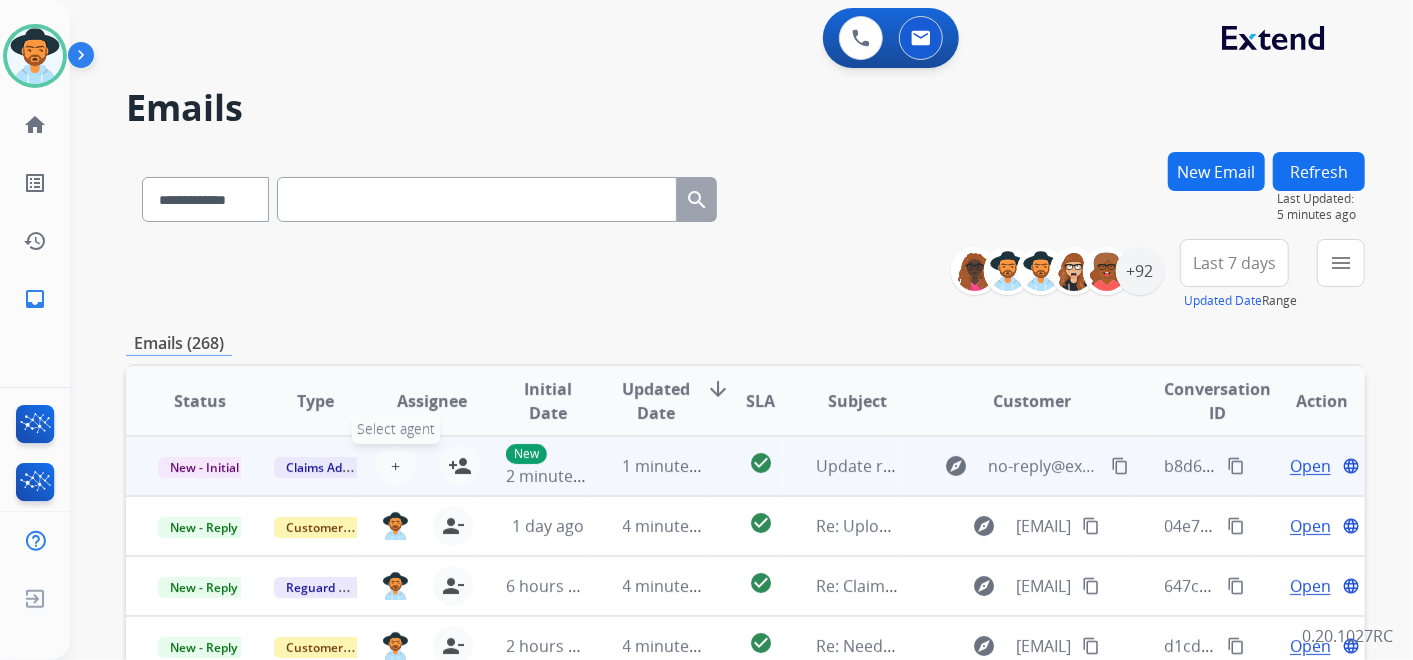 scroll, scrollTop: 1, scrollLeft: 0, axis: vertical 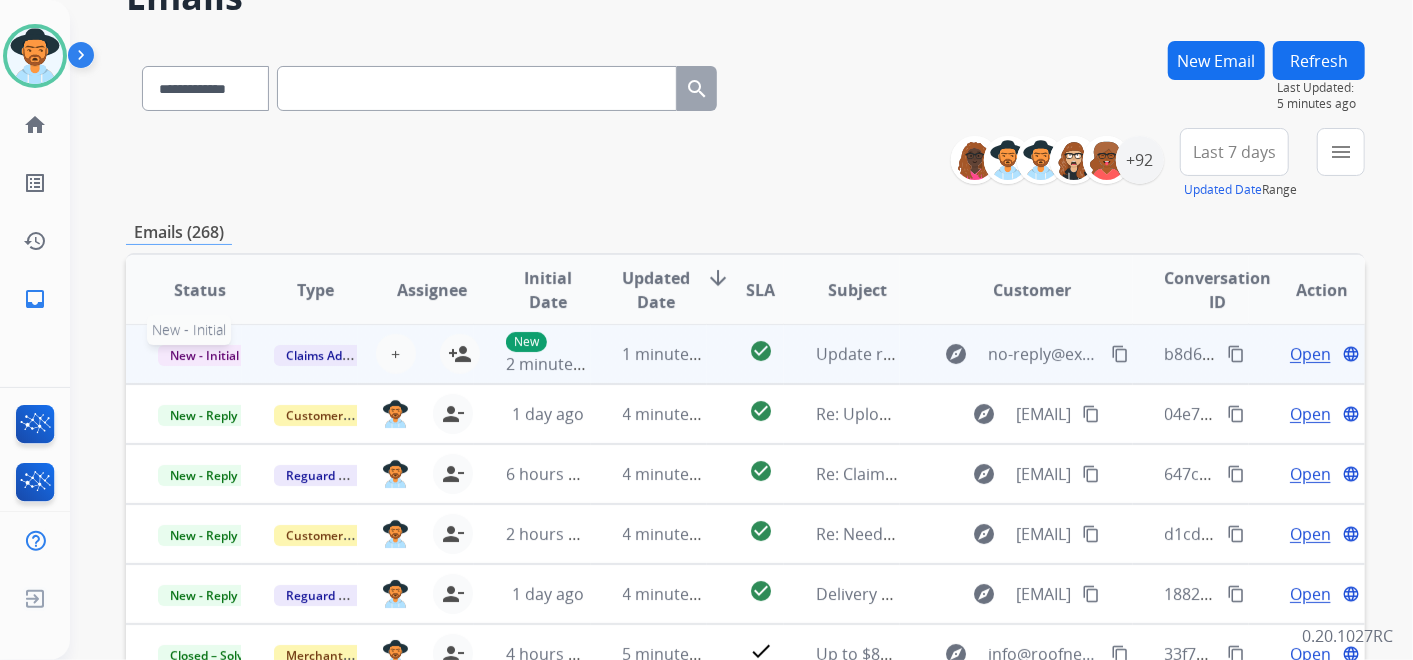 click on "New - Initial" at bounding box center (204, 355) 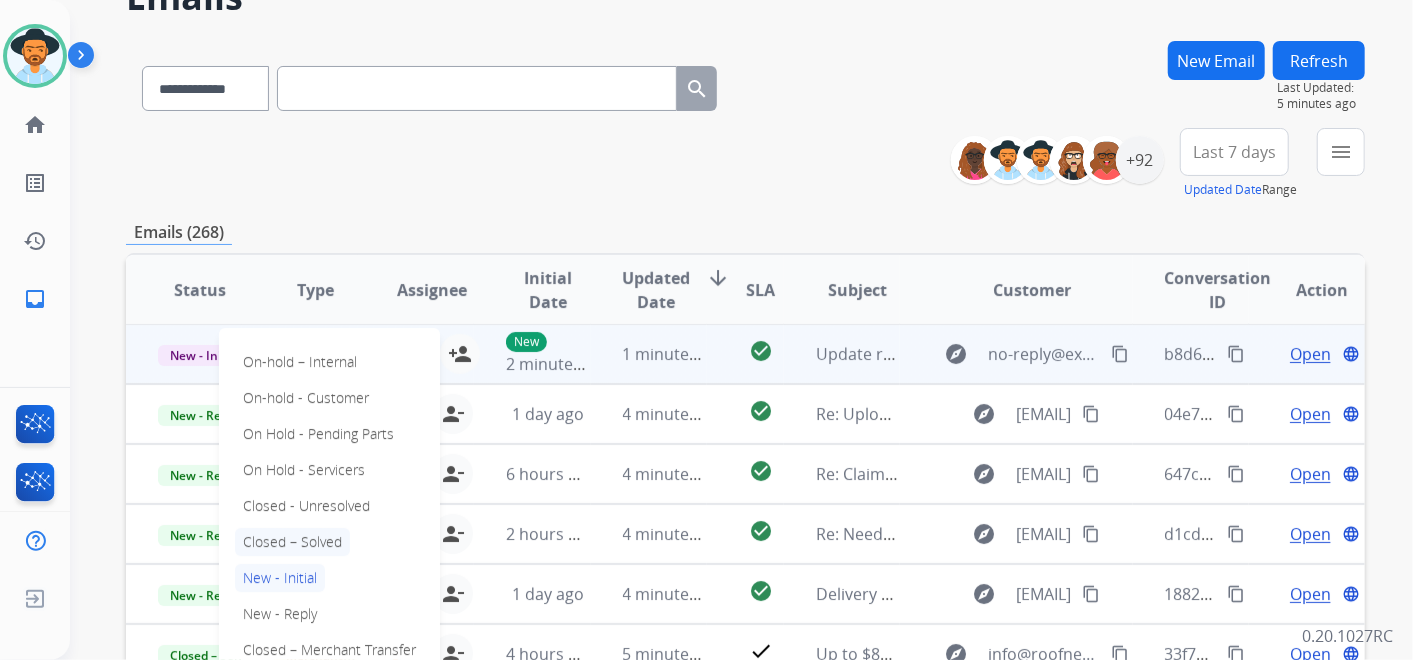 click on "Closed – Solved" at bounding box center [292, 542] 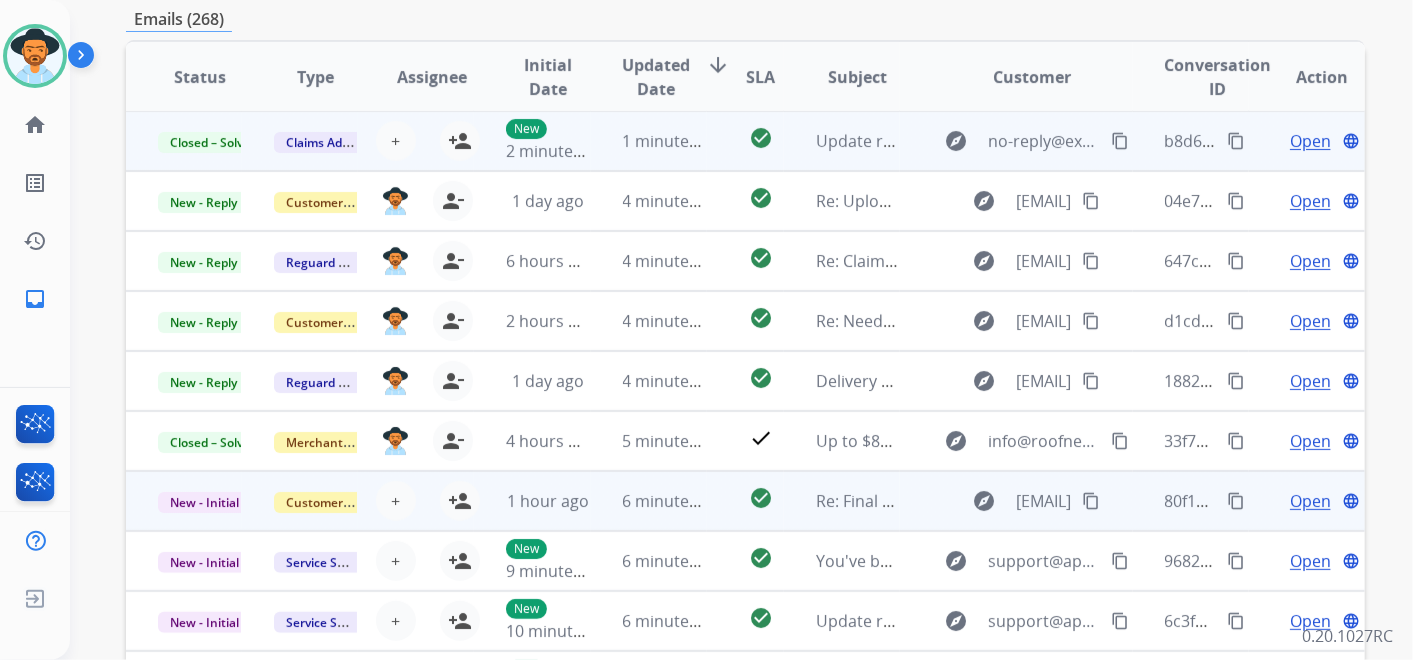 scroll, scrollTop: 333, scrollLeft: 0, axis: vertical 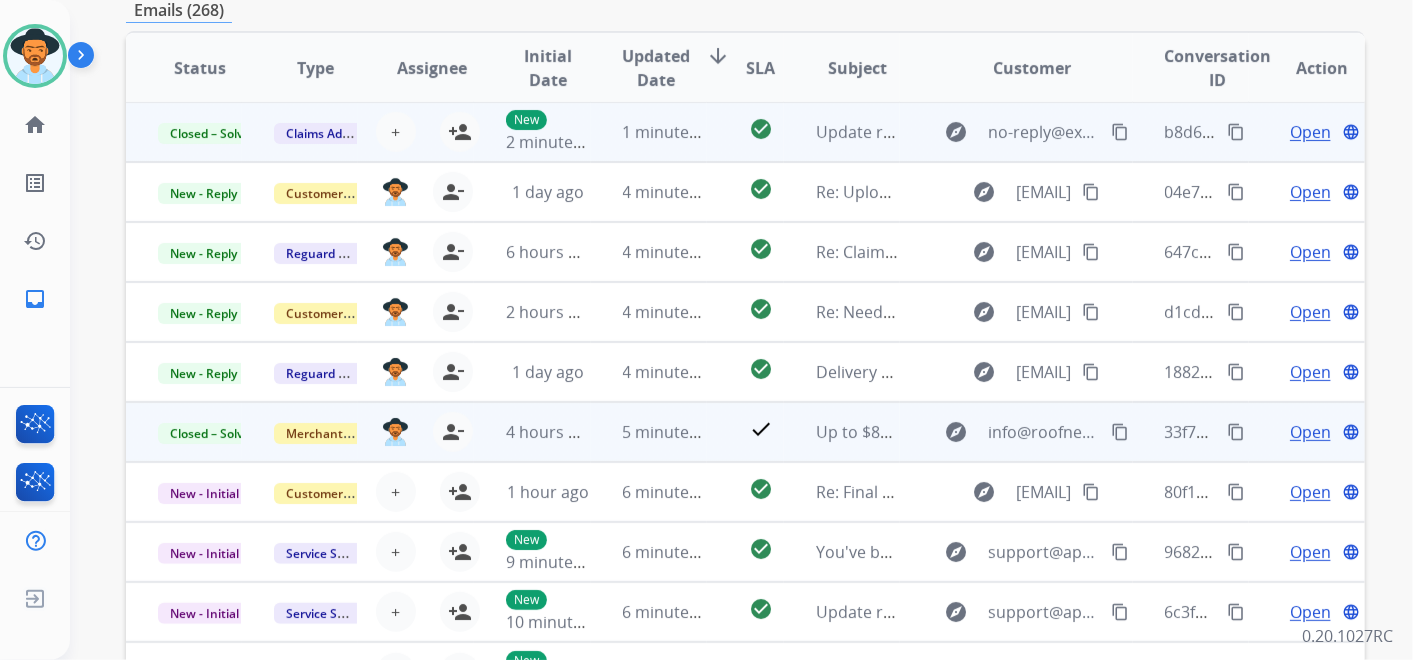 click on "Open" at bounding box center [1310, 432] 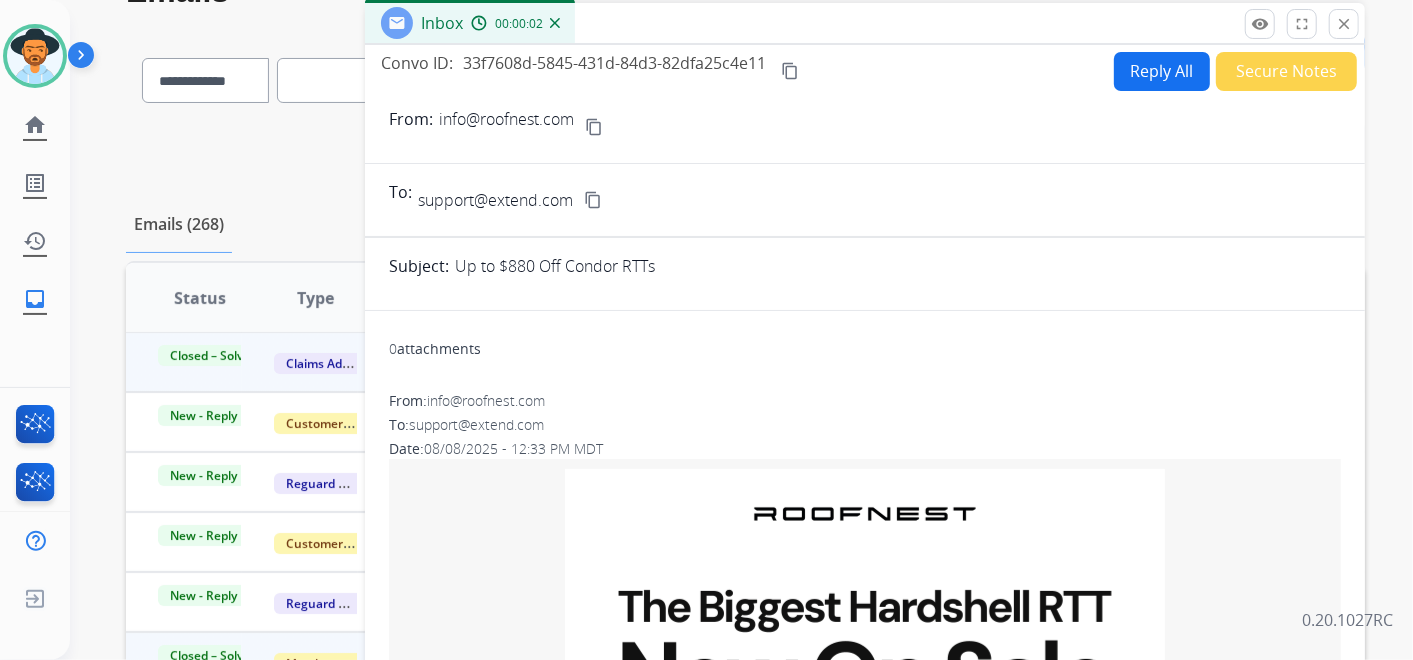 scroll, scrollTop: 0, scrollLeft: 0, axis: both 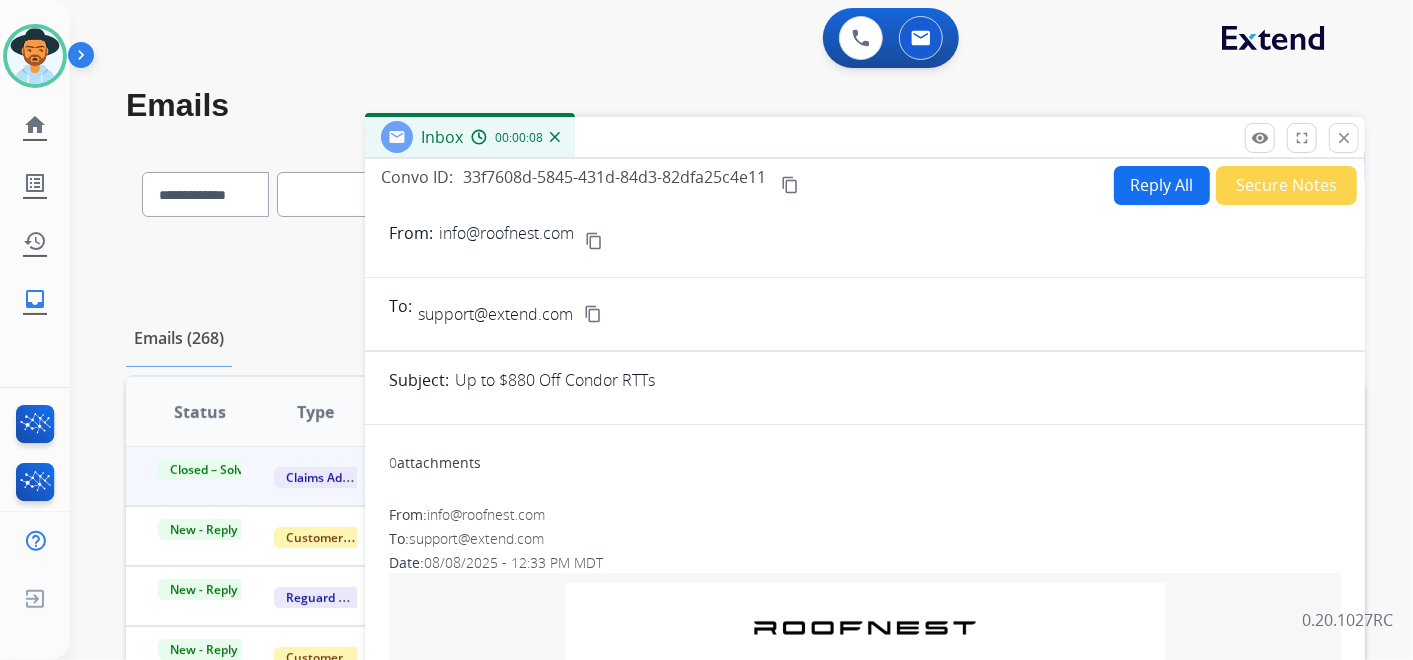 drag, startPoint x: 1347, startPoint y: 137, endPoint x: 1310, endPoint y: 141, distance: 37.215588 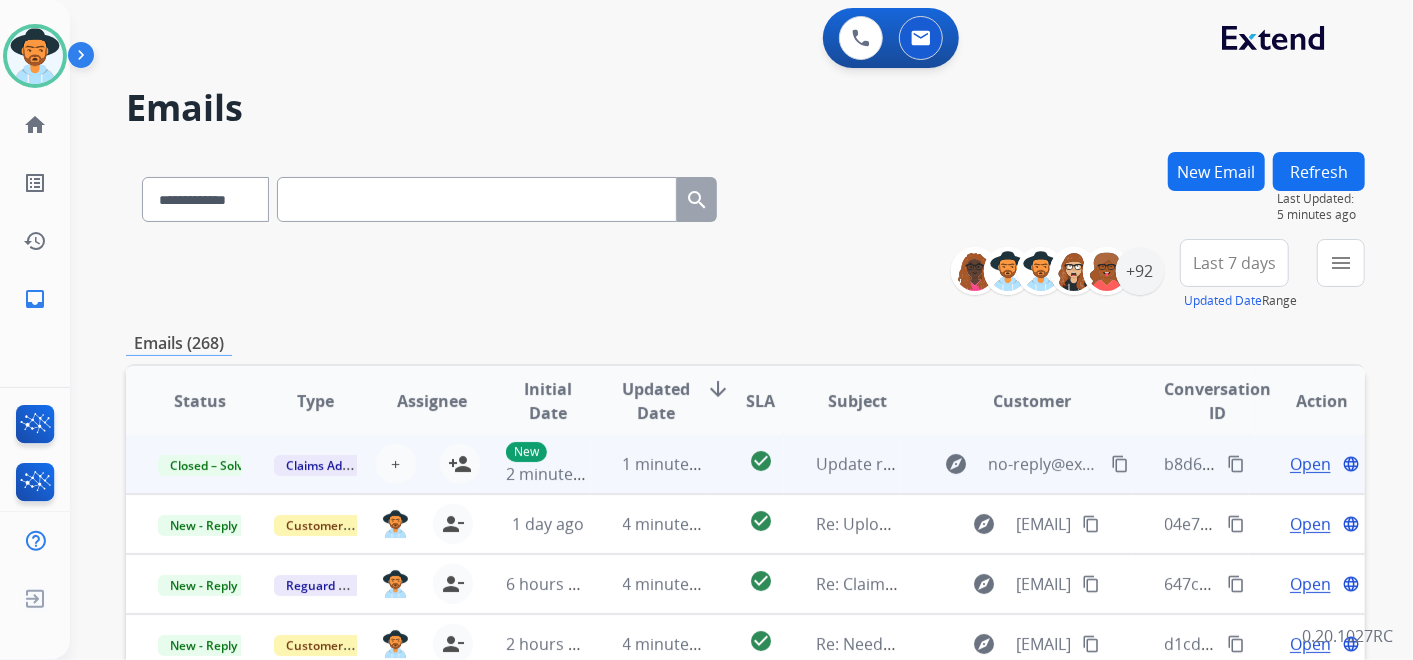 scroll, scrollTop: 17, scrollLeft: 0, axis: vertical 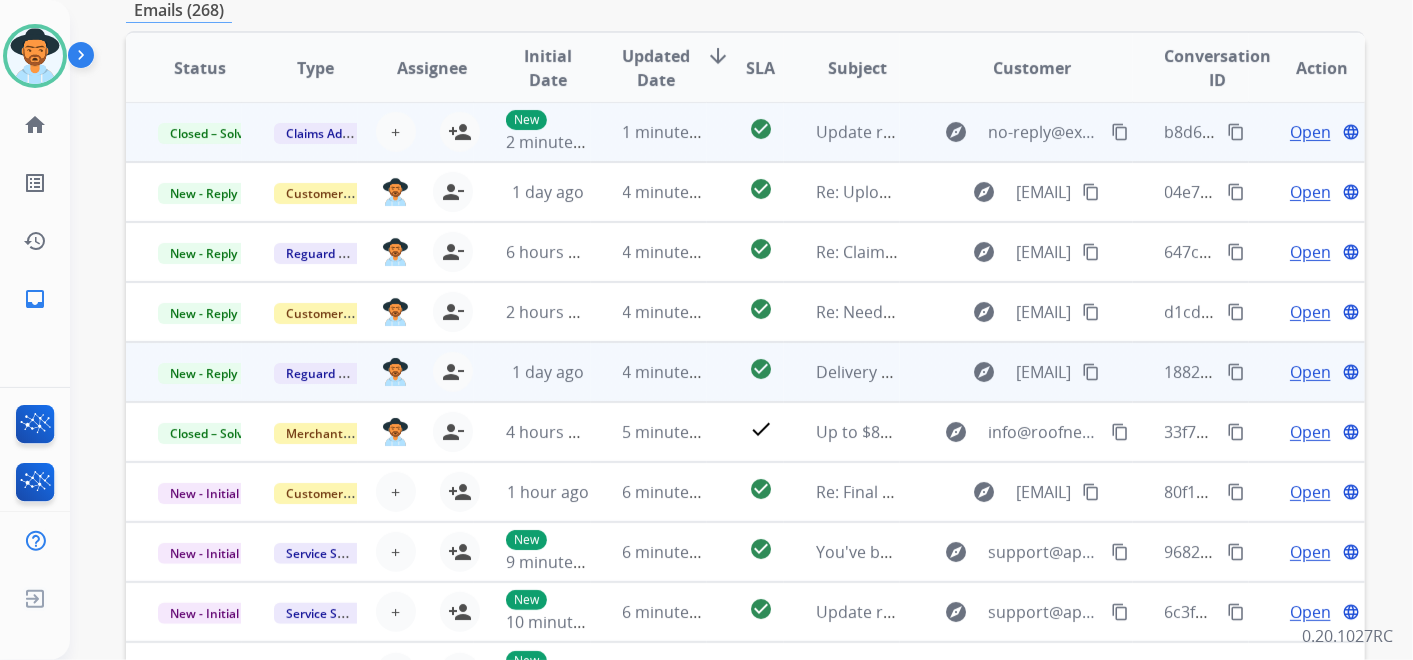 click on "Open" at bounding box center [1310, 372] 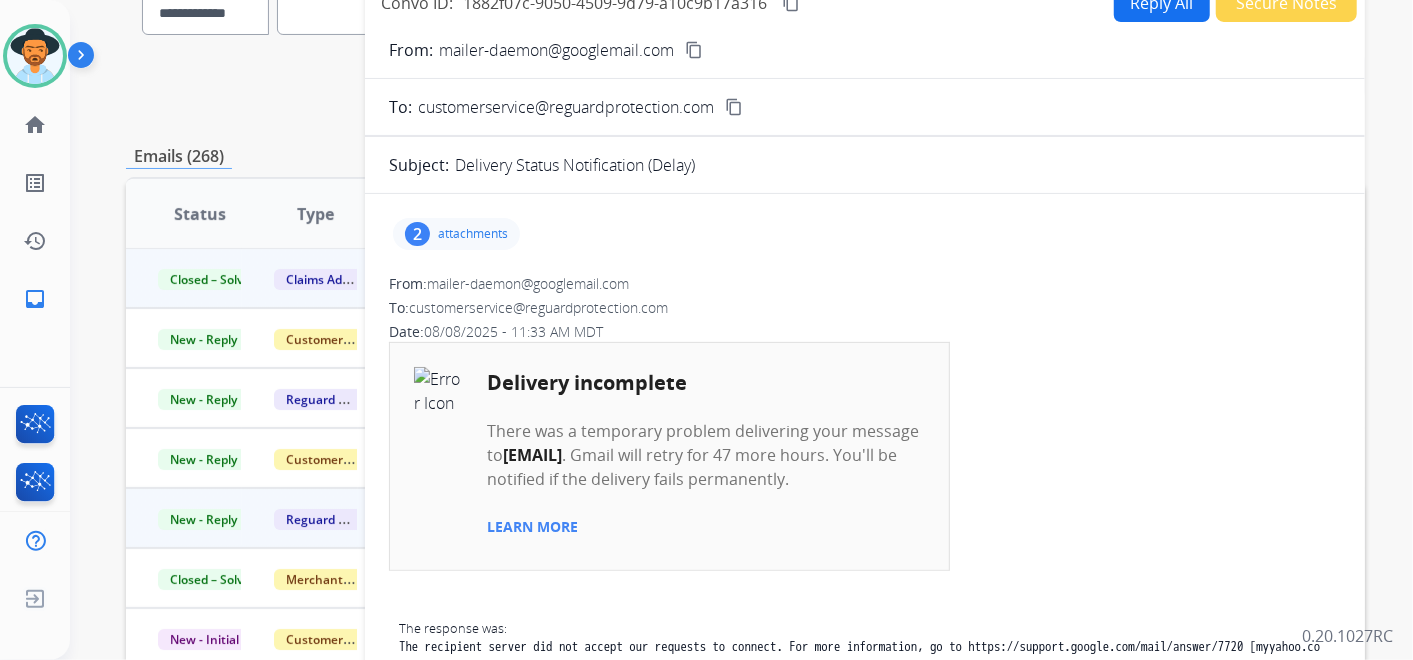 scroll, scrollTop: 0, scrollLeft: 0, axis: both 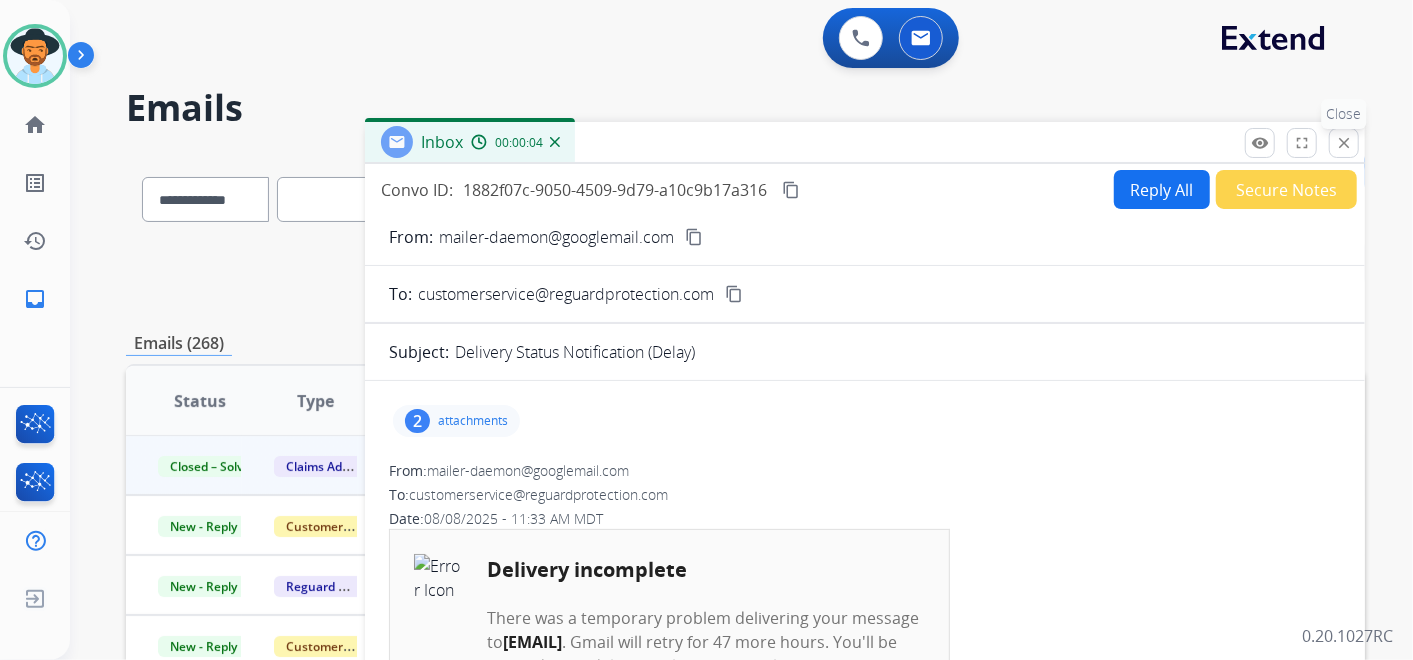 click on "close Close" at bounding box center (1344, 143) 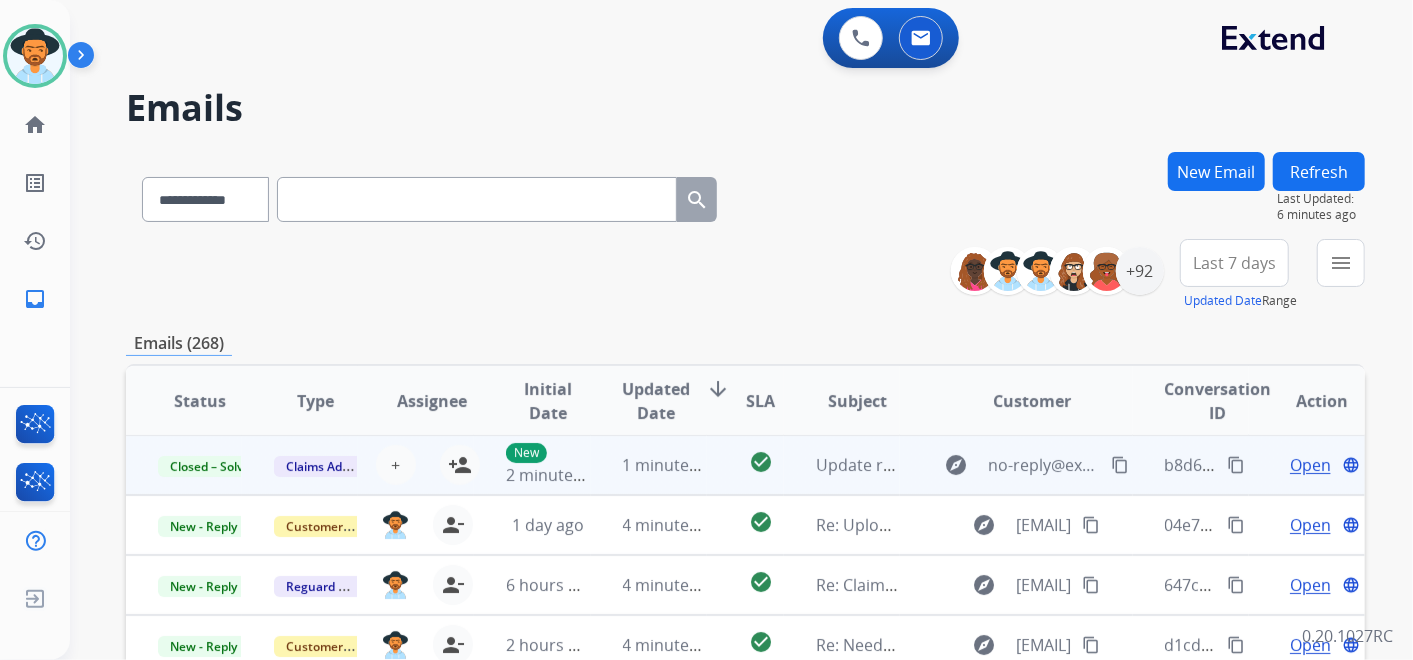 scroll, scrollTop: 17, scrollLeft: 0, axis: vertical 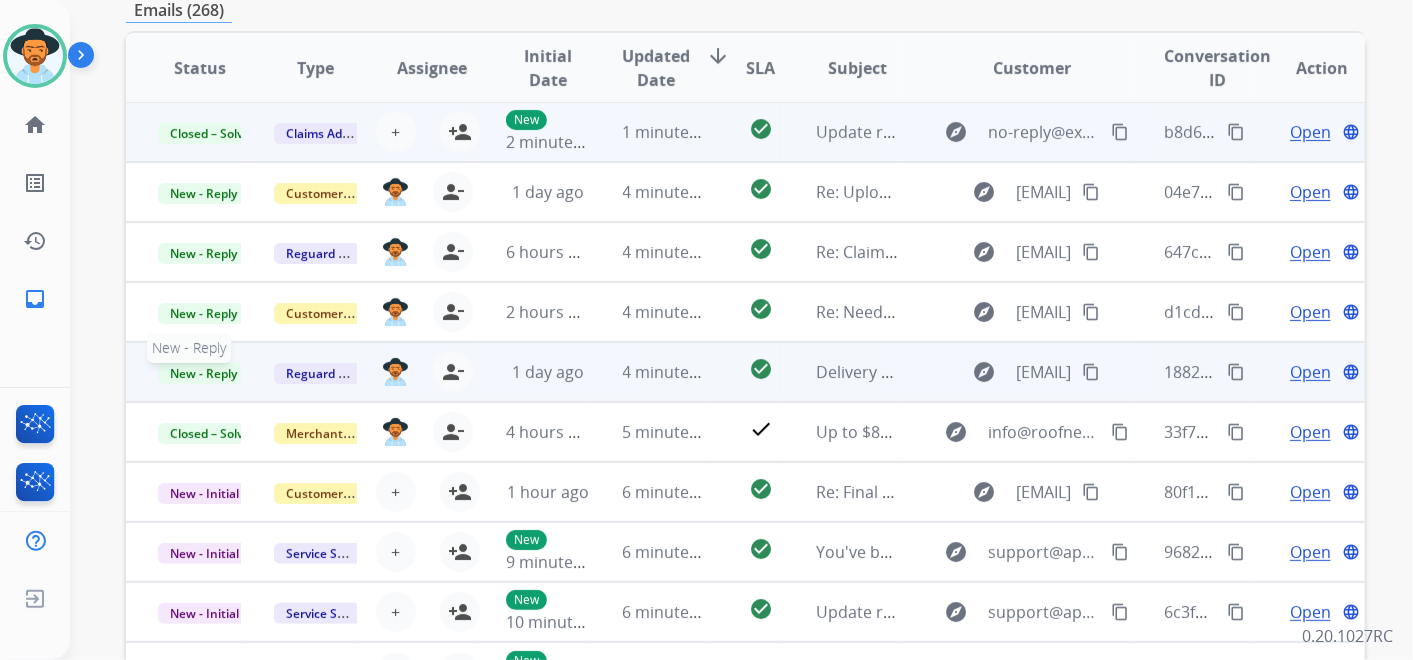 click on "New - Reply" at bounding box center (203, 373) 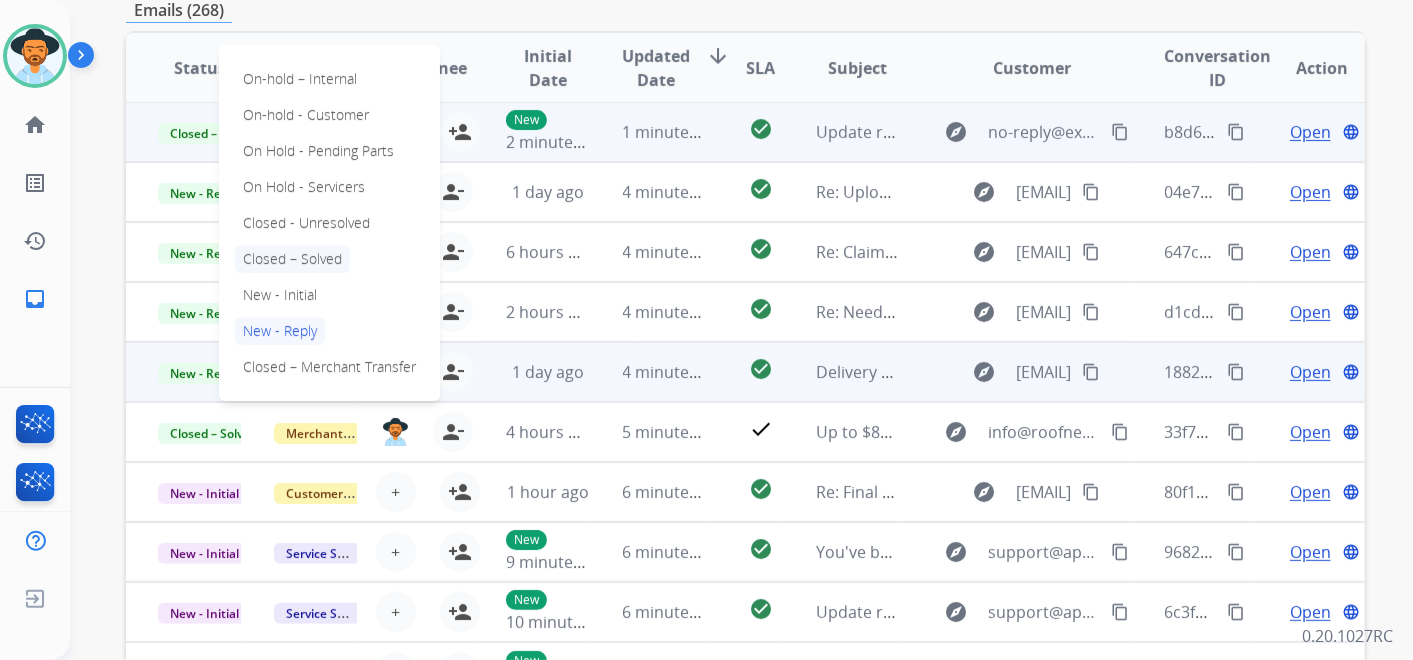 click on "Closed – Solved" at bounding box center (292, 259) 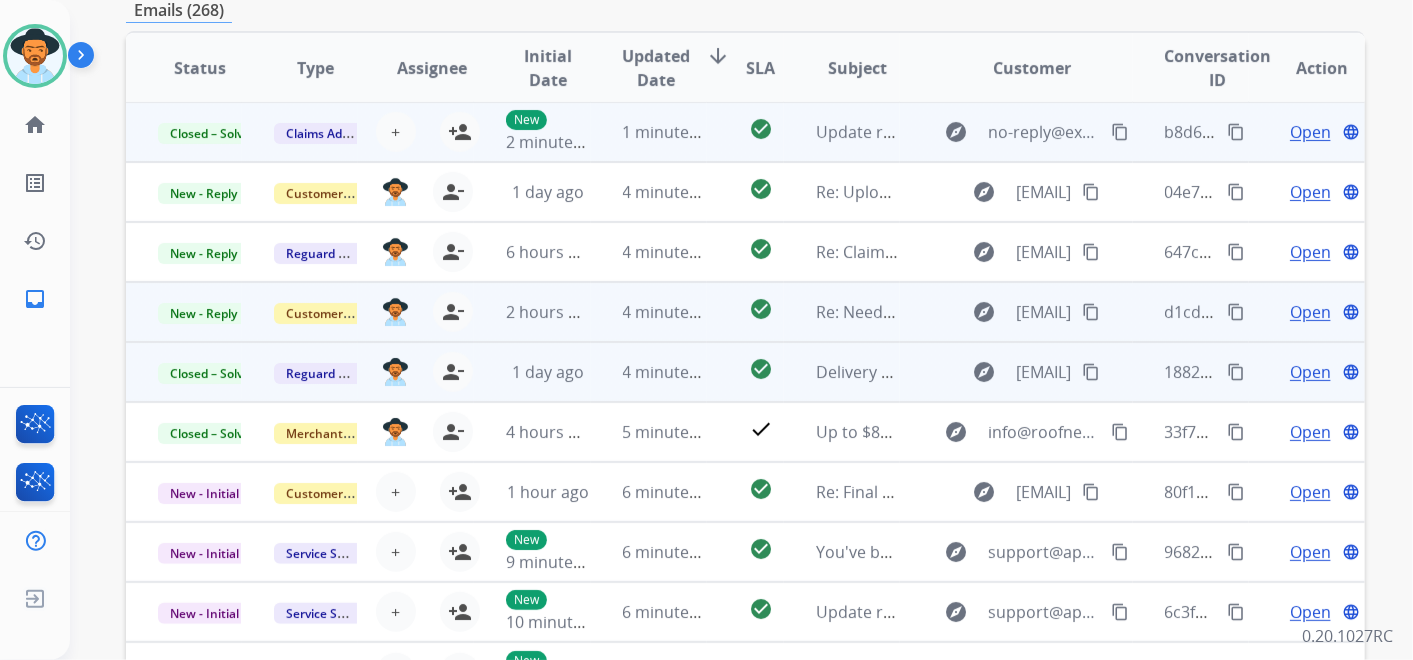 click on "Open" at bounding box center (1310, 312) 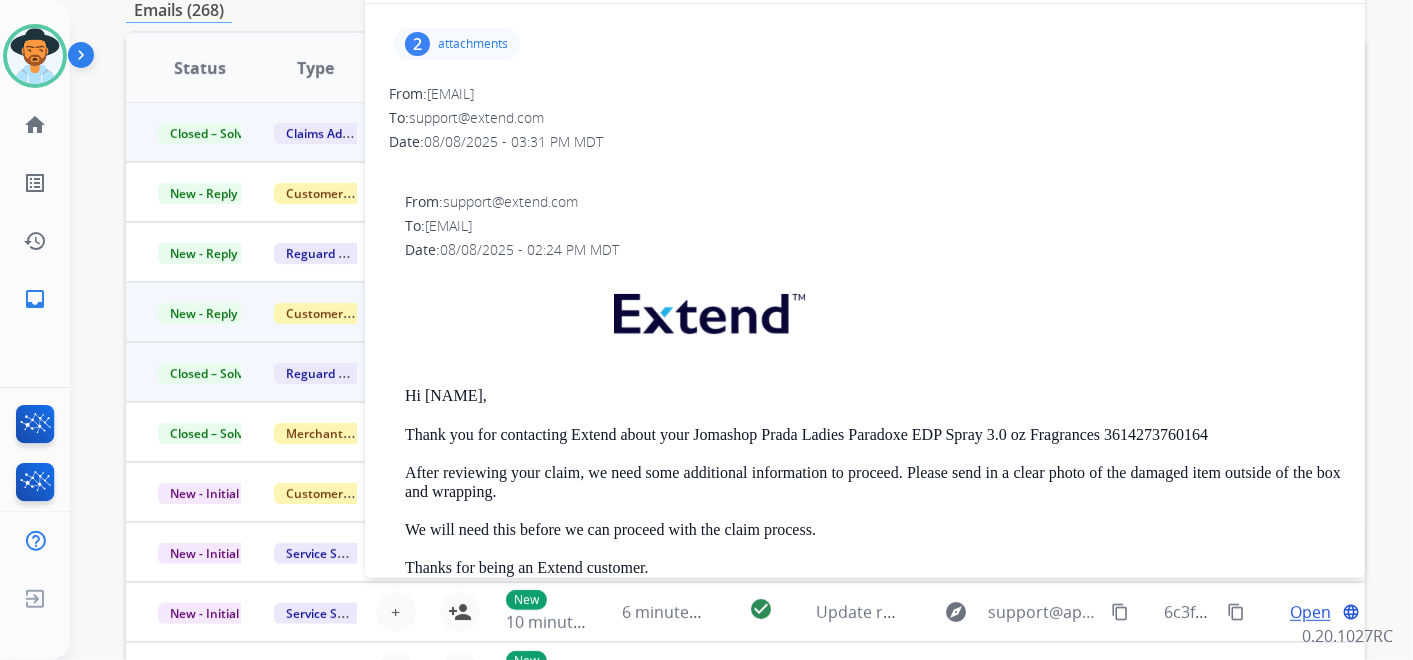 scroll, scrollTop: 0, scrollLeft: 0, axis: both 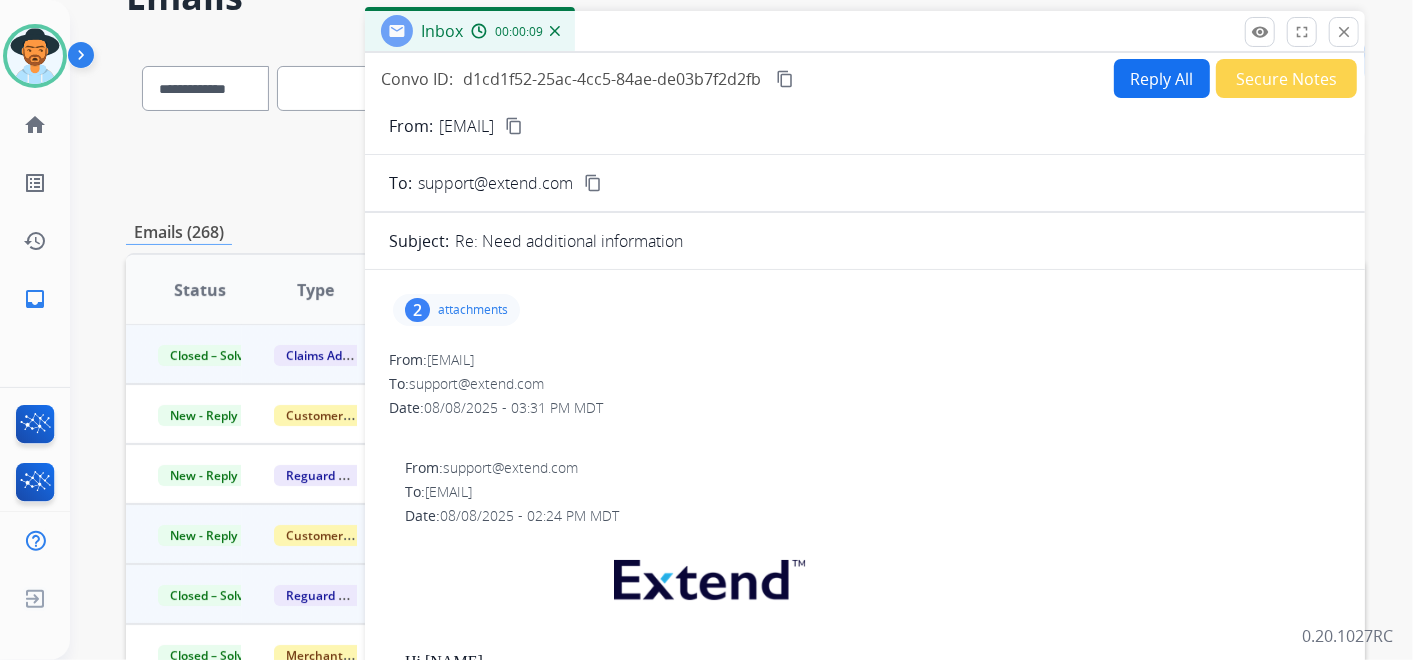 click on "content_copy" at bounding box center (514, 126) 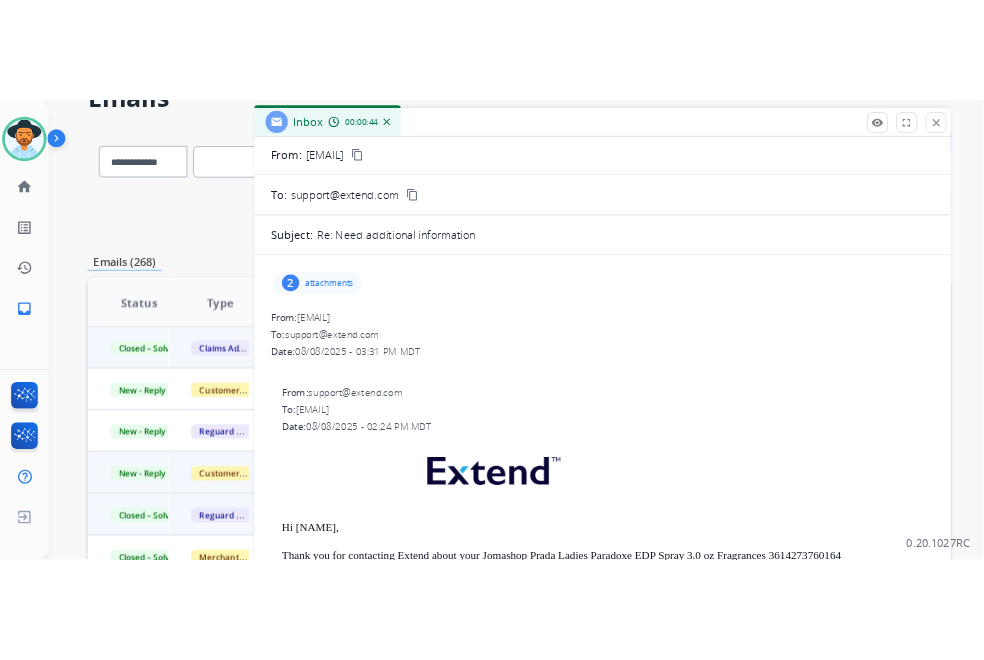 scroll, scrollTop: 0, scrollLeft: 0, axis: both 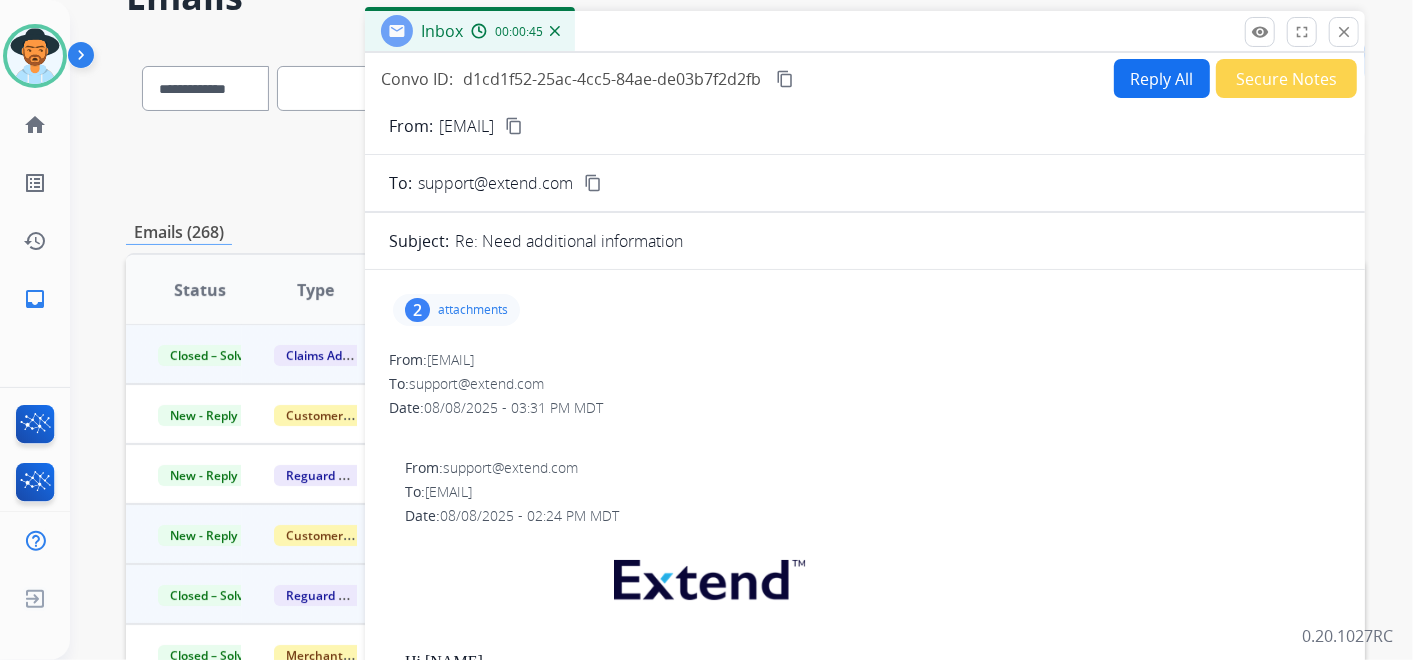 drag, startPoint x: 438, startPoint y: 295, endPoint x: 449, endPoint y: 293, distance: 11.18034 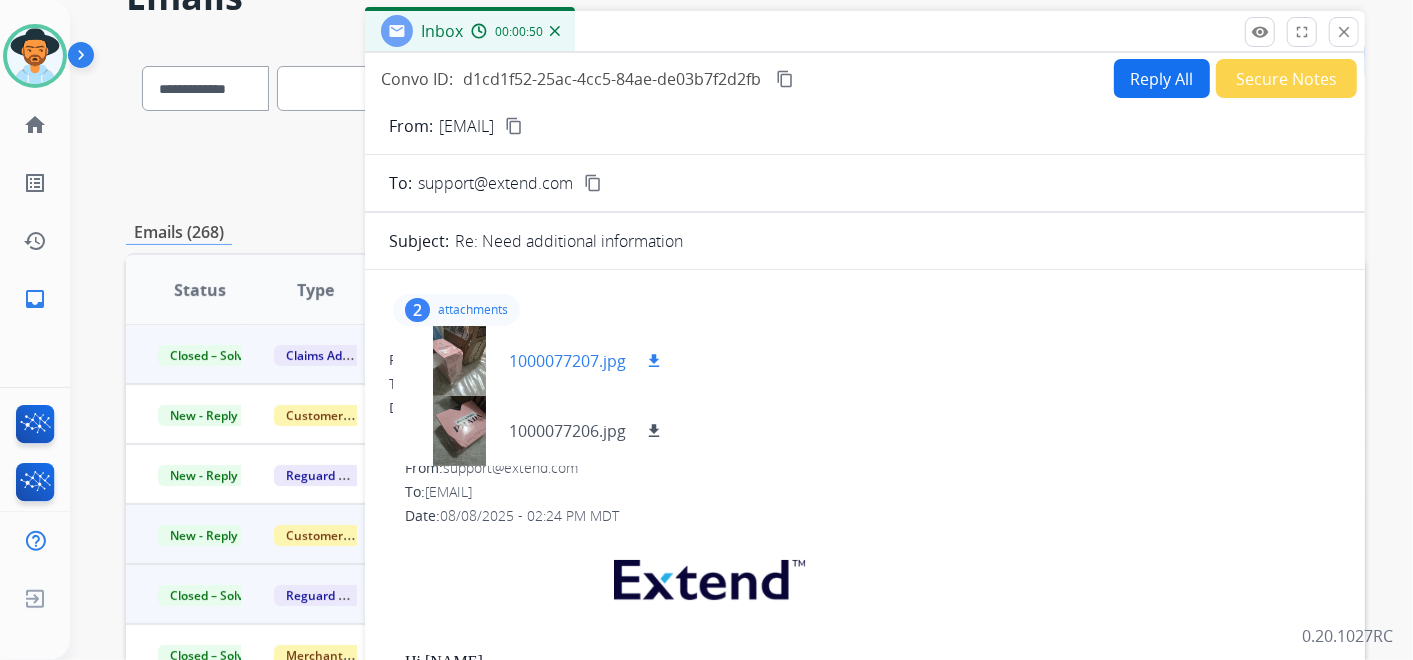 click on "download" at bounding box center (654, 361) 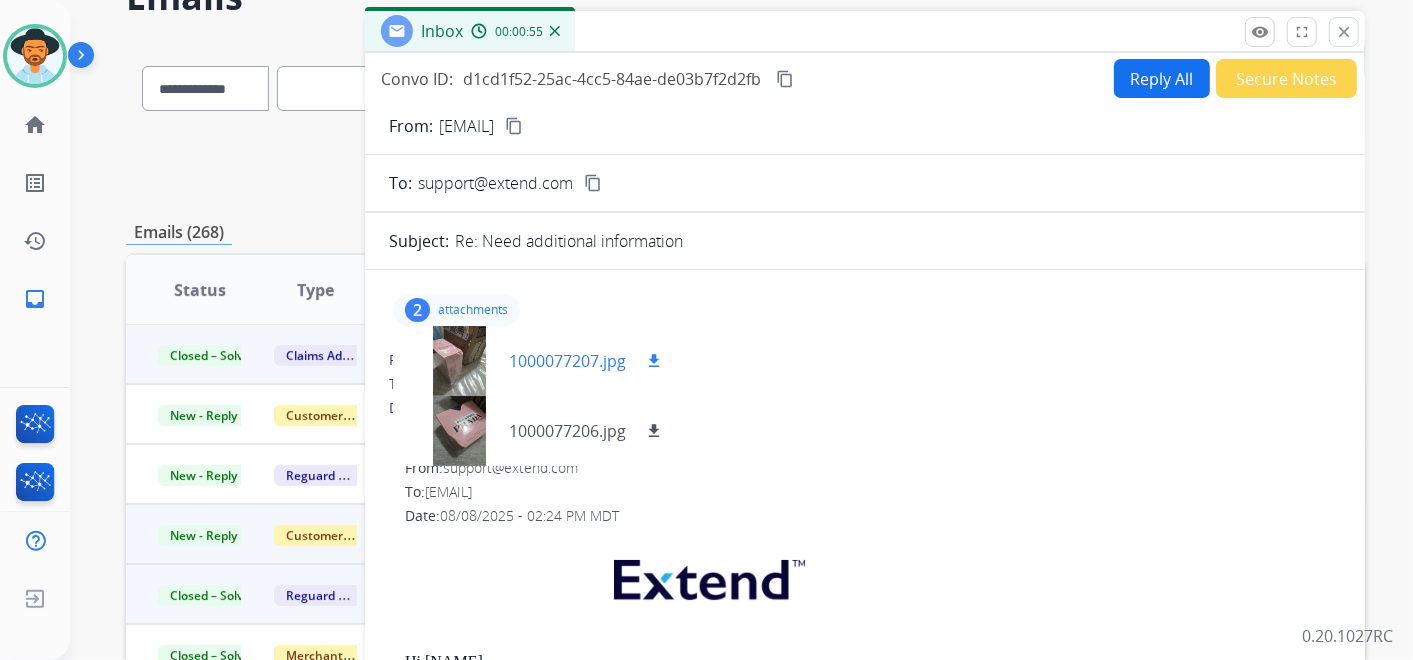 scroll, scrollTop: 17, scrollLeft: 0, axis: vertical 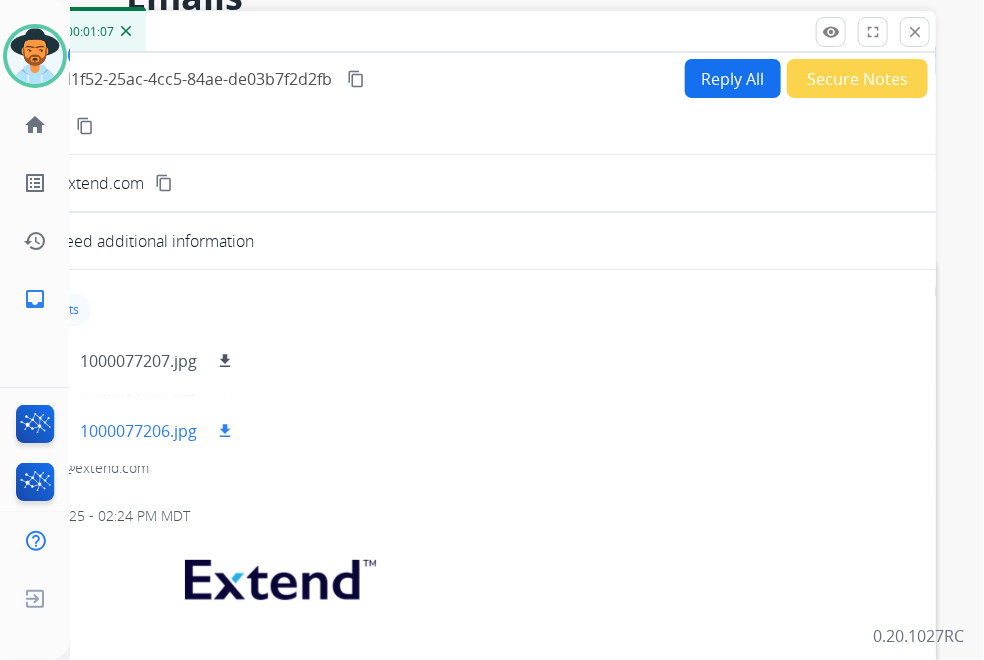 click on "download" at bounding box center [225, 431] 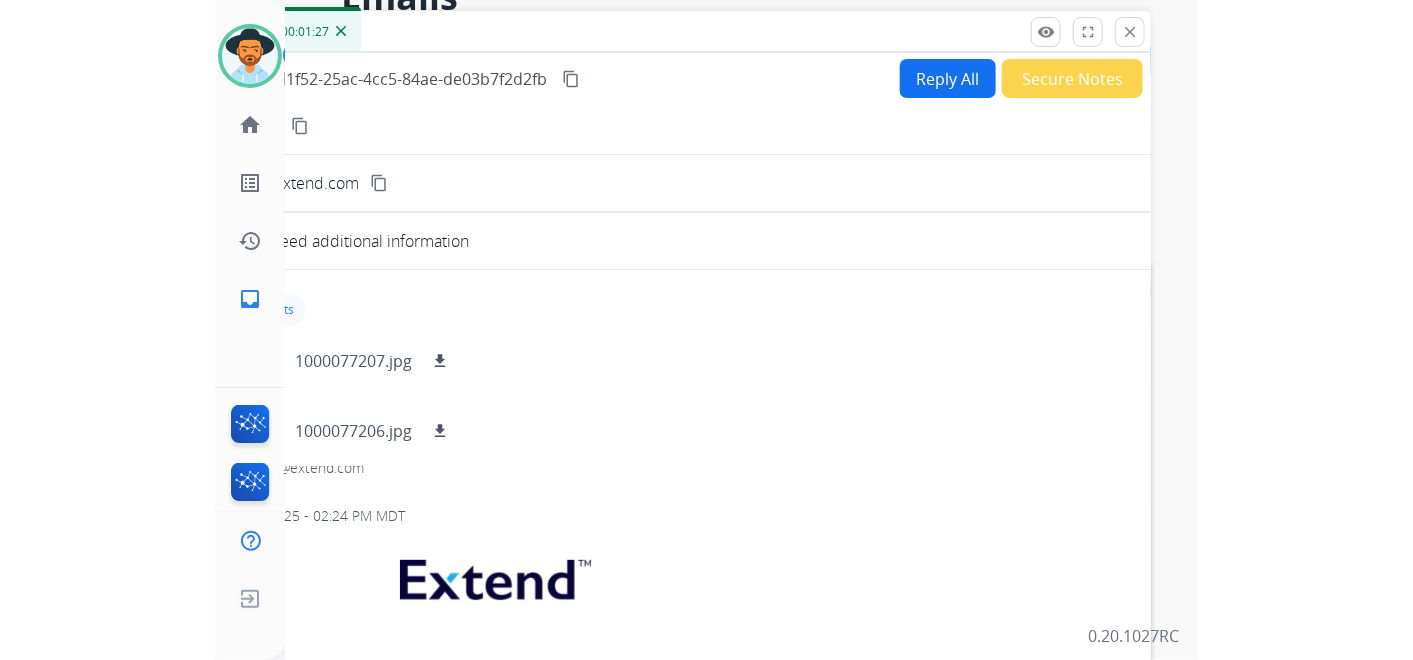 scroll, scrollTop: 1, scrollLeft: 0, axis: vertical 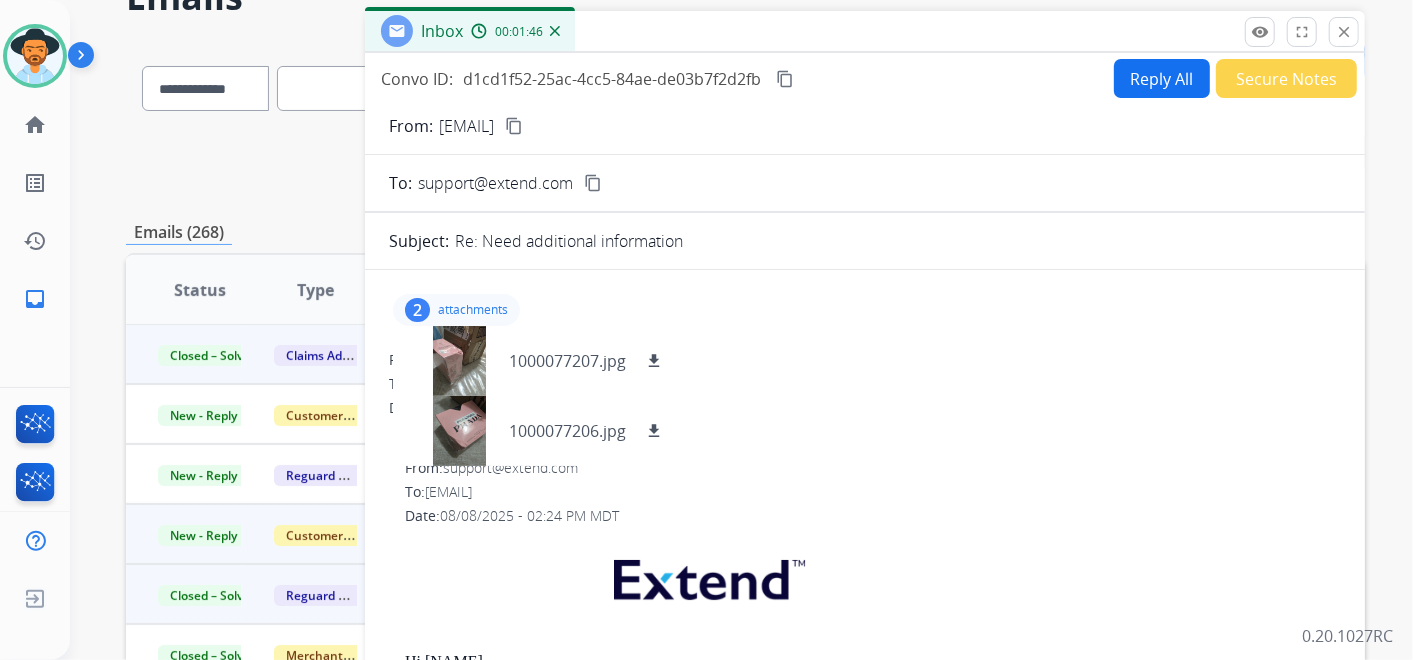 click on "content_copy" at bounding box center [785, 79] 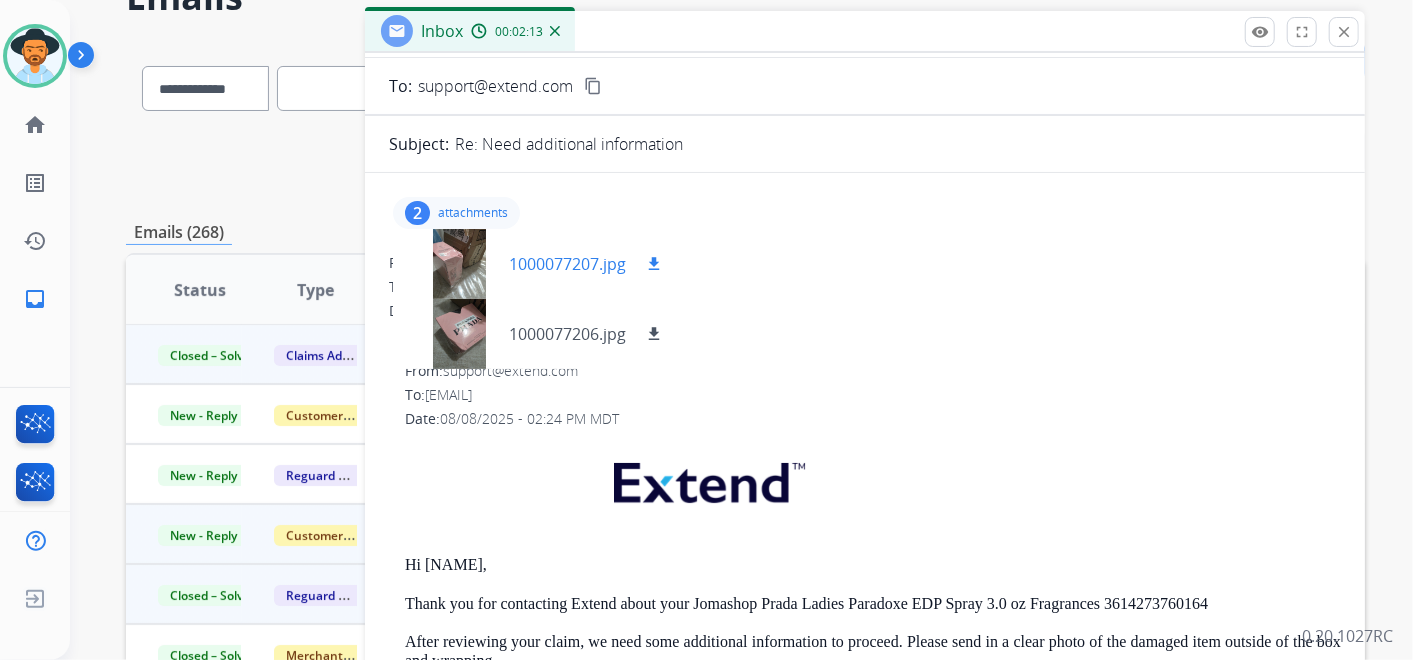 scroll, scrollTop: 0, scrollLeft: 0, axis: both 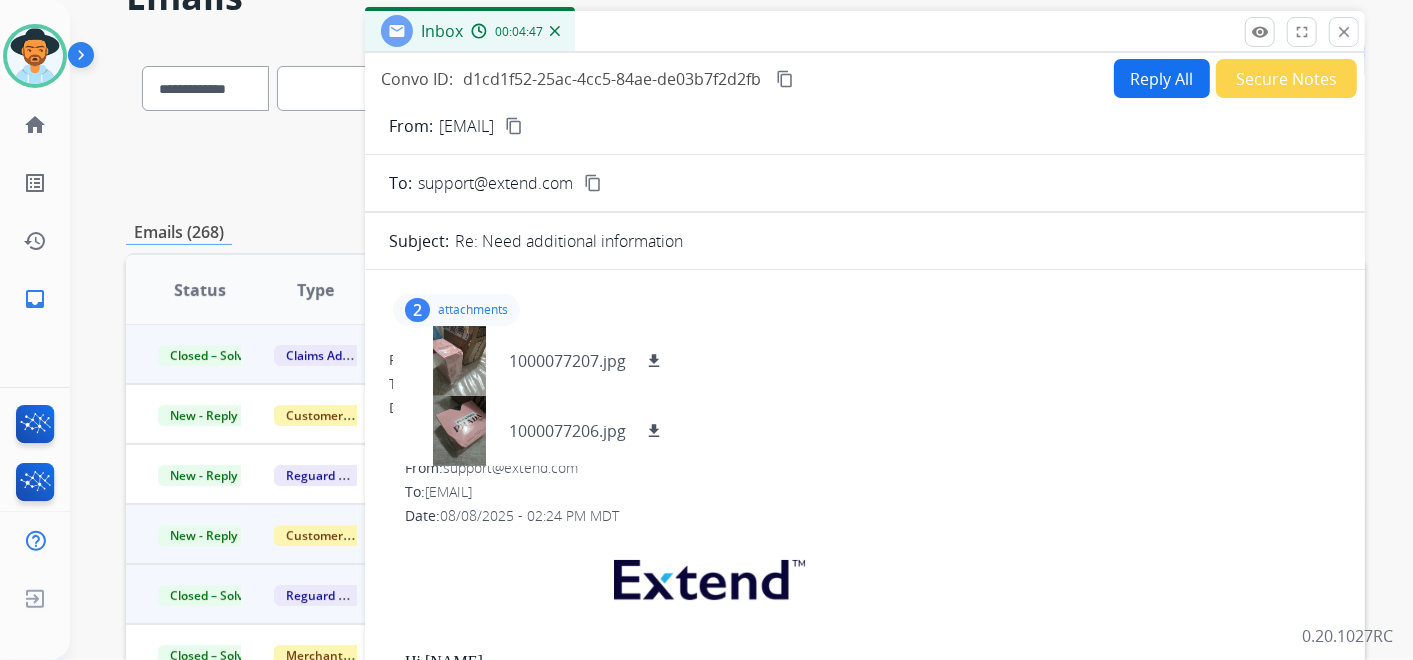 click on "Reply All" at bounding box center [1162, 78] 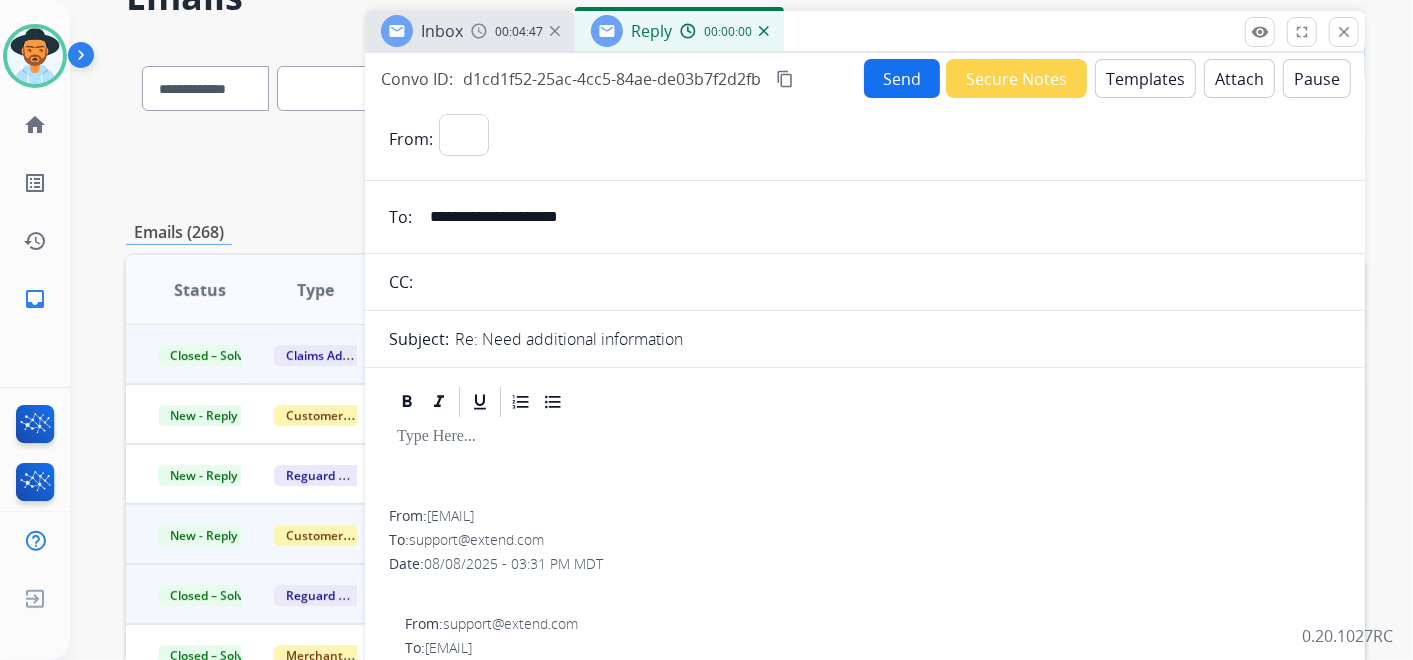 select on "**********" 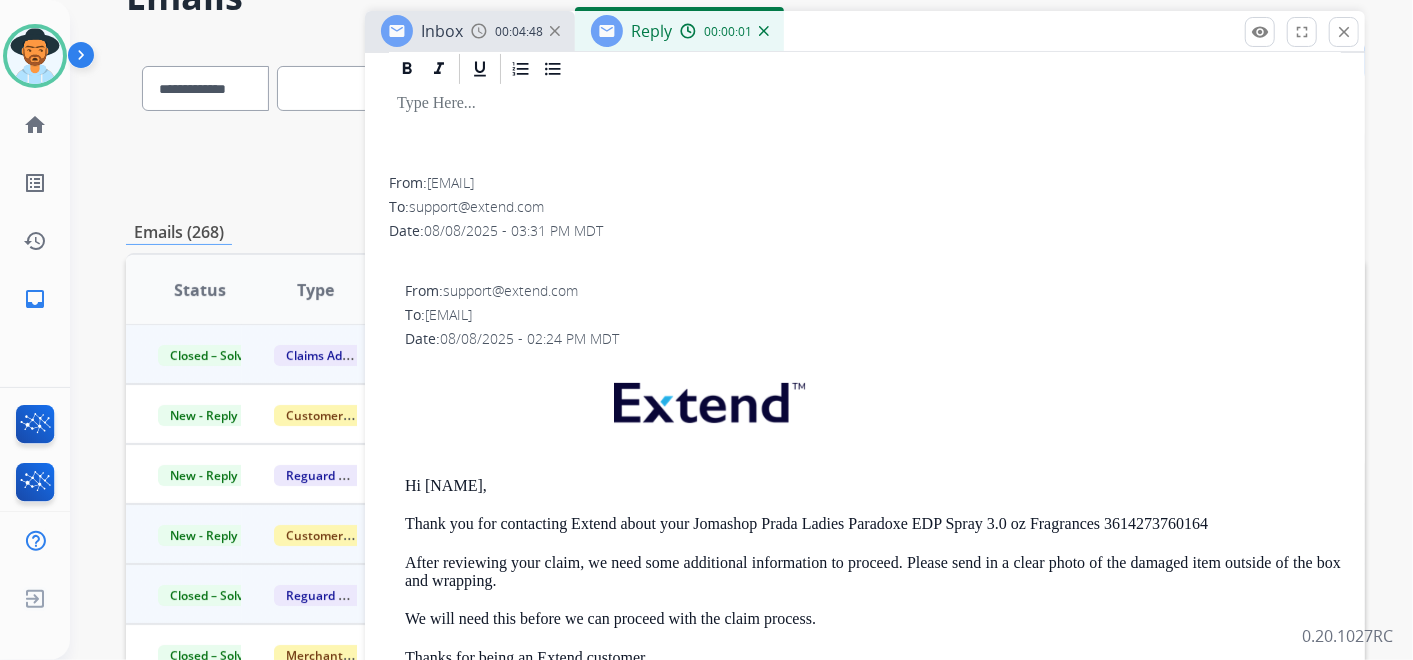 scroll, scrollTop: 513, scrollLeft: 0, axis: vertical 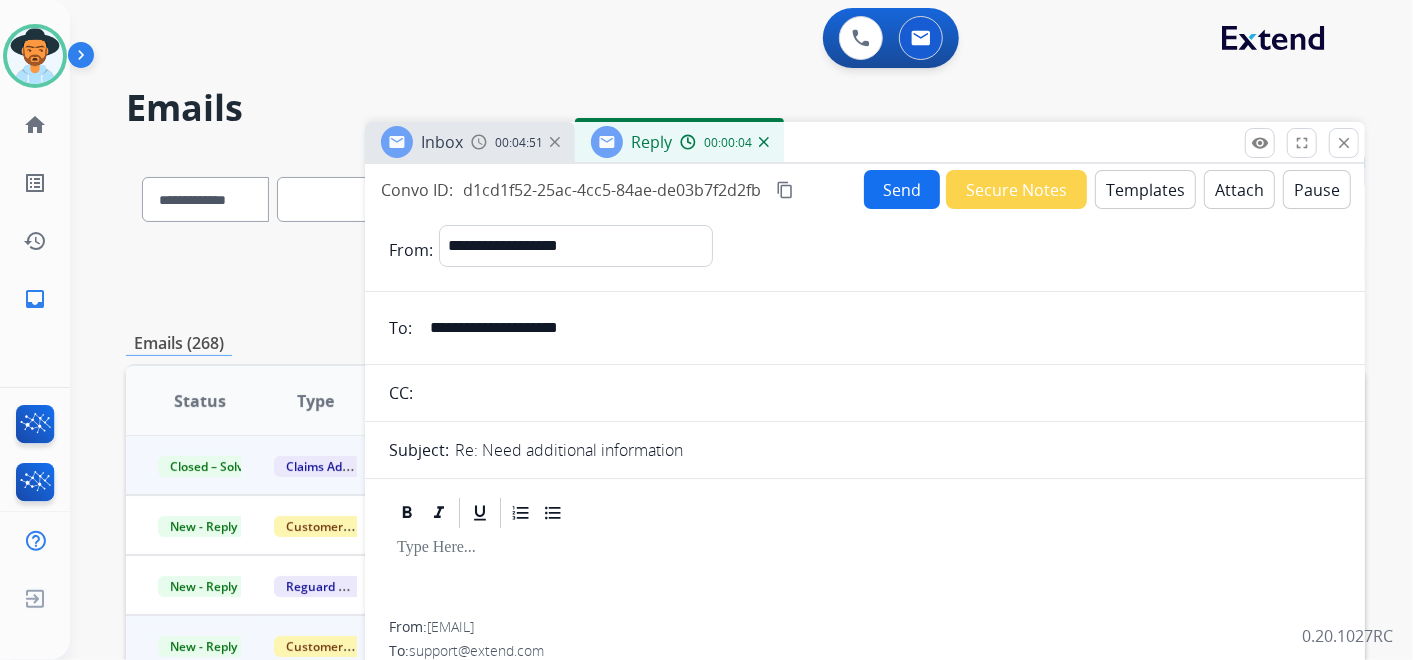 click on "Templates" at bounding box center (1145, 189) 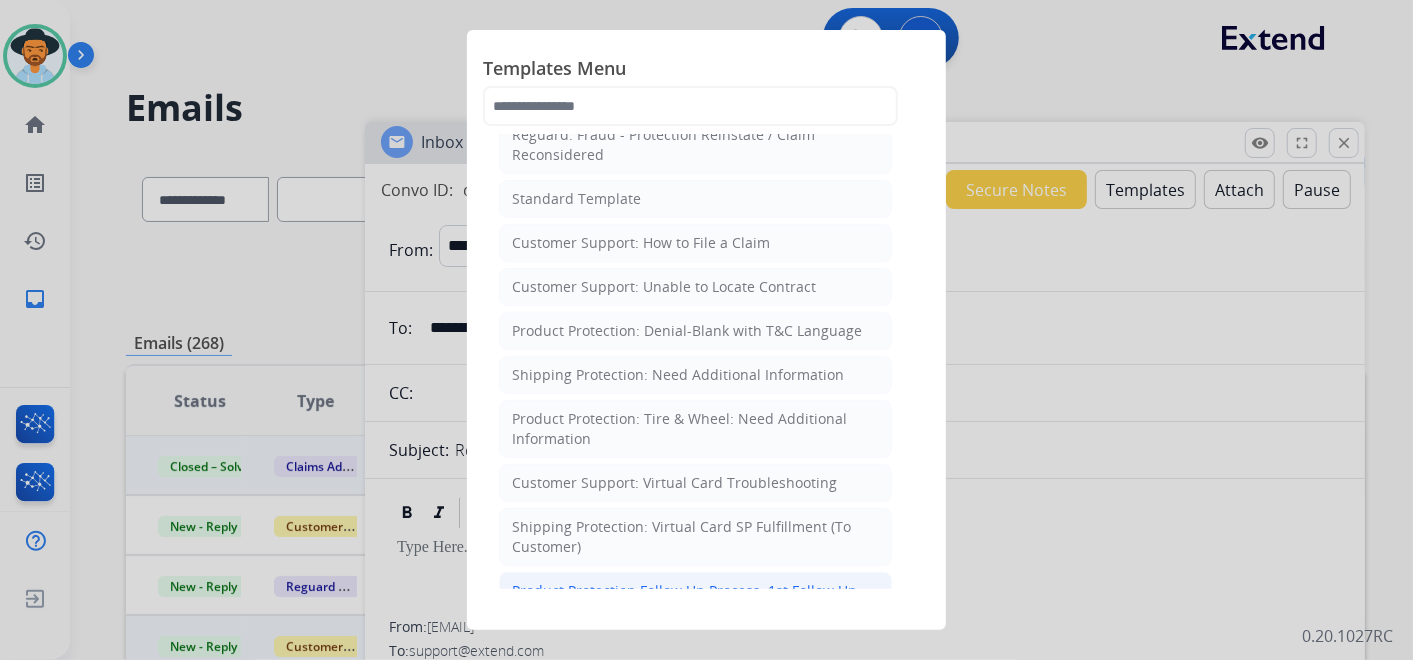 scroll, scrollTop: 333, scrollLeft: 0, axis: vertical 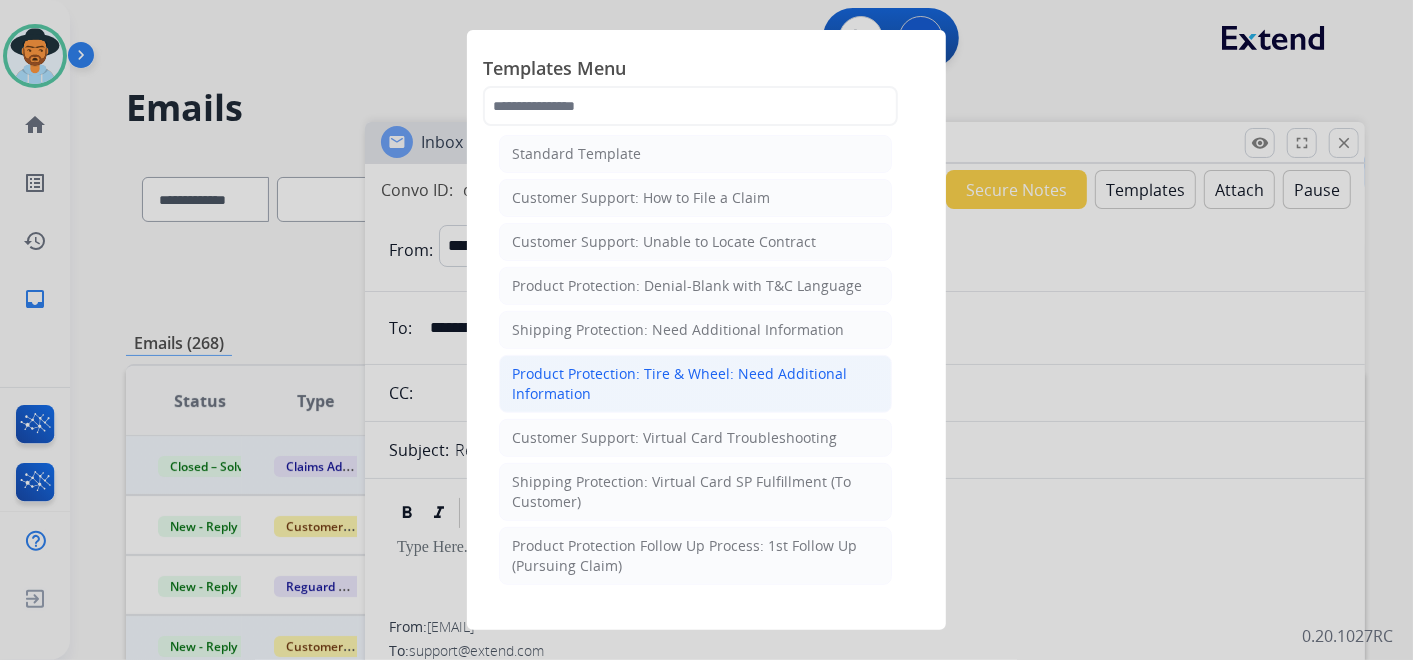 click on "Product Protection: Tire & Wheel: Need Additional Information" 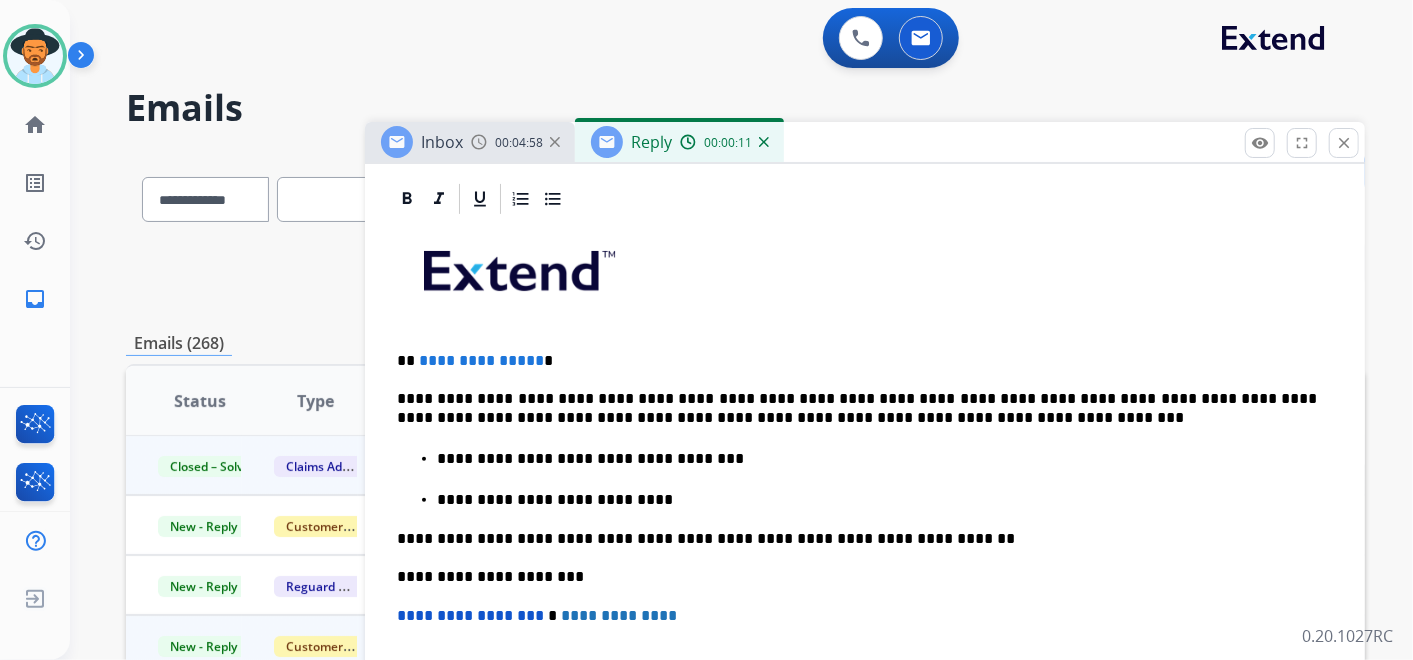 scroll, scrollTop: 444, scrollLeft: 0, axis: vertical 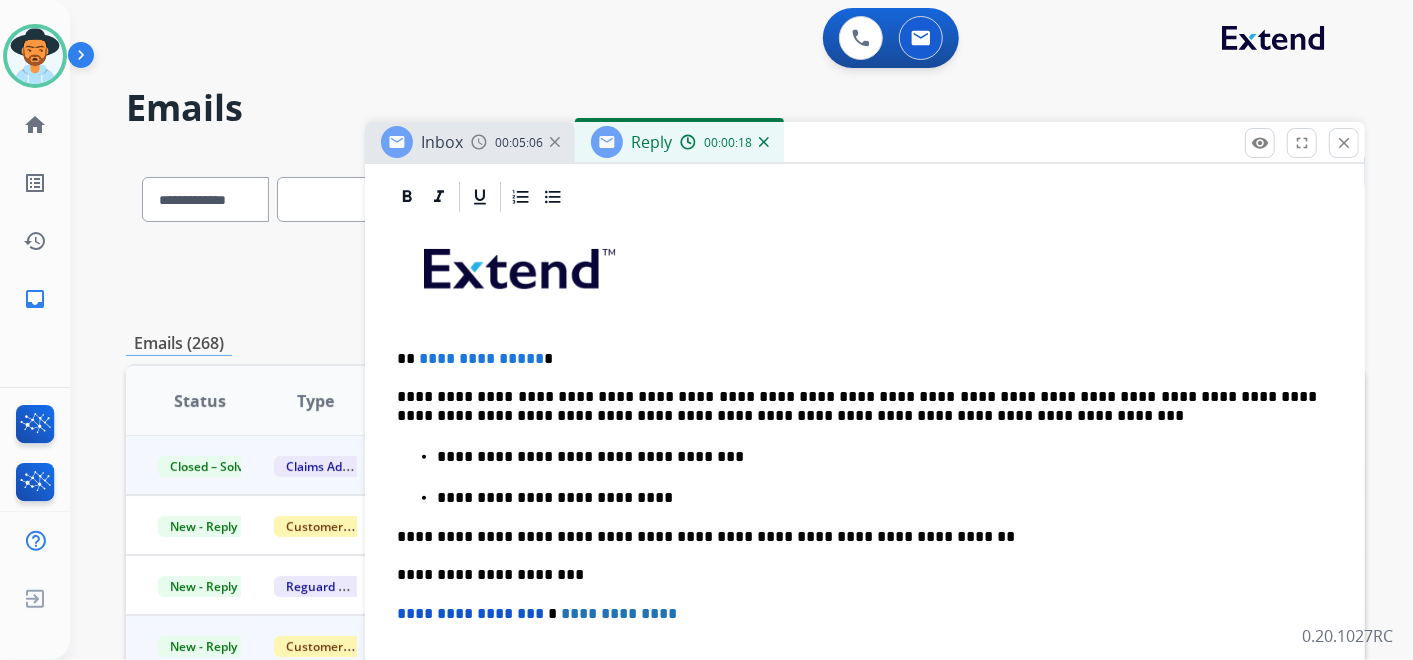 drag, startPoint x: 788, startPoint y: 391, endPoint x: 825, endPoint y: 498, distance: 113.216606 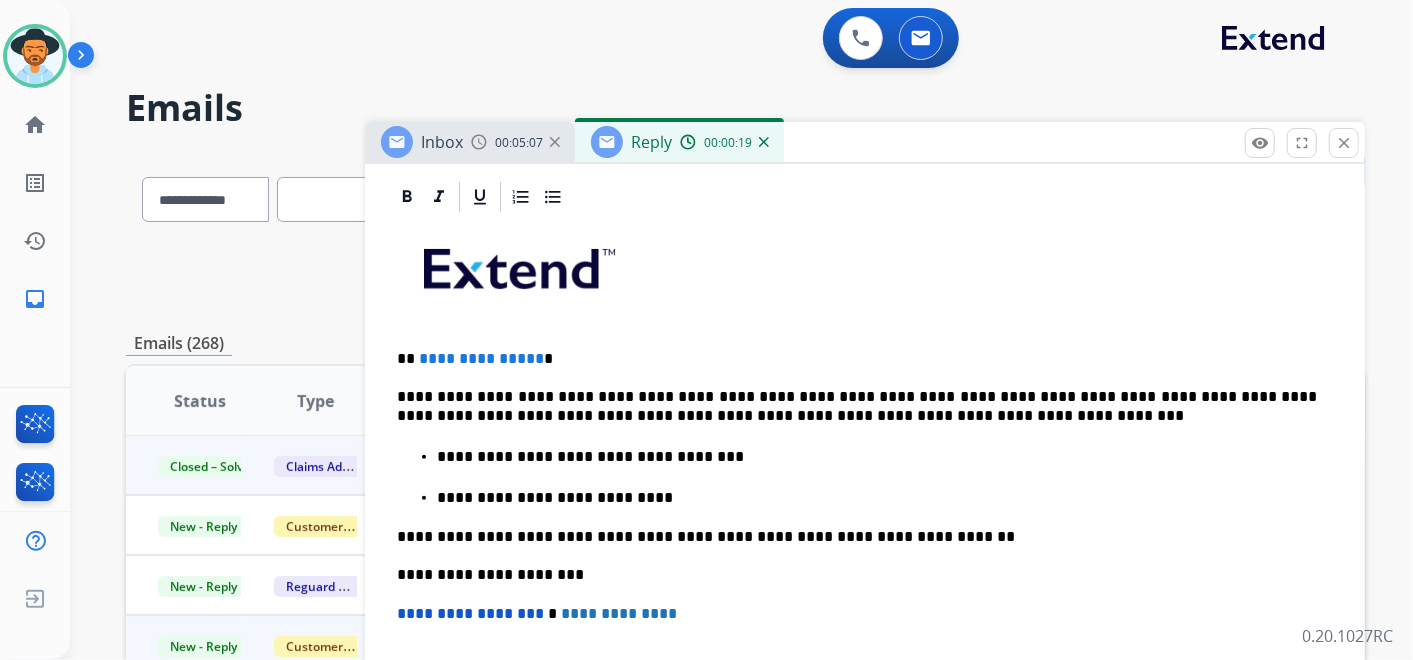 type 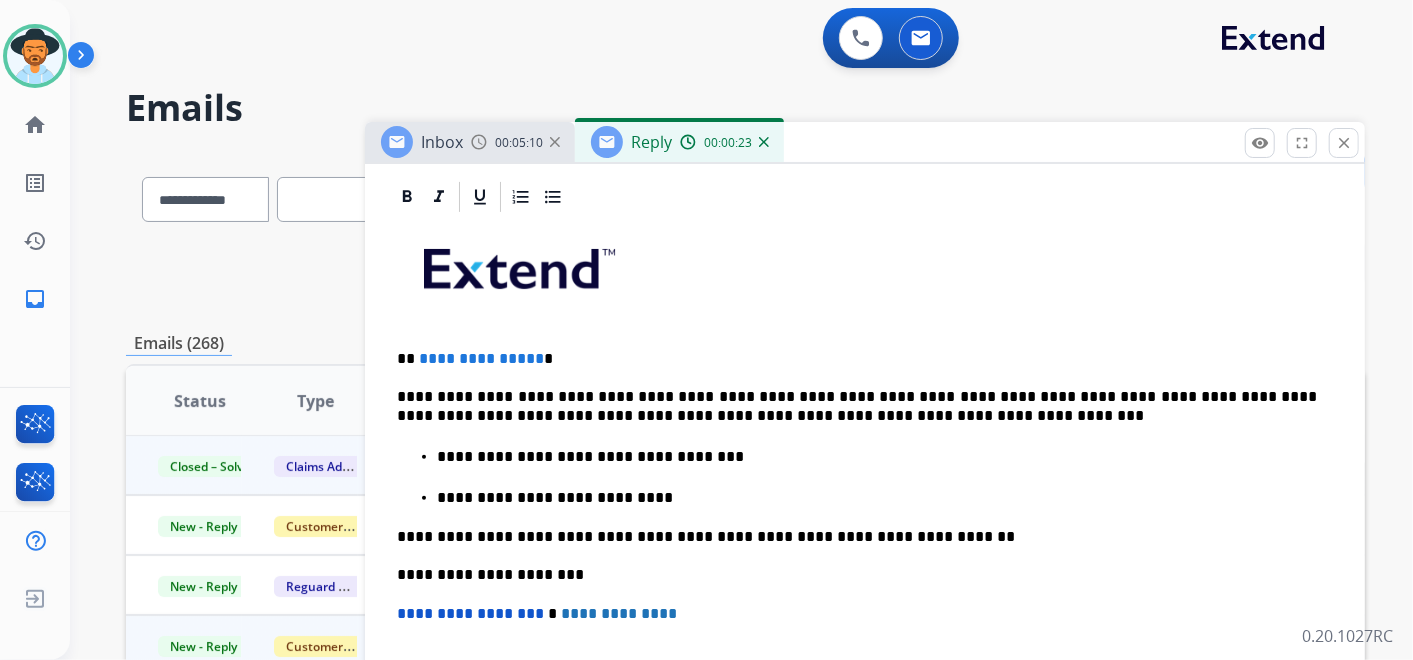 click on "**********" at bounding box center [877, 498] 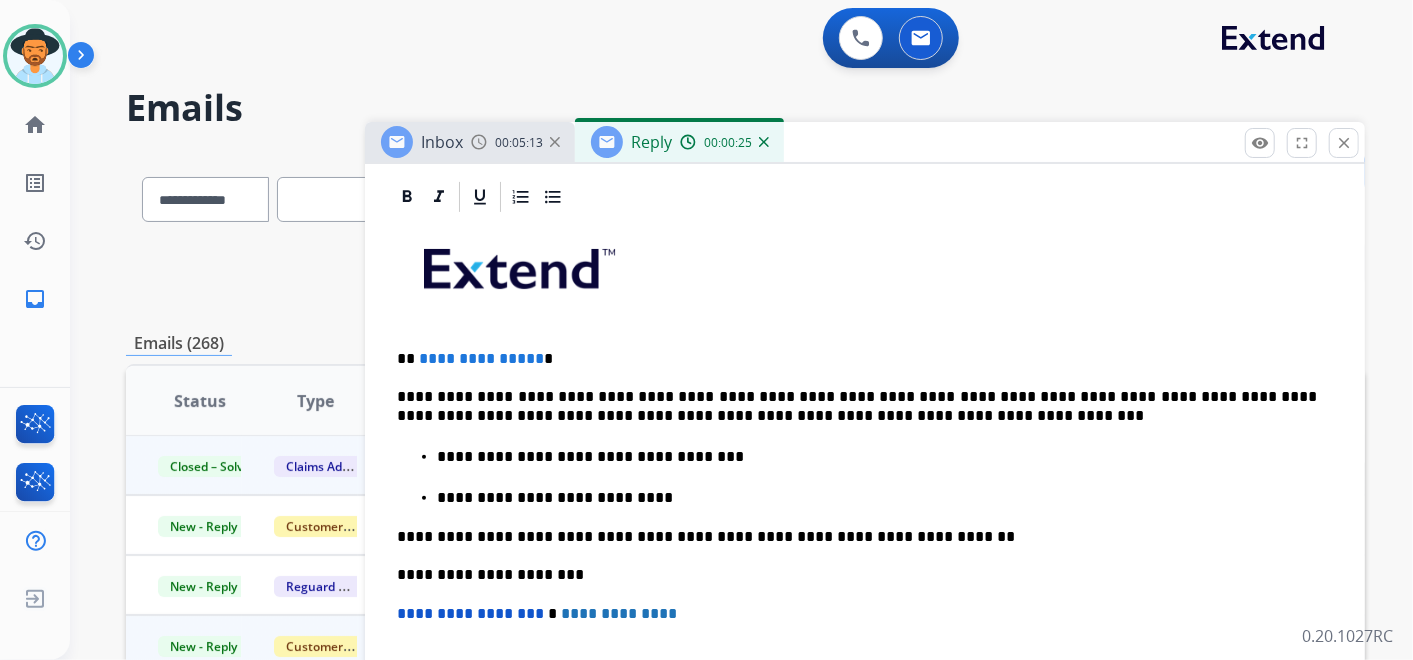drag, startPoint x: 1102, startPoint y: 396, endPoint x: 1112, endPoint y: 402, distance: 11.661903 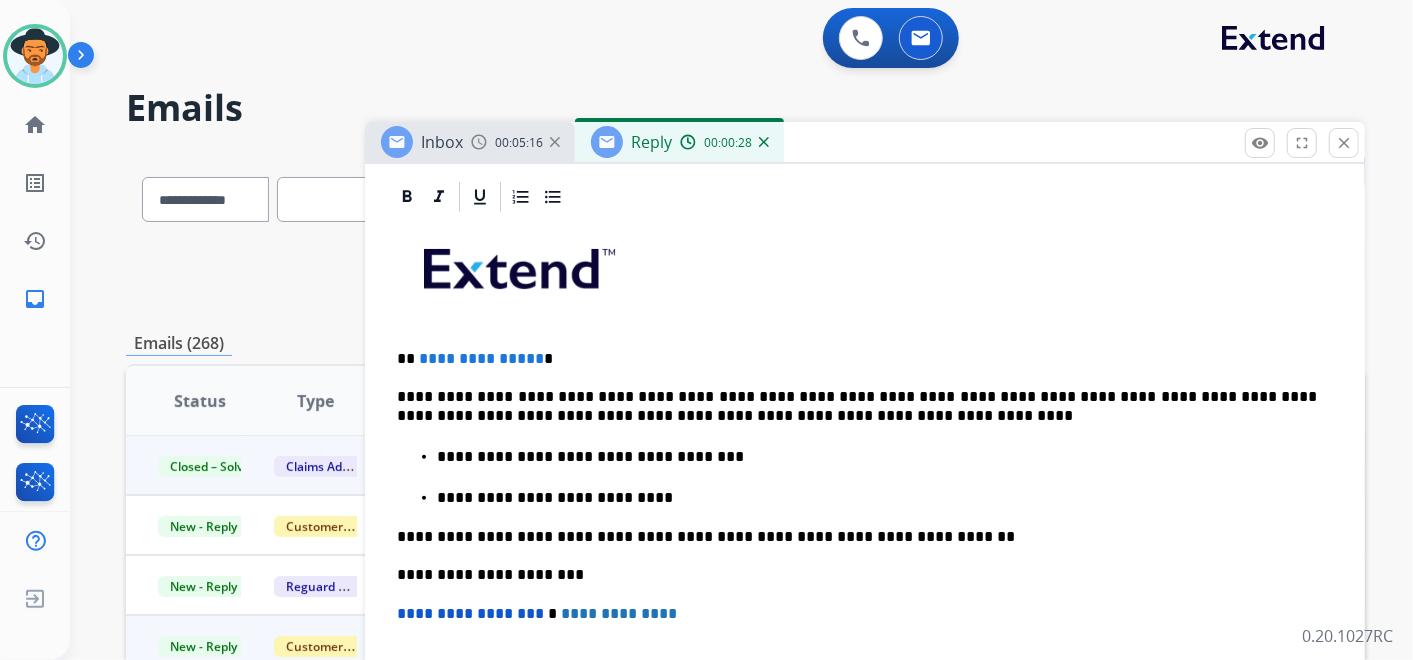 click on "**********" at bounding box center [877, 457] 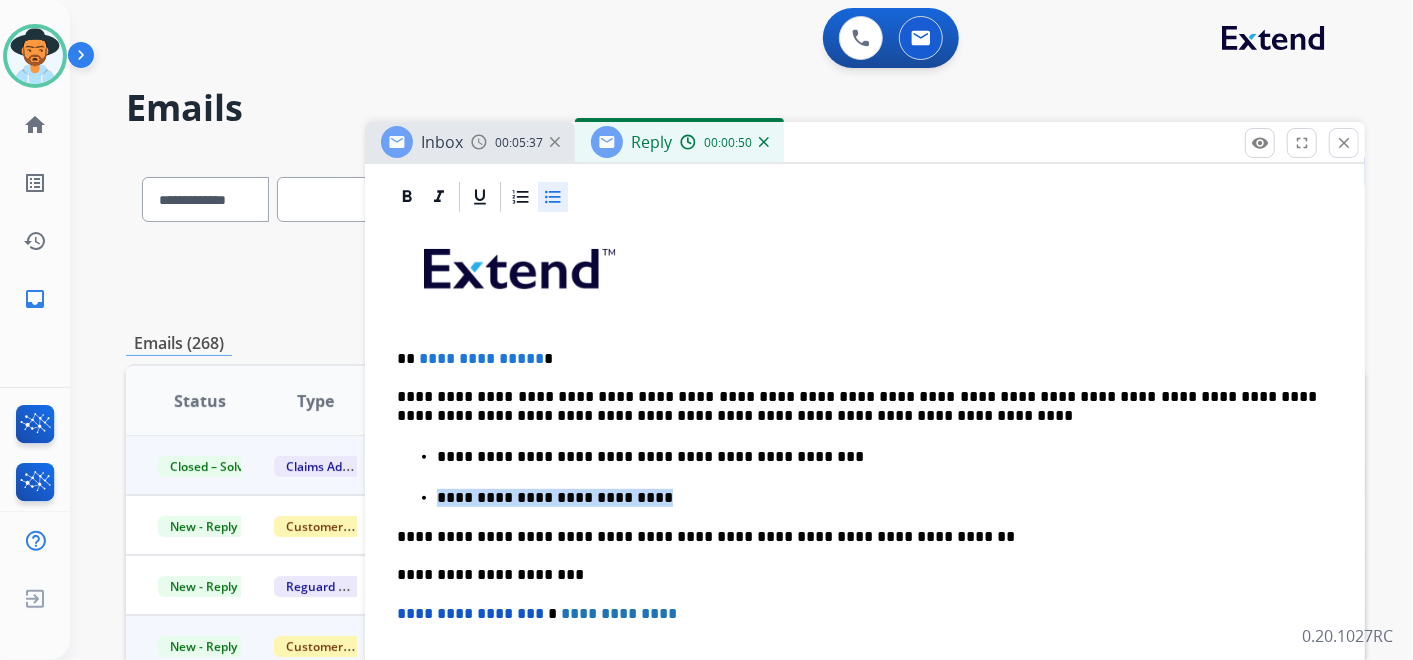 drag, startPoint x: 615, startPoint y: 493, endPoint x: 416, endPoint y: 491, distance: 199.01006 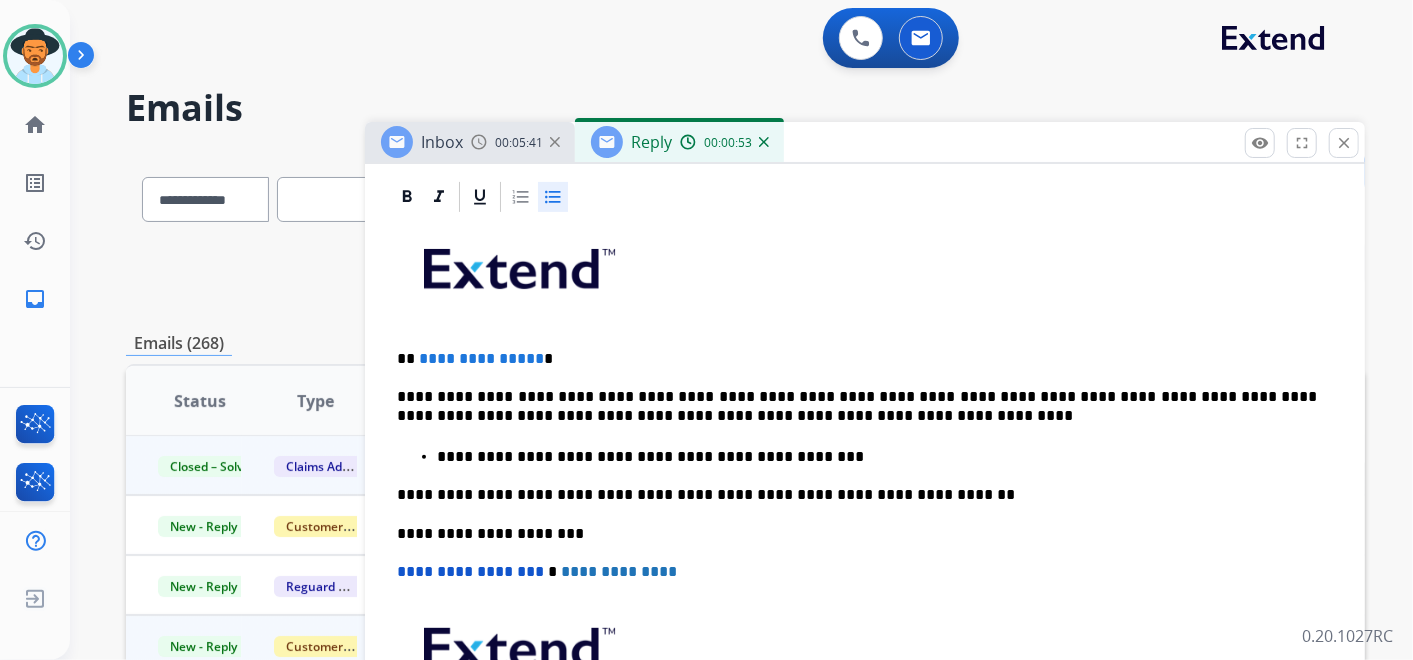 click on "**********" at bounding box center (857, 359) 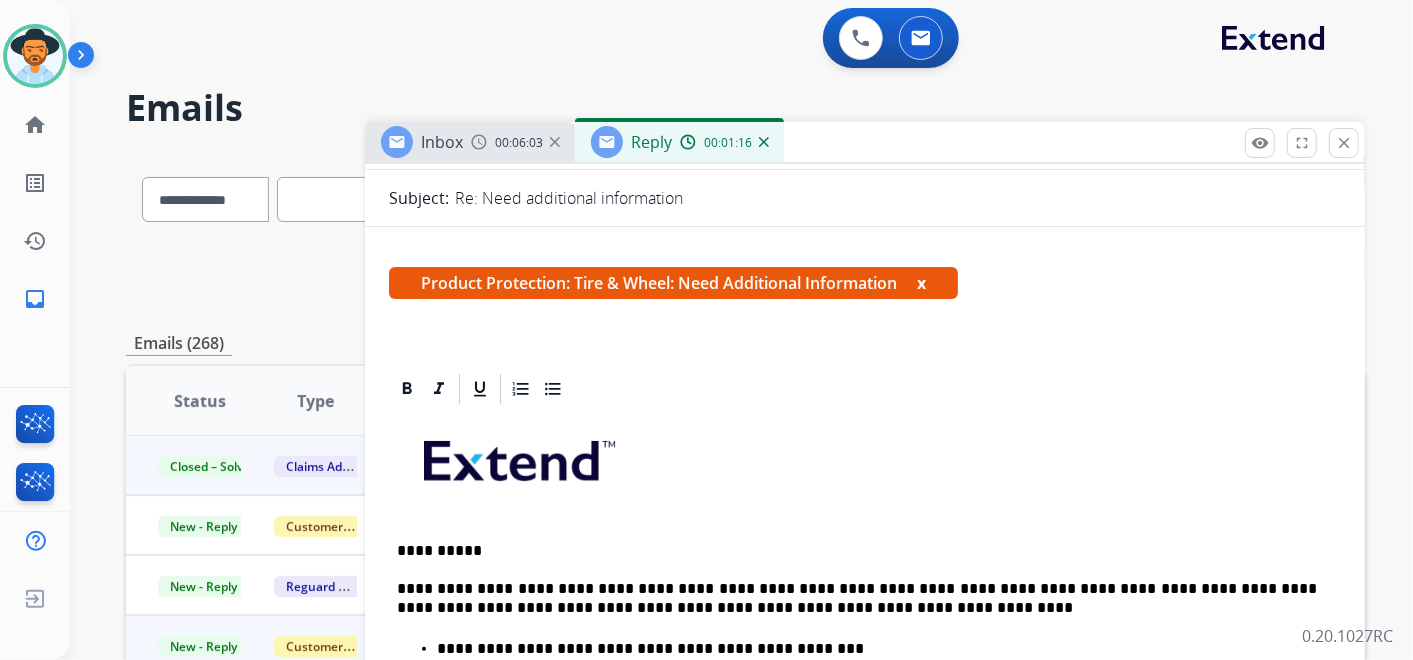 scroll, scrollTop: 0, scrollLeft: 0, axis: both 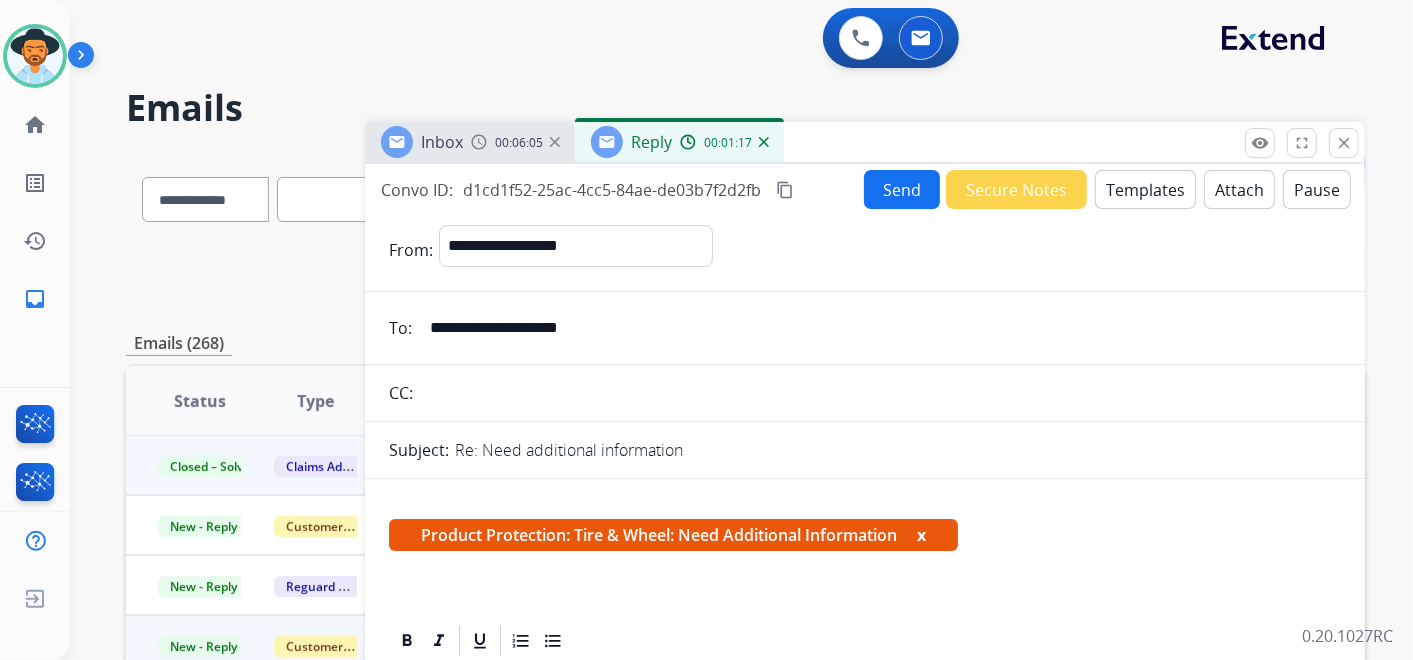 click on "Send" at bounding box center (902, 189) 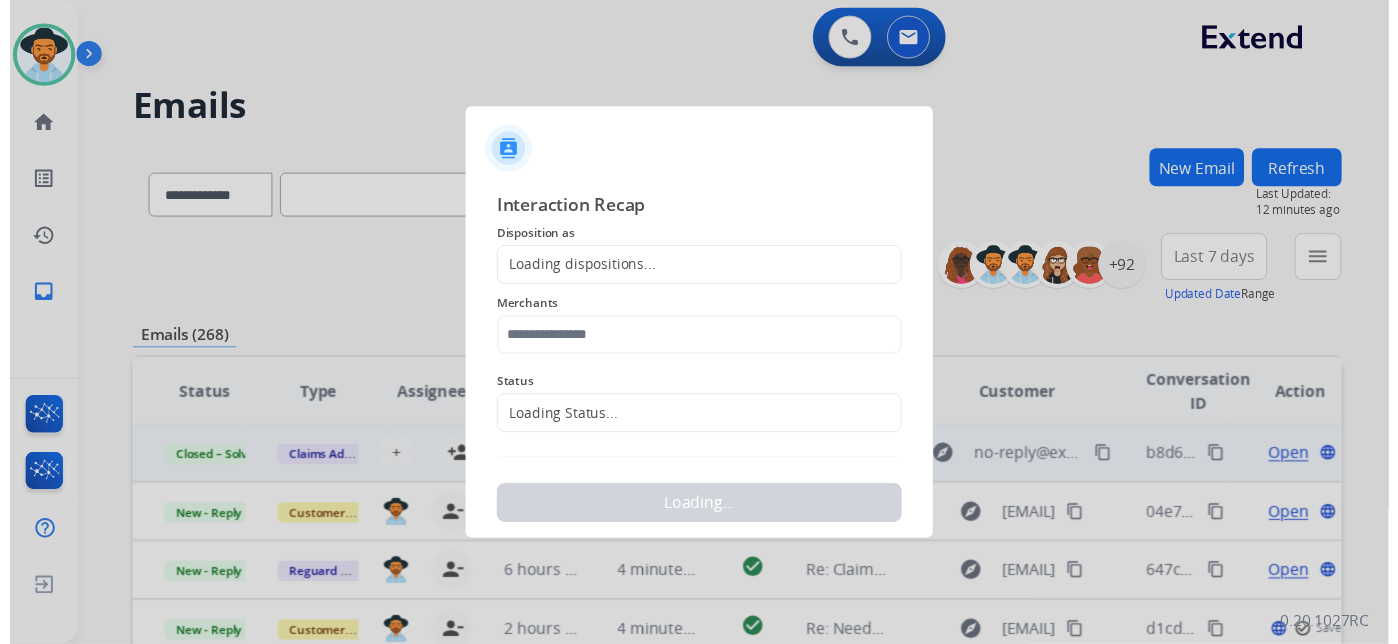 scroll, scrollTop: 1, scrollLeft: 0, axis: vertical 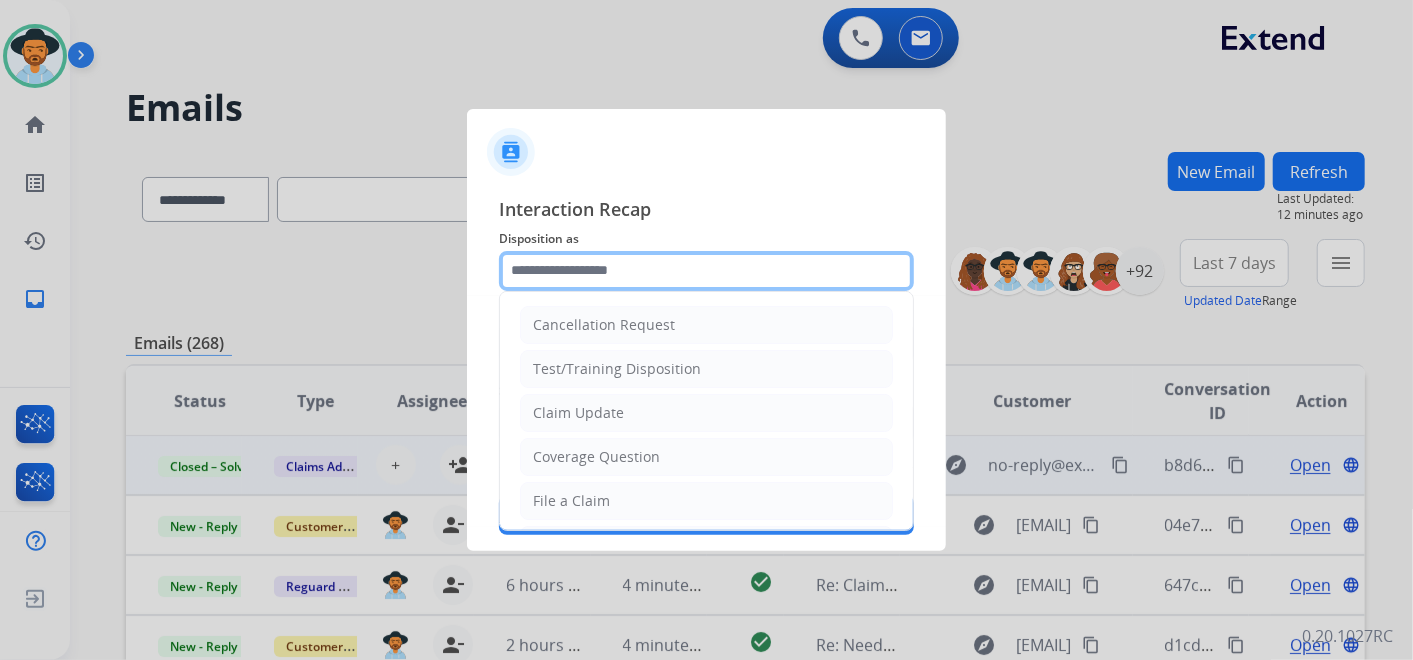 click 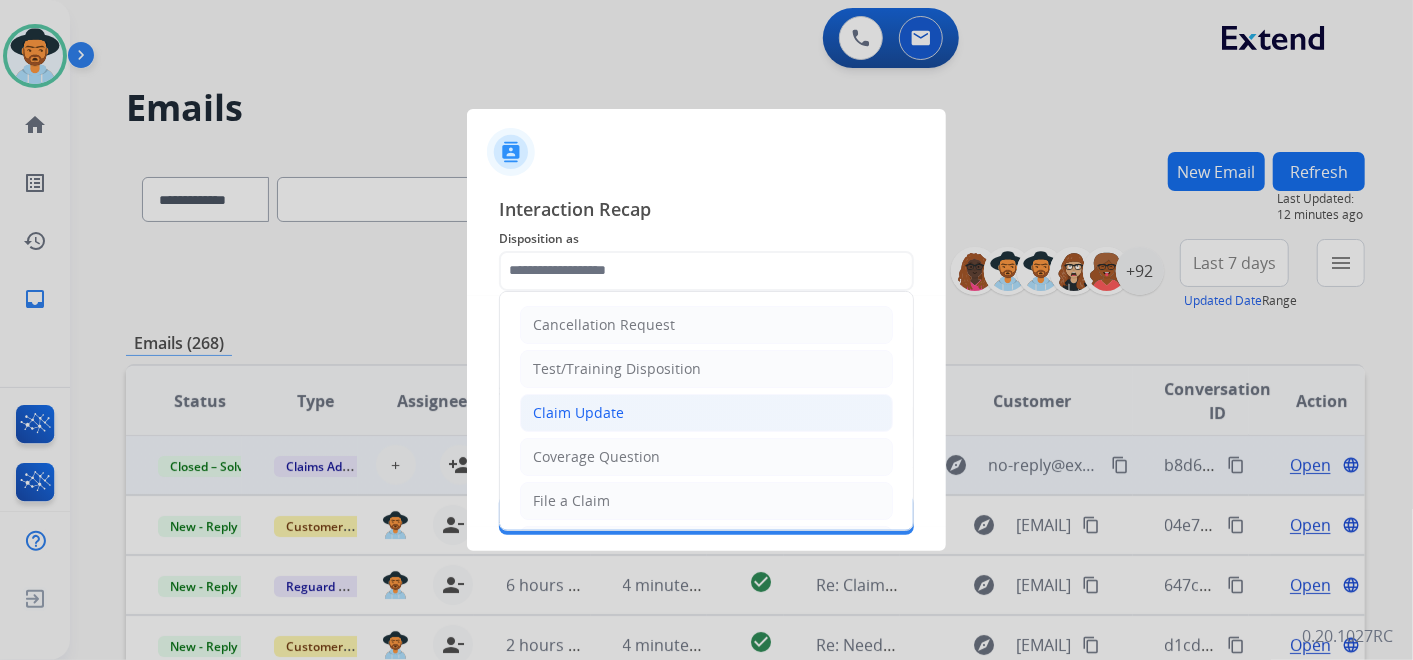 click on "Claim Update" 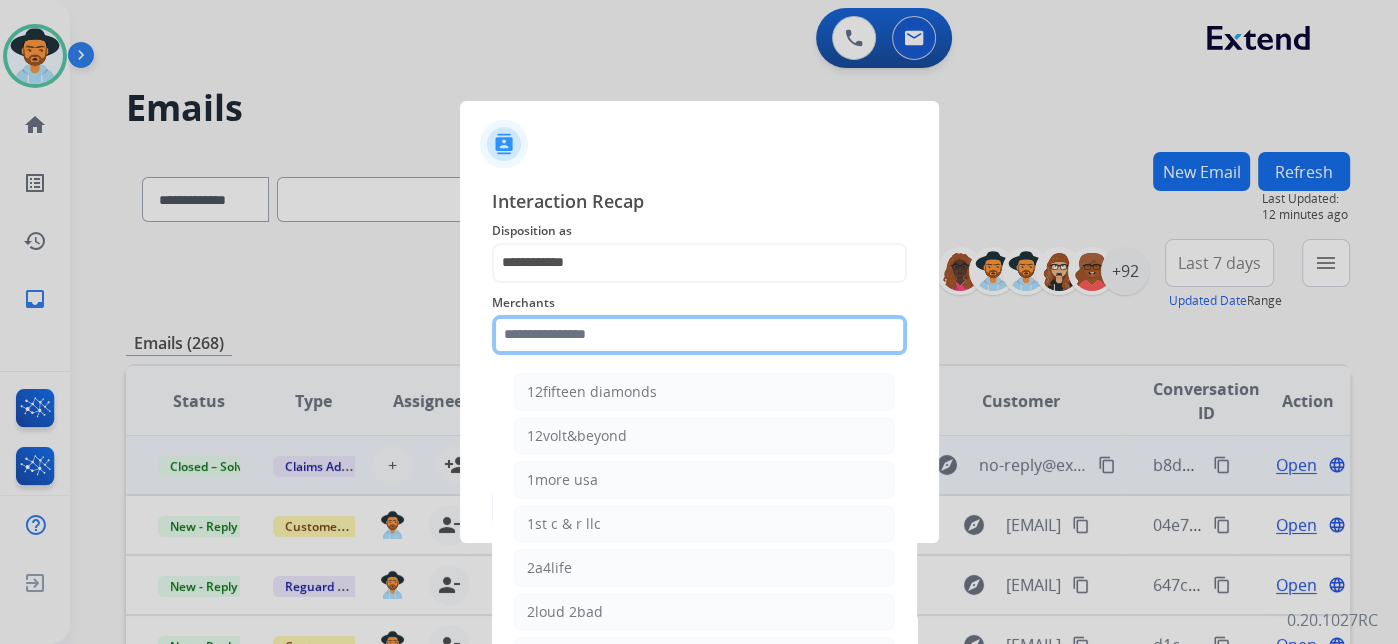 click 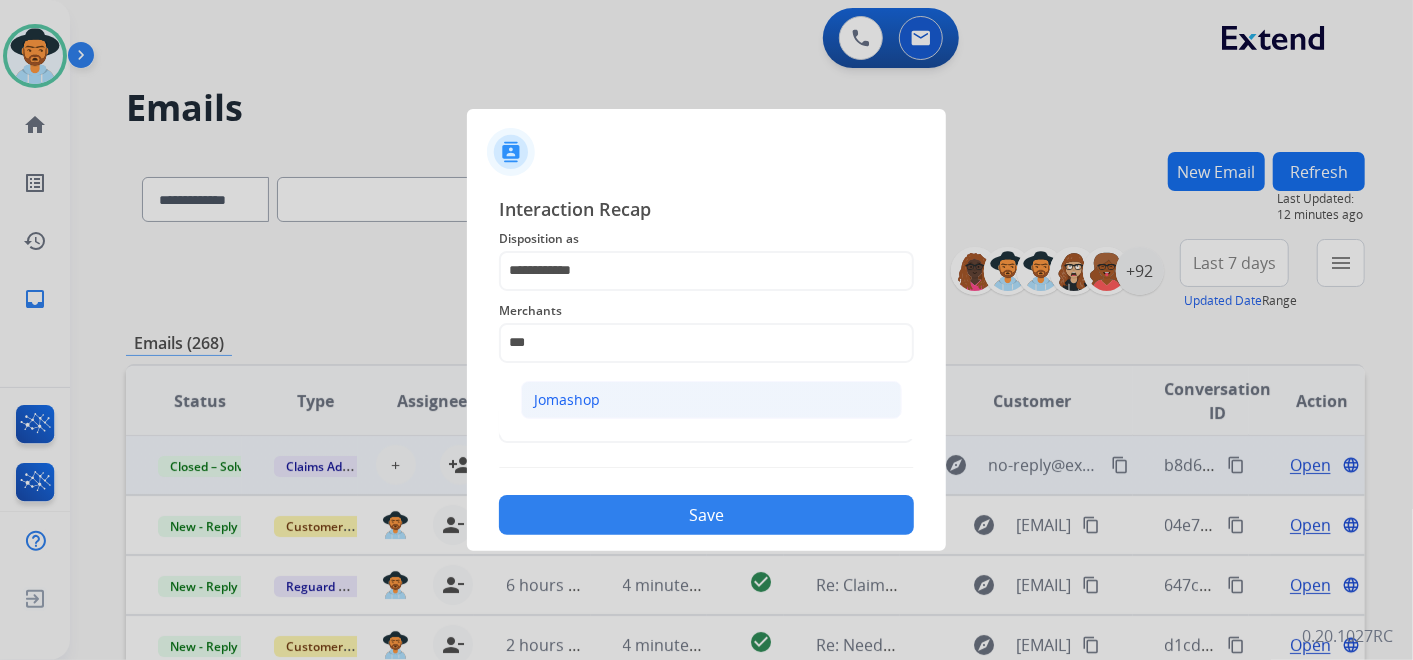 click on "Jomashop" 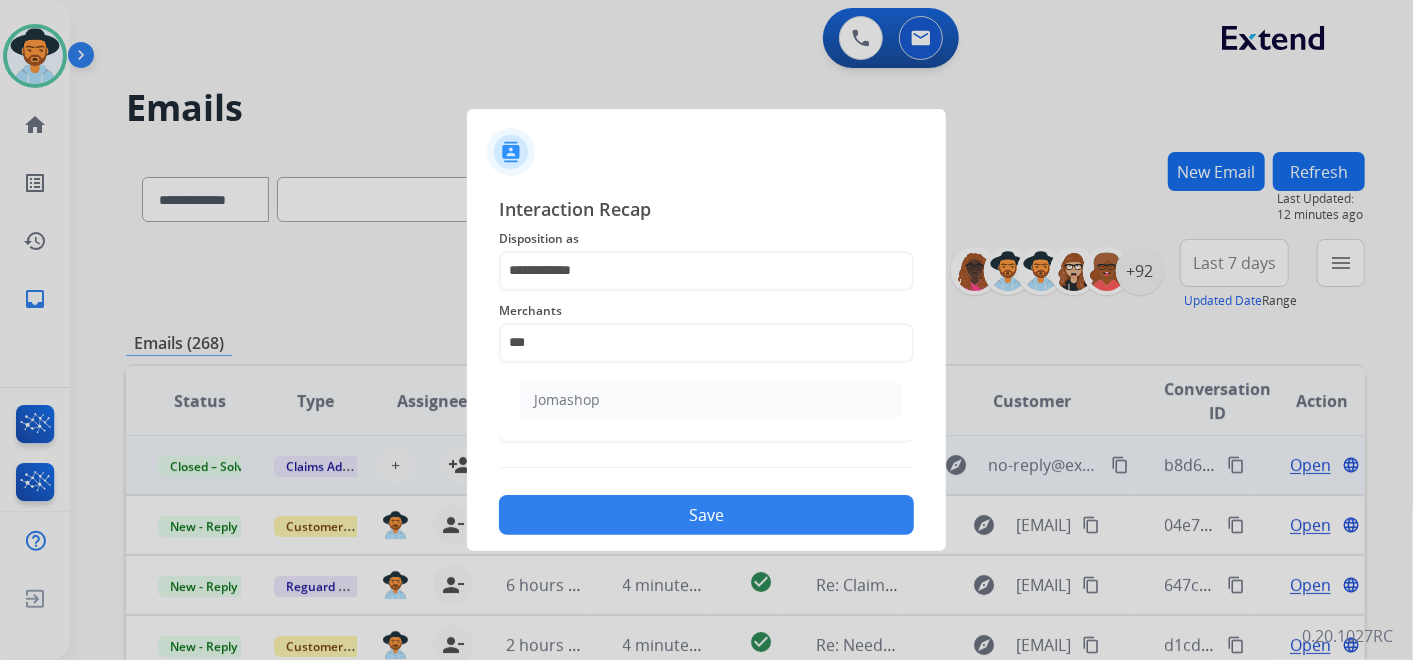 type on "********" 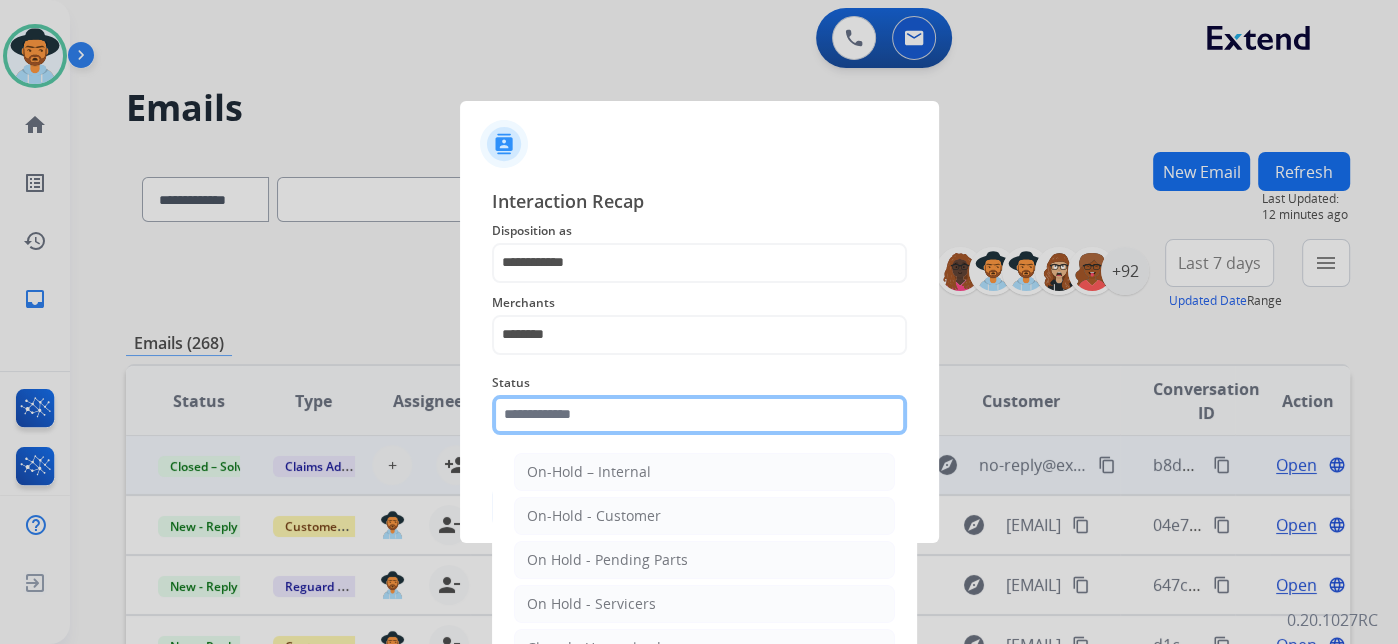 click 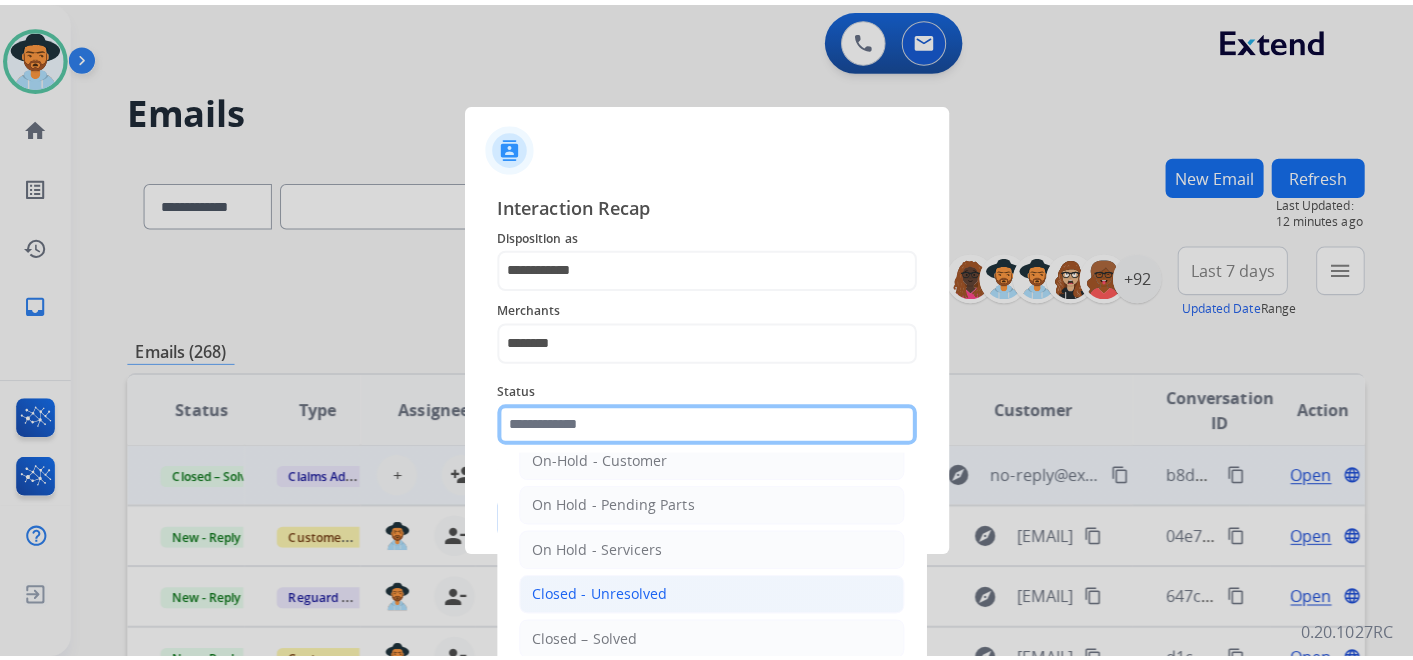 scroll, scrollTop: 114, scrollLeft: 0, axis: vertical 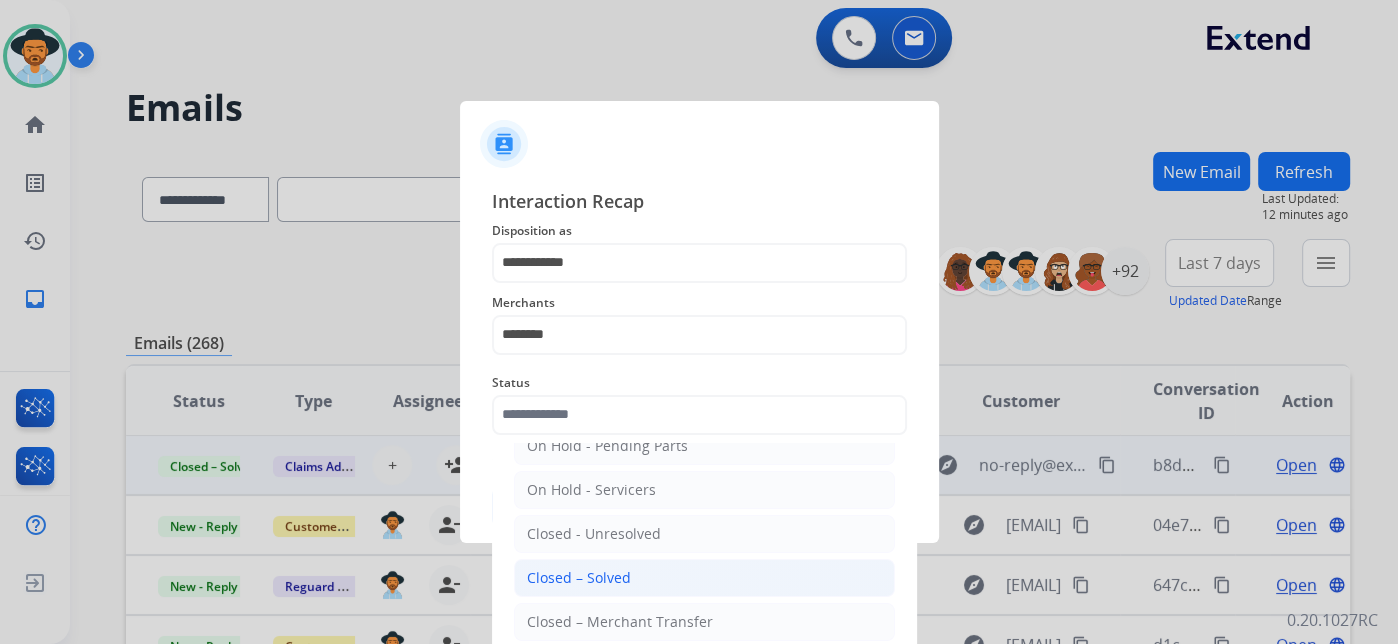 click on "Closed – Solved" 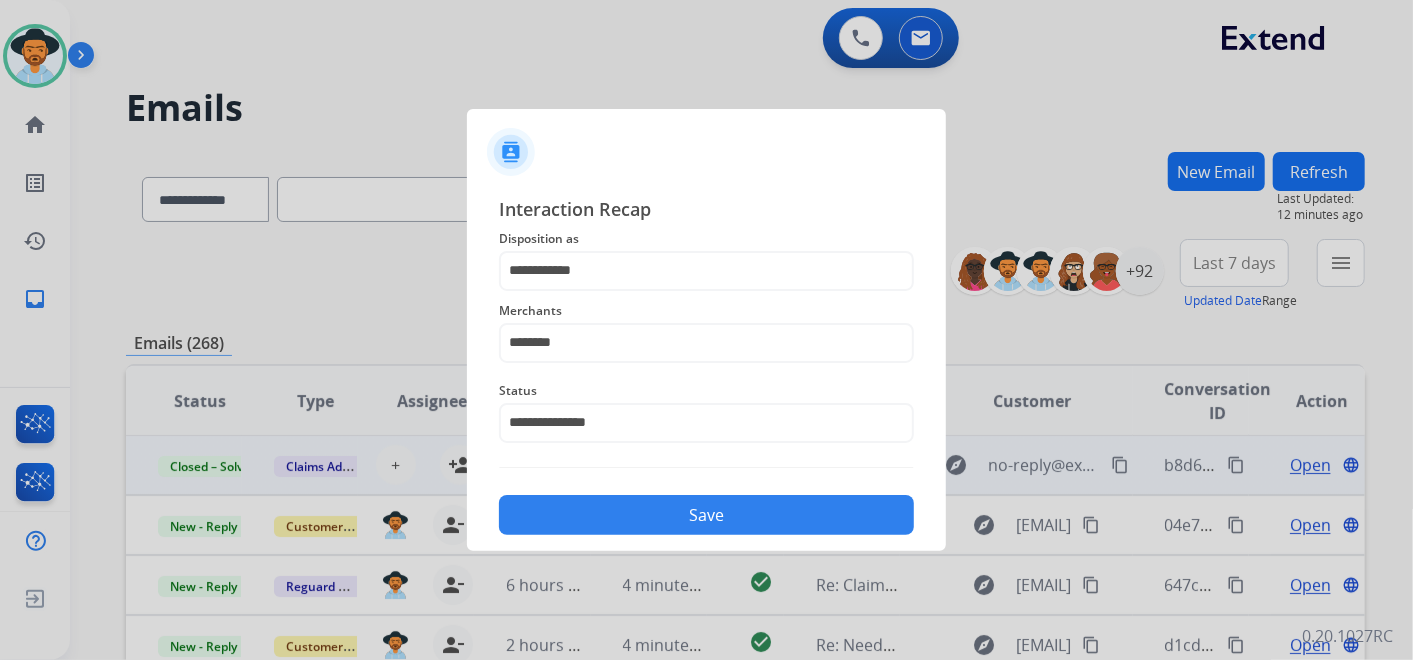 click on "Save" 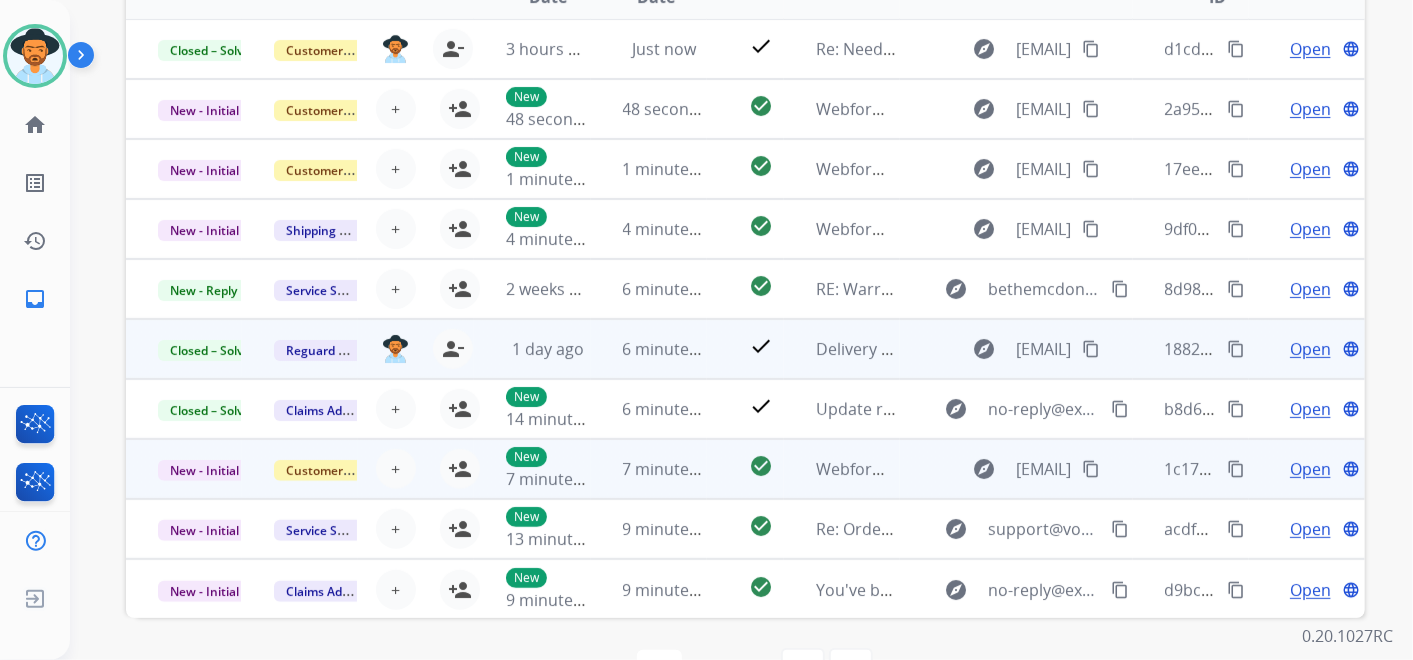 scroll, scrollTop: 444, scrollLeft: 0, axis: vertical 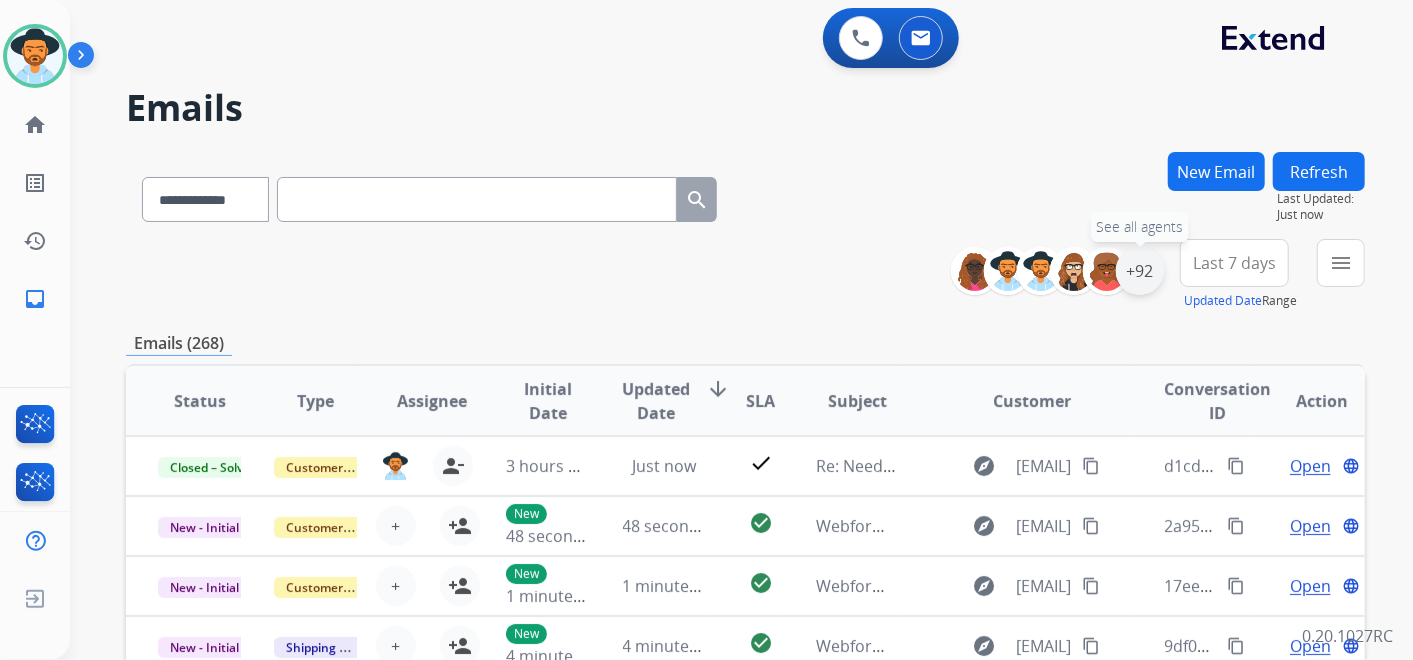 click on "+92" at bounding box center [1140, 271] 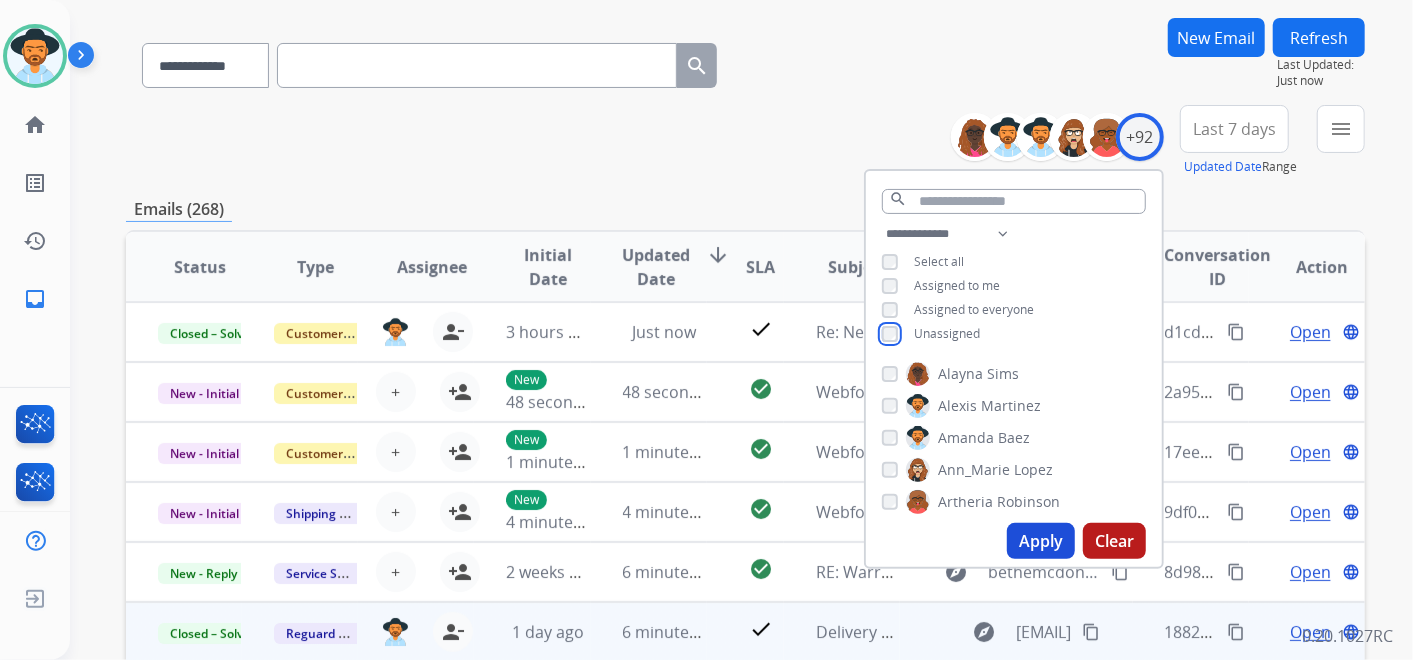 scroll, scrollTop: 222, scrollLeft: 0, axis: vertical 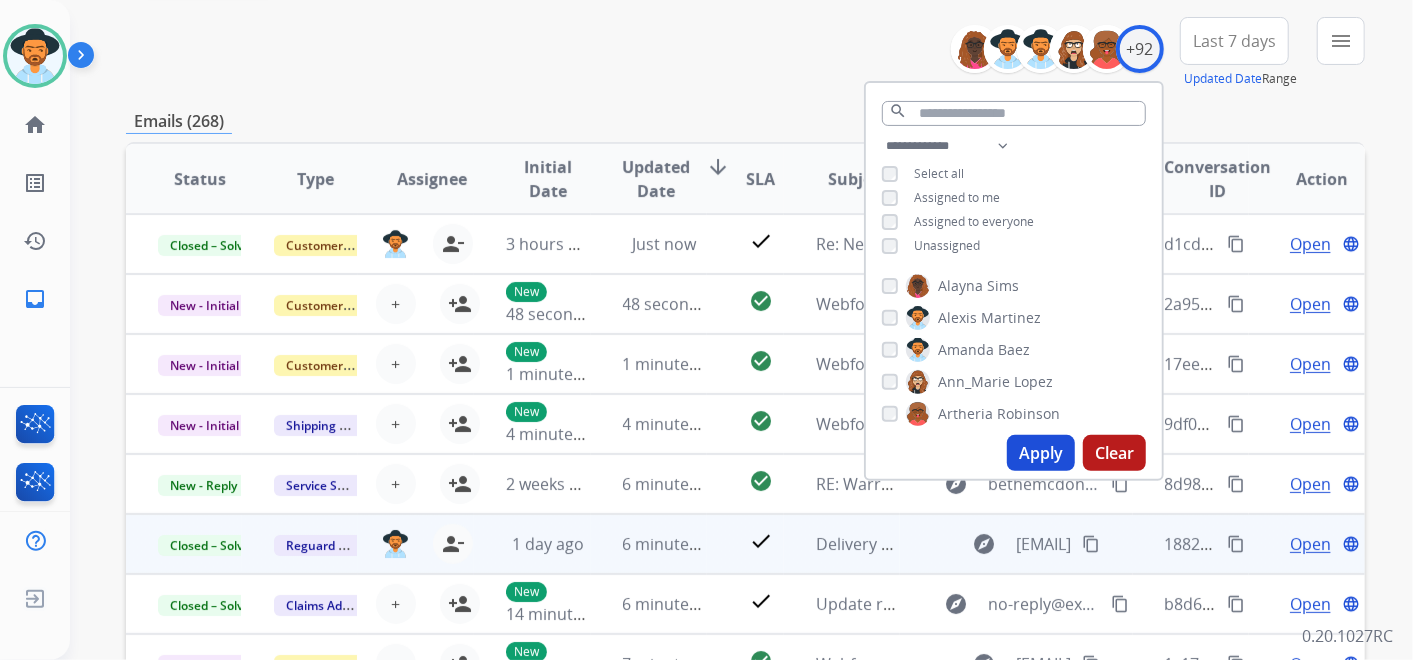click on "Apply" at bounding box center (1041, 453) 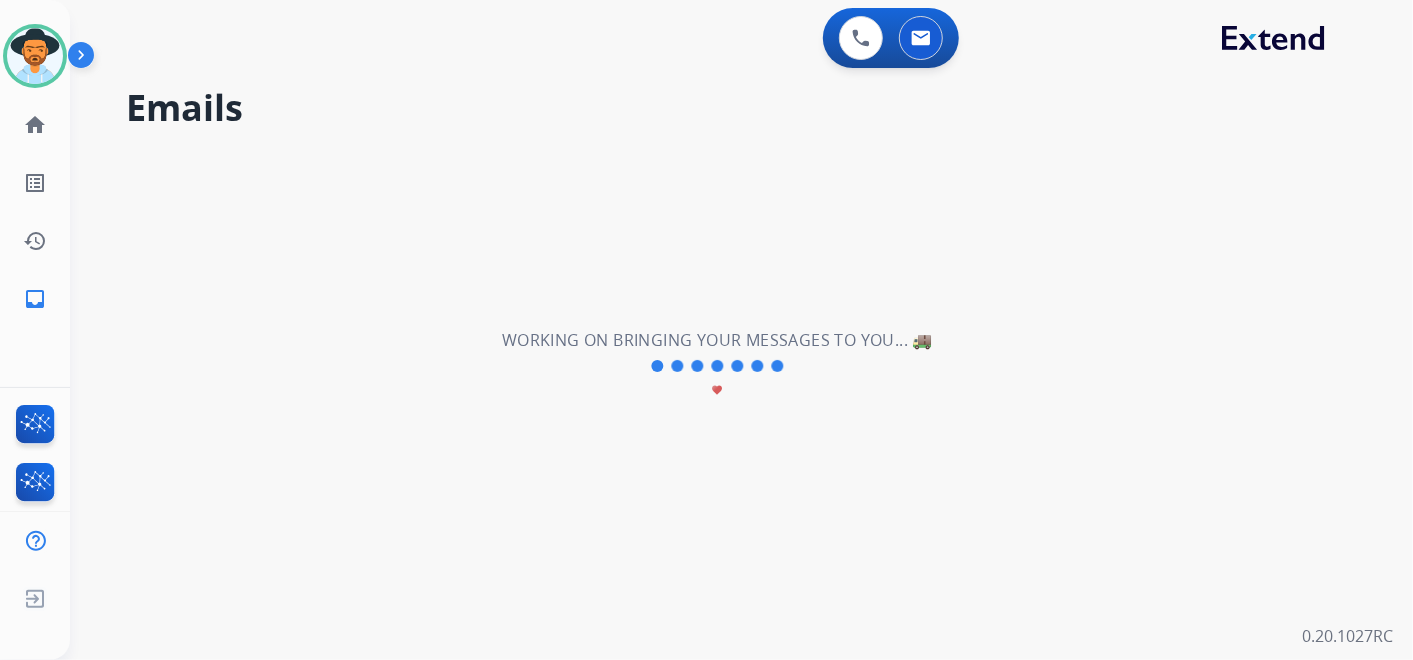 scroll, scrollTop: 0, scrollLeft: 0, axis: both 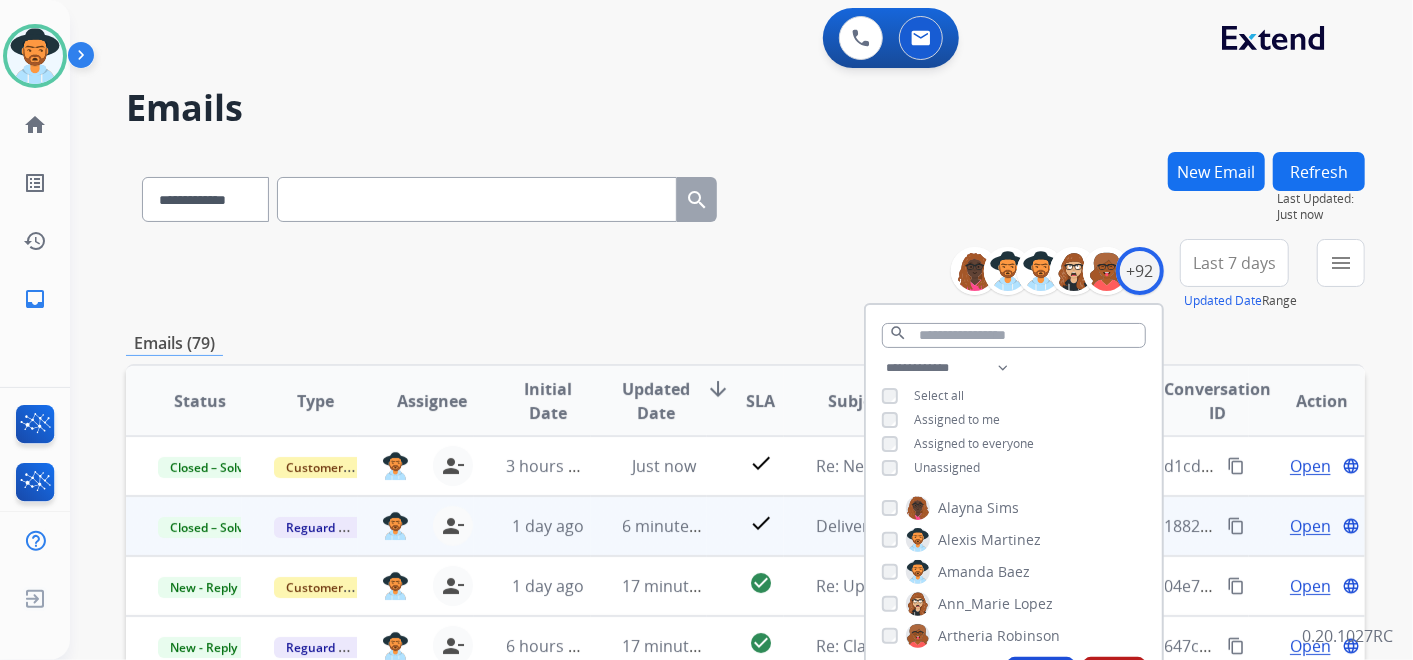 click on "**********" at bounding box center (745, 275) 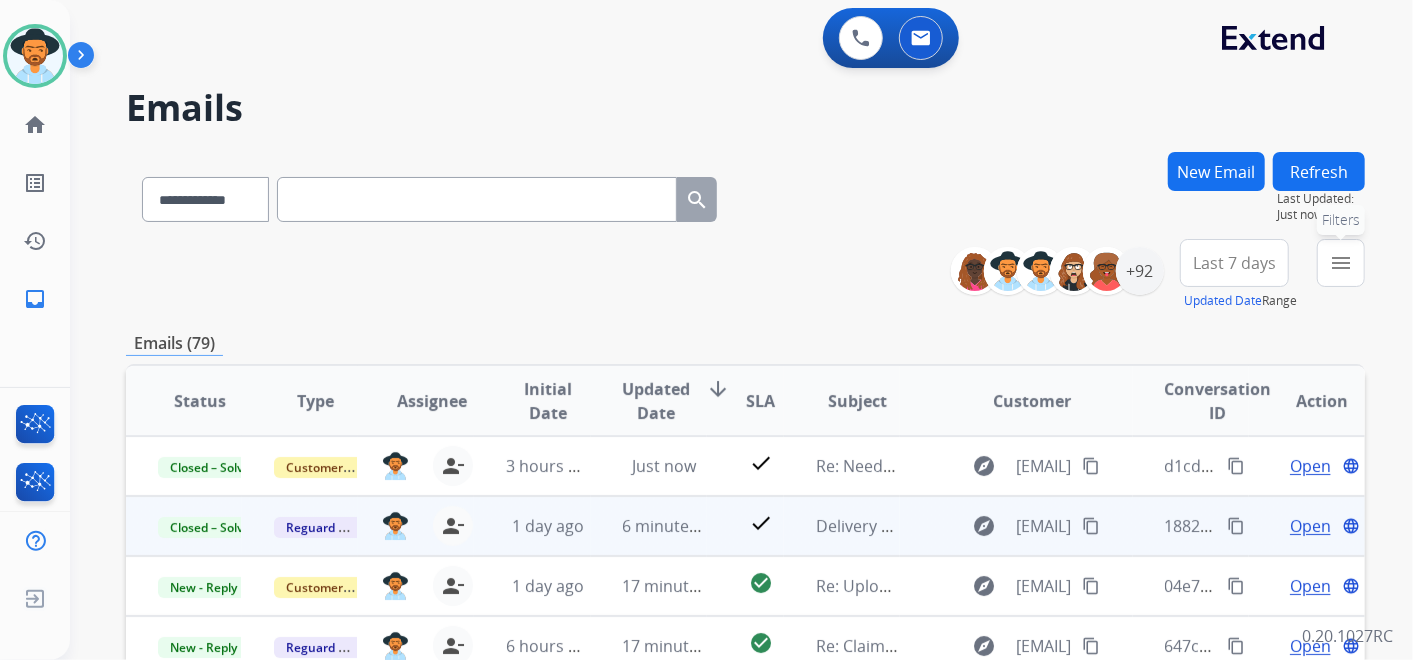 click on "menu  Filters" at bounding box center [1341, 263] 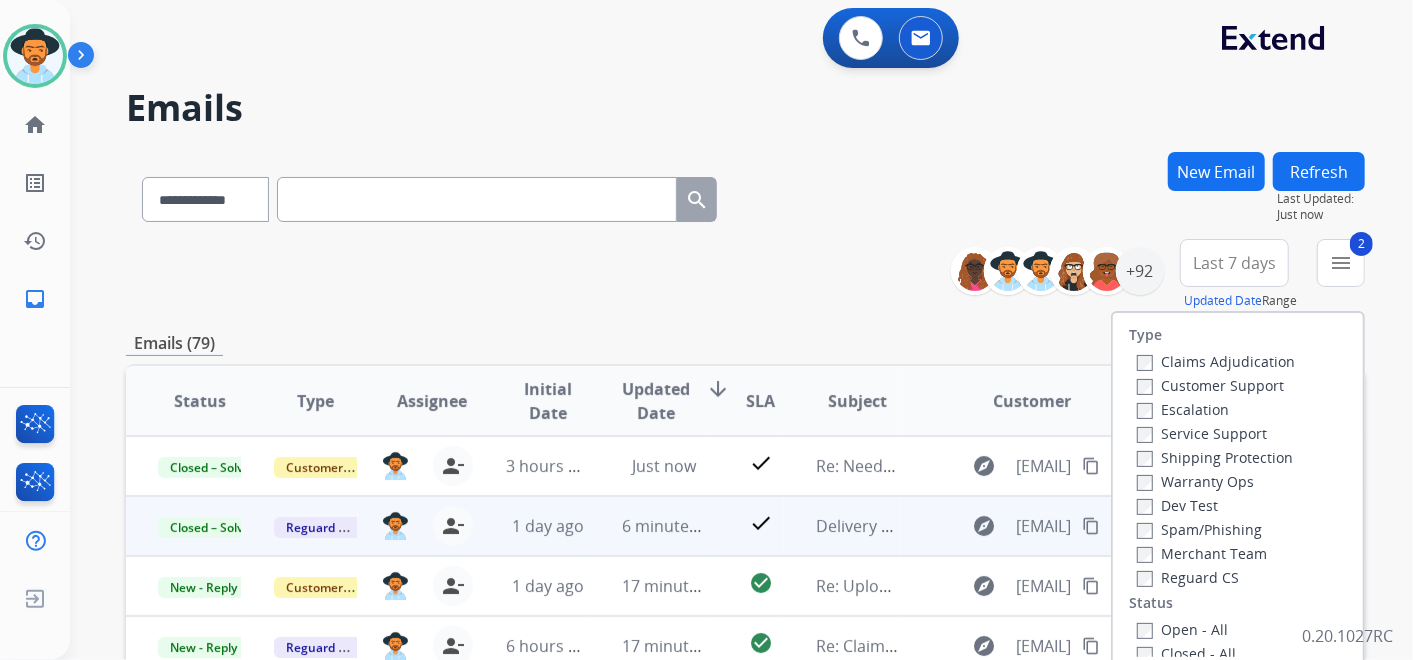 click on "Type  Claims Adjudication   Customer Support   Escalation   Service Support   Shipping Protection   Warranty Ops   Dev Test   Spam/Phishing   Merchant Team   Reguard CS  Status  Open - All   Closed - All   New - Initial   New - Reply   On-hold – Internal   On-hold - Customer   On Hold - Pending Parts   On Hold - Servicers   Closed - Unresolved   Closed – Solved   Closed – Merchant Transfer  SLA  Within SLA   Nearing SLA   Past SLA   Critical   On Hold   Closed  Processed  Migration   Webhook   Polling   Extend.com (API)" at bounding box center (1238, 485) 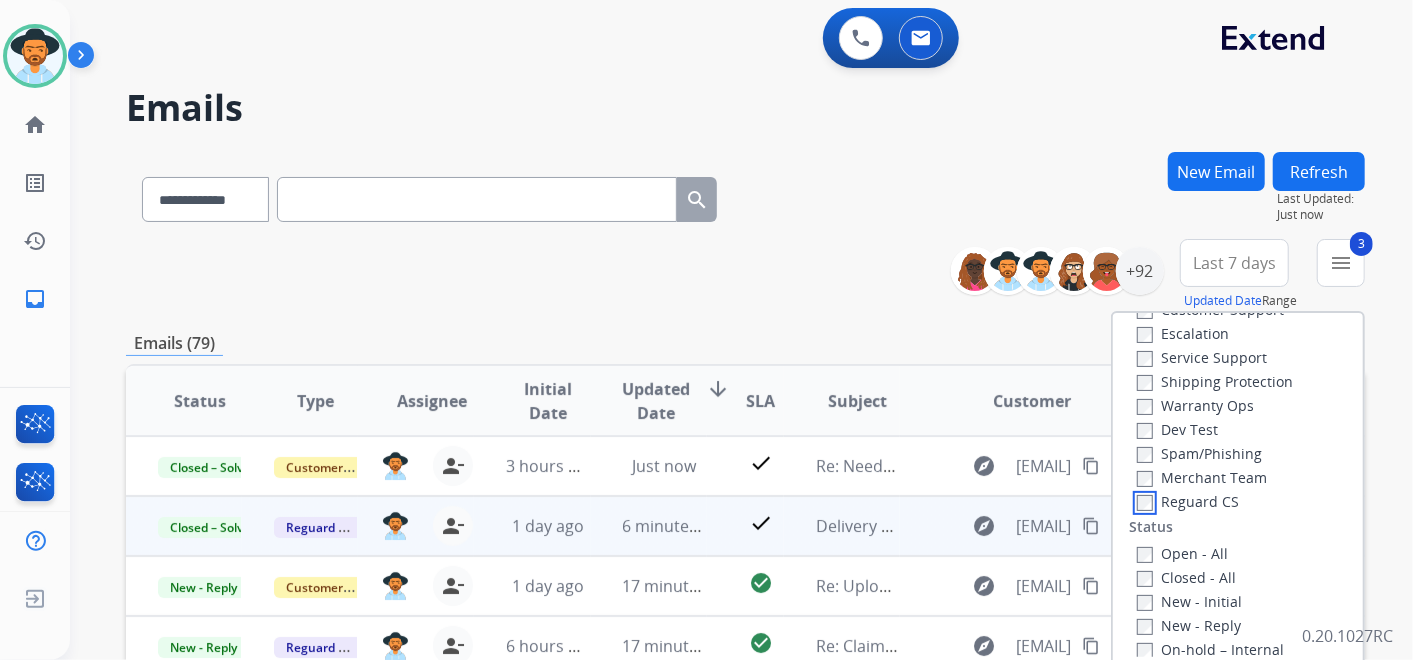 scroll, scrollTop: 111, scrollLeft: 0, axis: vertical 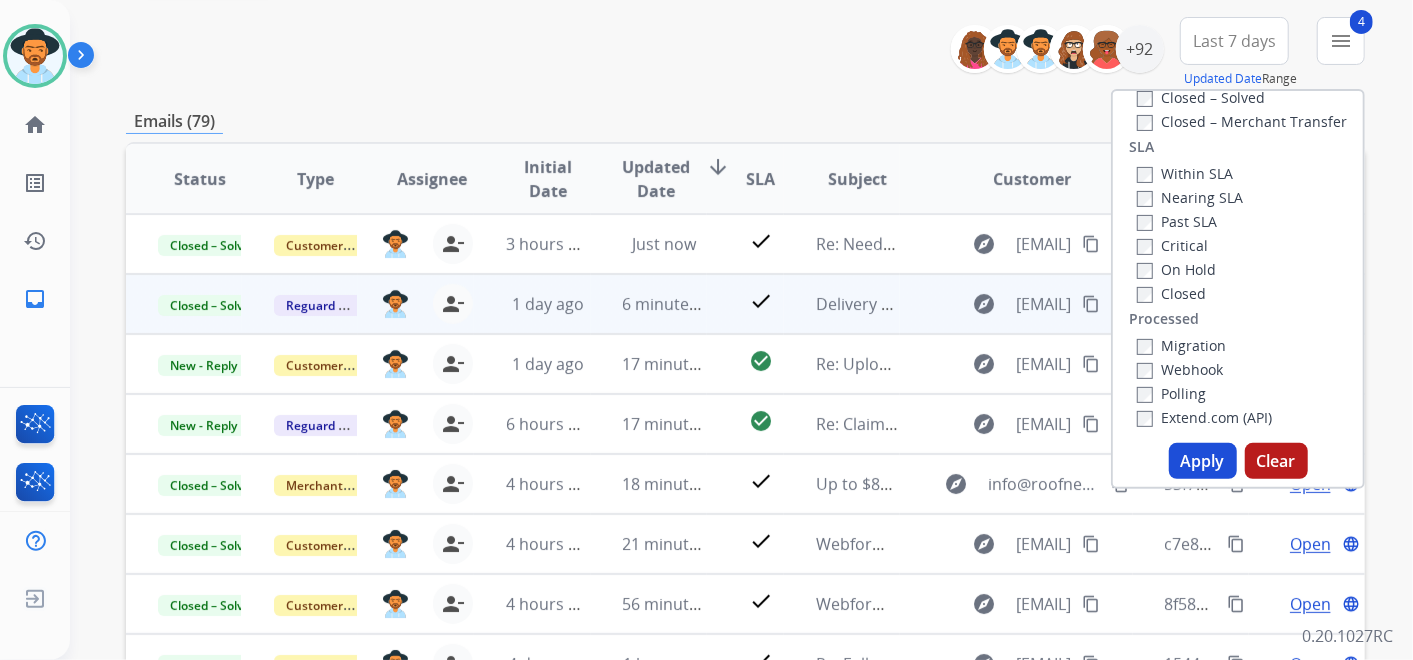 click on "Apply" at bounding box center [1203, 461] 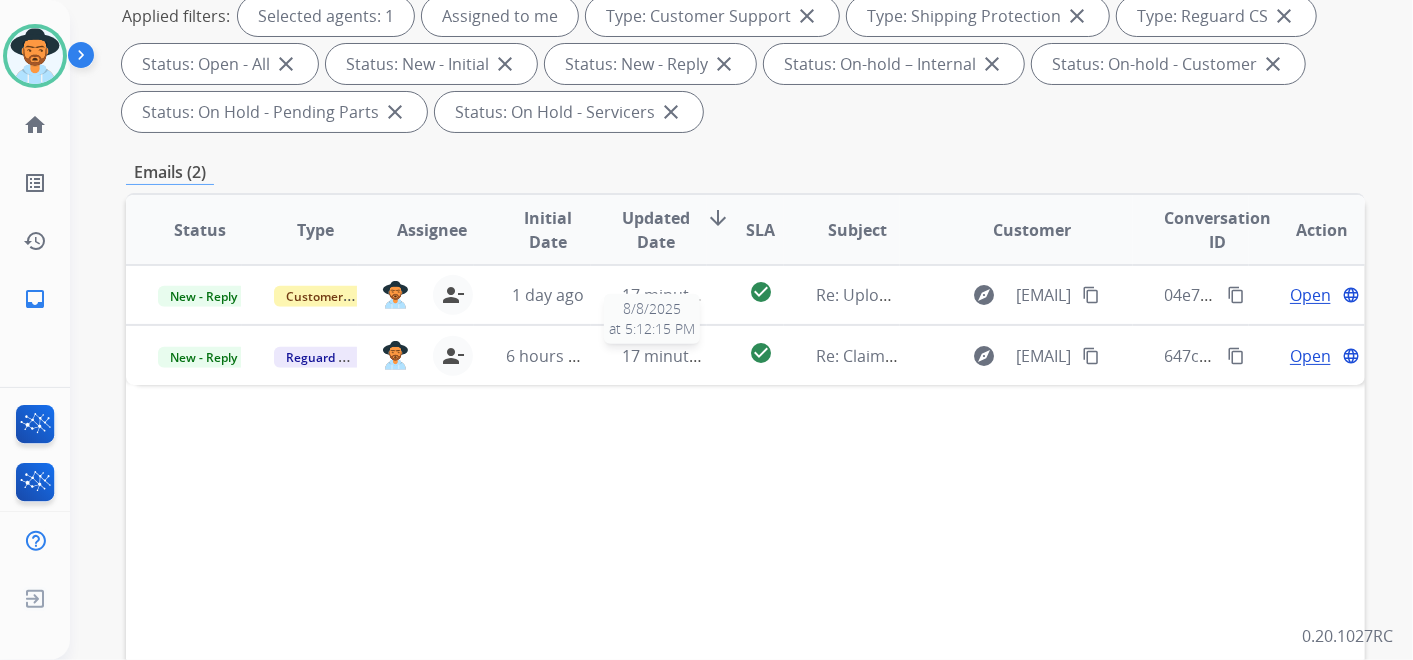 scroll, scrollTop: 333, scrollLeft: 0, axis: vertical 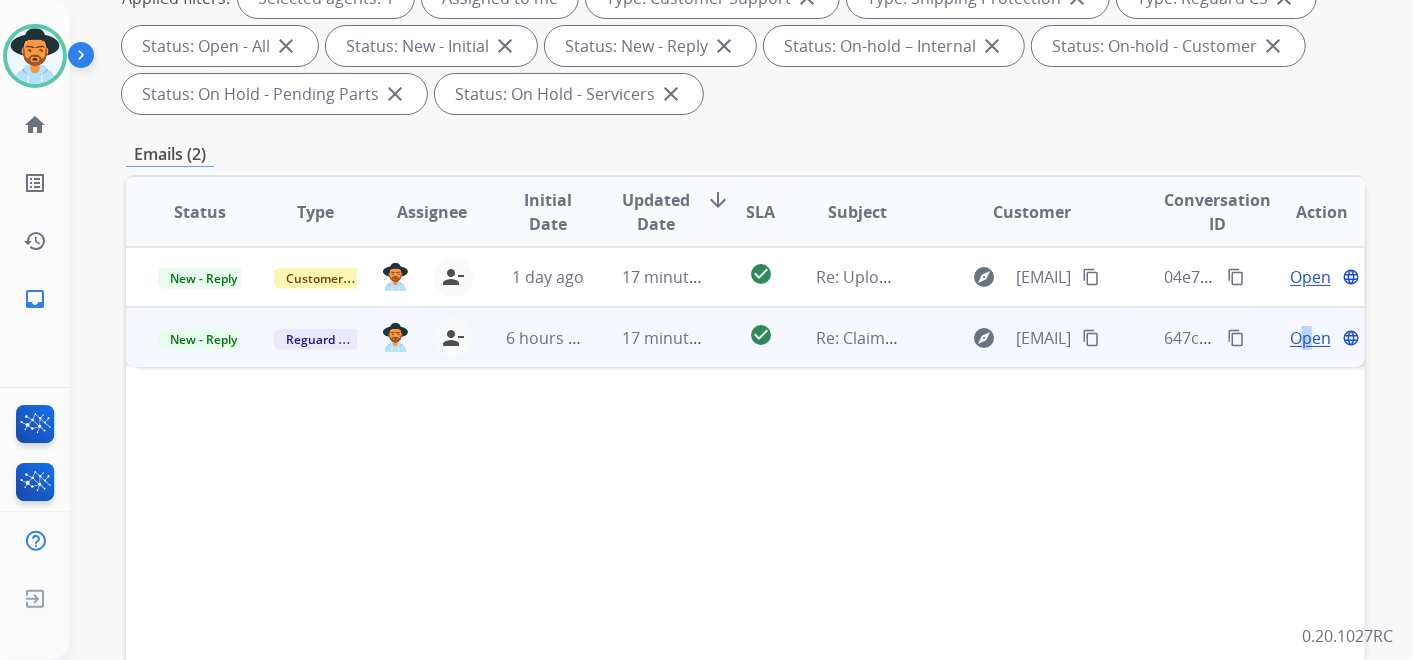 click on "Open" at bounding box center (1310, 338) 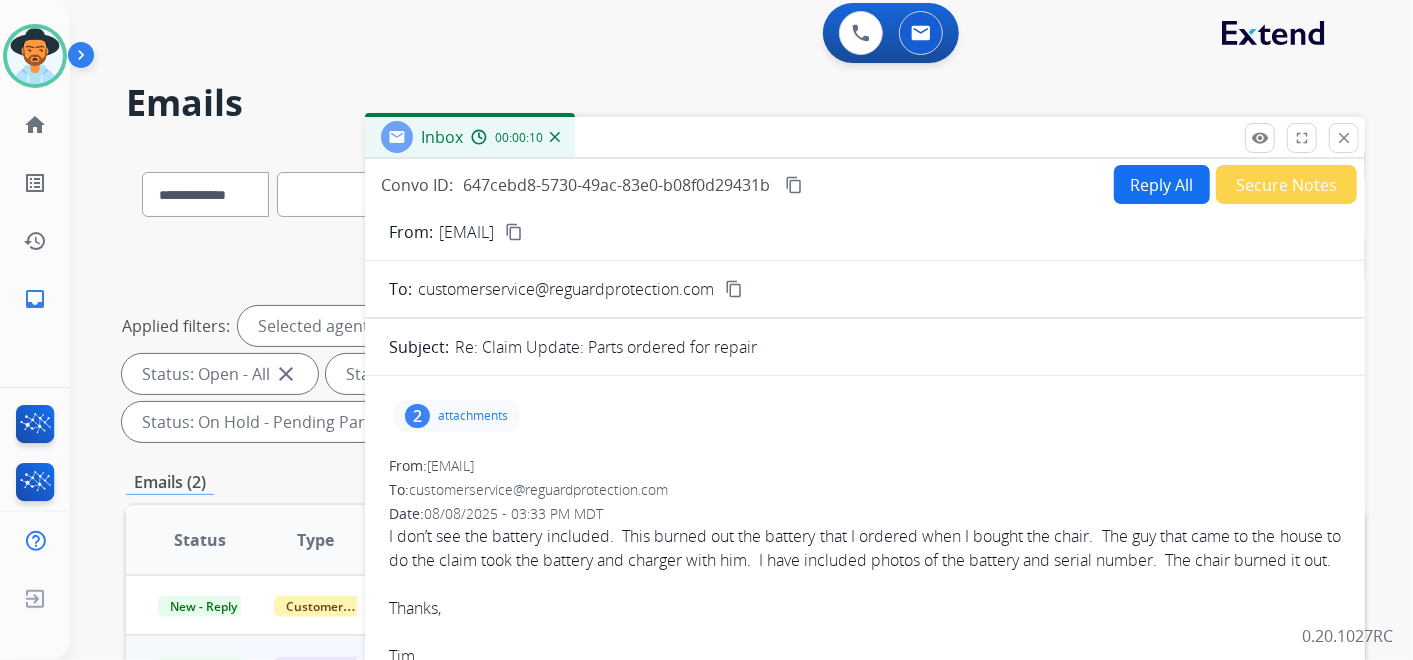 scroll, scrollTop: 0, scrollLeft: 0, axis: both 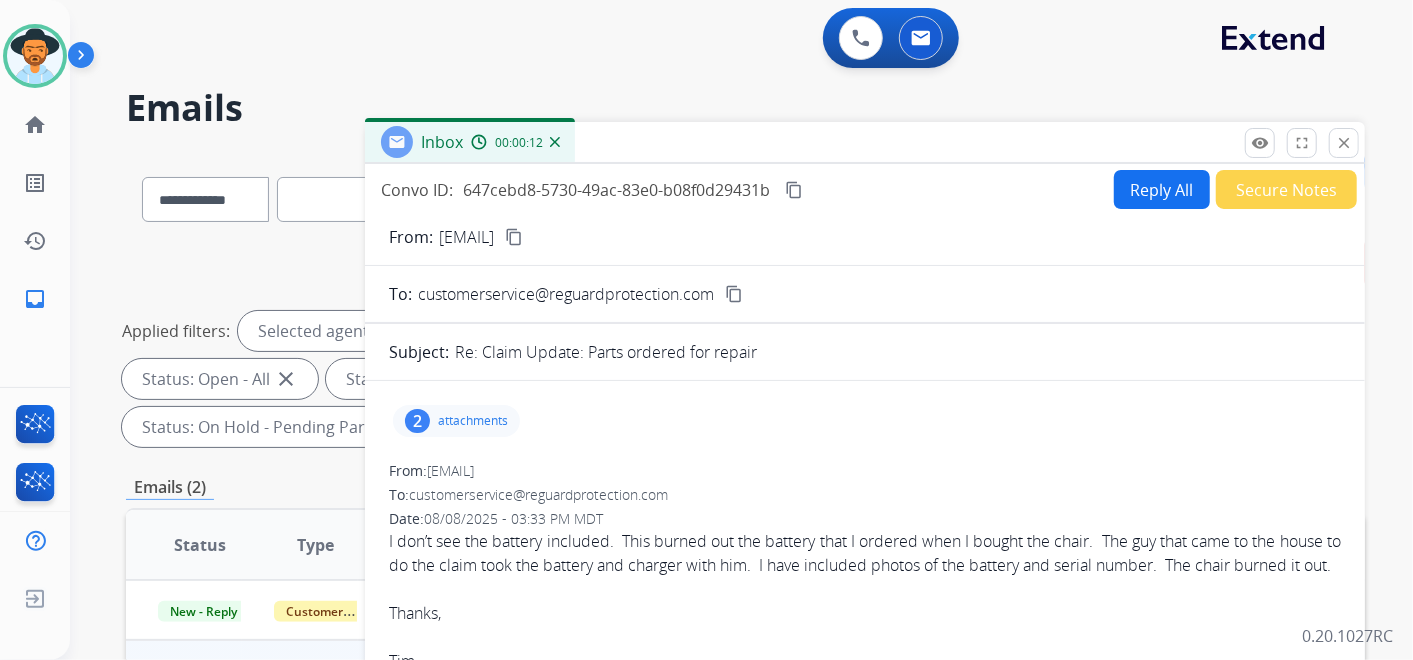click on "content_copy" at bounding box center (514, 237) 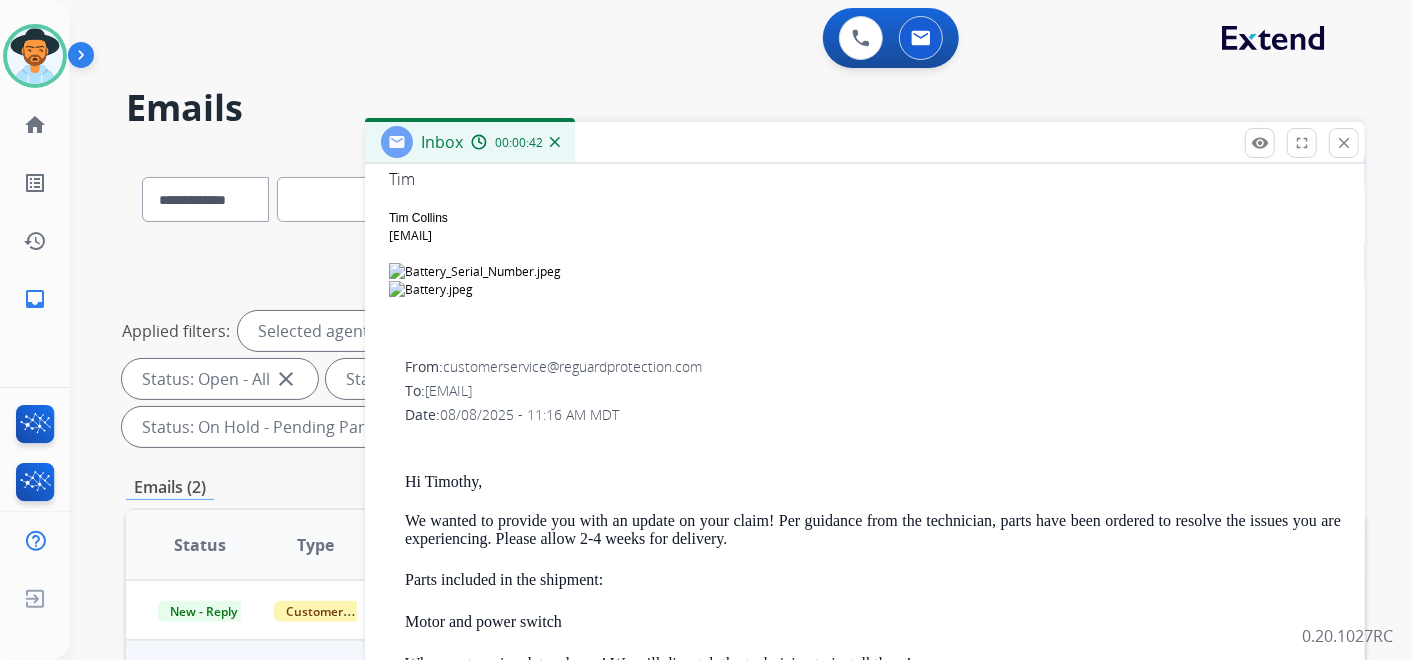 scroll, scrollTop: 514, scrollLeft: 0, axis: vertical 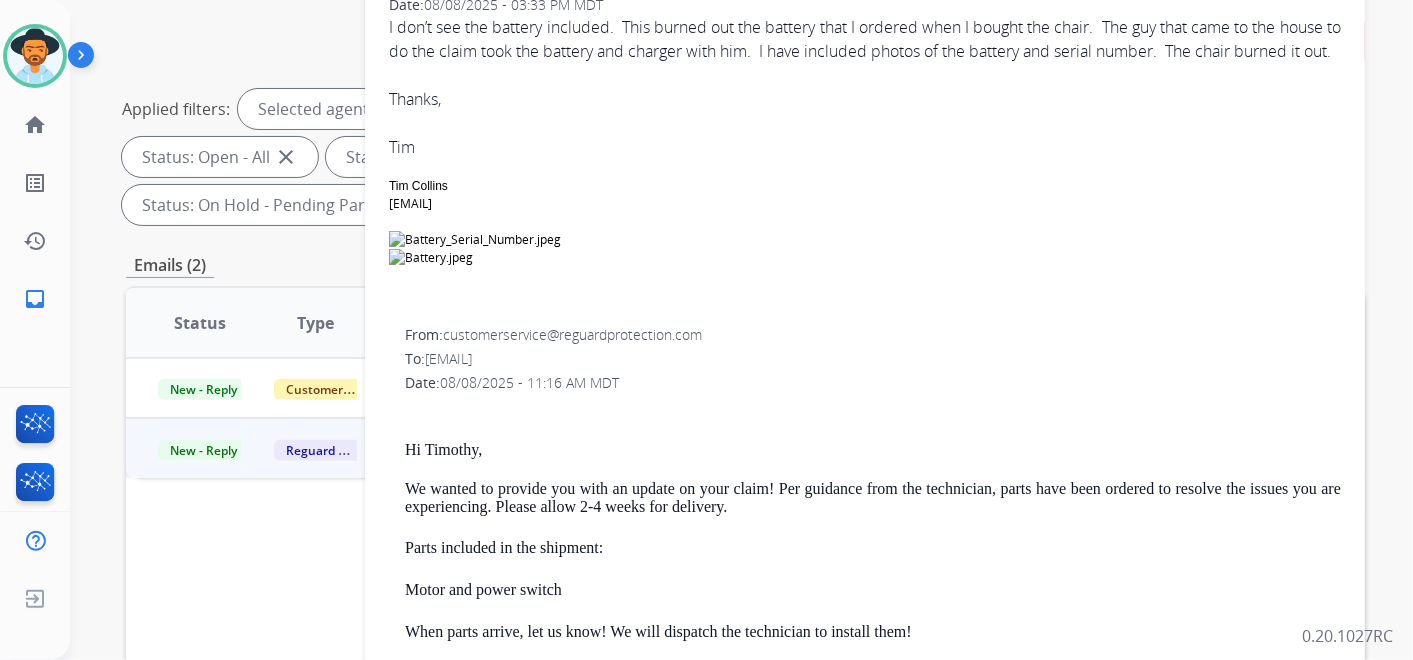 drag, startPoint x: 580, startPoint y: 376, endPoint x: 424, endPoint y: 374, distance: 156.01282 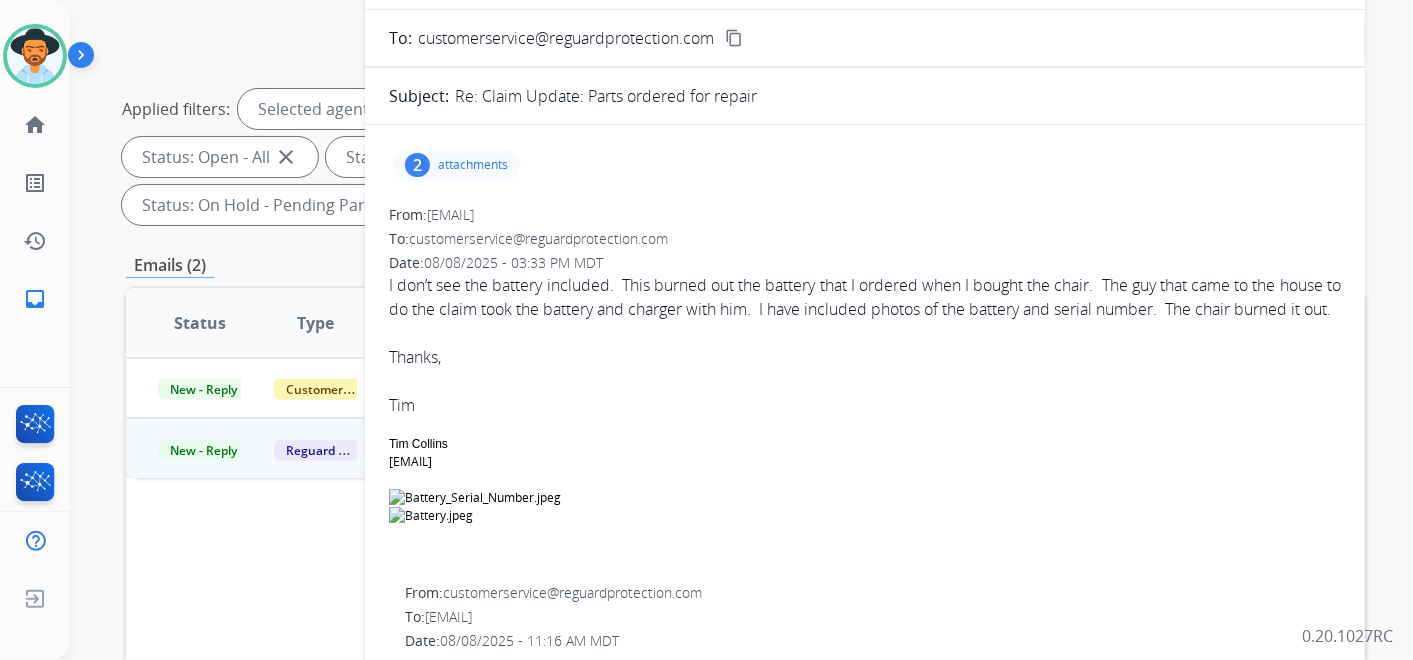 scroll, scrollTop: 0, scrollLeft: 0, axis: both 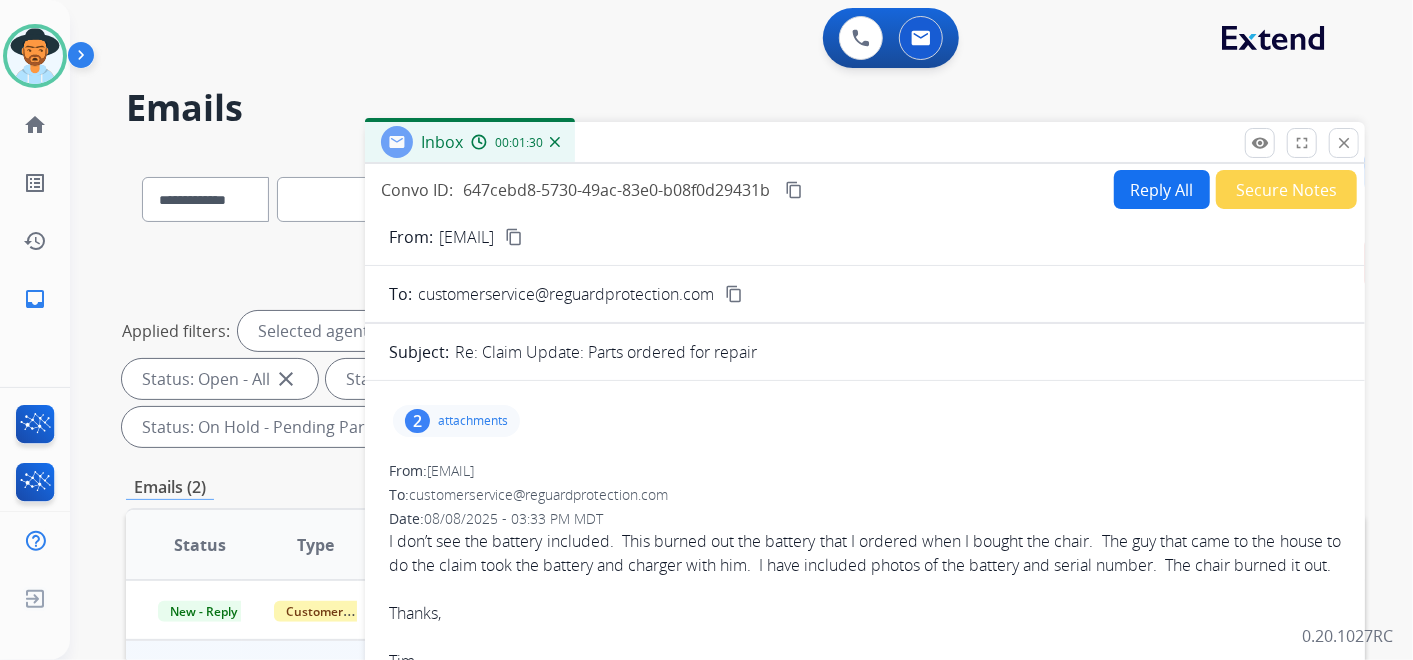 click on "content_copy" at bounding box center (514, 237) 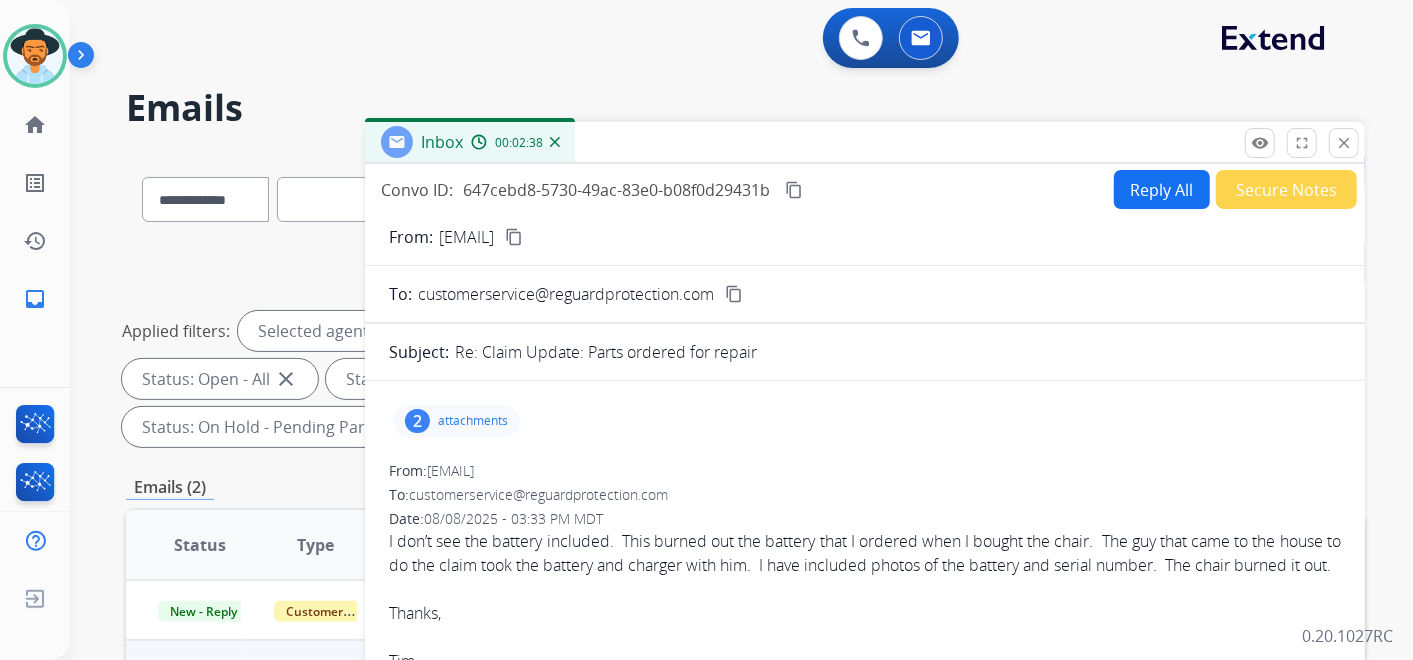 click on "content_copy" at bounding box center (794, 190) 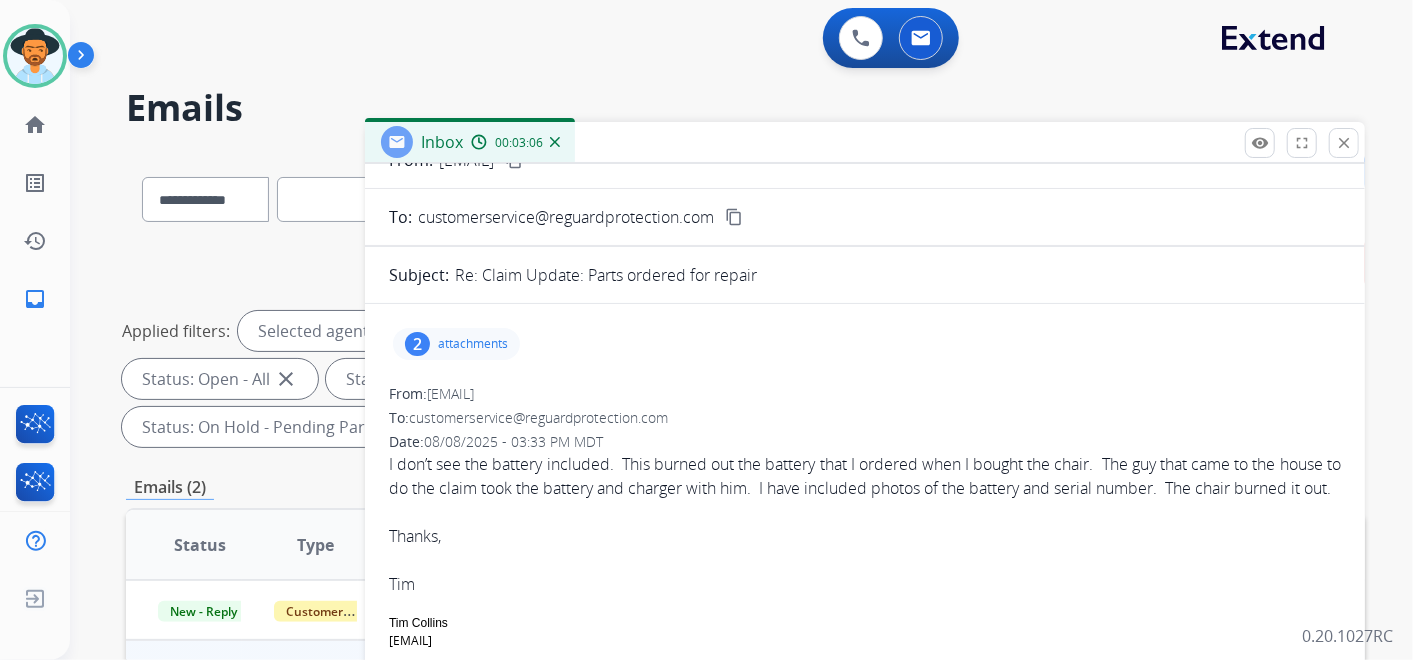 scroll, scrollTop: 111, scrollLeft: 0, axis: vertical 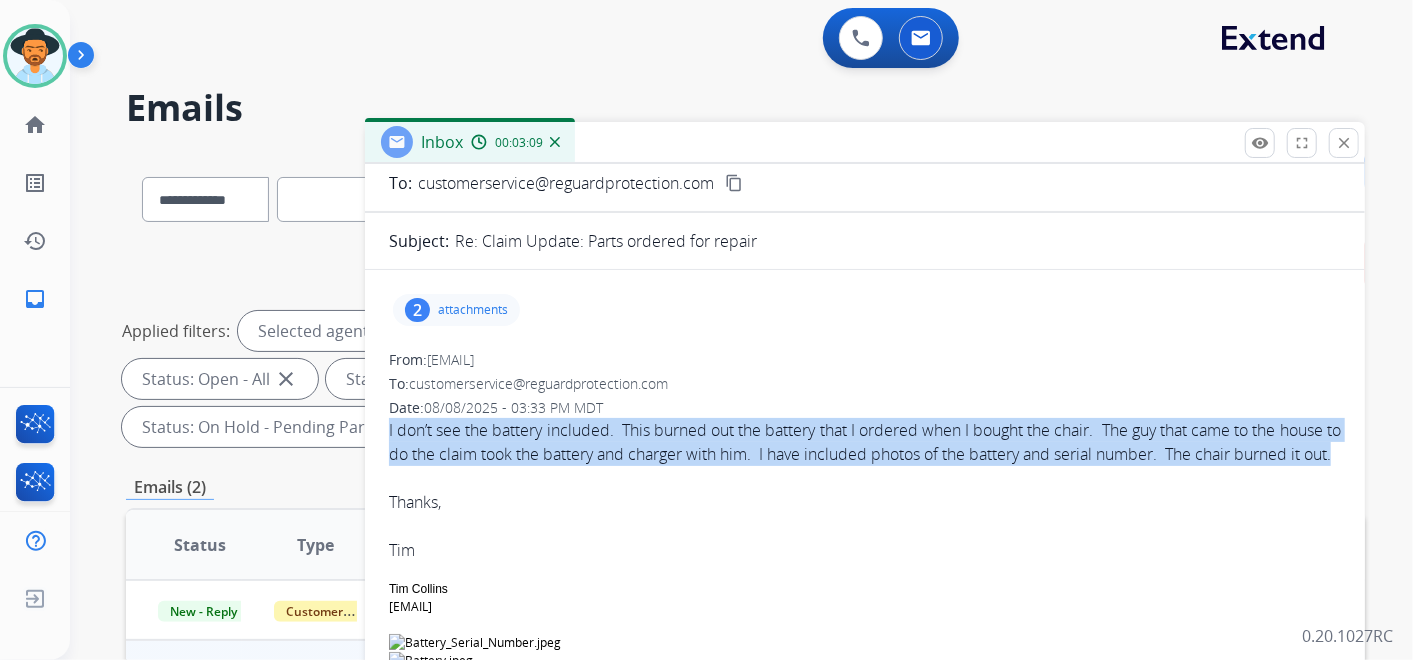 drag, startPoint x: 464, startPoint y: 474, endPoint x: 375, endPoint y: 428, distance: 100.18483 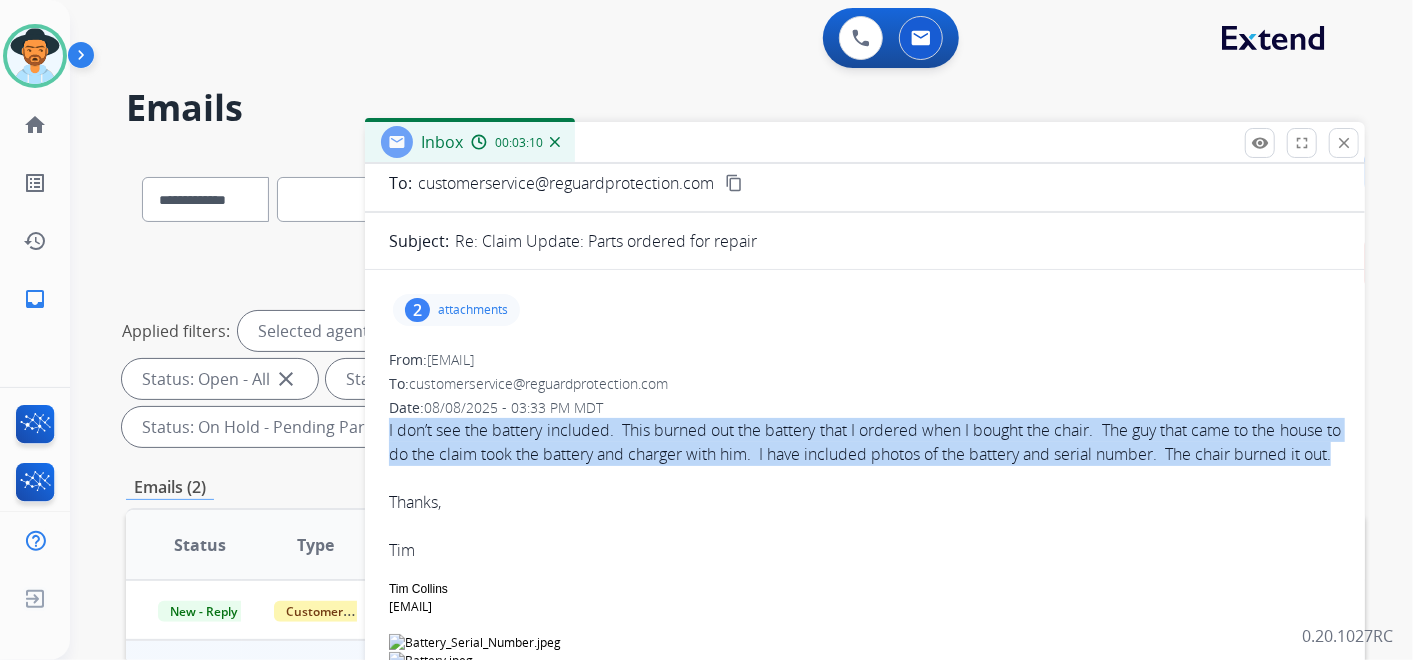 copy on "I don’t see the battery included.  This burned out the battery that I ordered when I bought the chair.  The guy that came to the house to do the claim took the battery and charger with him.  I have included photos of the battery and serial number.  The chair burned it out." 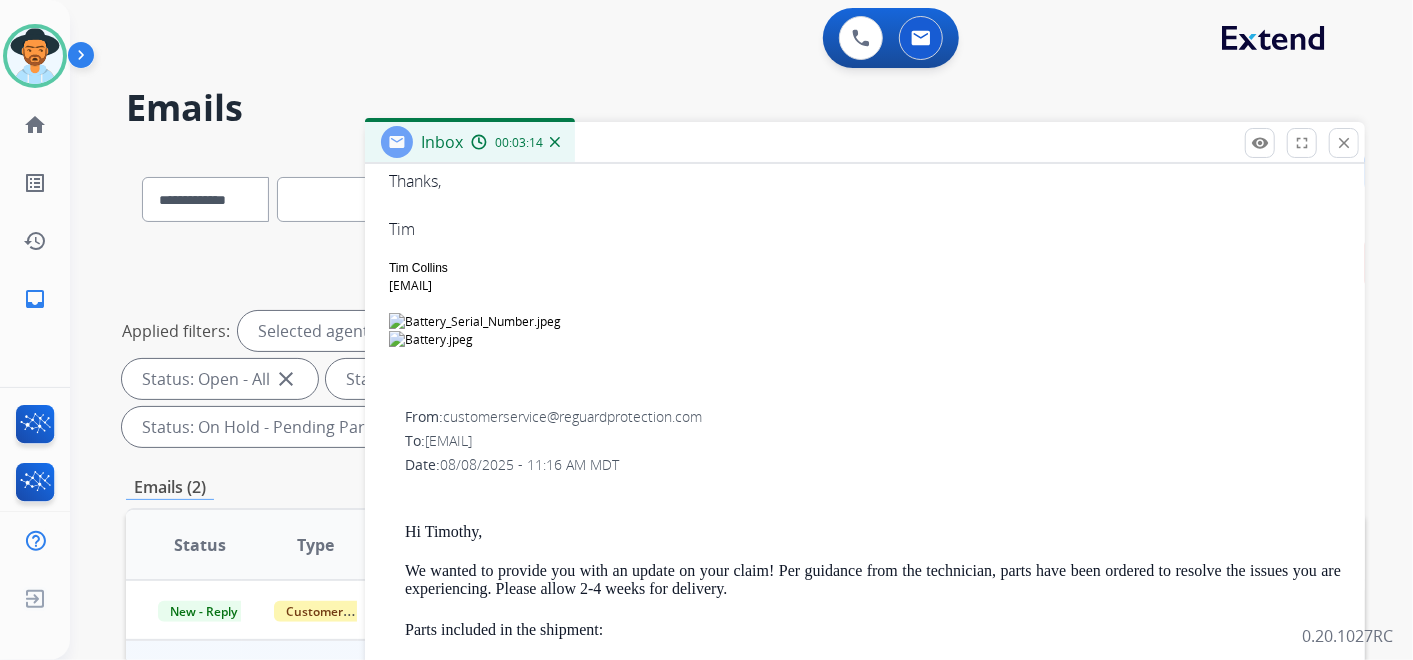 scroll, scrollTop: 514, scrollLeft: 0, axis: vertical 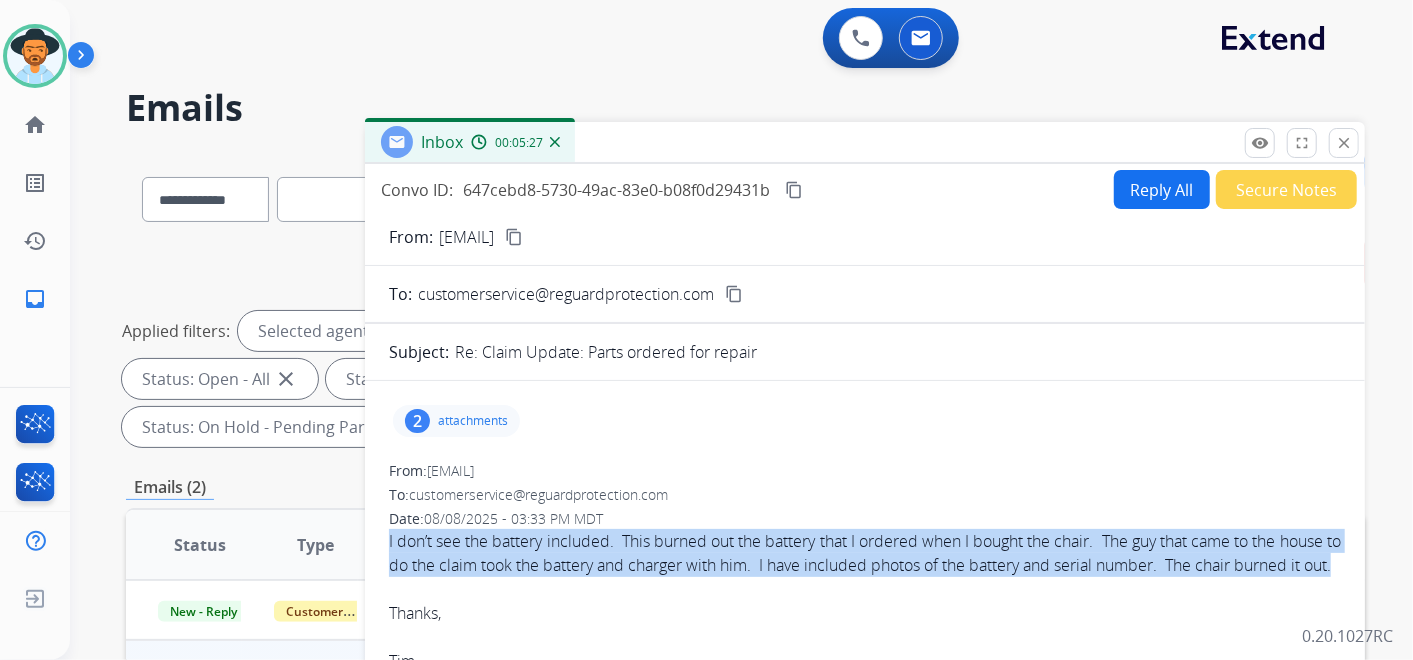 click on "Reply All" at bounding box center (1162, 189) 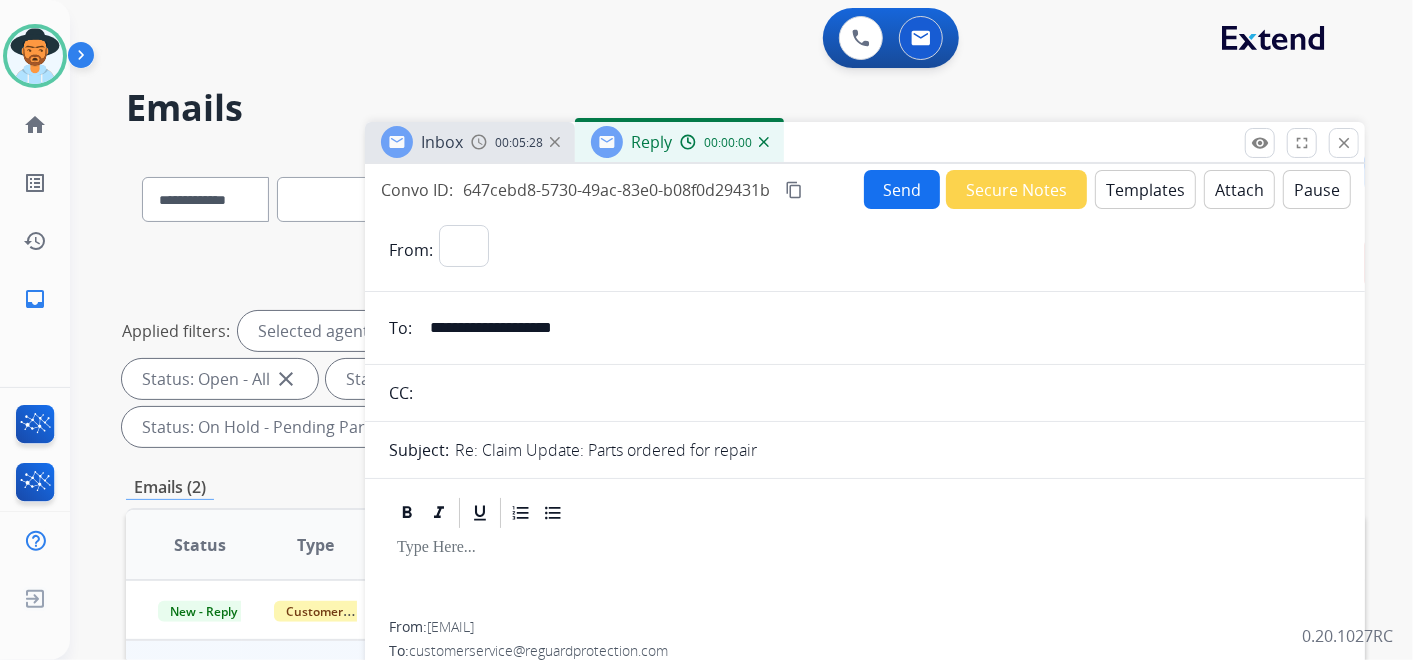 select on "**********" 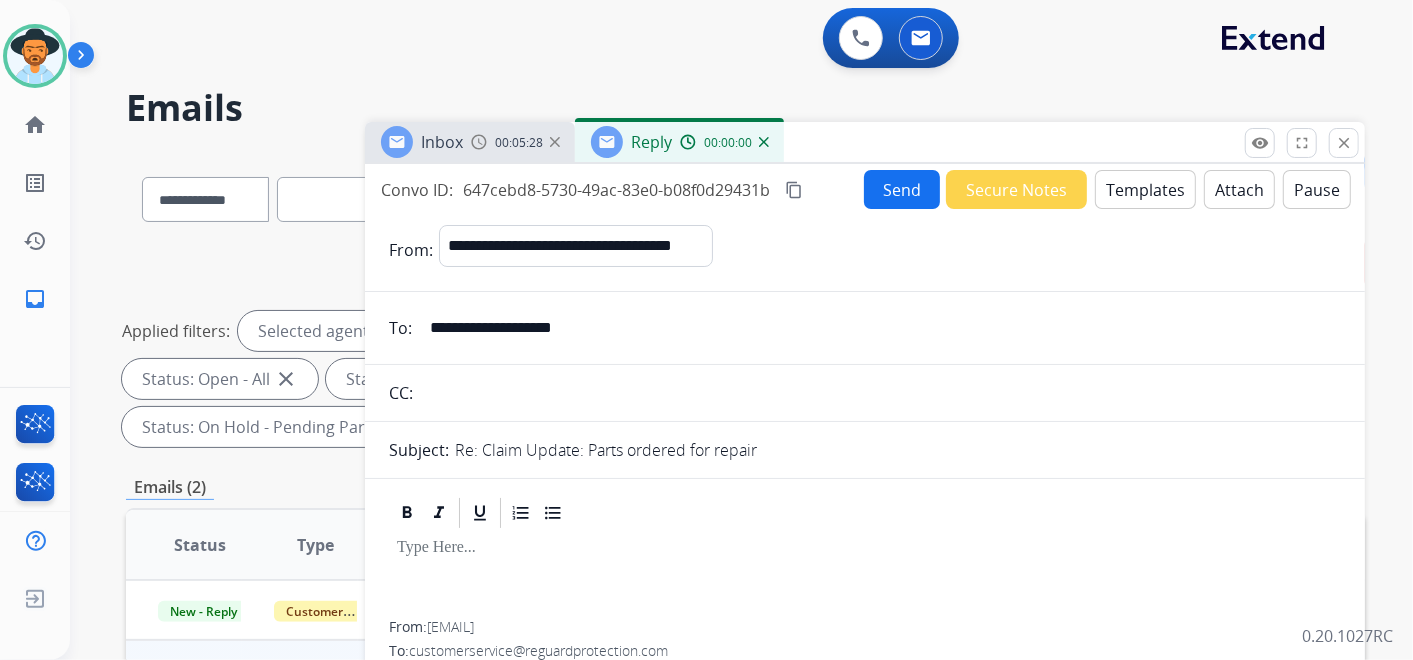 click on "Templates" at bounding box center [1145, 189] 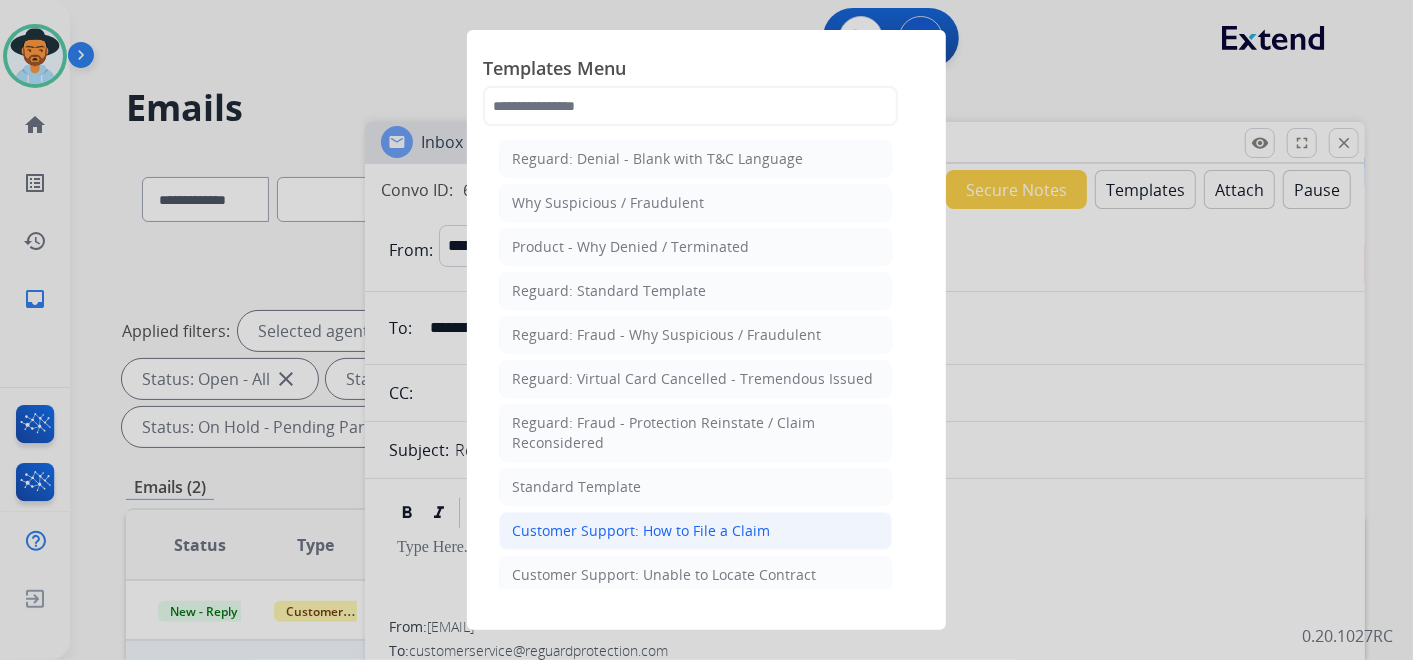 click on "Customer Support: How to File a Claim" 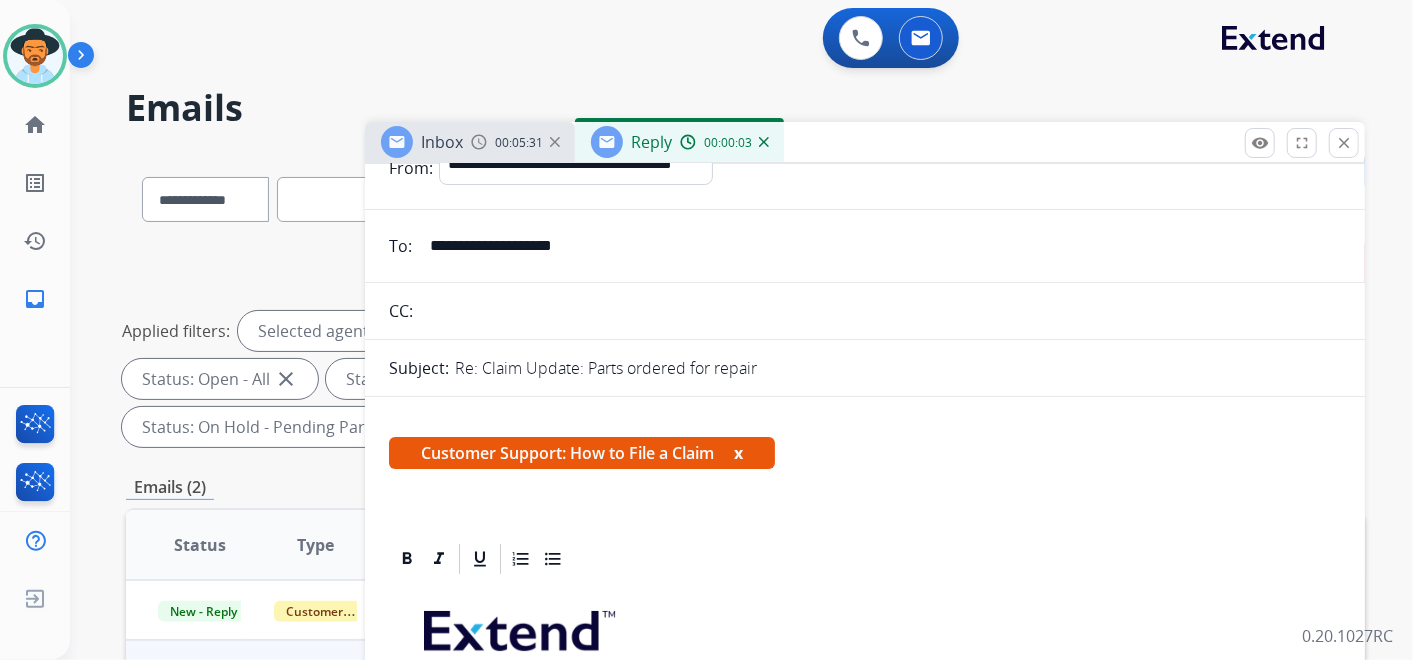 scroll, scrollTop: 333, scrollLeft: 0, axis: vertical 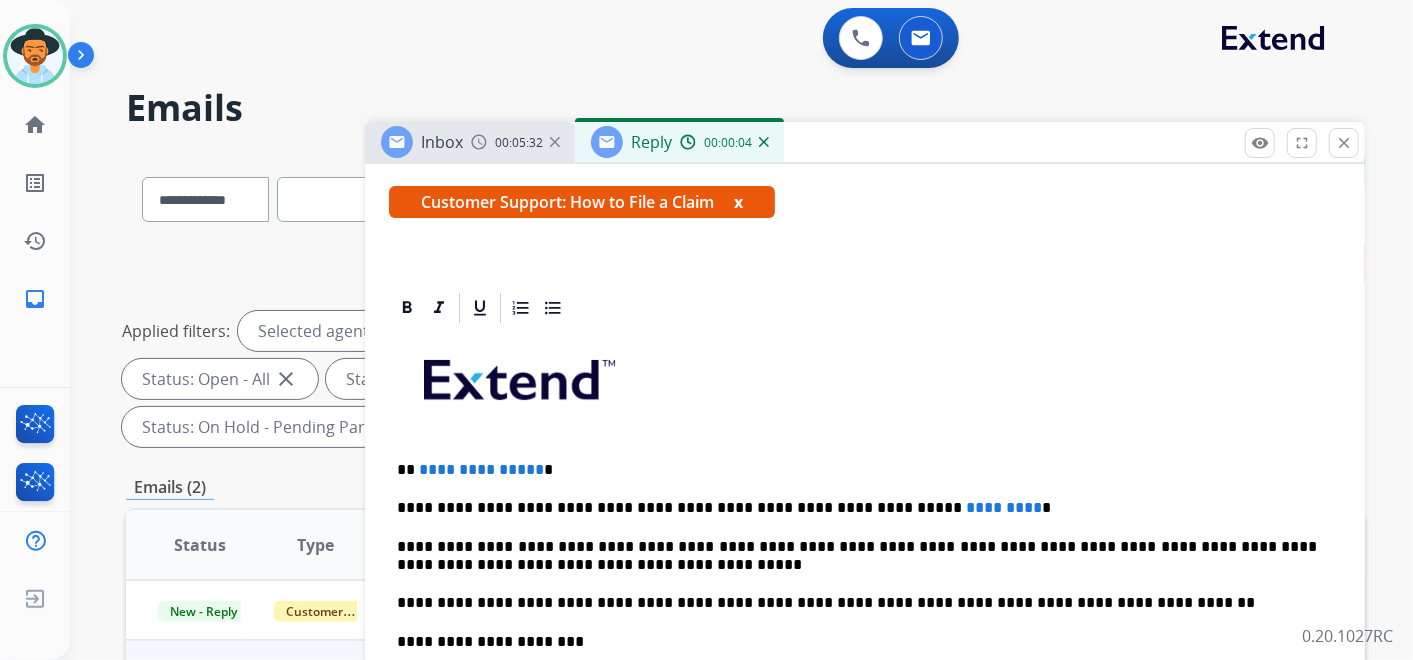 click on "**********" at bounding box center (857, 470) 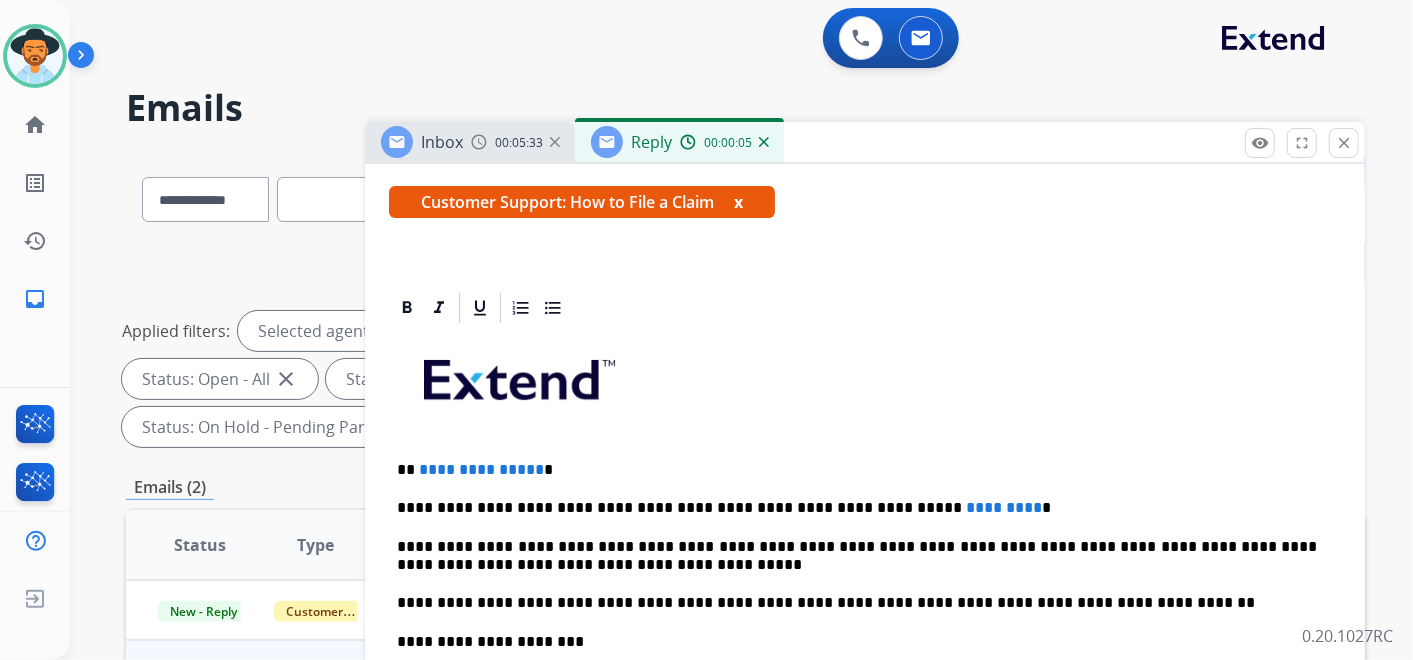 type 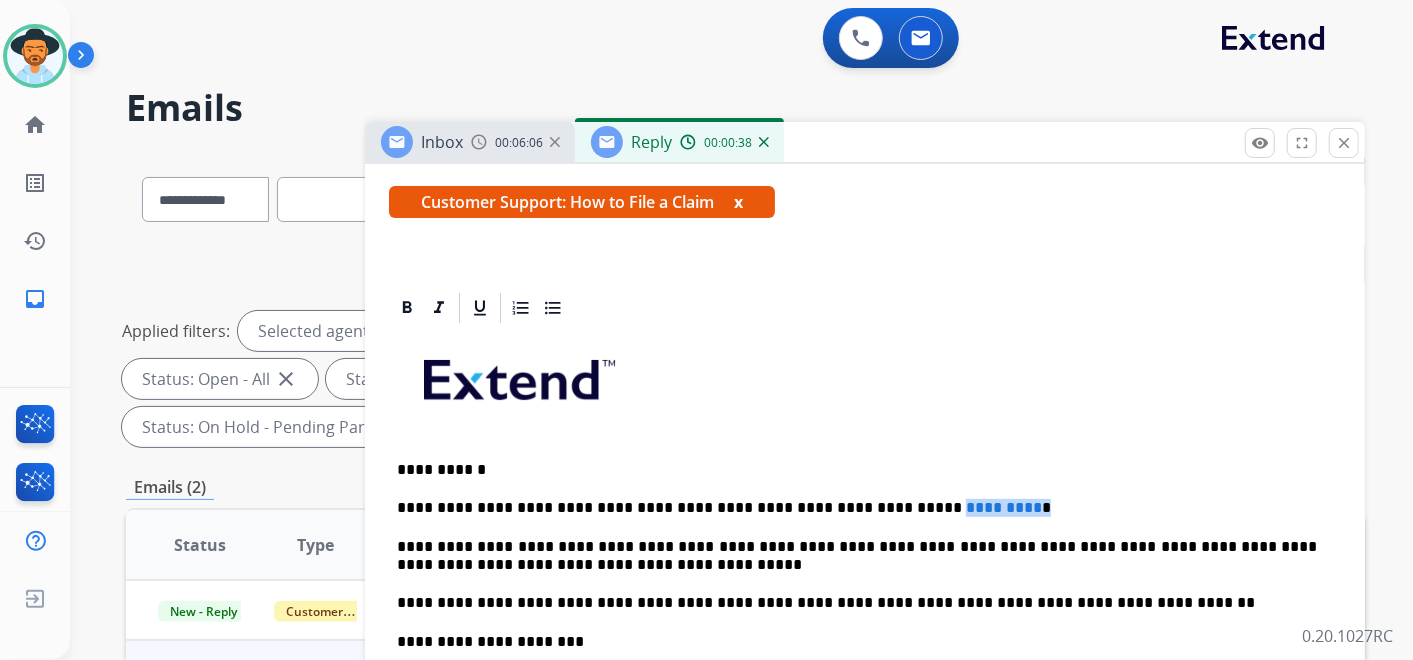 drag, startPoint x: 858, startPoint y: 500, endPoint x: 988, endPoint y: 504, distance: 130.06152 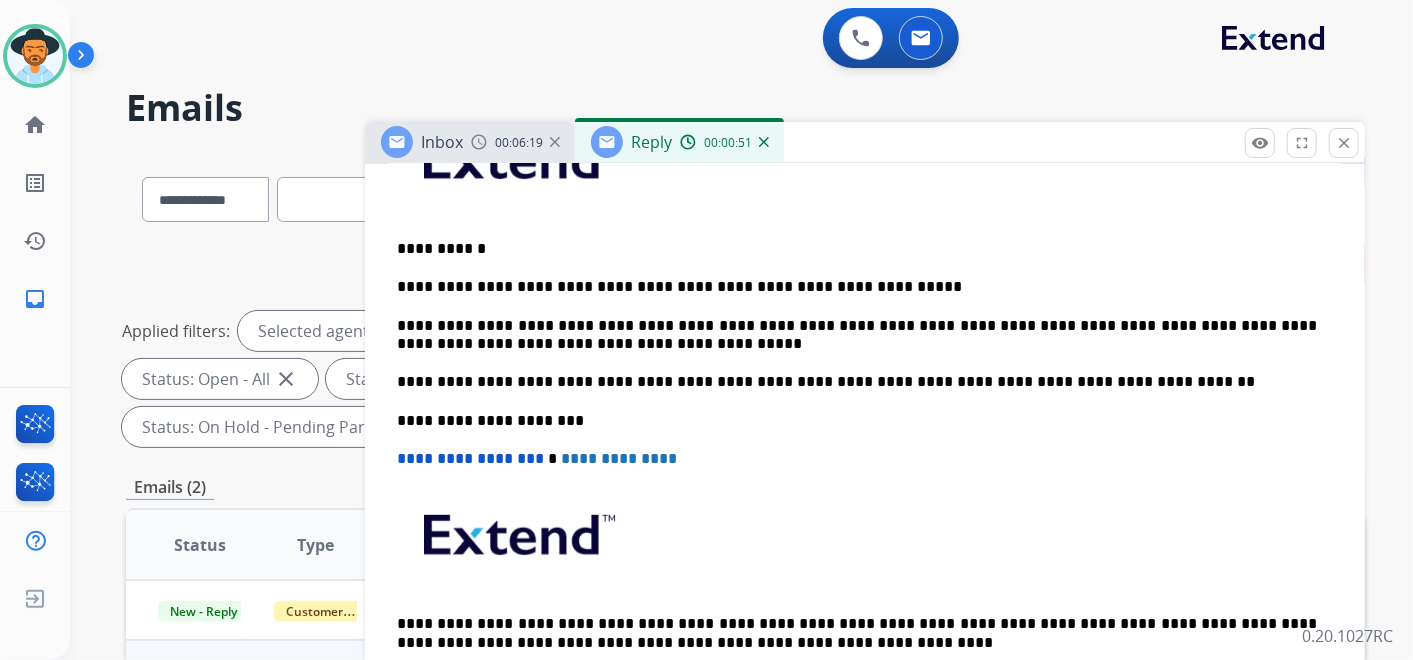 scroll, scrollTop: 555, scrollLeft: 0, axis: vertical 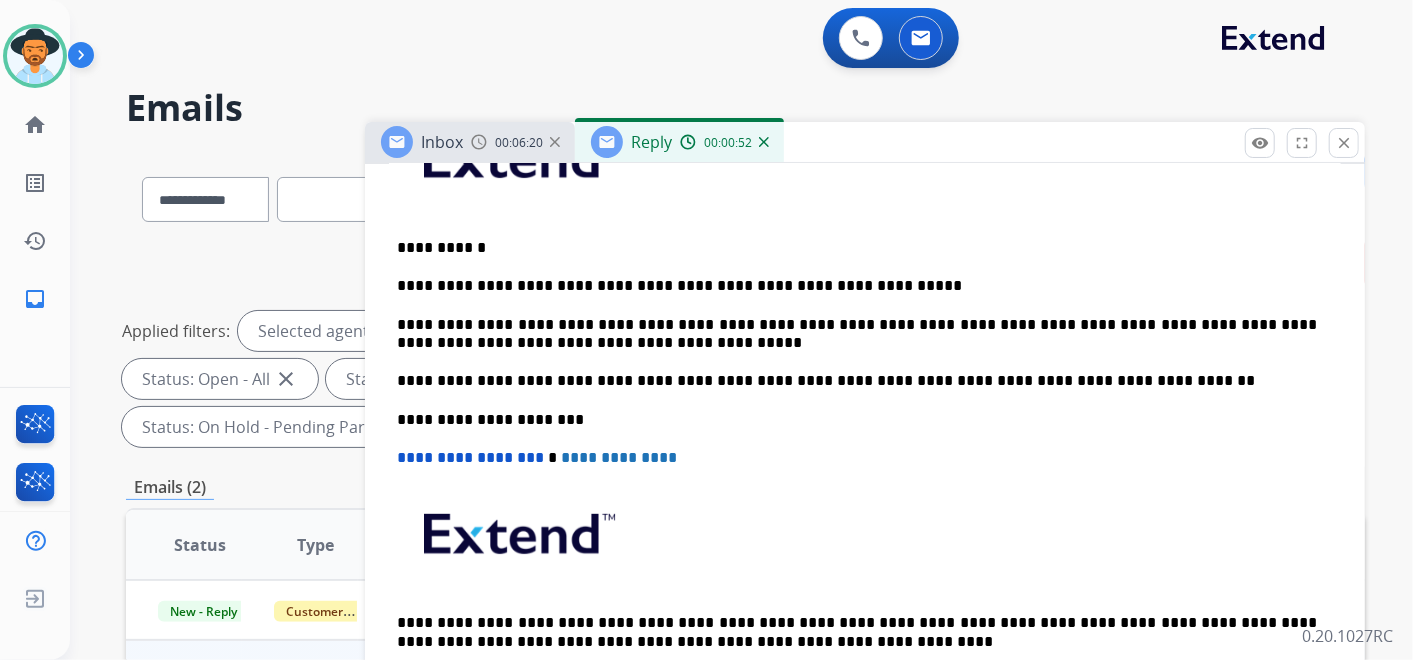 click on "**********" at bounding box center (857, 286) 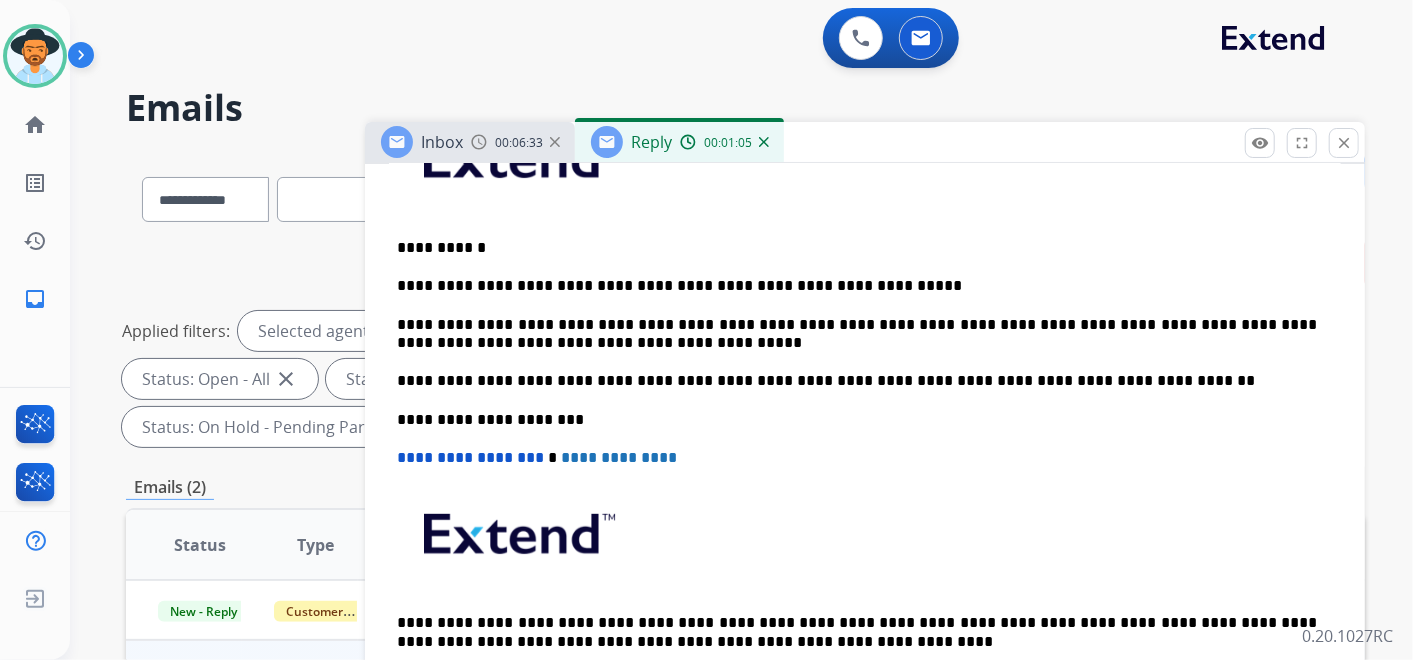 click on "**********" at bounding box center (857, 286) 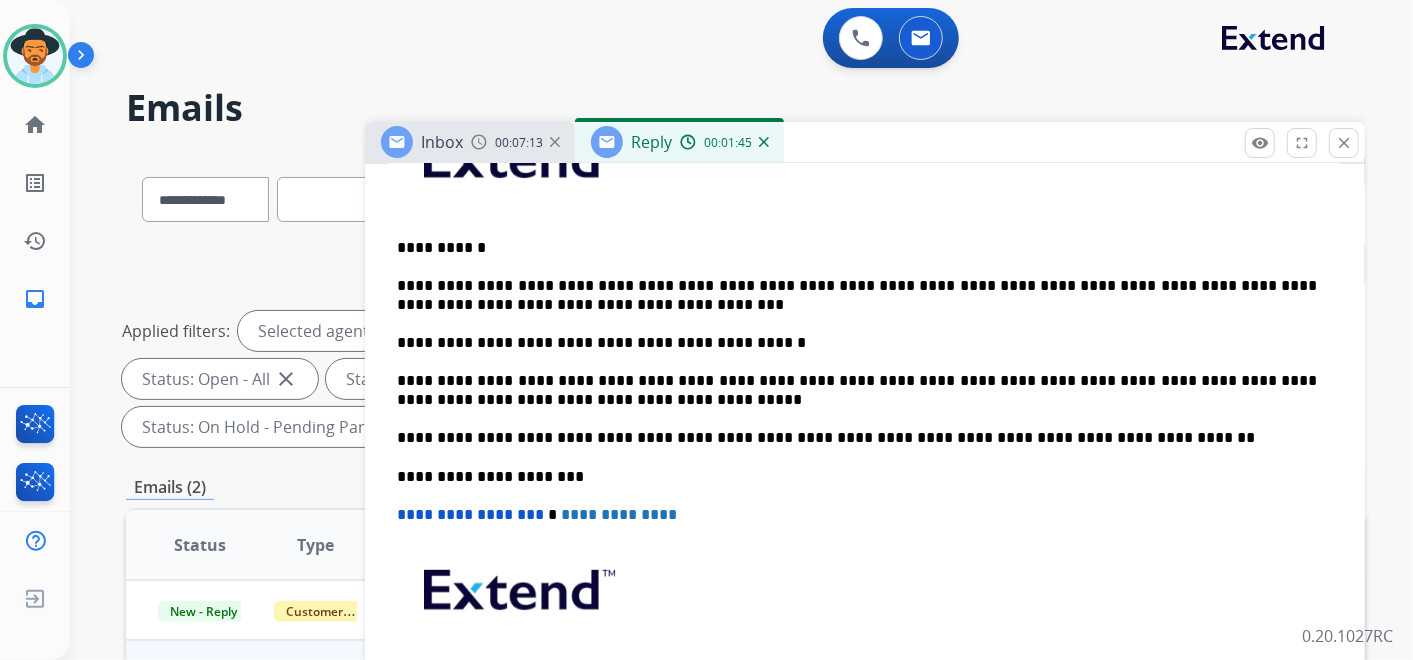 click on "**********" at bounding box center (857, 343) 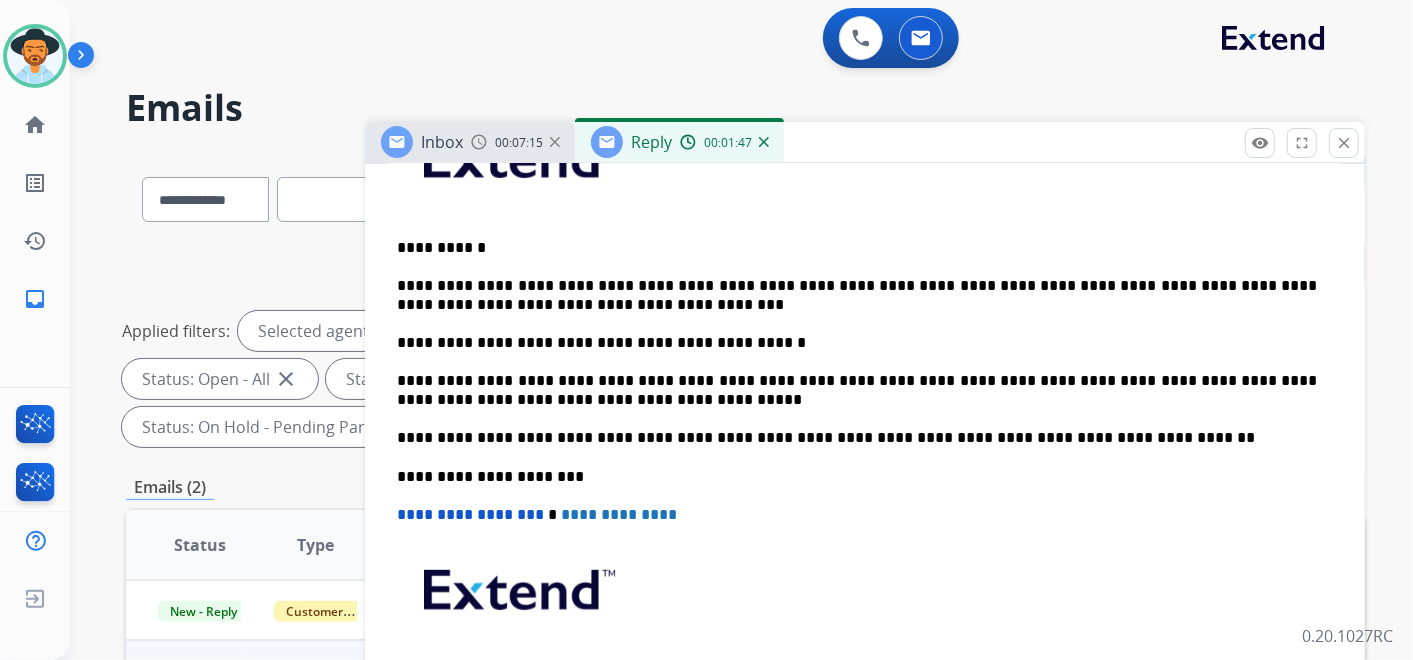 click on "**********" at bounding box center [857, 343] 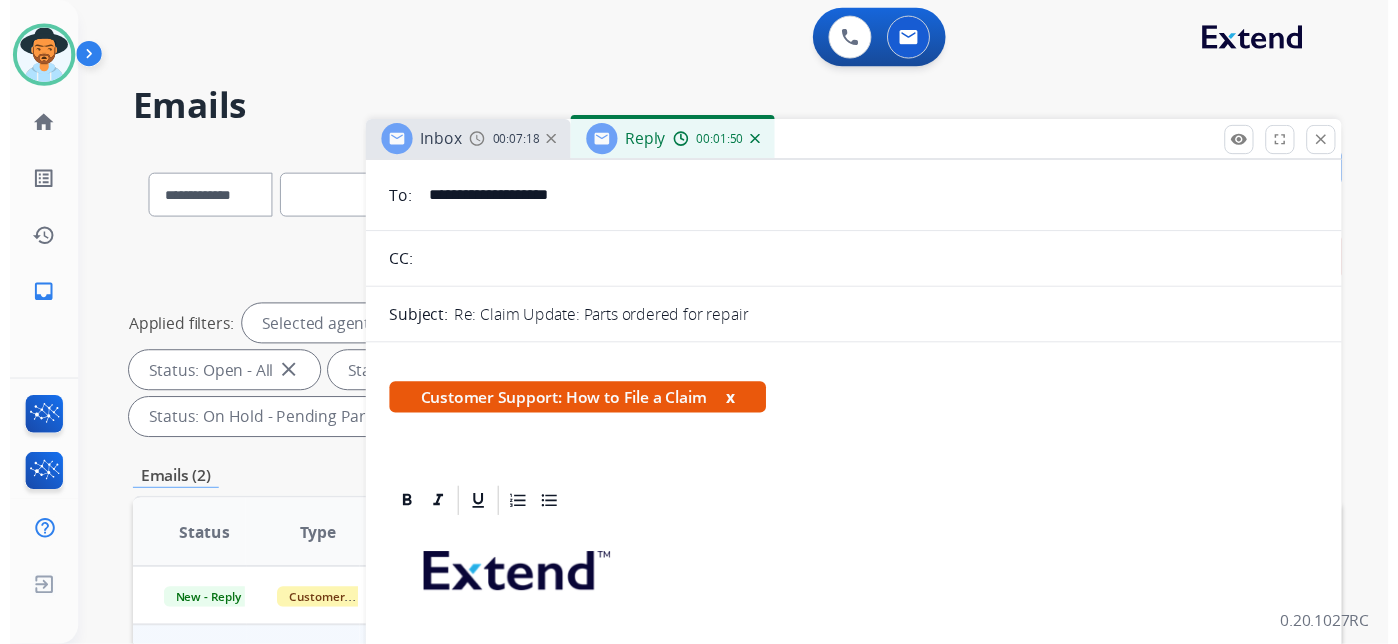 scroll, scrollTop: 0, scrollLeft: 0, axis: both 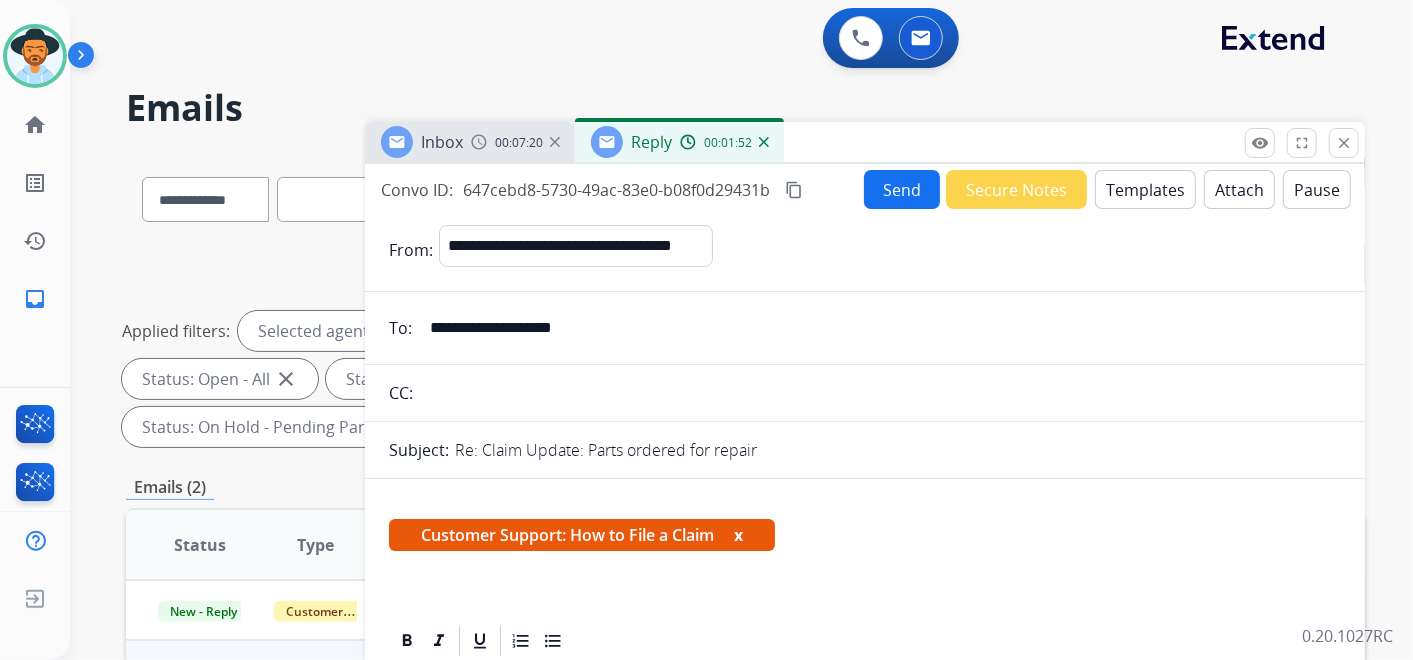 click on "Send" at bounding box center (902, 189) 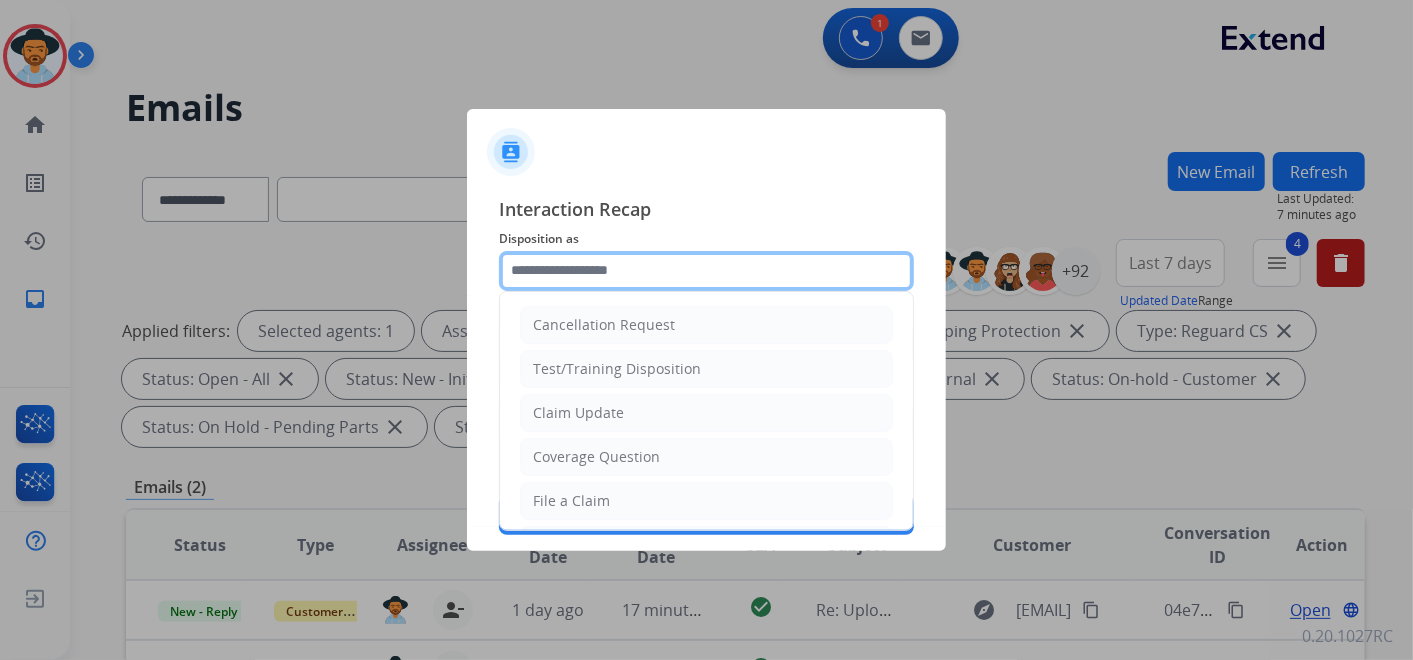 click 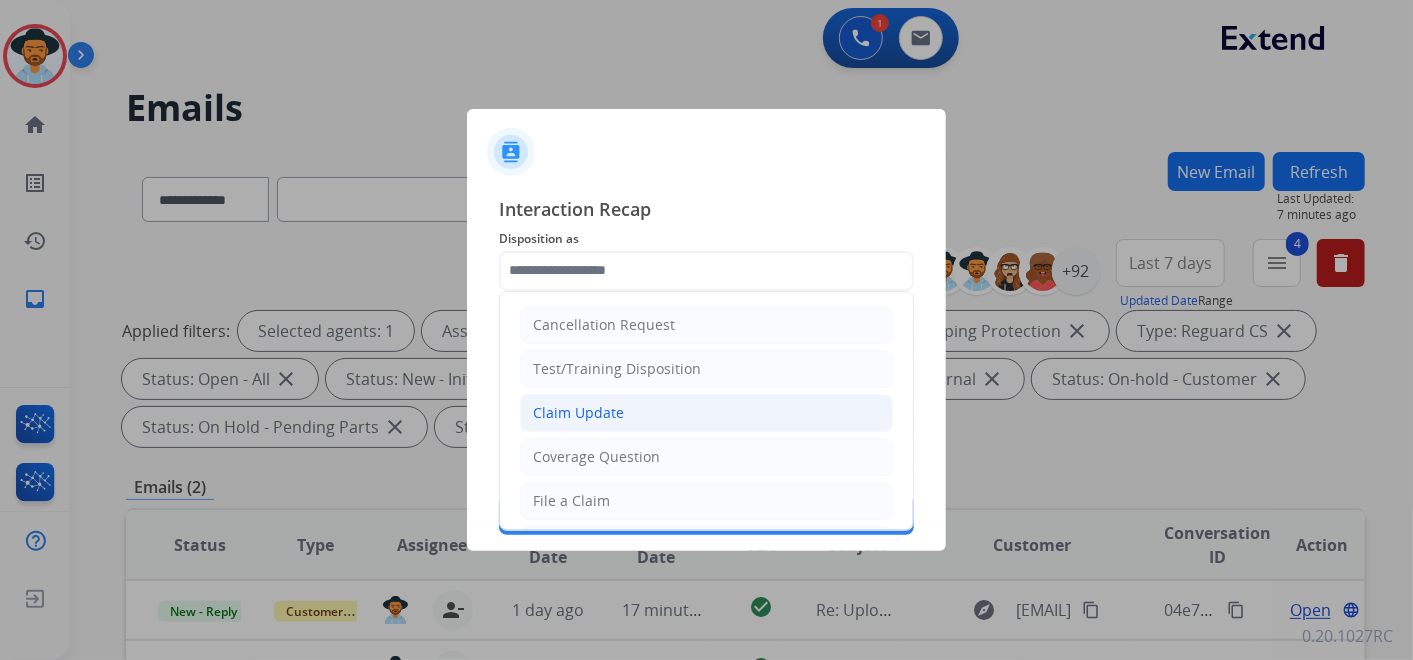 click on "Claim Update" 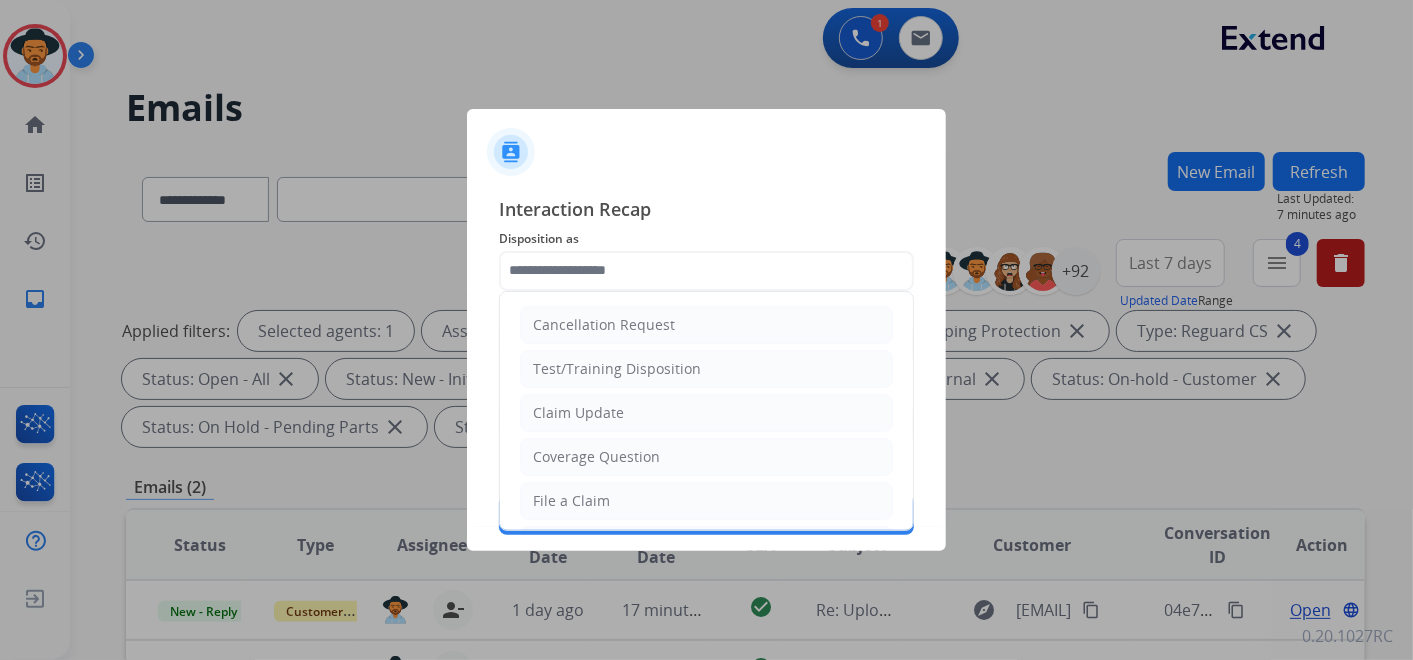 type on "**********" 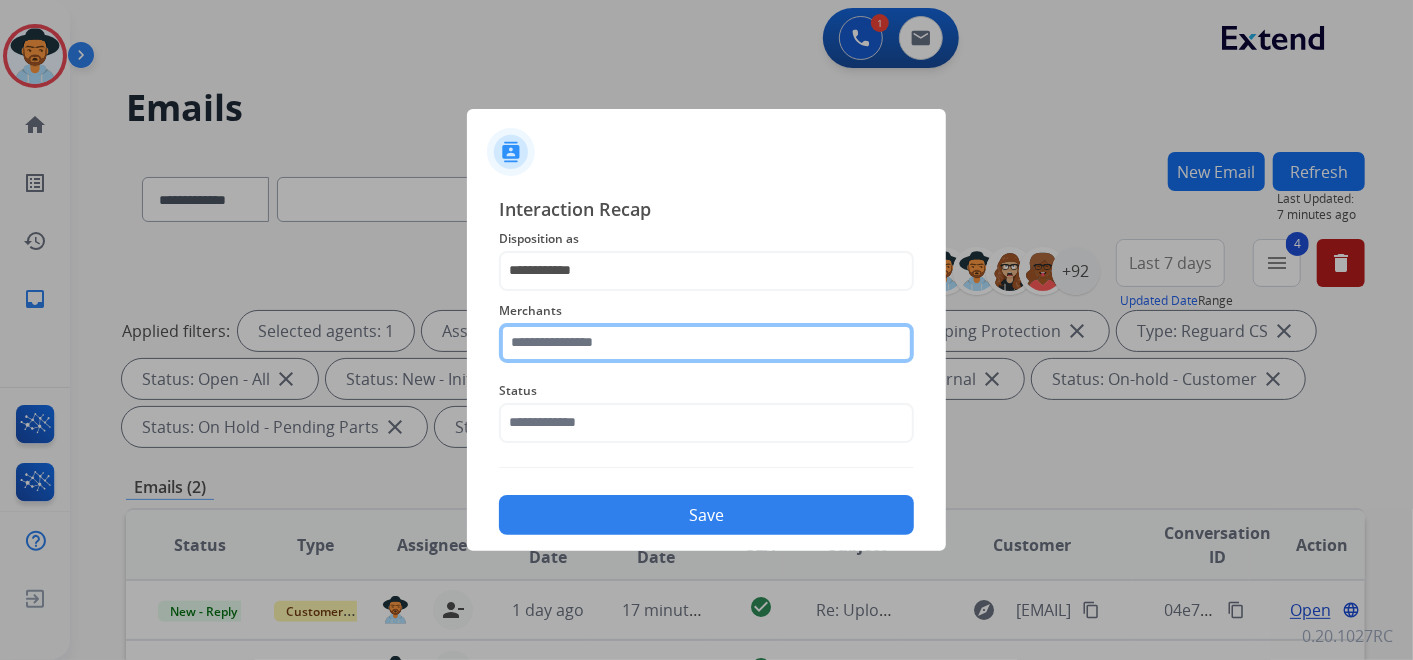 click 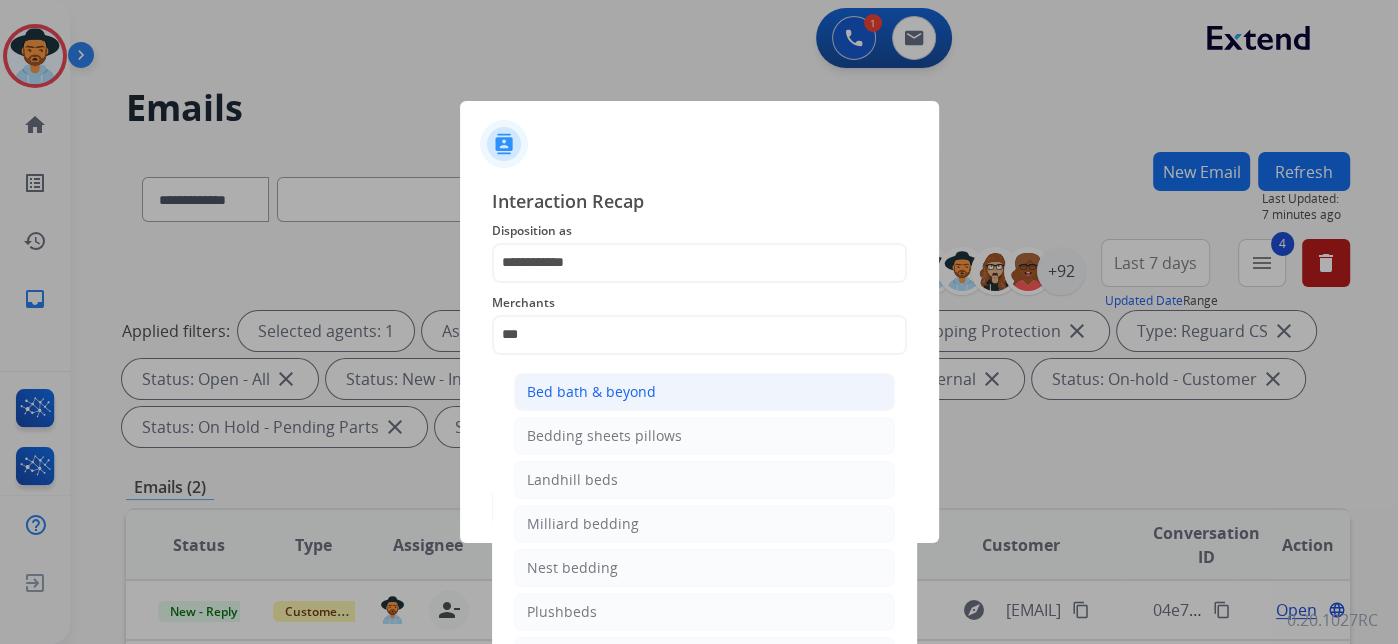 click on "Bed bath & beyond" 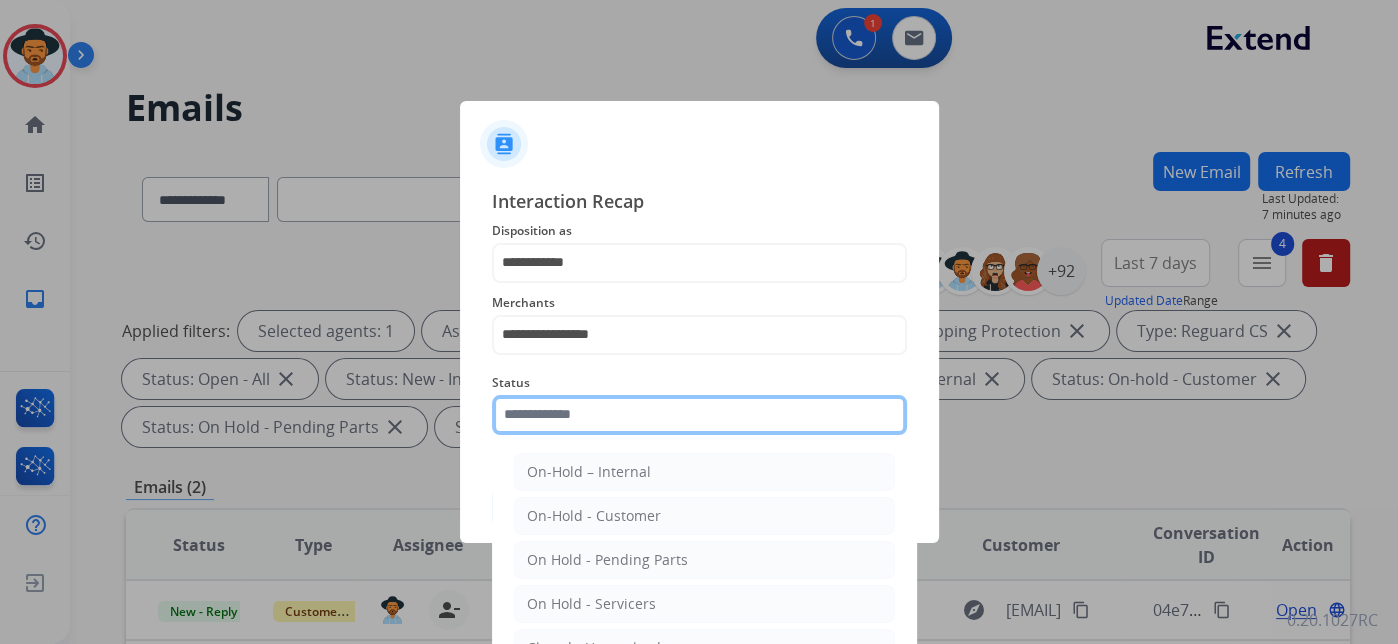 click 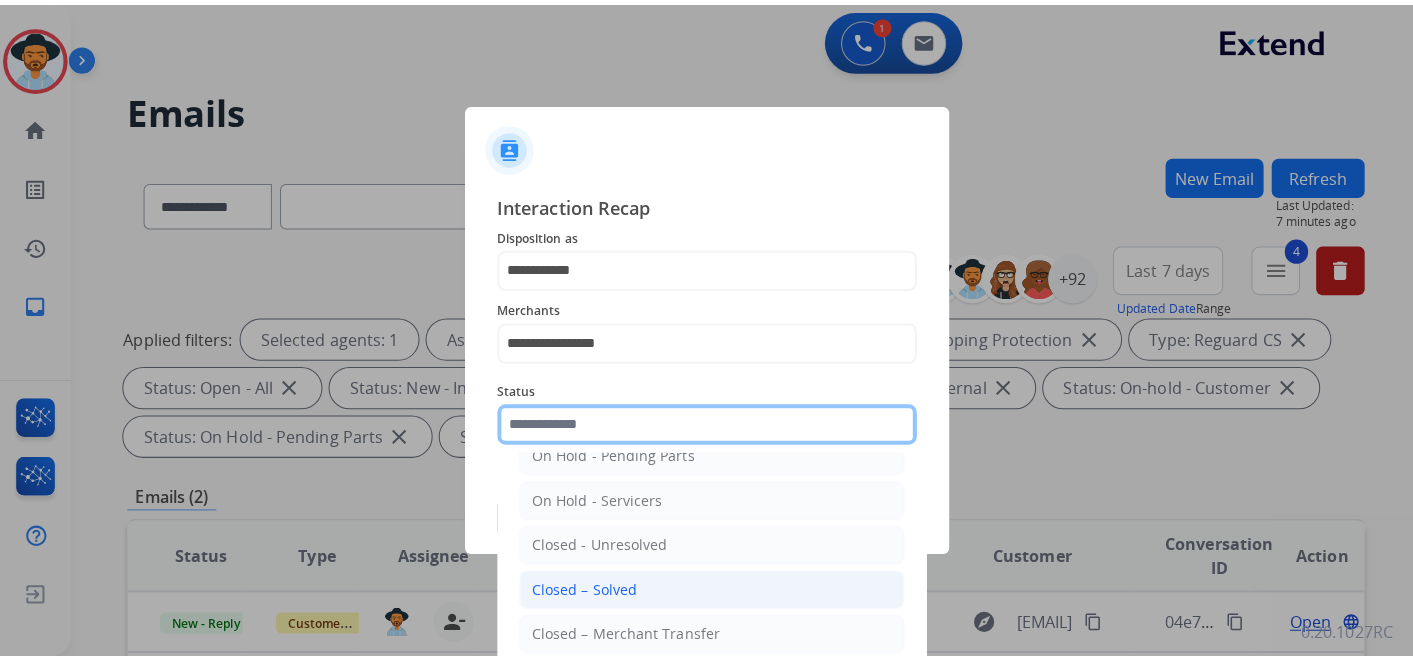 scroll, scrollTop: 114, scrollLeft: 0, axis: vertical 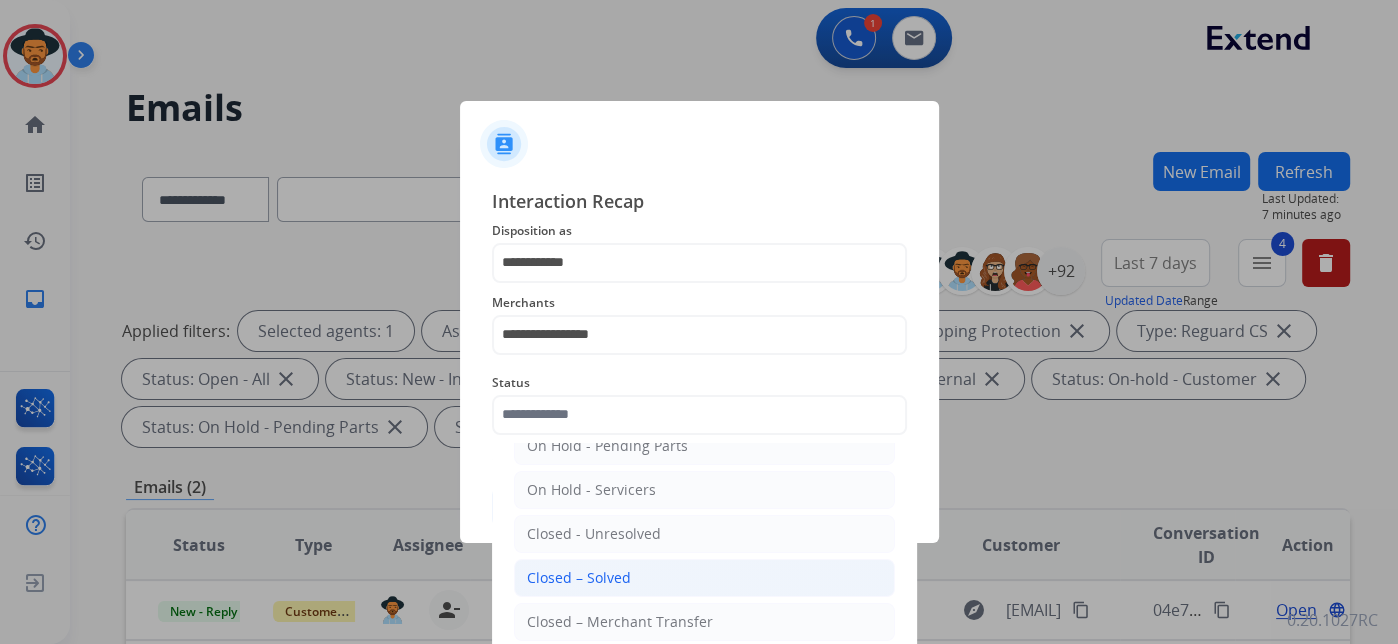 click on "Closed – Solved" 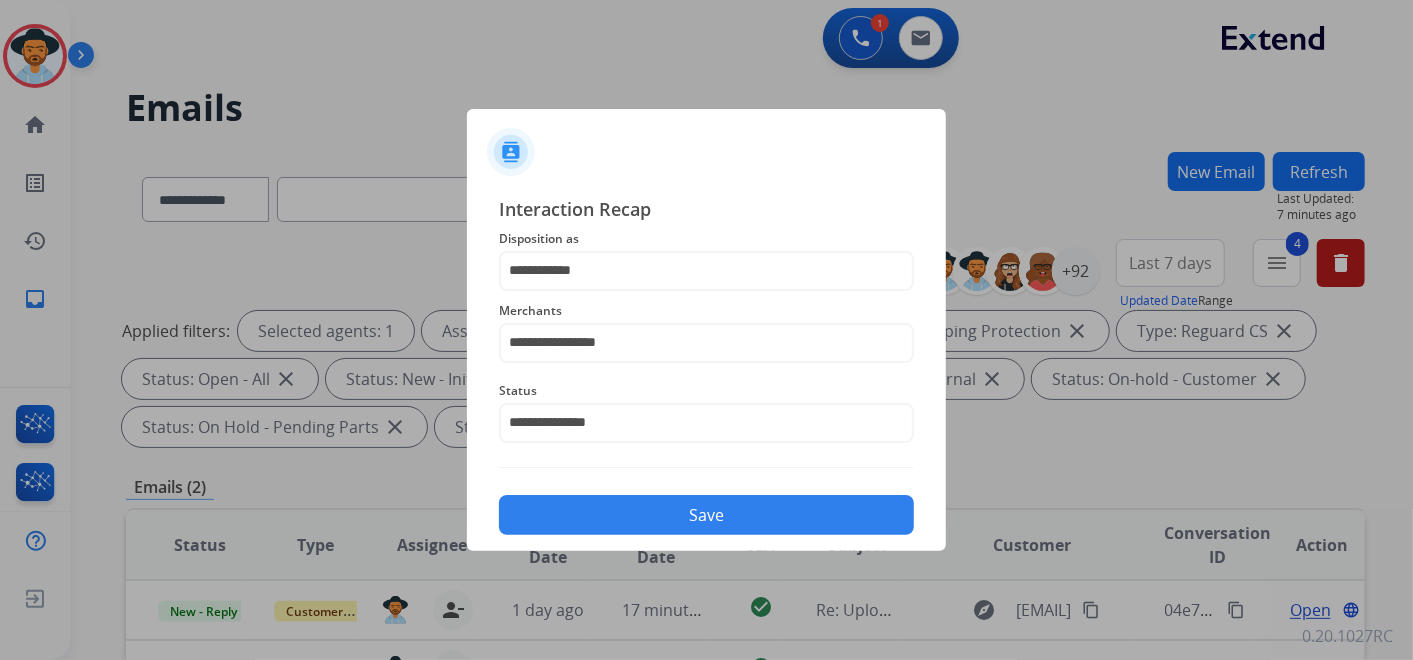 drag, startPoint x: 702, startPoint y: 499, endPoint x: 709, endPoint y: 511, distance: 13.892444 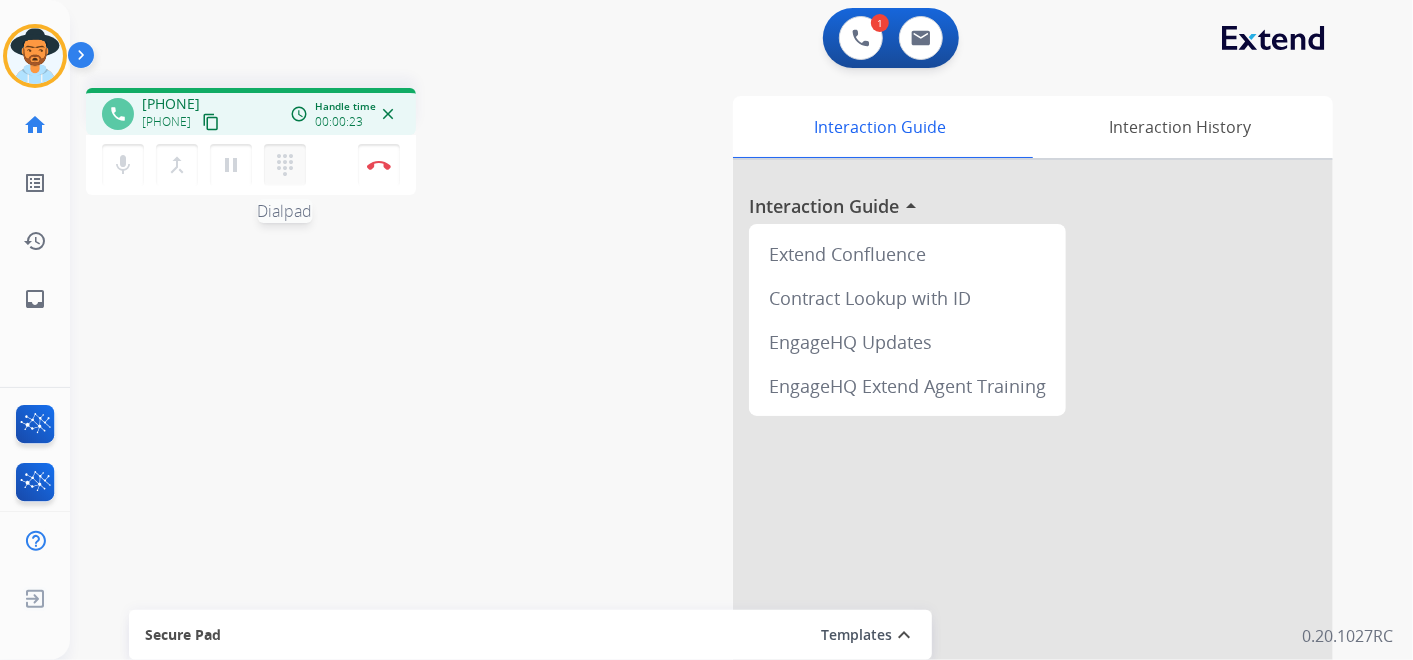 click on "dialpad" at bounding box center [285, 165] 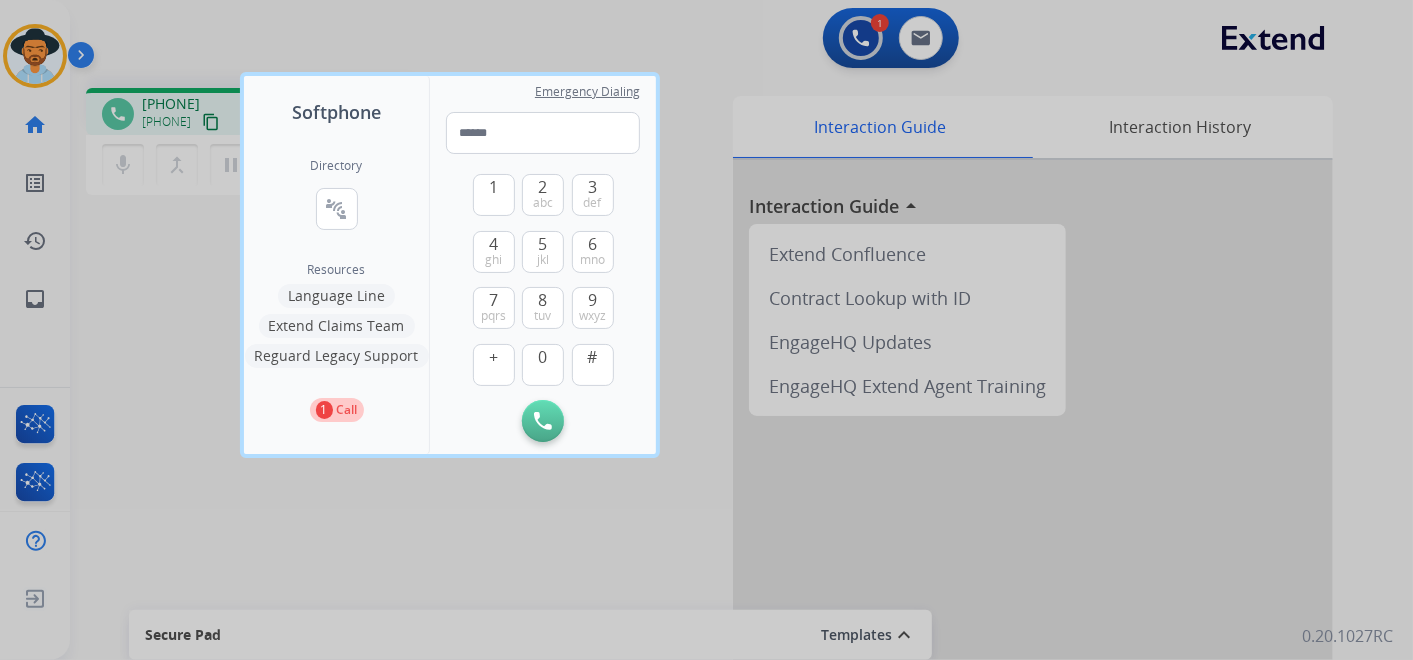 click on "Language Line" at bounding box center (336, 296) 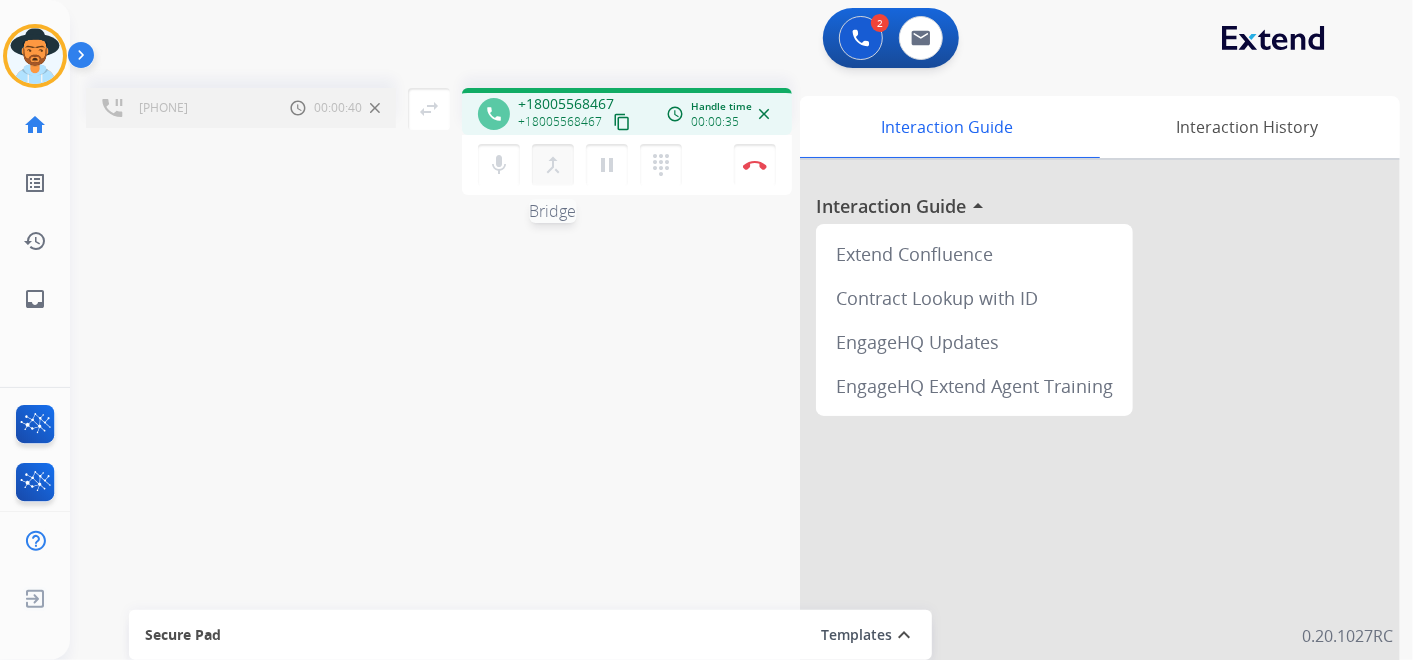 click on "merge_type" at bounding box center (553, 165) 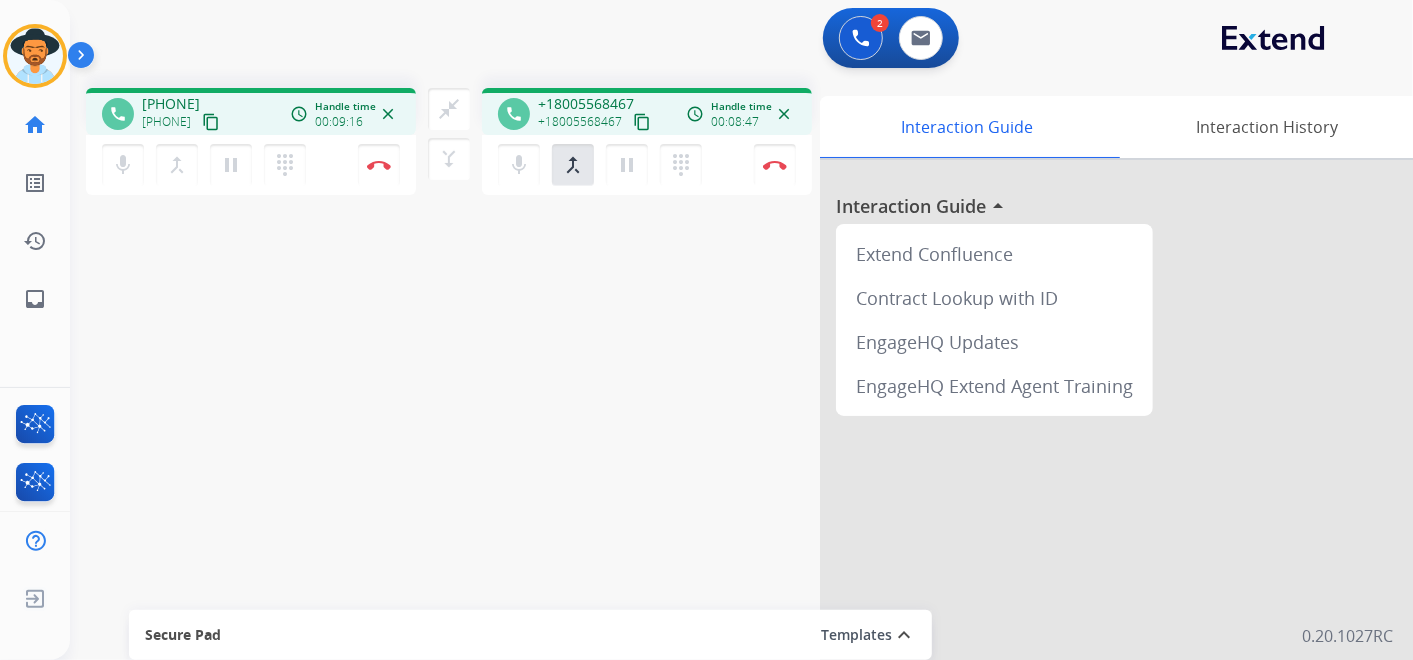 drag, startPoint x: 900, startPoint y: 637, endPoint x: 890, endPoint y: 625, distance: 15.6205 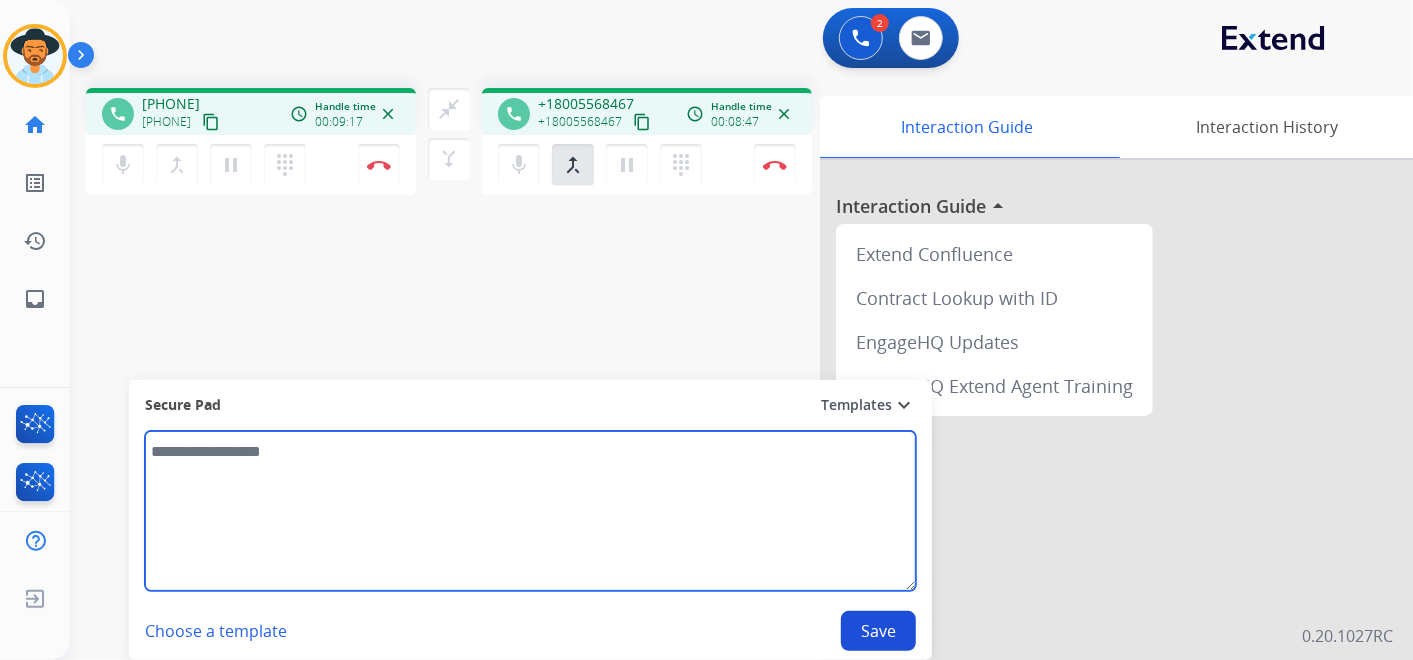 click at bounding box center [530, 511] 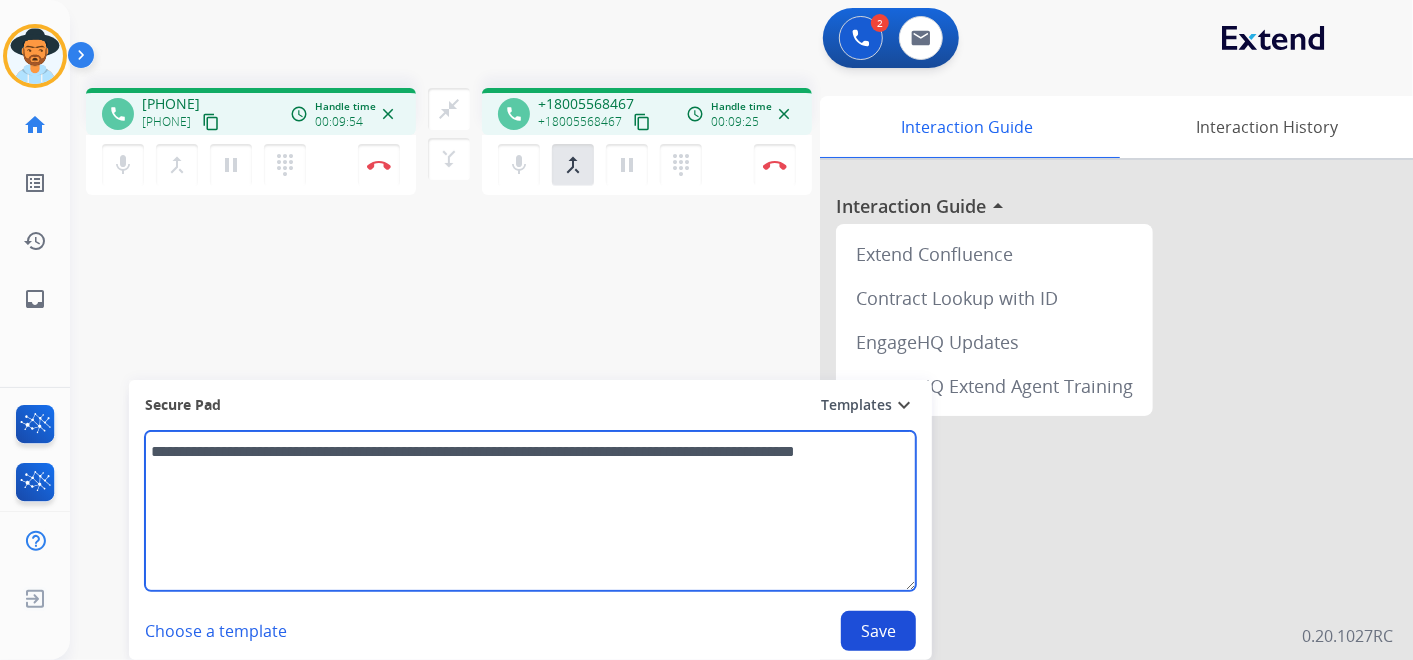 click on "**********" at bounding box center (530, 511) 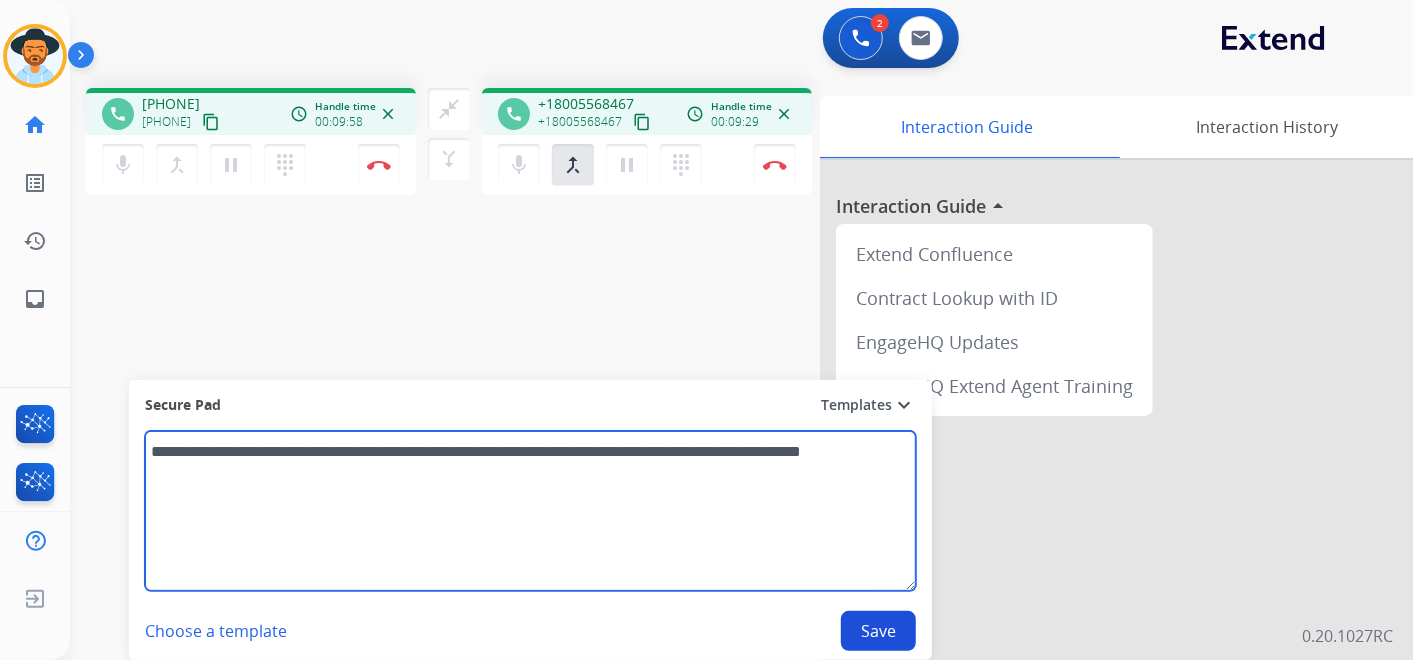 click on "**********" at bounding box center [530, 511] 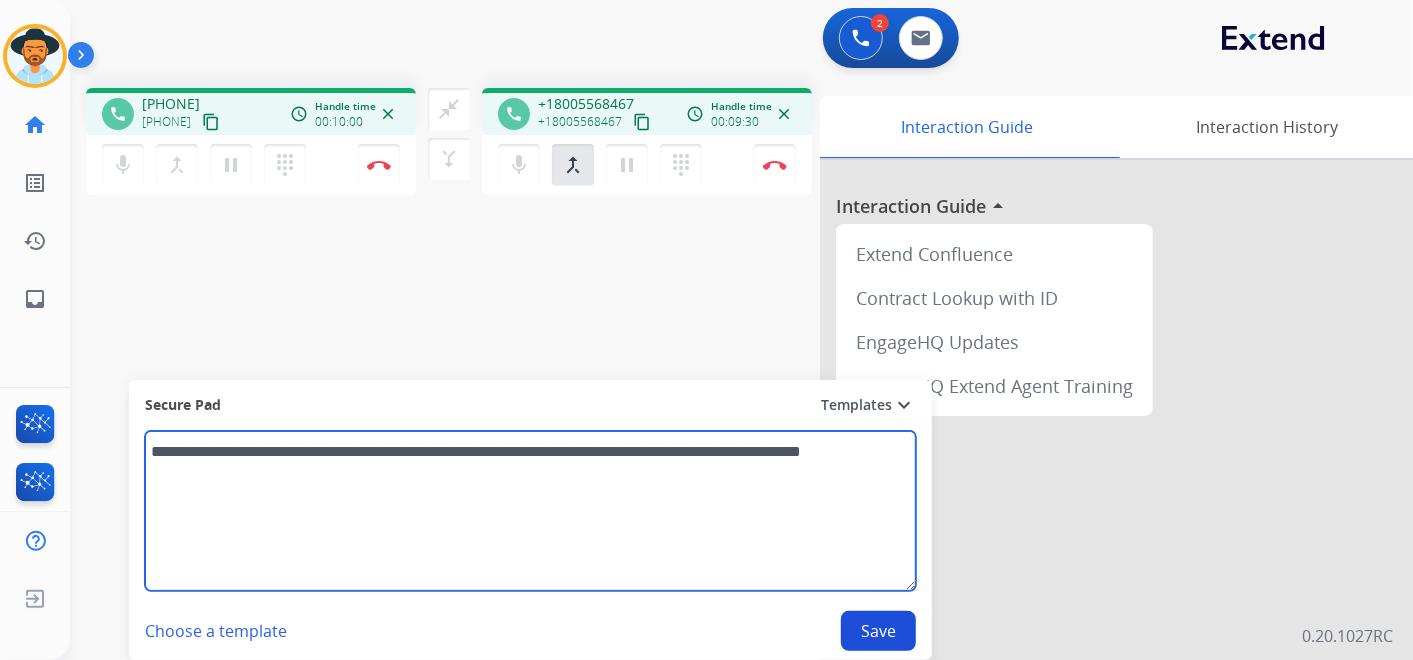 click on "**********" at bounding box center [530, 511] 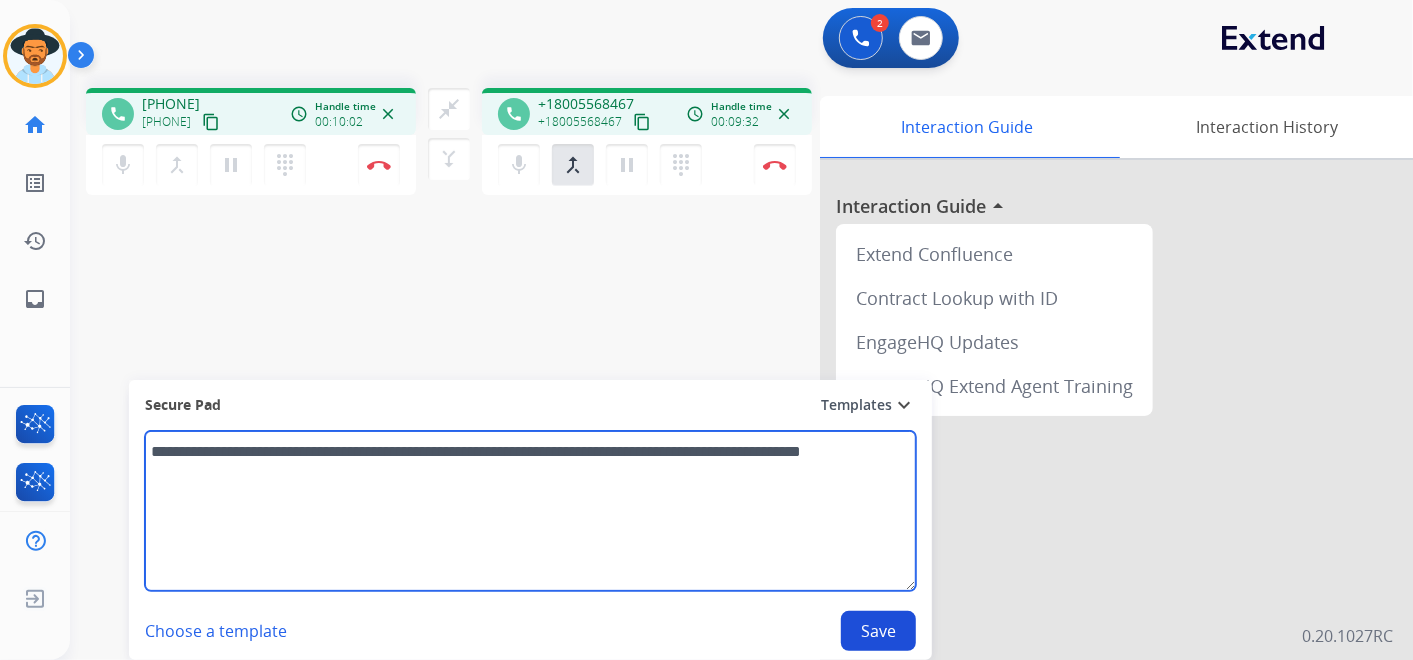 drag, startPoint x: 737, startPoint y: 447, endPoint x: 706, endPoint y: 490, distance: 53.009434 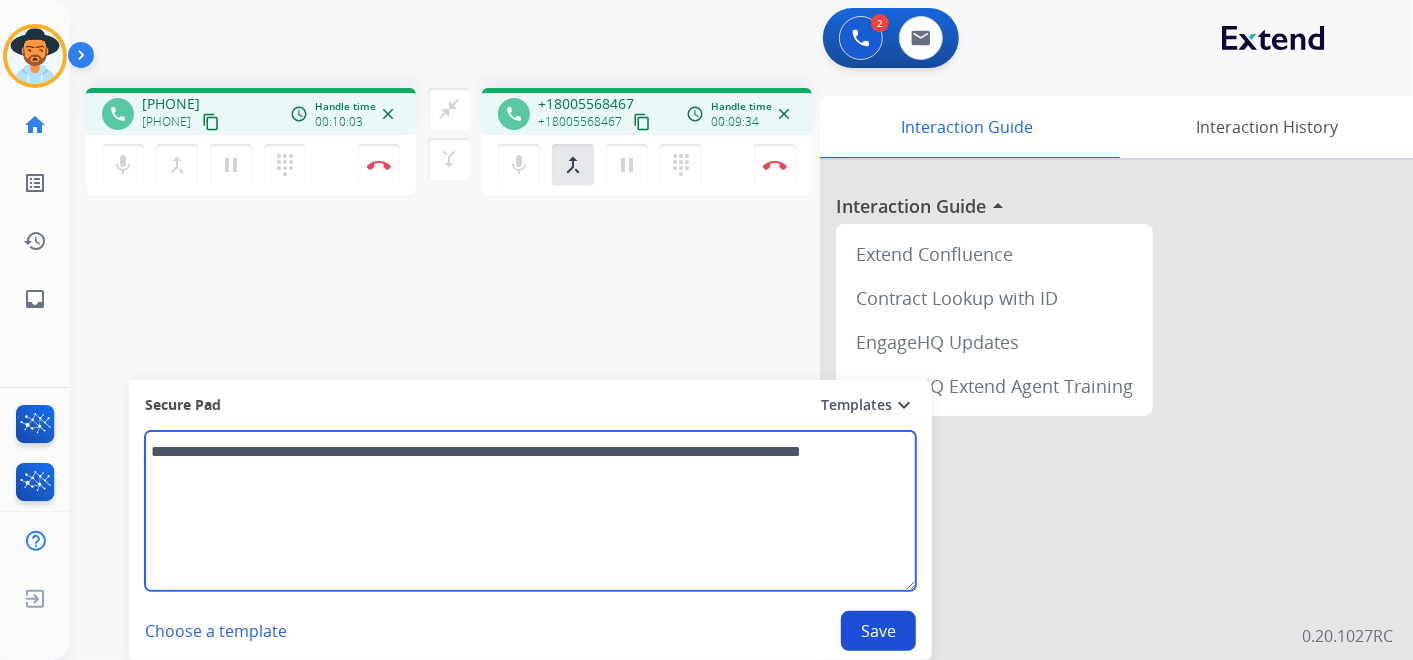 click on "**********" at bounding box center [530, 511] 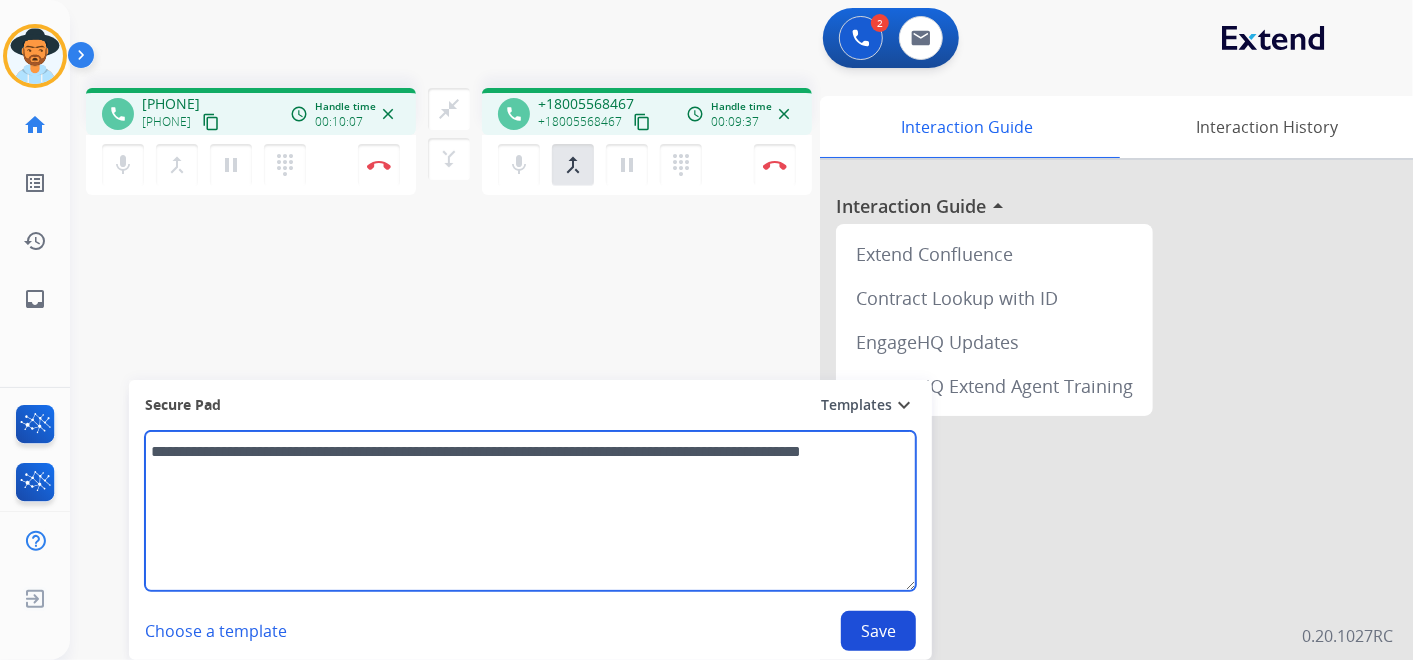 click on "**********" at bounding box center [530, 511] 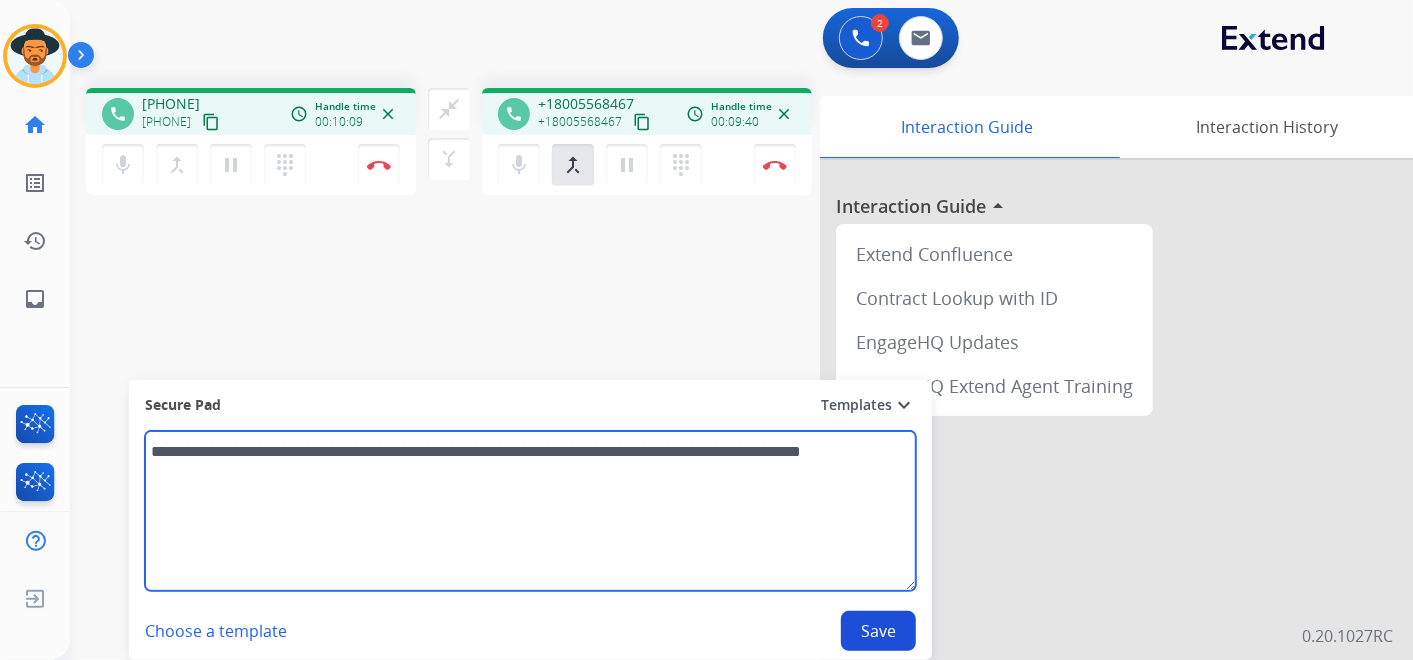 click on "**********" at bounding box center [530, 511] 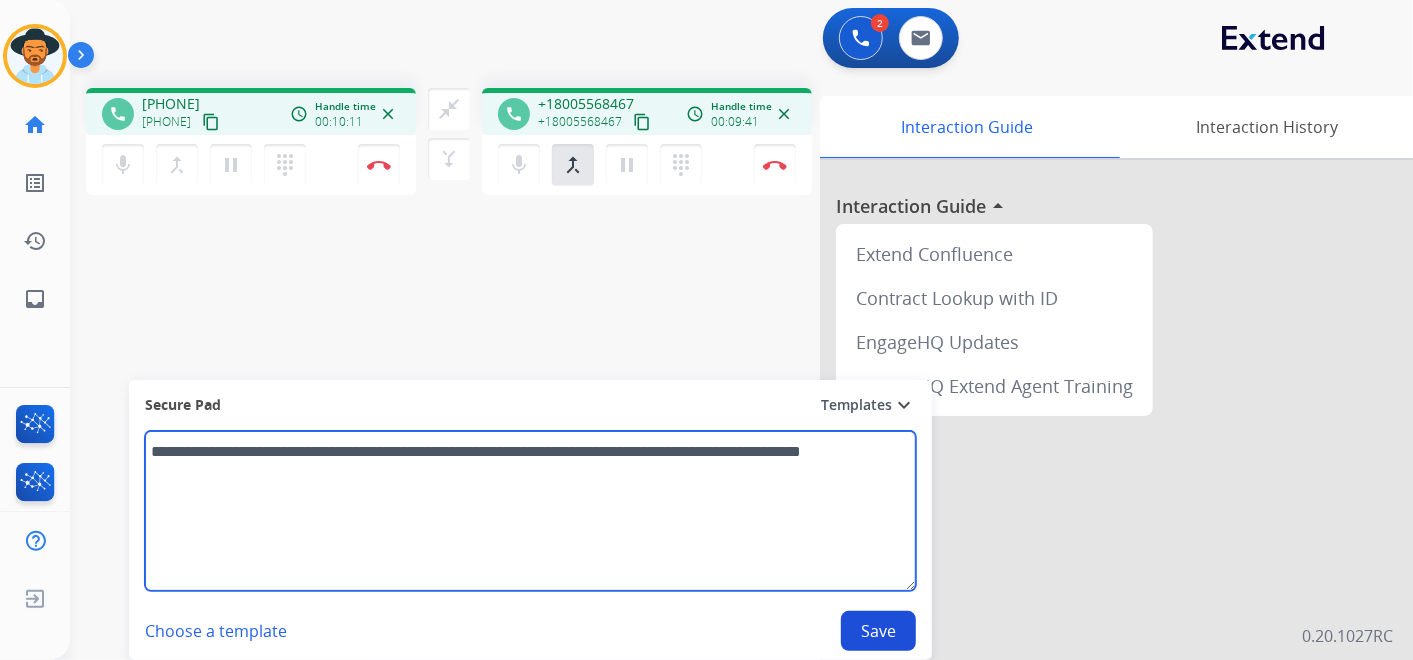 type on "**********" 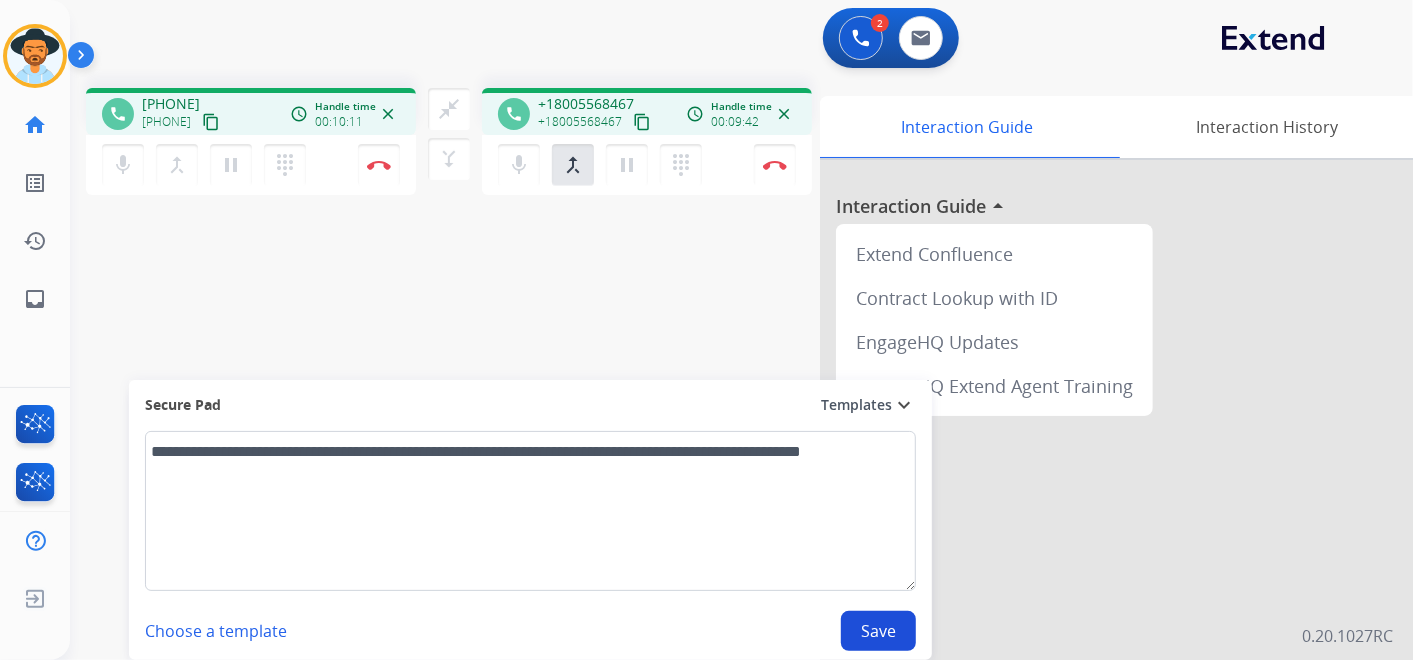 click on "Save" at bounding box center (878, 631) 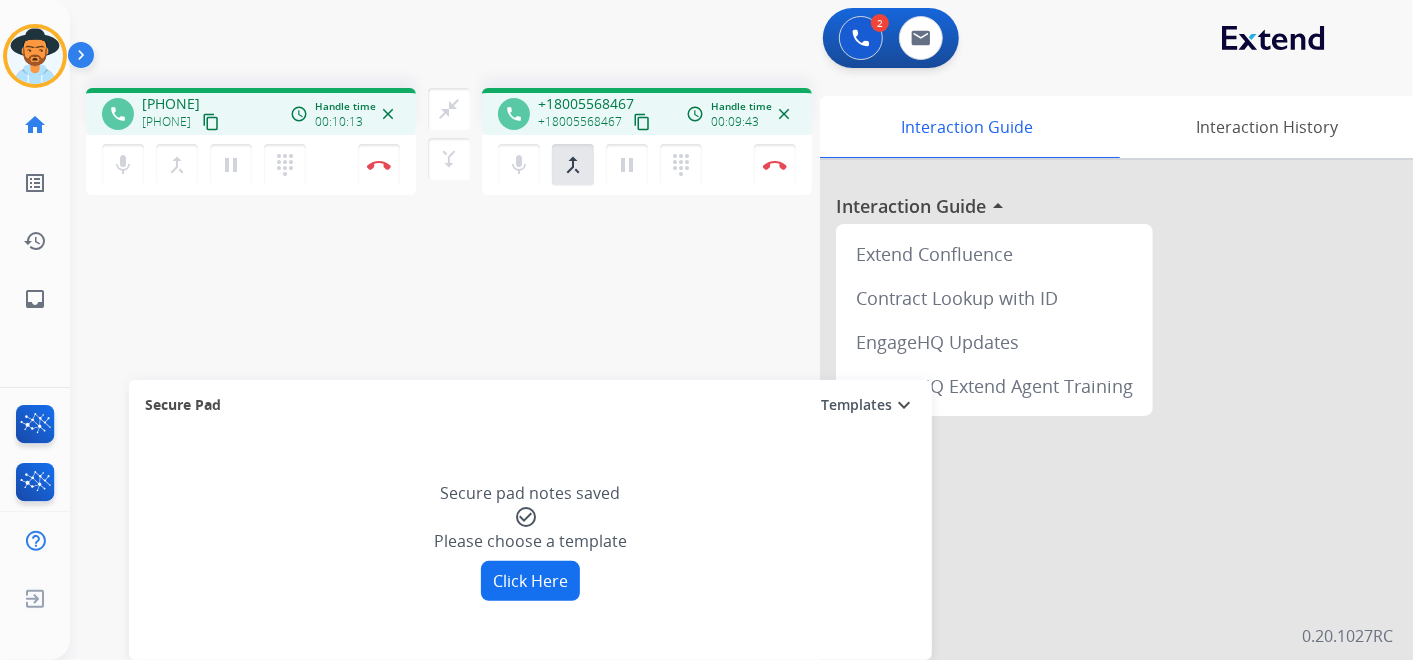 click on "phone [PHONE] [PHONE] content_copy access_time Call metrics Queue   00:11 Hold   00:40 Talk   09:34 Total   10:24 Handle time 00:10:13 close mic Mute merge_type Bridge pause Hold dialpad Dialpad Disconnect swap_horiz Break voice bridge close_fullscreen Connect 3-Way Call merge_type Separate 3-Way Call phone [PHONE] [PHONE] content_copy access_time Call metrics Queue   00:40 Hold   00:00 Talk   09:44 Total   10:23 Handle time 00:09:43 close mic Mute merge_type Bridge pause Hold dialpad Dialpad Disconnect  Interaction Guide   Interaction History  Interaction Guide arrow_drop_up  Extend Confluence   Contract Lookup with ID   EngageHQ Updates   EngageHQ Extend Agent Training  Secure Pad Templates expand_more  Secure pad notes saved  check_circle_outline Please choose a template Click Here" at bounding box center (717, 489) 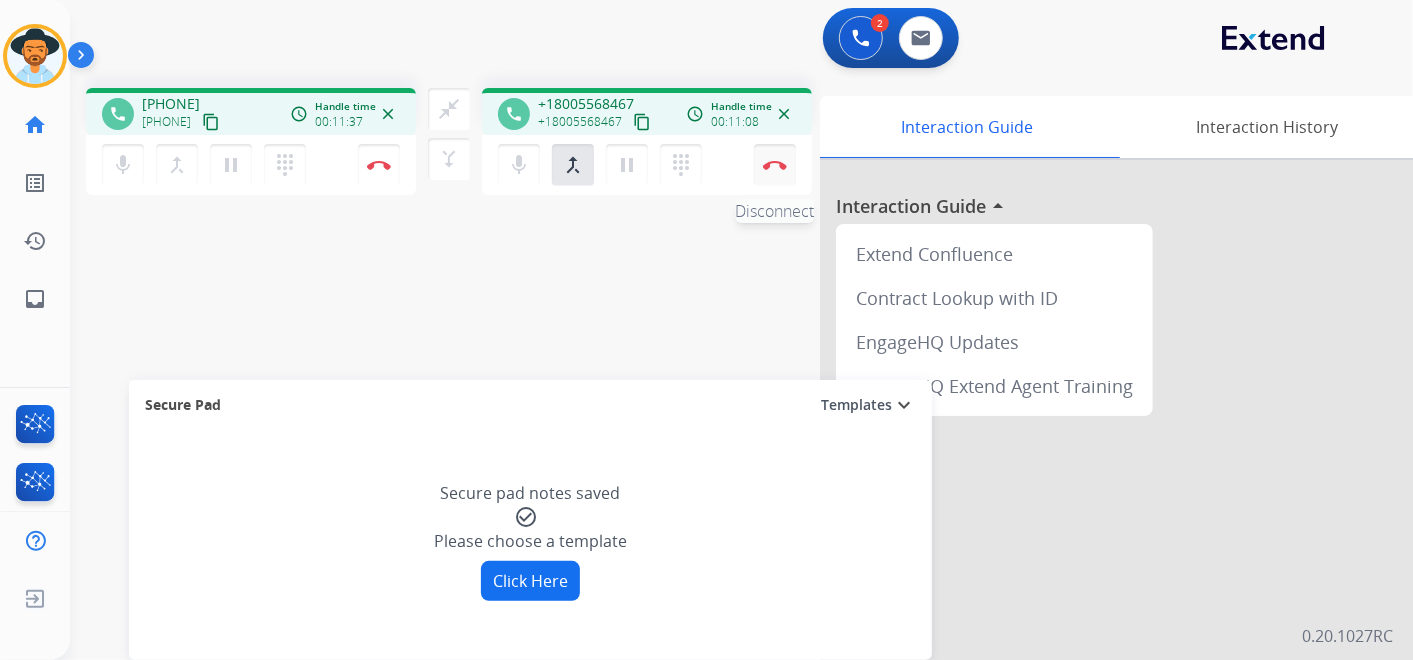 click at bounding box center [379, 165] 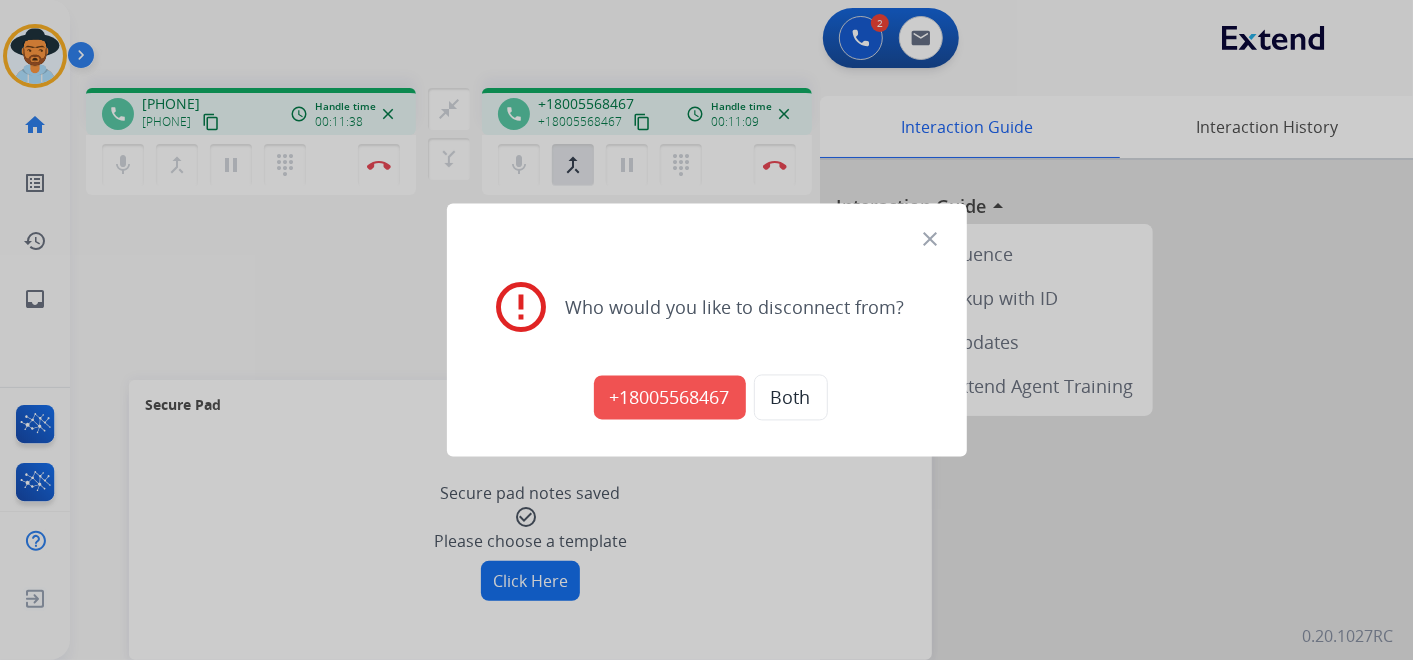 click on "Both" at bounding box center (791, 398) 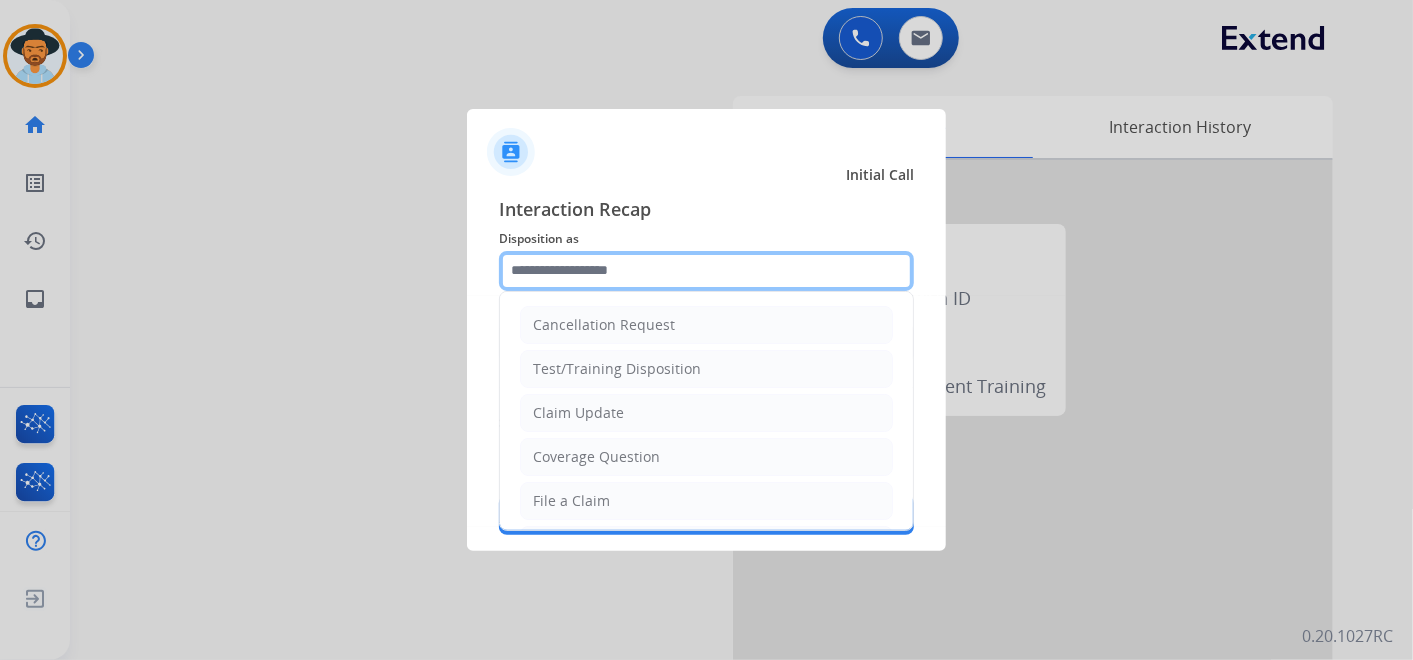 click 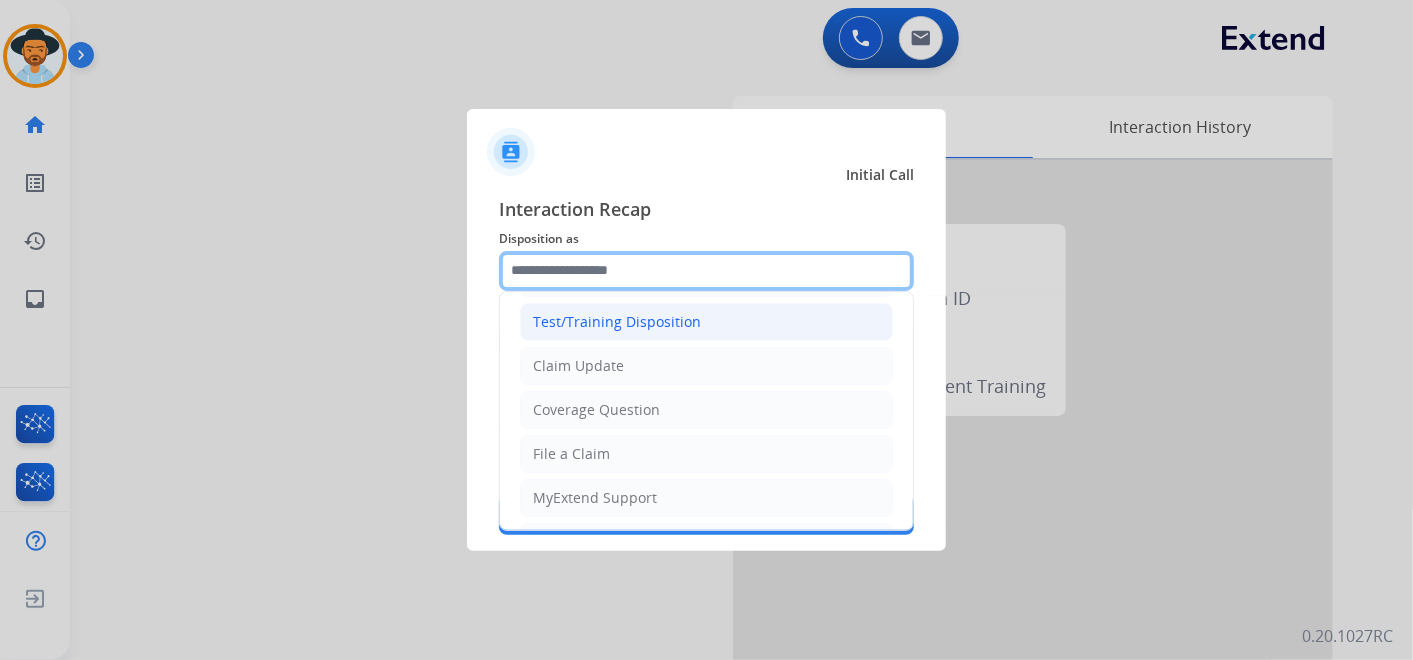 scroll, scrollTop: 0, scrollLeft: 0, axis: both 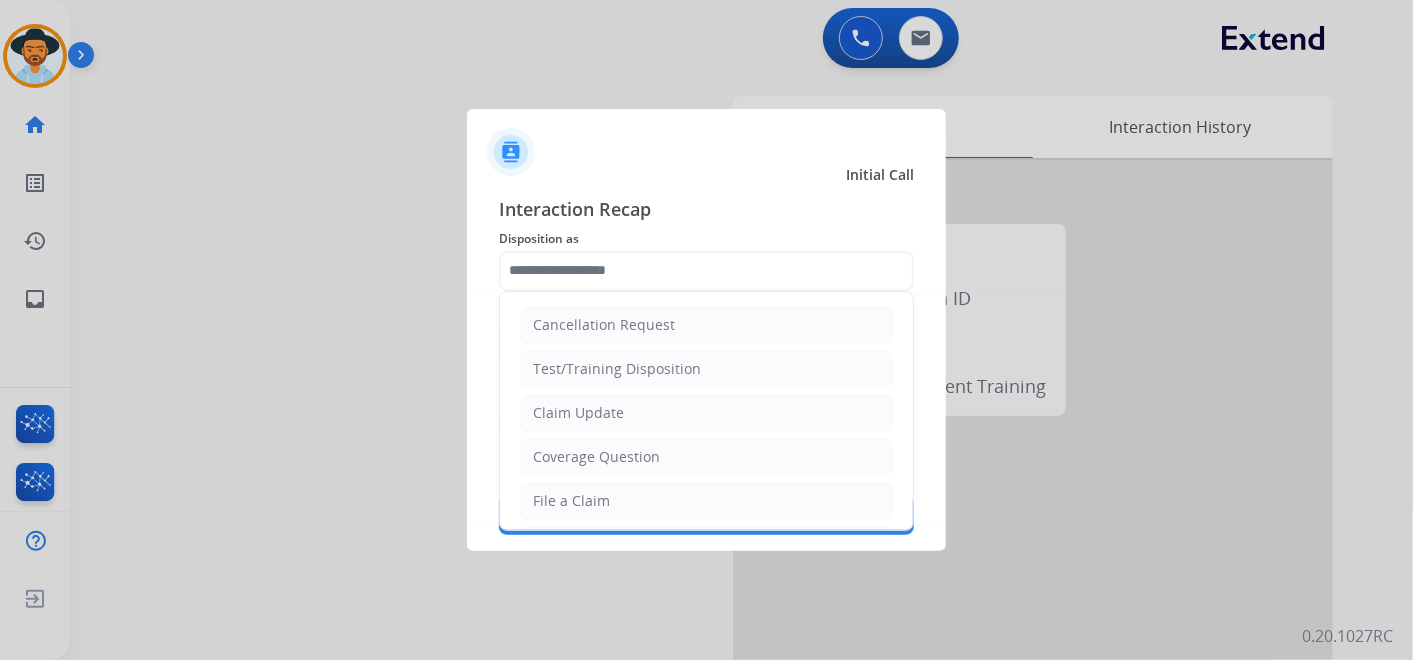 click on "File a Claim" 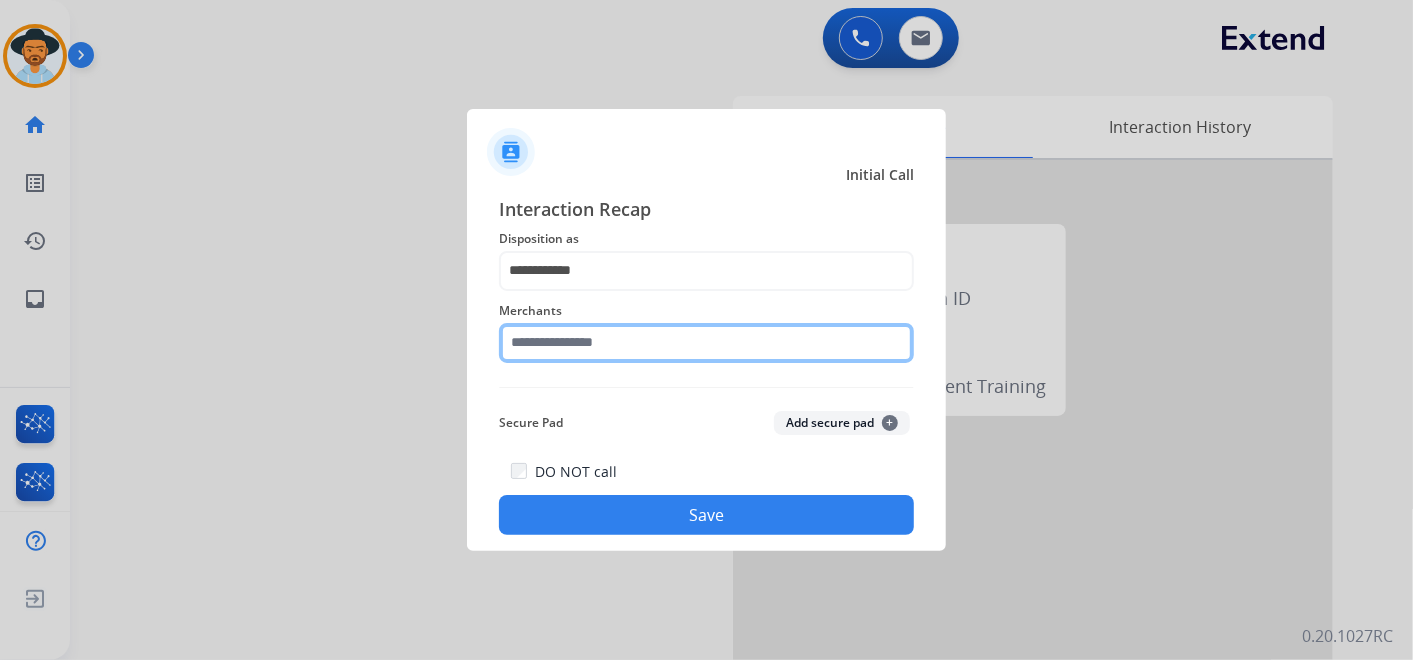 click 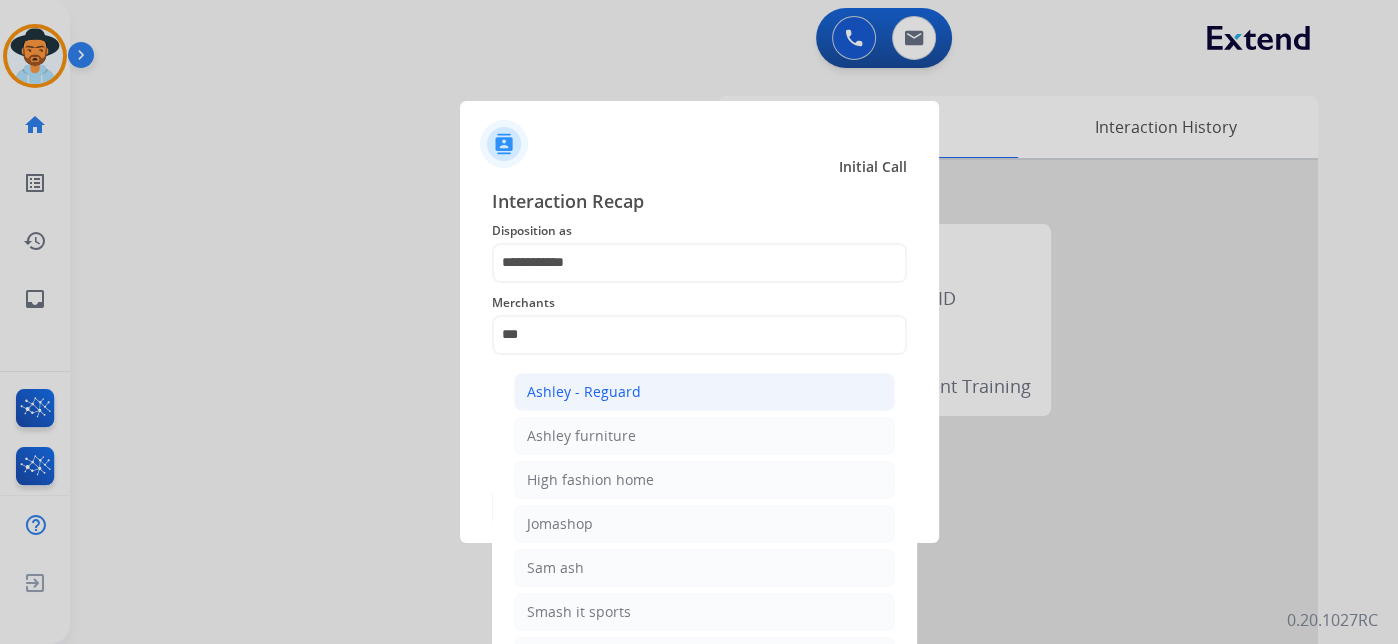 click on "Ashley - Reguard" 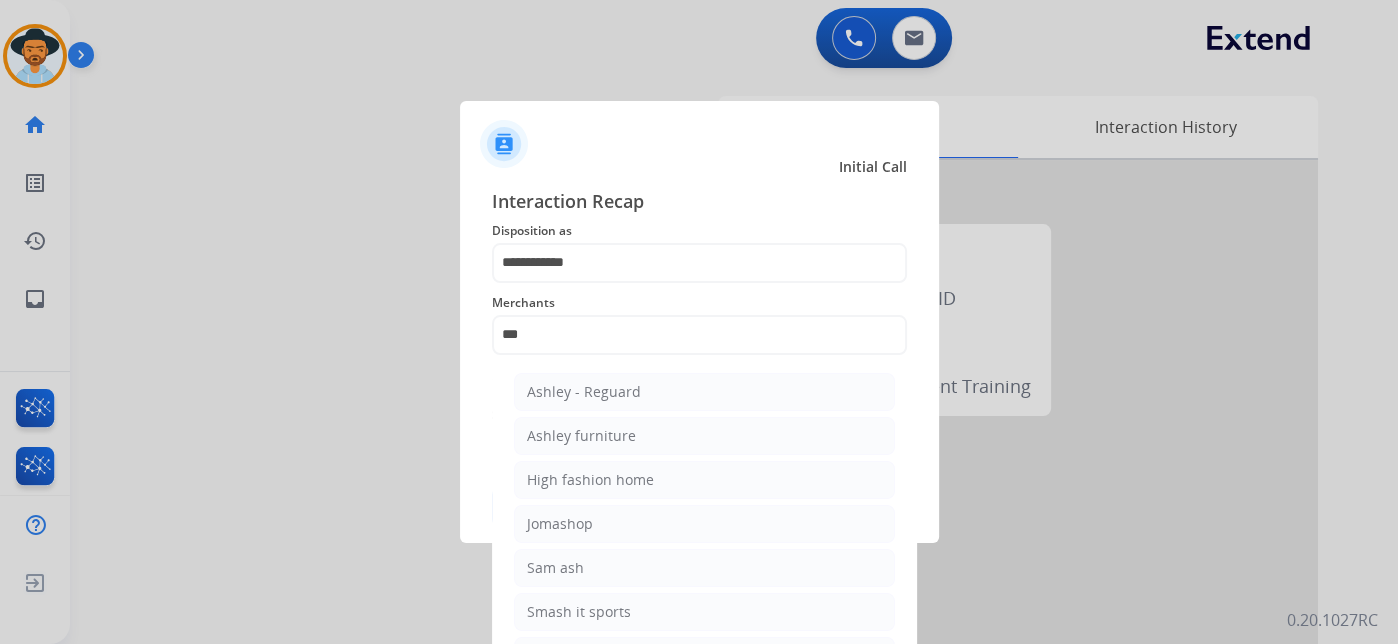 type on "**********" 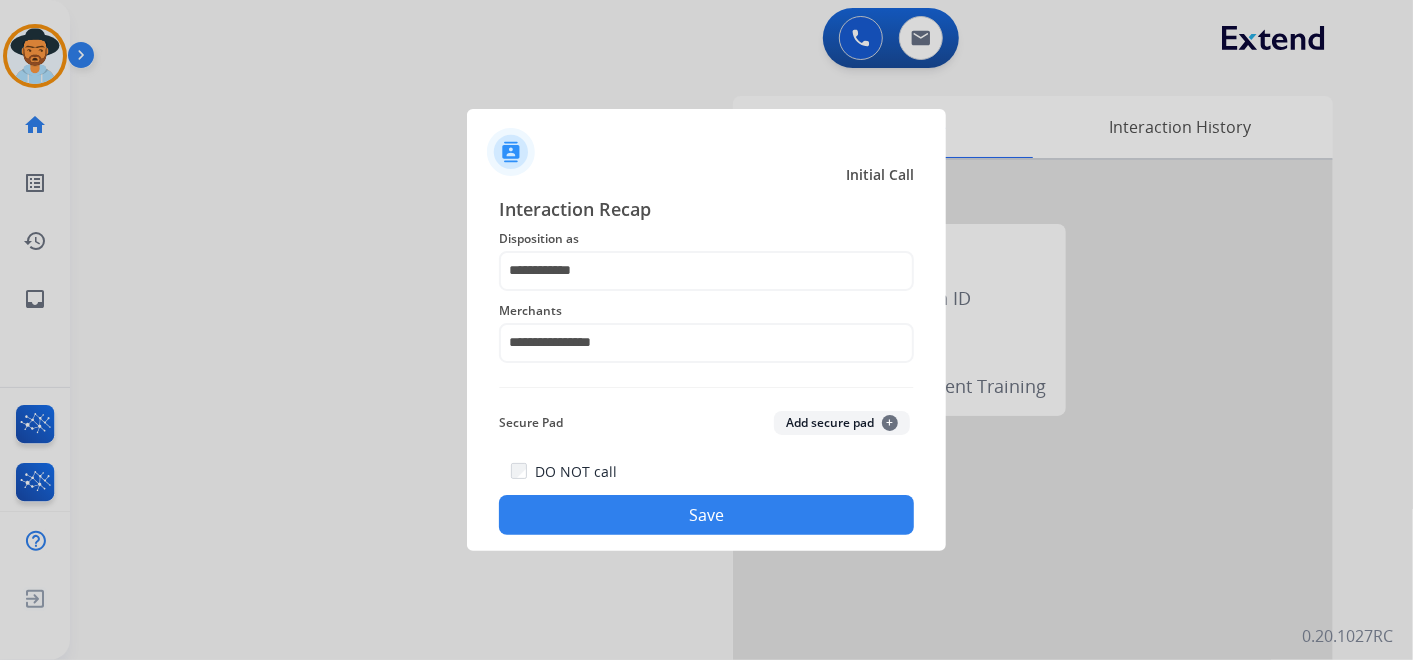 click on "Save" 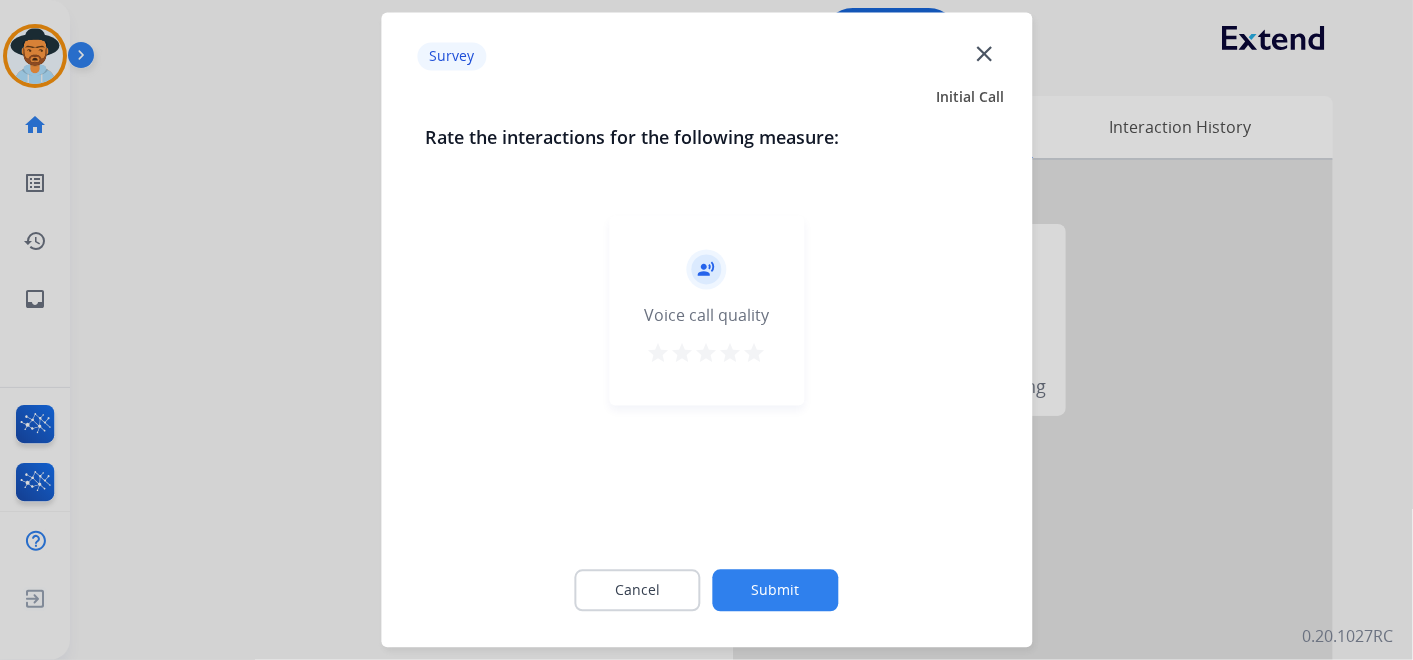 click on "star" at bounding box center [755, 354] 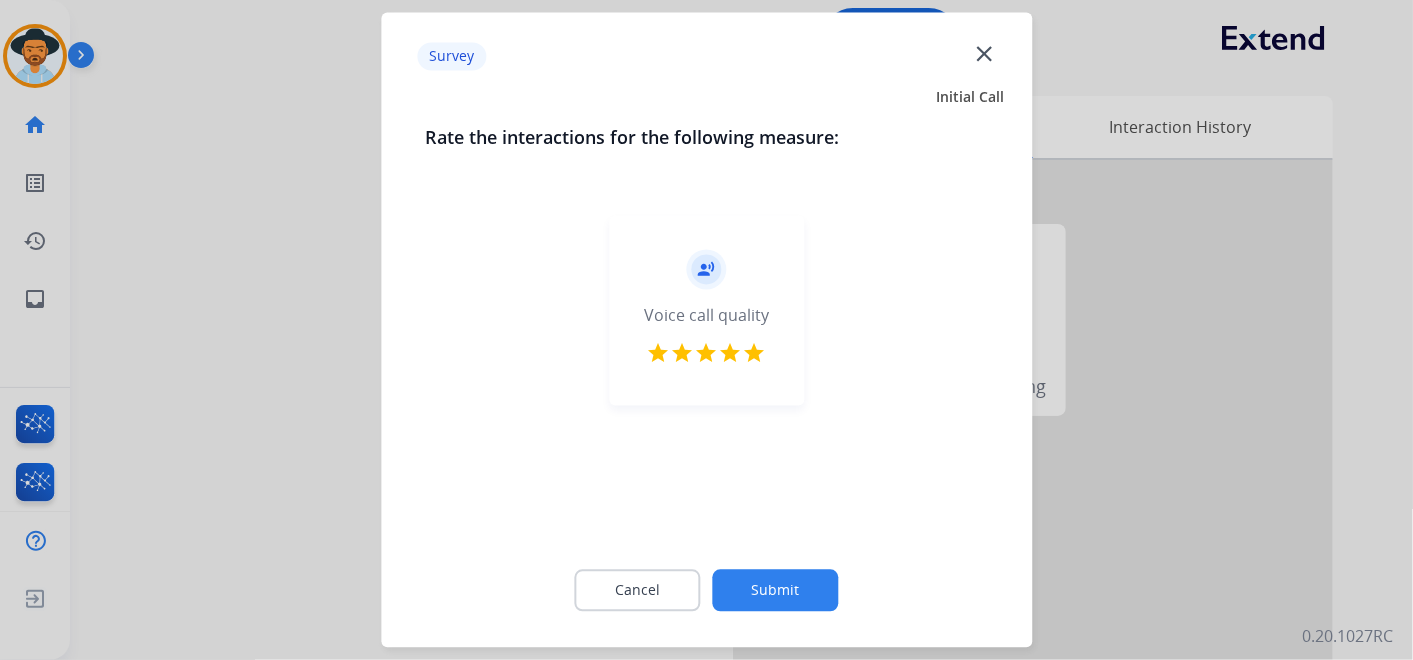 click on "Submit" 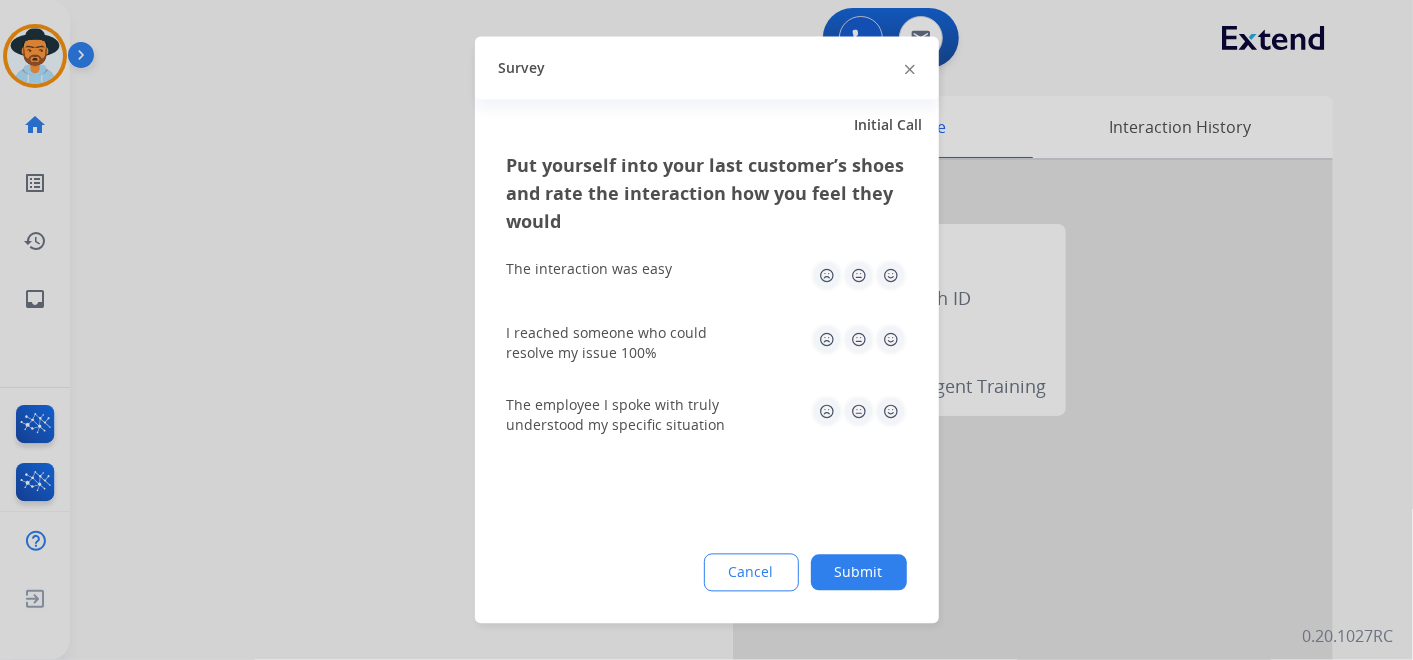 click 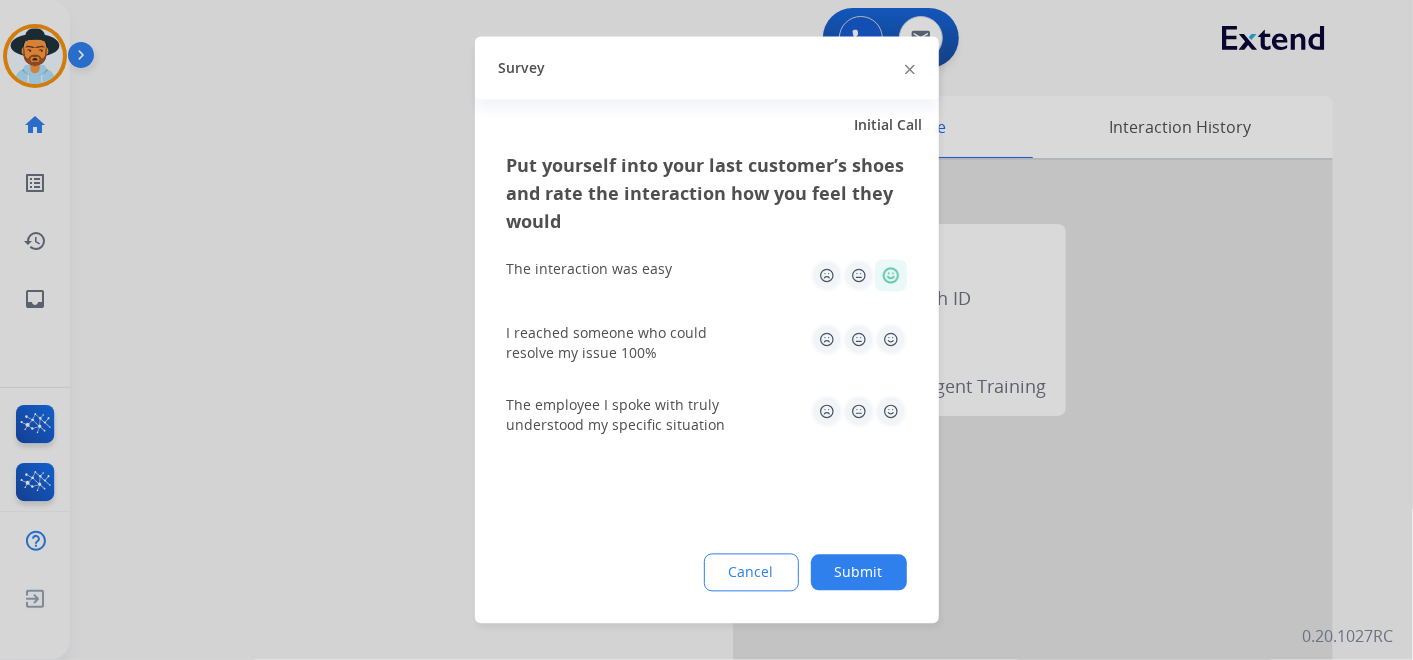 click 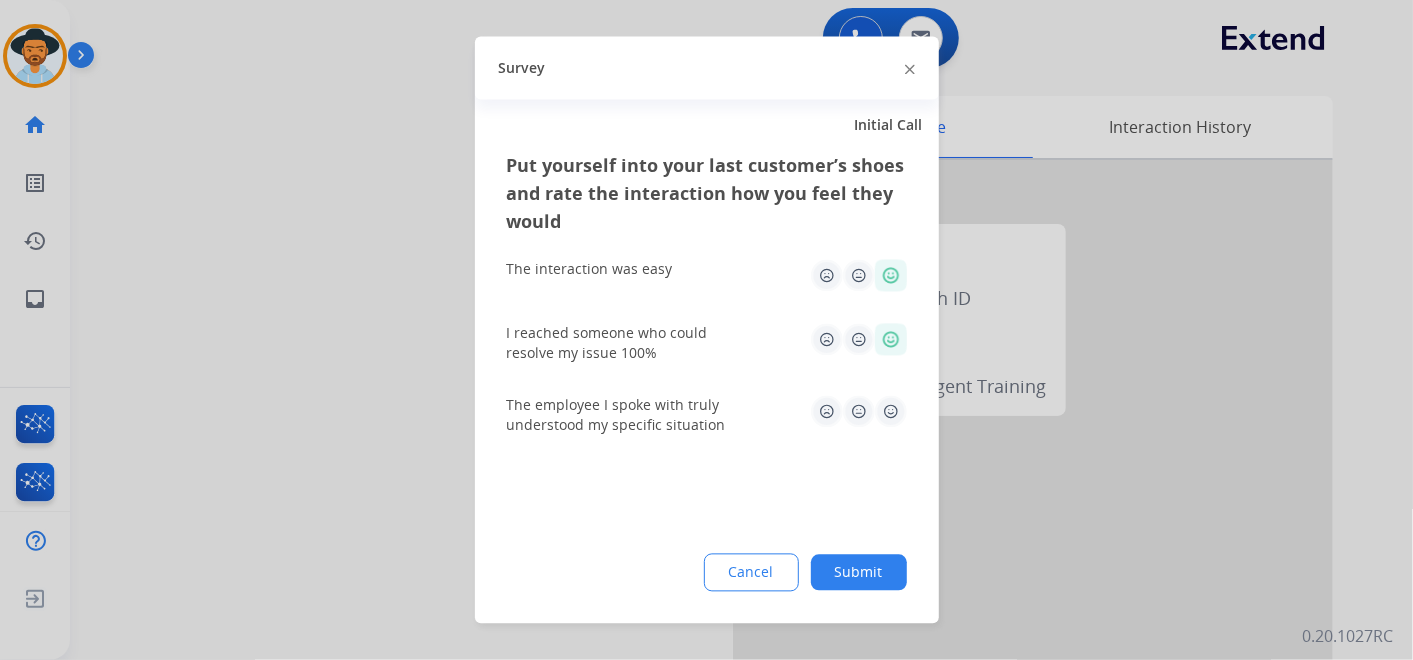 click 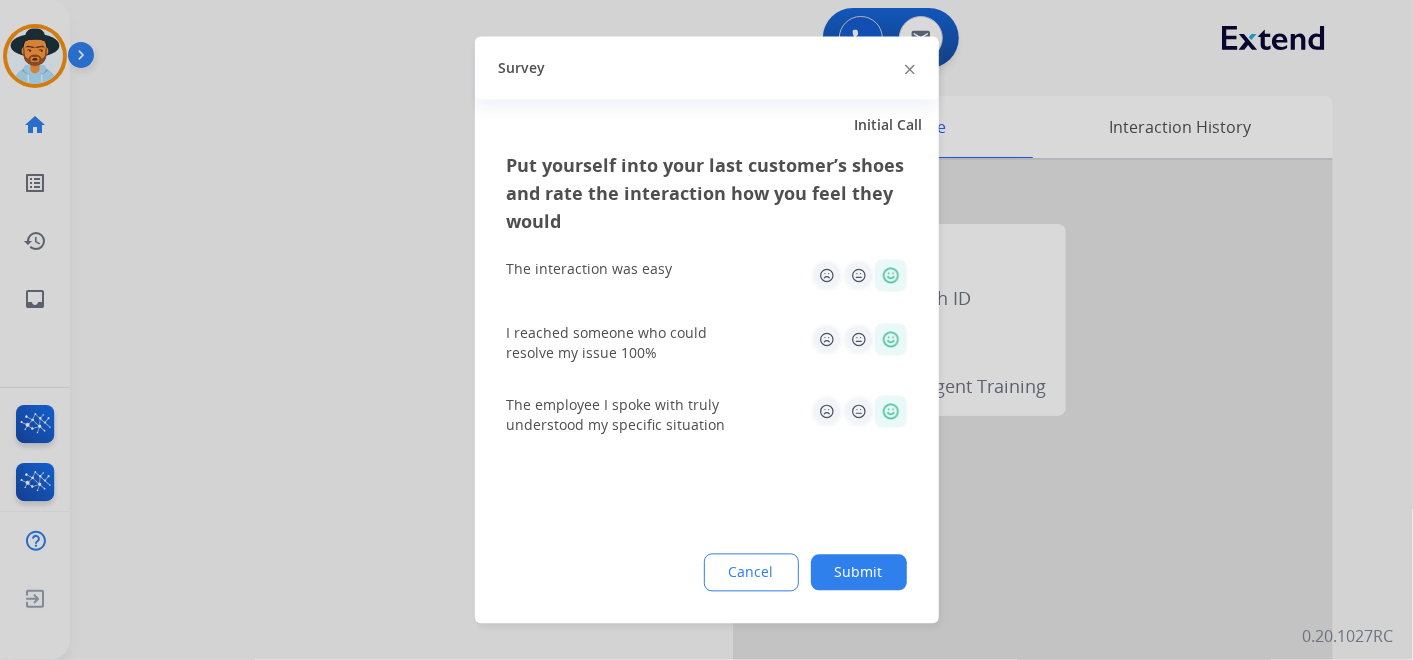 click on "Submit" 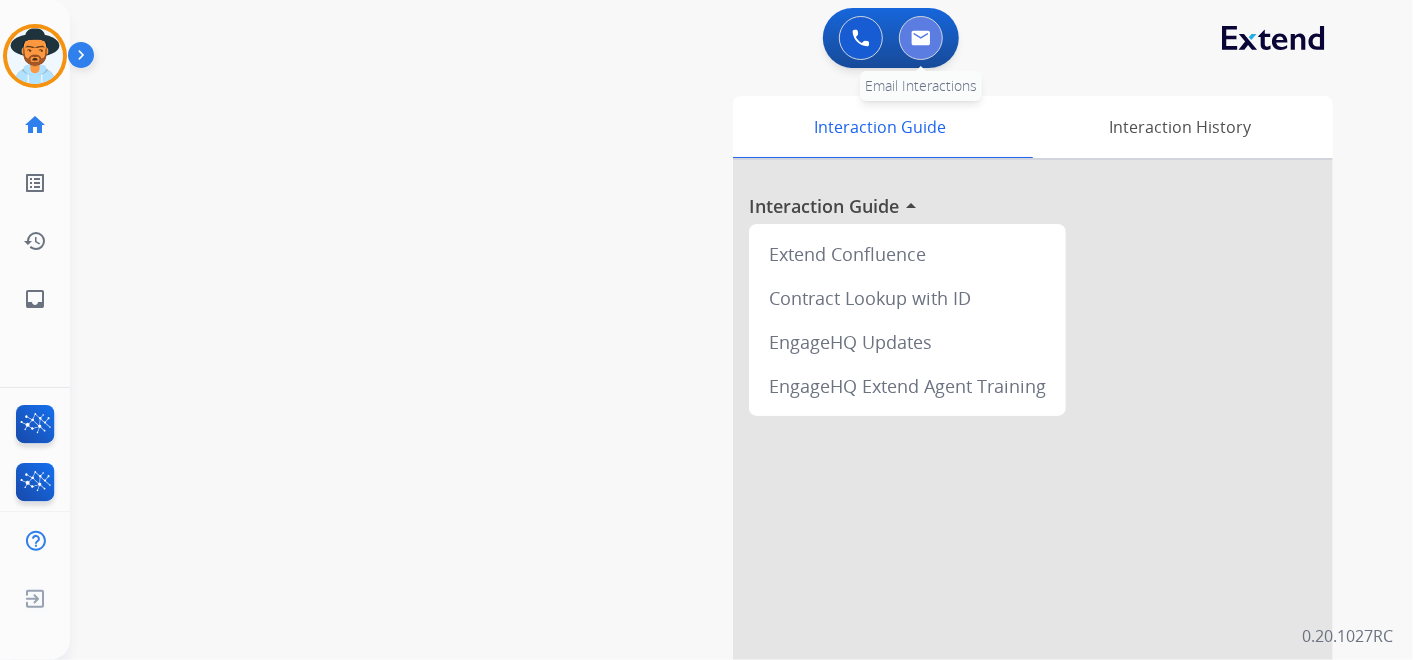 click at bounding box center (921, 38) 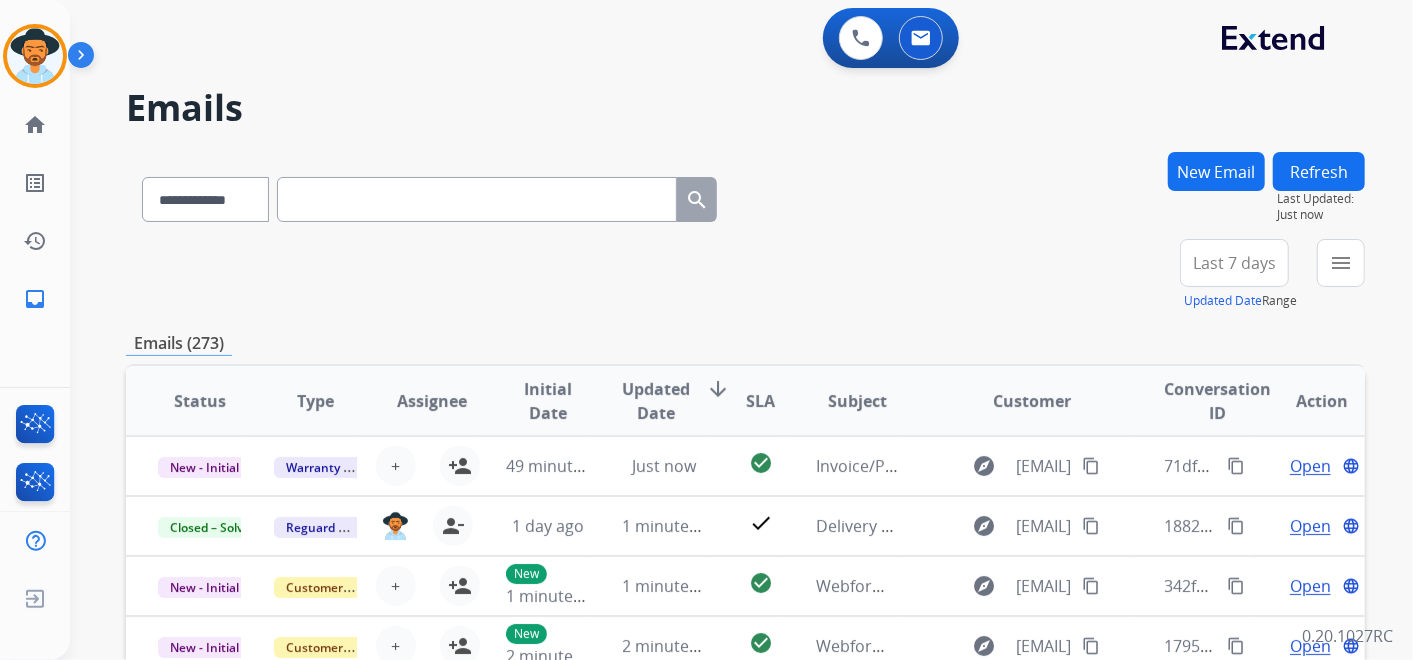 click on "Last 7 days" at bounding box center (1234, 263) 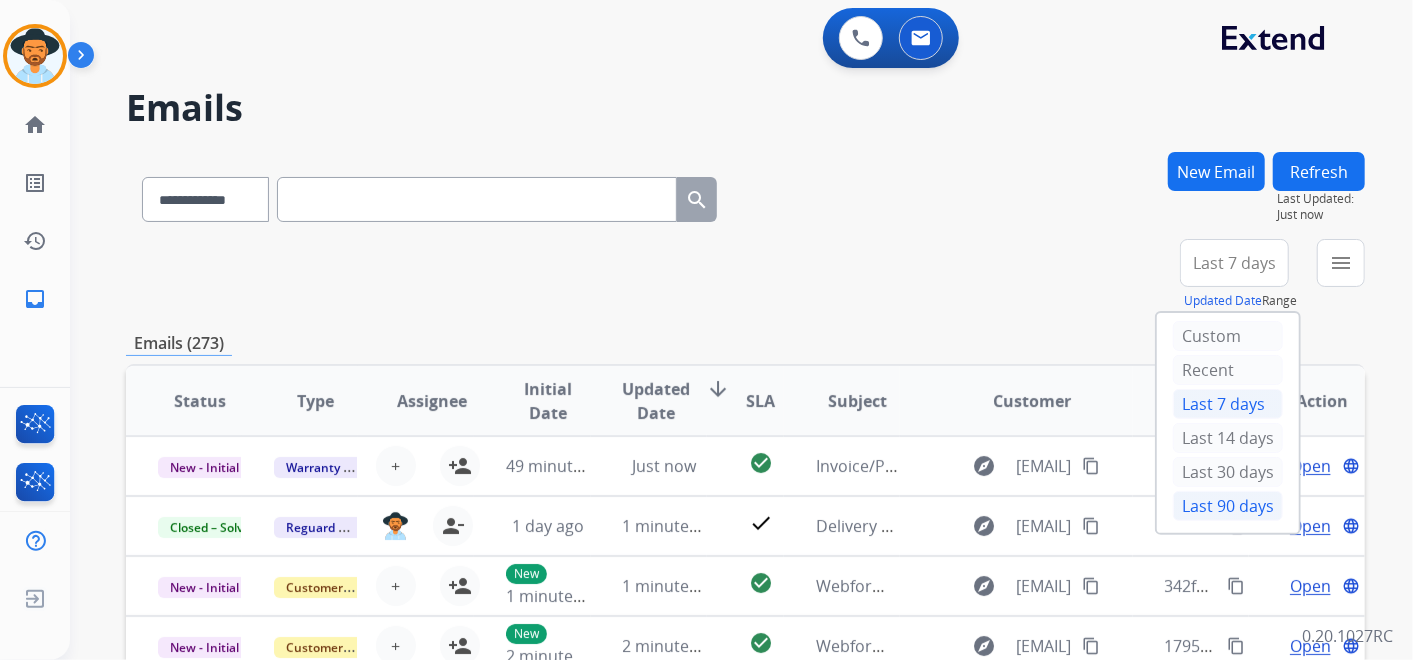 click on "Last 90 days" at bounding box center [1228, 506] 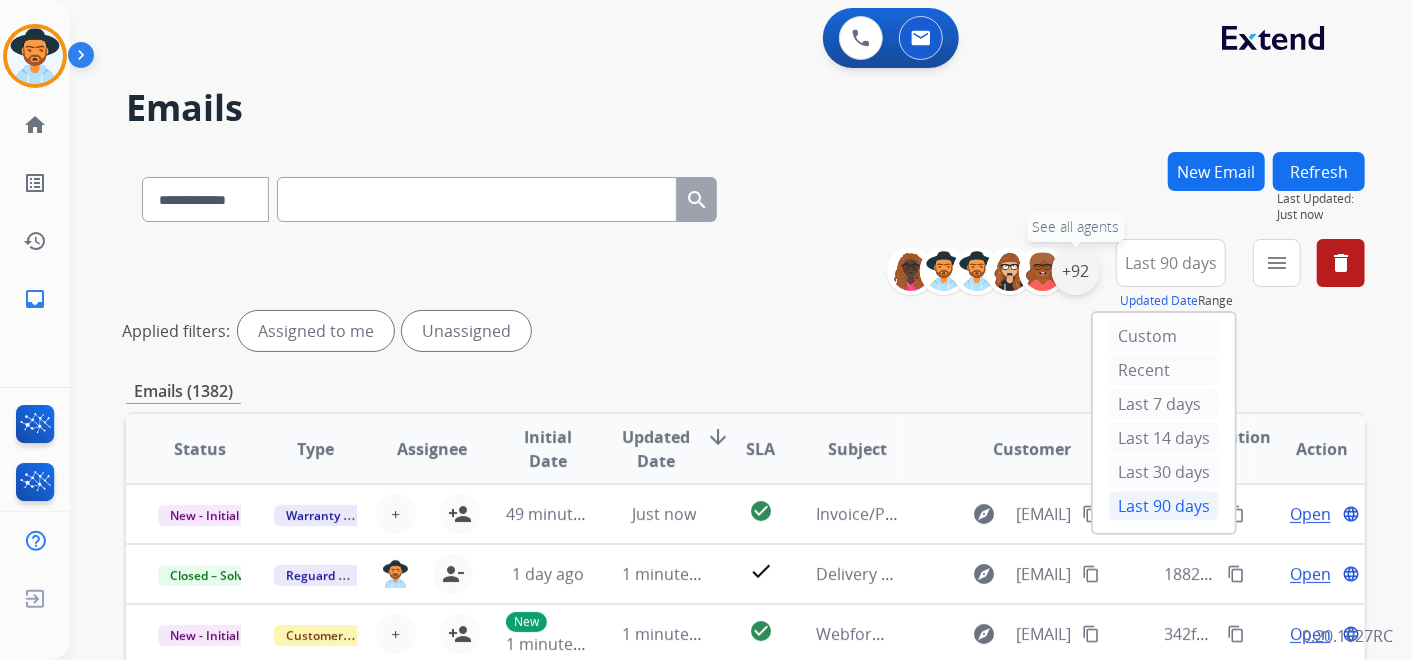click on "+92" at bounding box center (1076, 271) 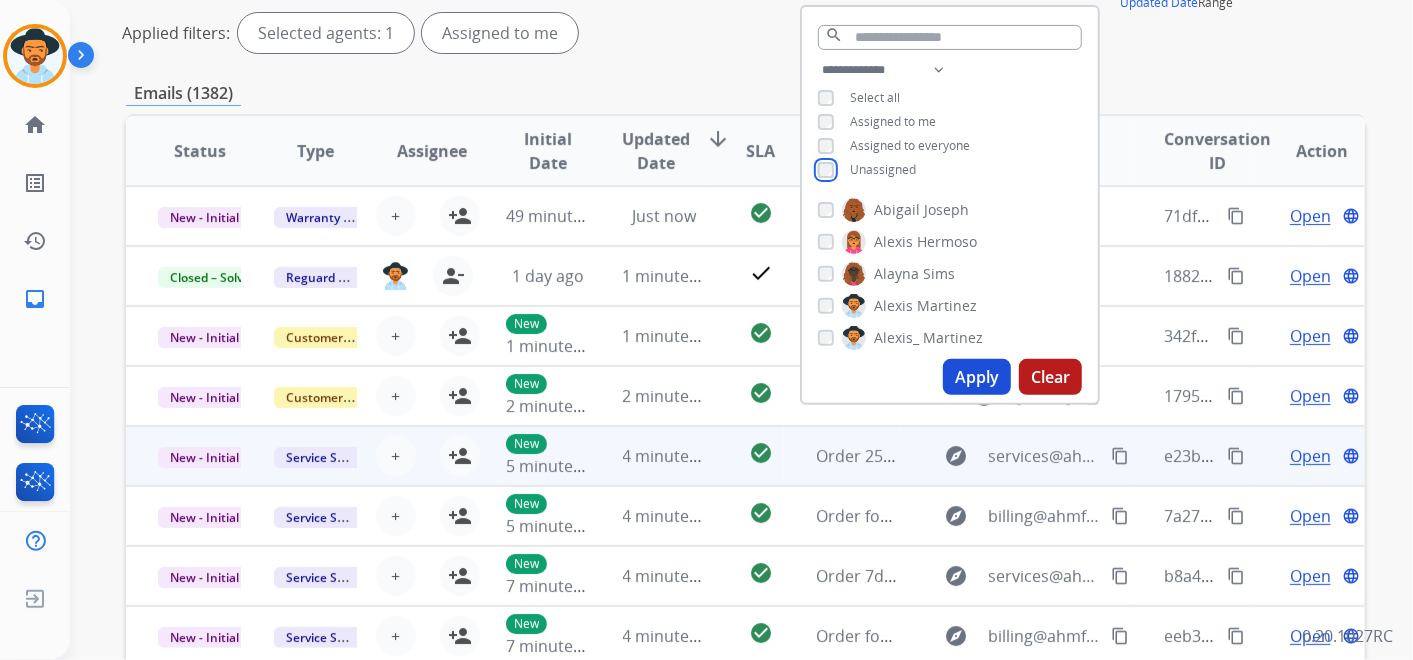 scroll, scrollTop: 333, scrollLeft: 0, axis: vertical 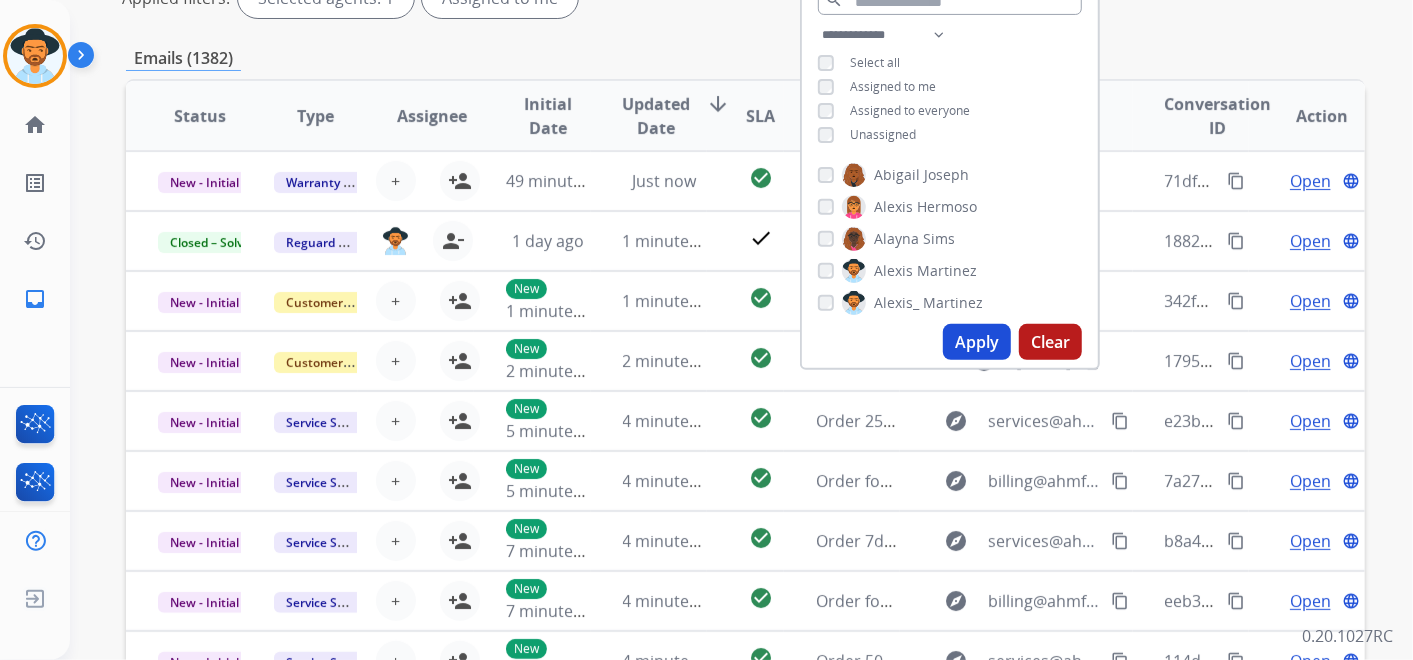 click on "Apply" at bounding box center [977, 342] 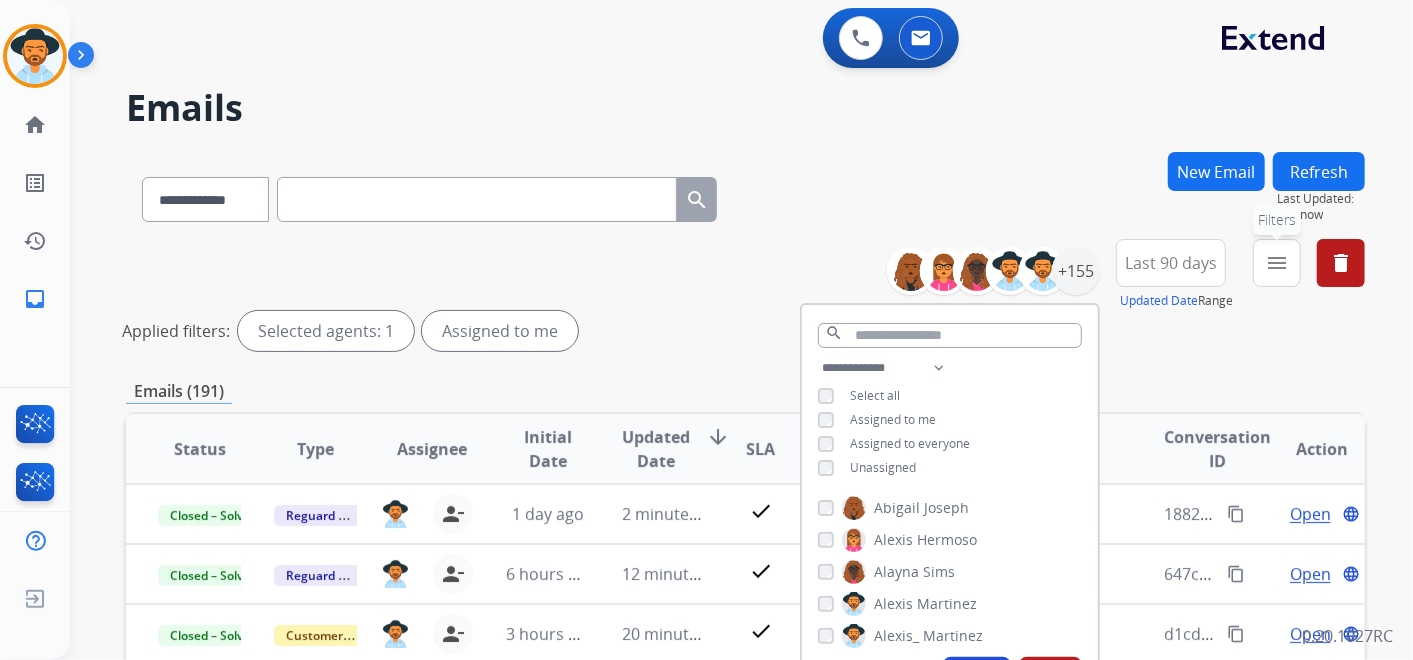 click on "menu" at bounding box center (1277, 263) 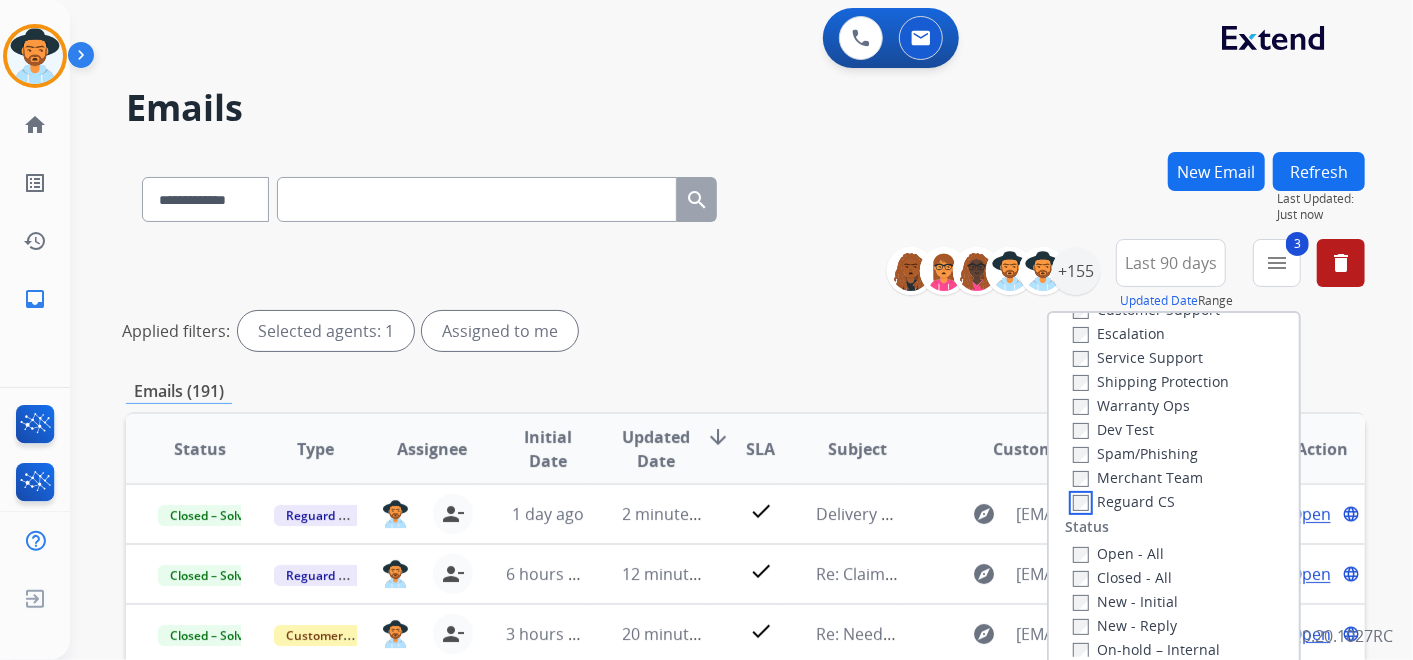 scroll, scrollTop: 111, scrollLeft: 0, axis: vertical 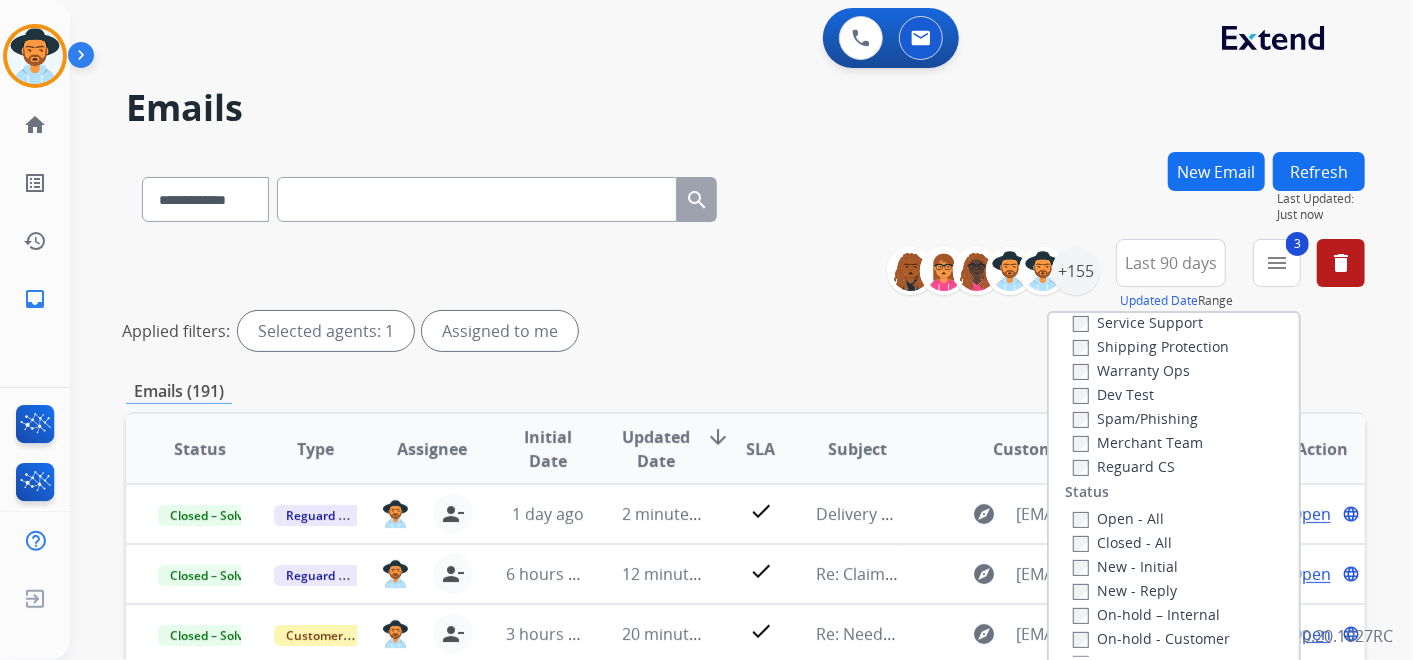 click on "Open - All" at bounding box center (1118, 518) 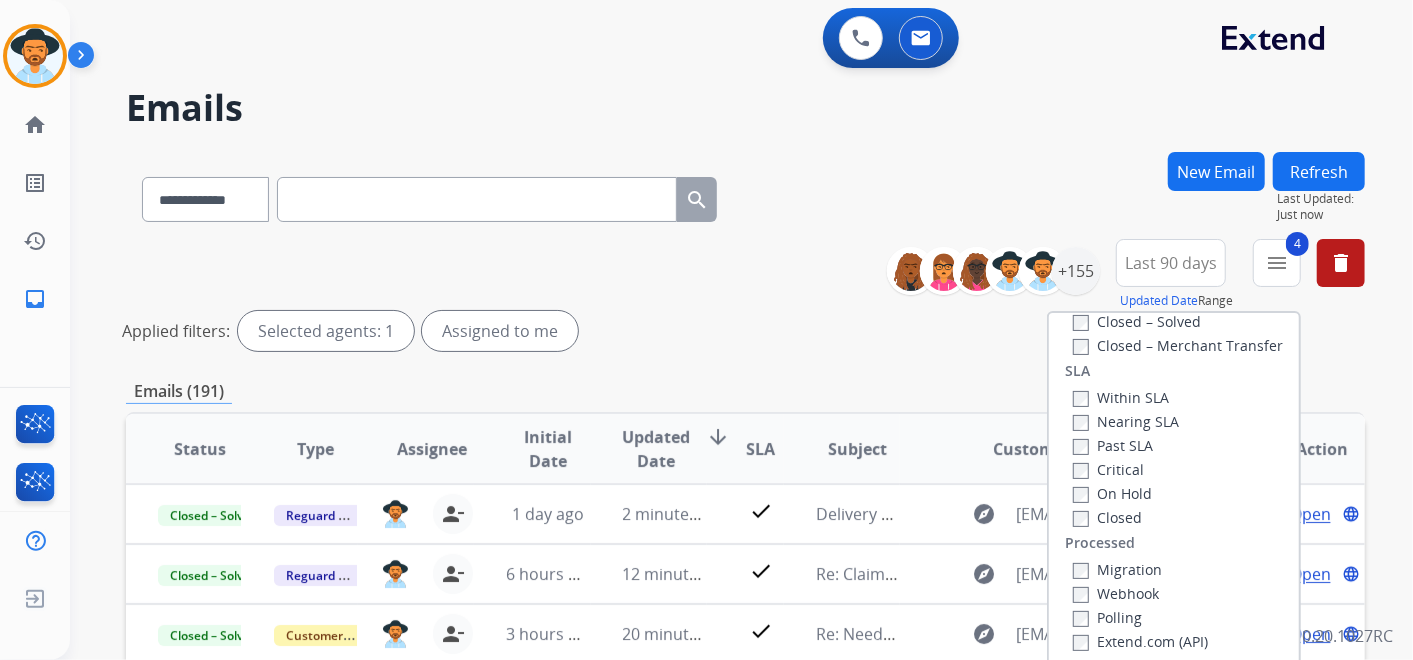 scroll, scrollTop: 526, scrollLeft: 0, axis: vertical 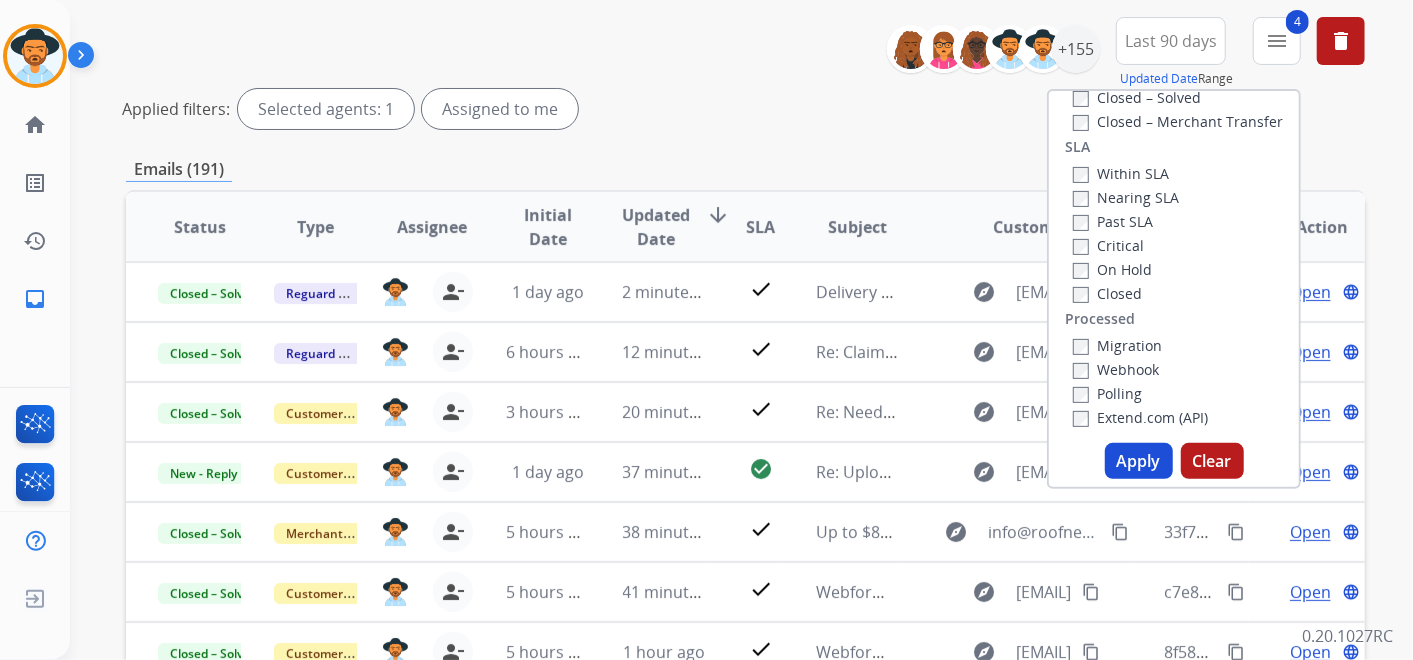 click on "Apply" at bounding box center [1139, 461] 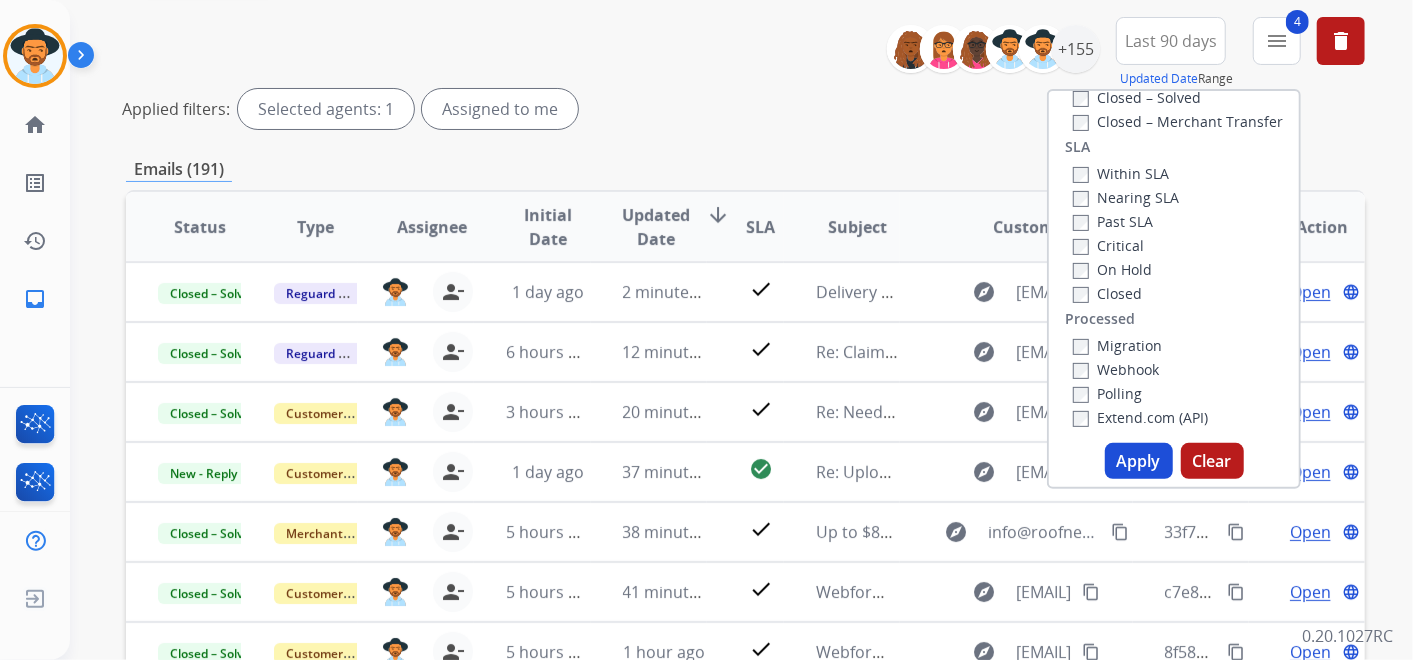 scroll, scrollTop: 0, scrollLeft: 0, axis: both 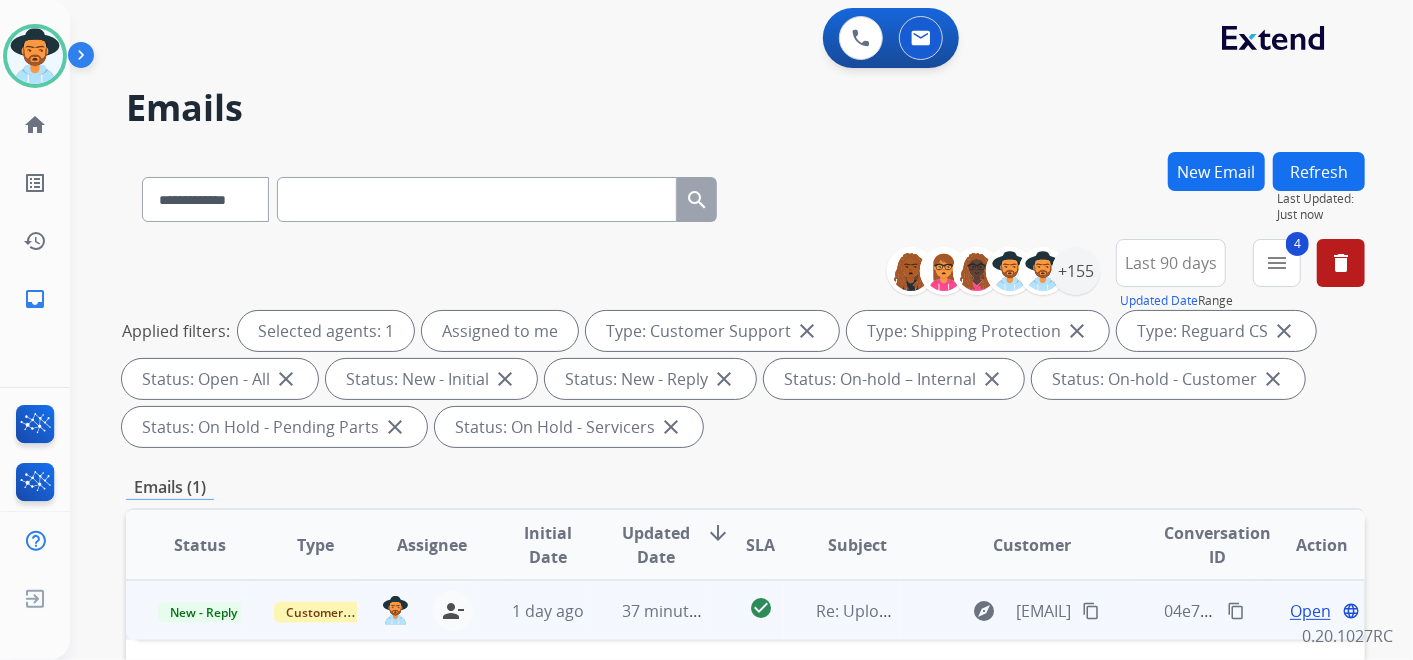 click on "Open" at bounding box center (1310, 611) 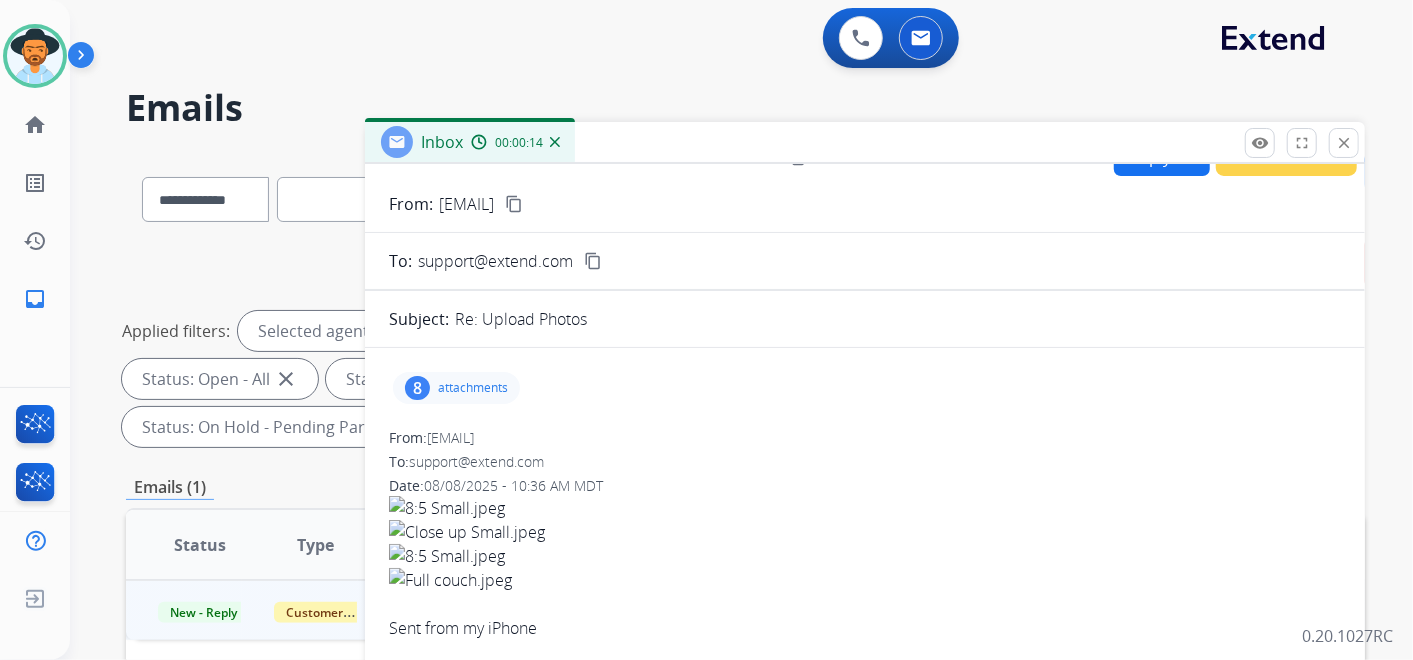 scroll, scrollTop: 0, scrollLeft: 0, axis: both 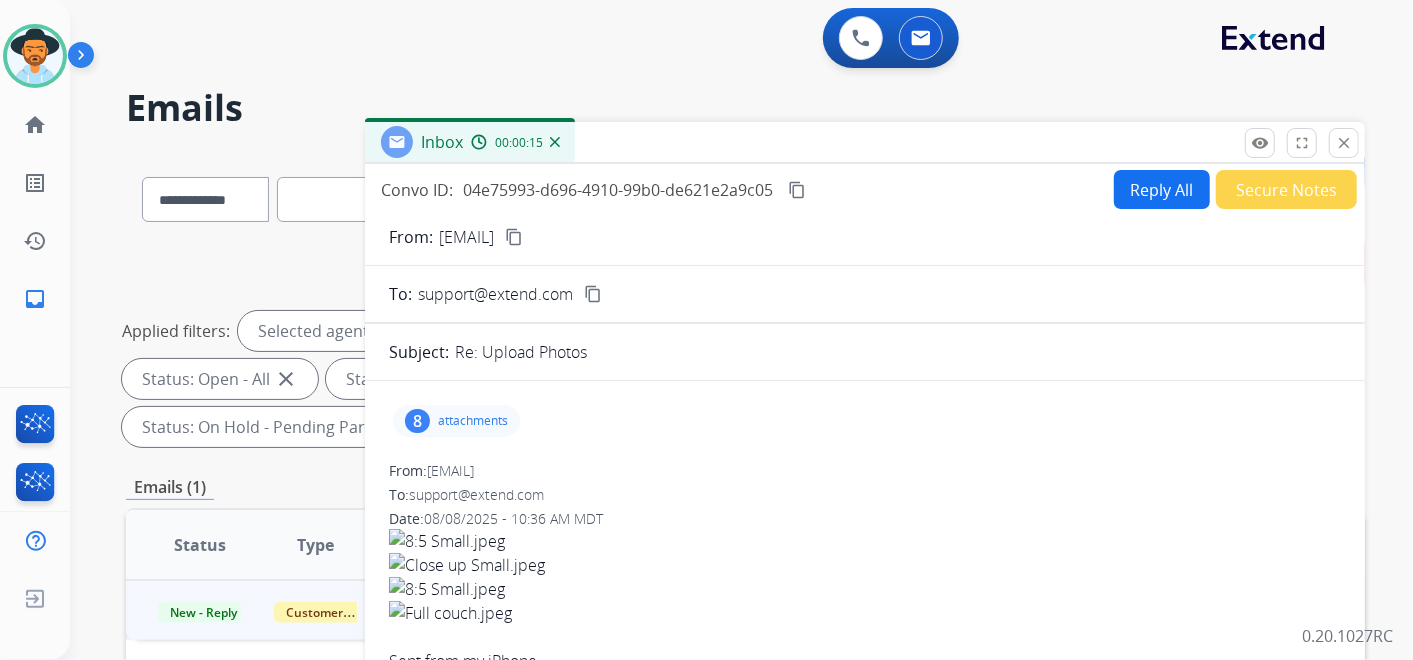 click on "content_copy" at bounding box center [514, 237] 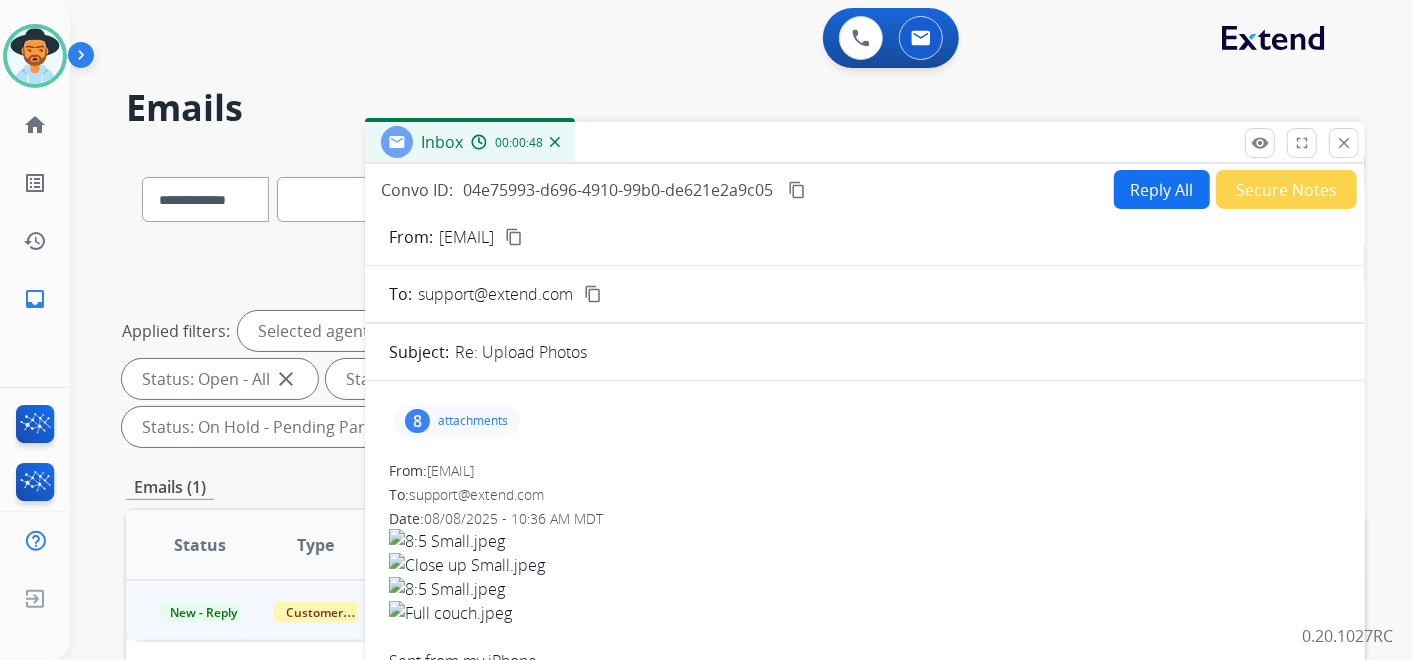 click on "attachments" at bounding box center [473, 421] 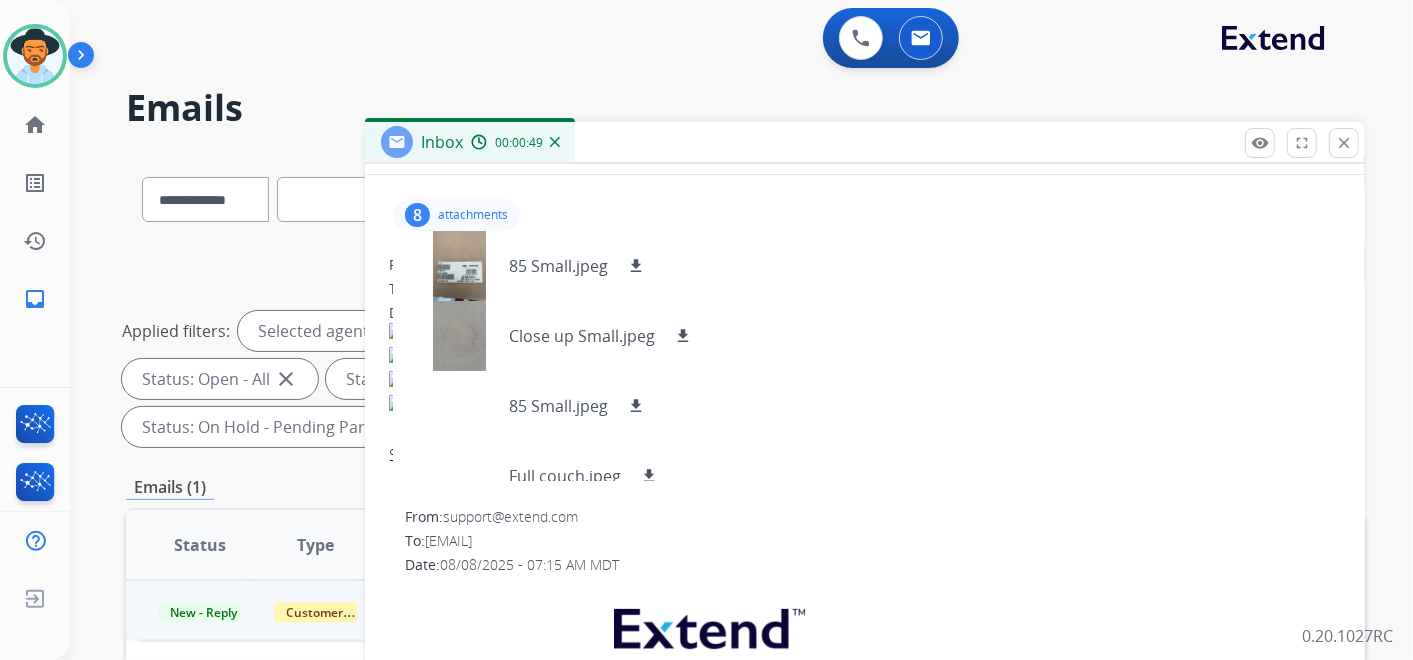 scroll, scrollTop: 222, scrollLeft: 0, axis: vertical 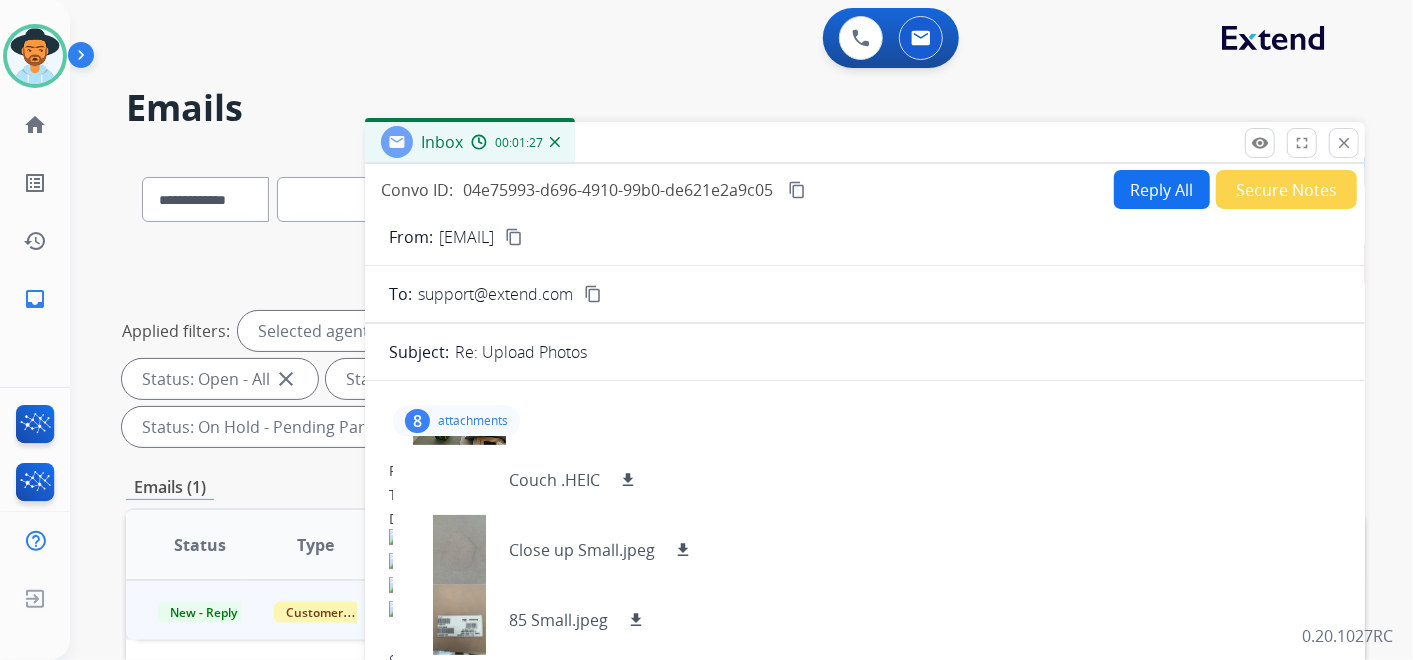 click on "content_copy" at bounding box center [797, 190] 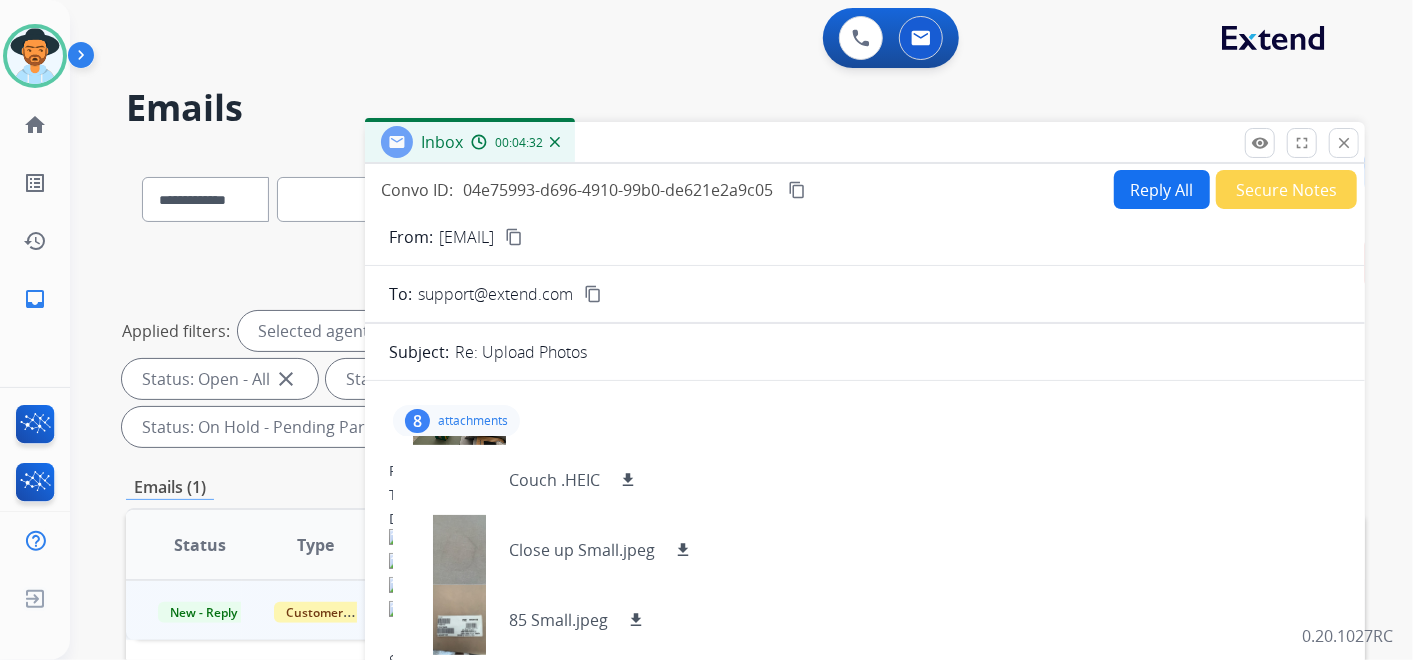 click on "Reply All" at bounding box center [1162, 189] 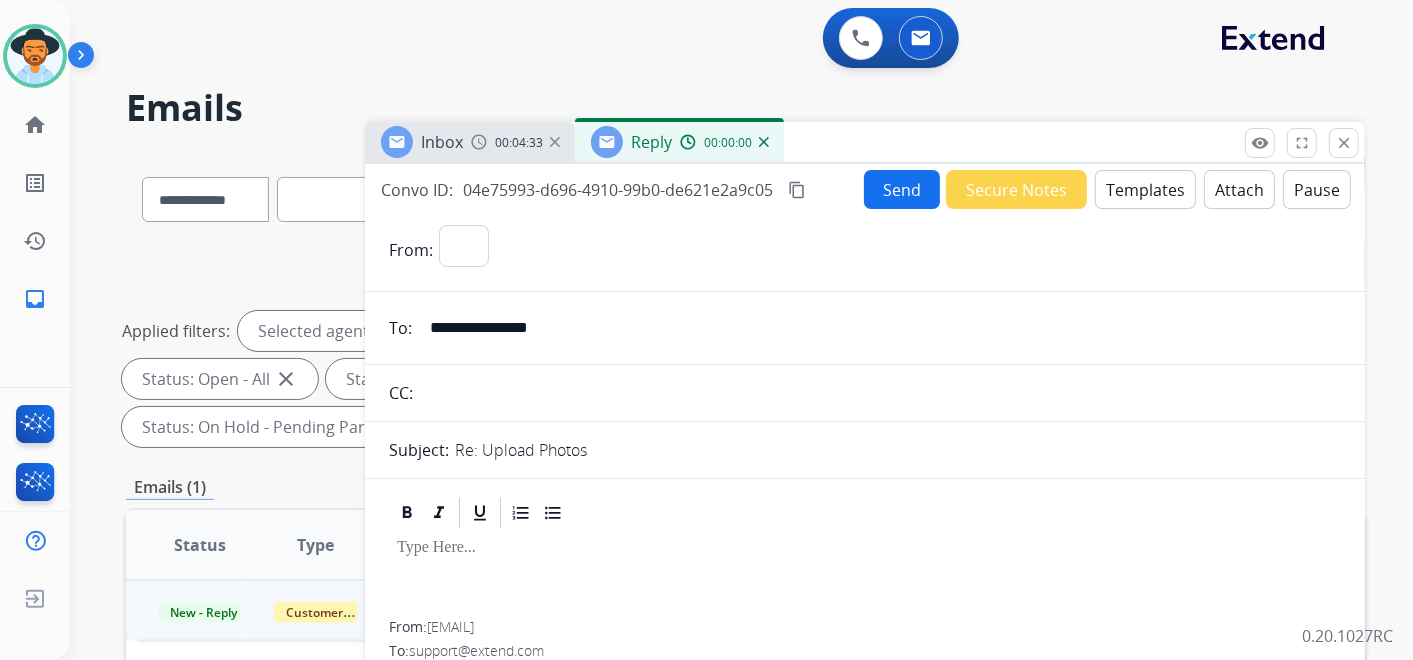 select on "**********" 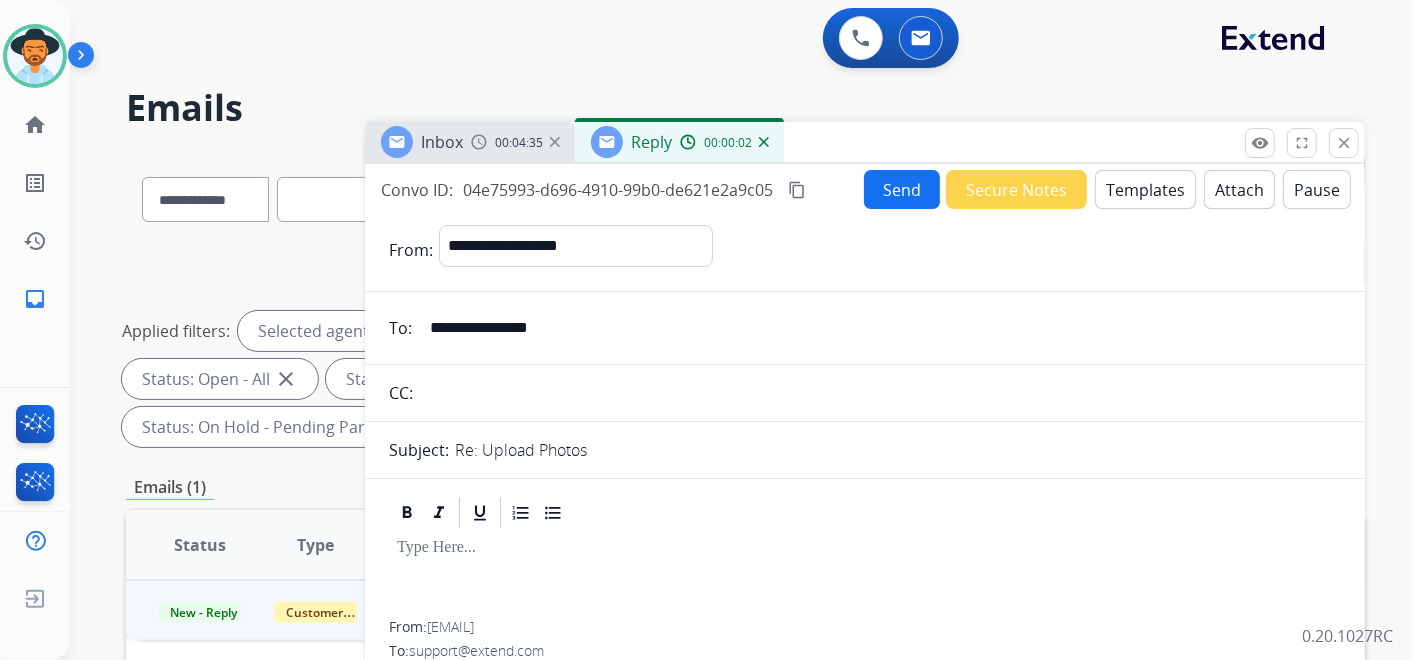click on "Templates" at bounding box center [1145, 189] 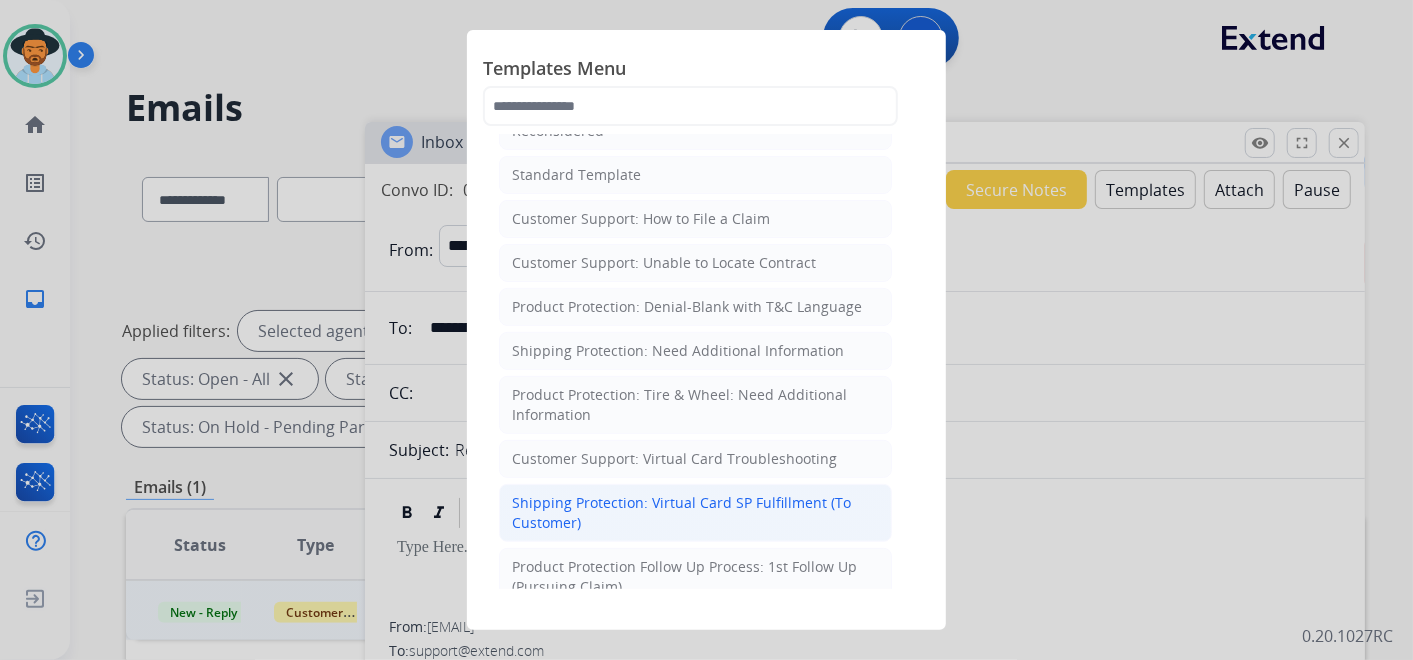 scroll, scrollTop: 333, scrollLeft: 0, axis: vertical 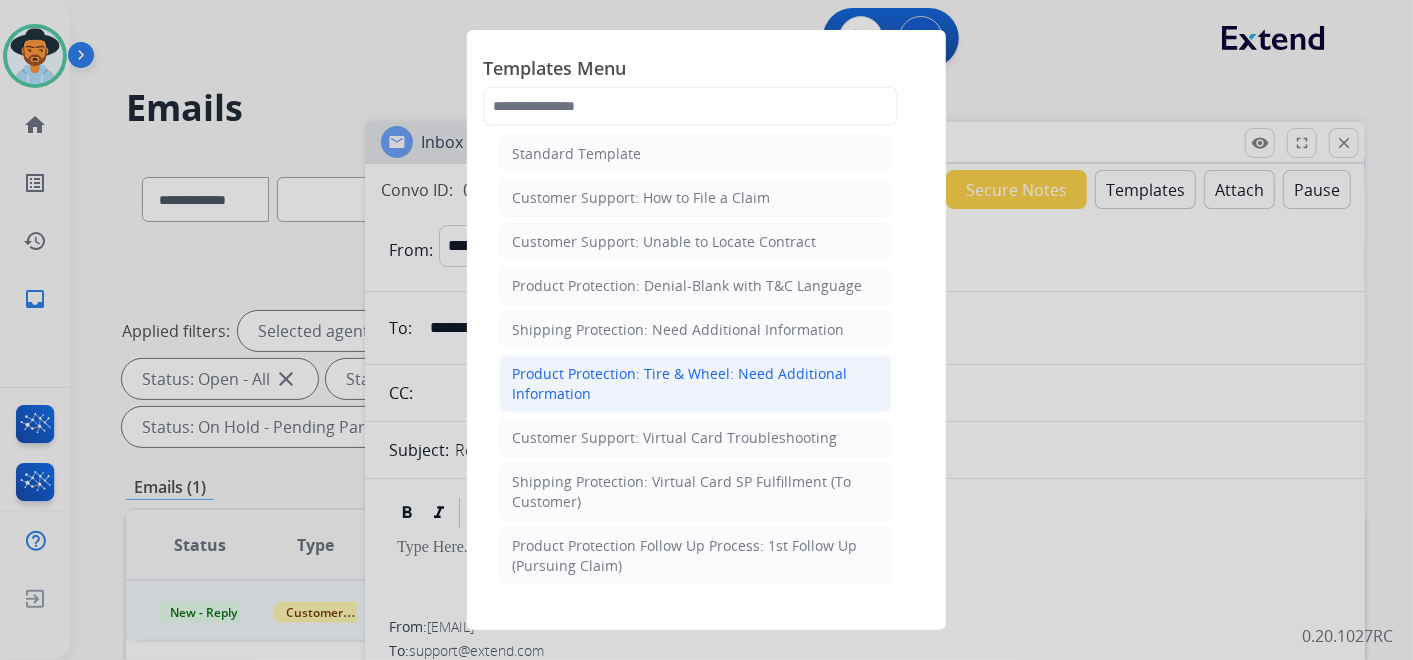 click on "Product Protection: Tire & Wheel: Need Additional Information" 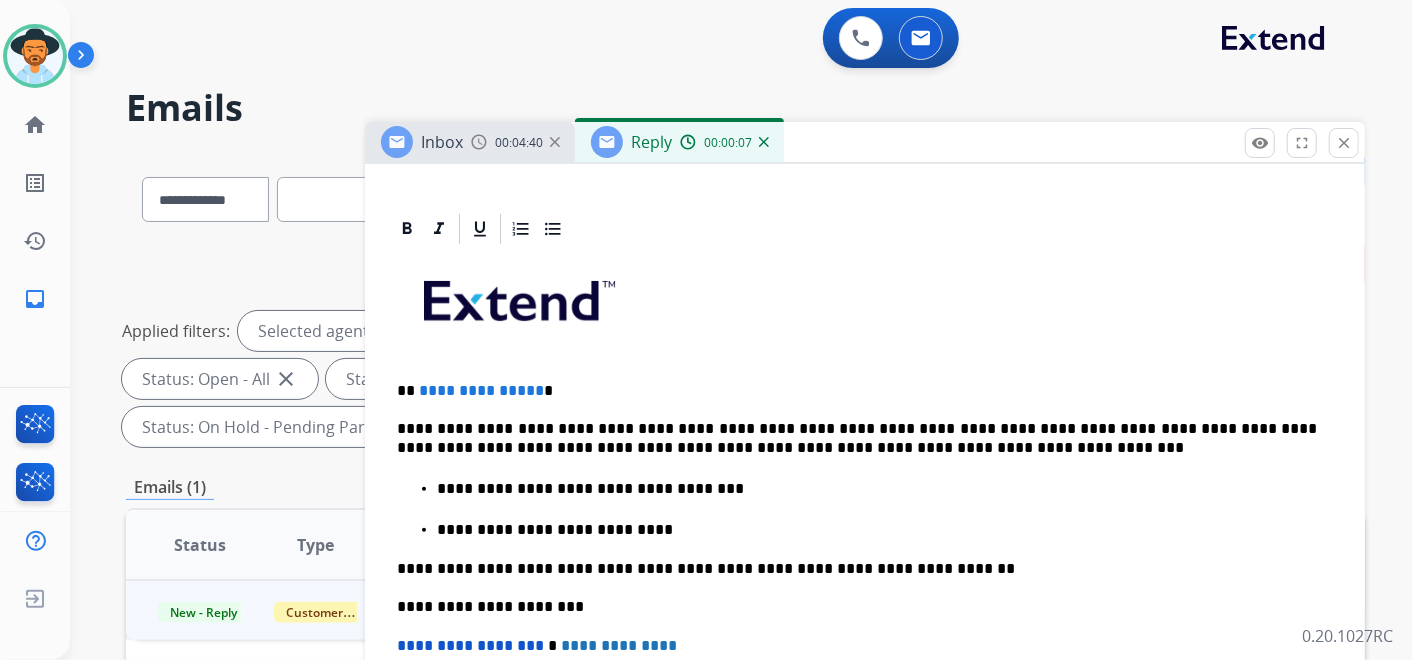 scroll, scrollTop: 444, scrollLeft: 0, axis: vertical 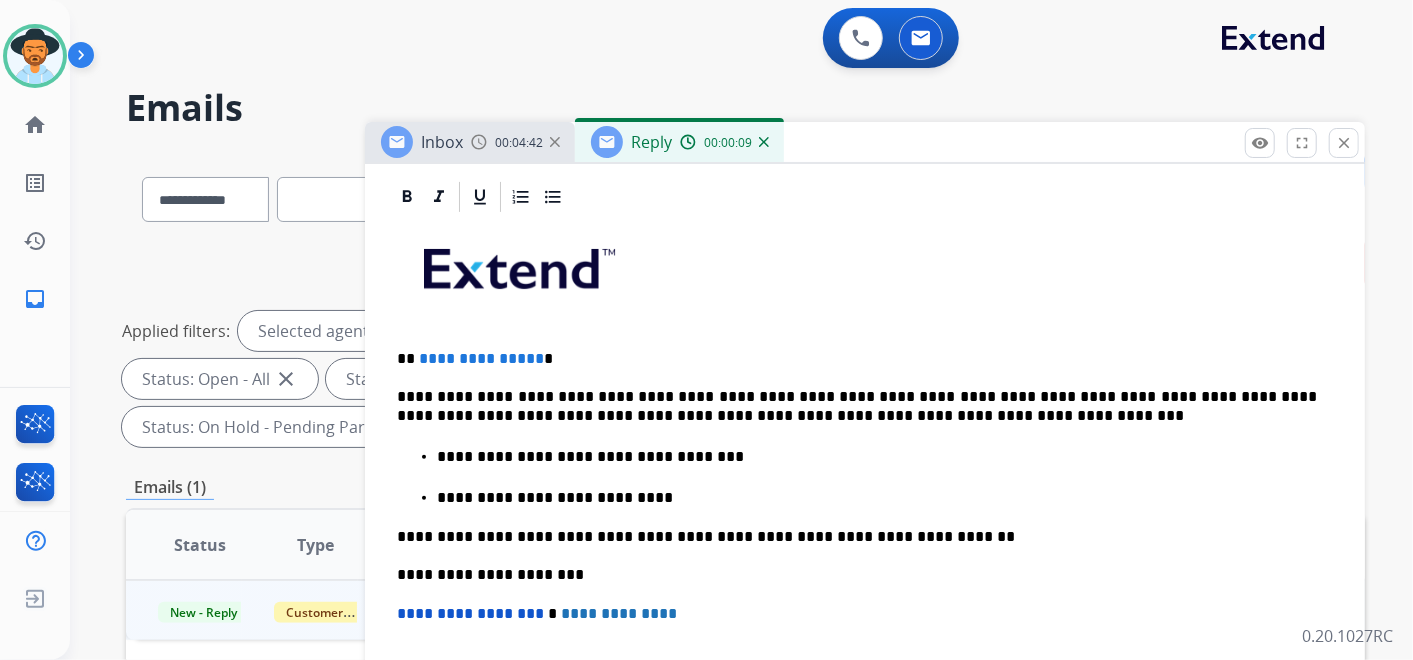 click on "**********" at bounding box center (857, 406) 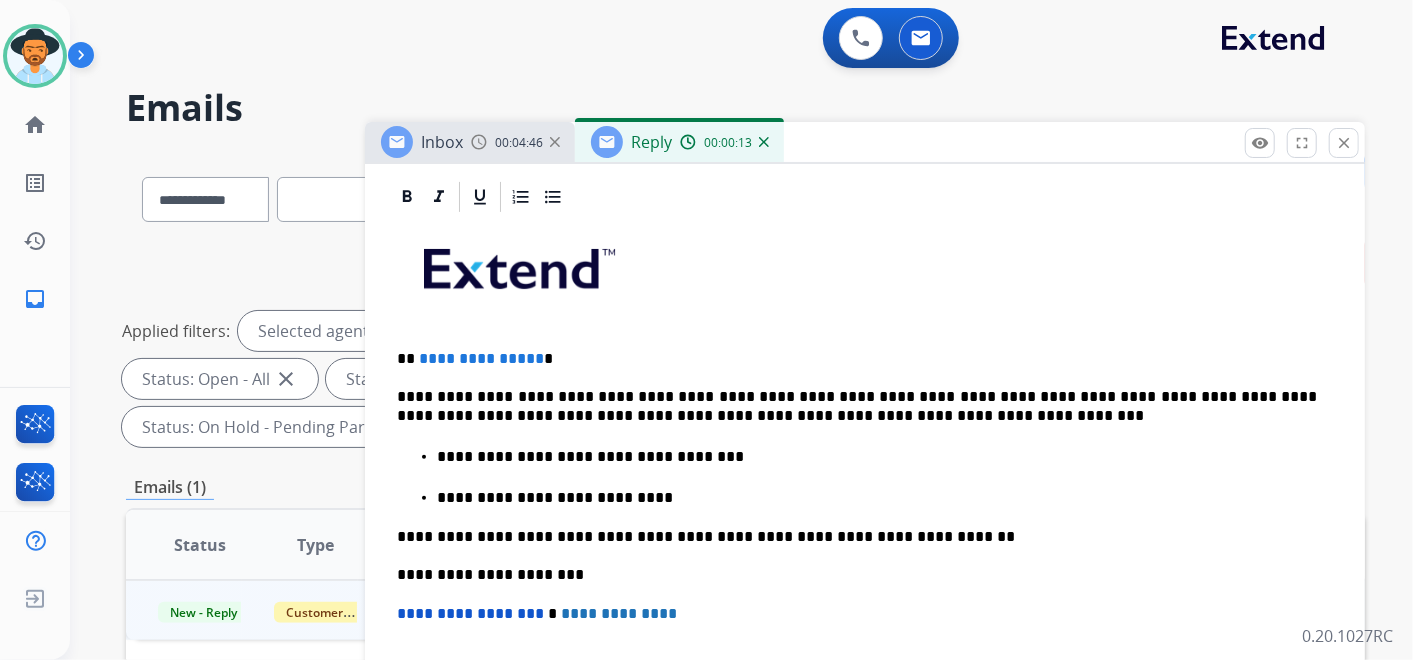 click on "**********" at bounding box center [857, 406] 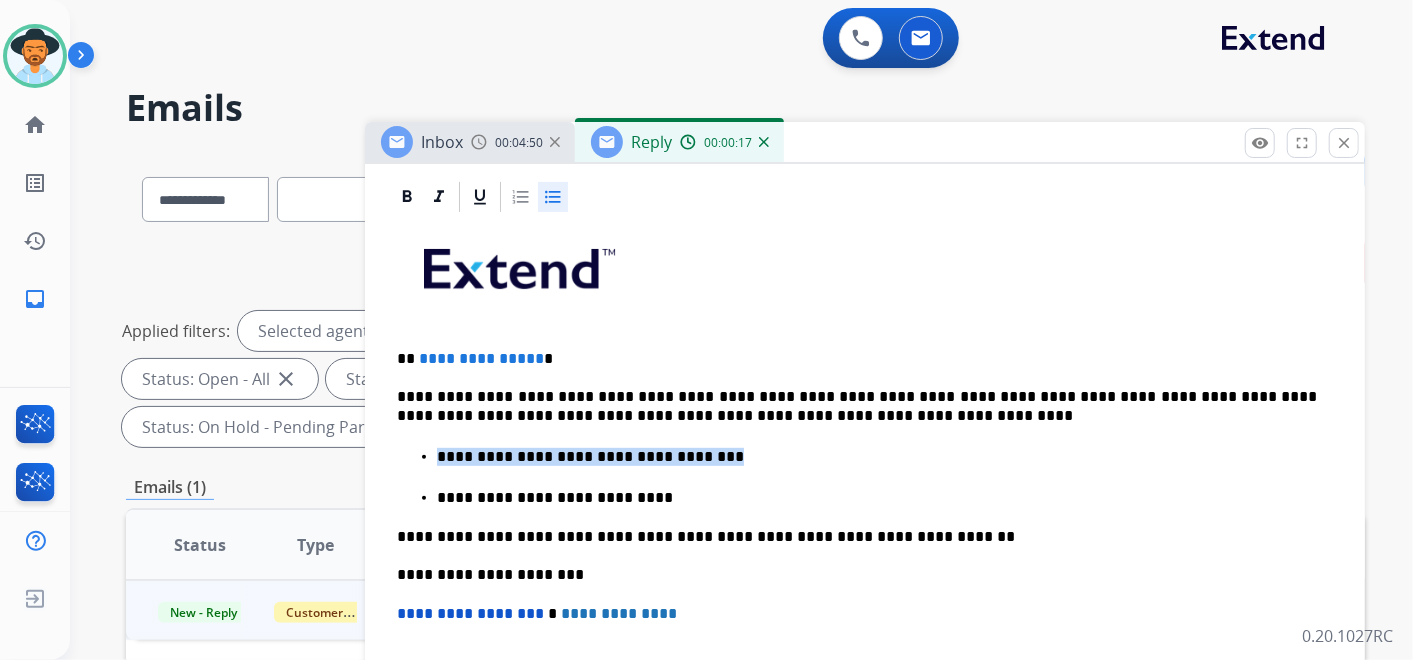 drag, startPoint x: 706, startPoint y: 460, endPoint x: 441, endPoint y: 456, distance: 265.03018 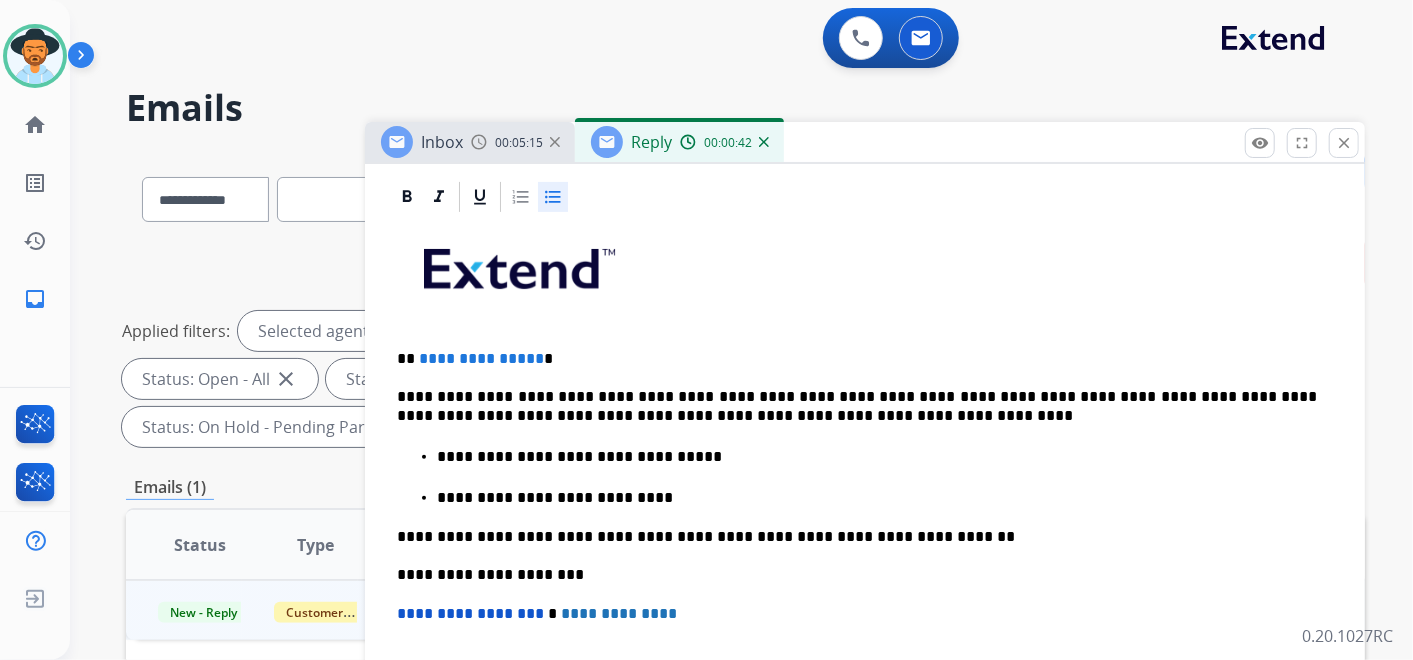 click on "**********" at bounding box center (877, 457) 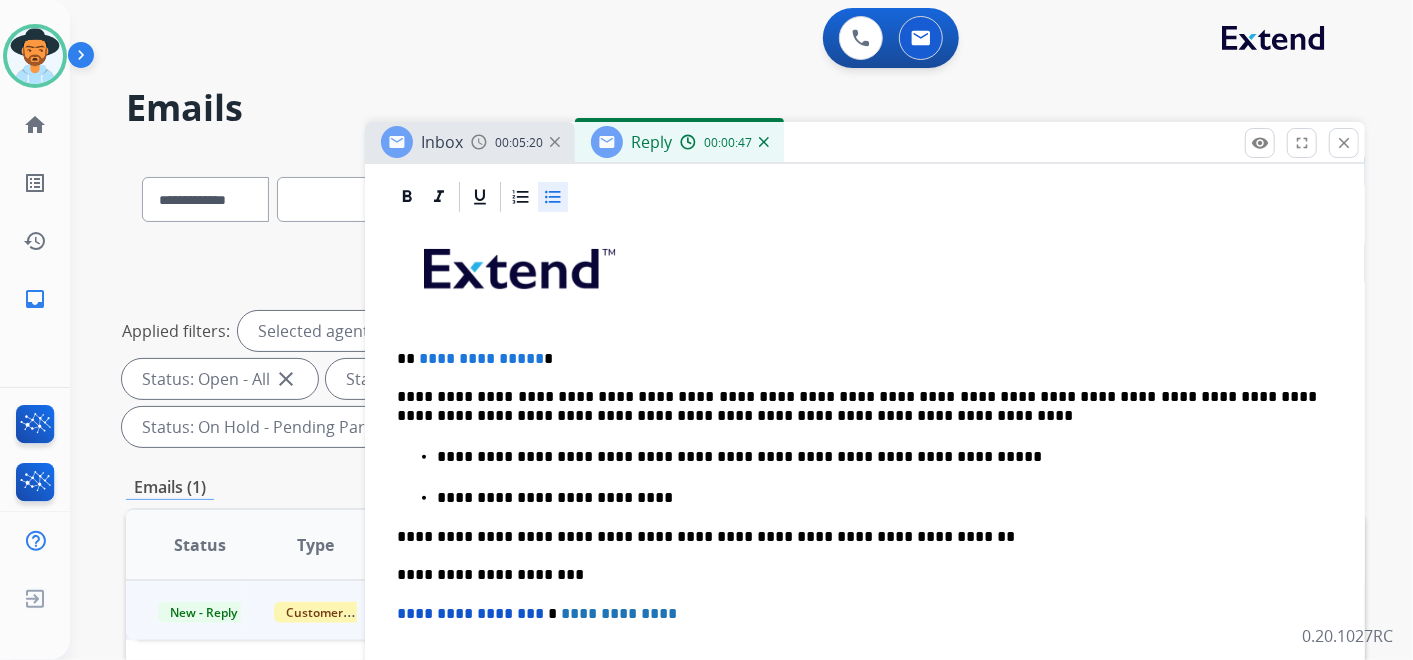 click on "**********" at bounding box center (877, 498) 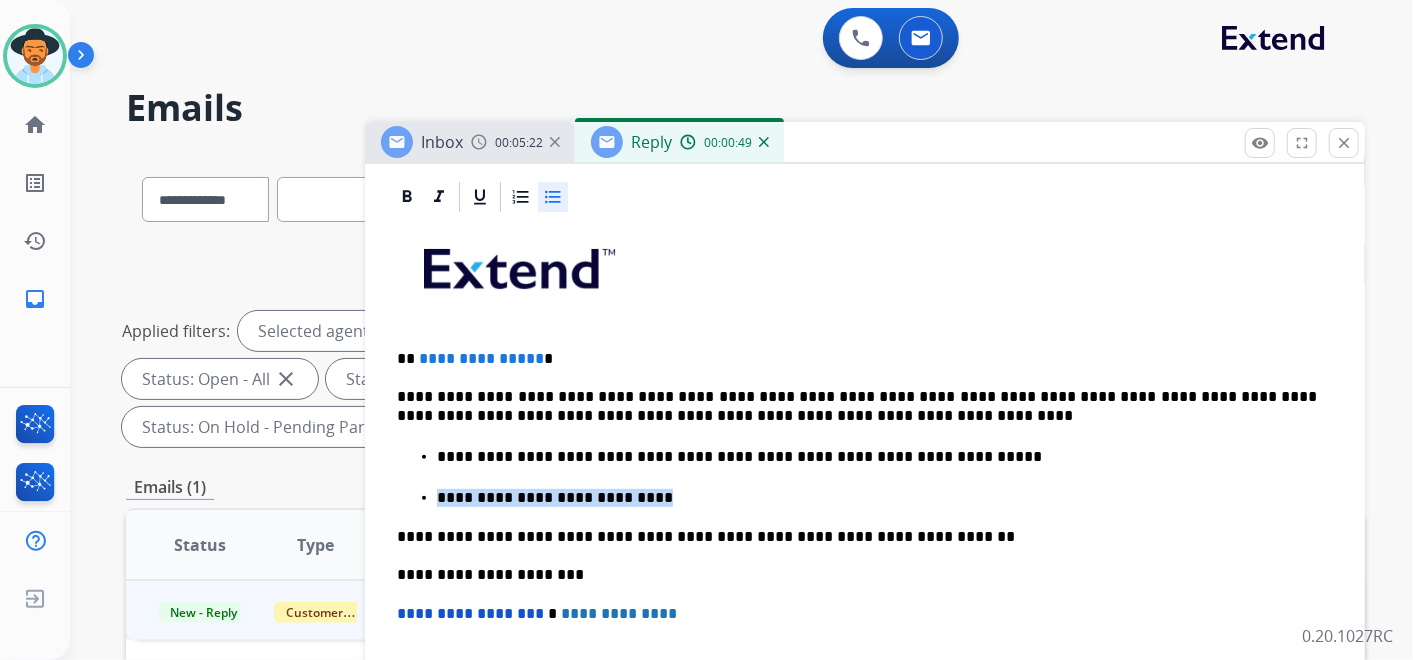 drag, startPoint x: 587, startPoint y: 494, endPoint x: 417, endPoint y: 492, distance: 170.01176 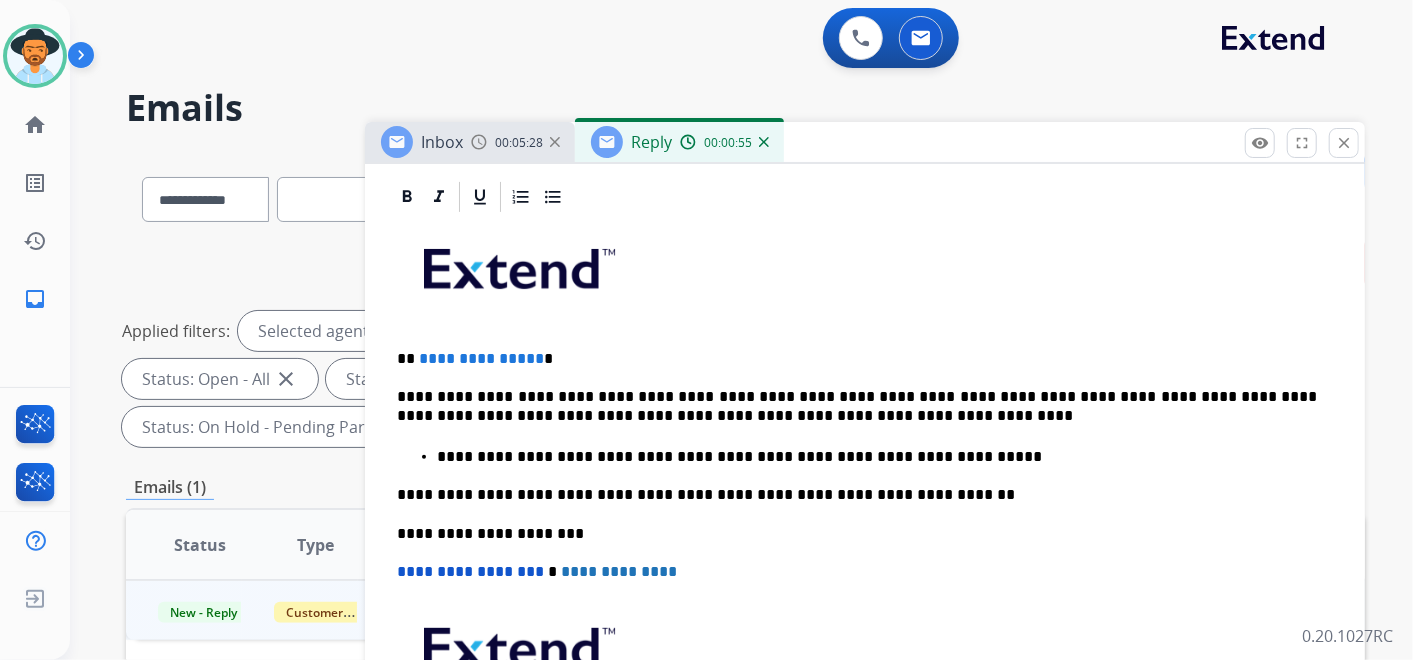 click on "**********" at bounding box center (857, 495) 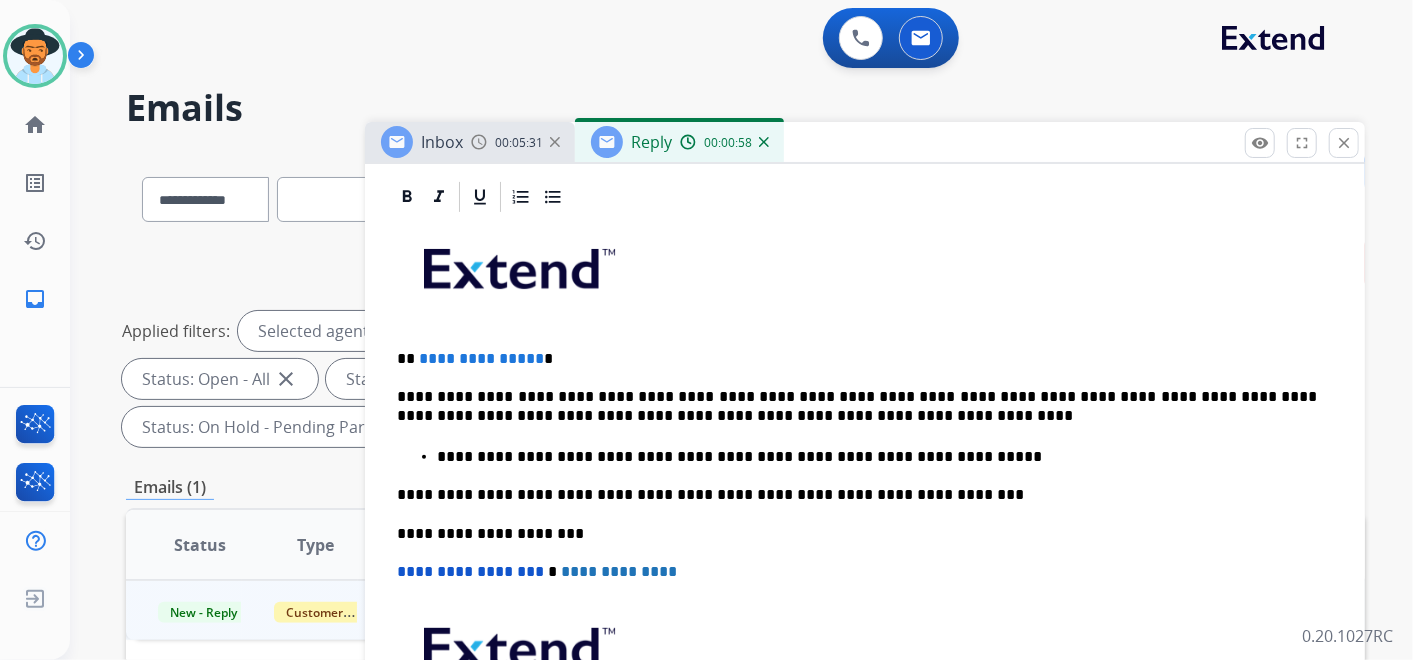 click on "**********" at bounding box center [857, 359] 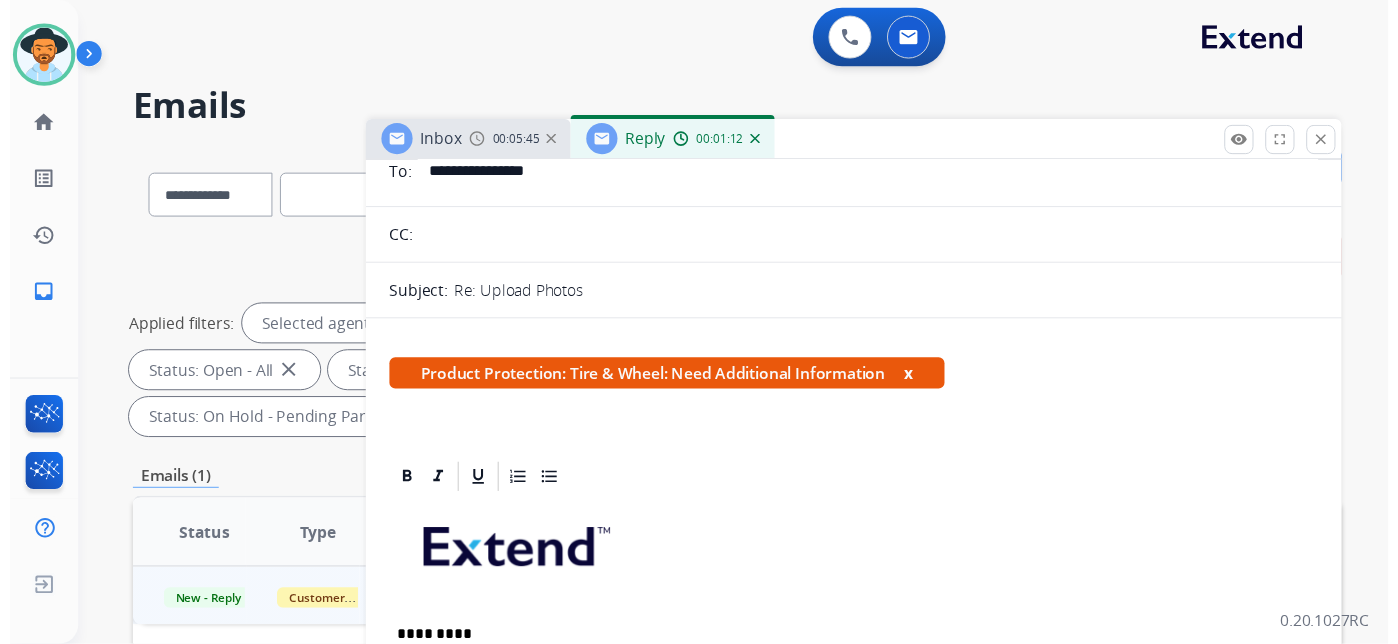 scroll, scrollTop: 0, scrollLeft: 0, axis: both 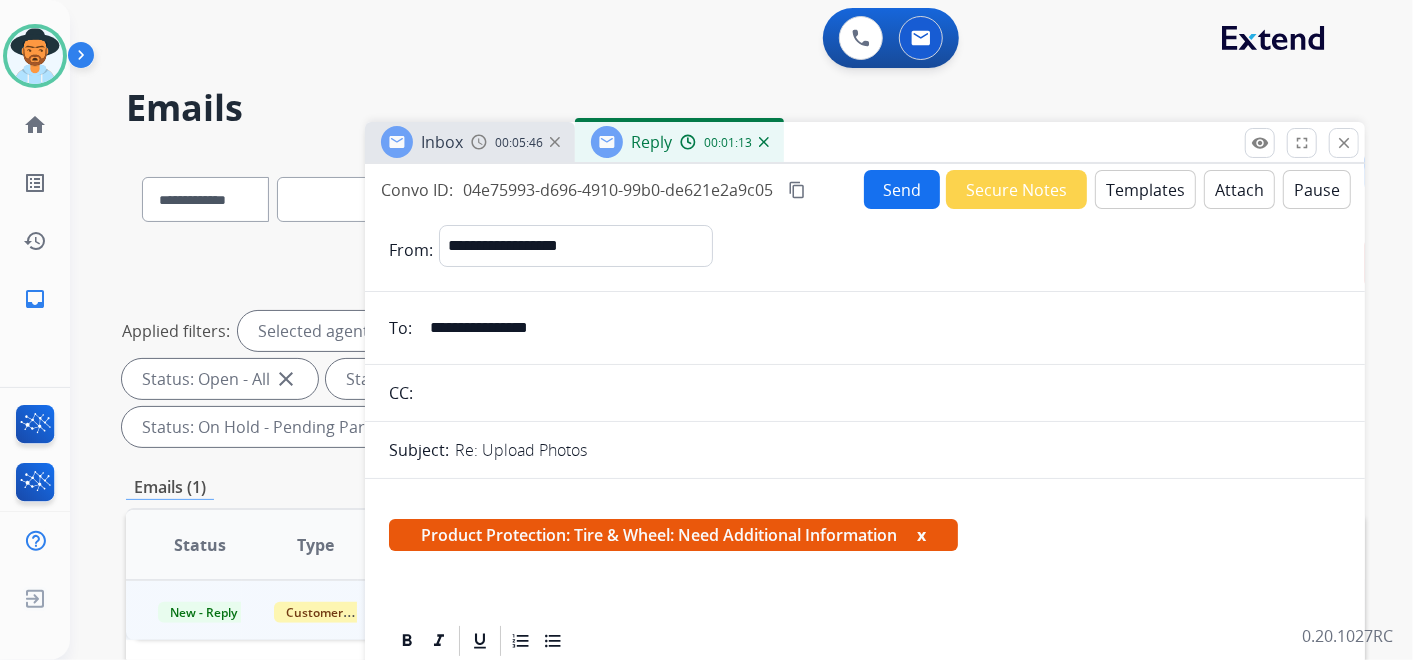 click on "Send" at bounding box center [902, 189] 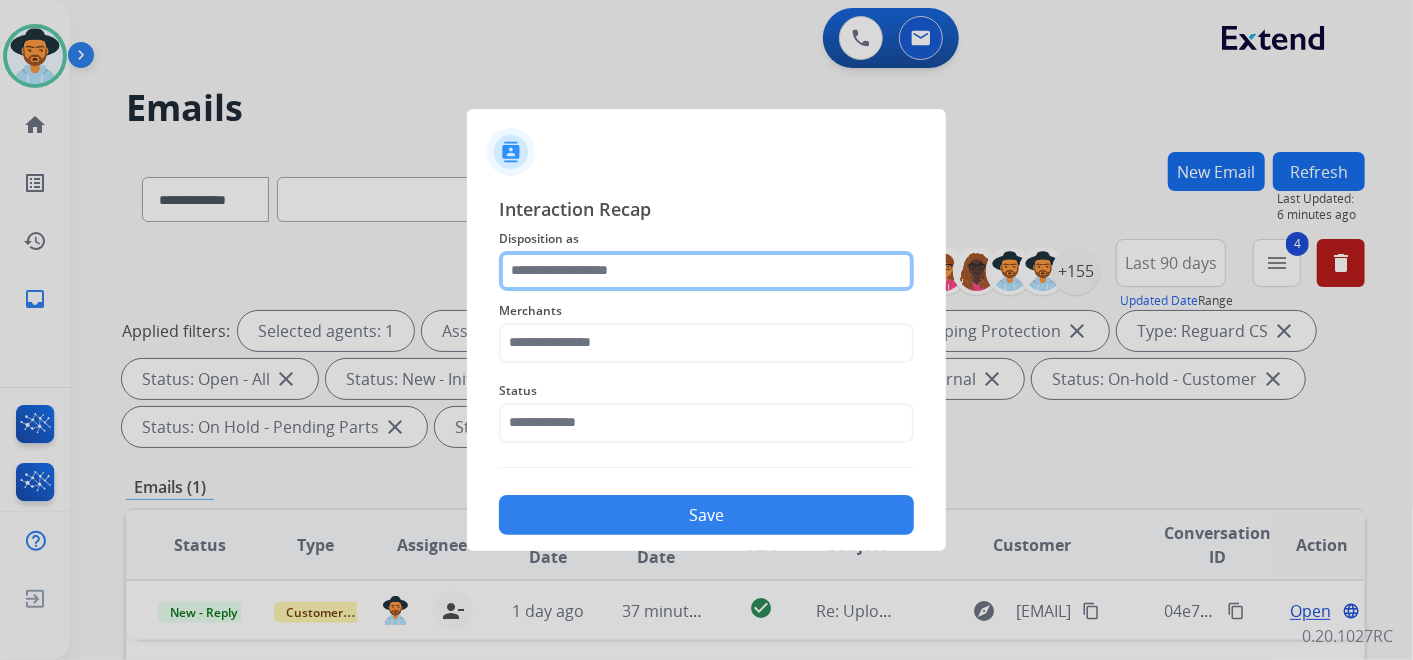 click 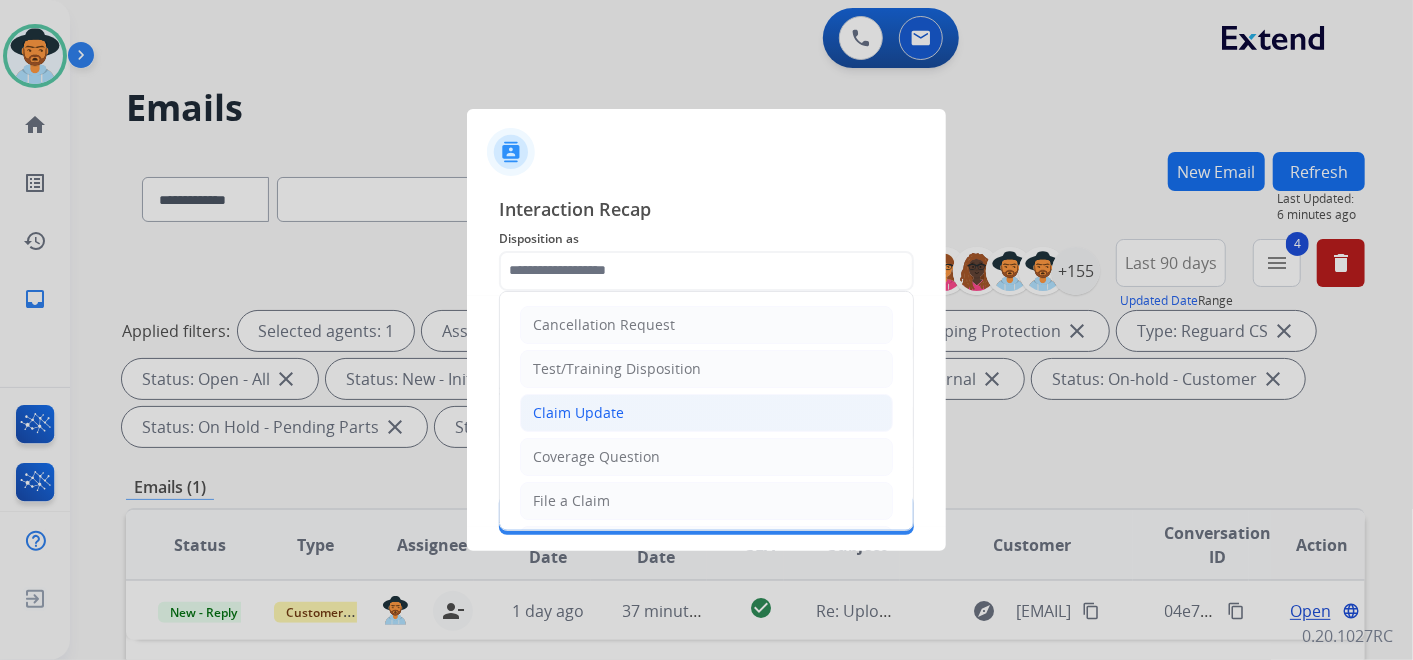 click on "Claim Update" 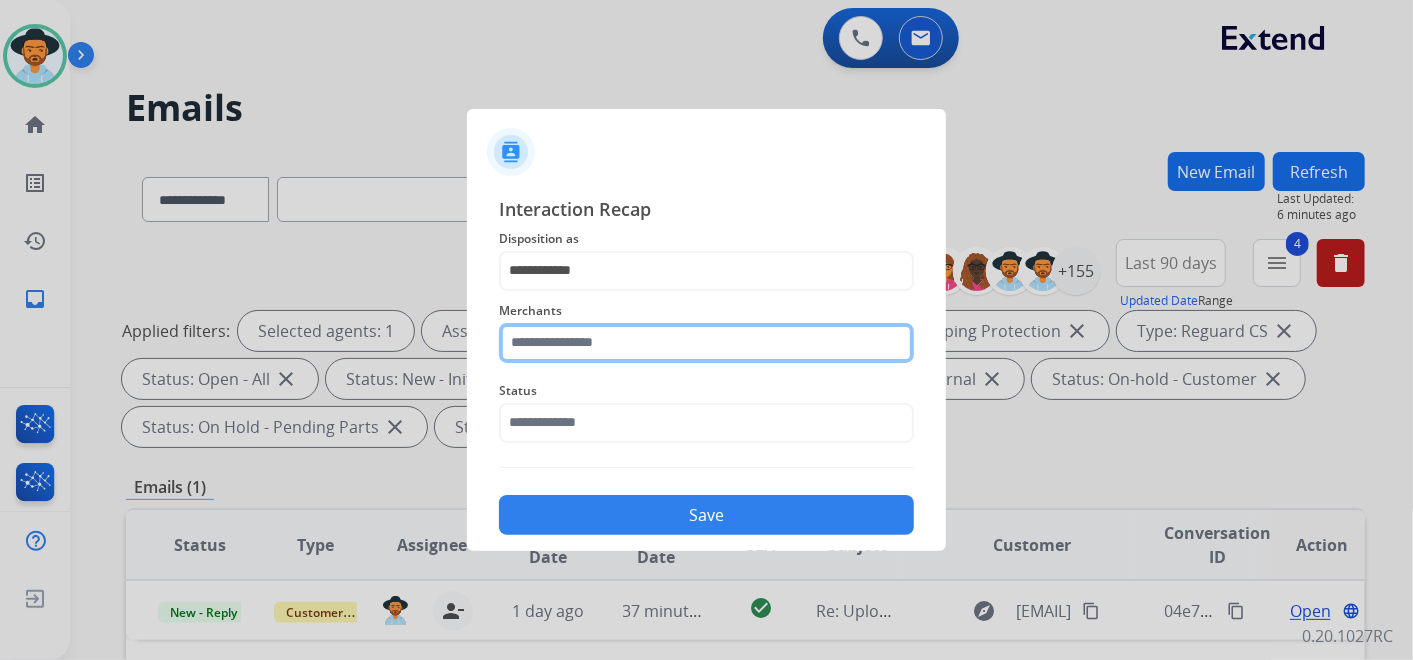click 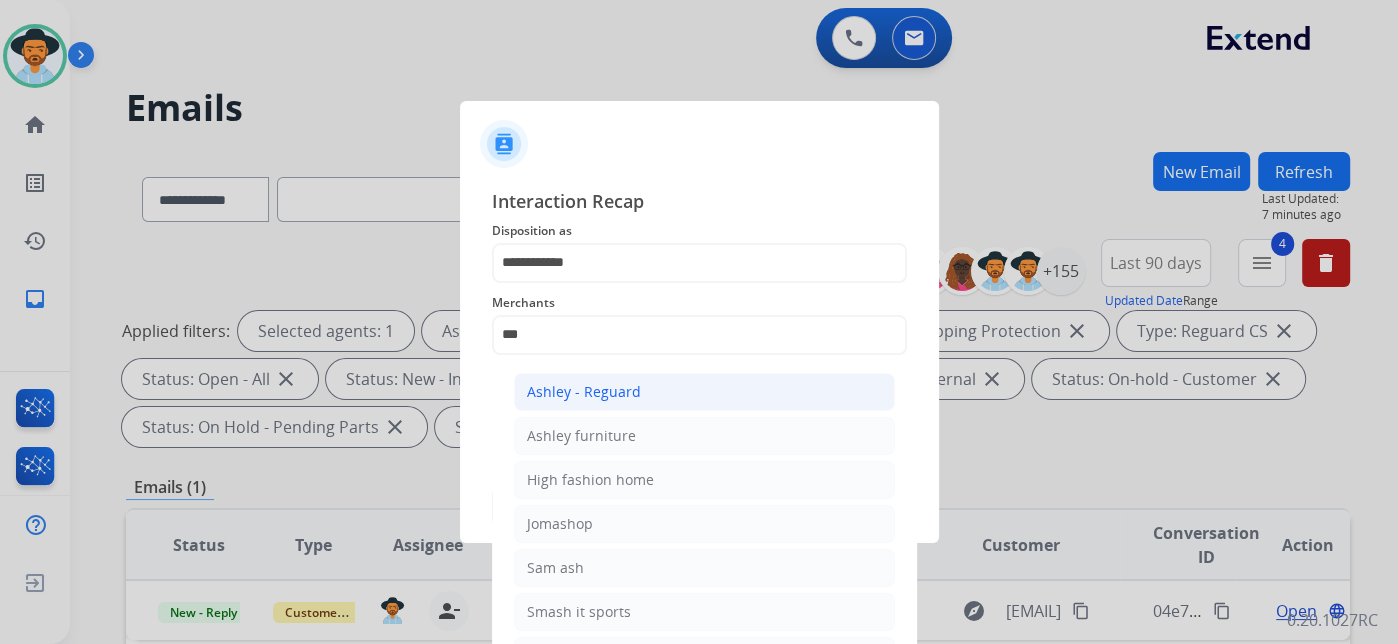 click on "Ashley - Reguard" 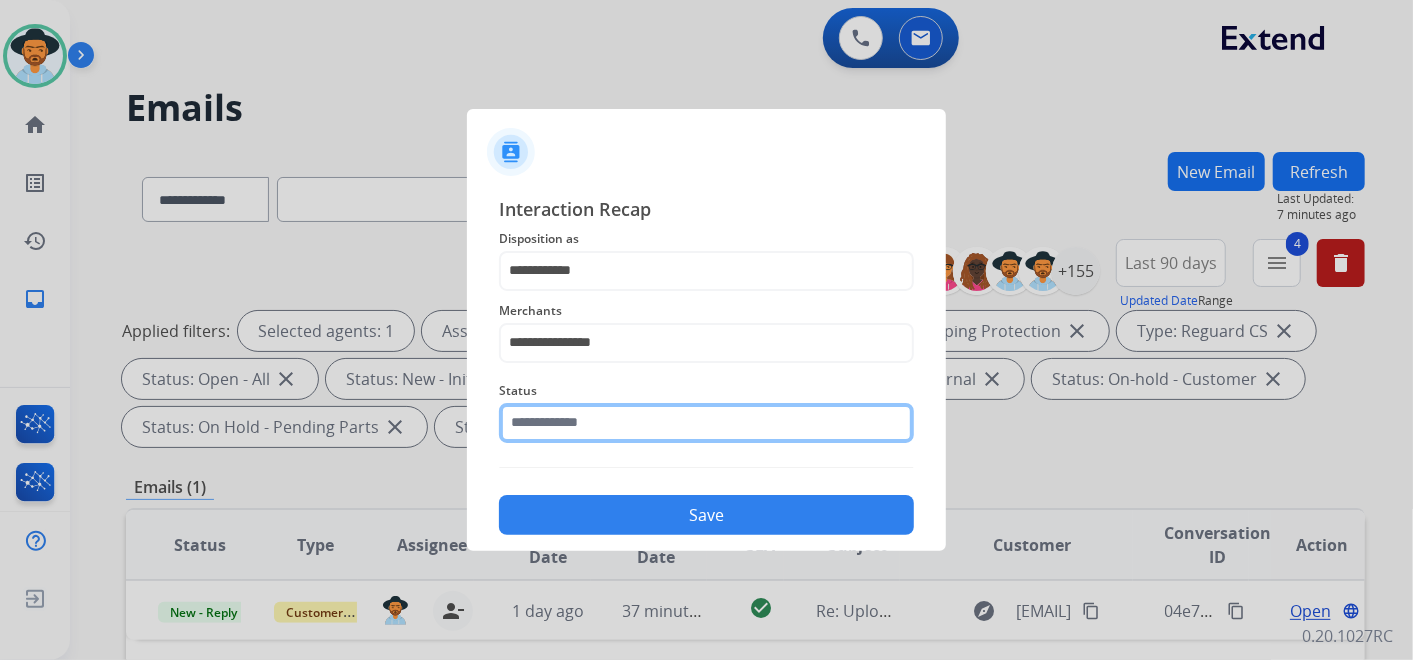 click 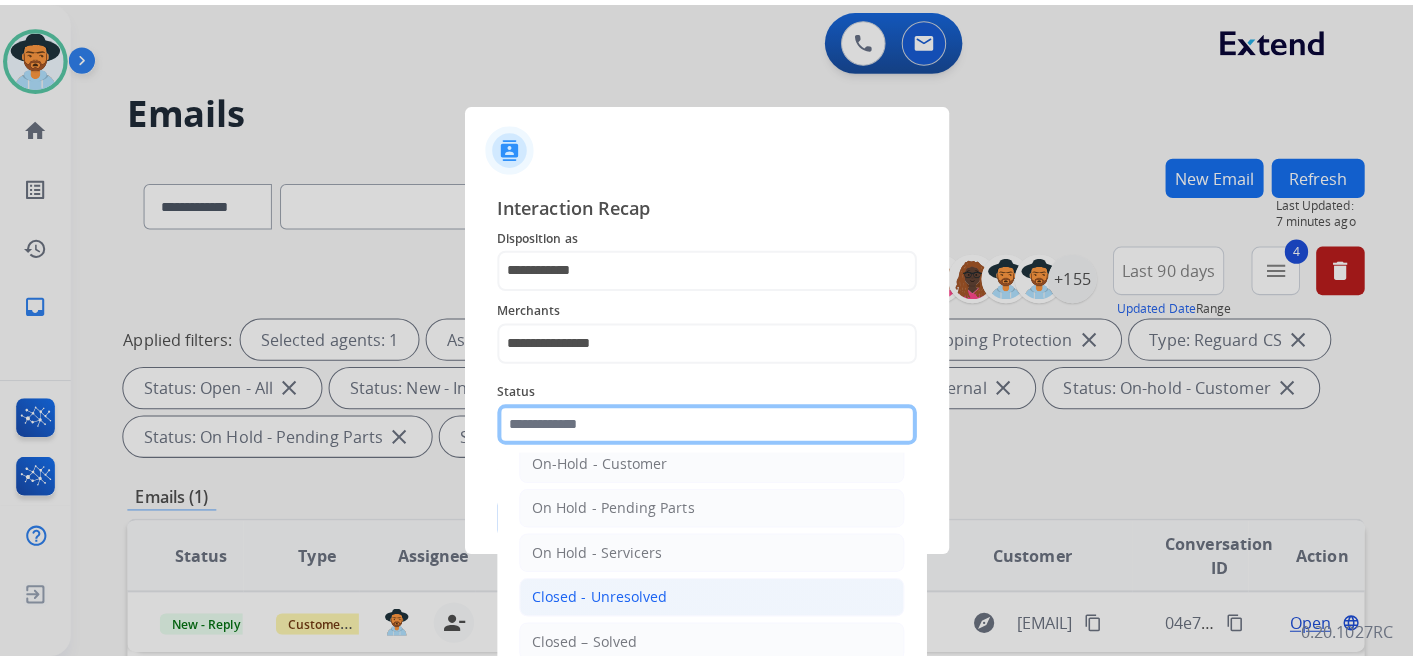 scroll, scrollTop: 114, scrollLeft: 0, axis: vertical 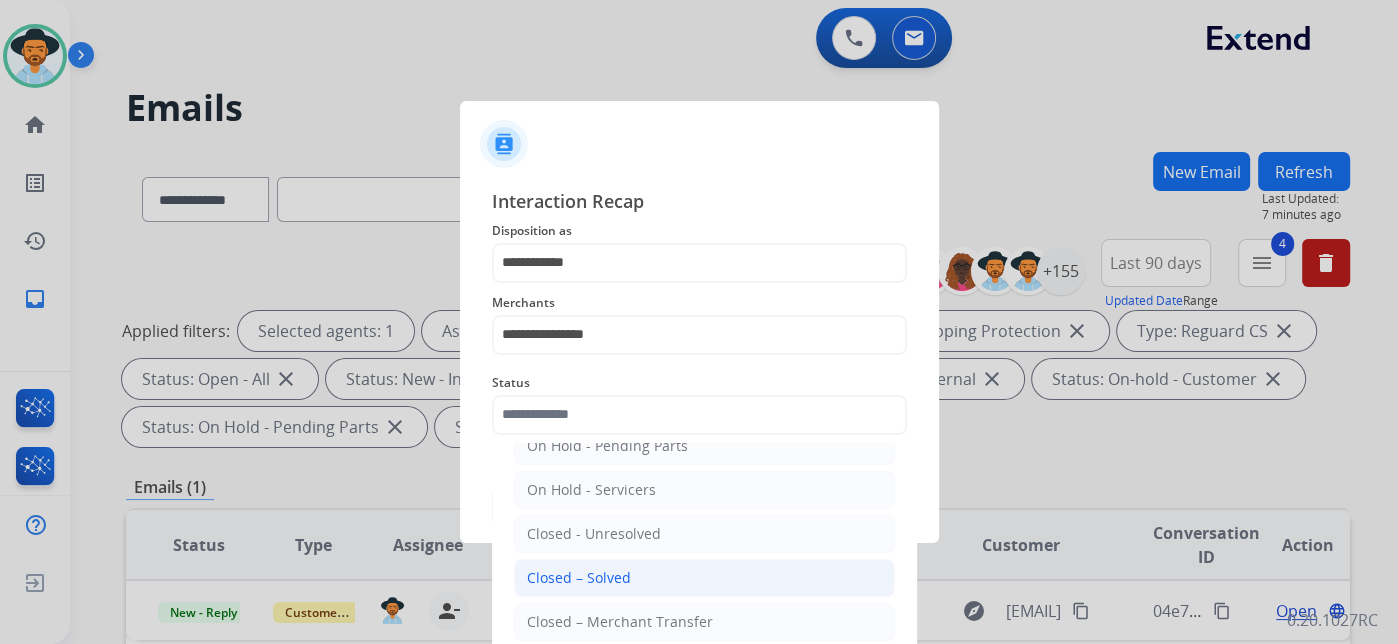 click on "Closed – Solved" 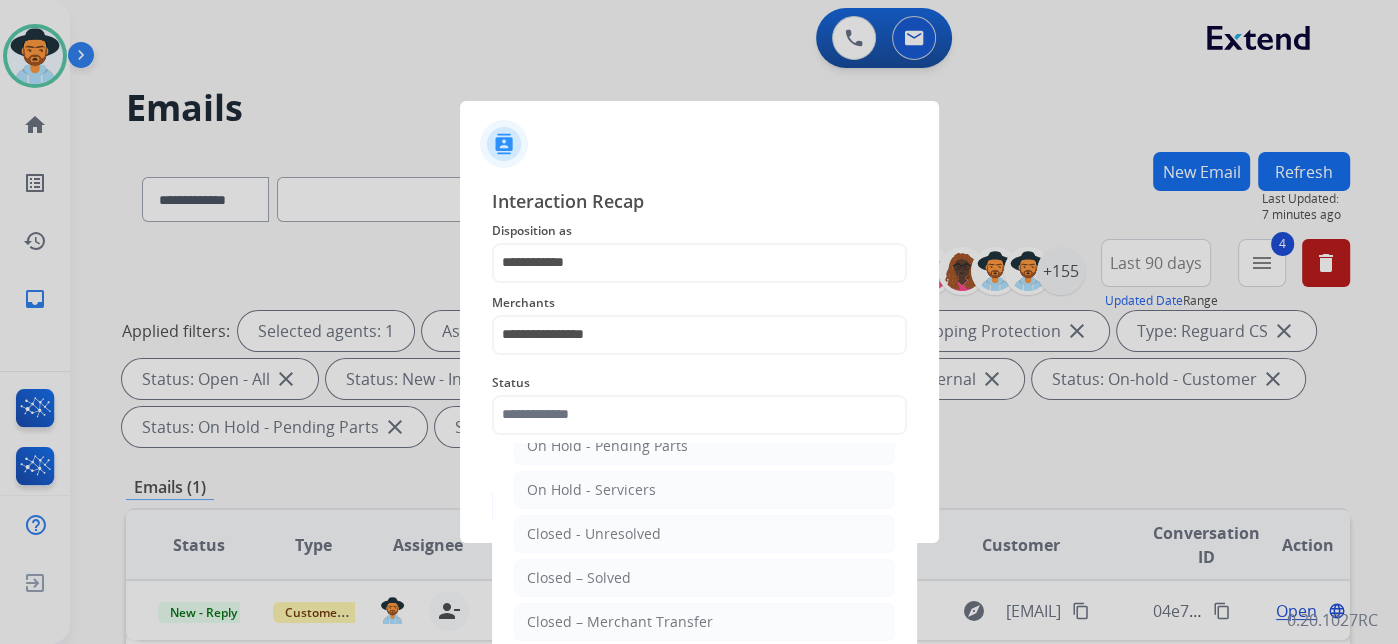 type on "**********" 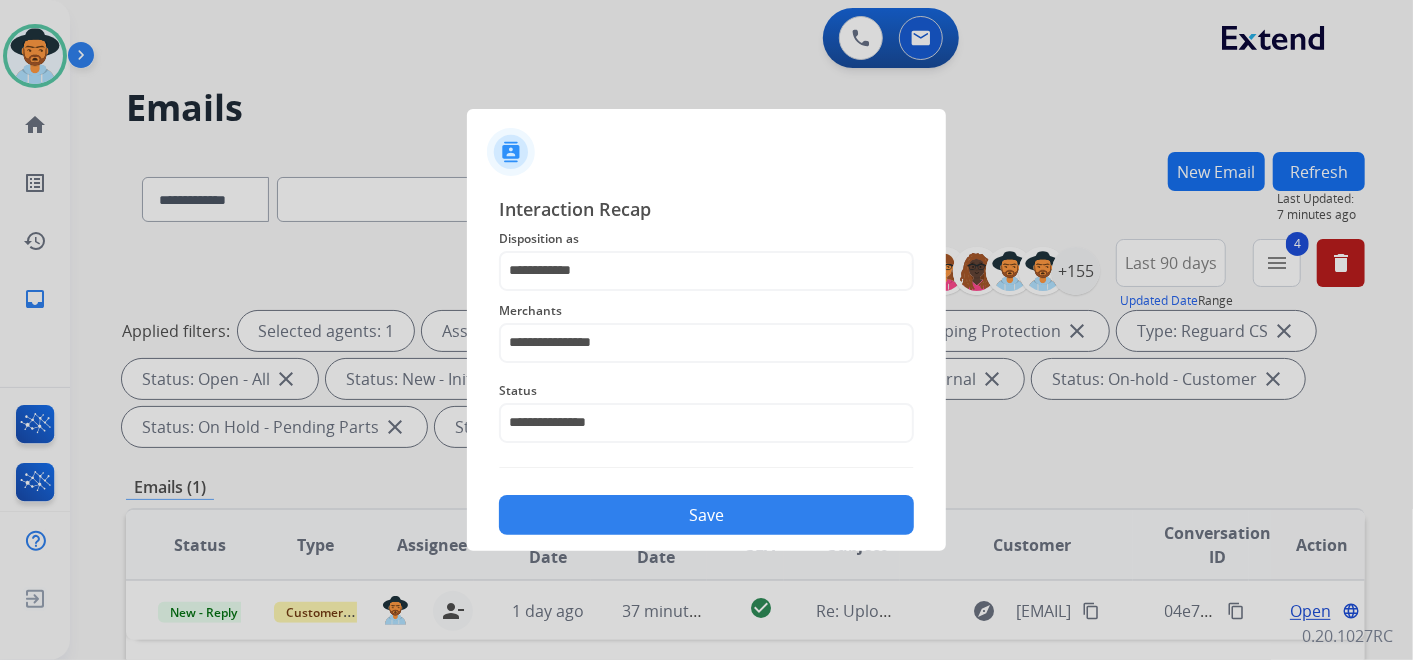 click on "Save" 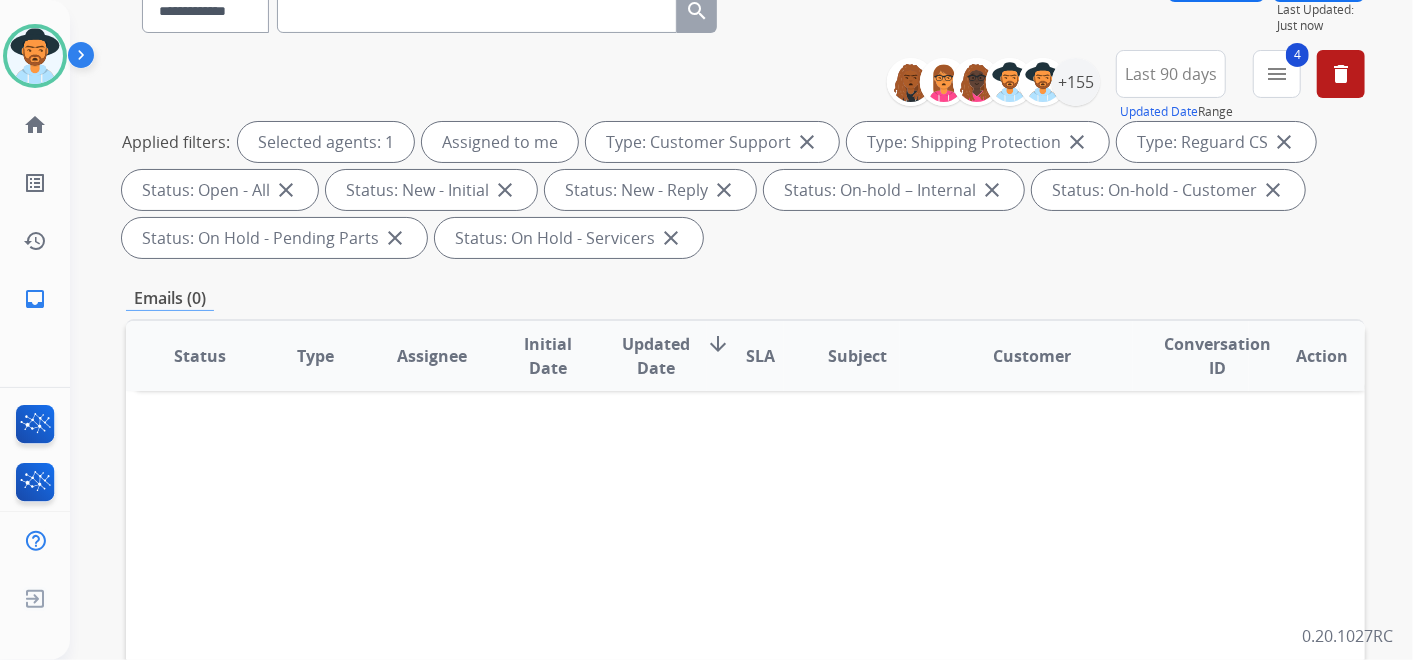 scroll, scrollTop: 444, scrollLeft: 0, axis: vertical 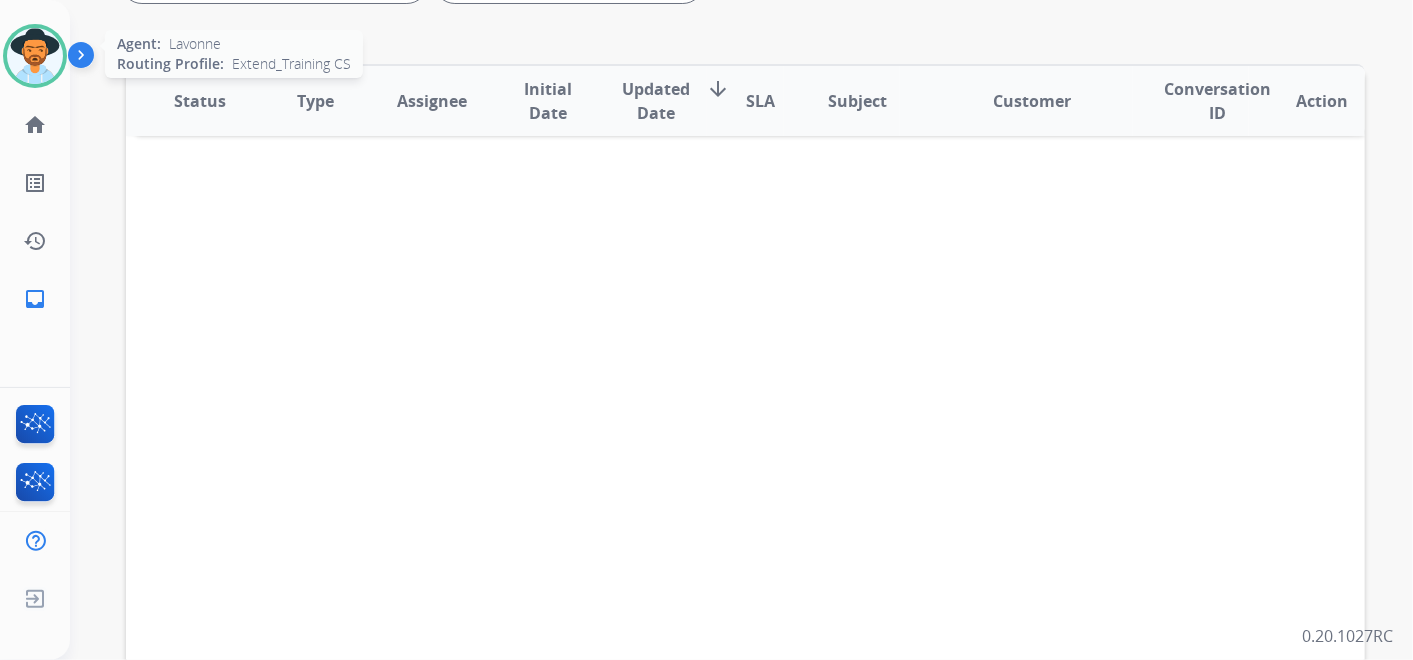 click at bounding box center [35, 56] 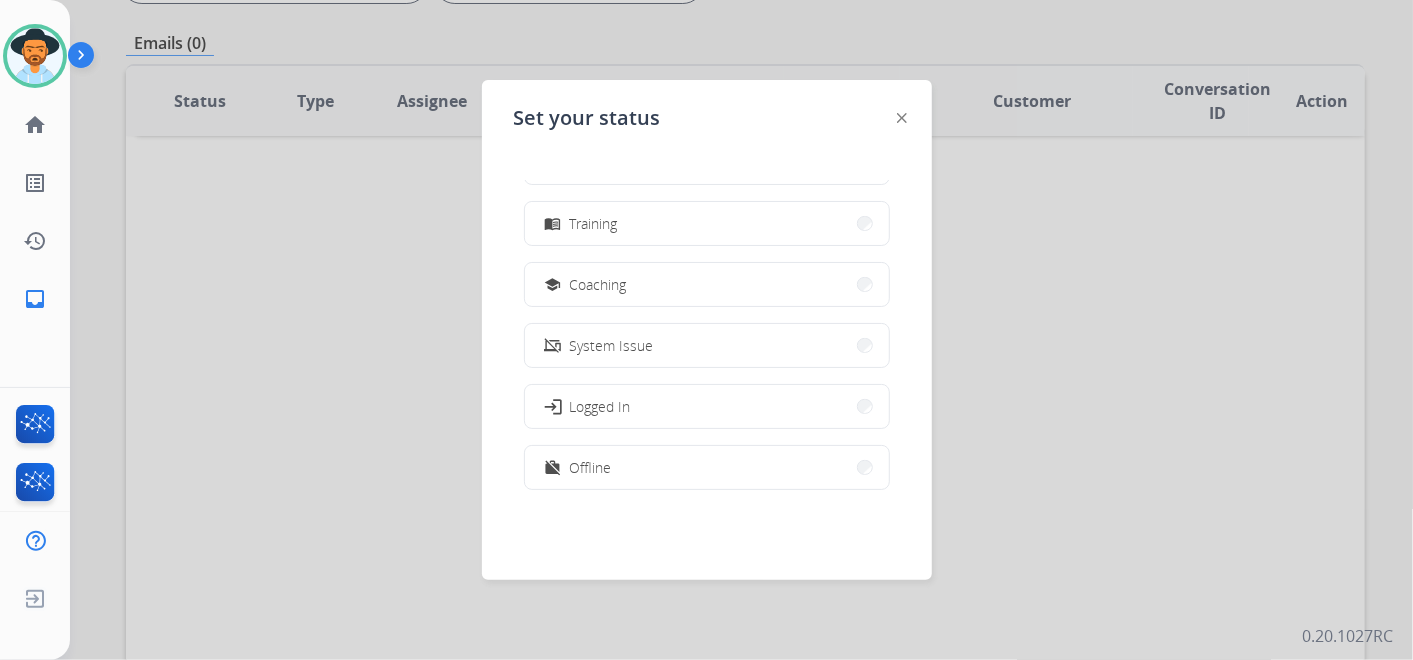 scroll, scrollTop: 377, scrollLeft: 0, axis: vertical 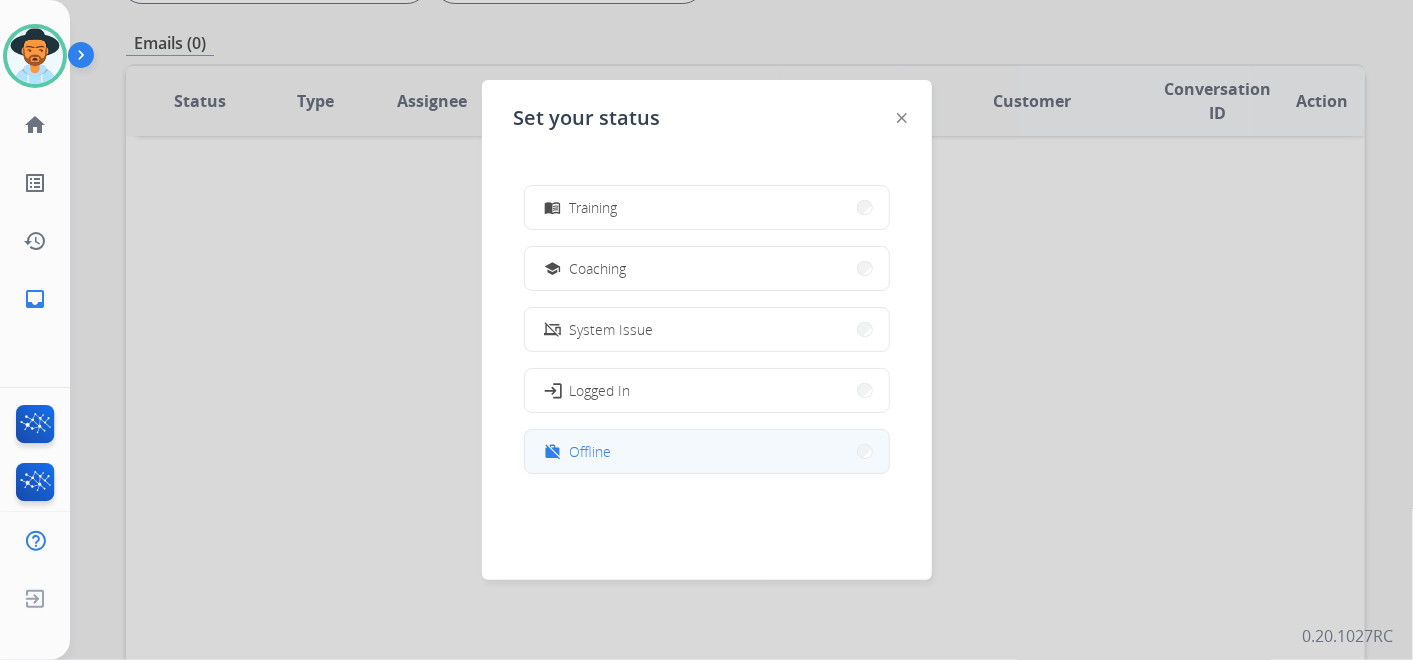 click on "work_off Offline" at bounding box center (707, 451) 